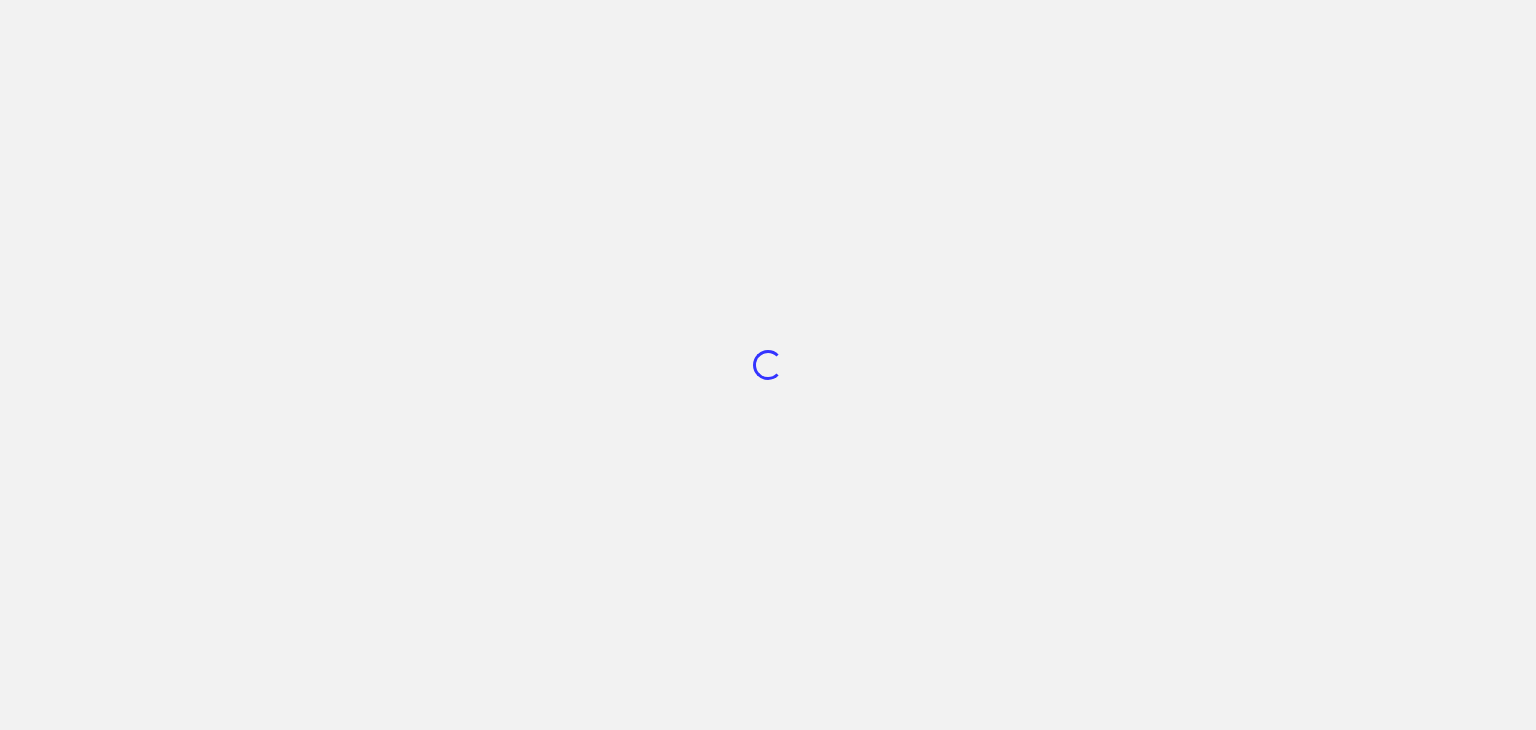 scroll, scrollTop: 0, scrollLeft: 0, axis: both 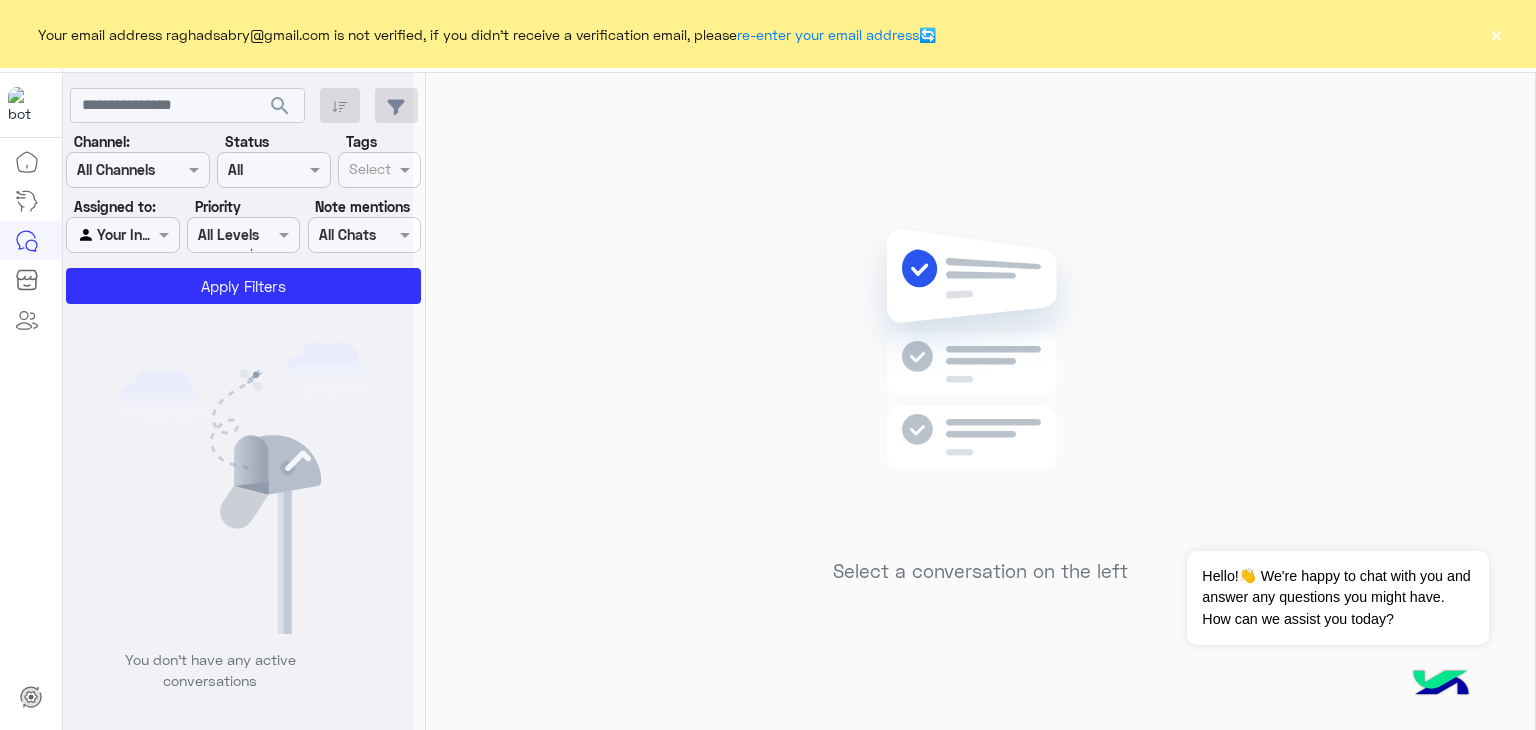 click on "×" 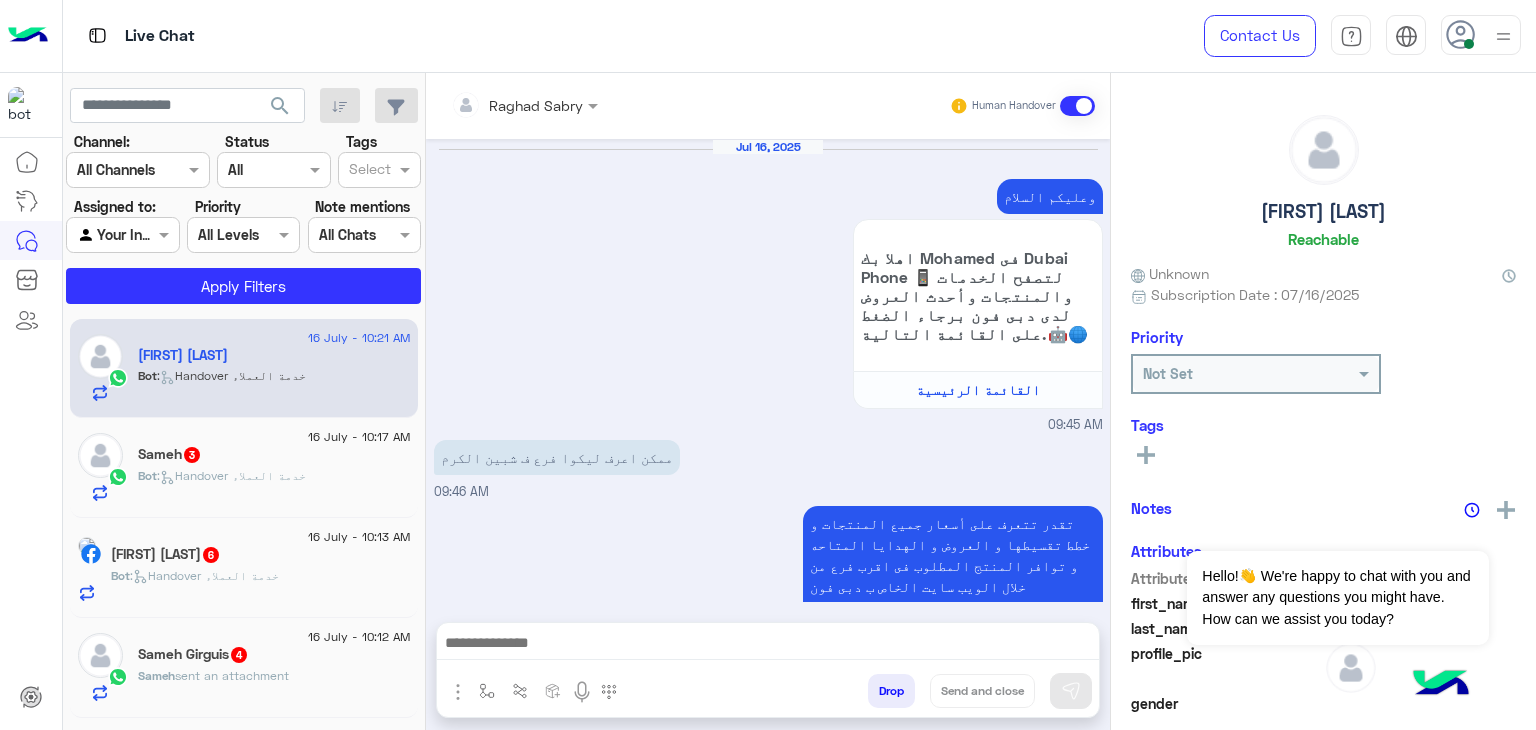 scroll, scrollTop: 1643, scrollLeft: 0, axis: vertical 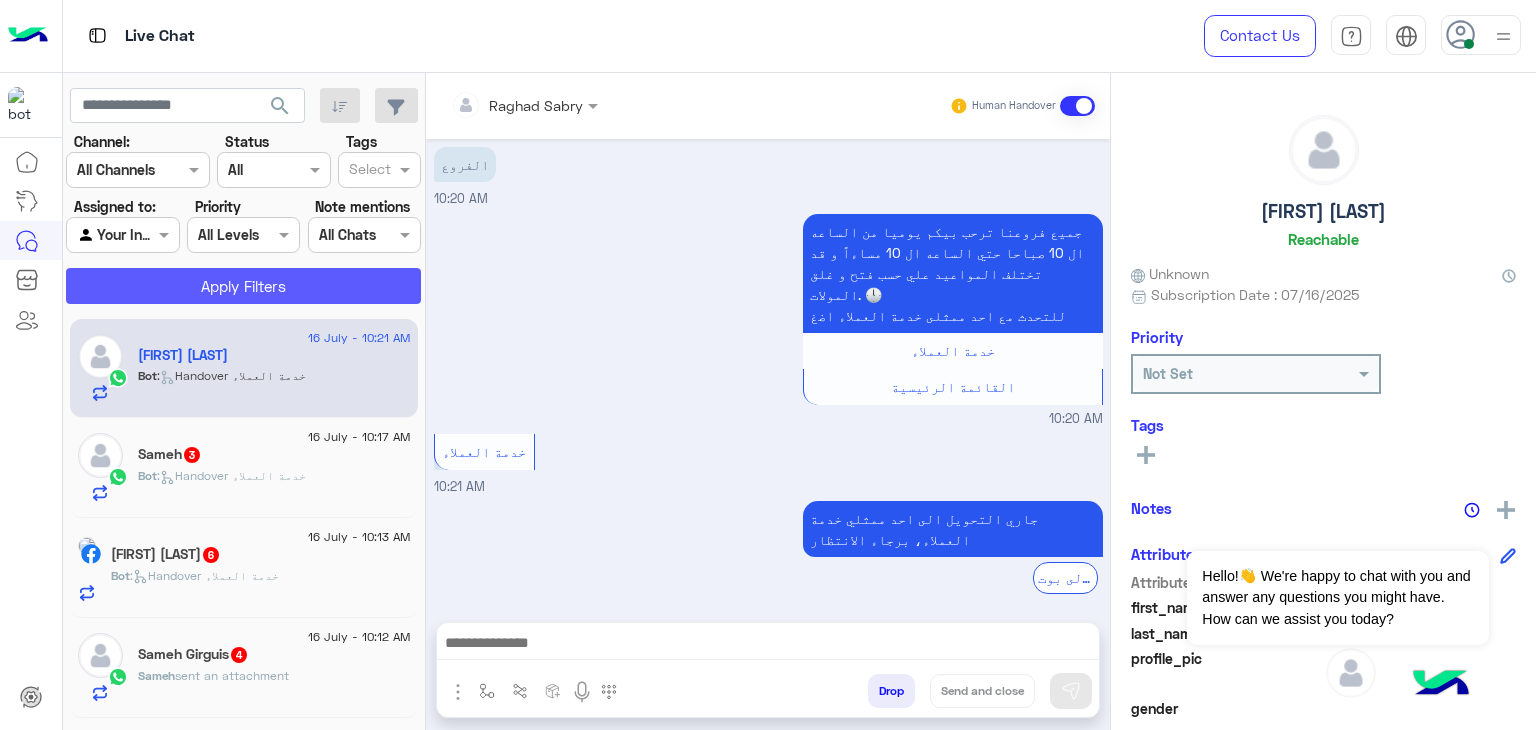 click on "Apply Filters" 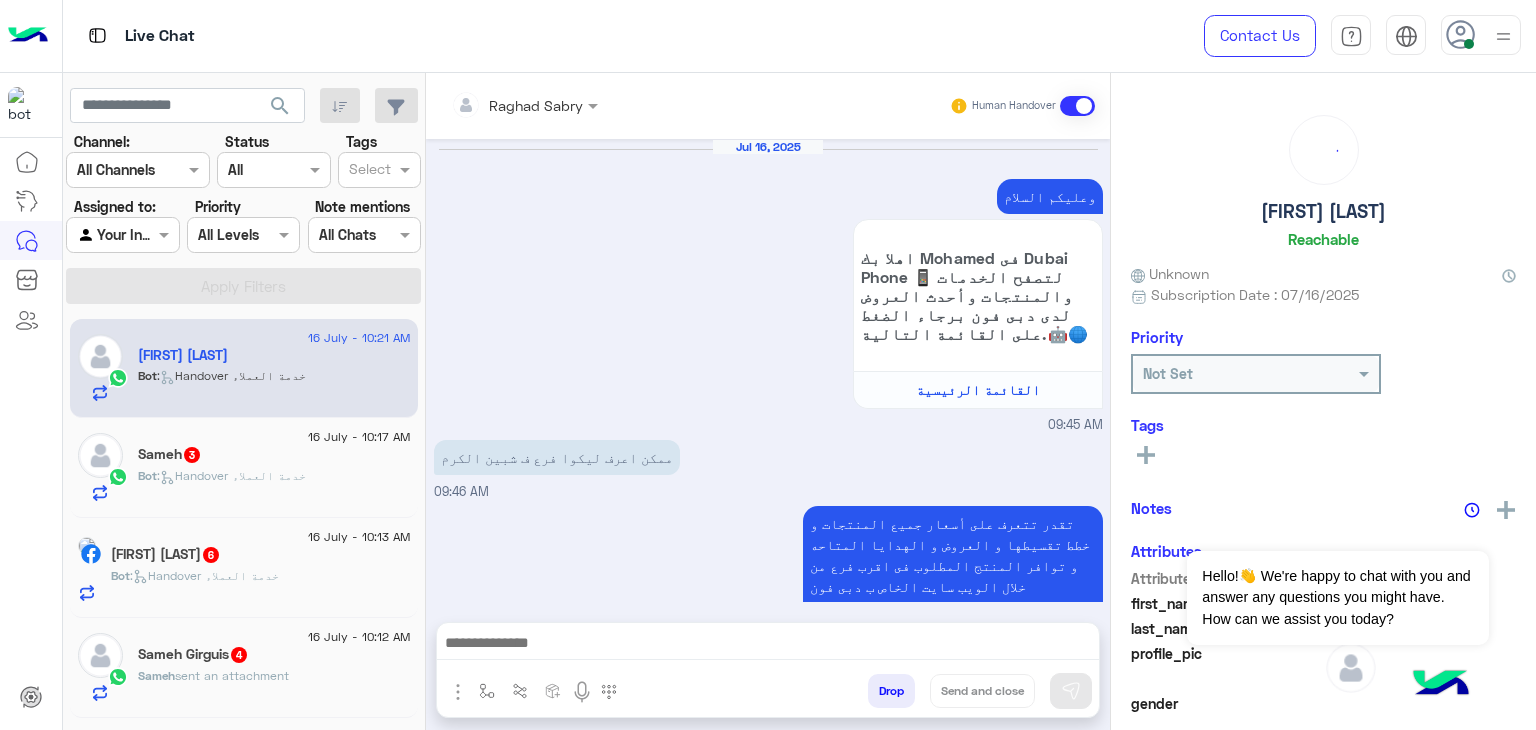 scroll, scrollTop: 1643, scrollLeft: 0, axis: vertical 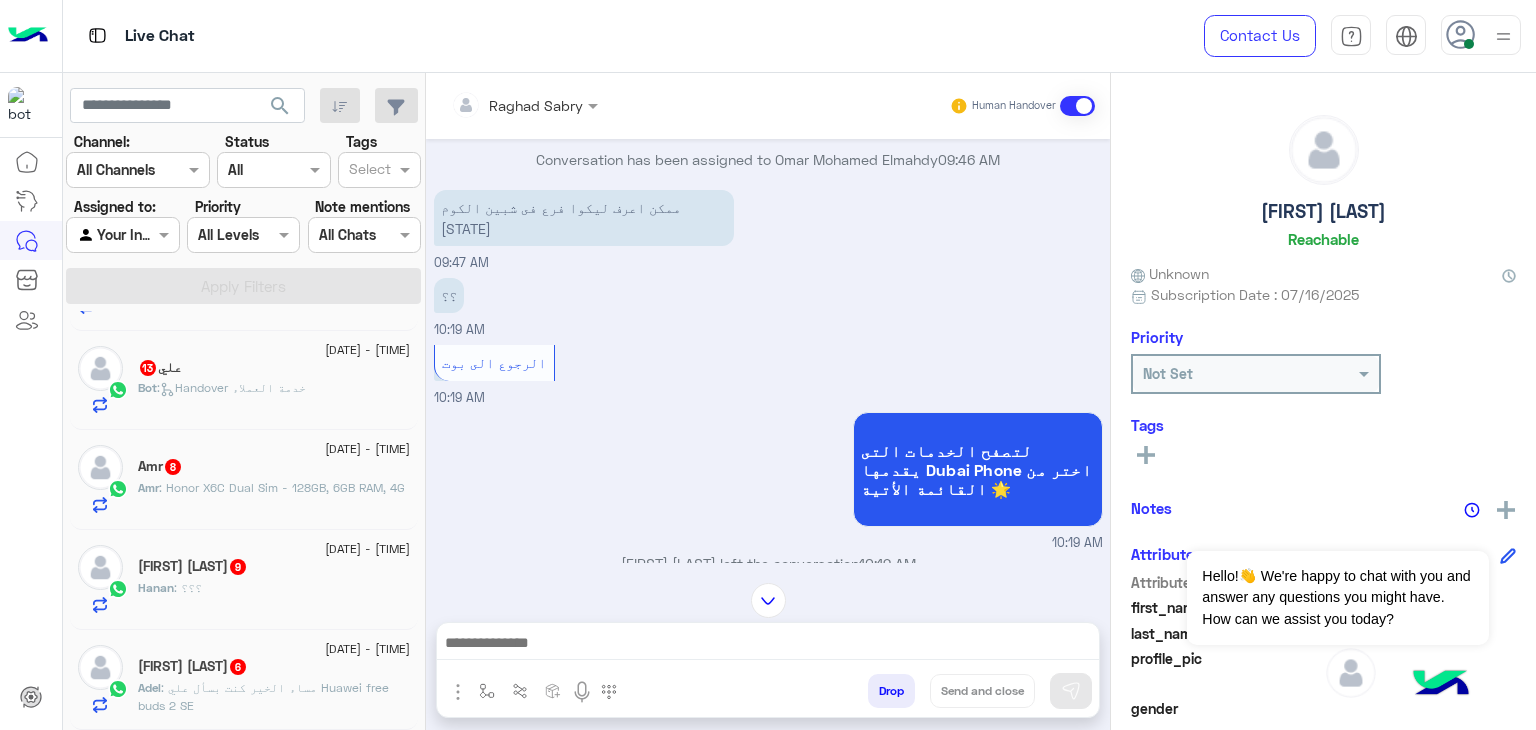 click on "الرجوع الى بوت     10:19 AM" at bounding box center [768, 374] 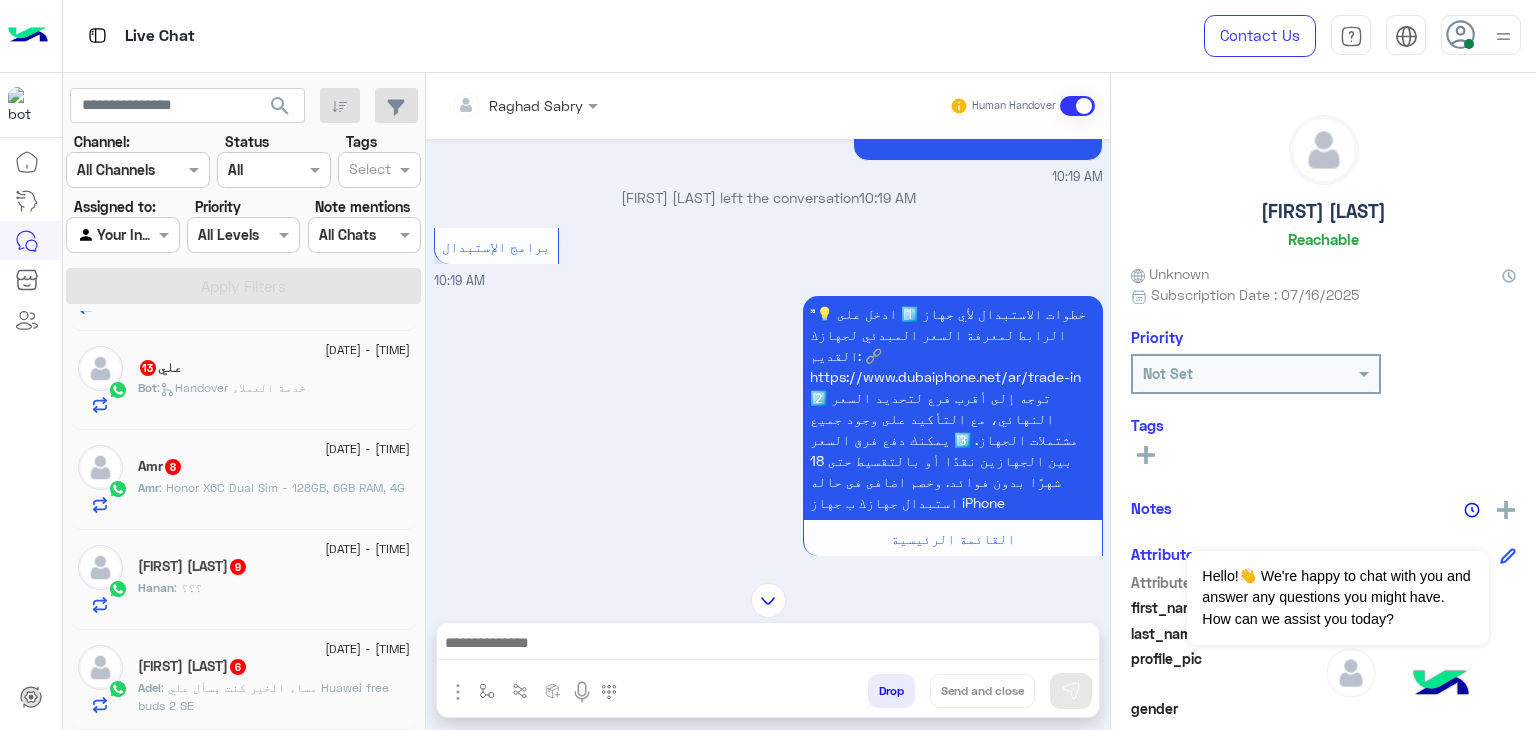 scroll, scrollTop: 1406, scrollLeft: 0, axis: vertical 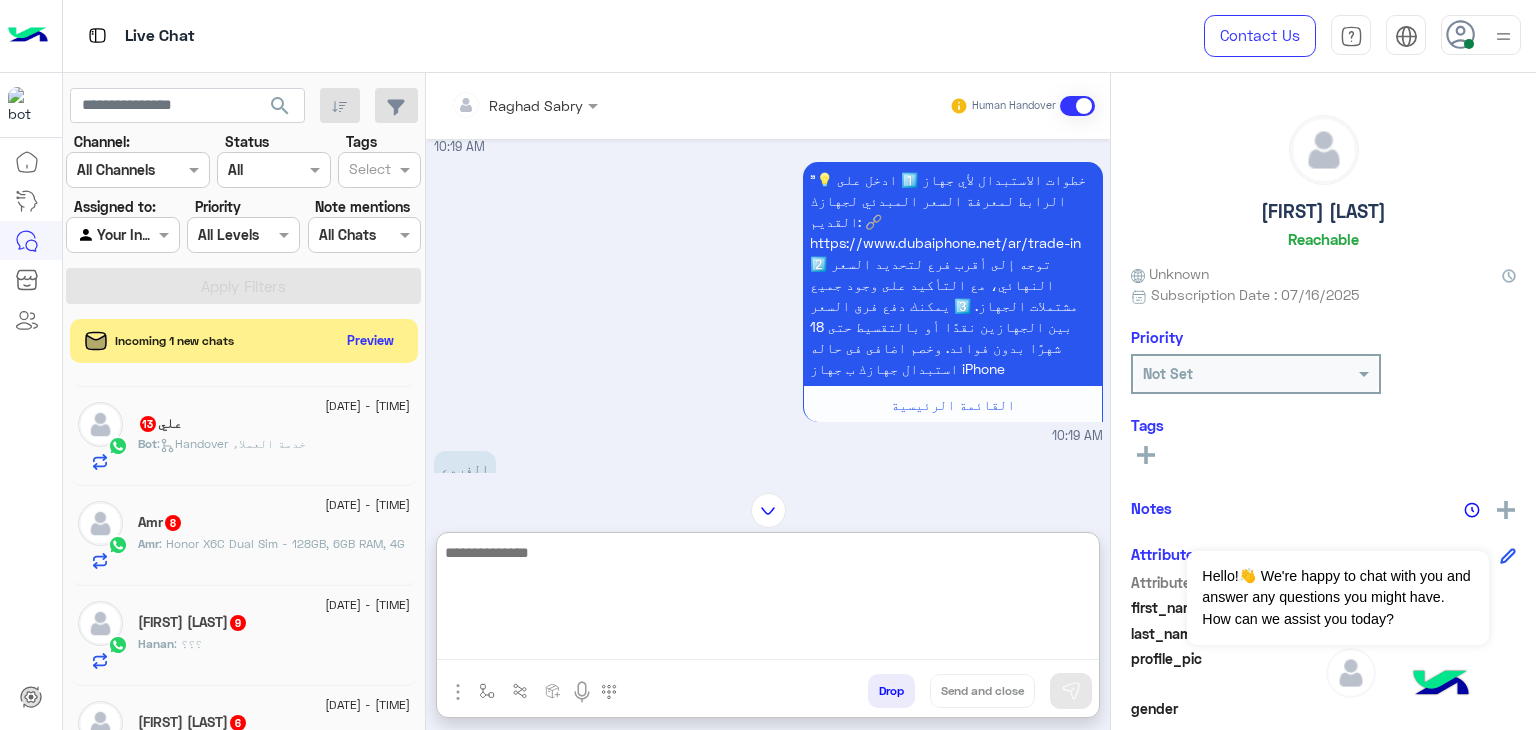 paste on "**********" 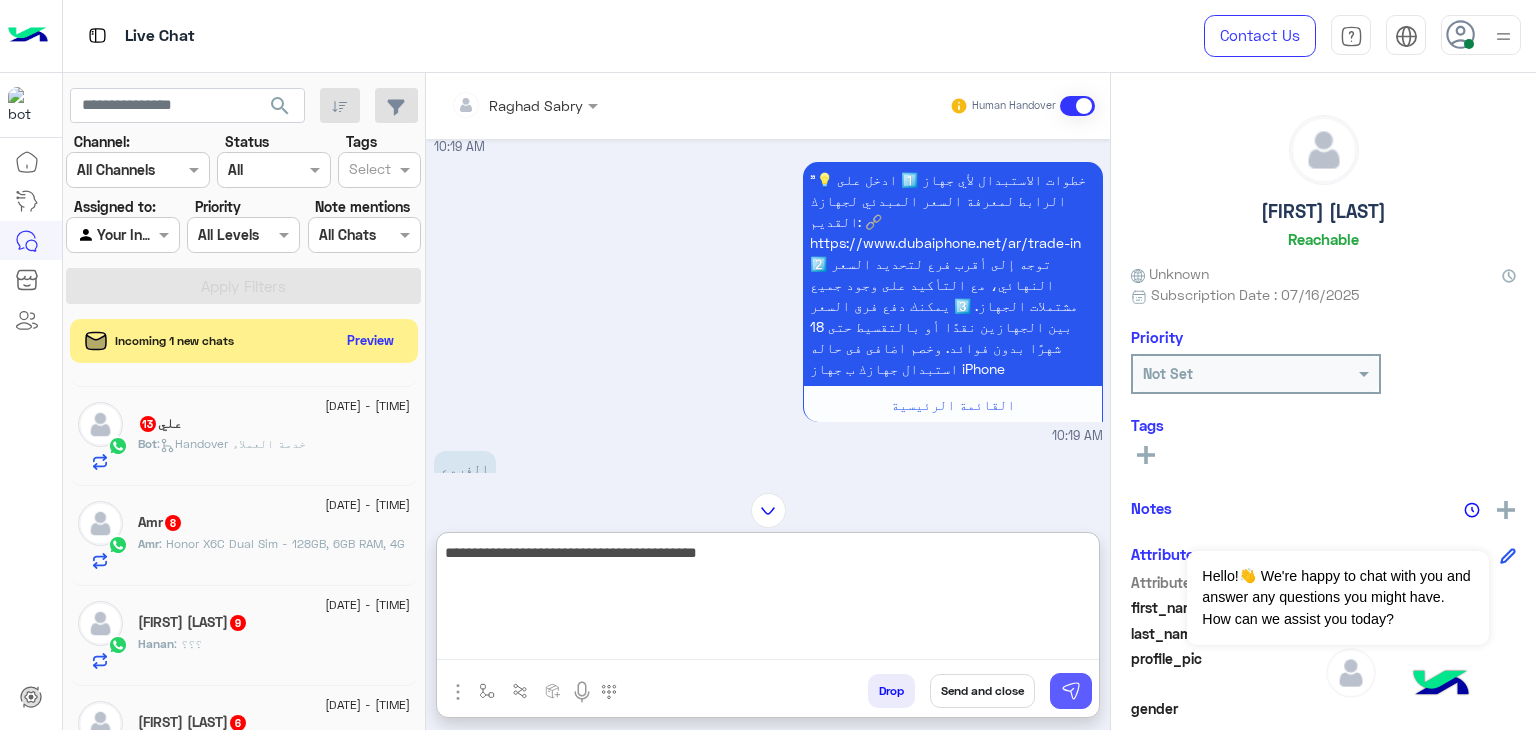 type on "**********" 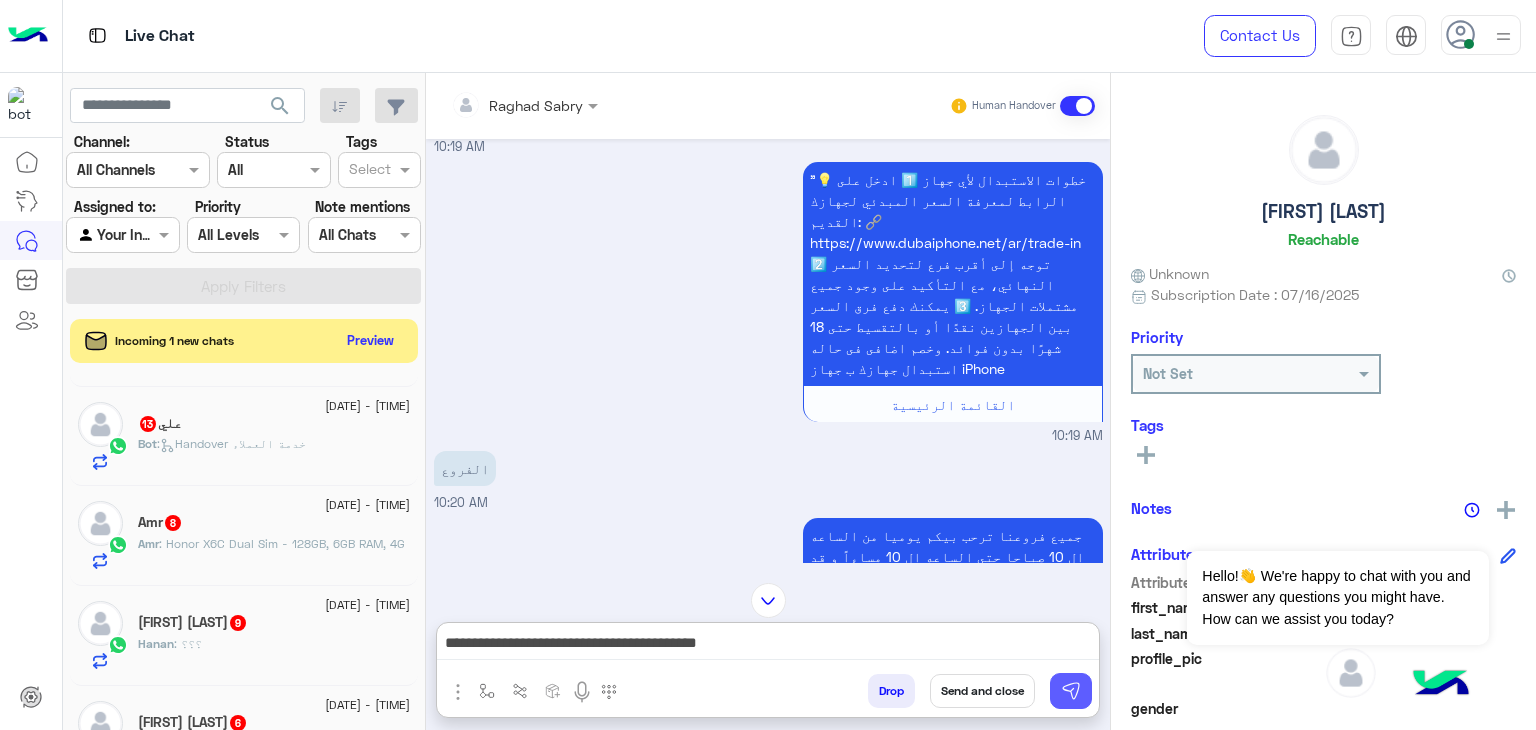 click at bounding box center (1071, 691) 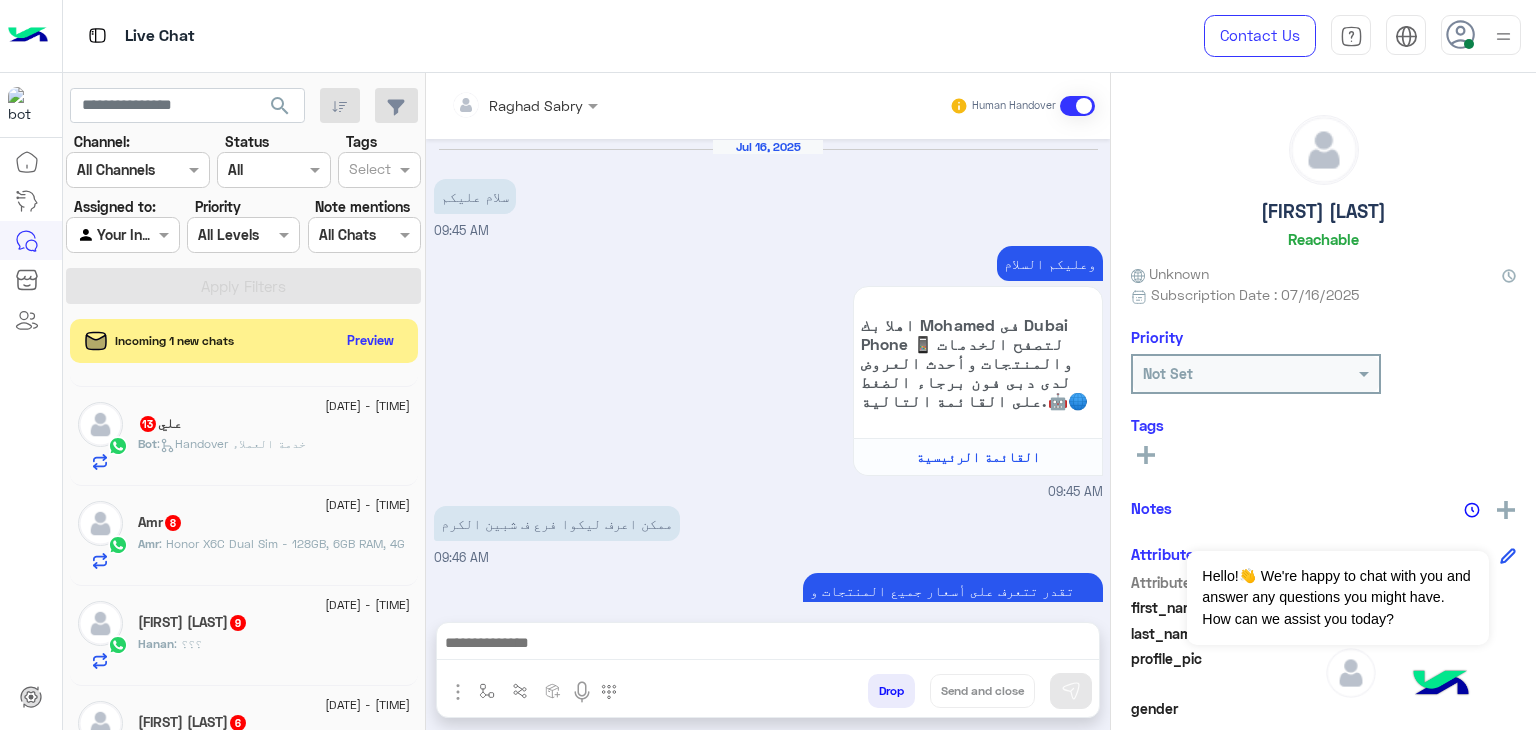 scroll, scrollTop: 1809, scrollLeft: 0, axis: vertical 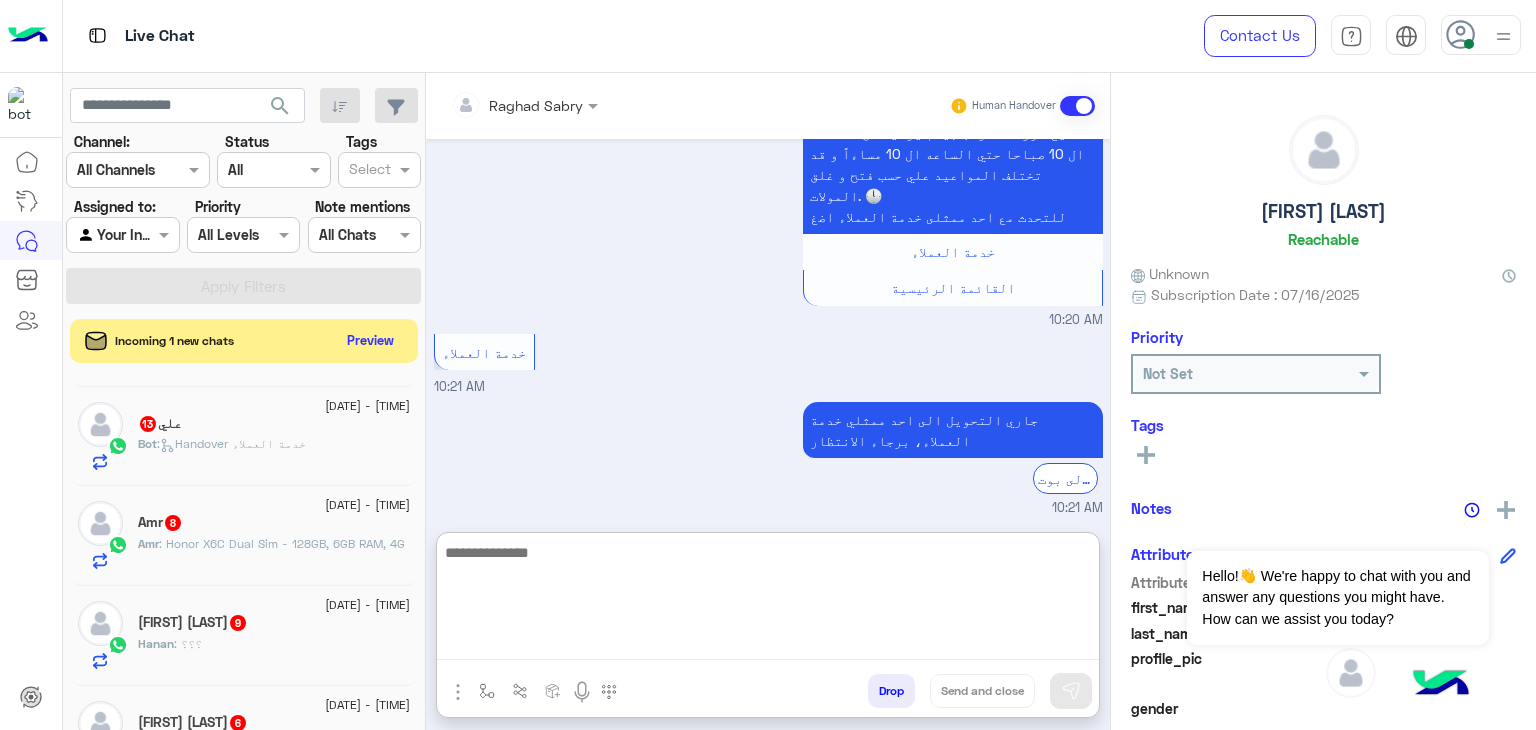 paste on "**********" 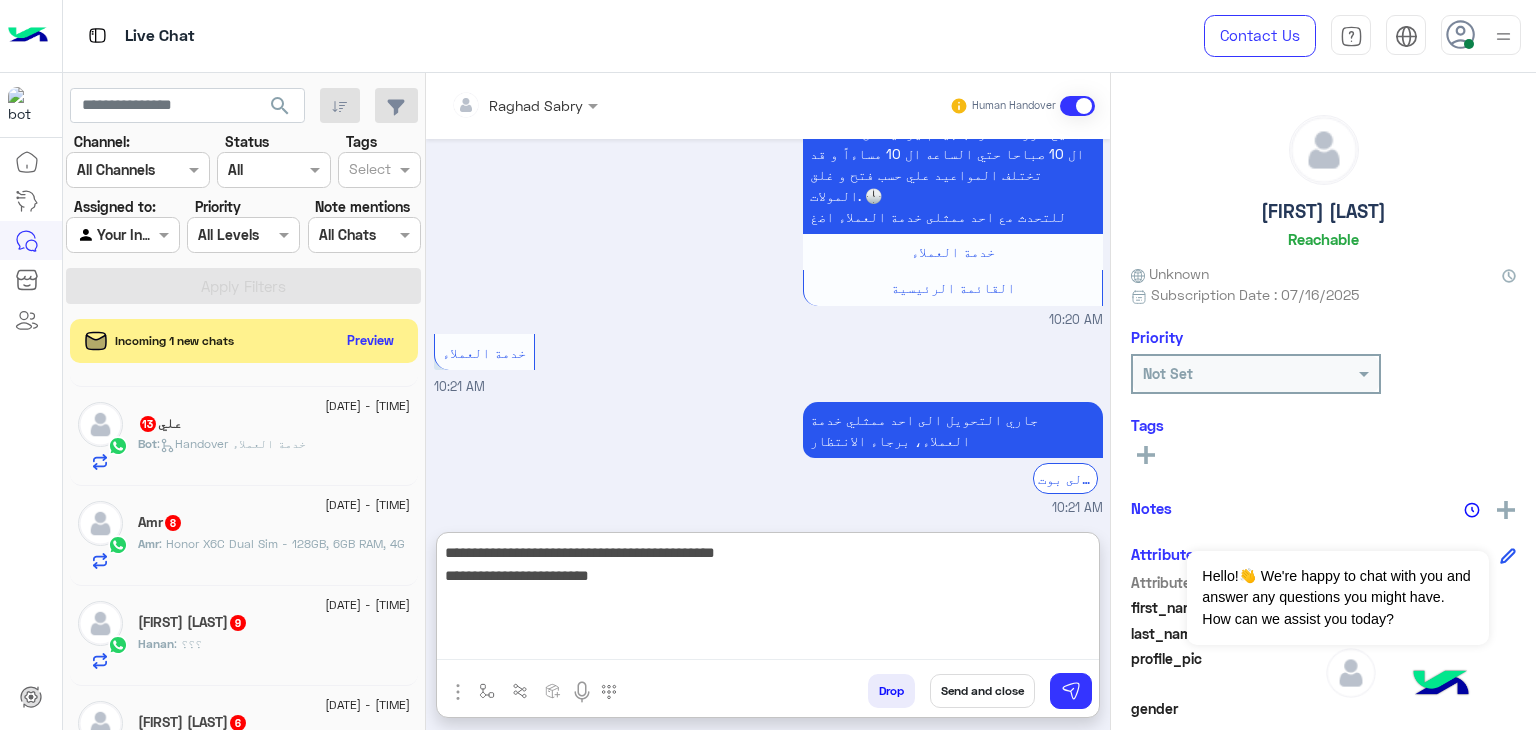 type on "**********" 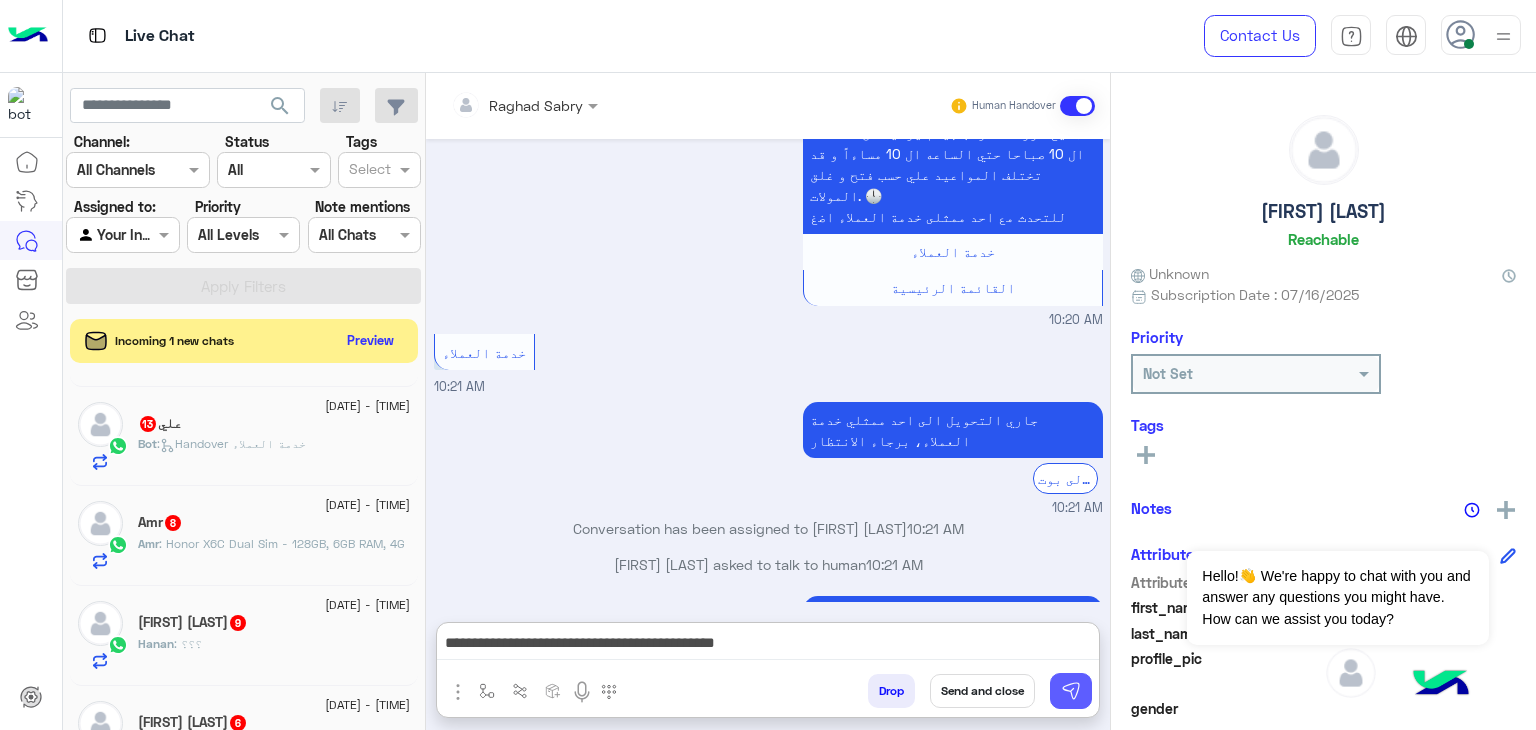 click at bounding box center (1071, 691) 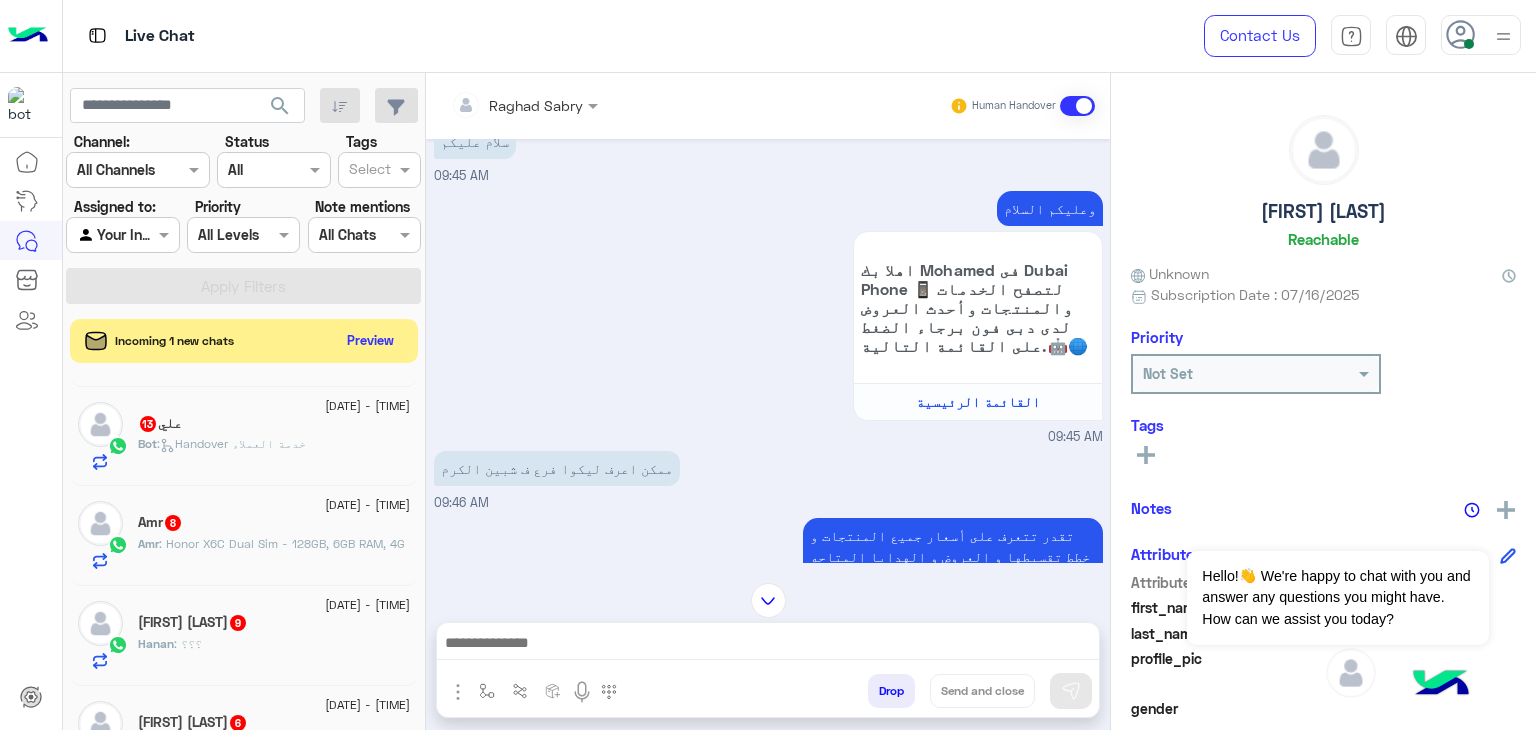 scroll, scrollTop: 1994, scrollLeft: 0, axis: vertical 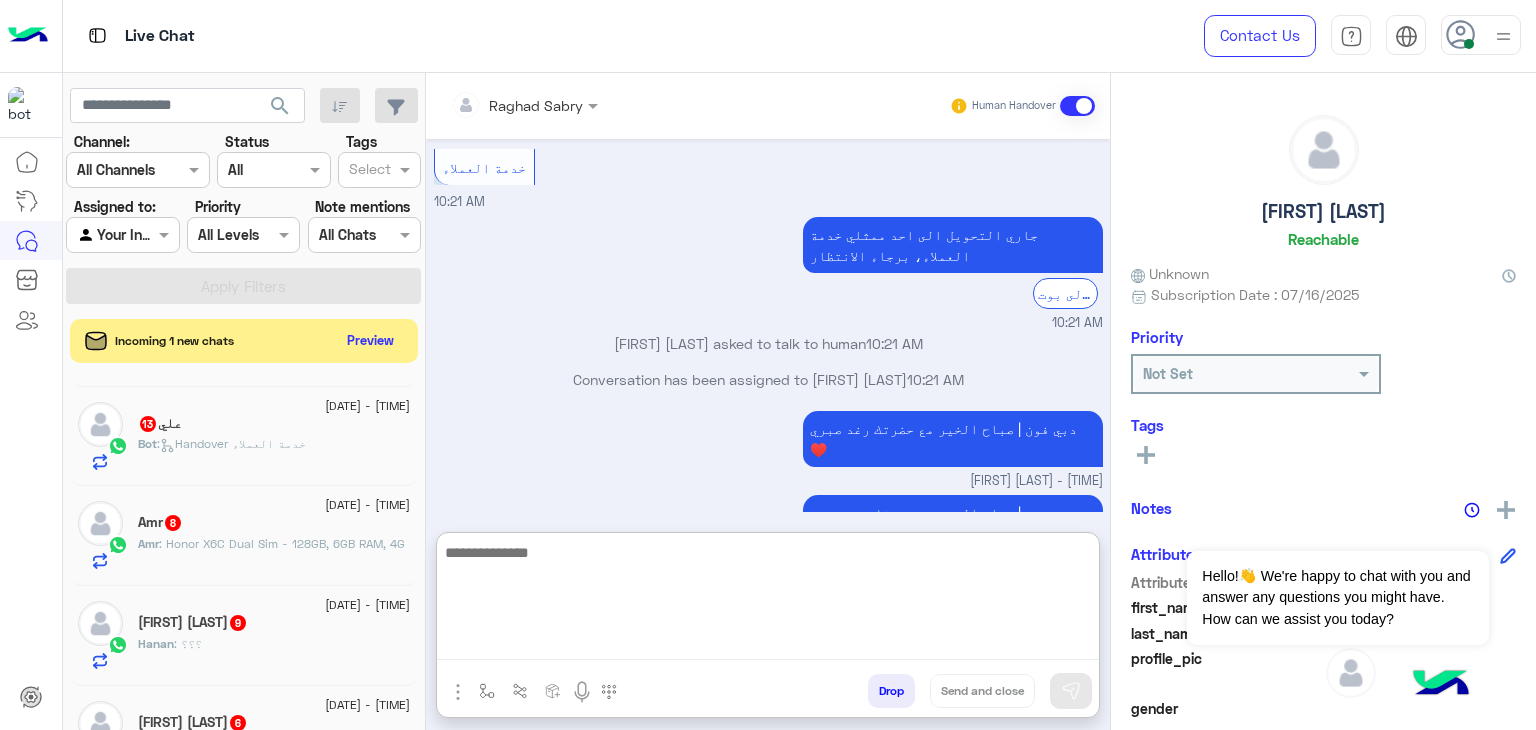 paste on "**********" 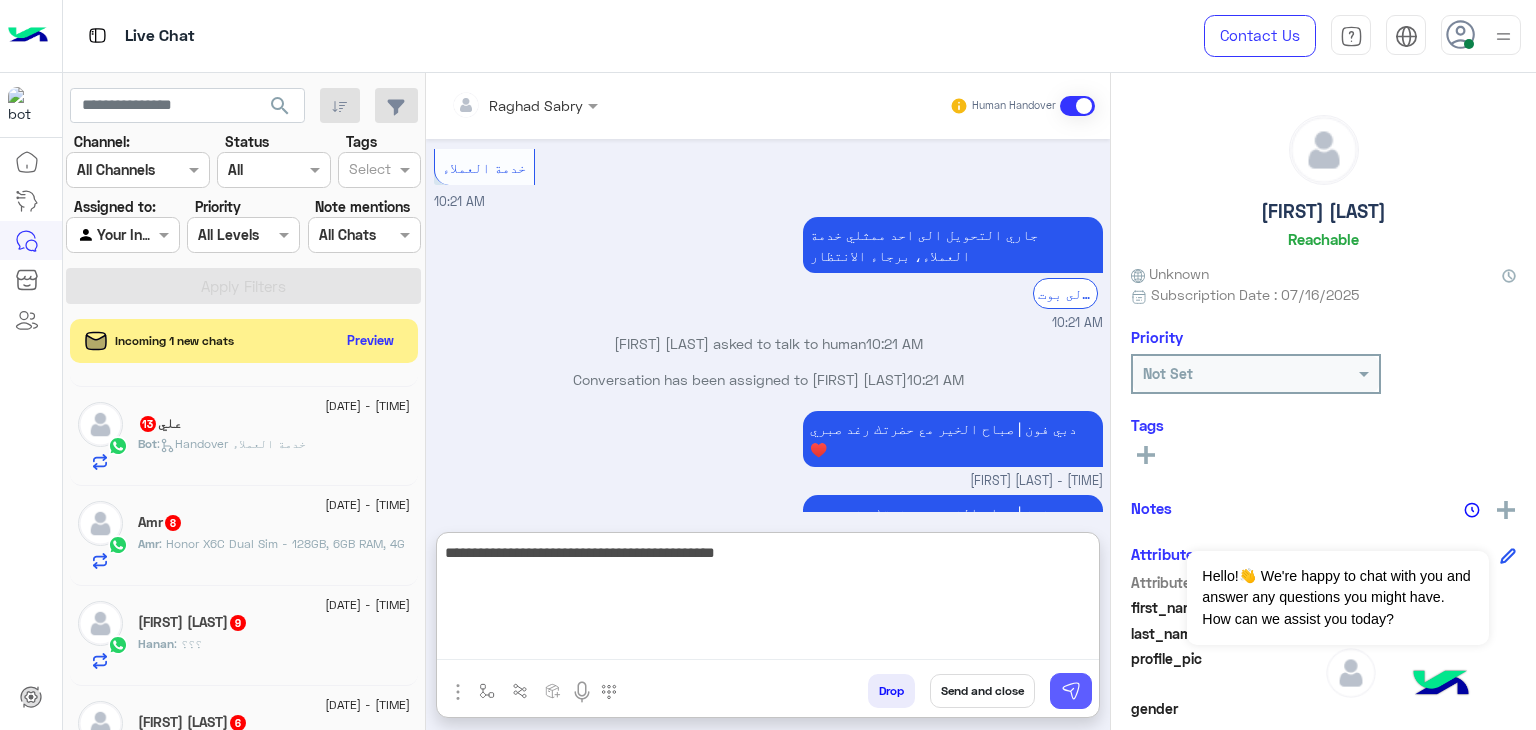 type on "**********" 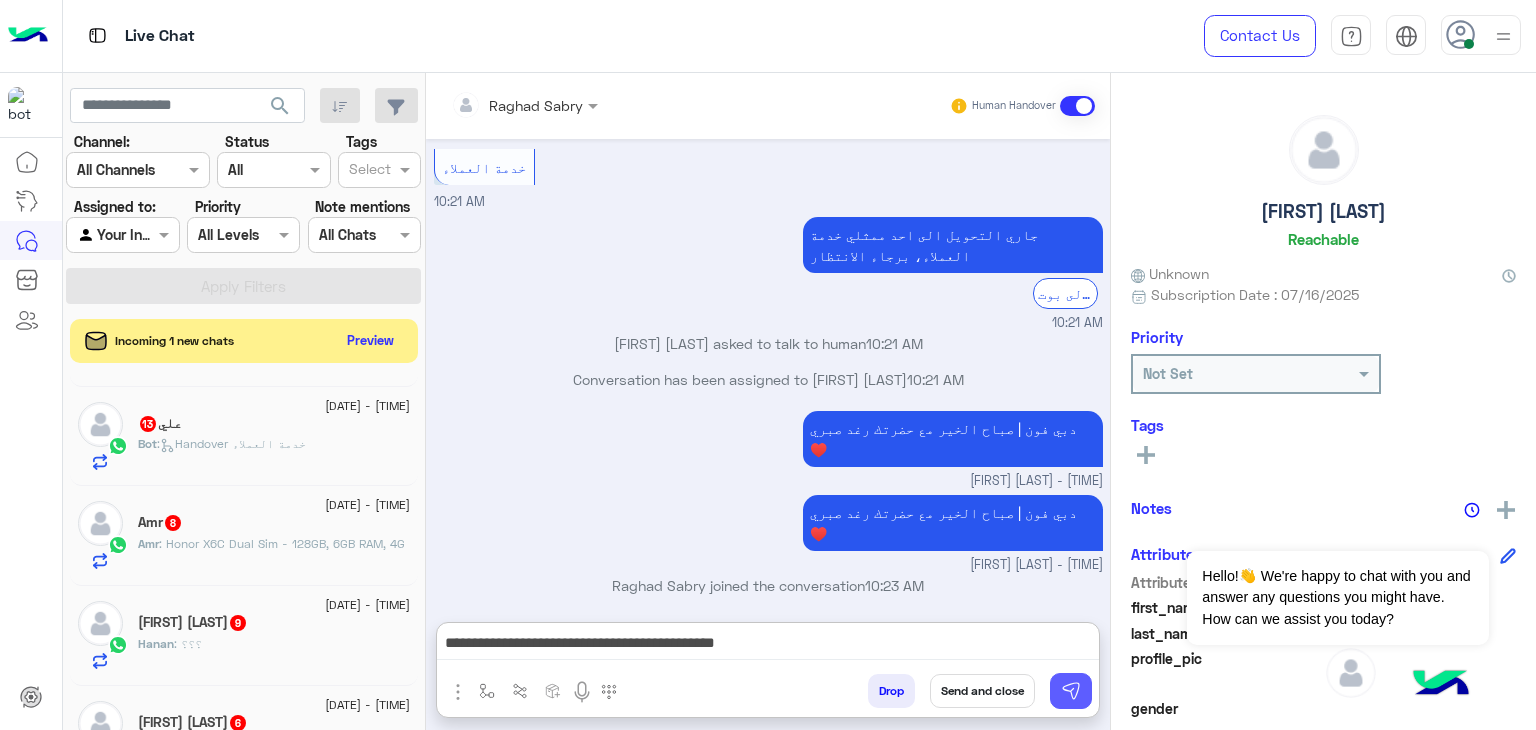 click at bounding box center [1071, 691] 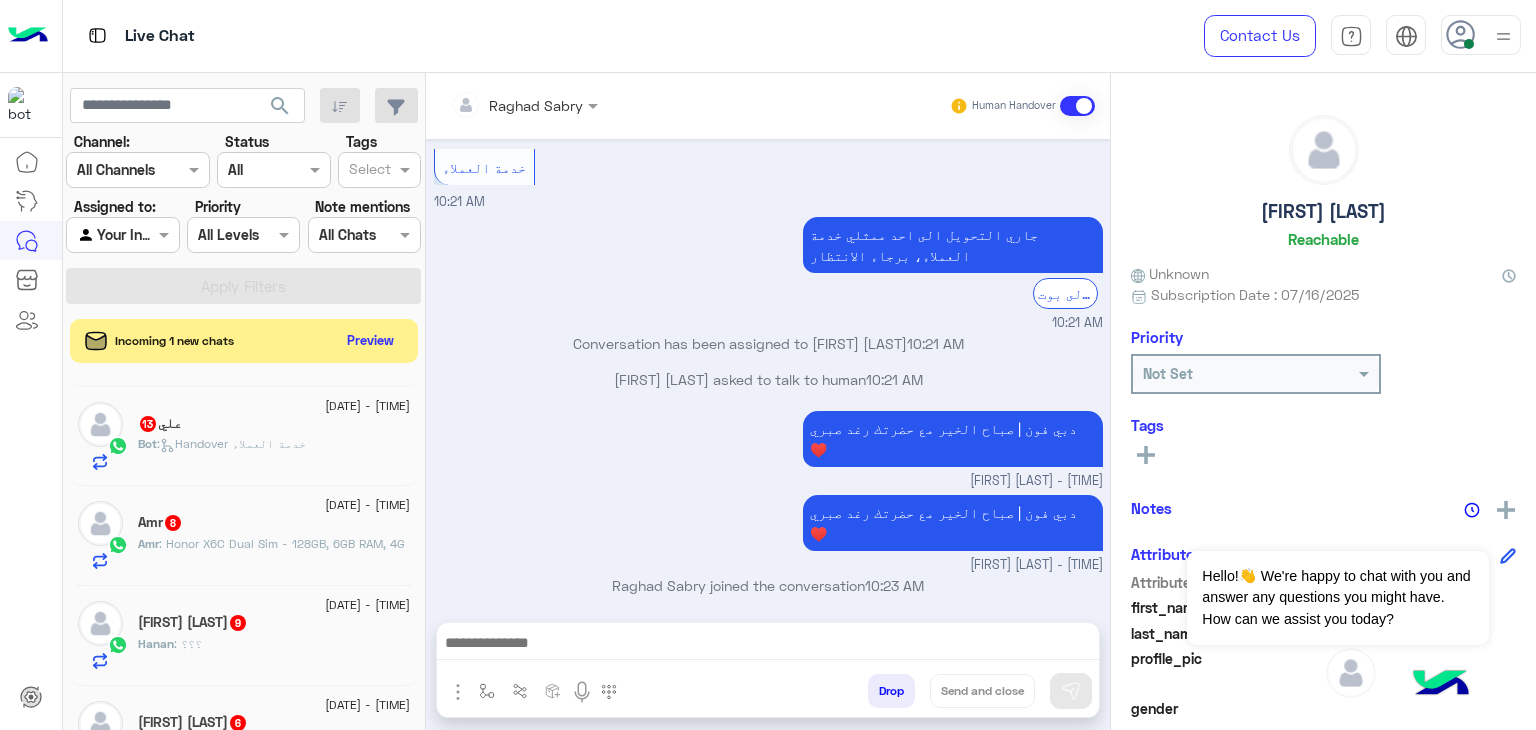 scroll, scrollTop: 2078, scrollLeft: 0, axis: vertical 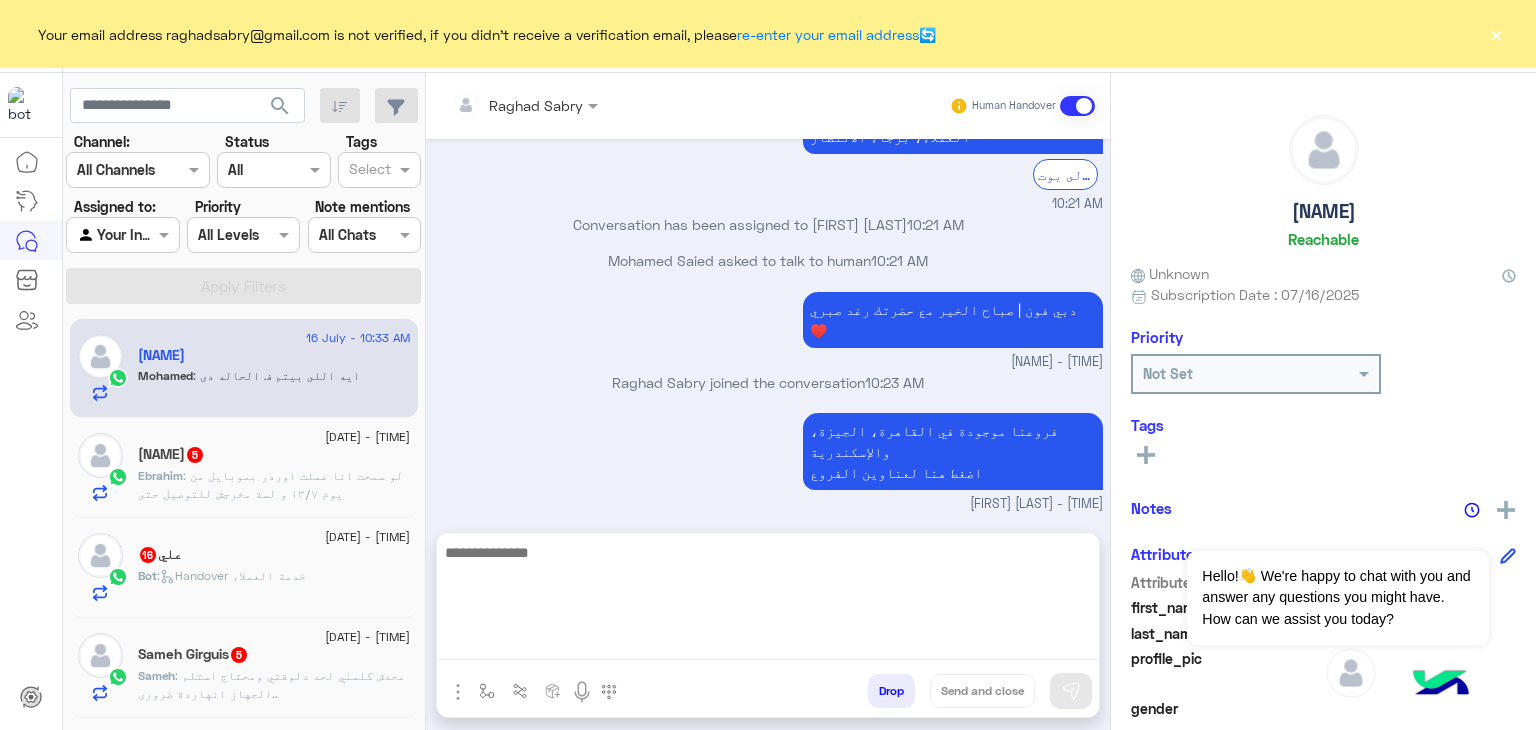 click at bounding box center [768, 600] 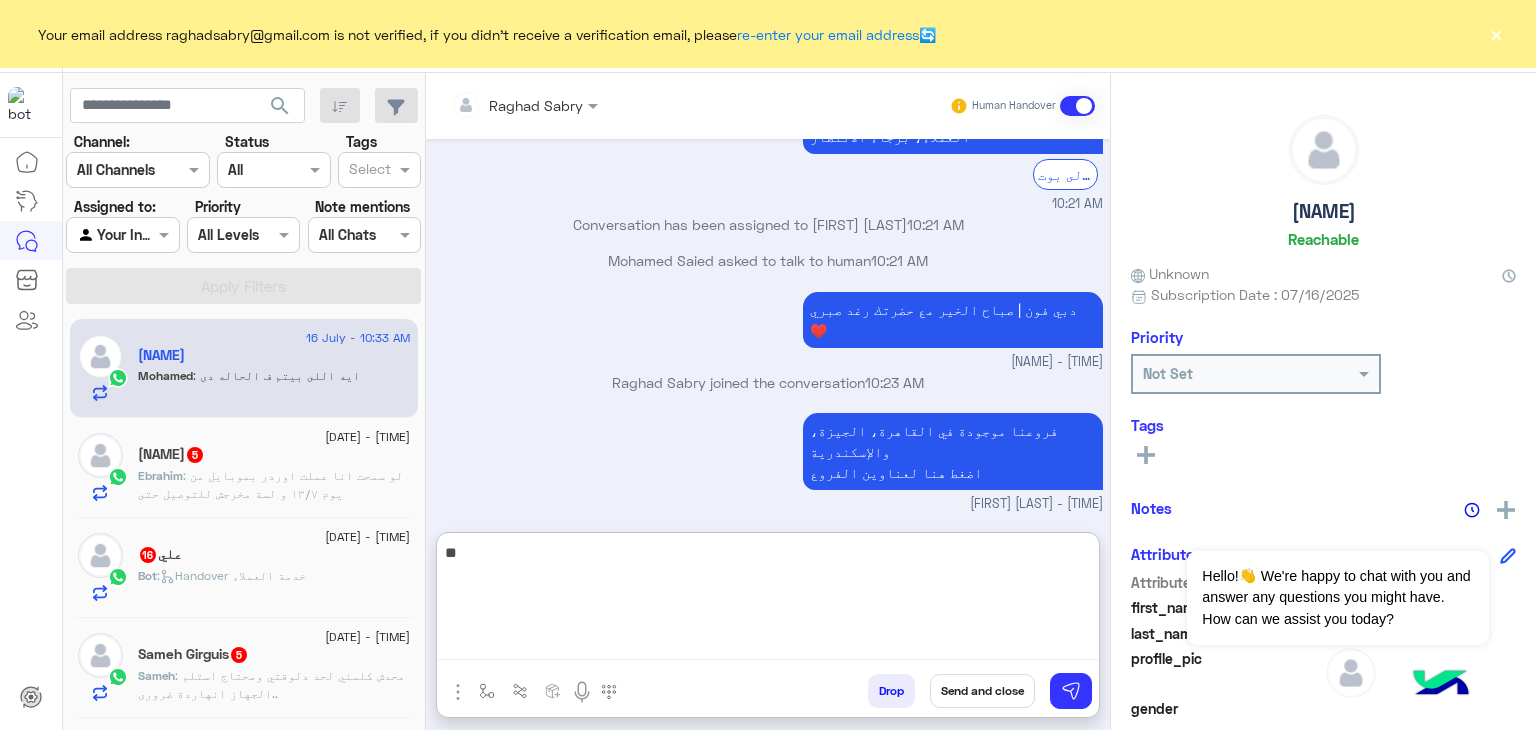 type on "*" 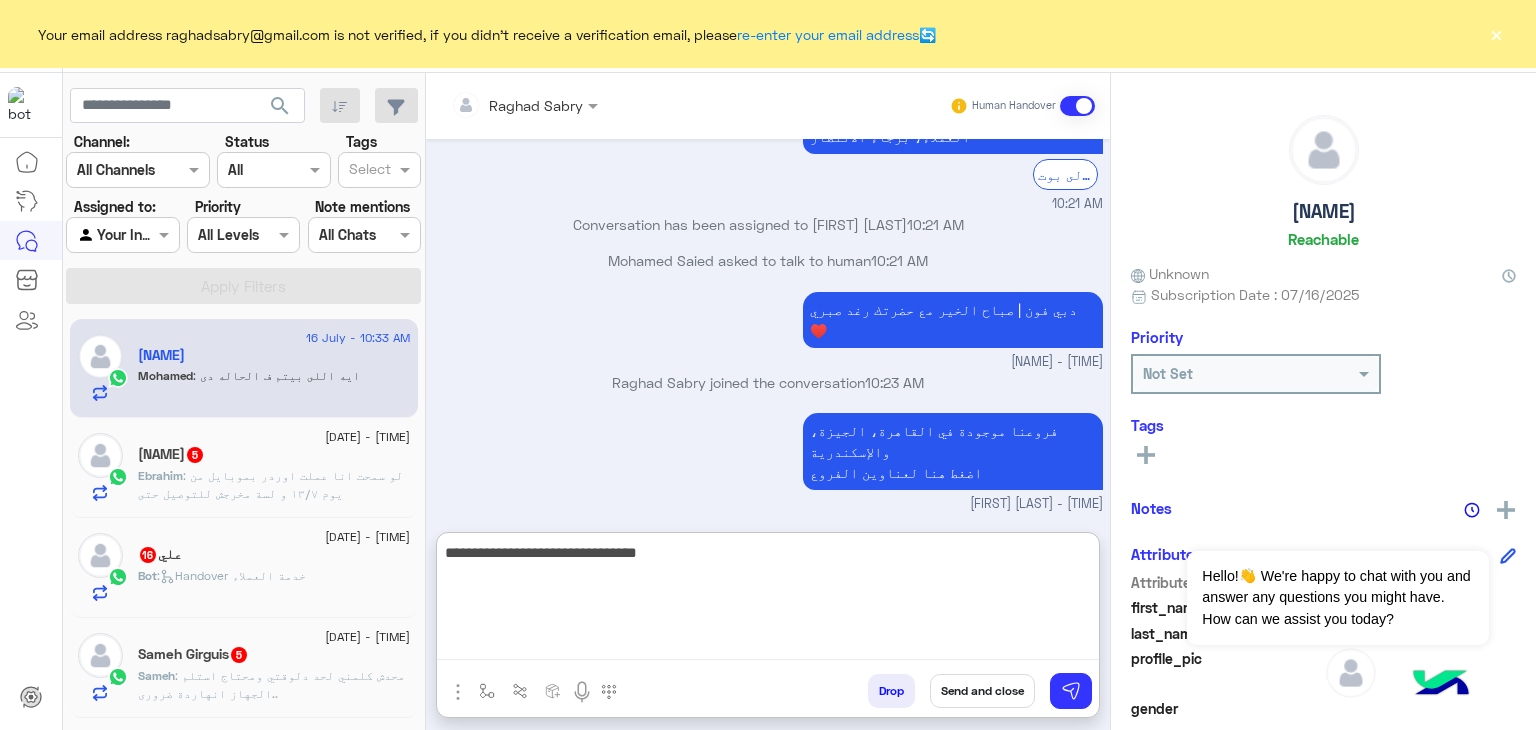 type on "**********" 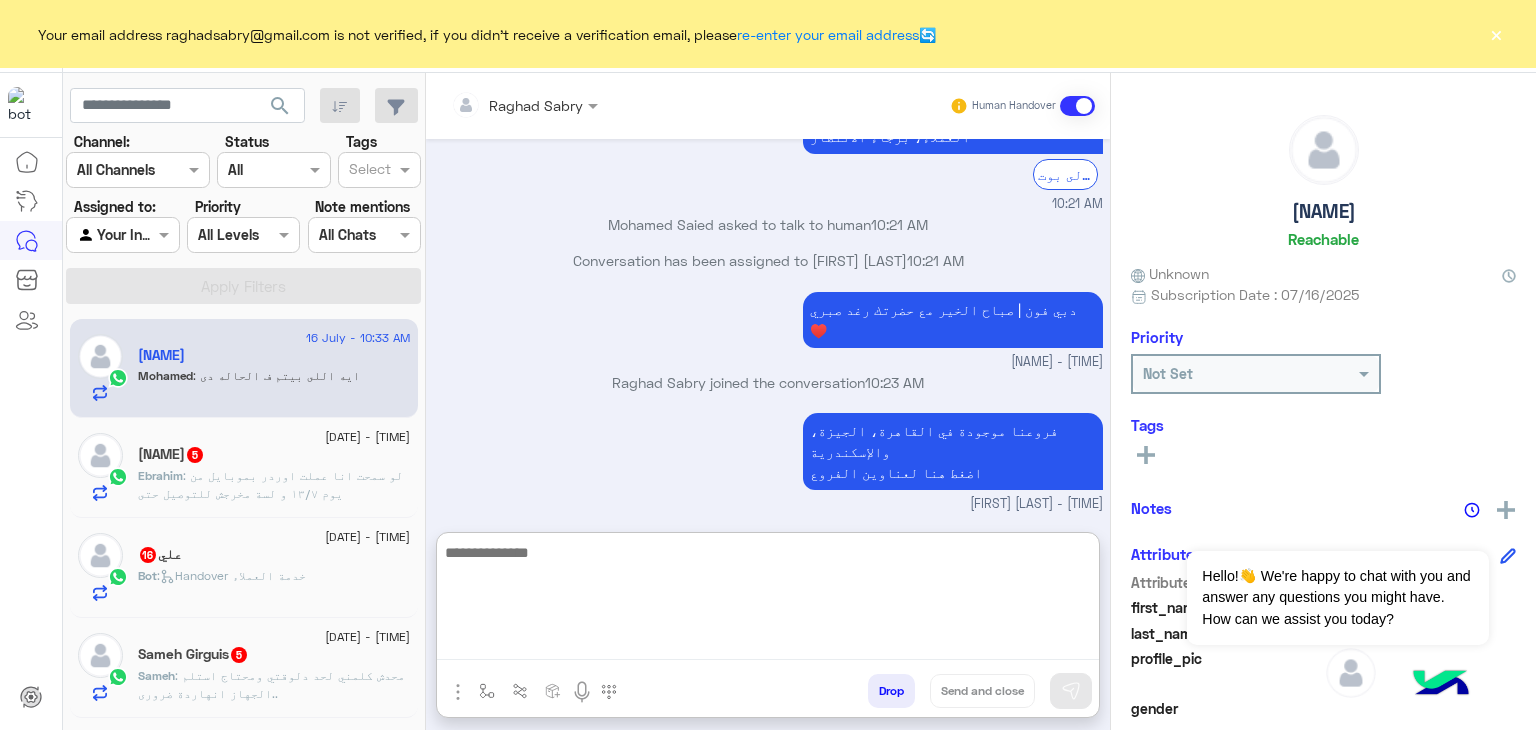 scroll, scrollTop: 1386, scrollLeft: 0, axis: vertical 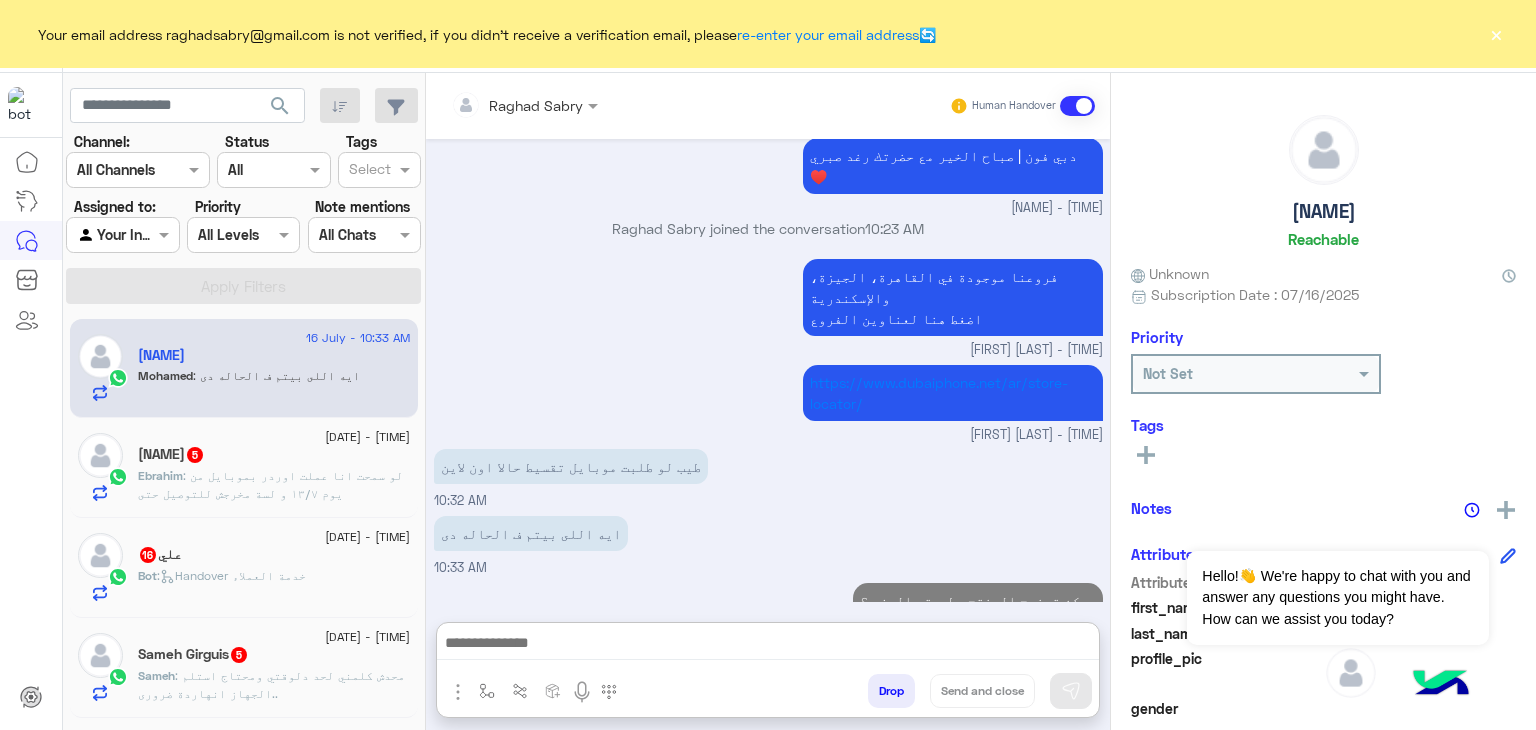 click on "×" 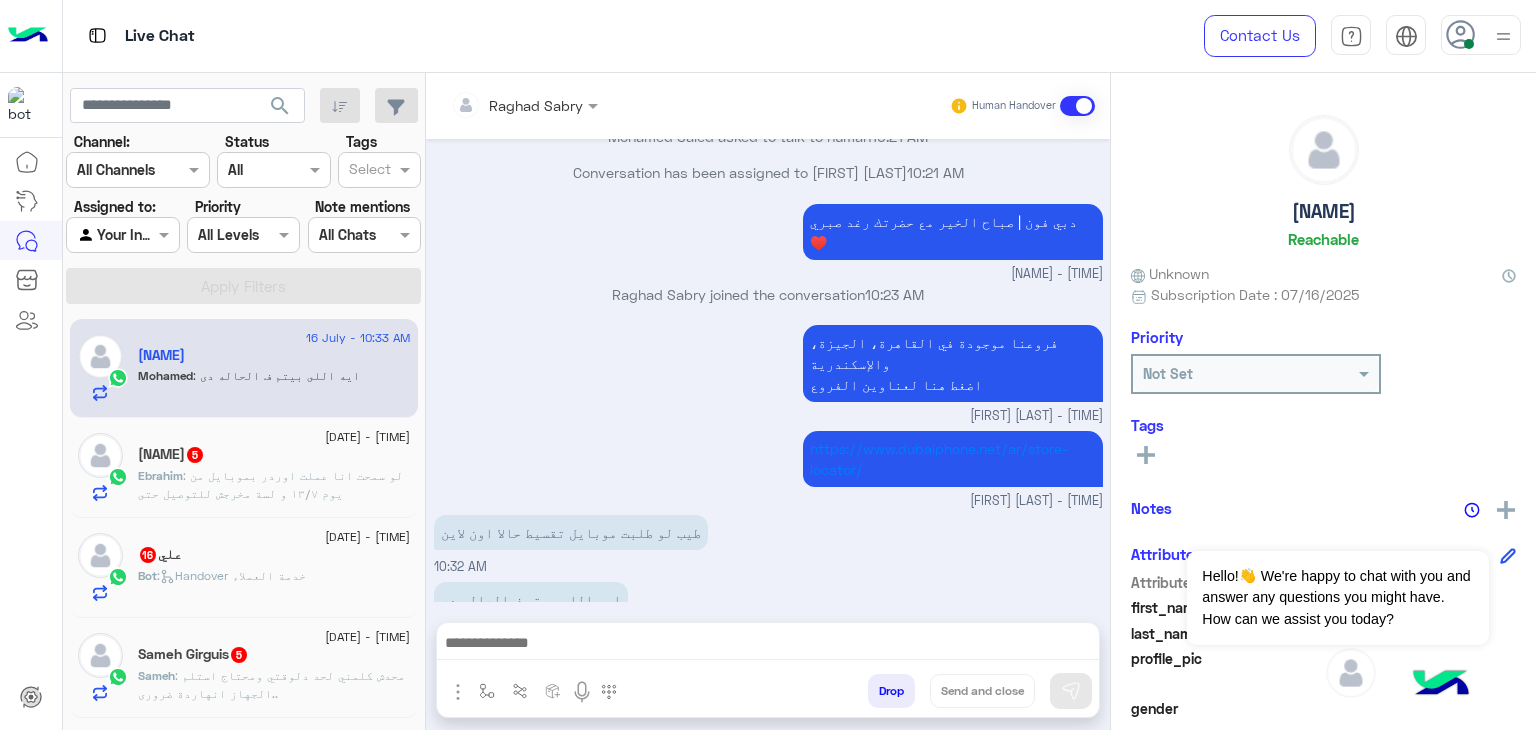 scroll, scrollTop: 1296, scrollLeft: 0, axis: vertical 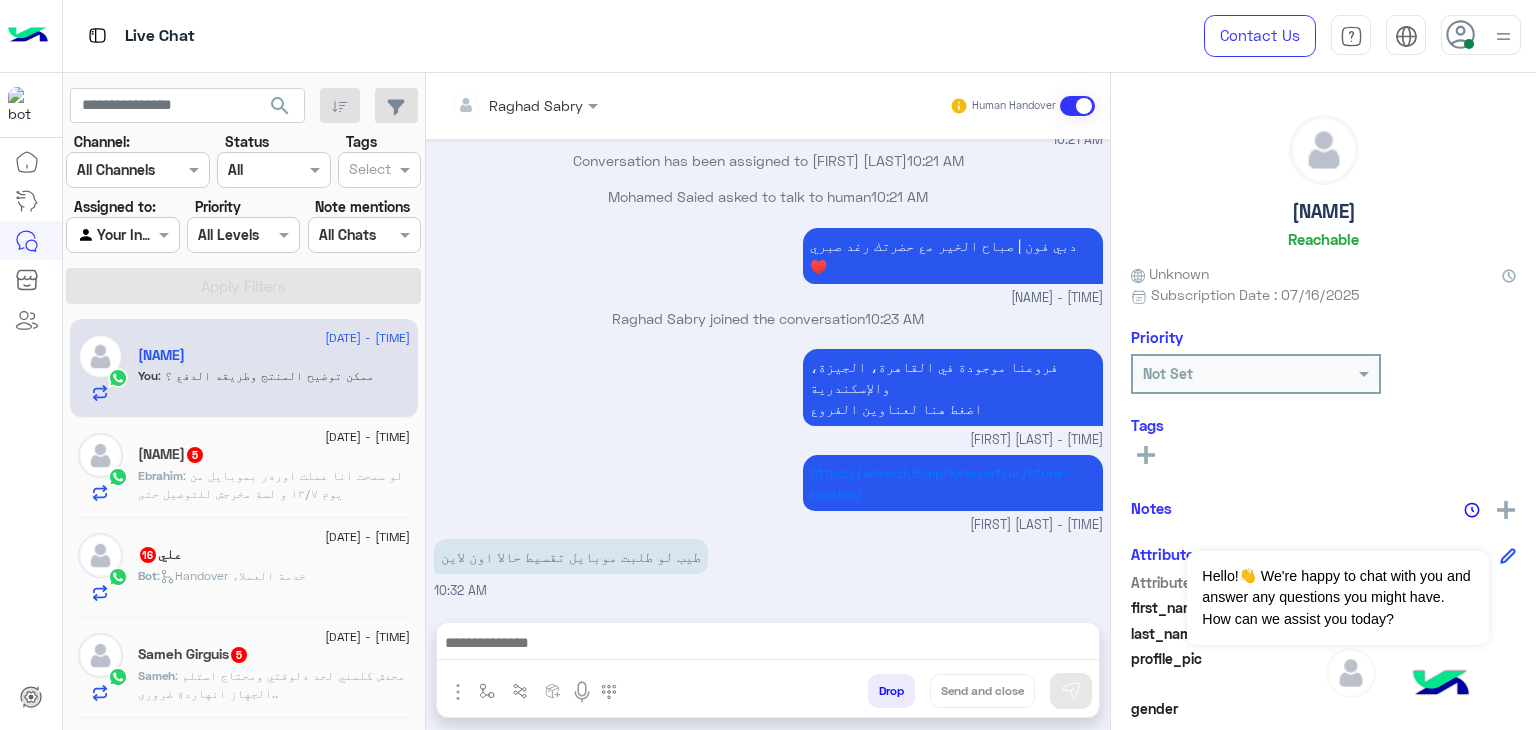 click on ": لو سمحت انا عملت اوردر بموبايل من يوم ١٣/٧ و لسة مخرجش للتوصيل حتى" 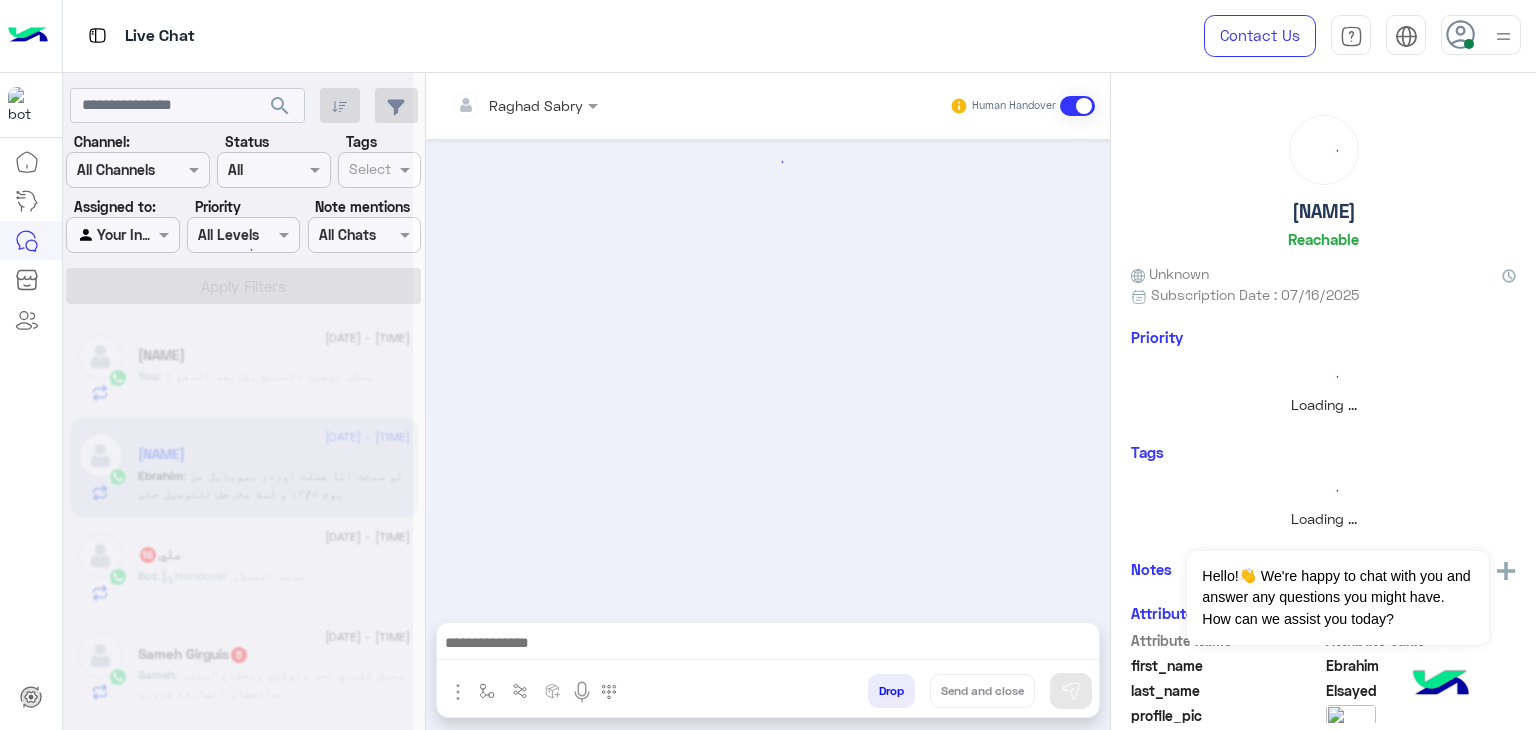 scroll, scrollTop: 893, scrollLeft: 0, axis: vertical 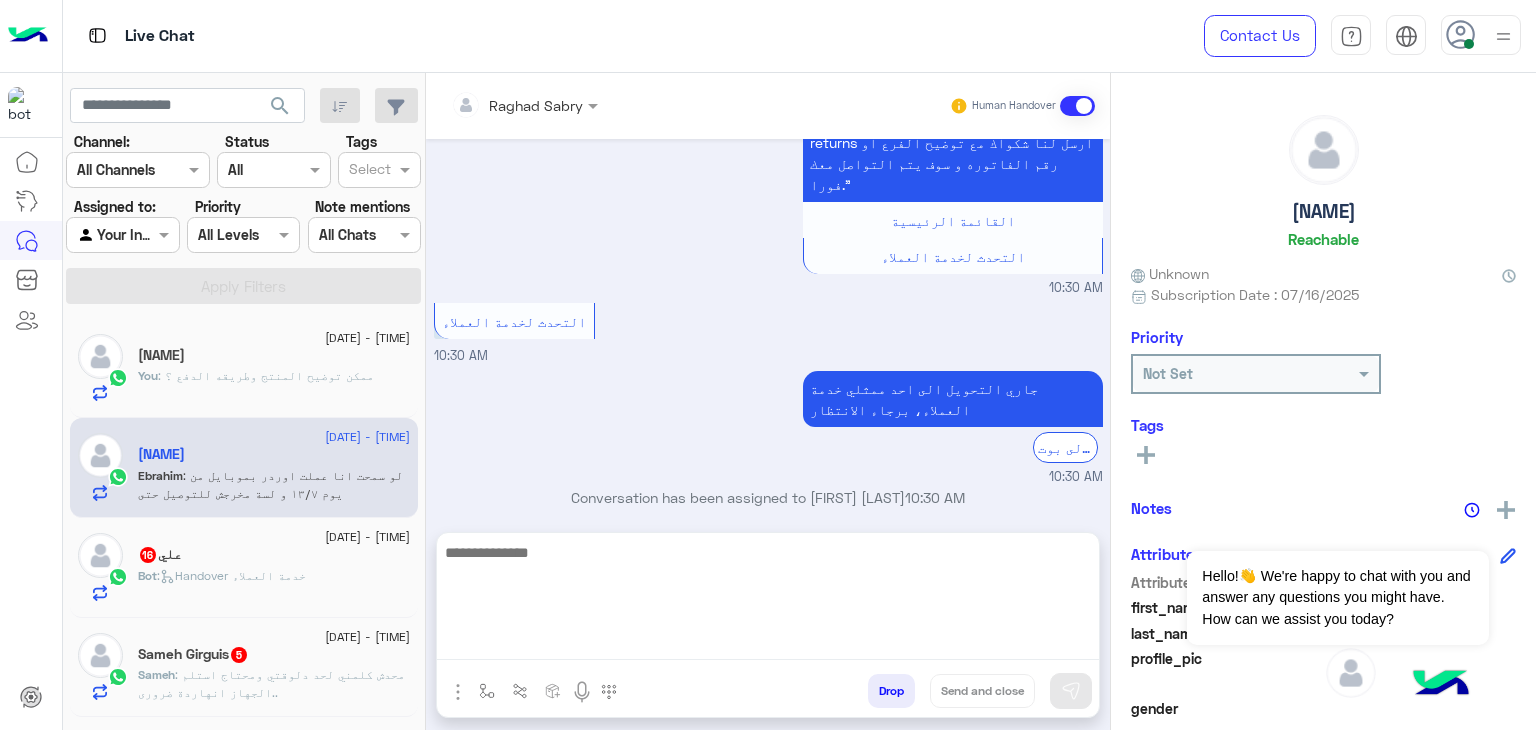 click at bounding box center [768, 600] 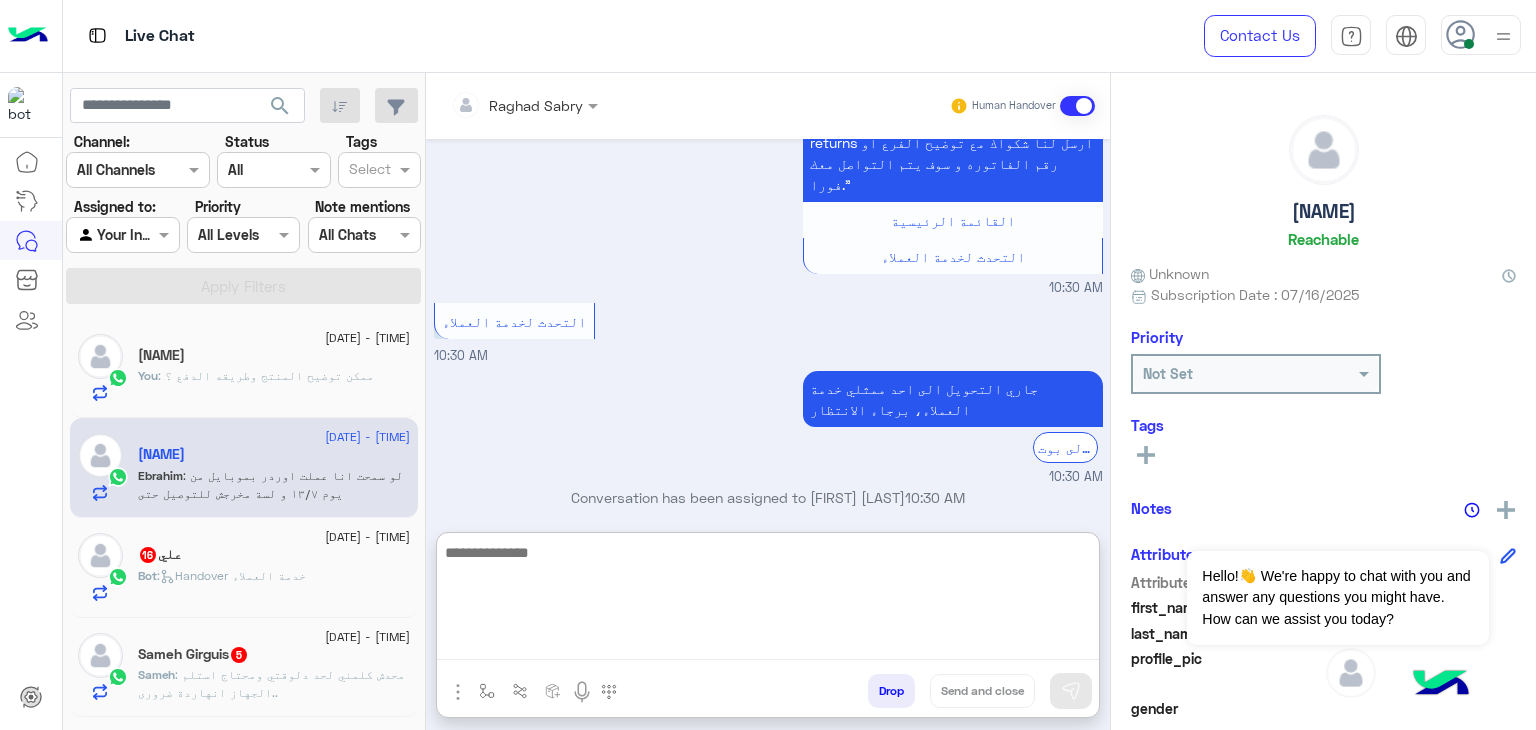 paste on "**********" 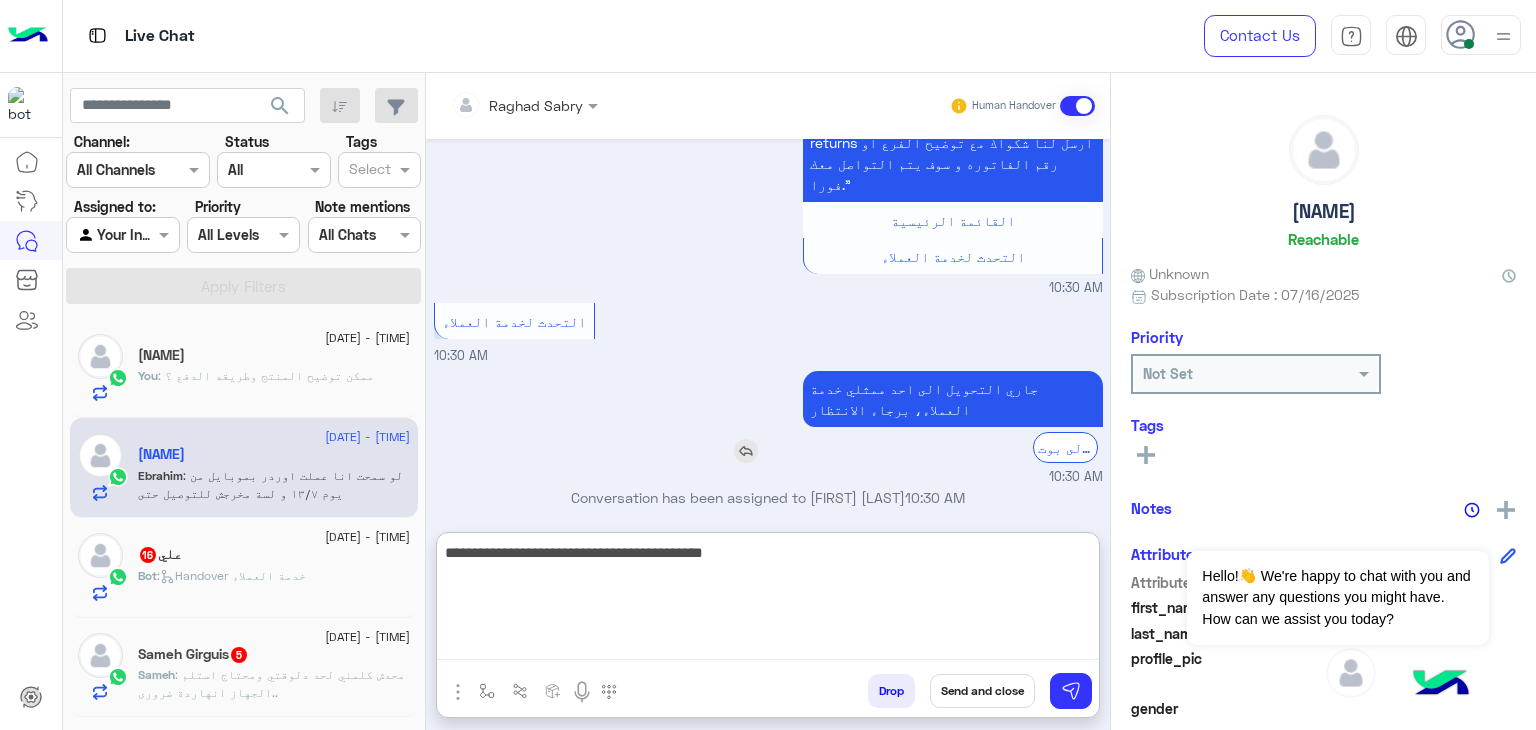scroll, scrollTop: 984, scrollLeft: 0, axis: vertical 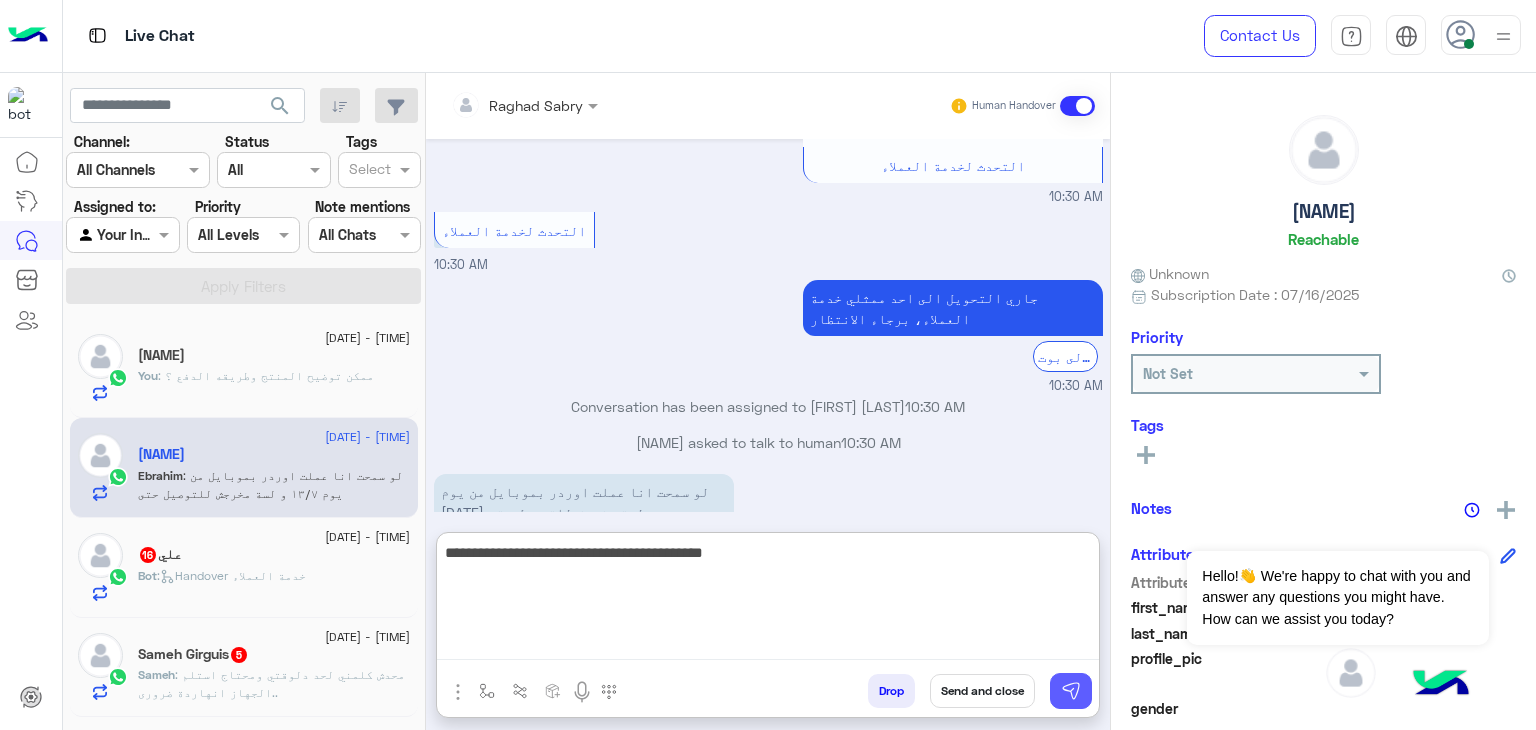 type on "**********" 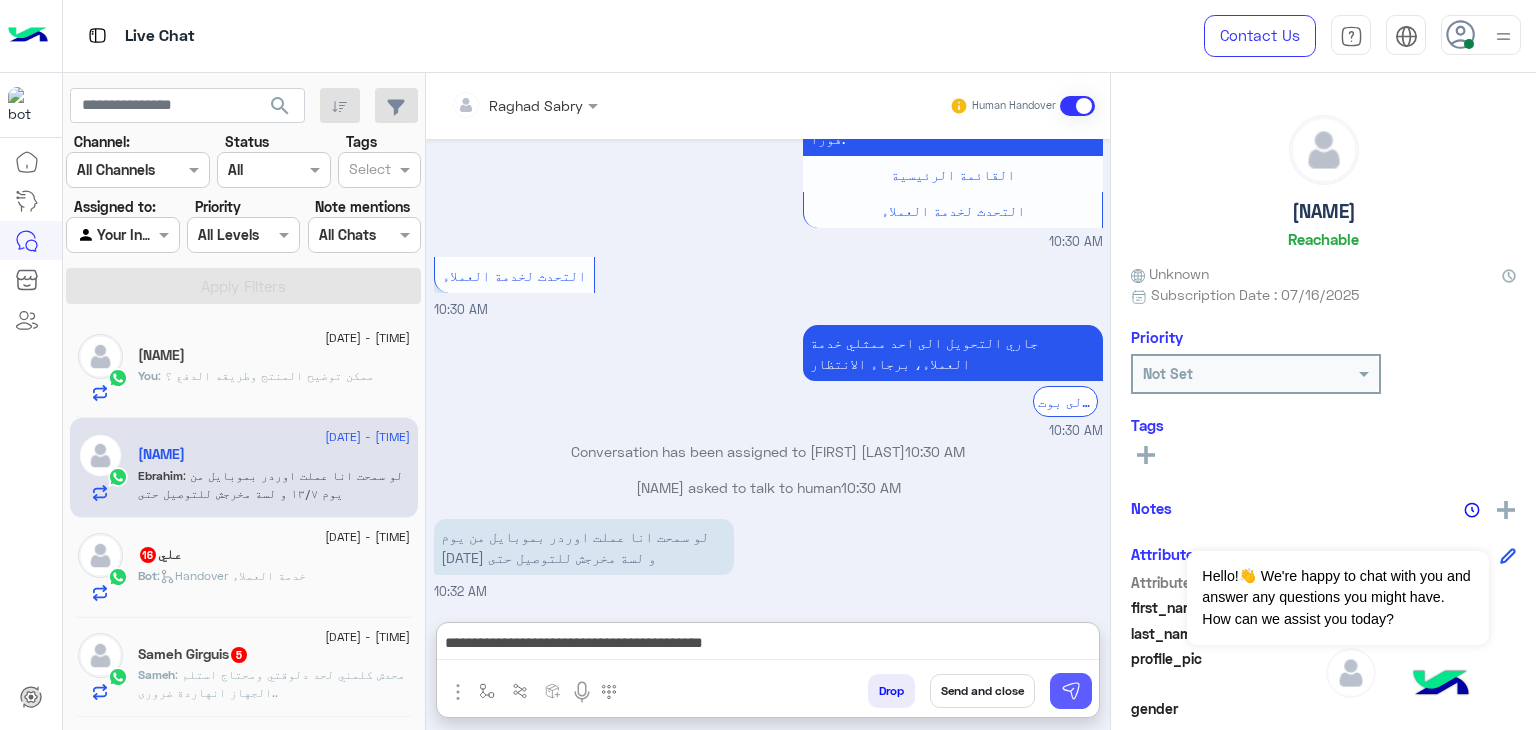 click at bounding box center (1071, 691) 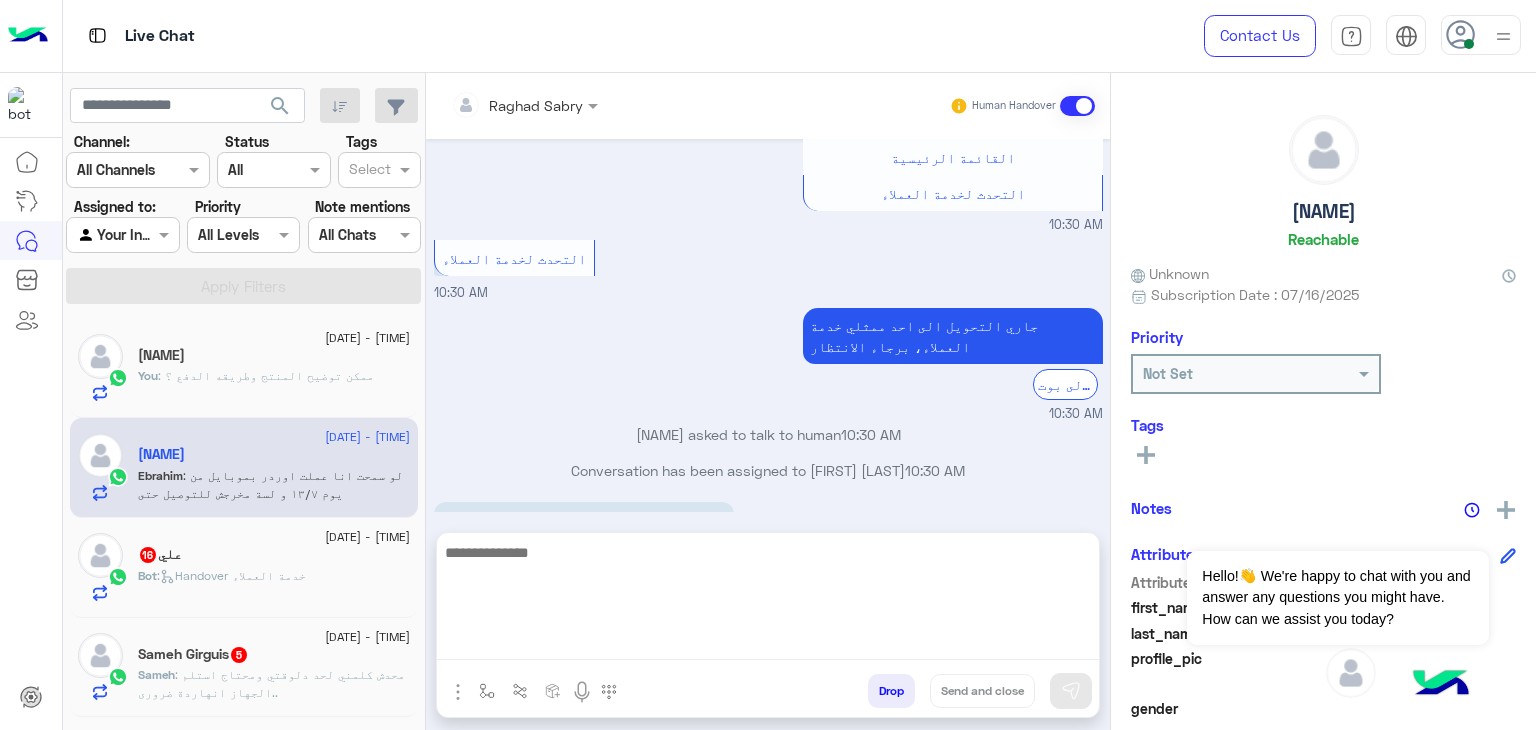 click at bounding box center [768, 600] 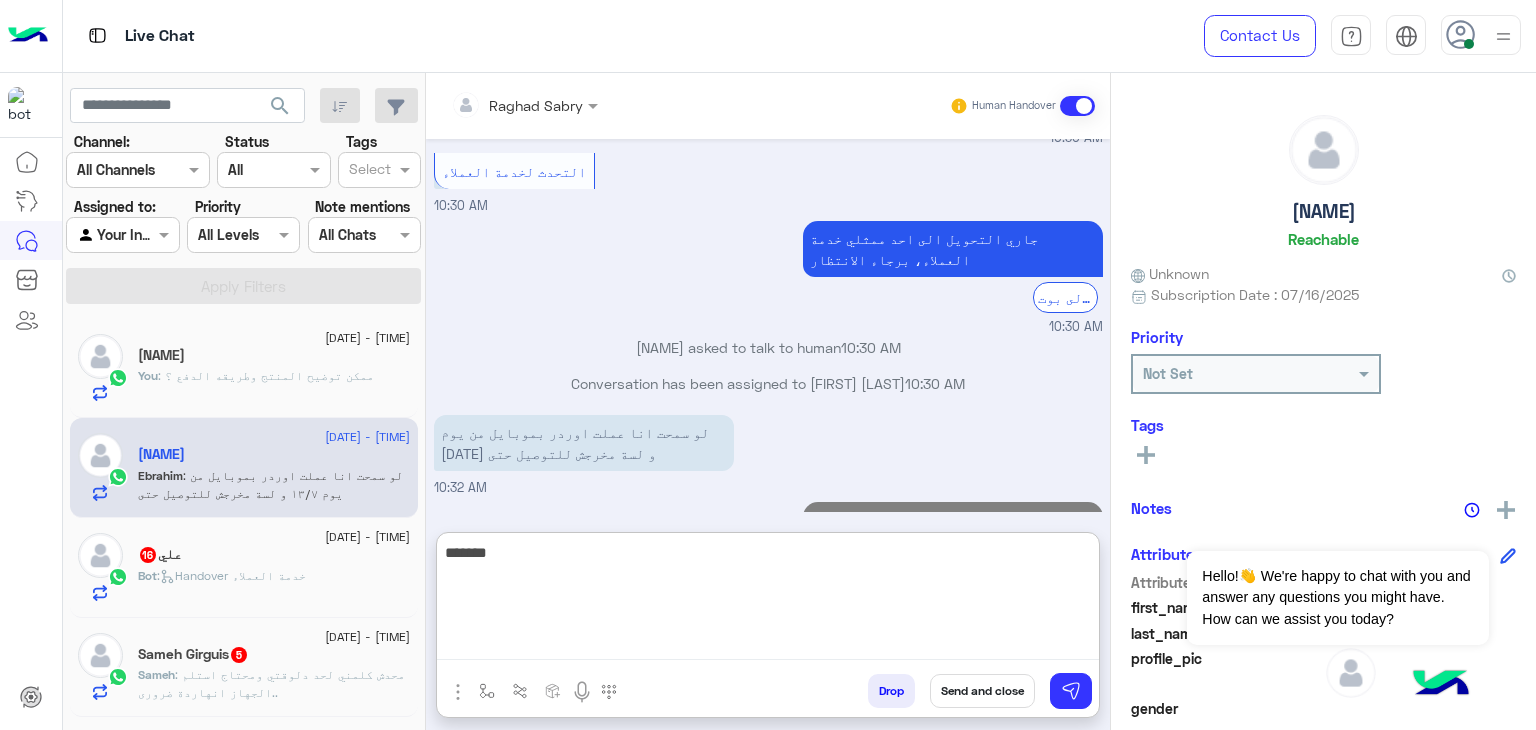 scroll, scrollTop: 1084, scrollLeft: 0, axis: vertical 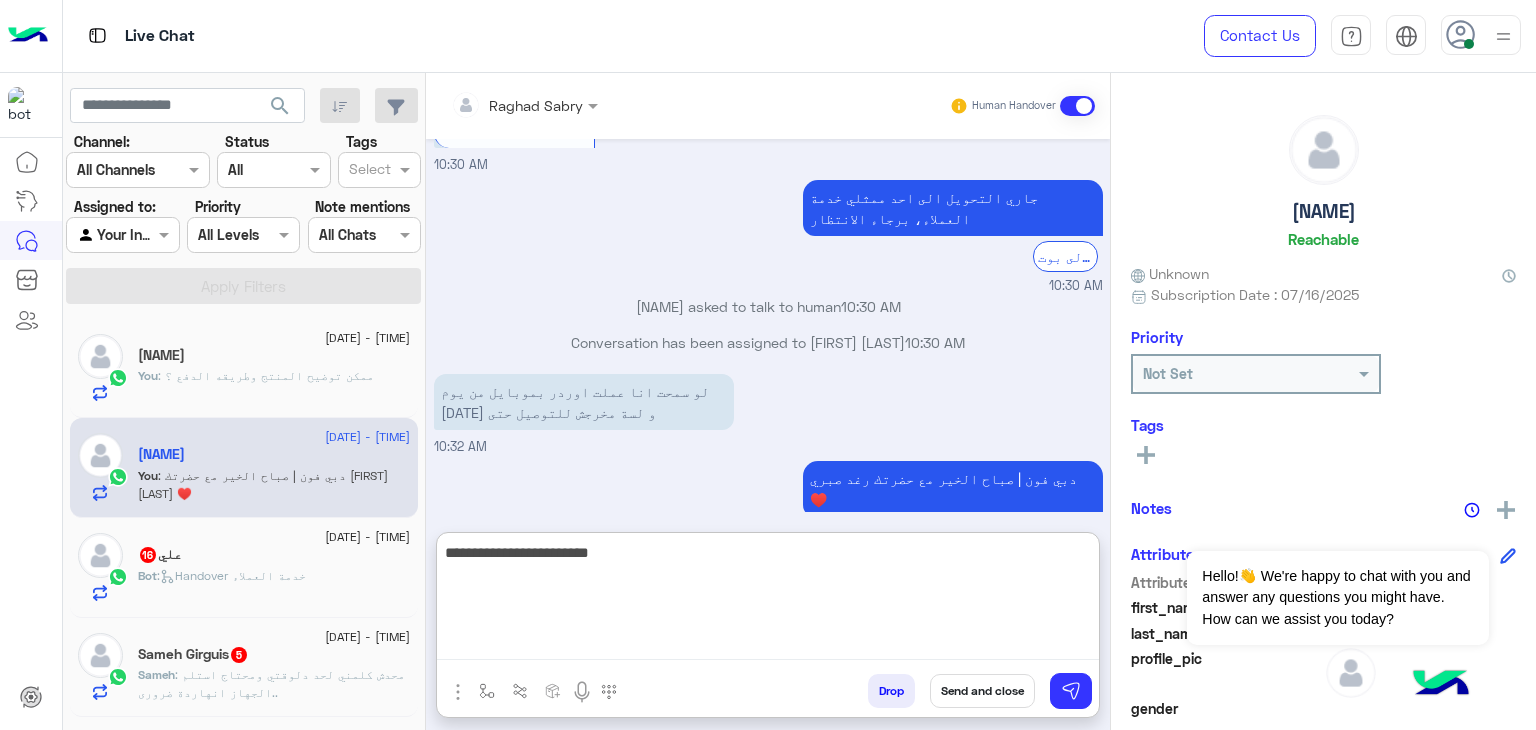 type on "**********" 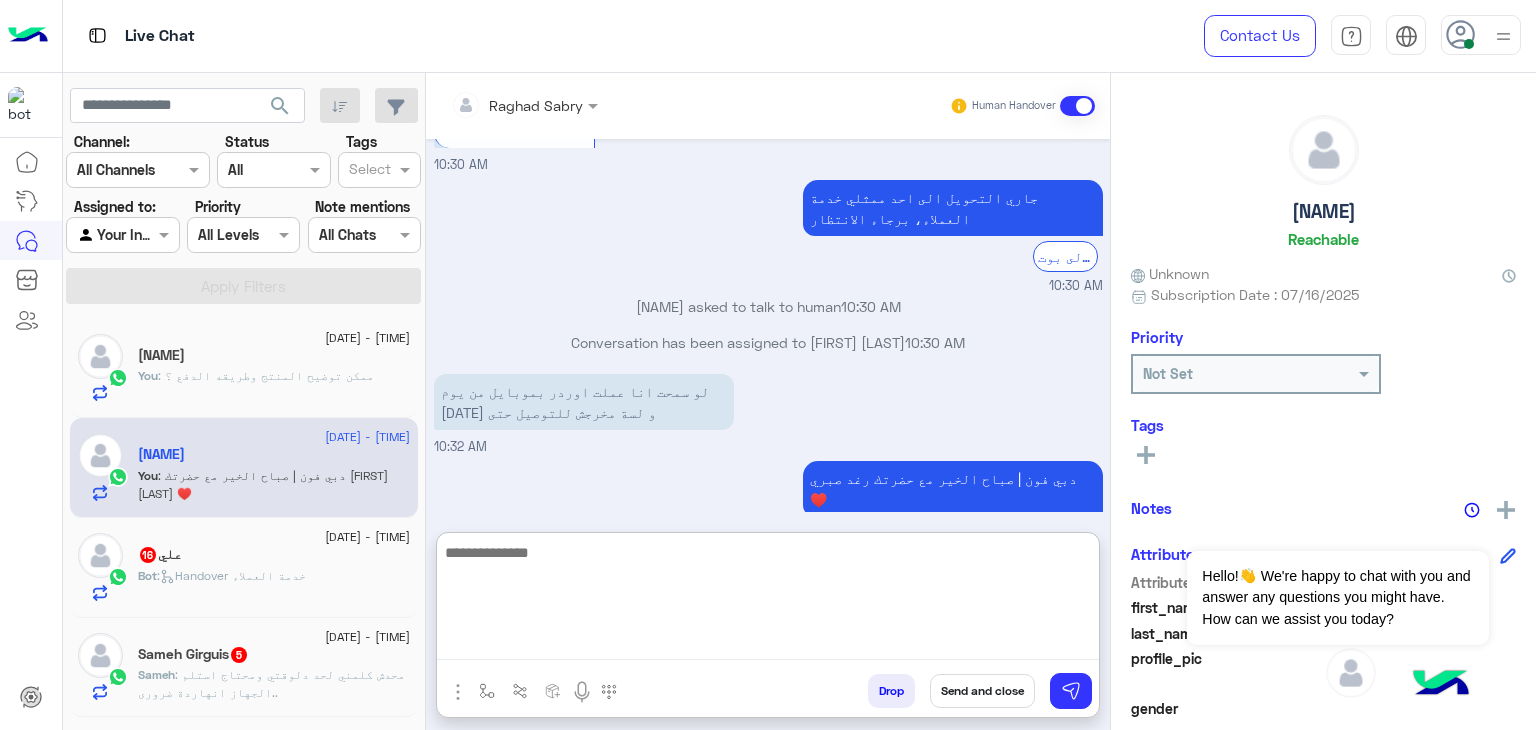 scroll, scrollTop: 1148, scrollLeft: 0, axis: vertical 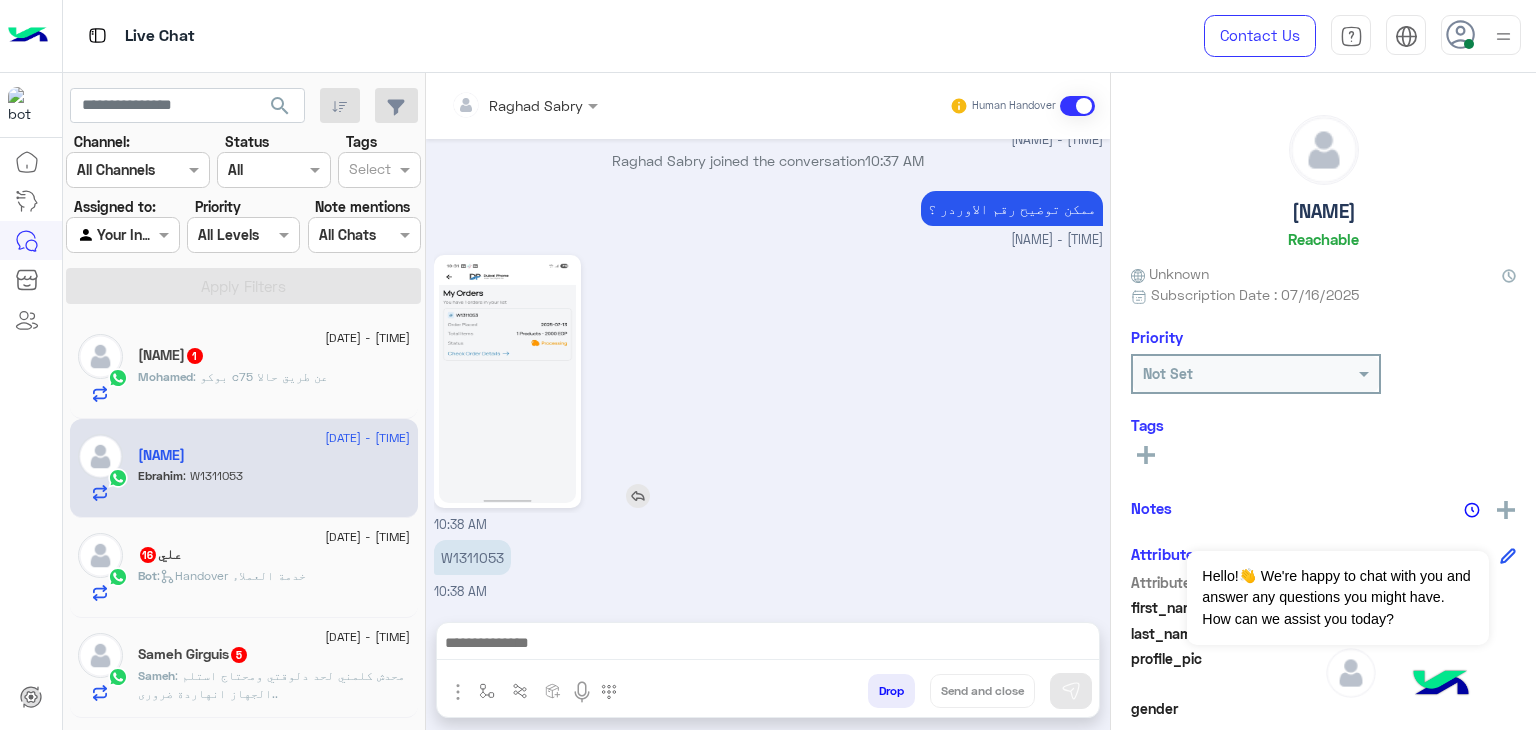 click 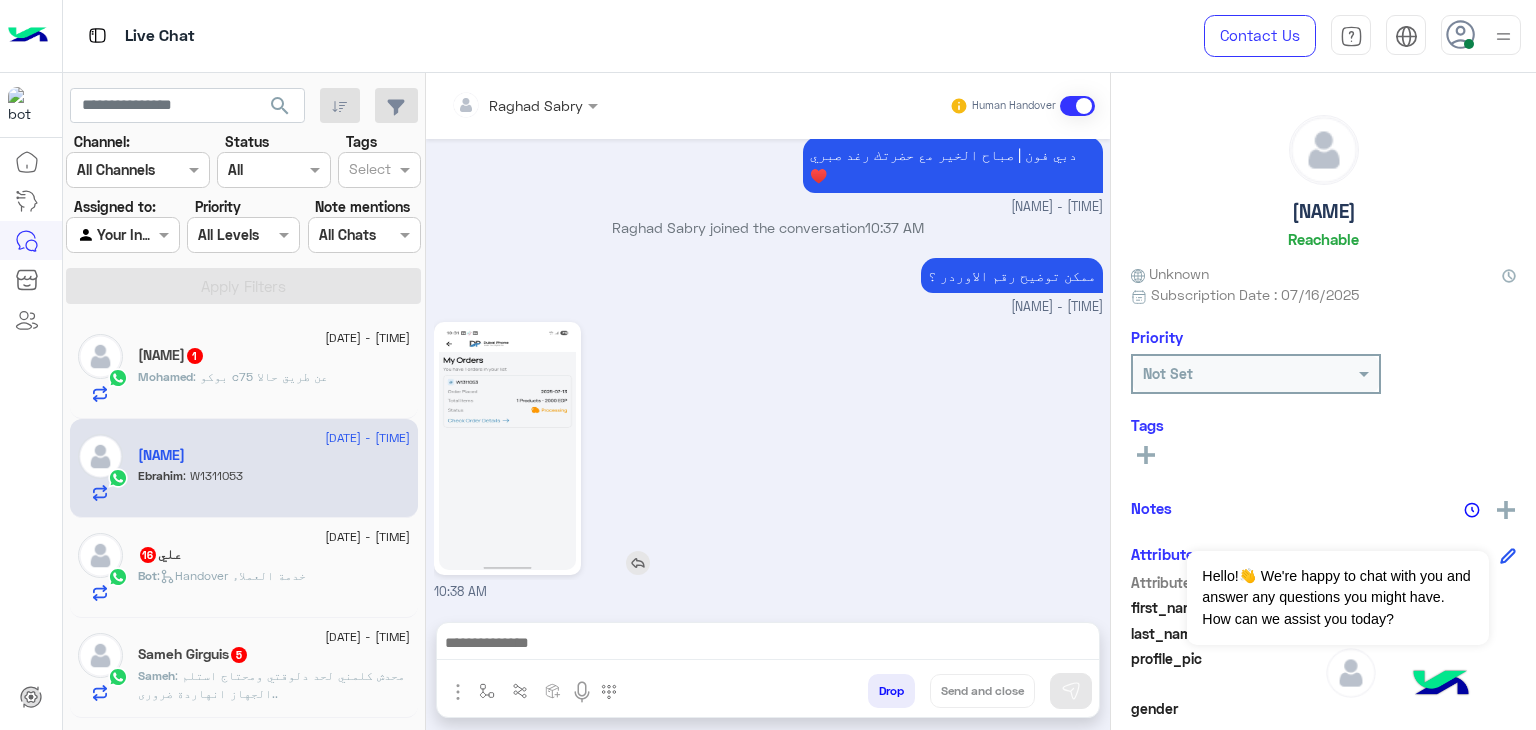click 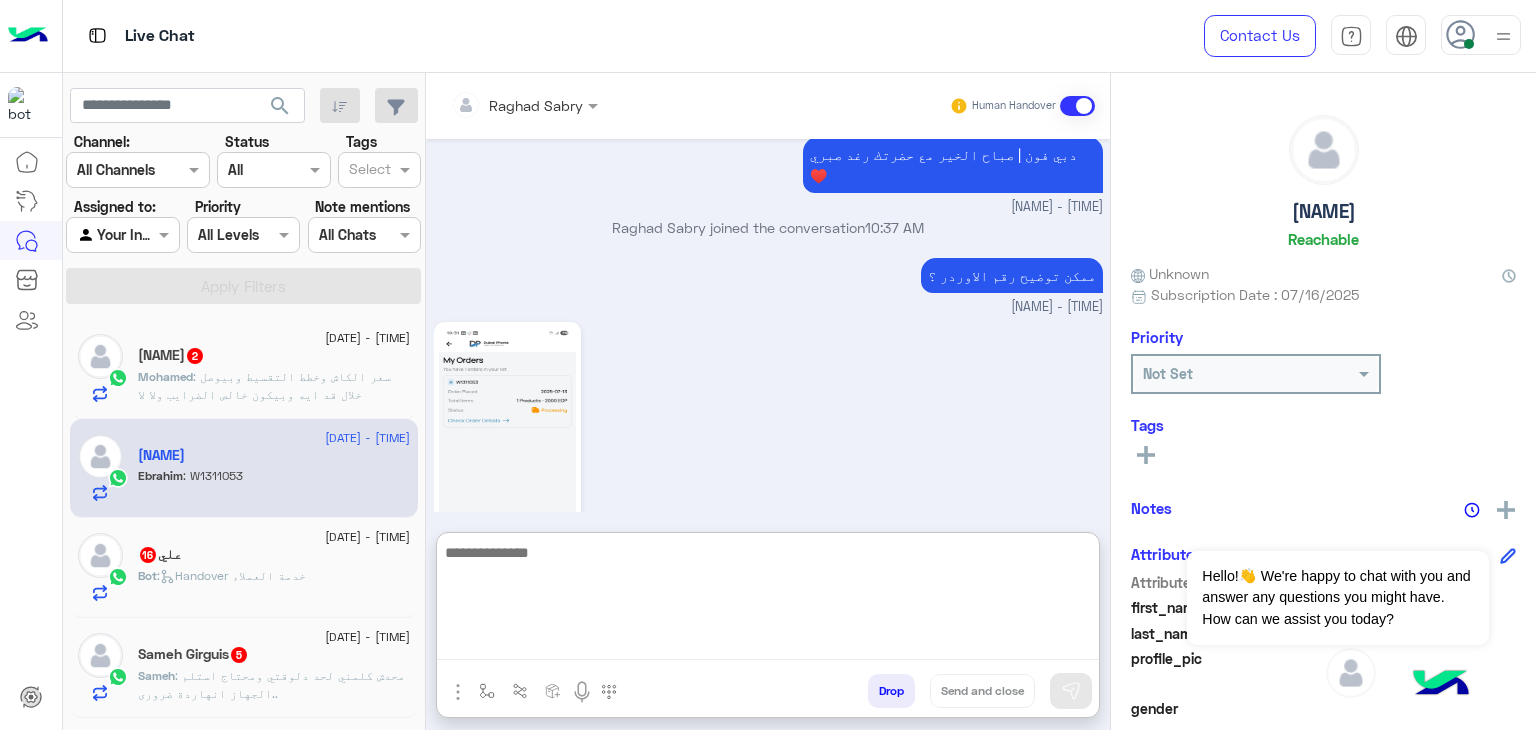 click at bounding box center (768, 600) 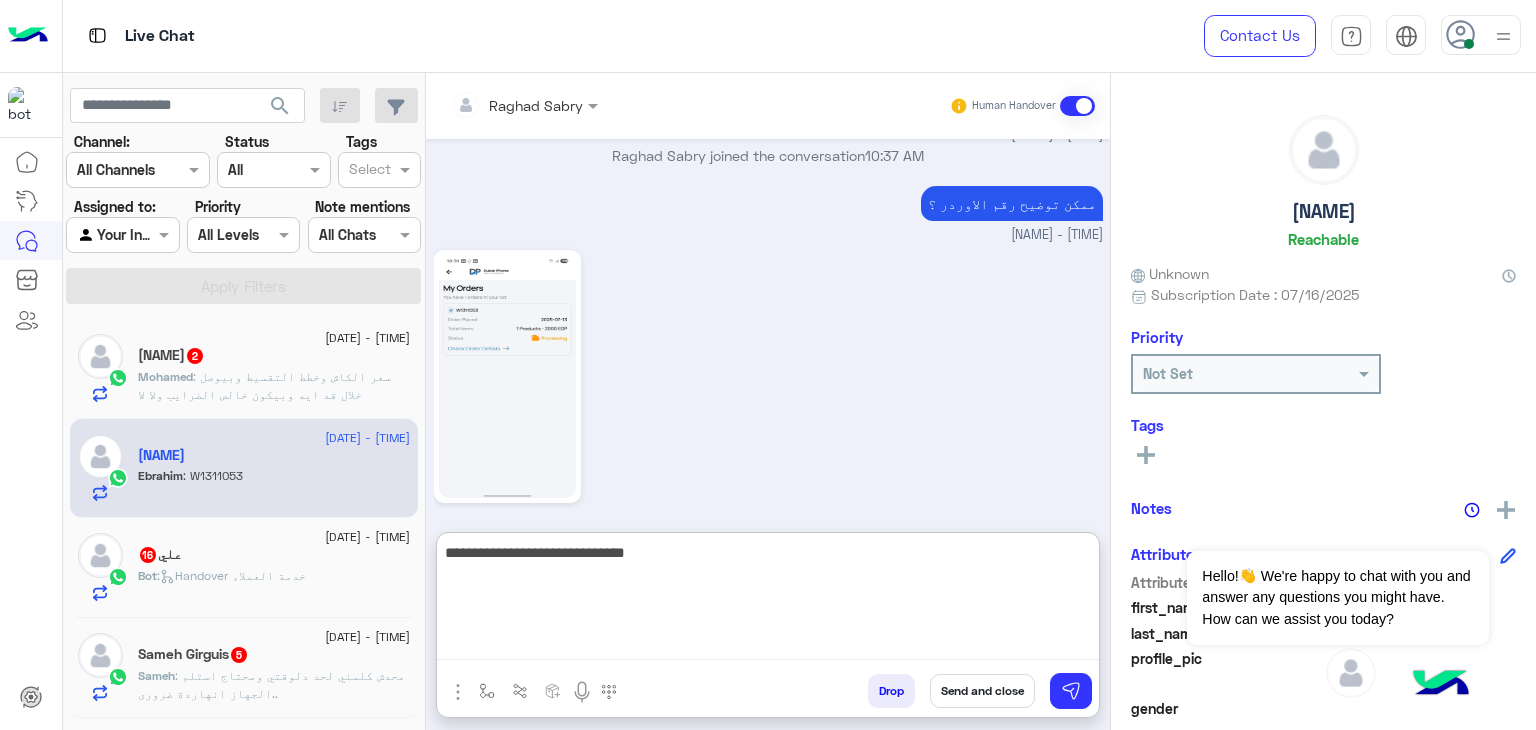 scroll, scrollTop: 1498, scrollLeft: 0, axis: vertical 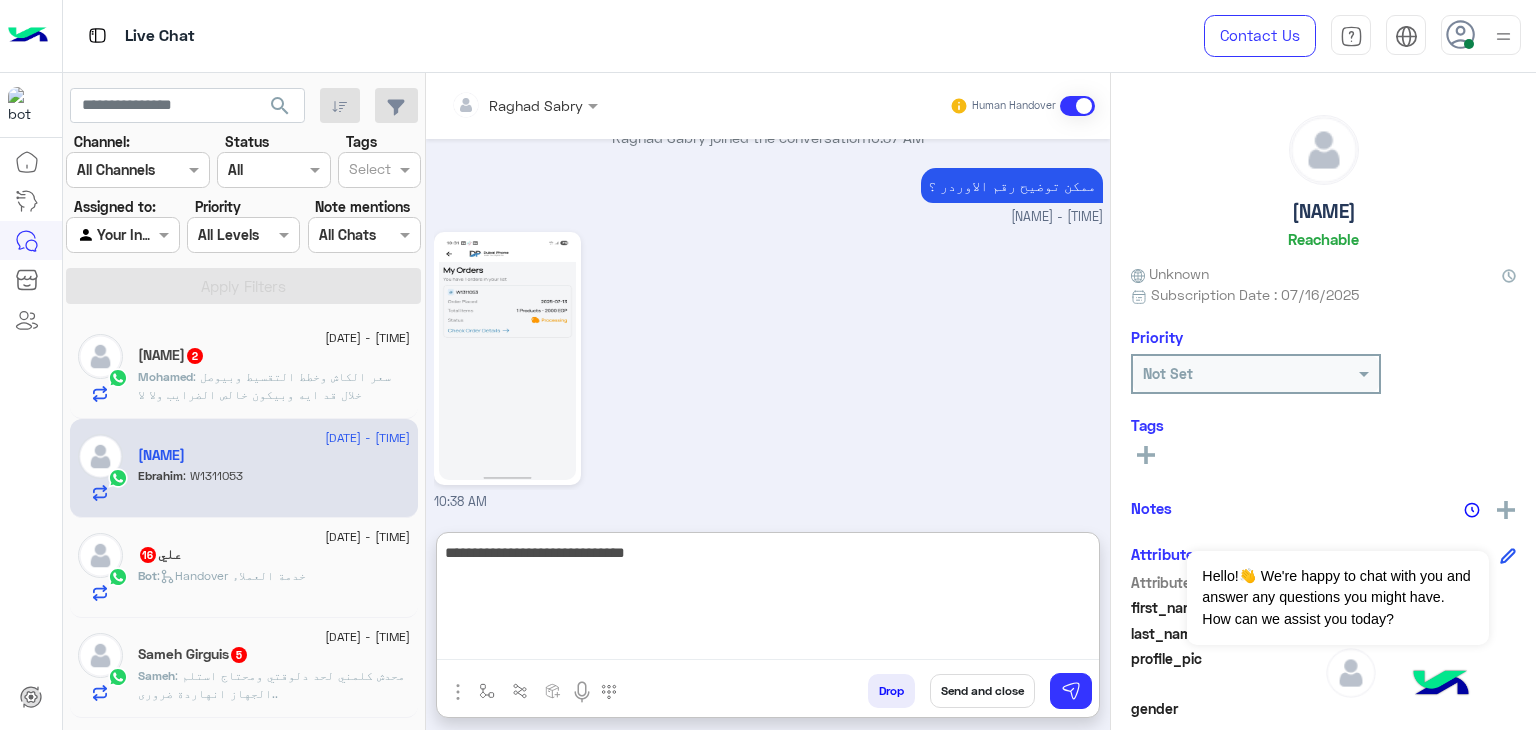 type on "**********" 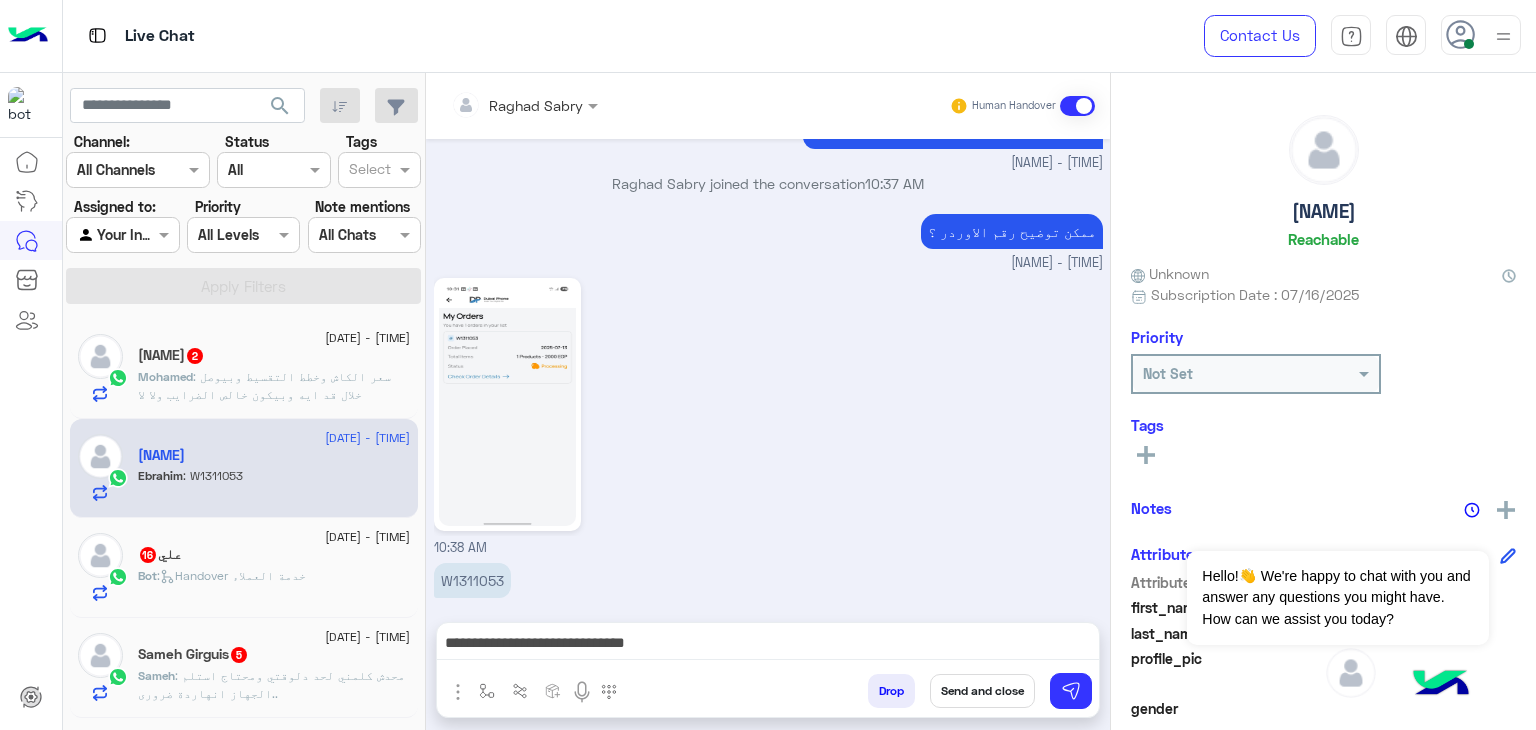 scroll, scrollTop: 1408, scrollLeft: 0, axis: vertical 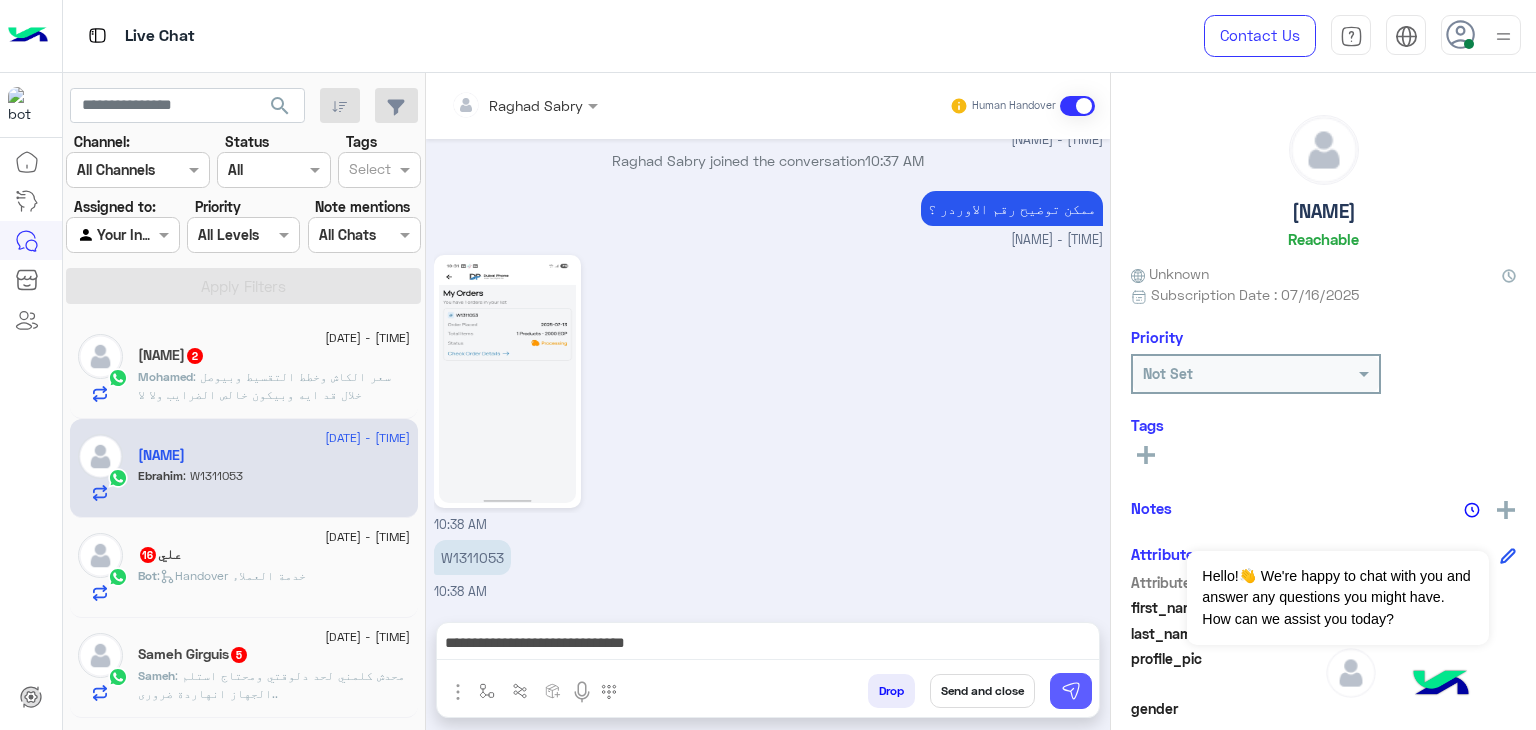 click at bounding box center [1071, 691] 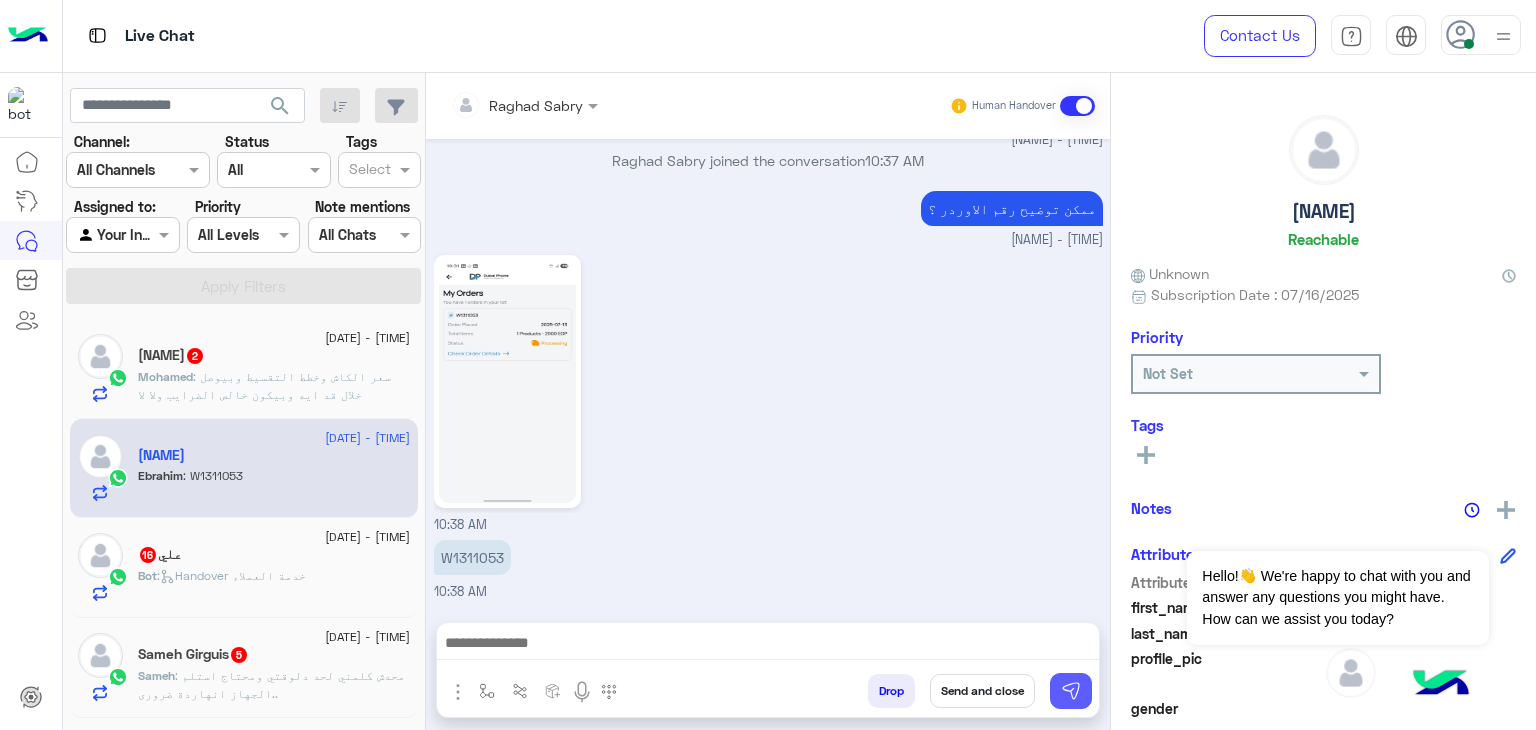 scroll, scrollTop: 1472, scrollLeft: 0, axis: vertical 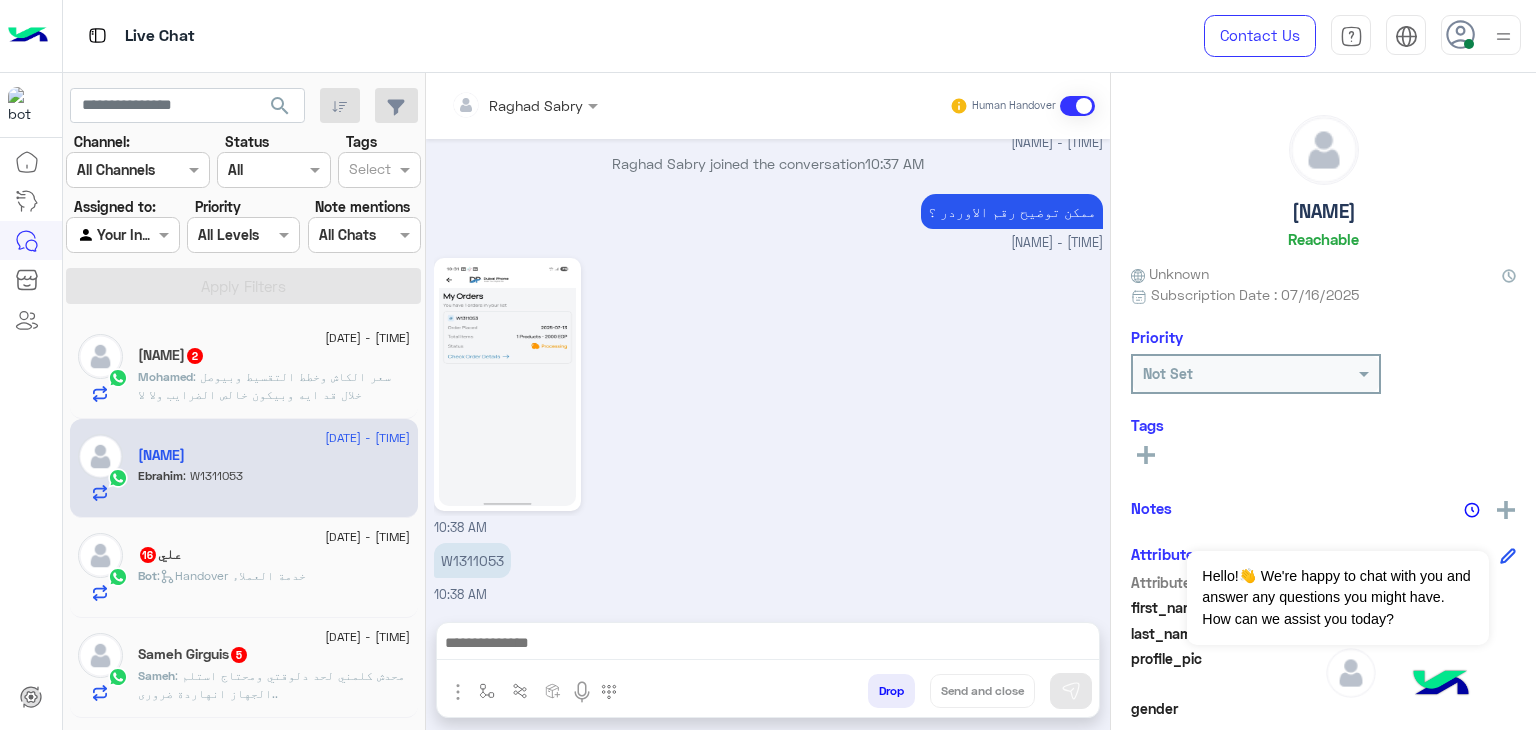 click on ": سعر الكاش وخطط التقسيط وبيوصل خلال قد ايه وبيكون خالص الضرايب ولا لا" 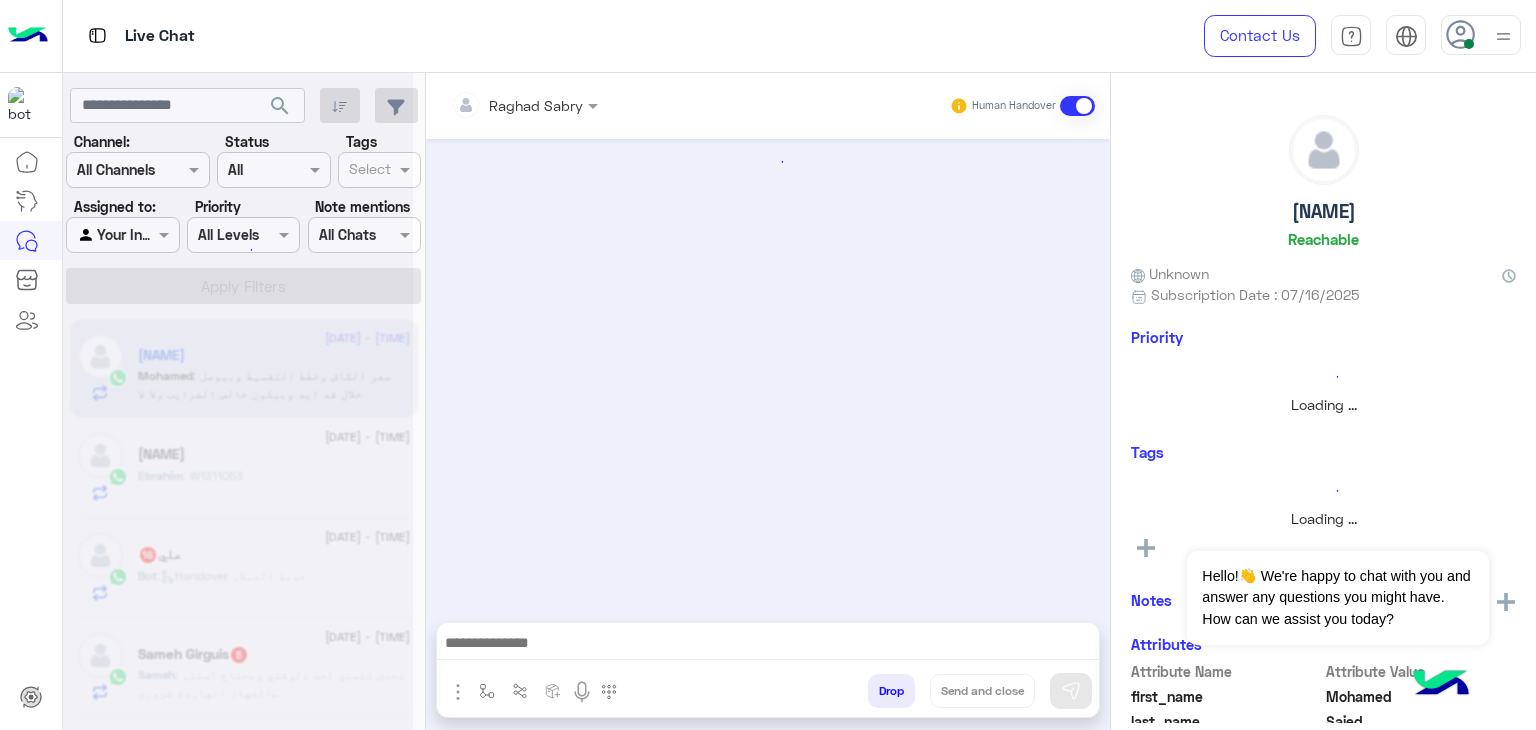 scroll, scrollTop: 1280, scrollLeft: 0, axis: vertical 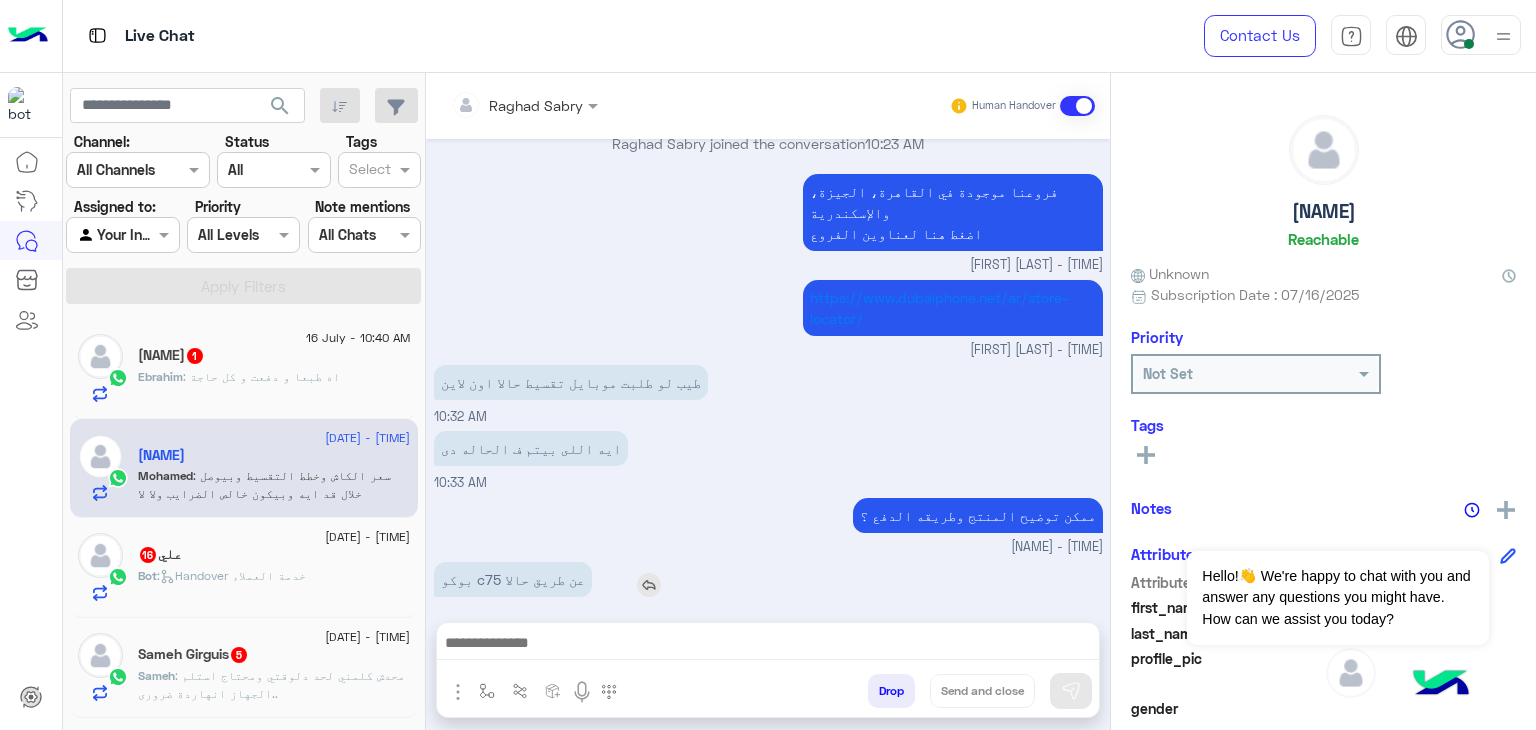 drag, startPoint x: 472, startPoint y: 473, endPoint x: 498, endPoint y: 474, distance: 26.019224 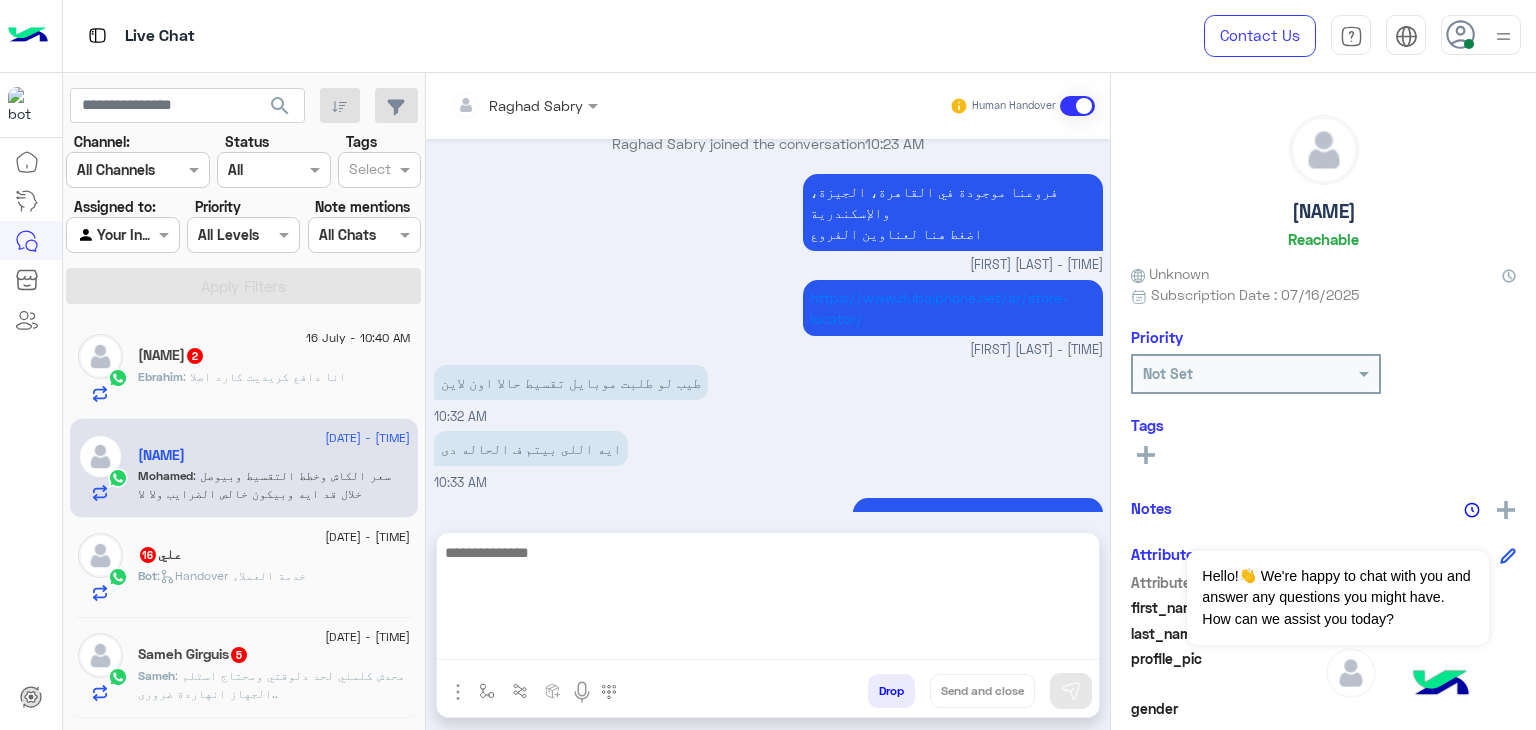 click at bounding box center (768, 600) 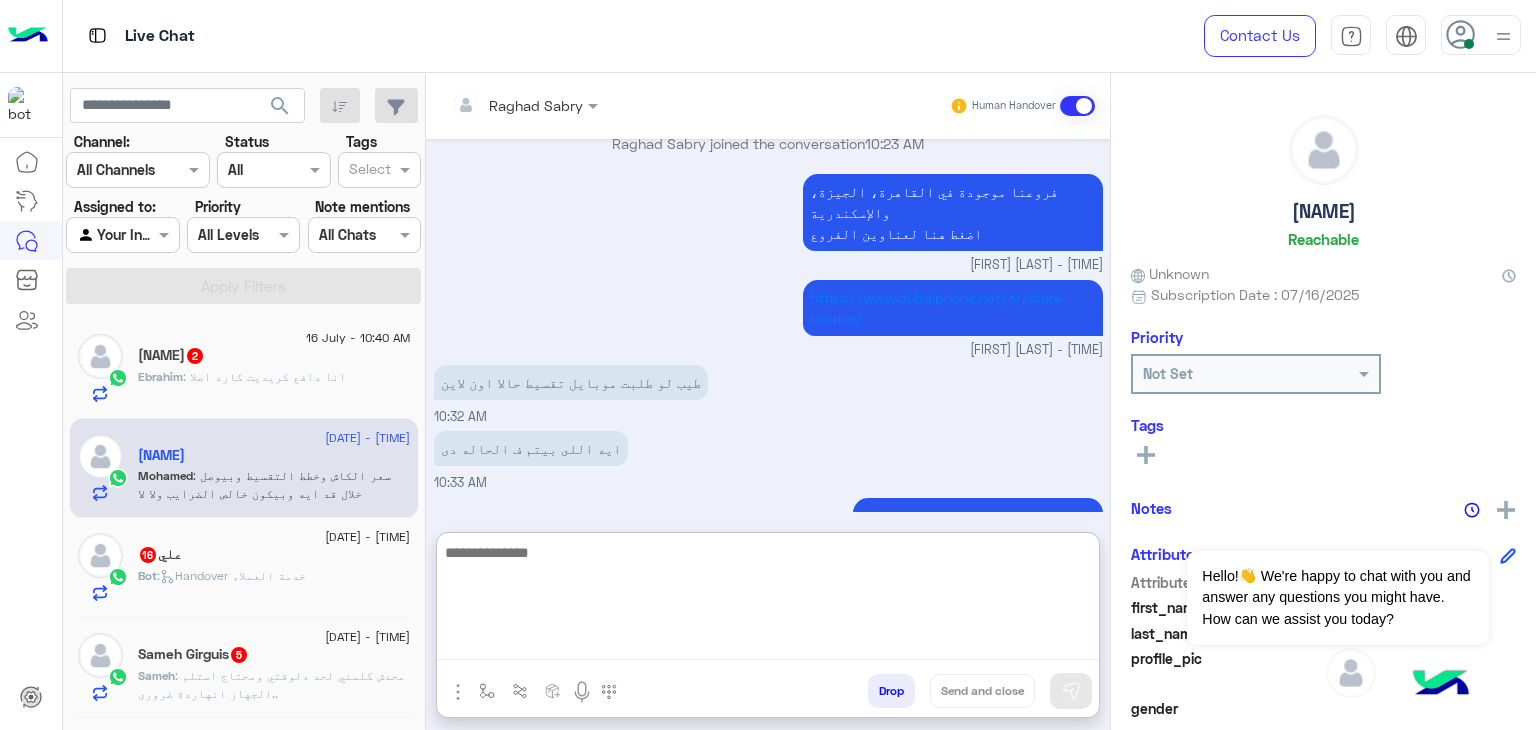 click at bounding box center [768, 600] 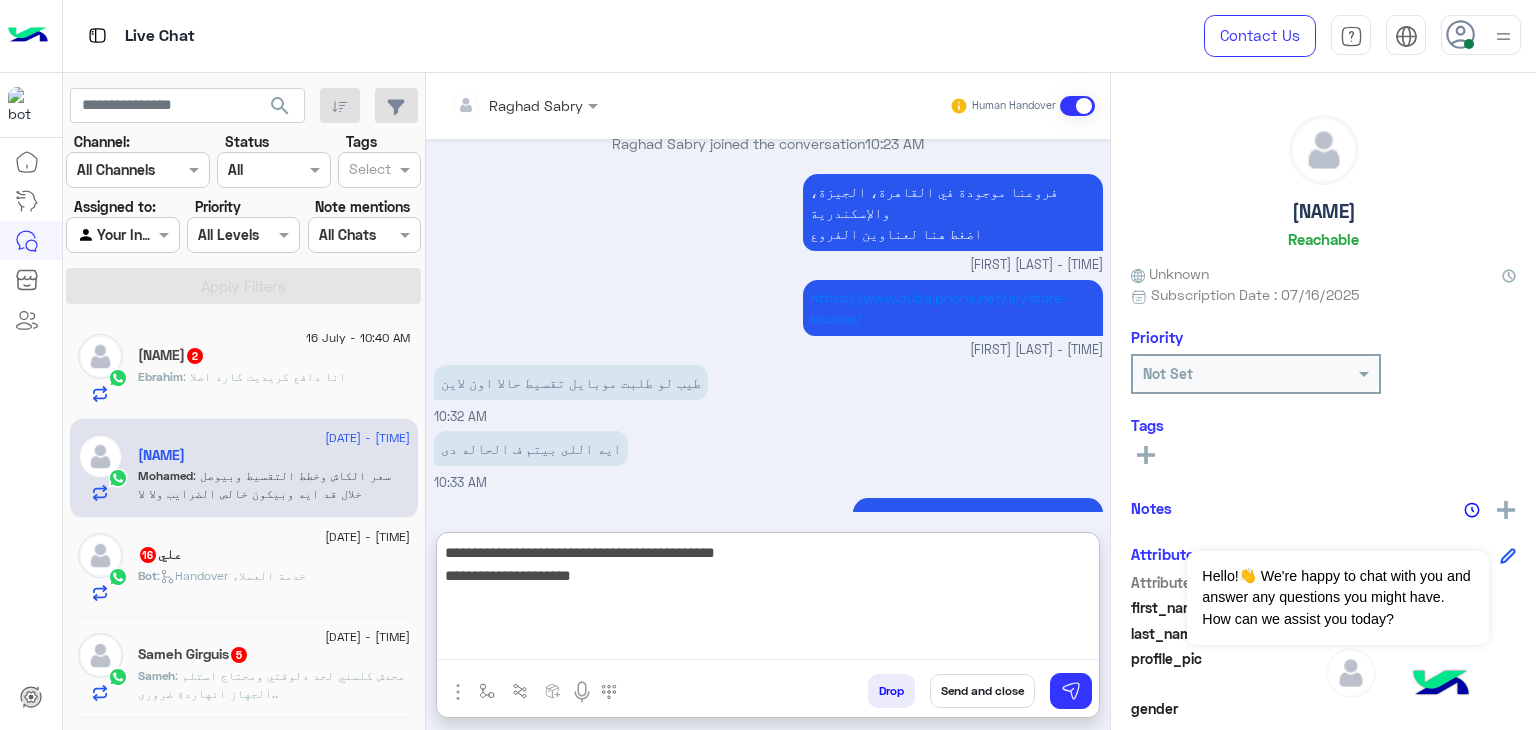 click on "**********" at bounding box center (768, 600) 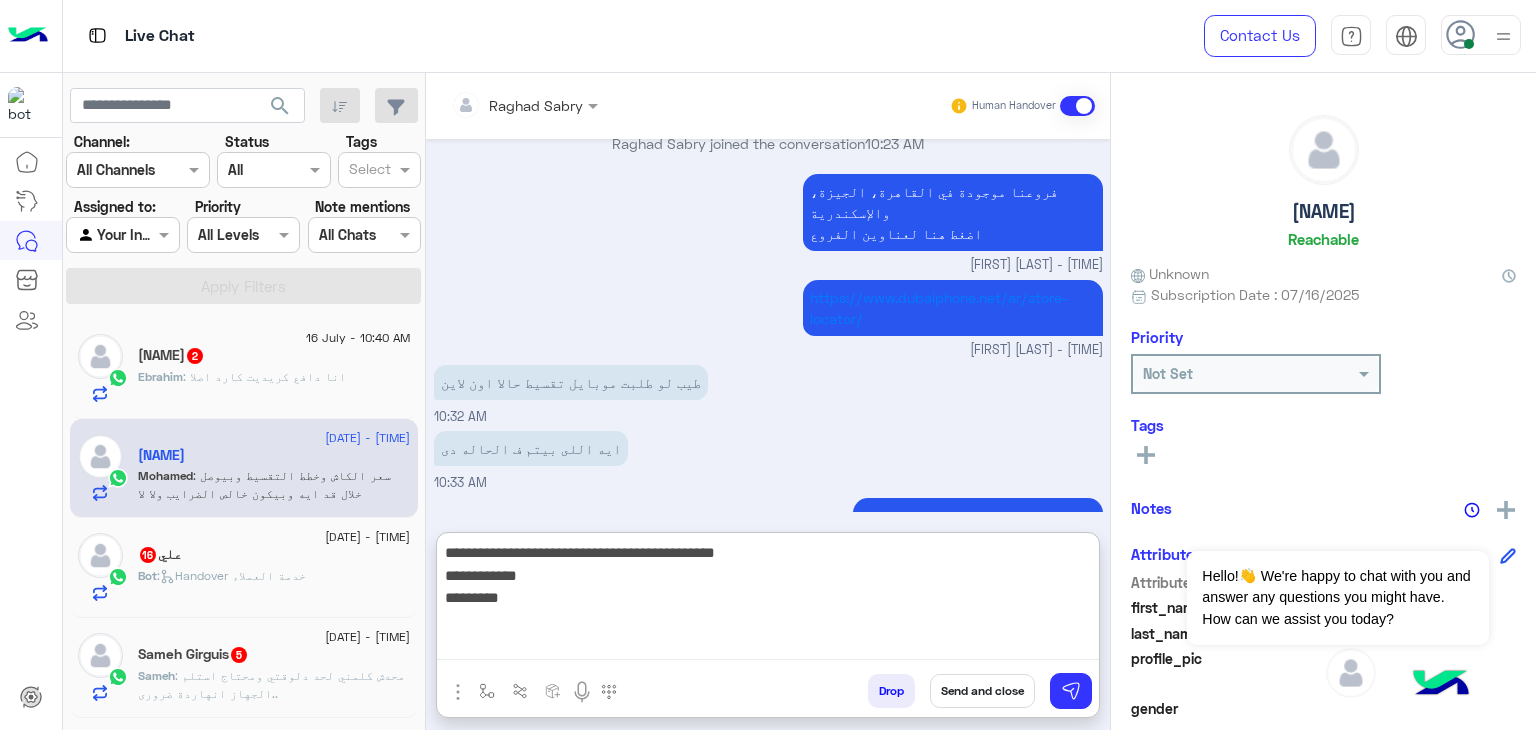 click on "**********" at bounding box center (768, 600) 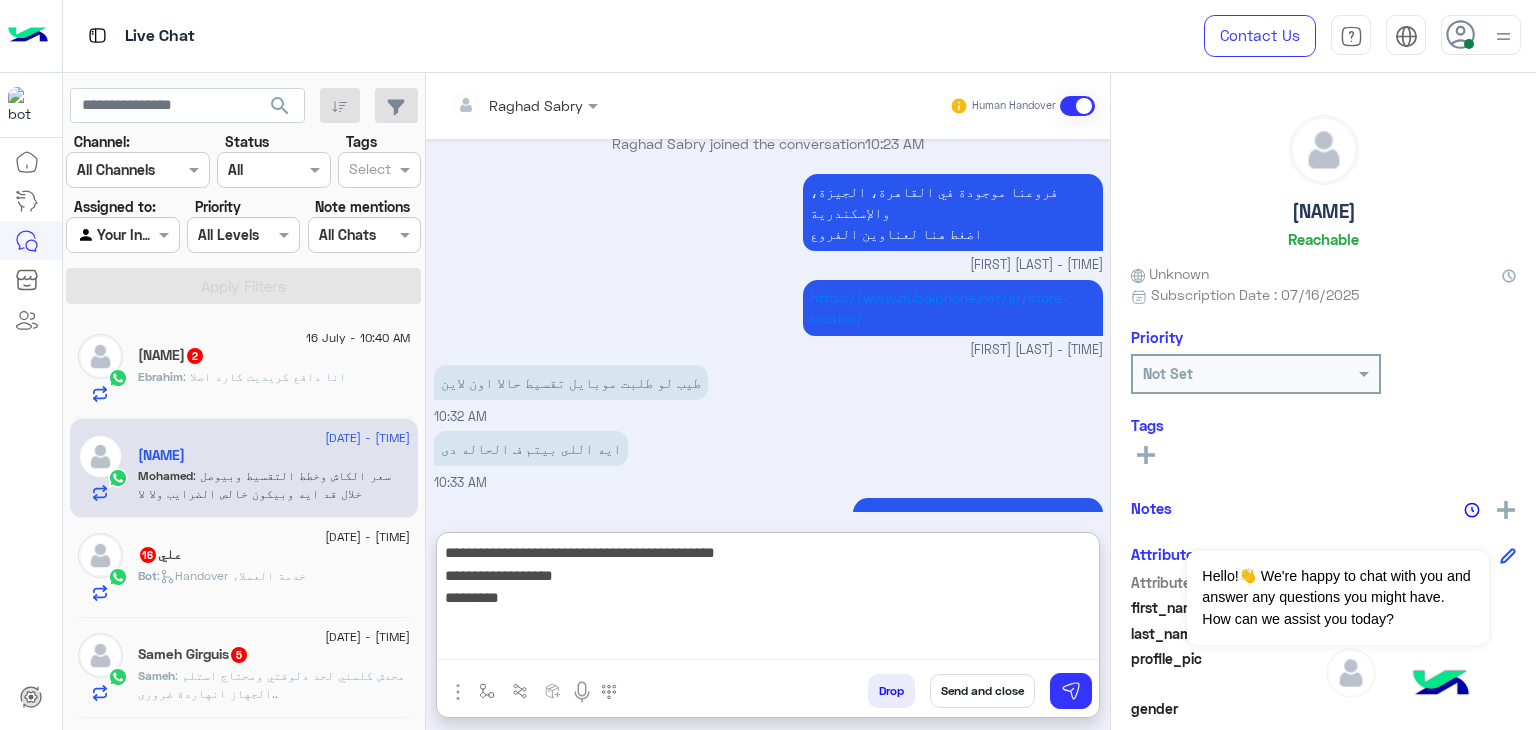 click on "**********" at bounding box center (768, 600) 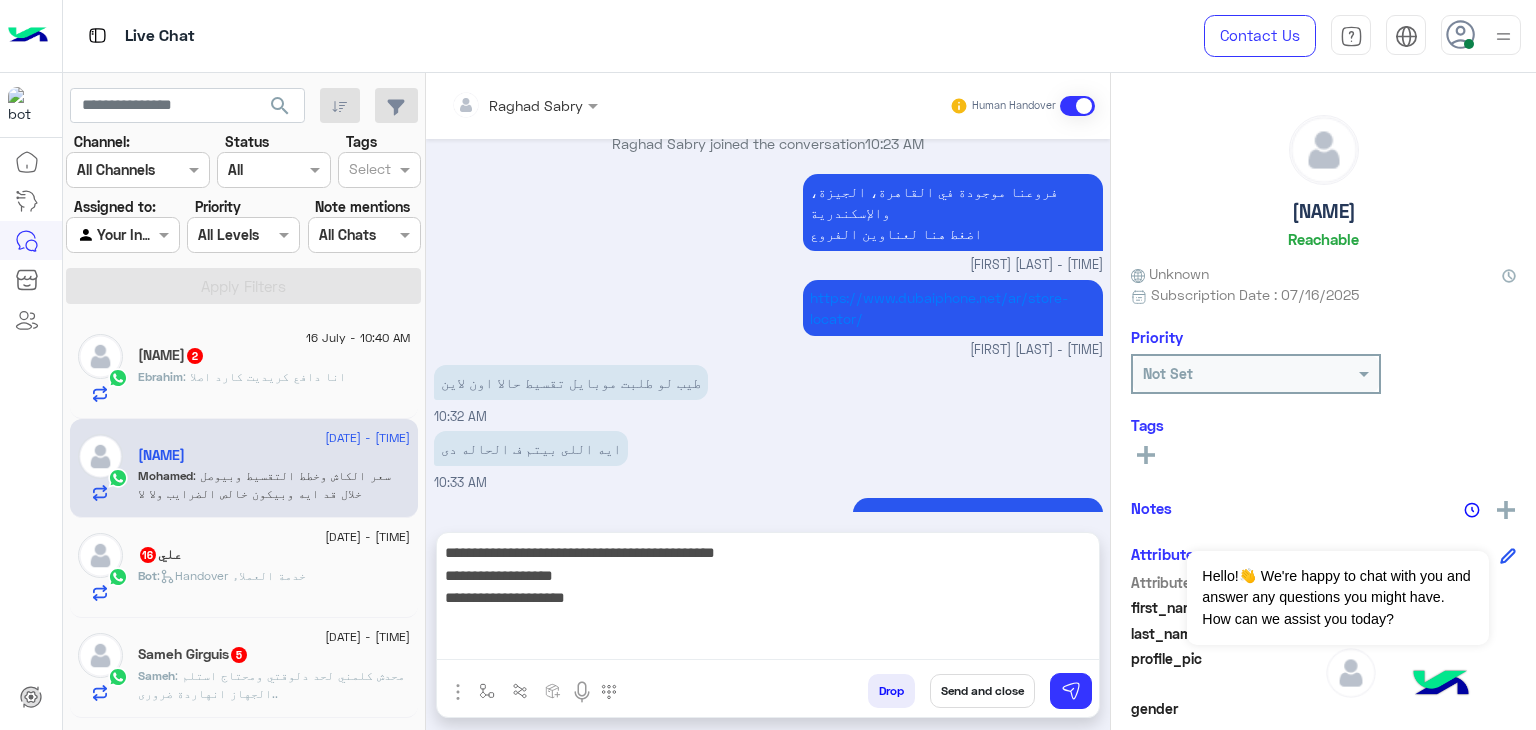 click on "**********" at bounding box center (768, 600) 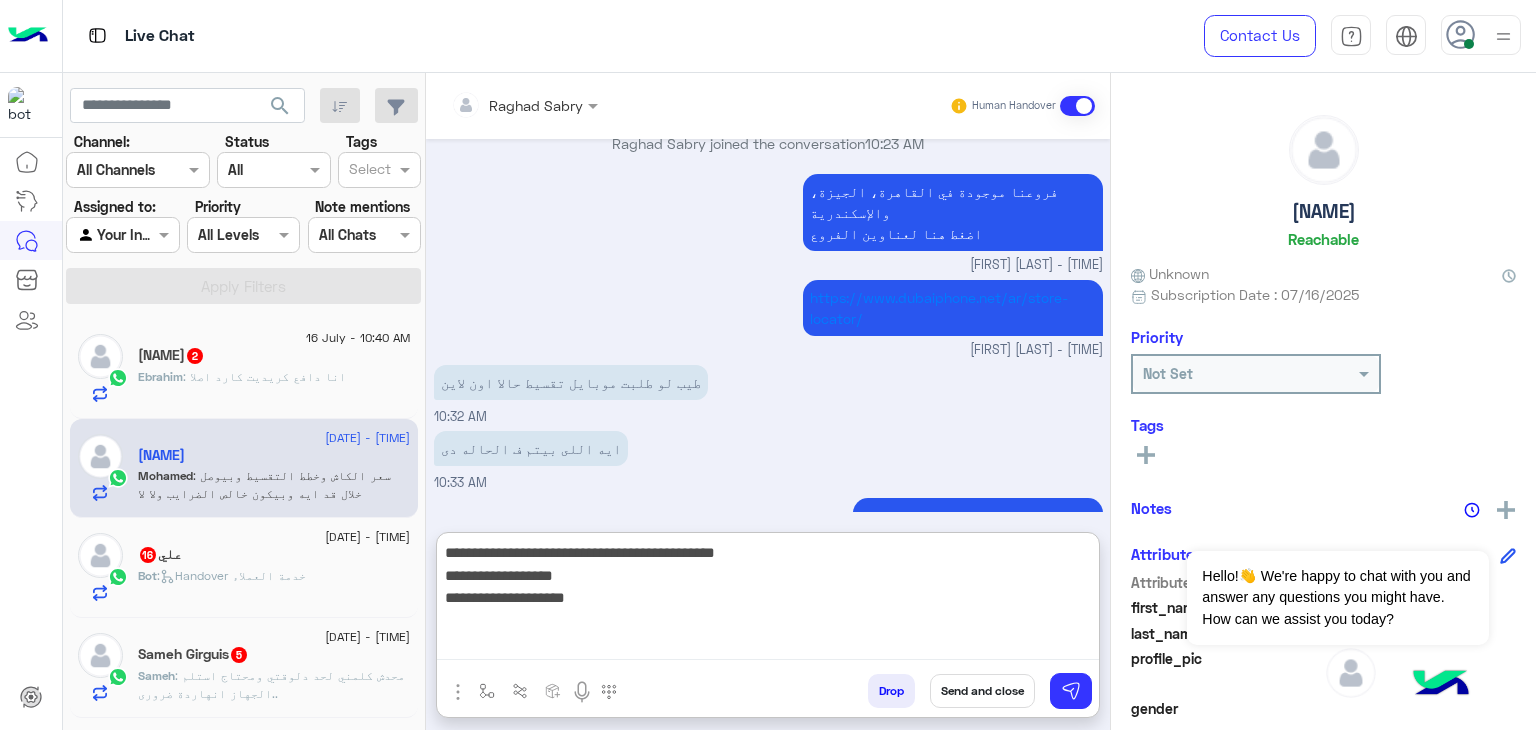 click on "**********" at bounding box center [768, 600] 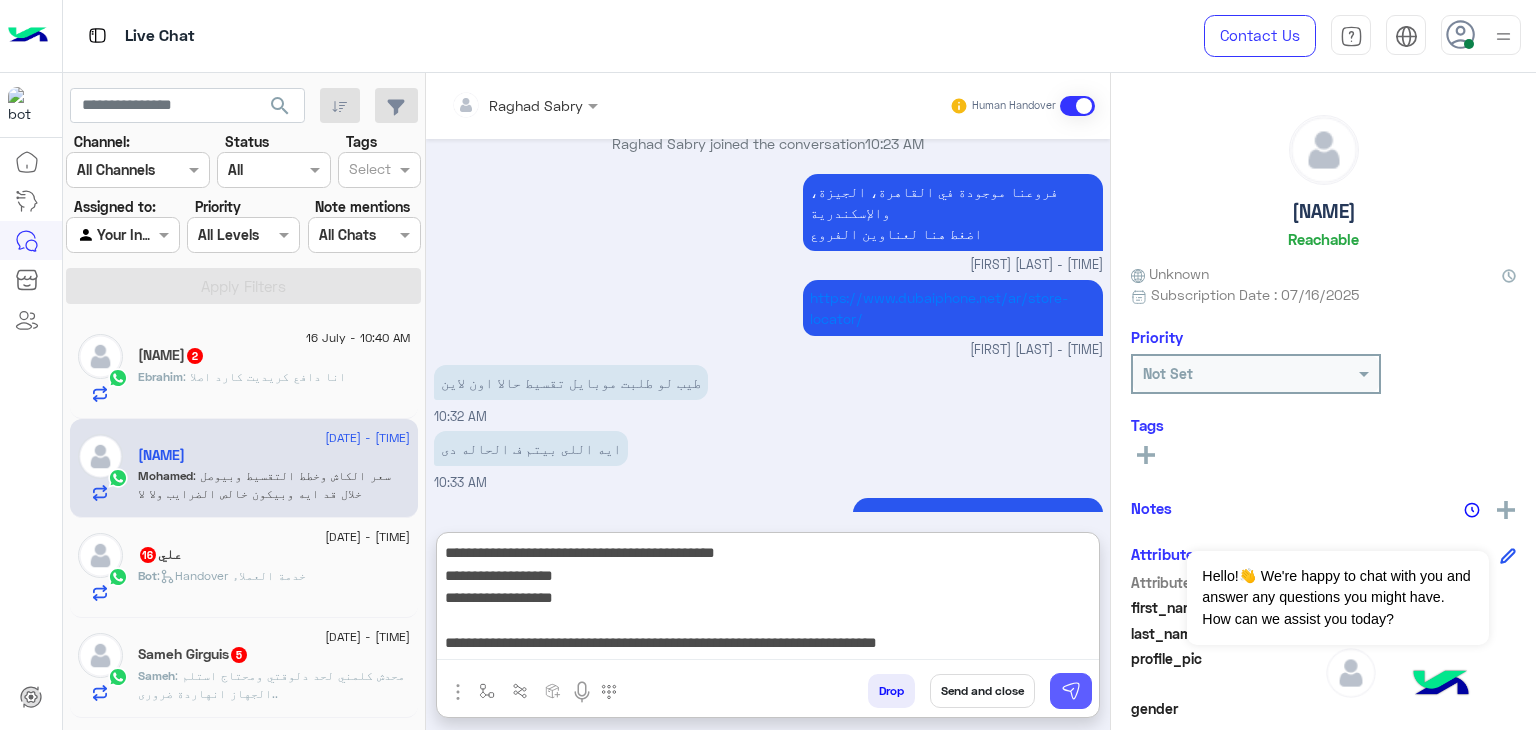 type on "**********" 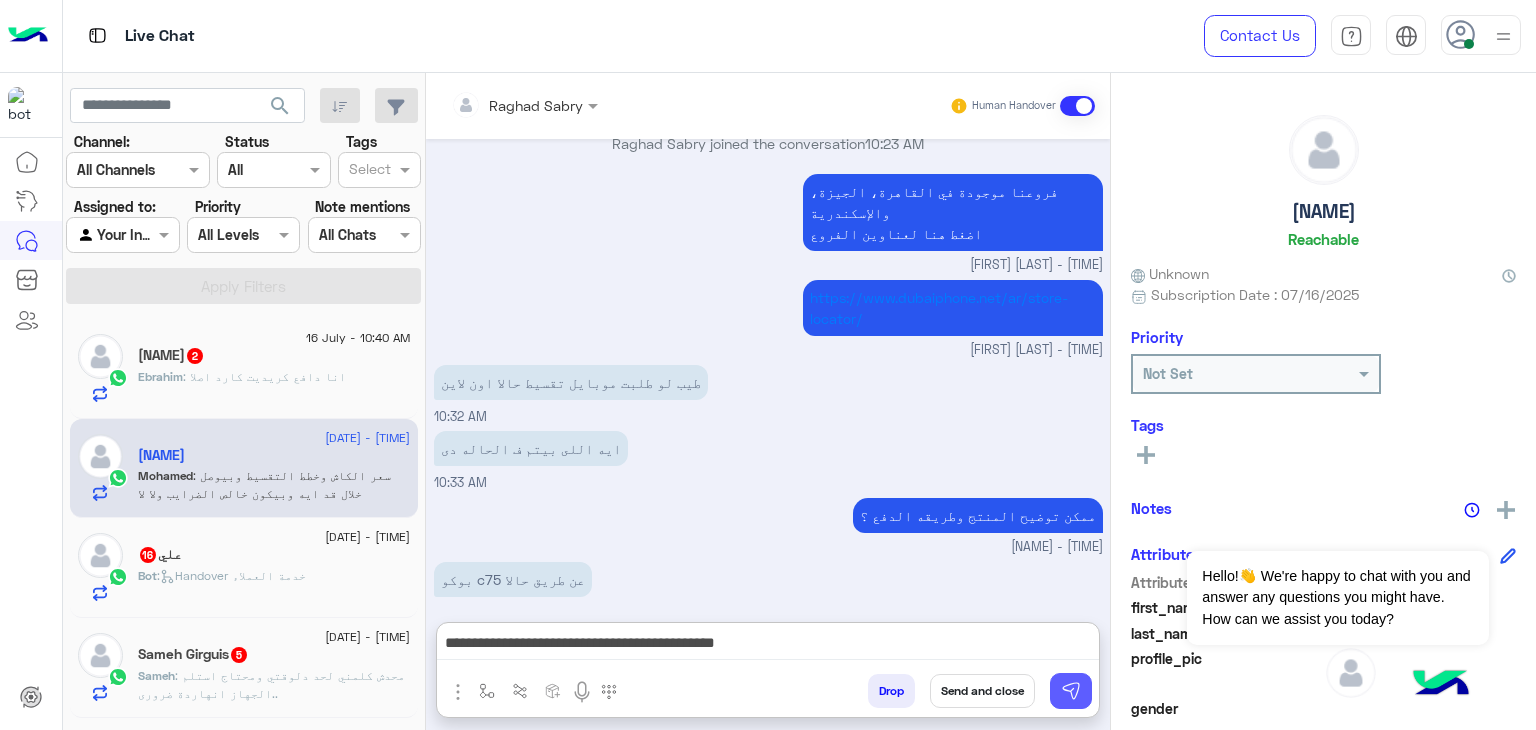 click at bounding box center (1071, 691) 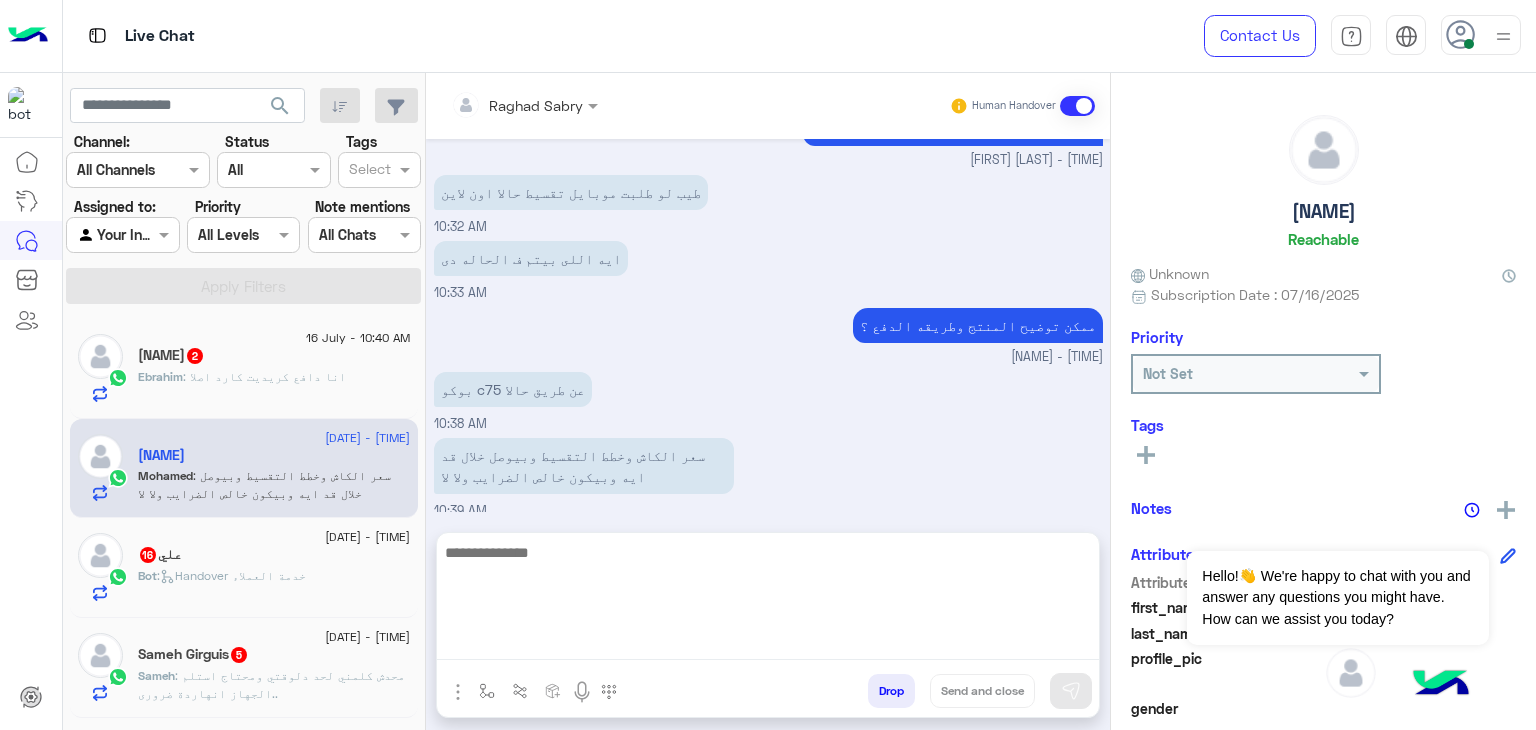 click at bounding box center (768, 600) 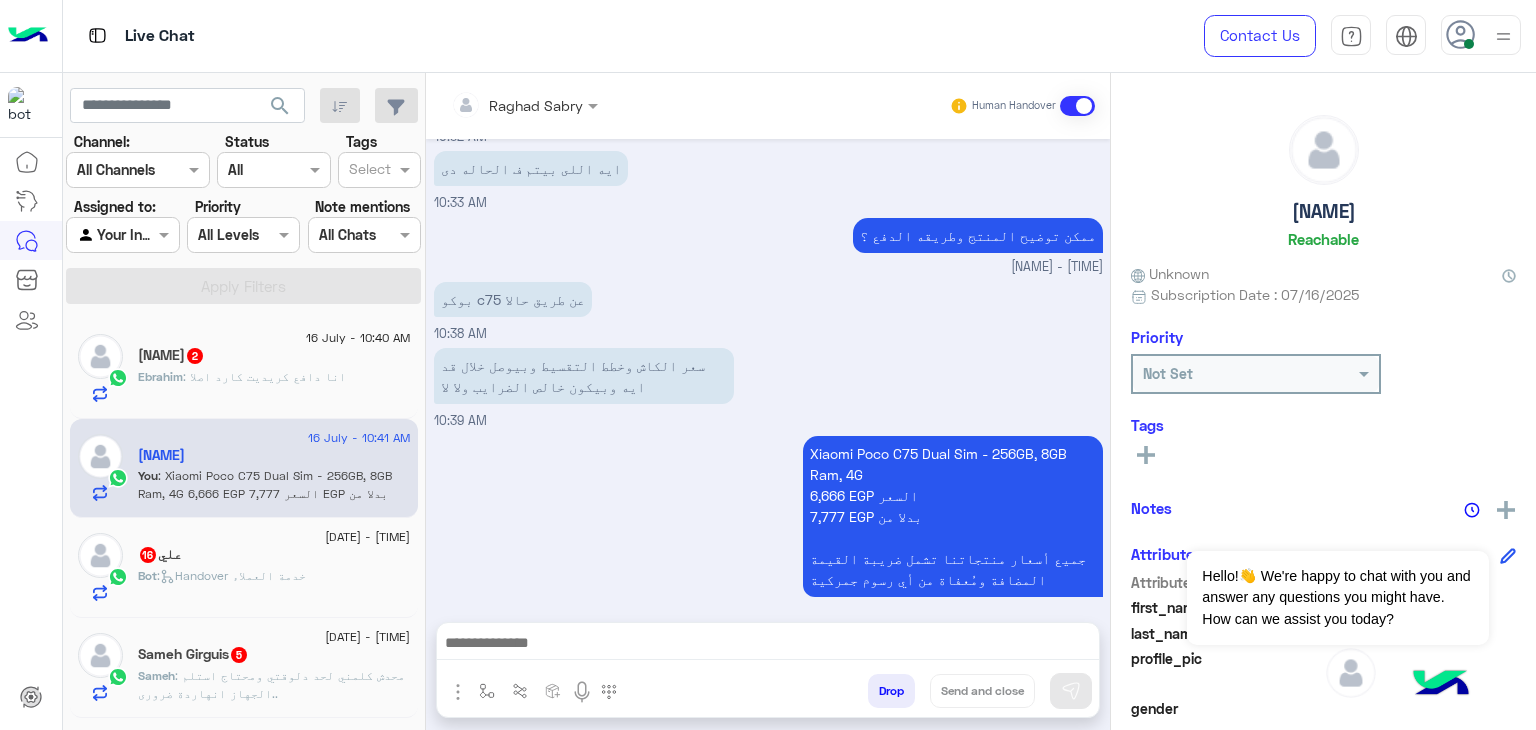 scroll, scrollTop: 1470, scrollLeft: 0, axis: vertical 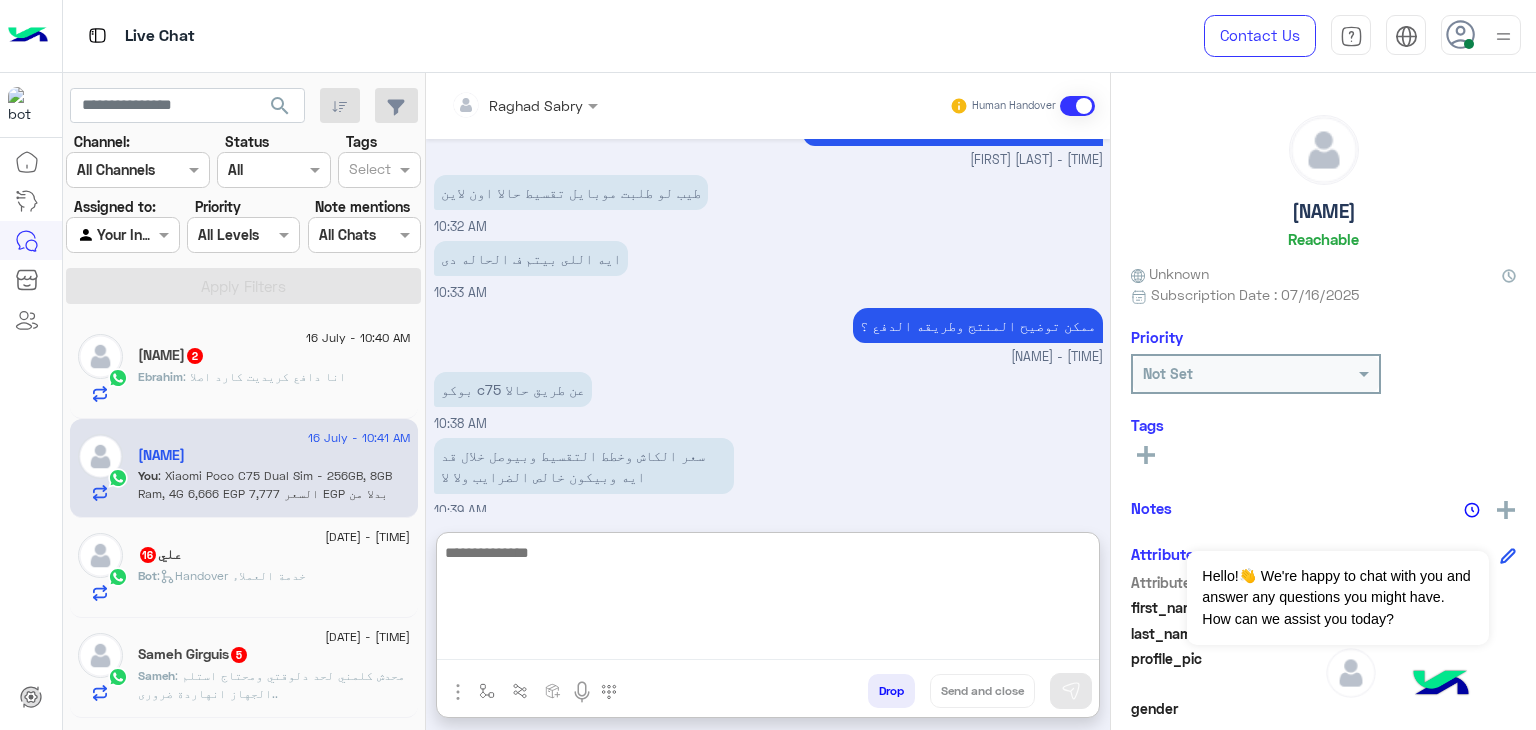 click at bounding box center [768, 600] 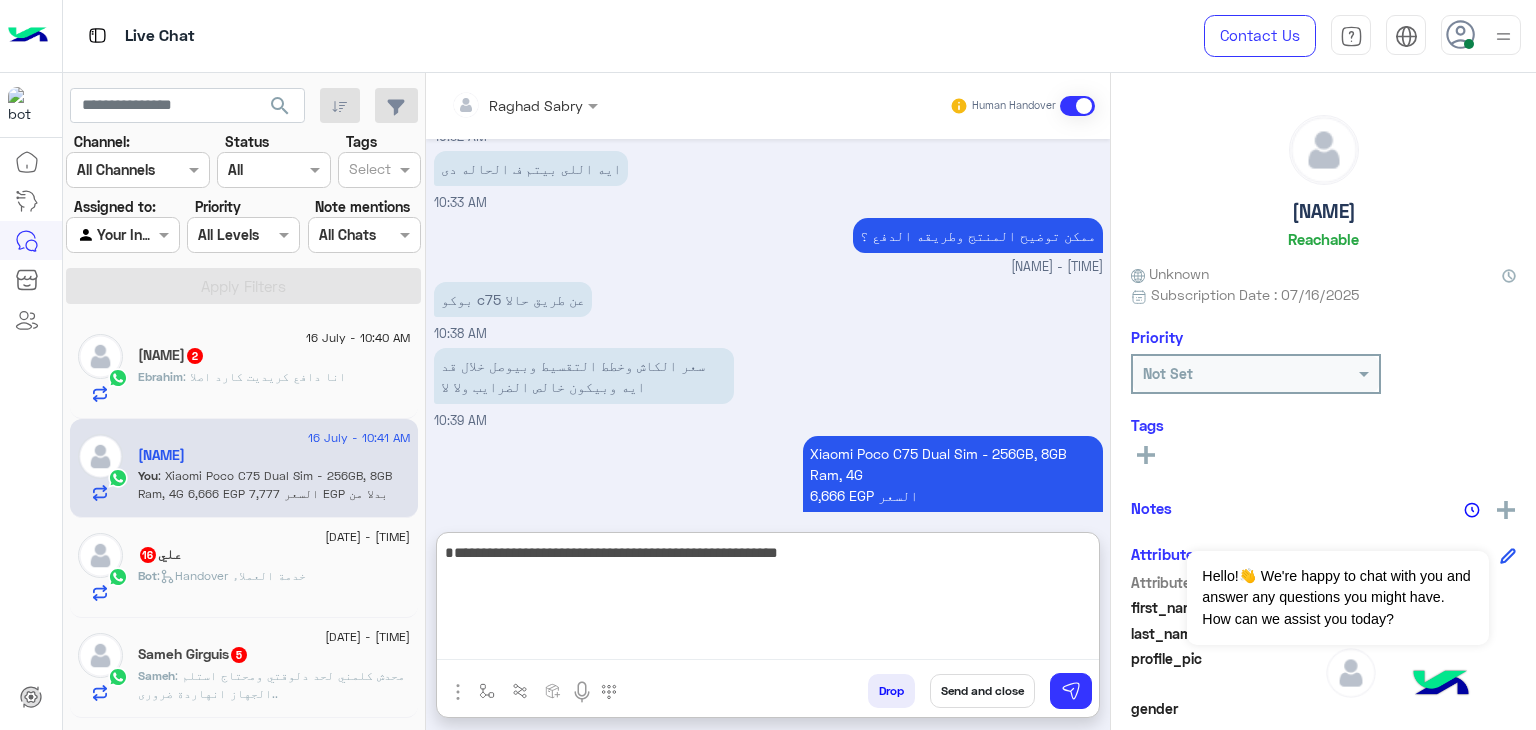 scroll, scrollTop: 1560, scrollLeft: 0, axis: vertical 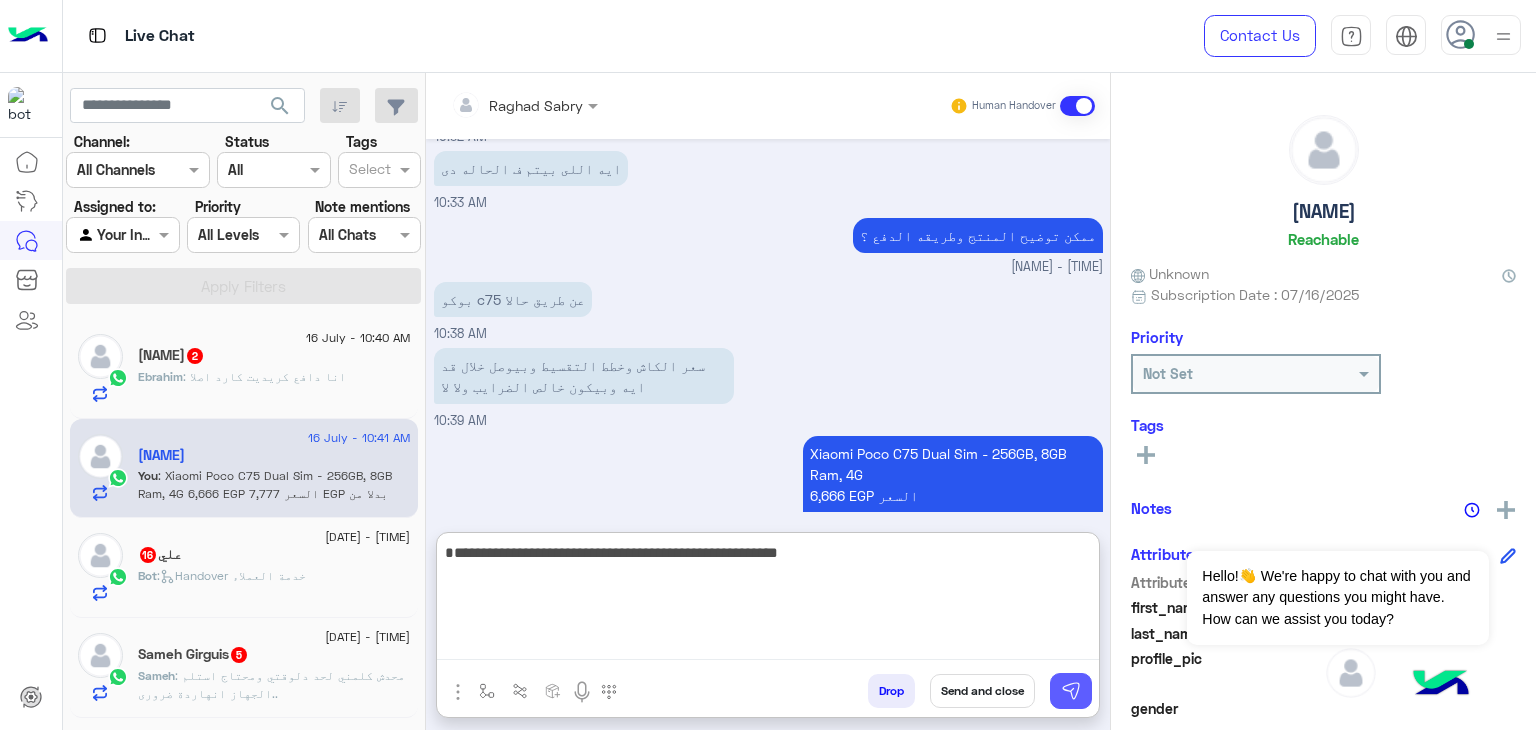 type on "**********" 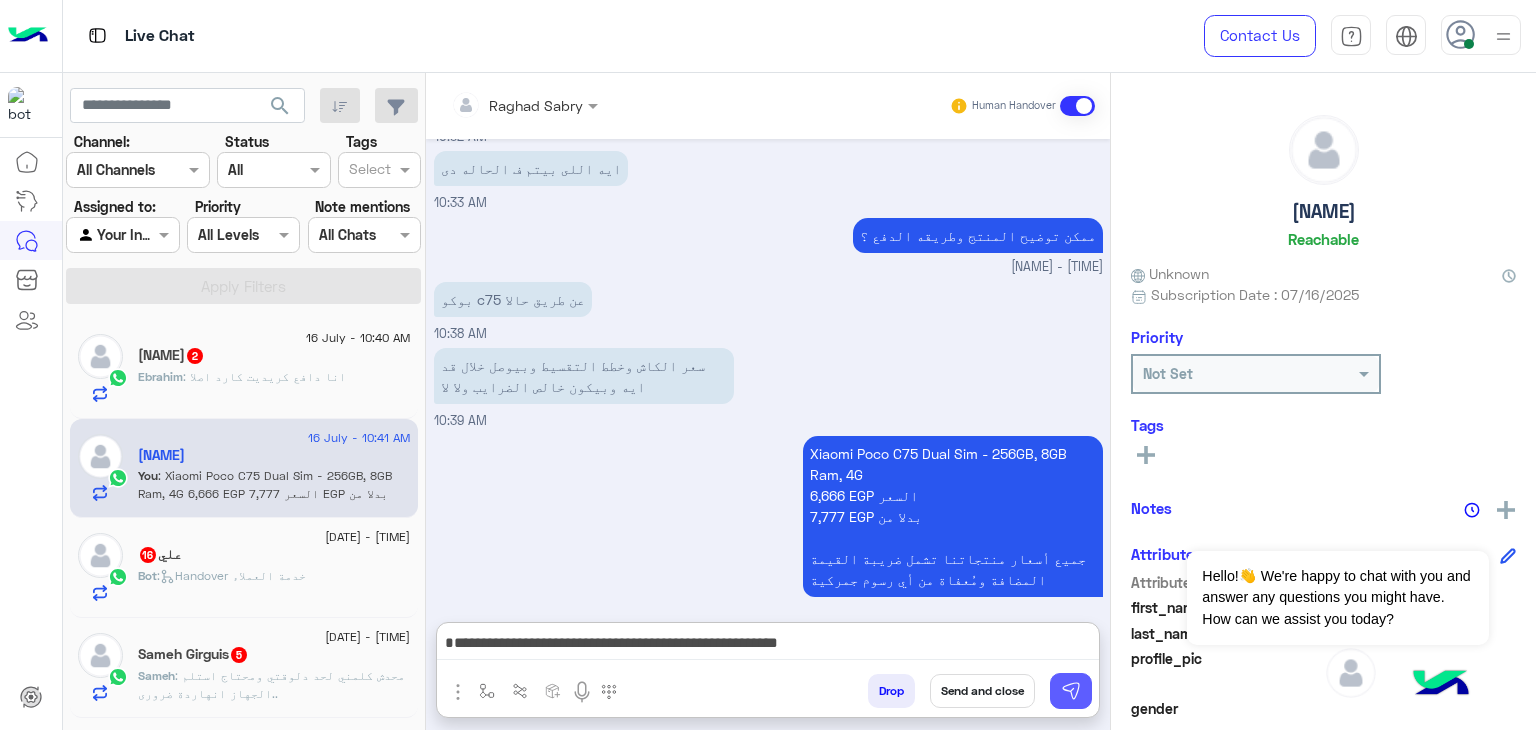 click at bounding box center [1071, 691] 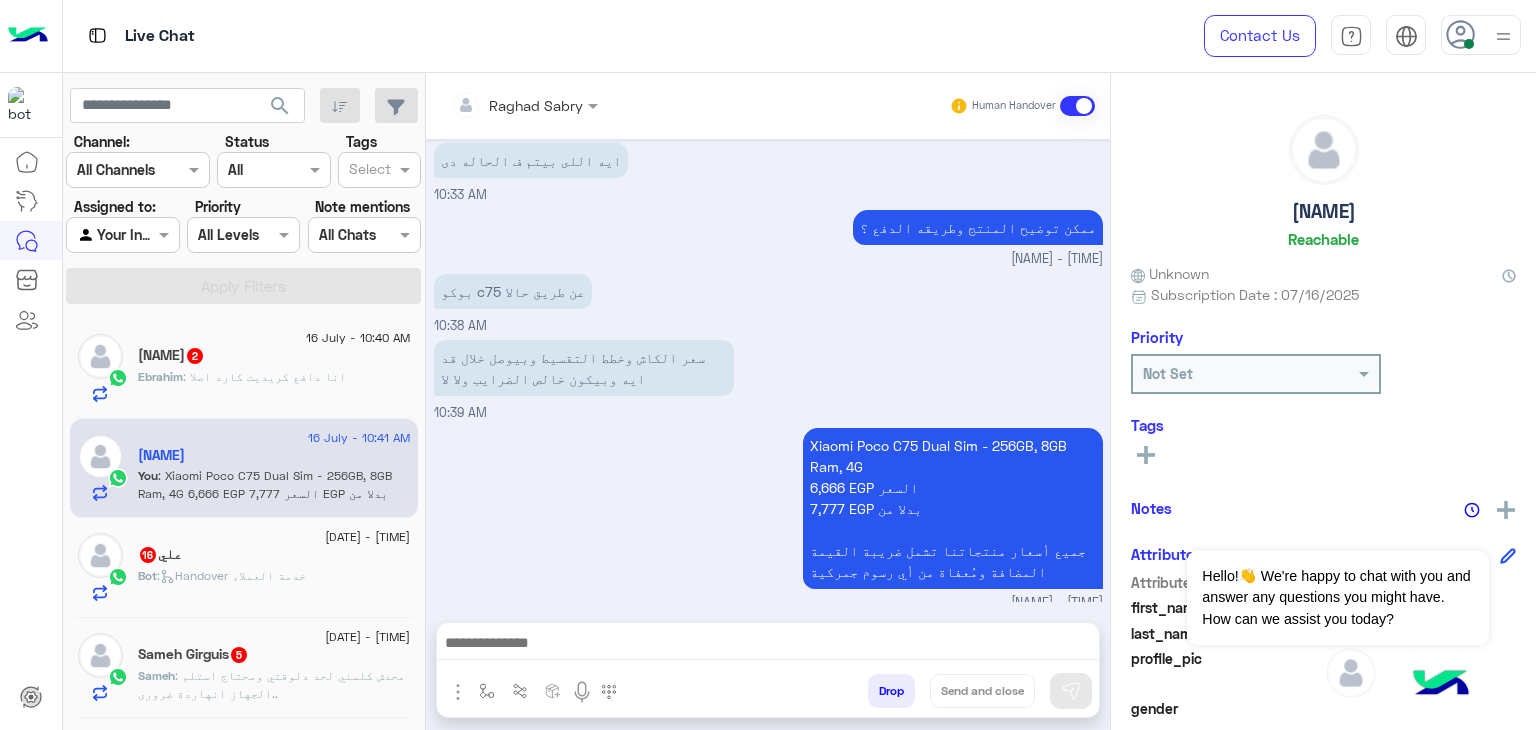 scroll, scrollTop: 1555, scrollLeft: 0, axis: vertical 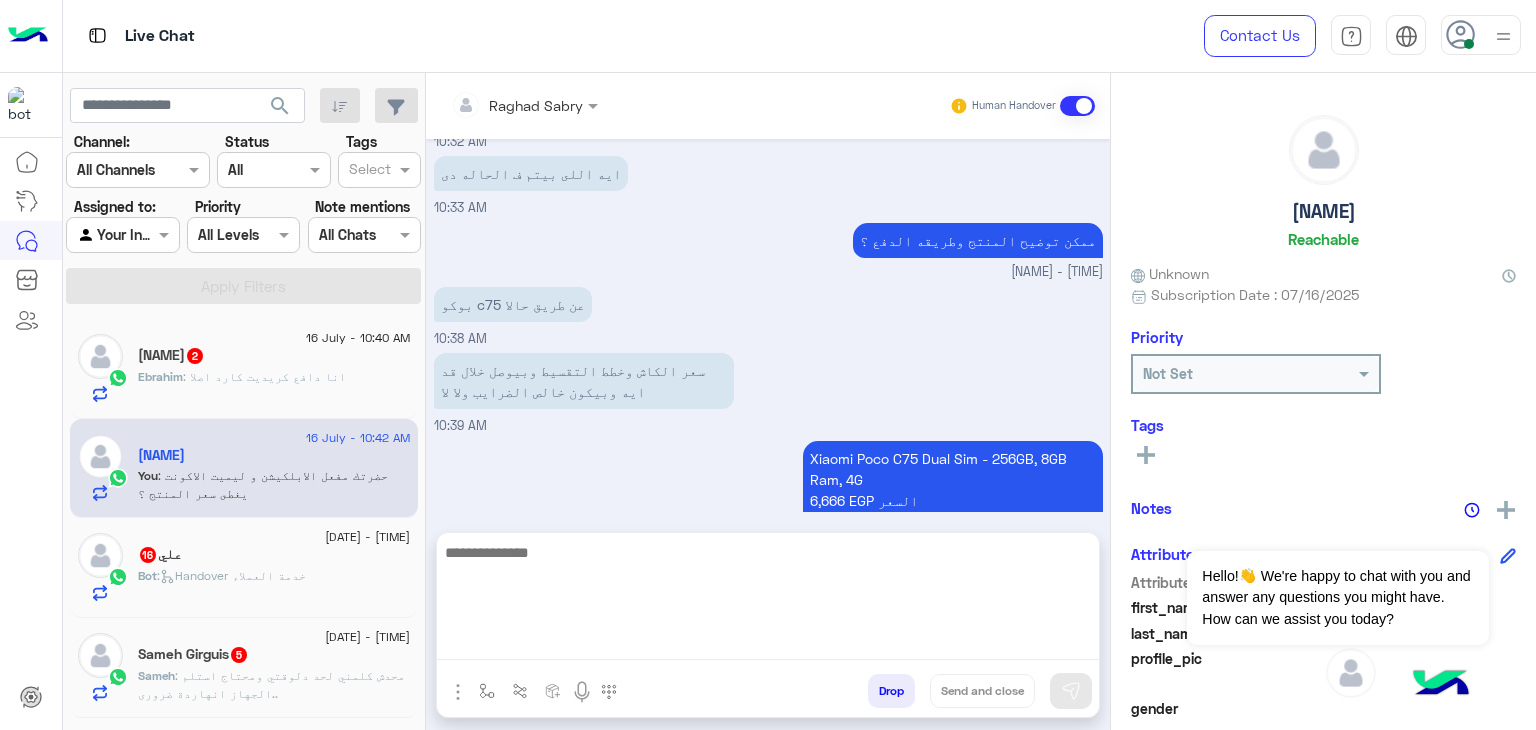 click at bounding box center [768, 600] 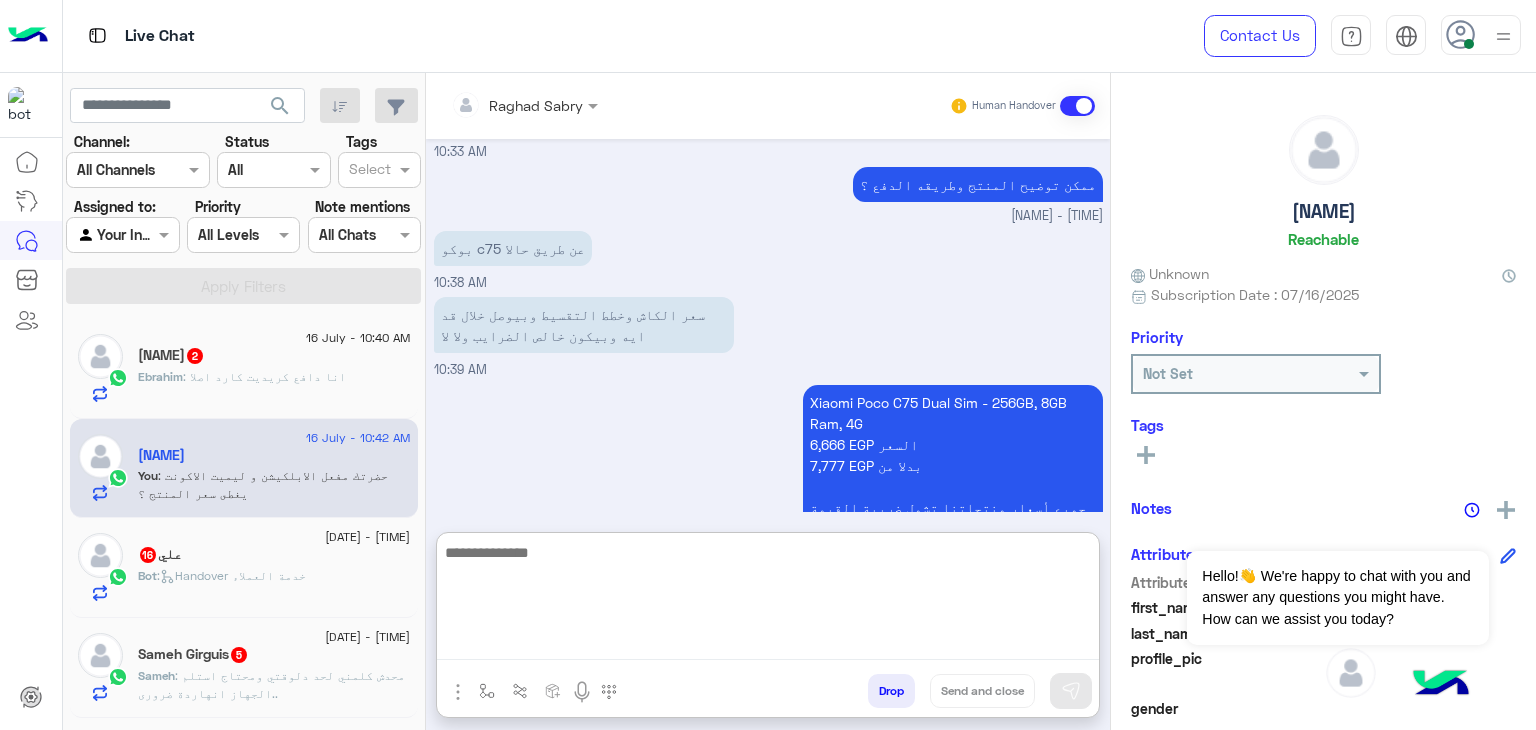 paste on "**********" 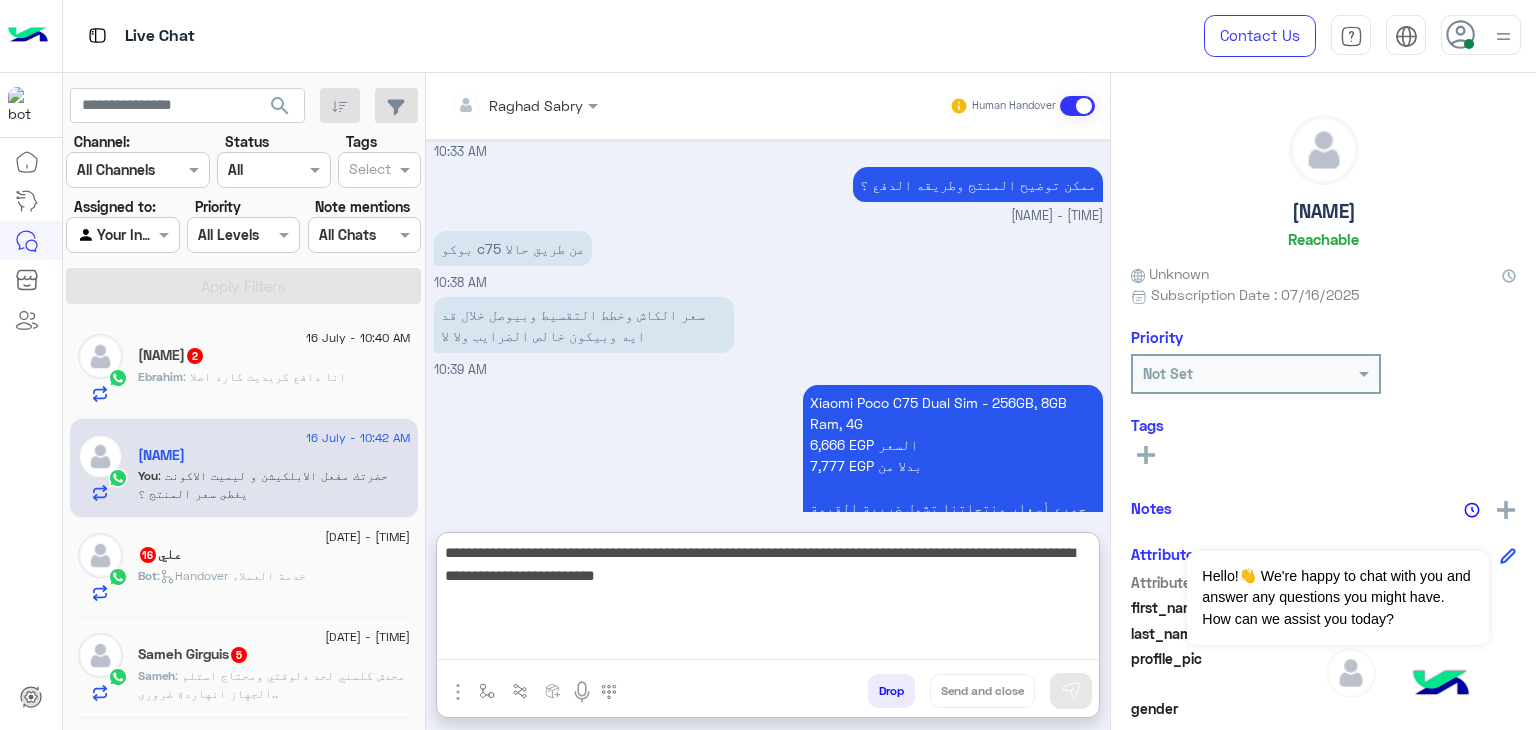scroll, scrollTop: 1624, scrollLeft: 0, axis: vertical 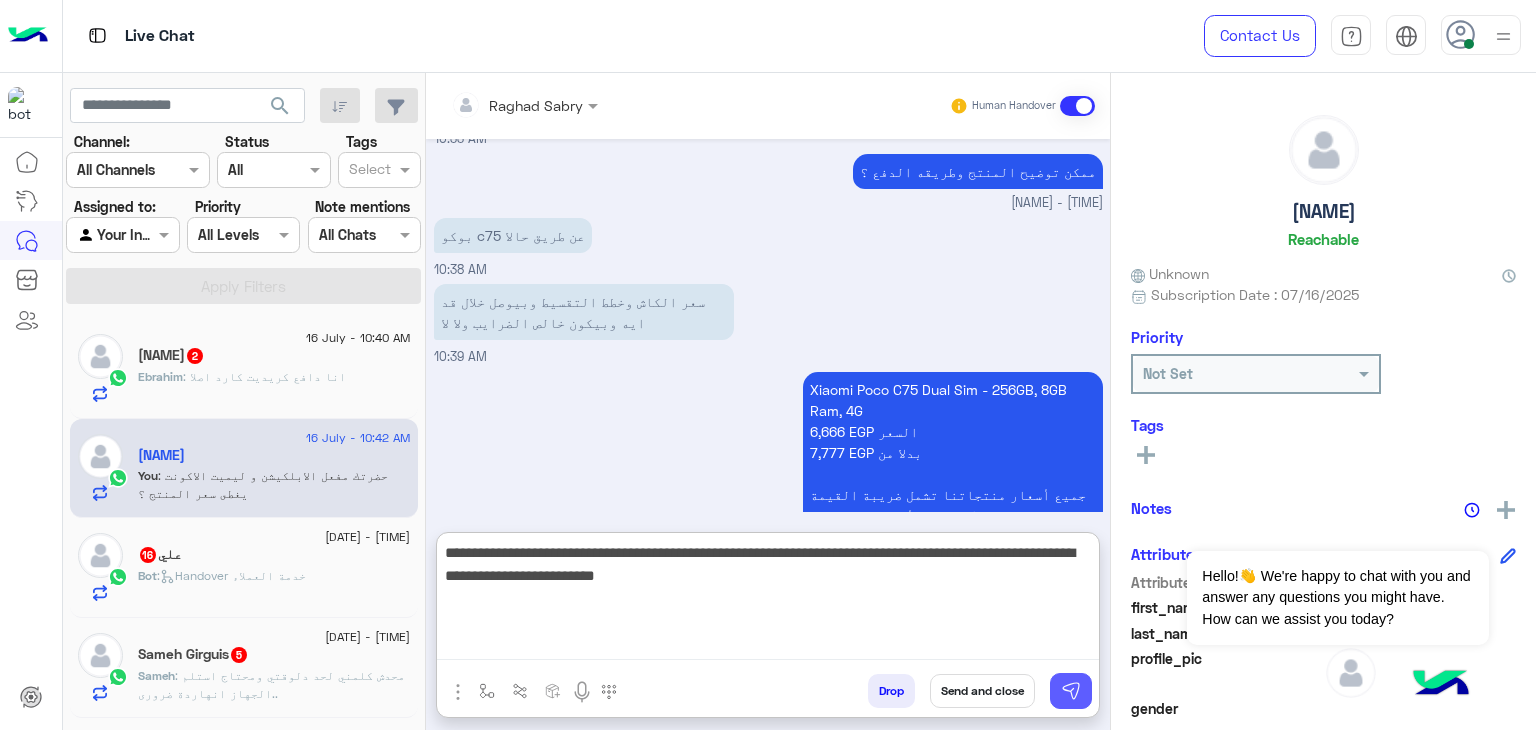 type on "**********" 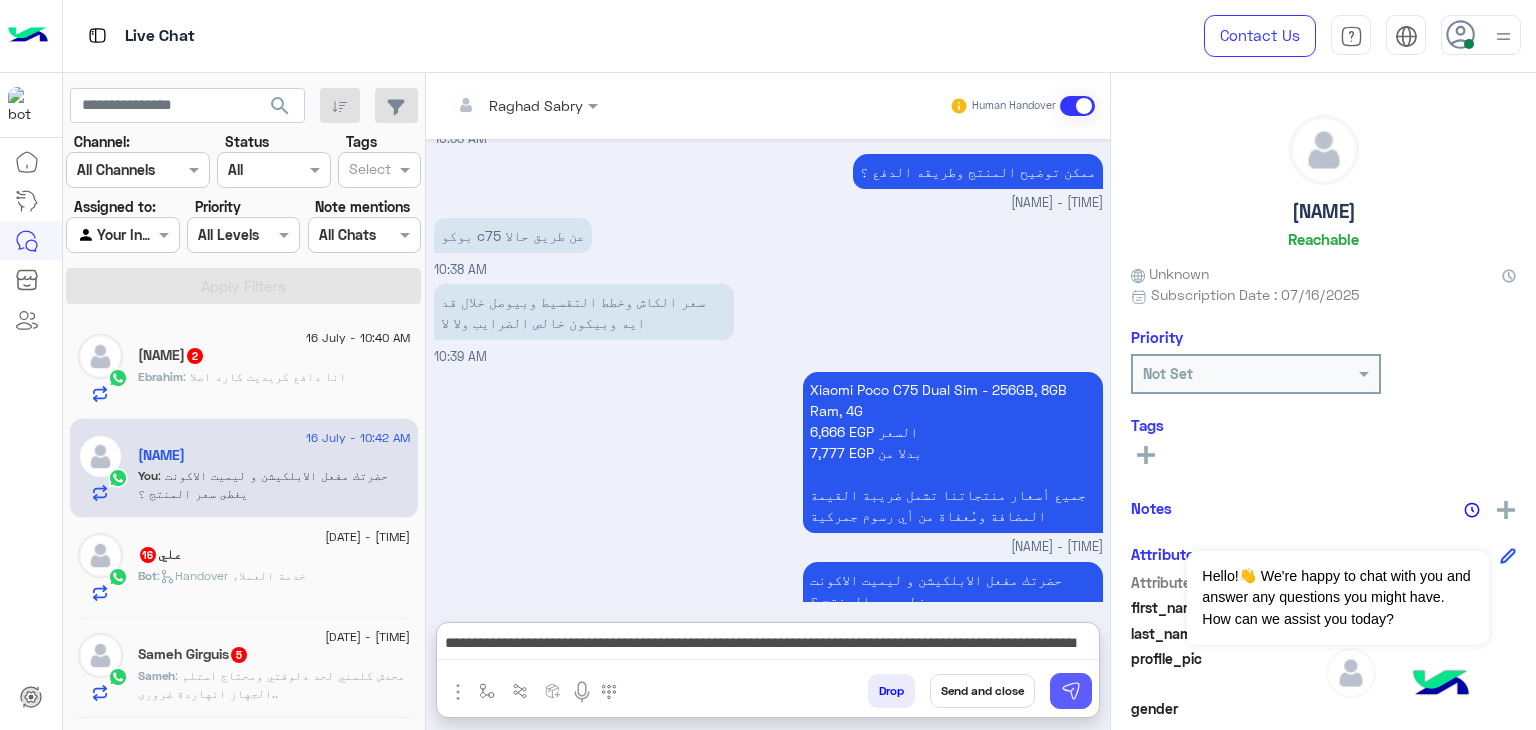click at bounding box center (1071, 691) 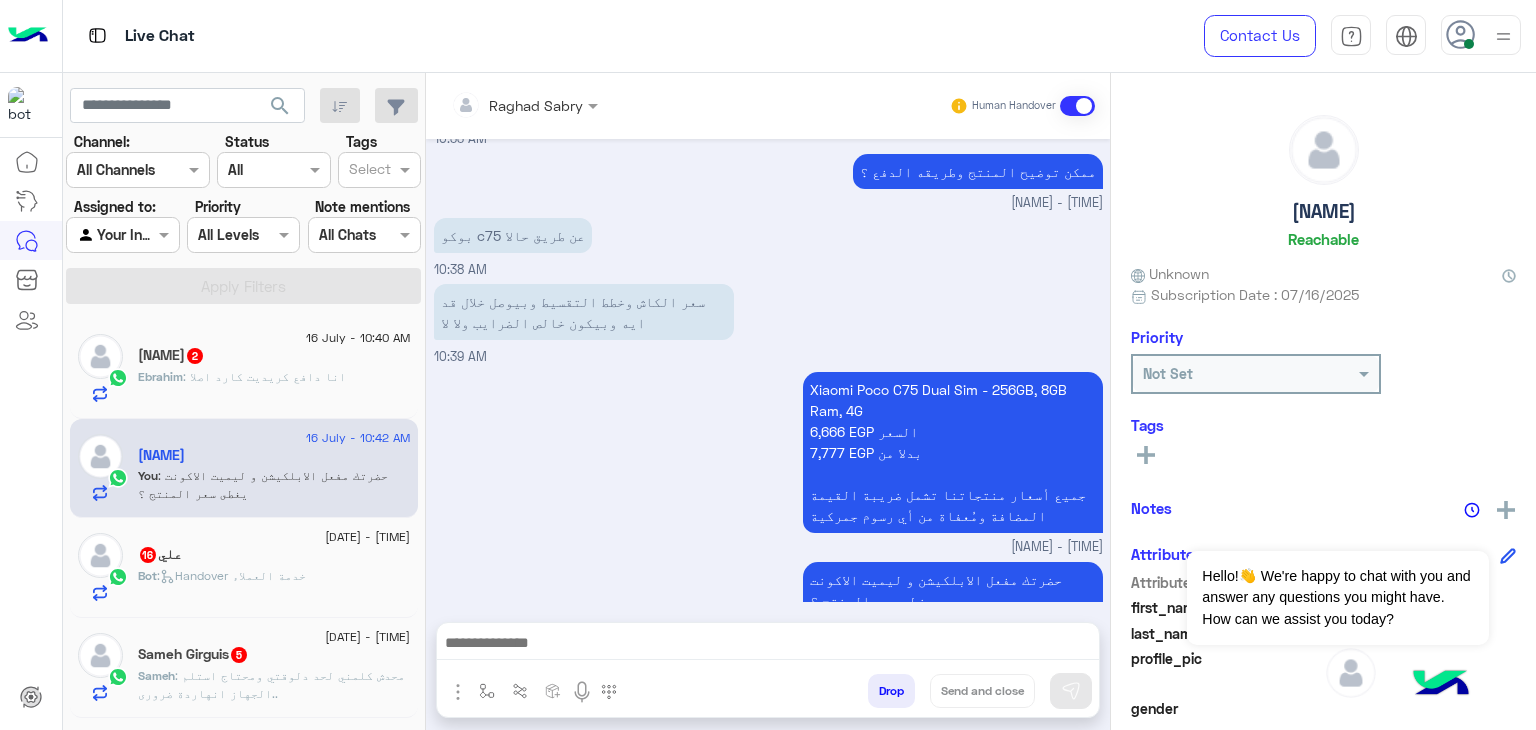 scroll, scrollTop: 1660, scrollLeft: 0, axis: vertical 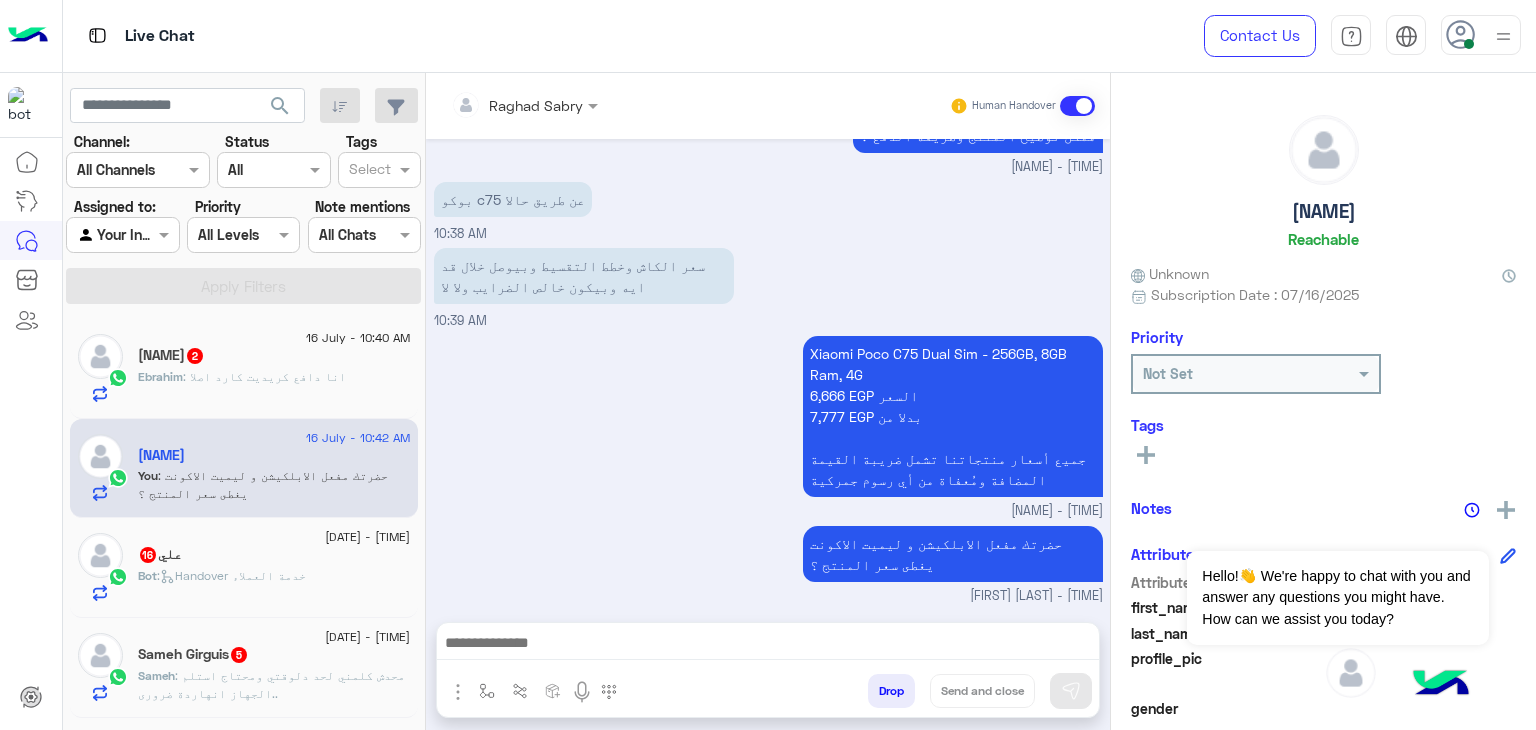 click on ": انا دافع كريديت كارد اصلا" 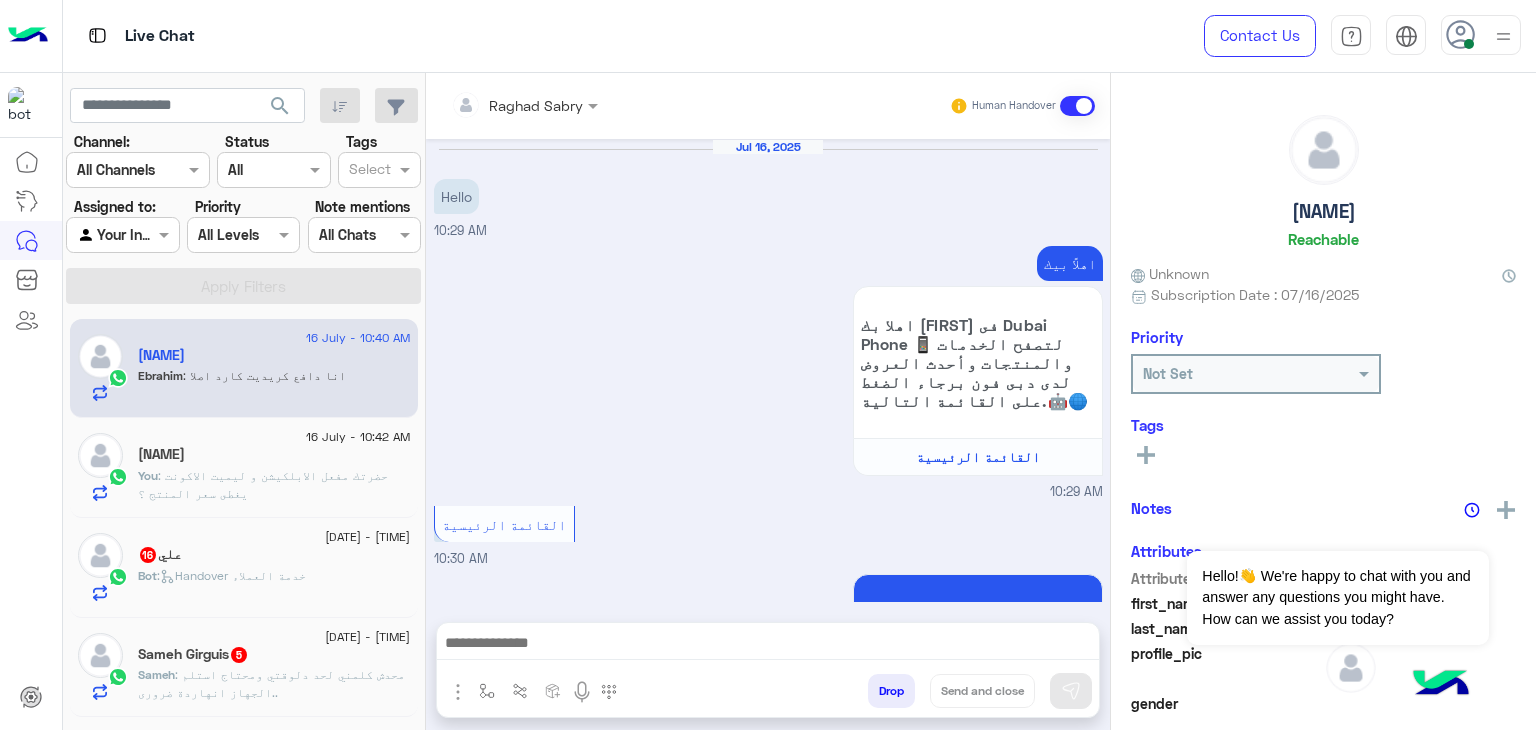 scroll, scrollTop: 1604, scrollLeft: 0, axis: vertical 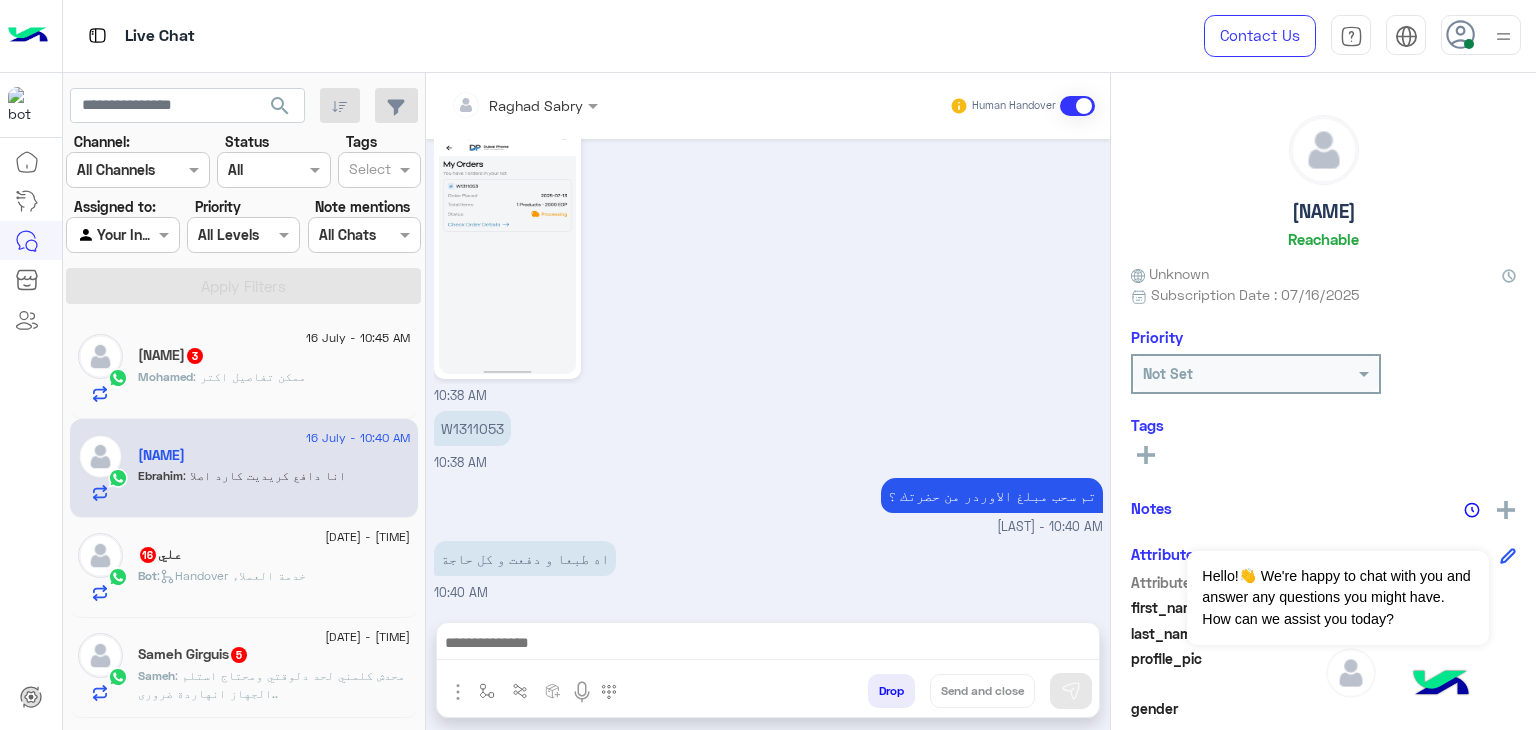 click on "[NAME] : ممكن تفاصيل اكتر" 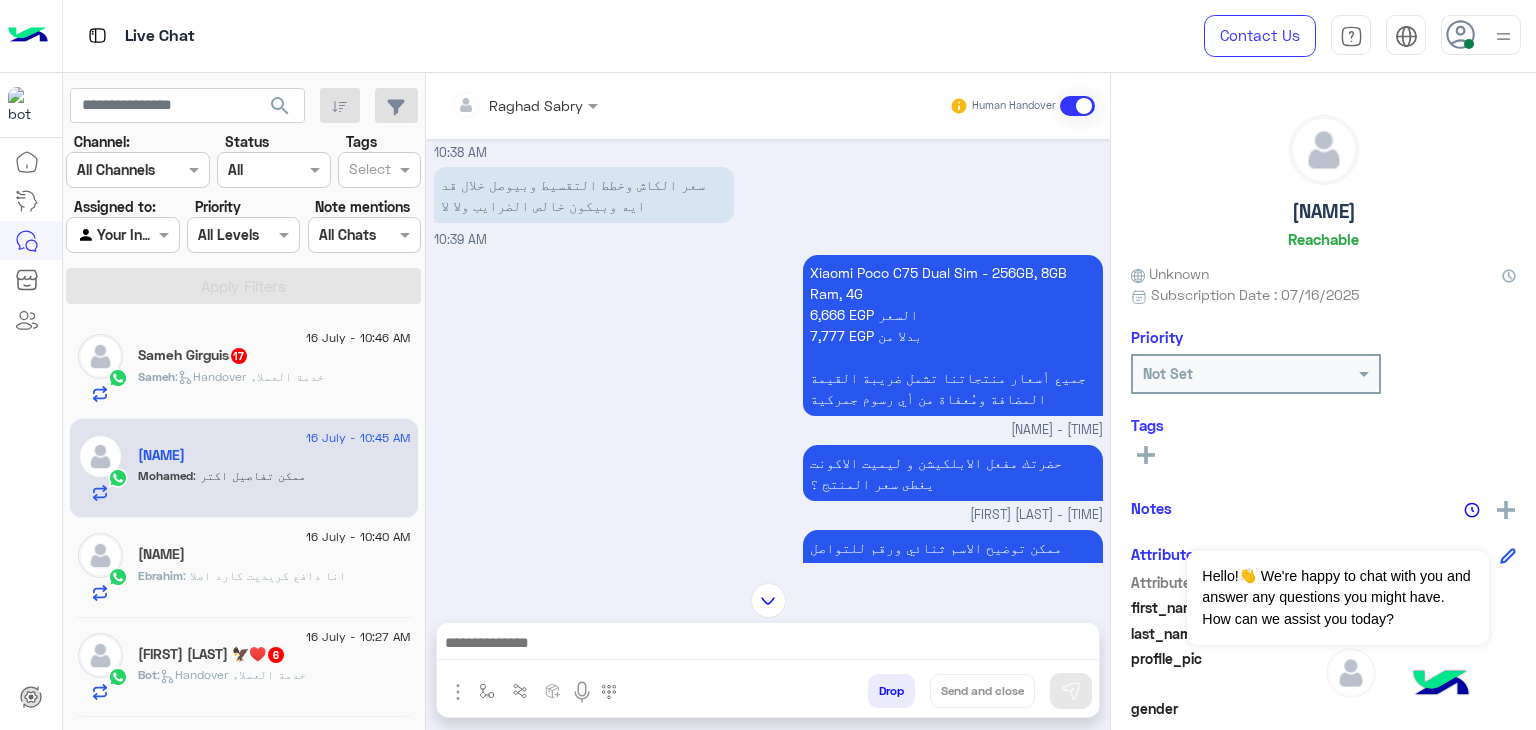 scroll, scrollTop: 1065, scrollLeft: 0, axis: vertical 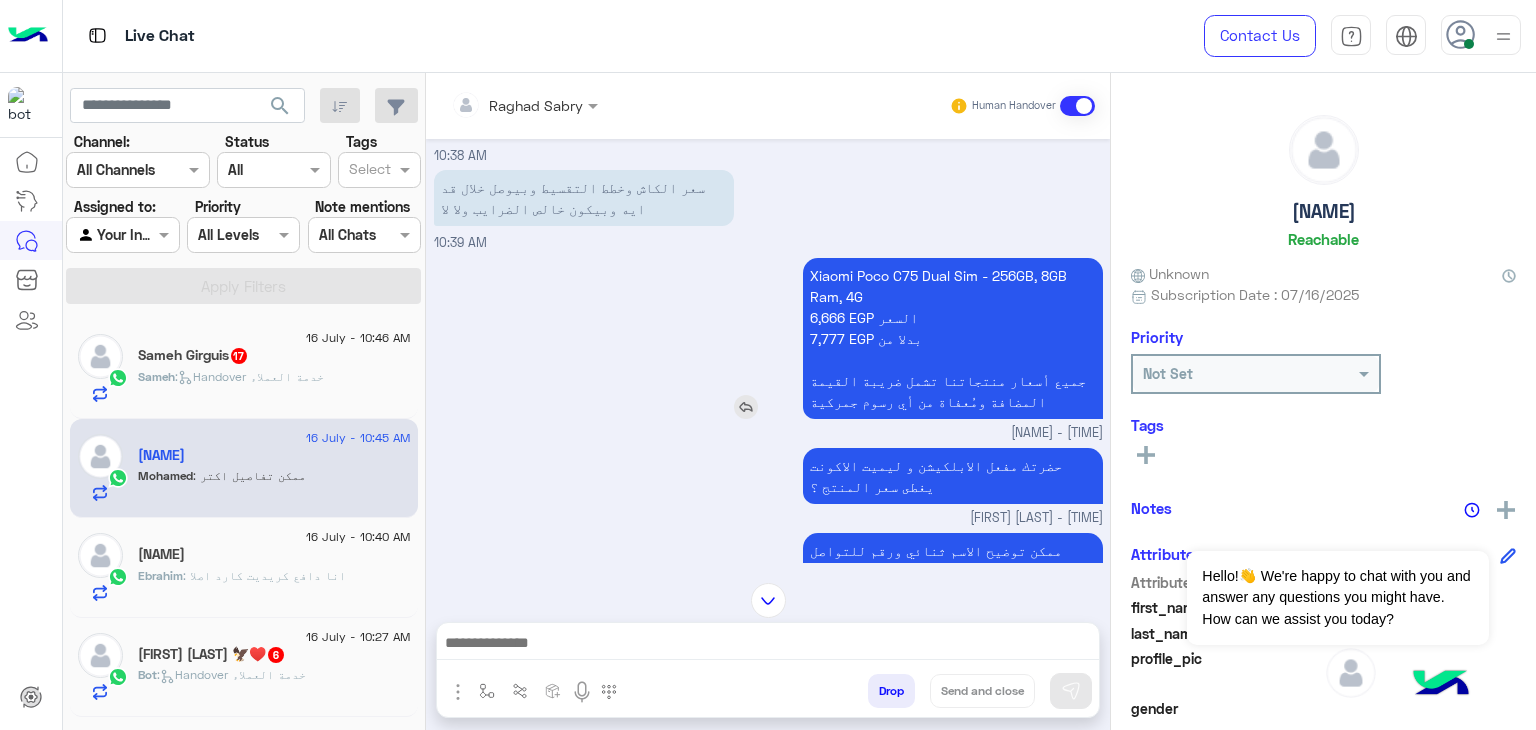 click on "Xiaomi Poco C75 Dual Sim - 256GB, 8GB Ram, 4G 6,666 EGP   السعر  7,777 EGP بدلا من   جميع أسعار منتجاتنا تشمل ضريبة القيمة المضافة ومُعفاة من أي رسوم جمركية" at bounding box center (953, 338) 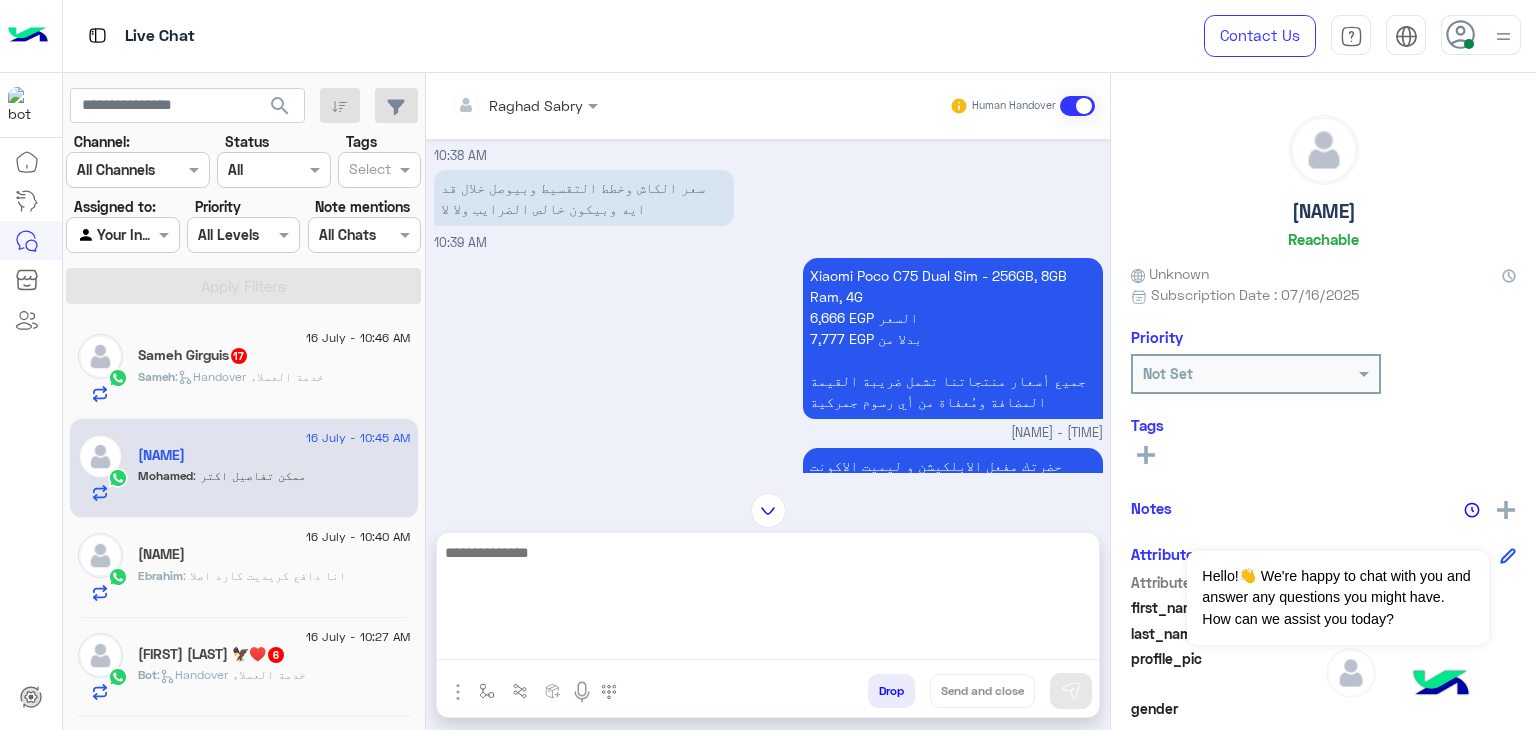 drag, startPoint x: 871, startPoint y: 637, endPoint x: 857, endPoint y: 637, distance: 14 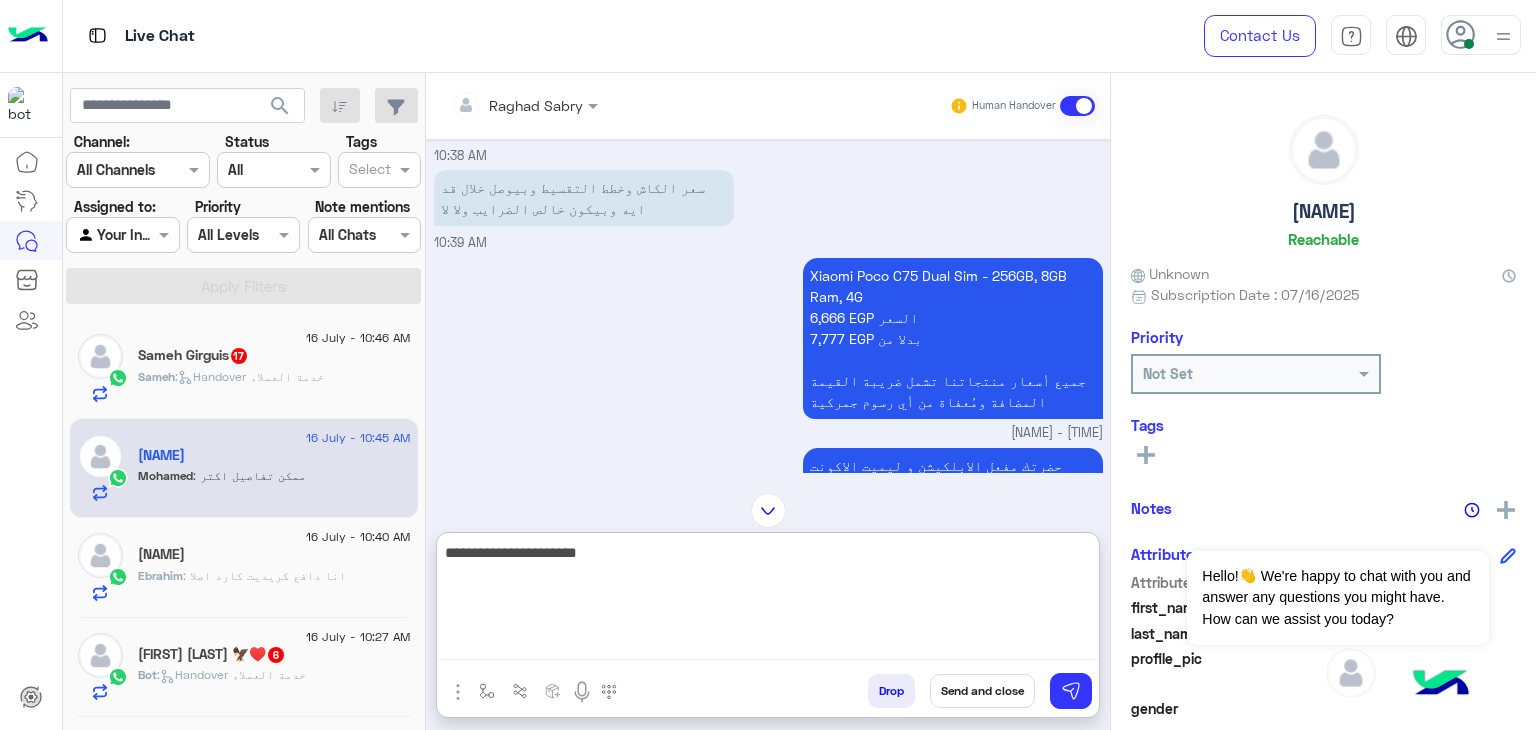 paste on "*******" 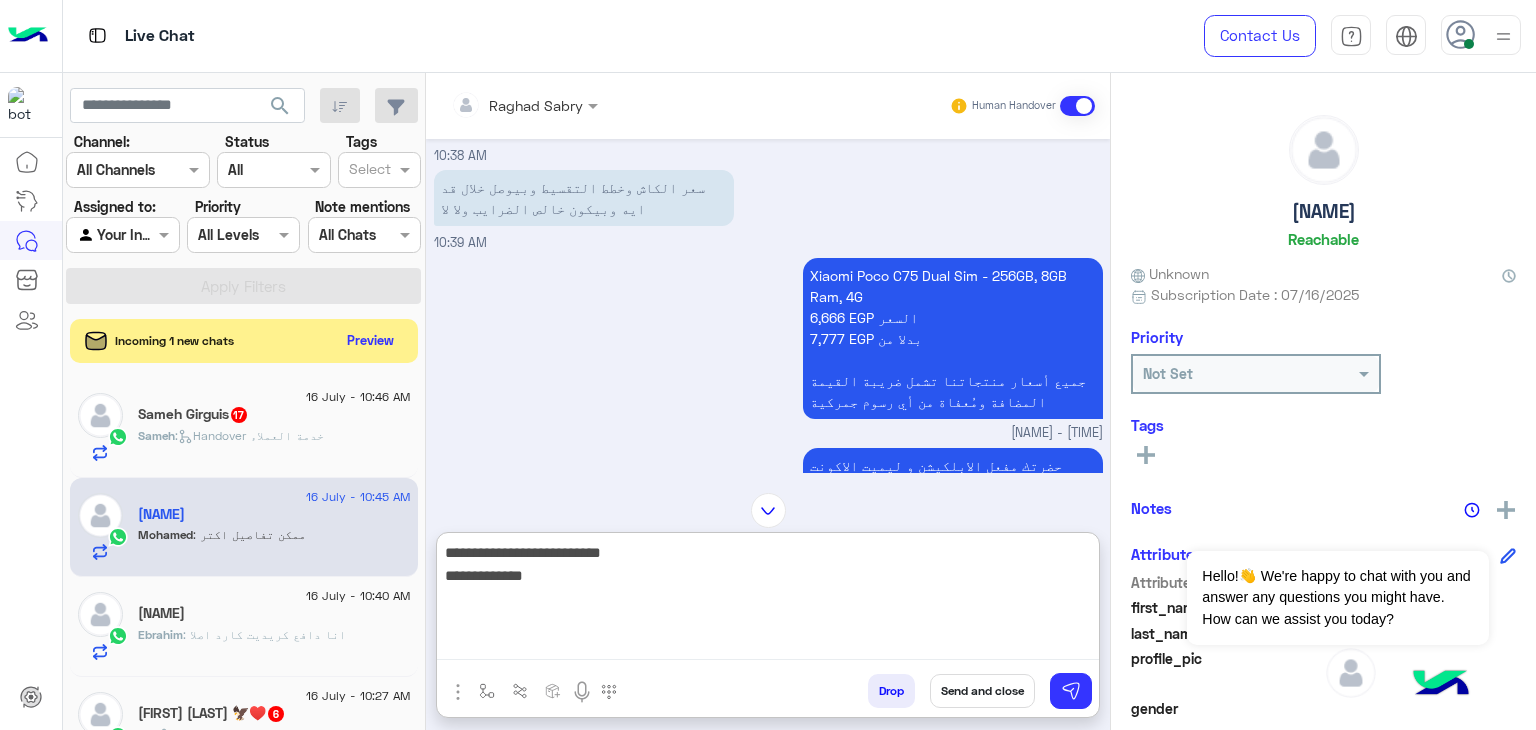 paste on "*****" 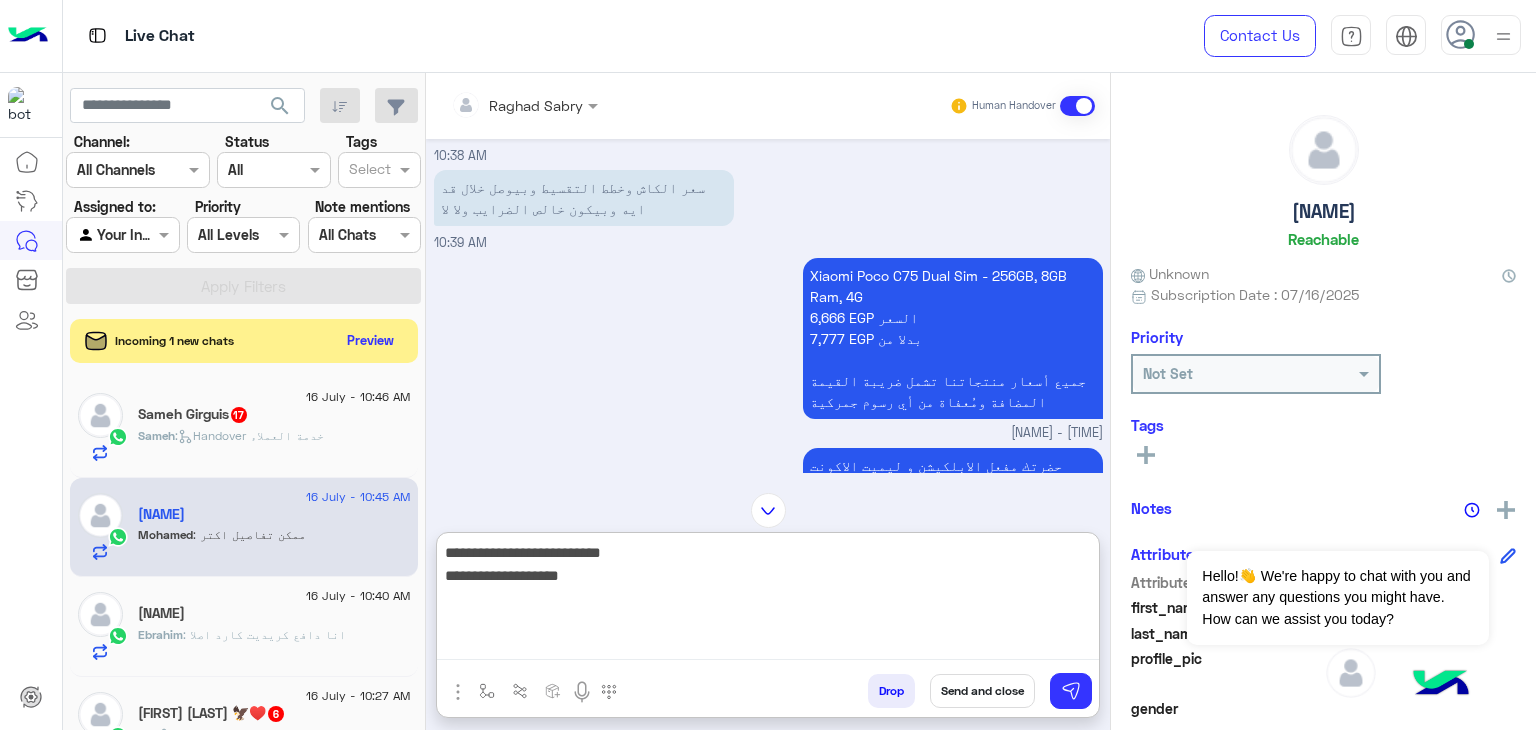 click on "**********" at bounding box center [768, 600] 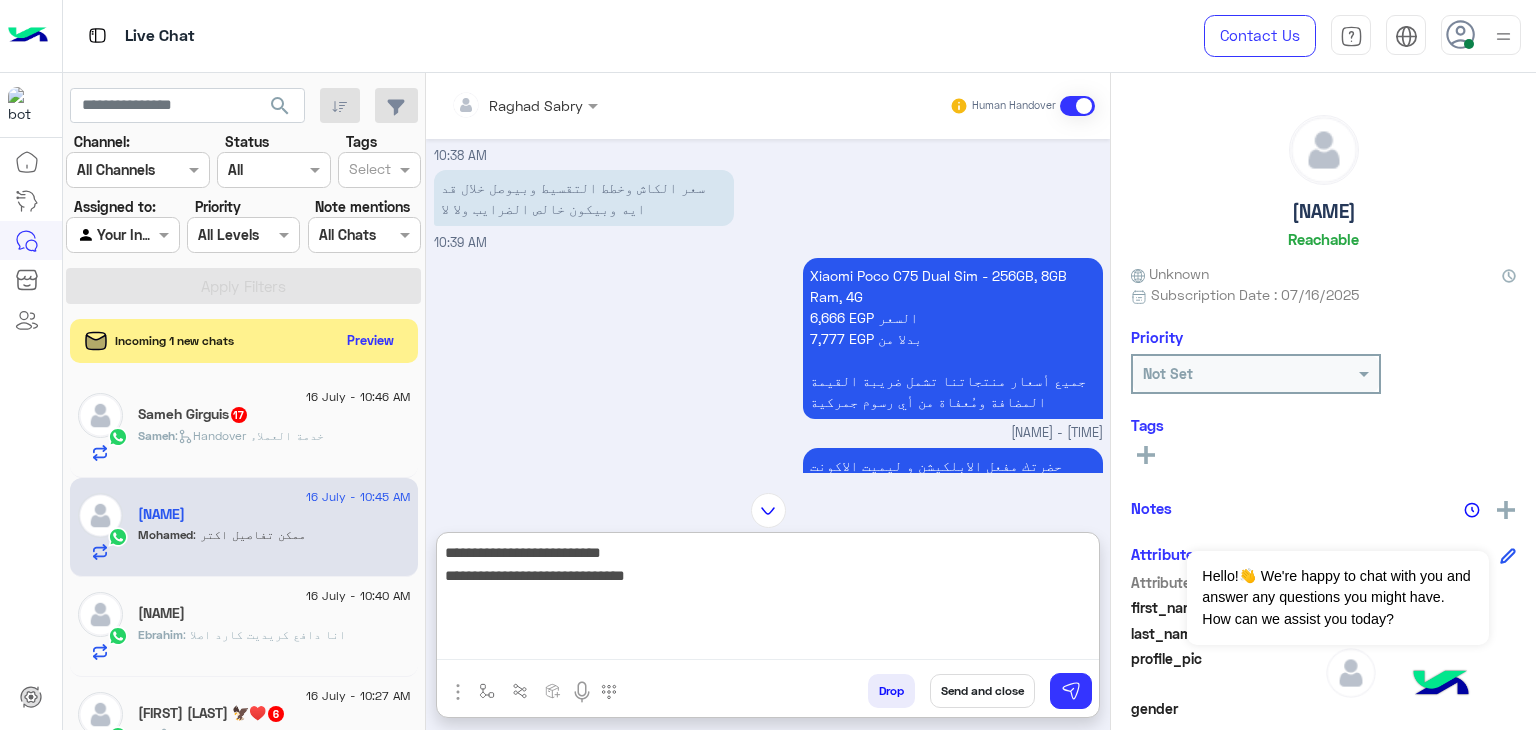 type on "**********" 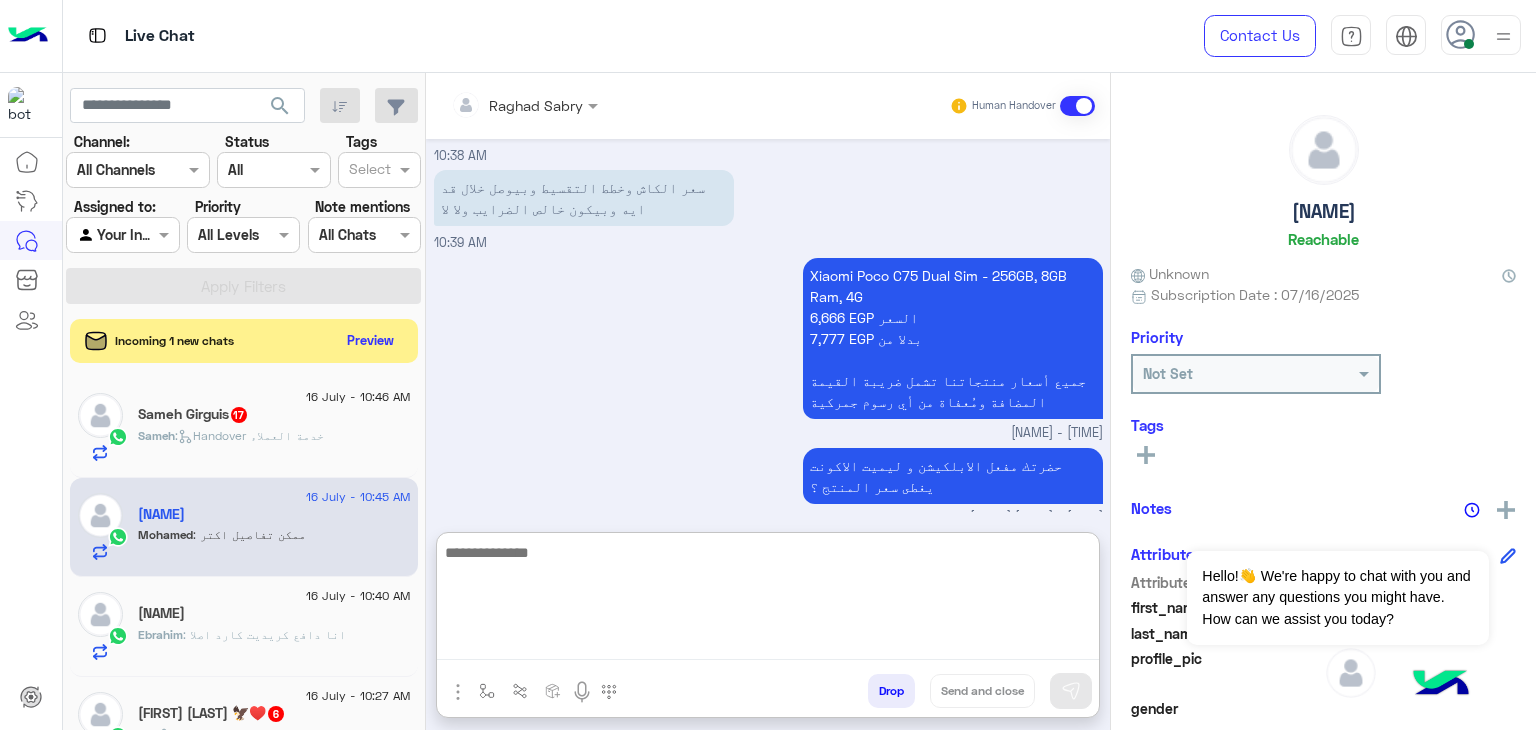 scroll, scrollTop: 1440, scrollLeft: 0, axis: vertical 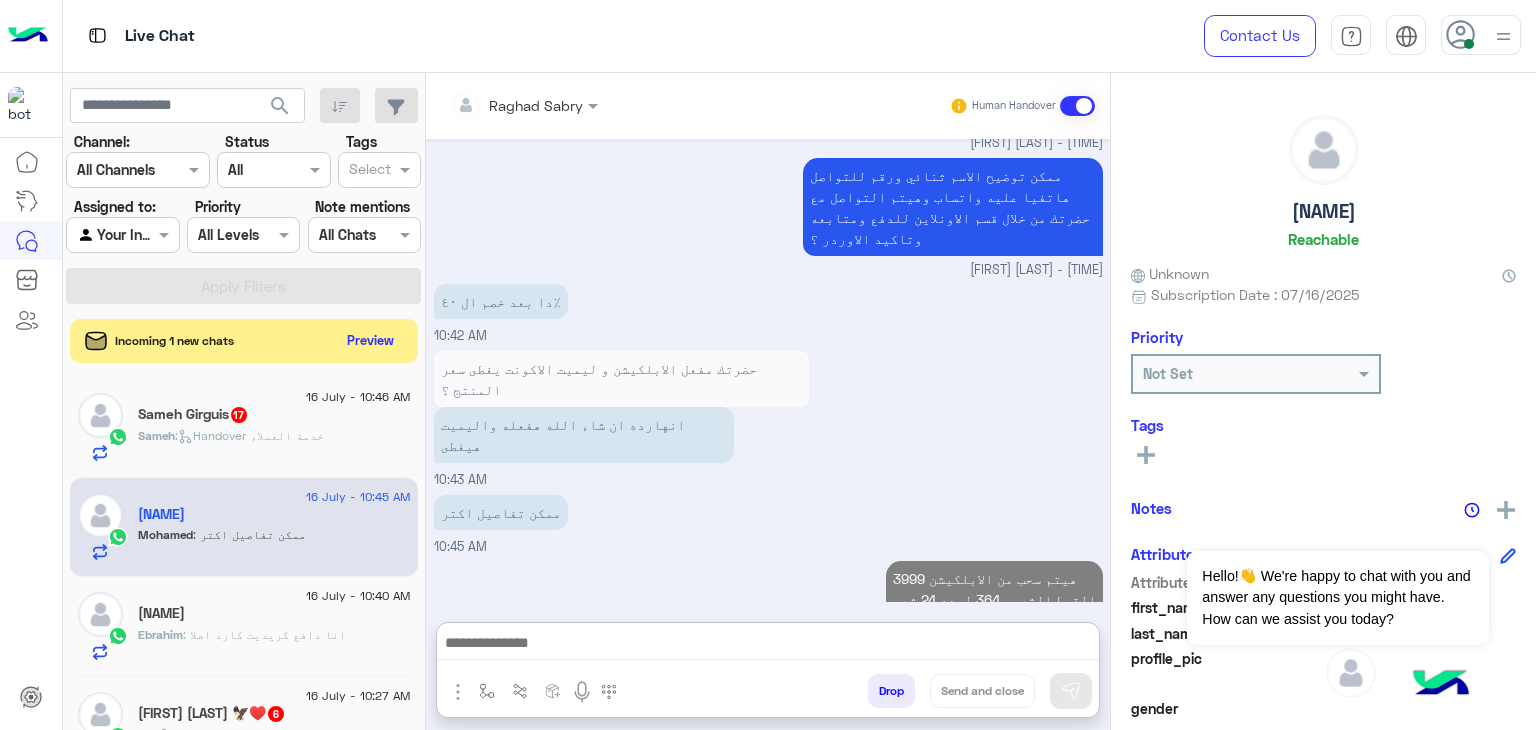 click on "Sameh :   Handover خدمة العملاء" 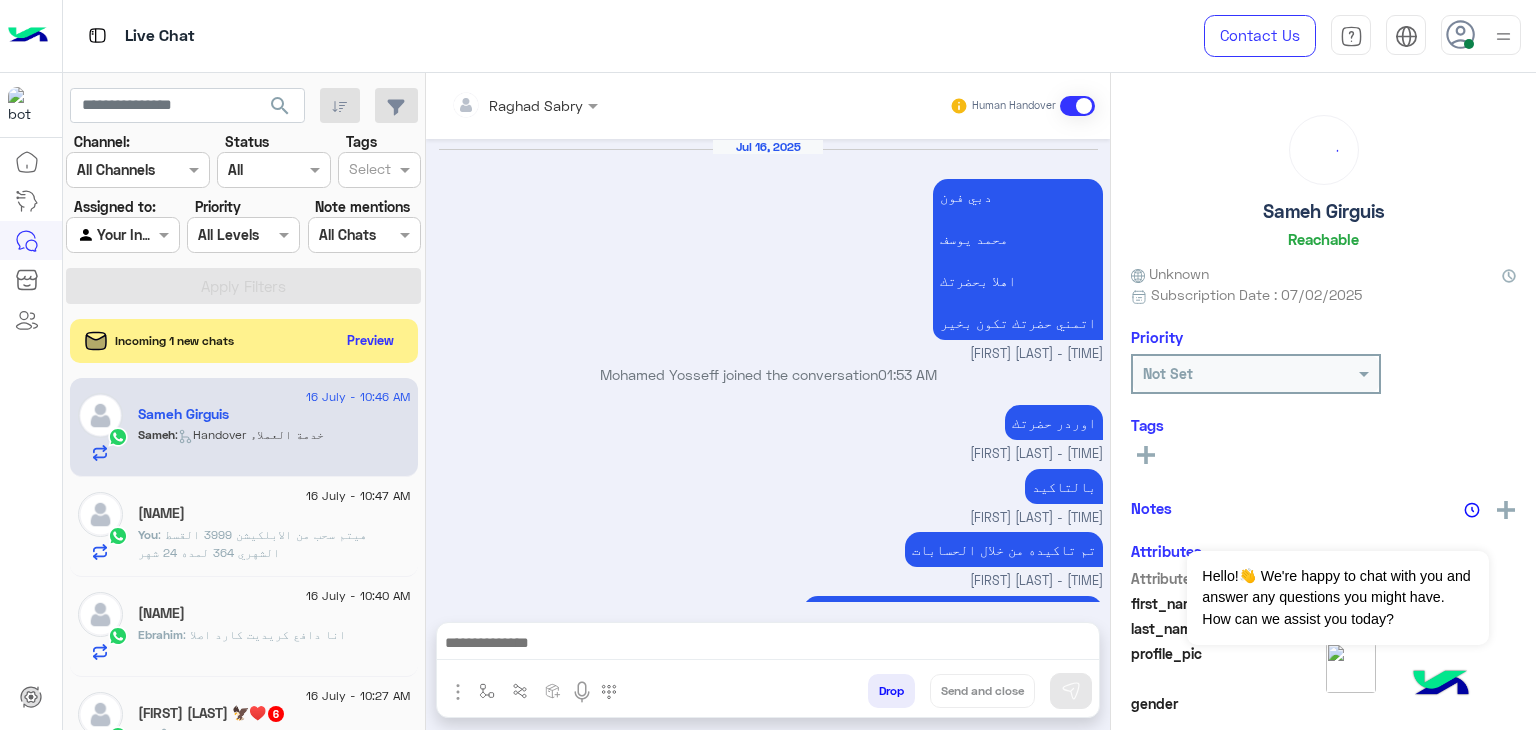 scroll, scrollTop: 1680, scrollLeft: 0, axis: vertical 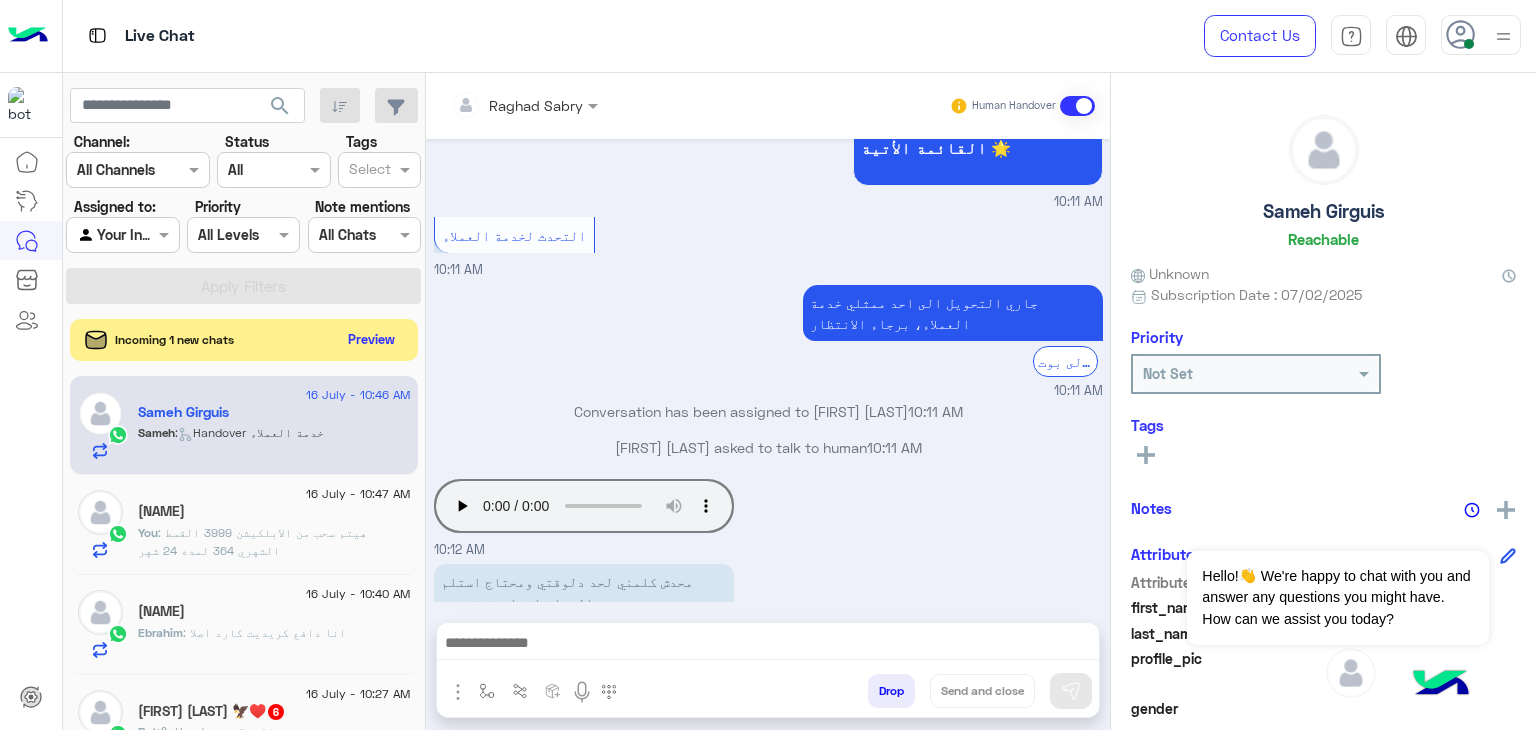 click on "Preview" 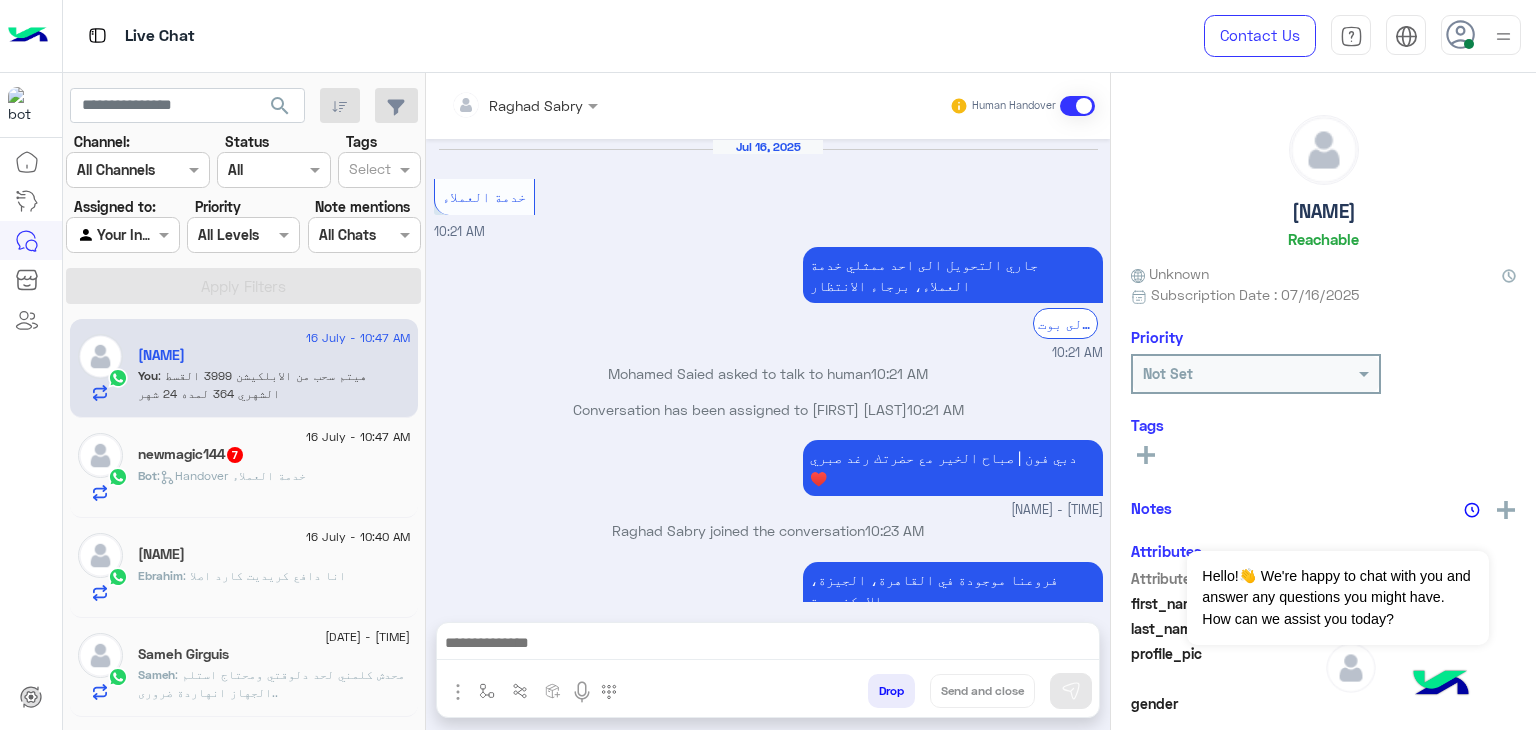 scroll, scrollTop: 1151, scrollLeft: 0, axis: vertical 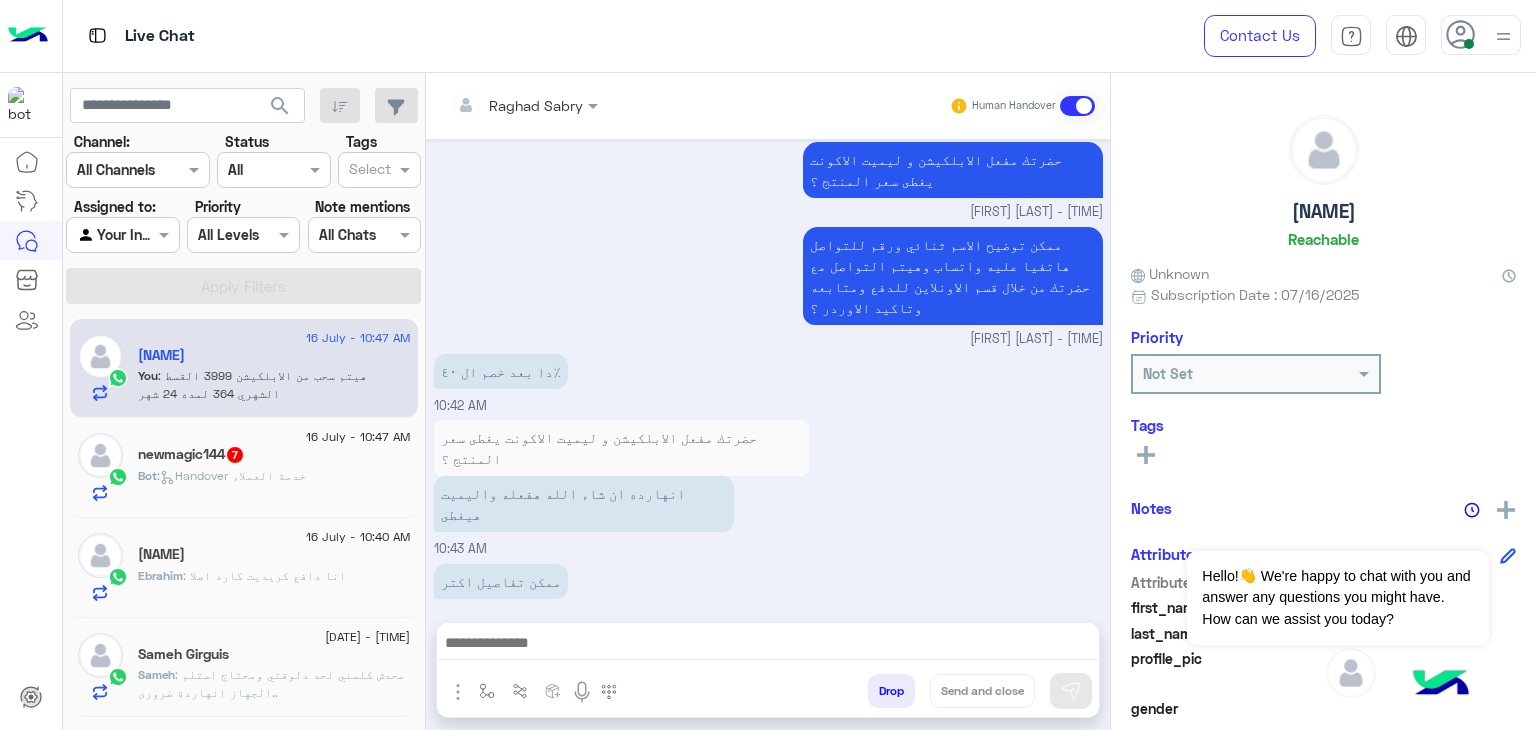 click on "[NAME]" 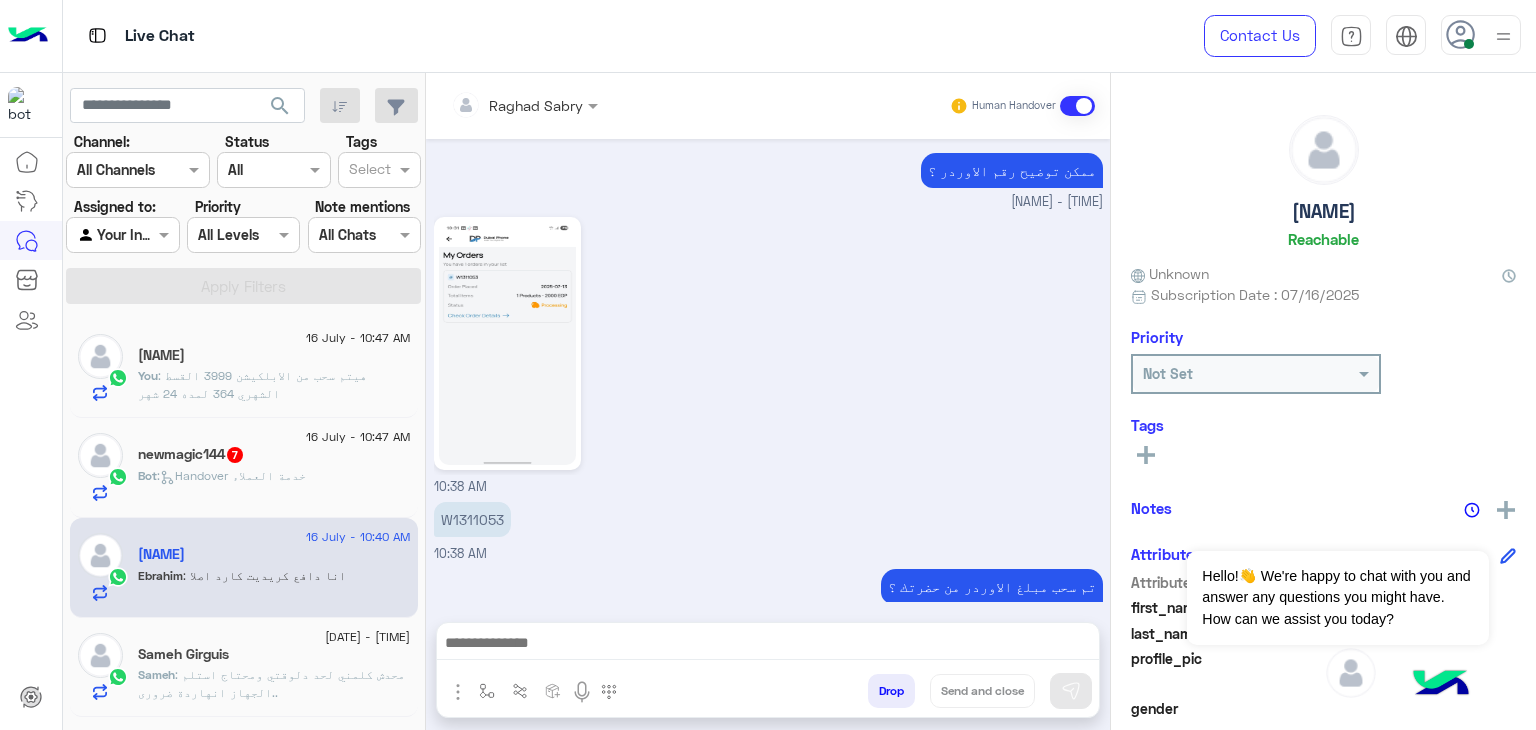 scroll, scrollTop: 1604, scrollLeft: 0, axis: vertical 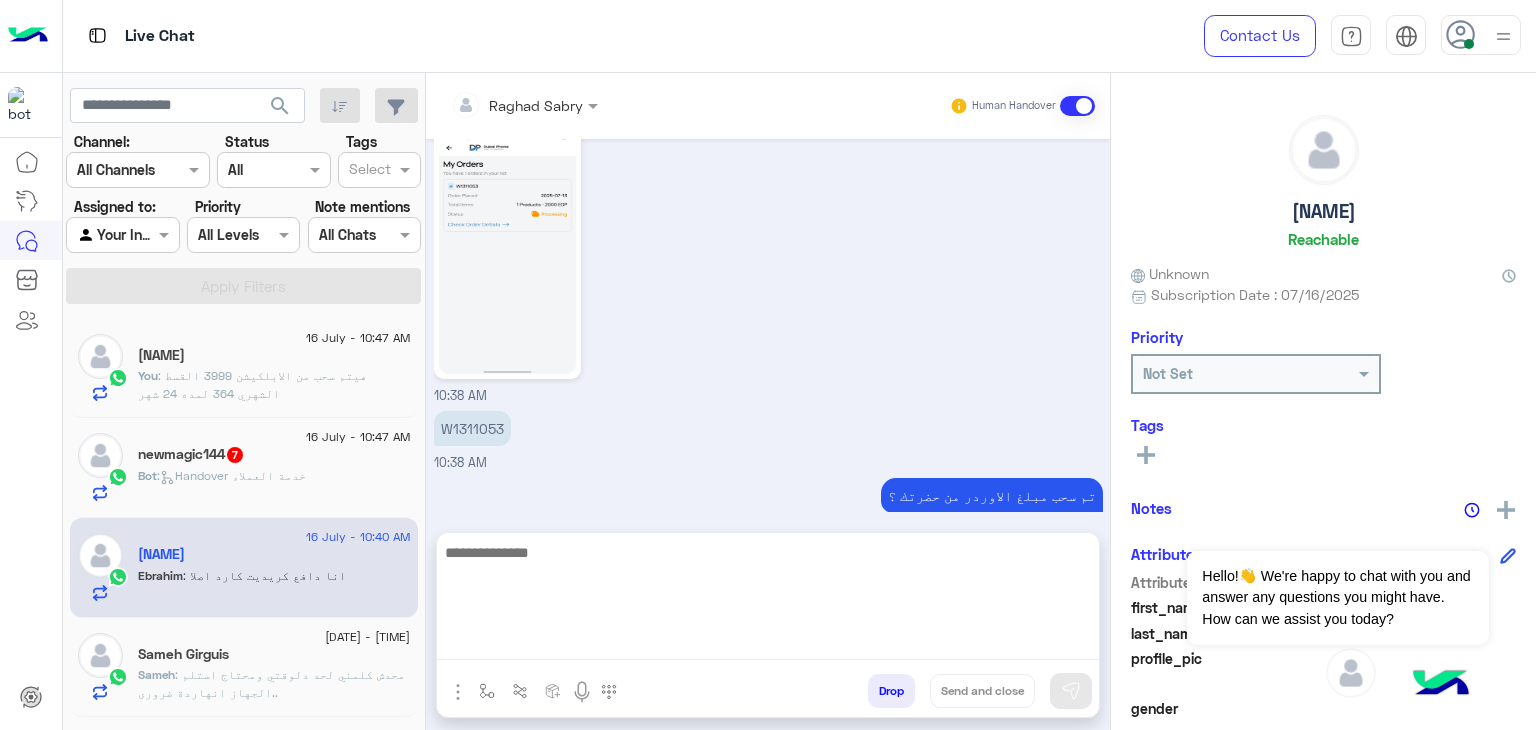 click at bounding box center (768, 600) 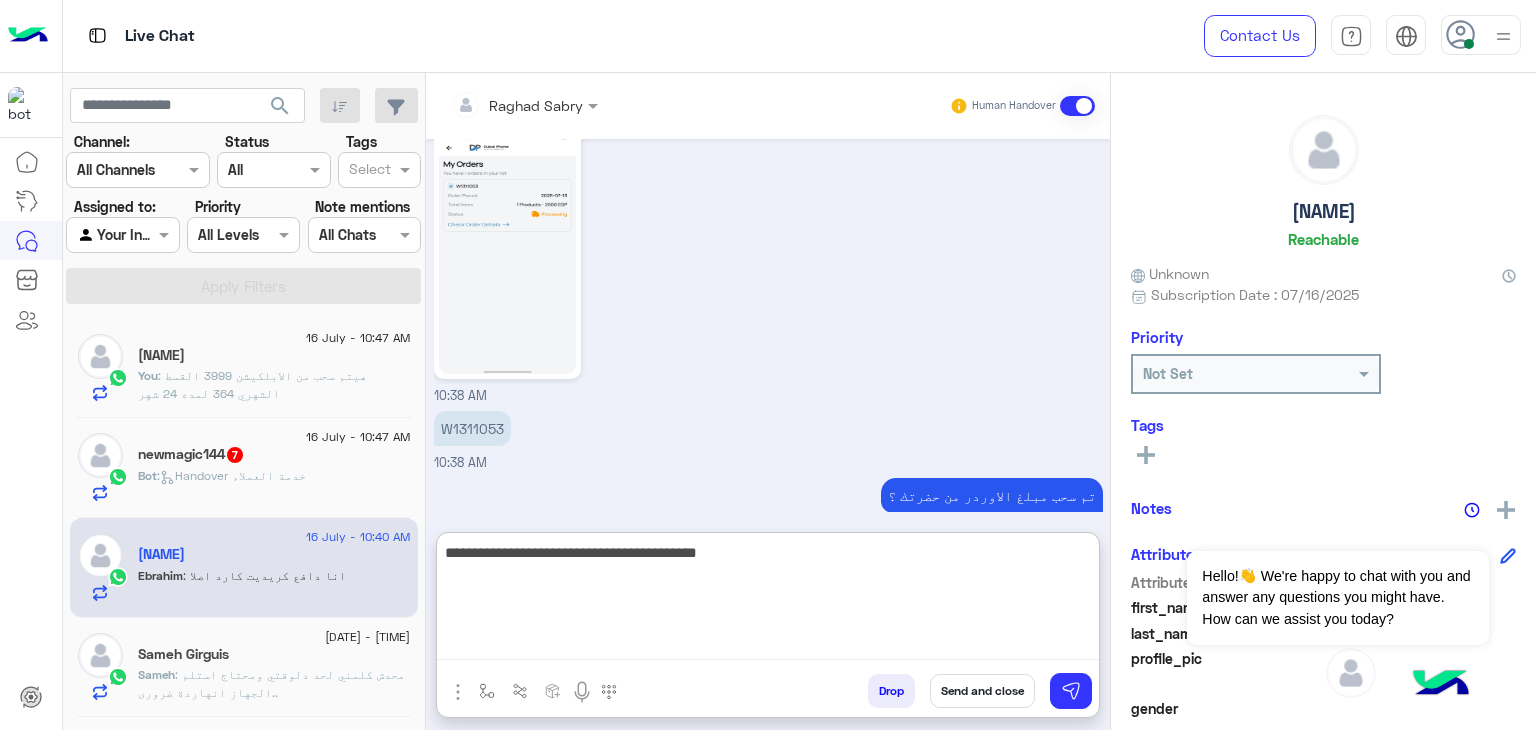 click on "**********" at bounding box center [768, 600] 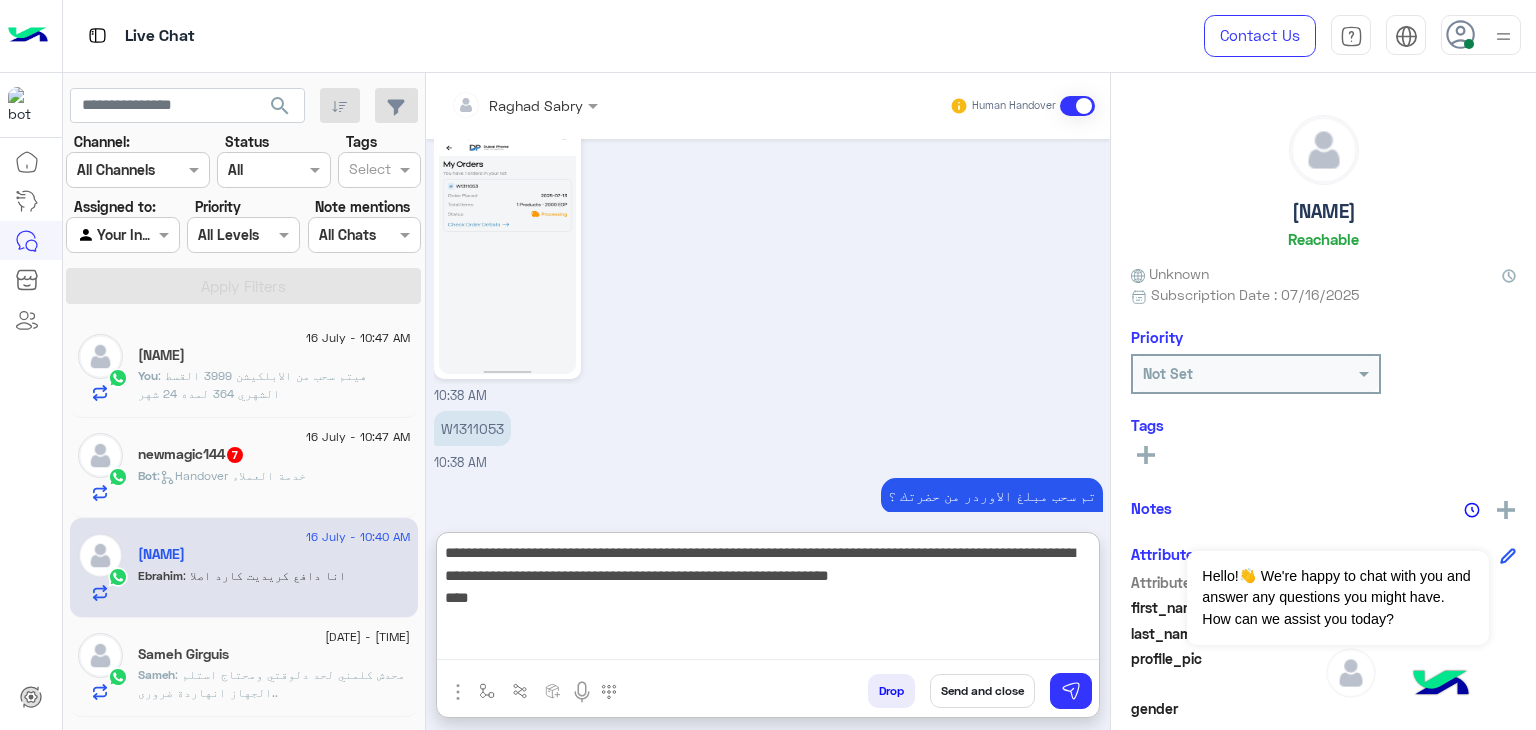 click on "**********" at bounding box center (768, 600) 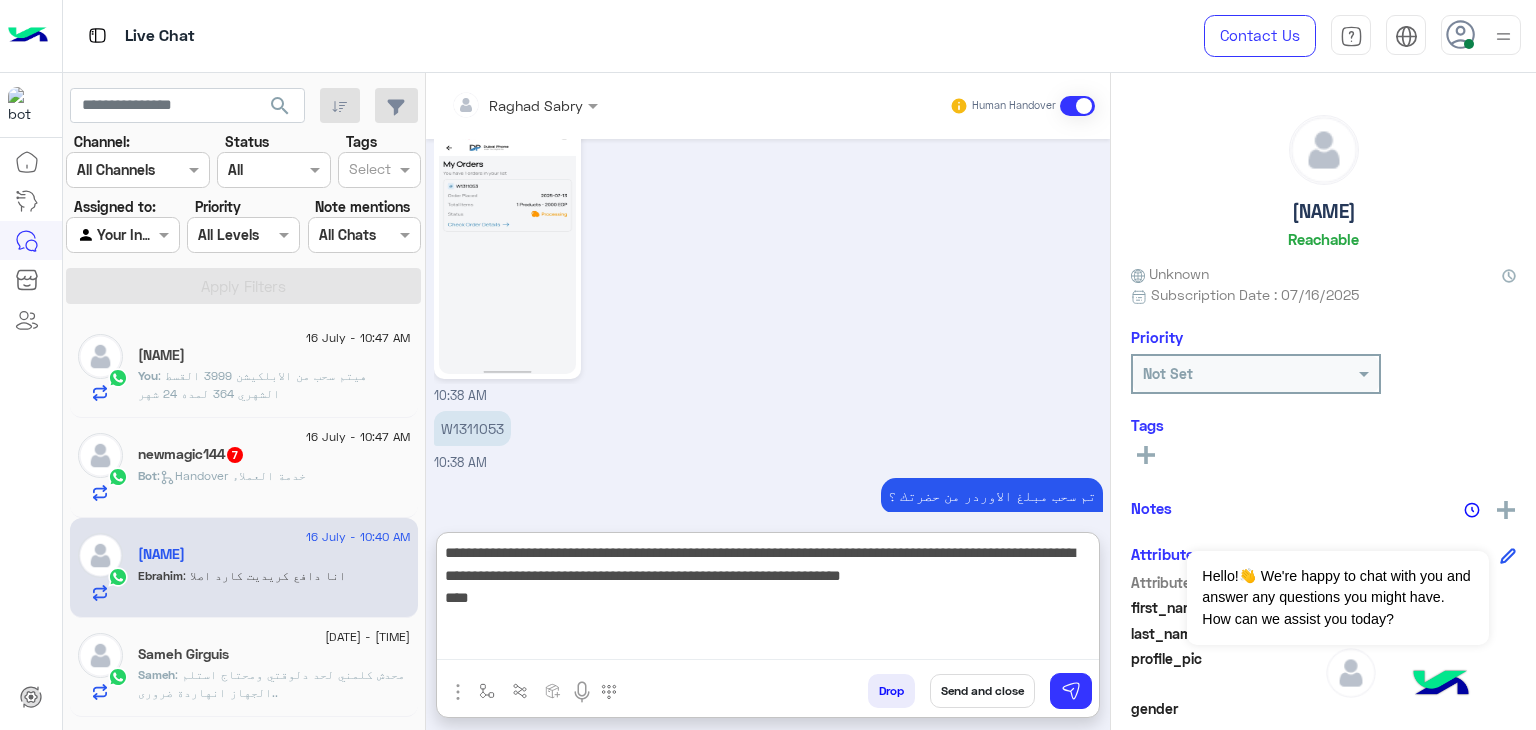 click on "**********" at bounding box center (768, 600) 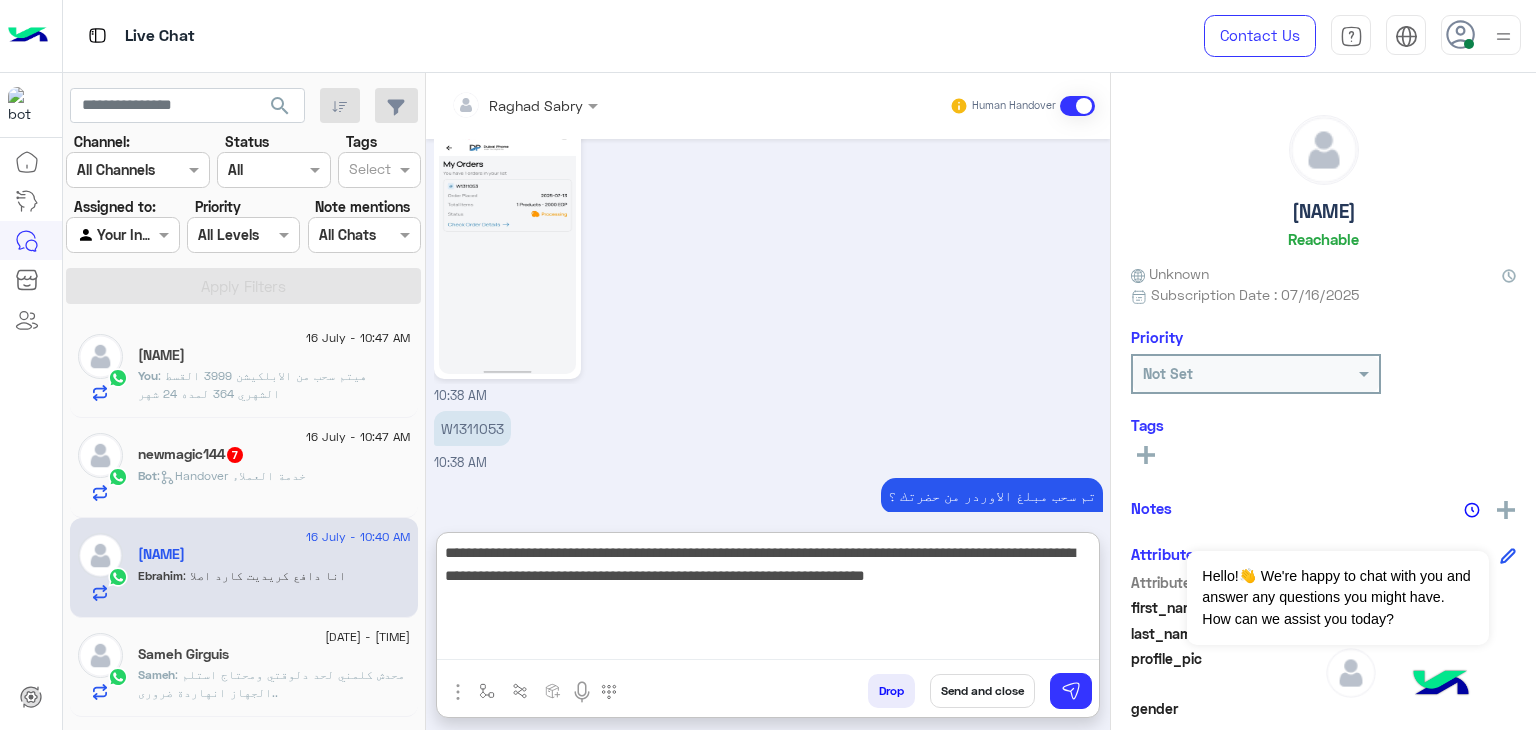 type on "**********" 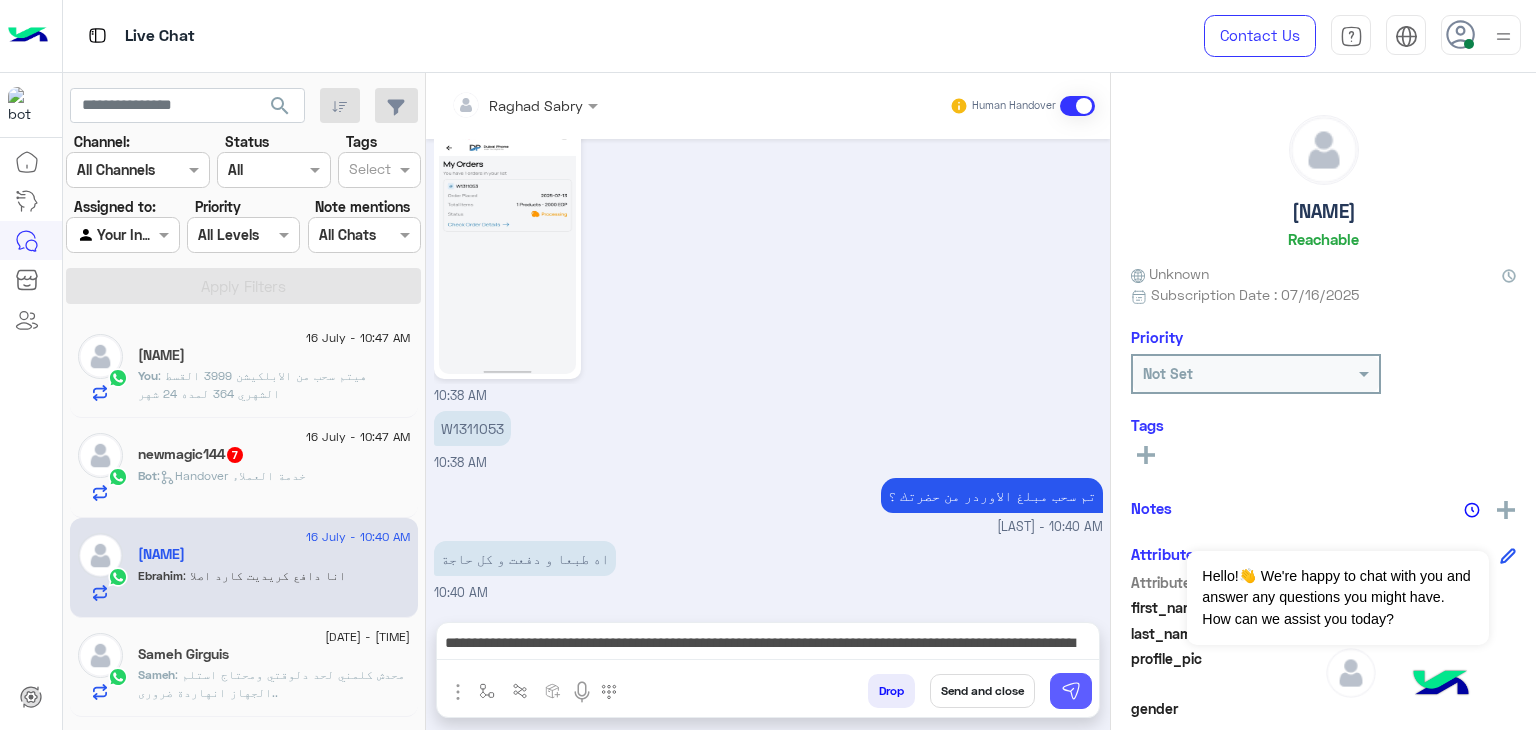 click at bounding box center [1071, 691] 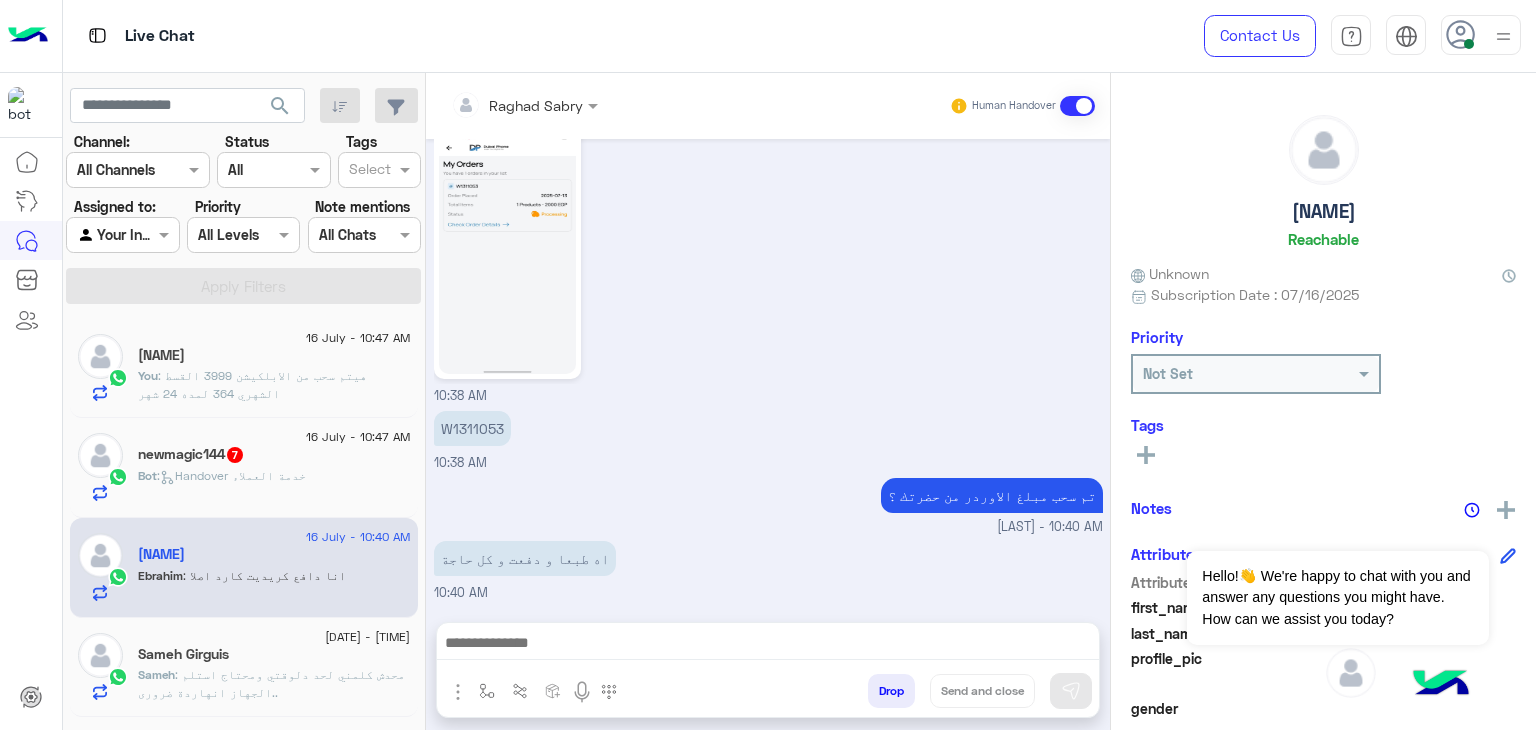 scroll, scrollTop: 1731, scrollLeft: 0, axis: vertical 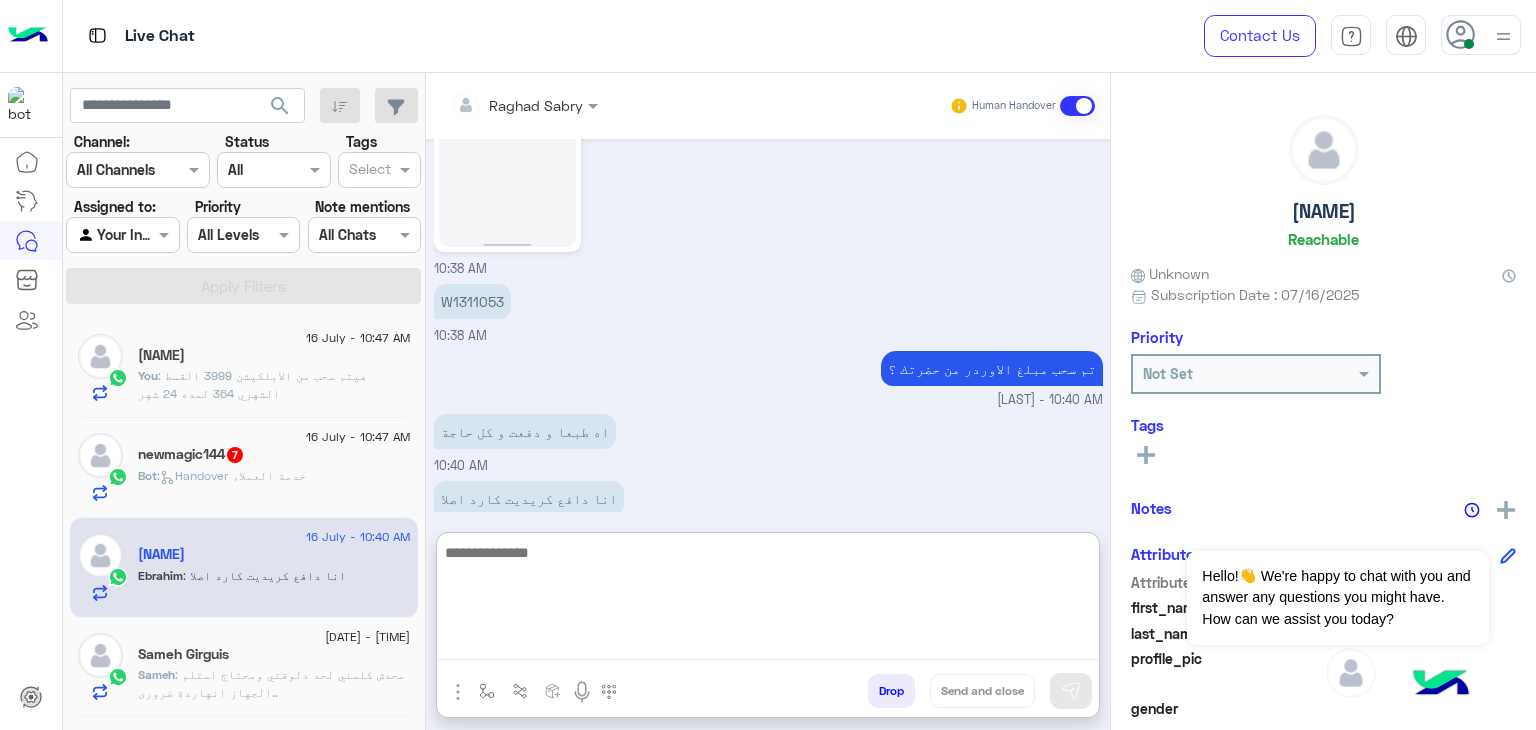 click at bounding box center (768, 600) 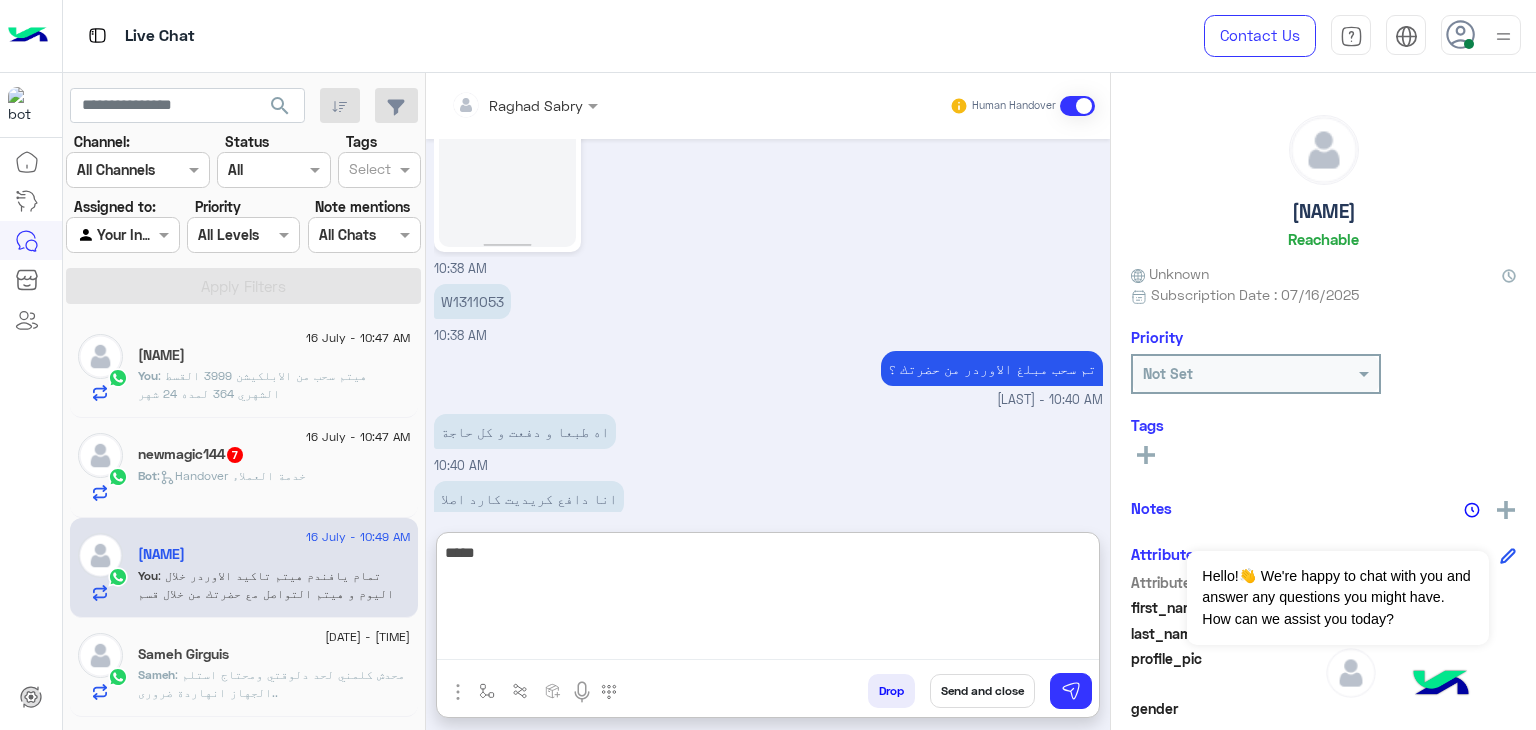 scroll, scrollTop: 1821, scrollLeft: 0, axis: vertical 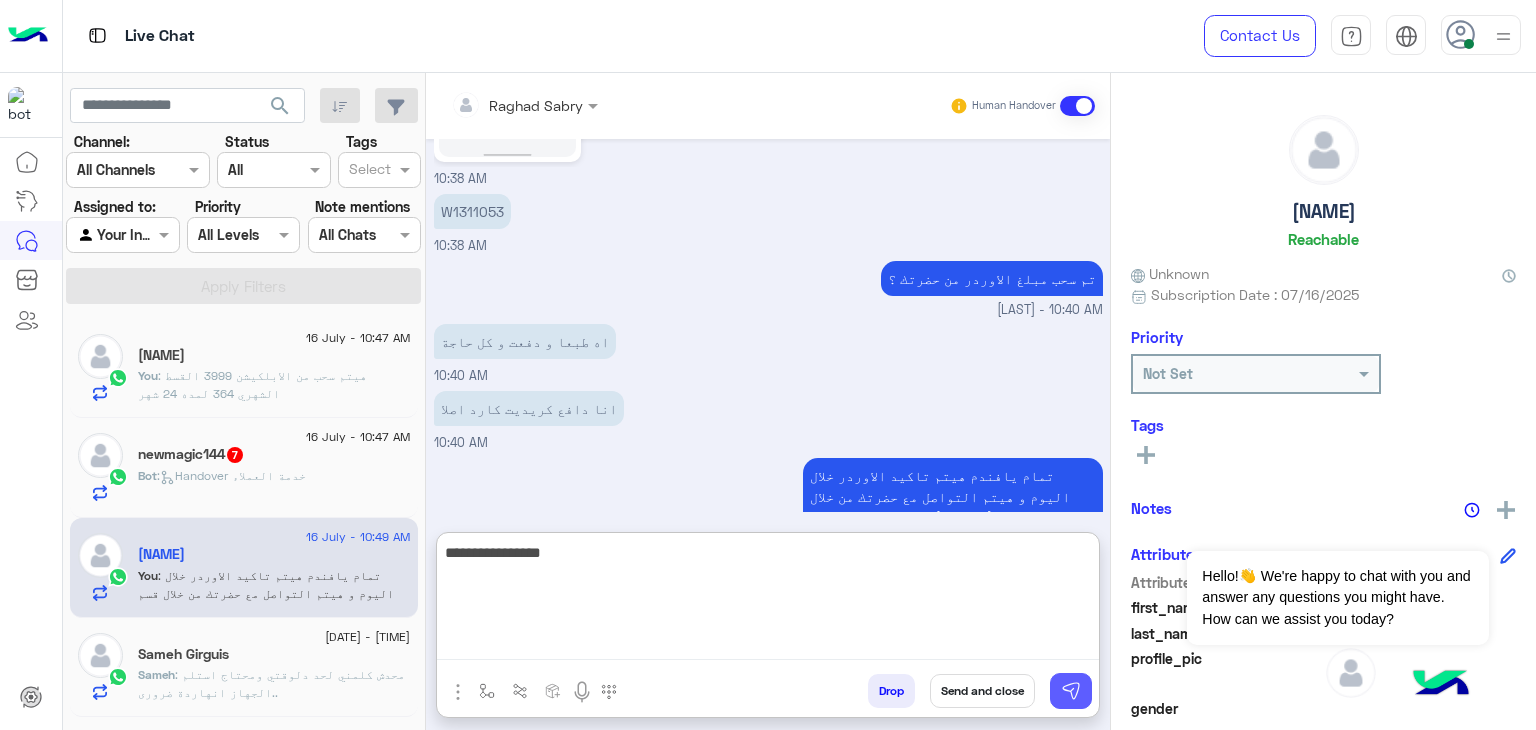 type on "**********" 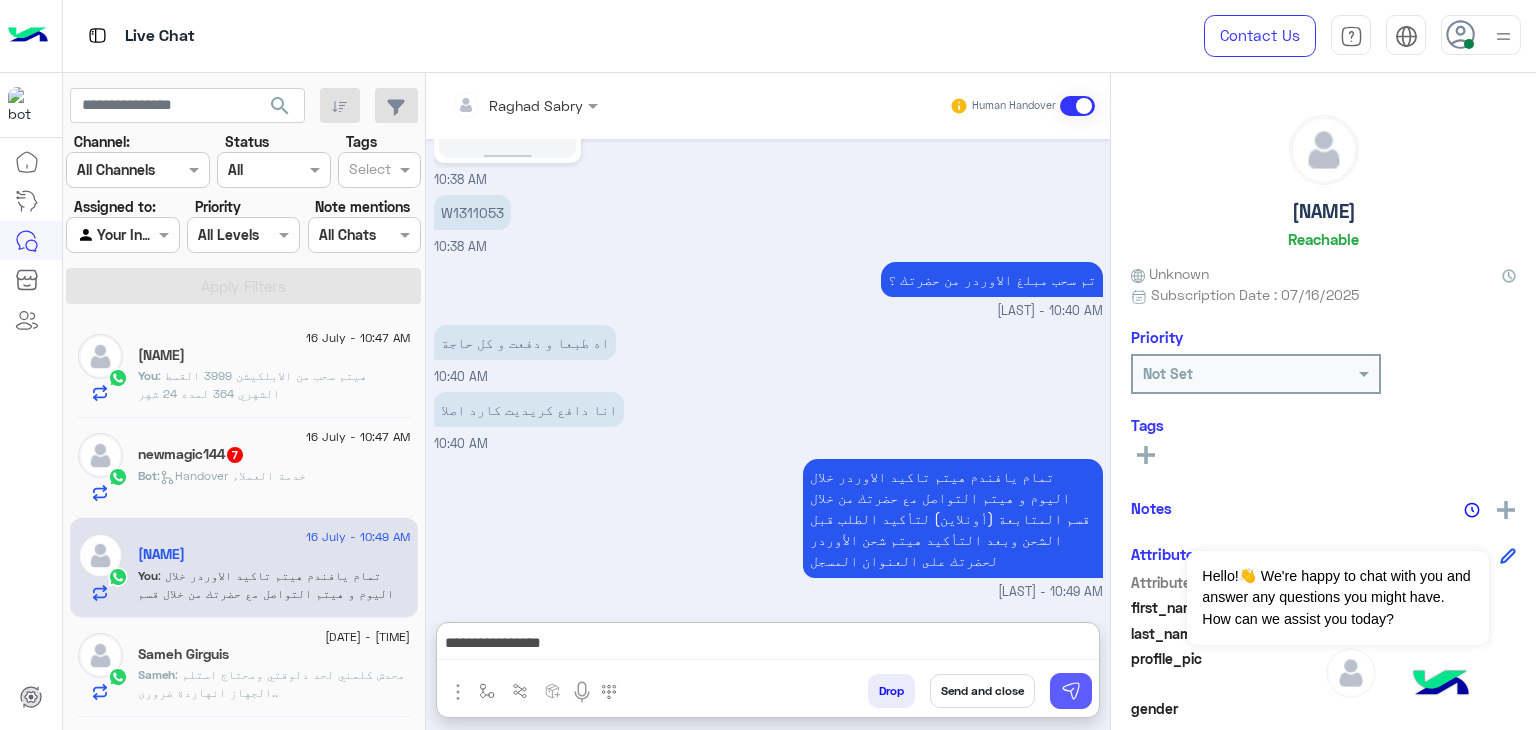 click at bounding box center [1071, 691] 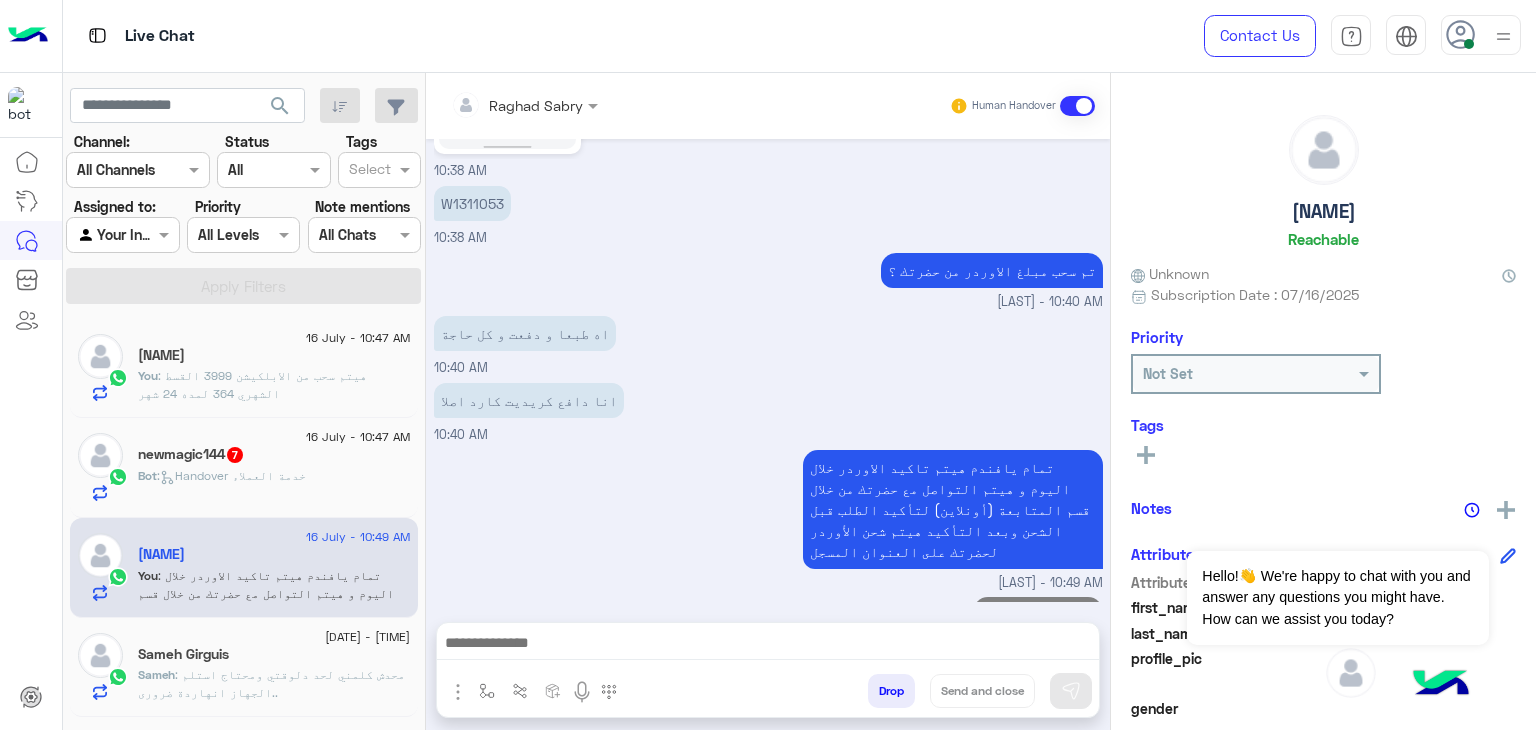 scroll, scrollTop: 1795, scrollLeft: 0, axis: vertical 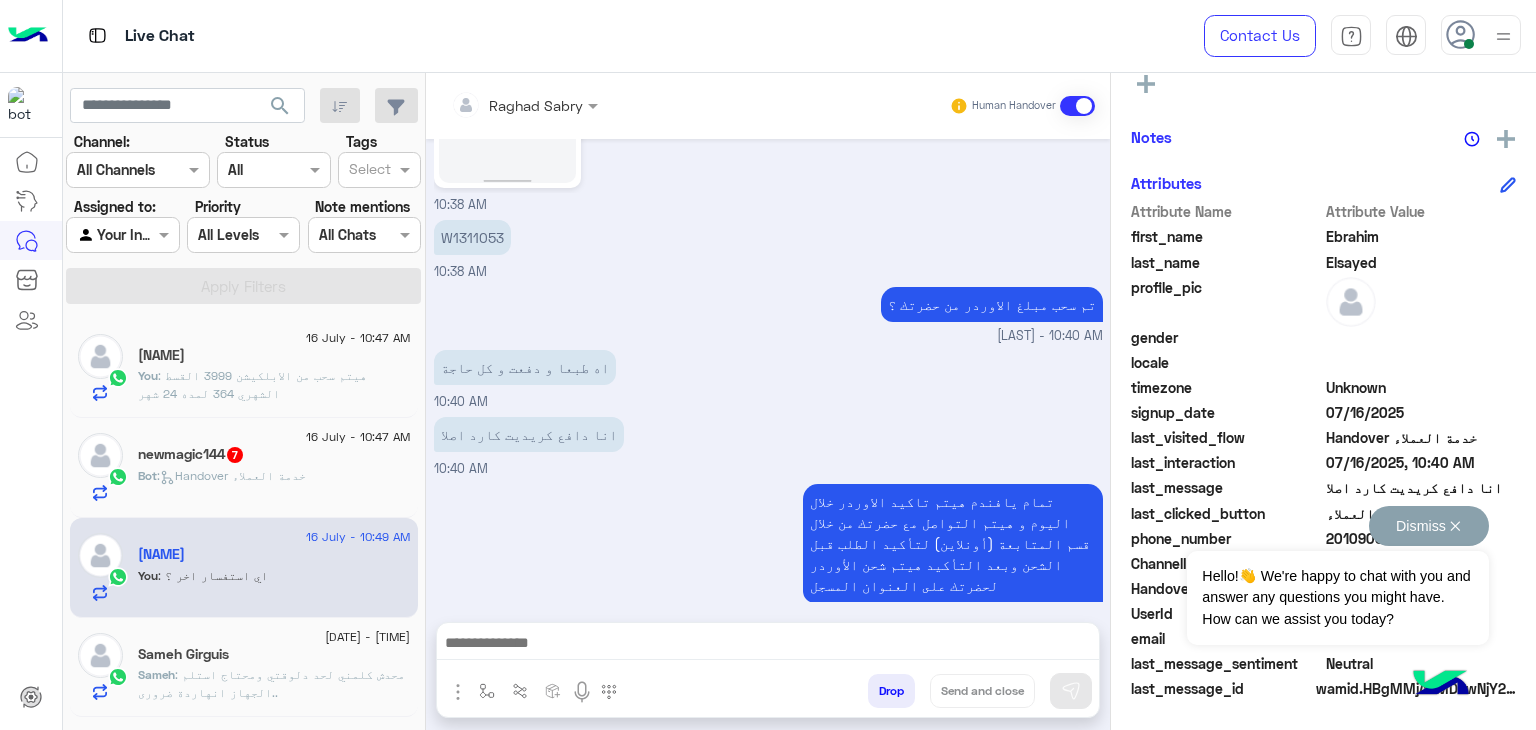 click on "Dismiss ✕ Hello!👋 We're happy to chat with you and answer any questions you might have. How can we assist you today?" at bounding box center [1337, 575] 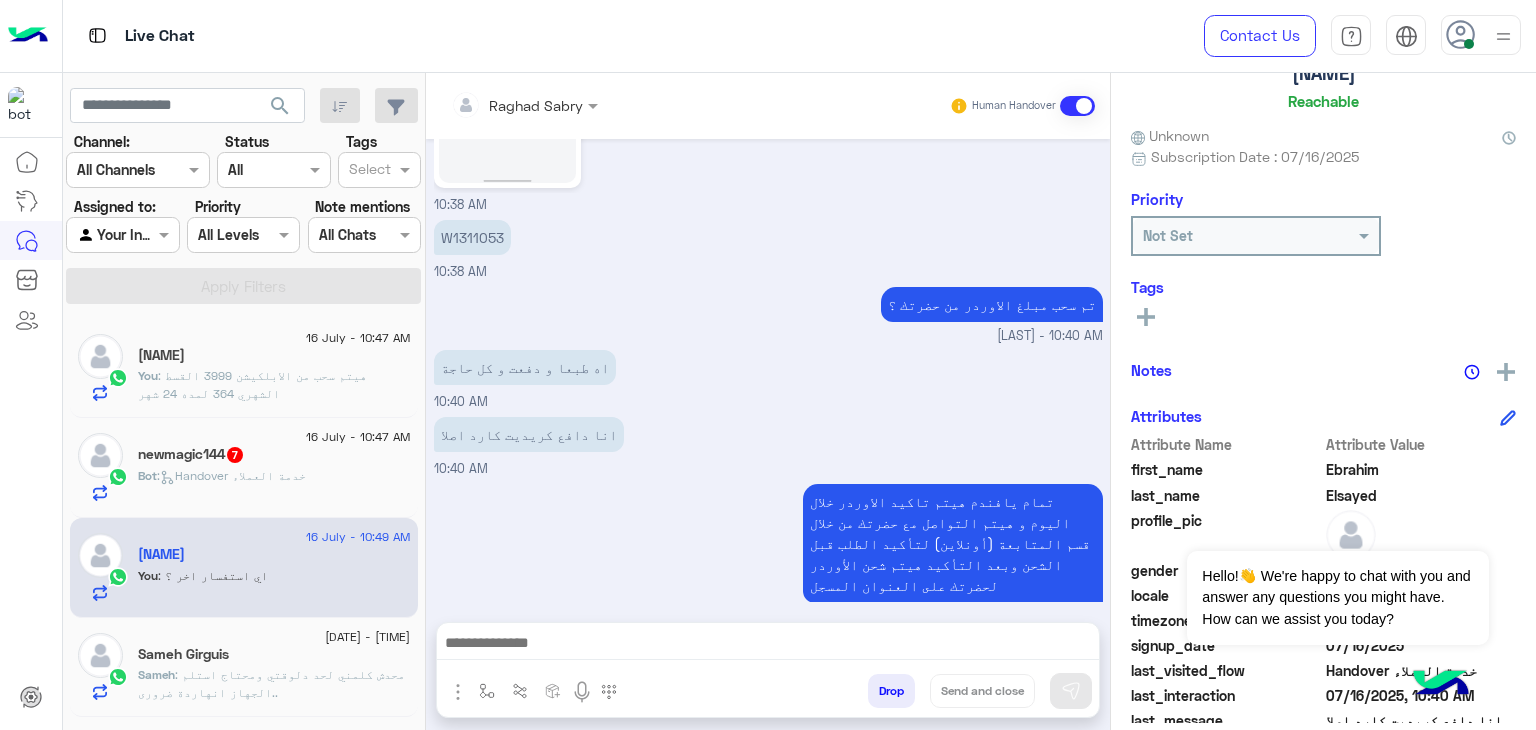 scroll, scrollTop: 0, scrollLeft: 0, axis: both 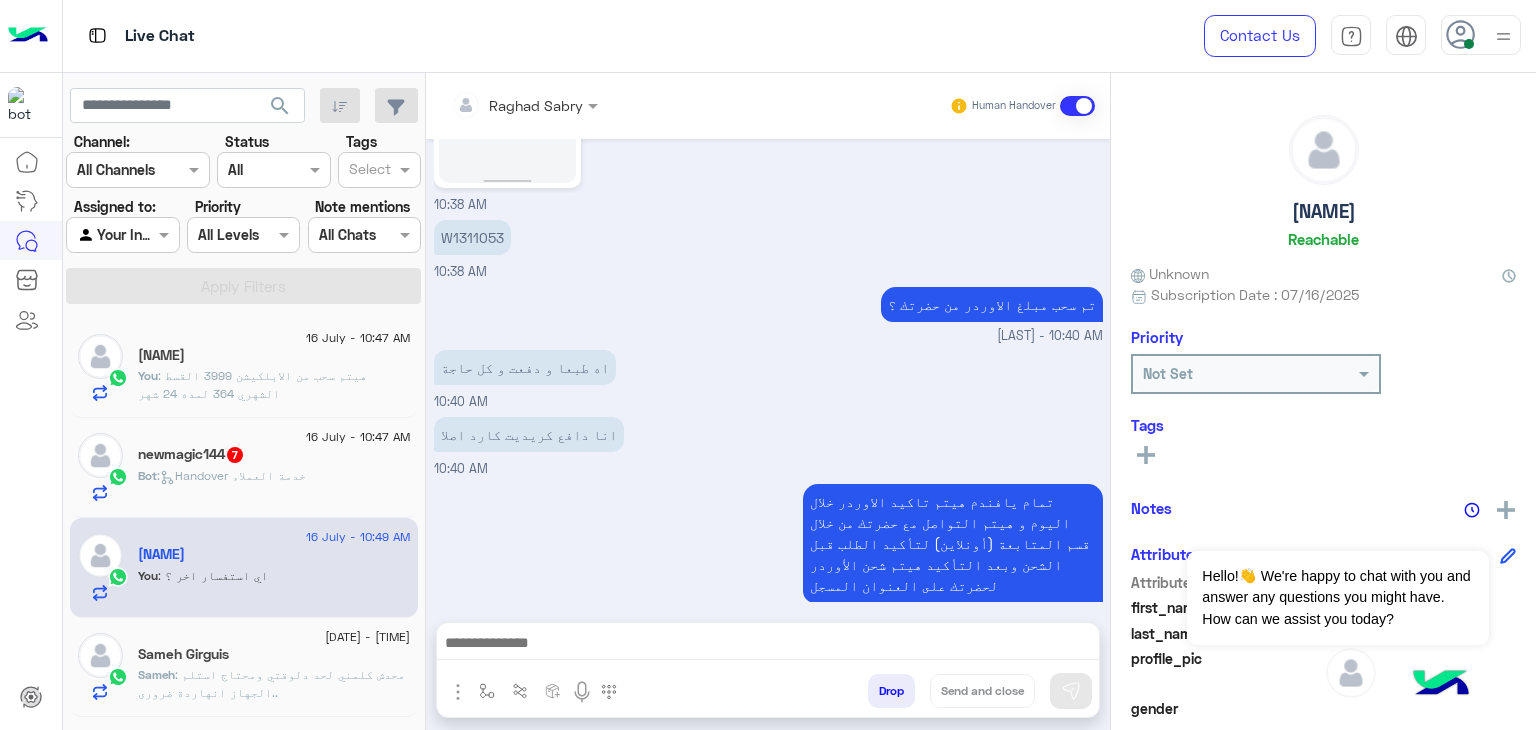 click on "[NAME]" 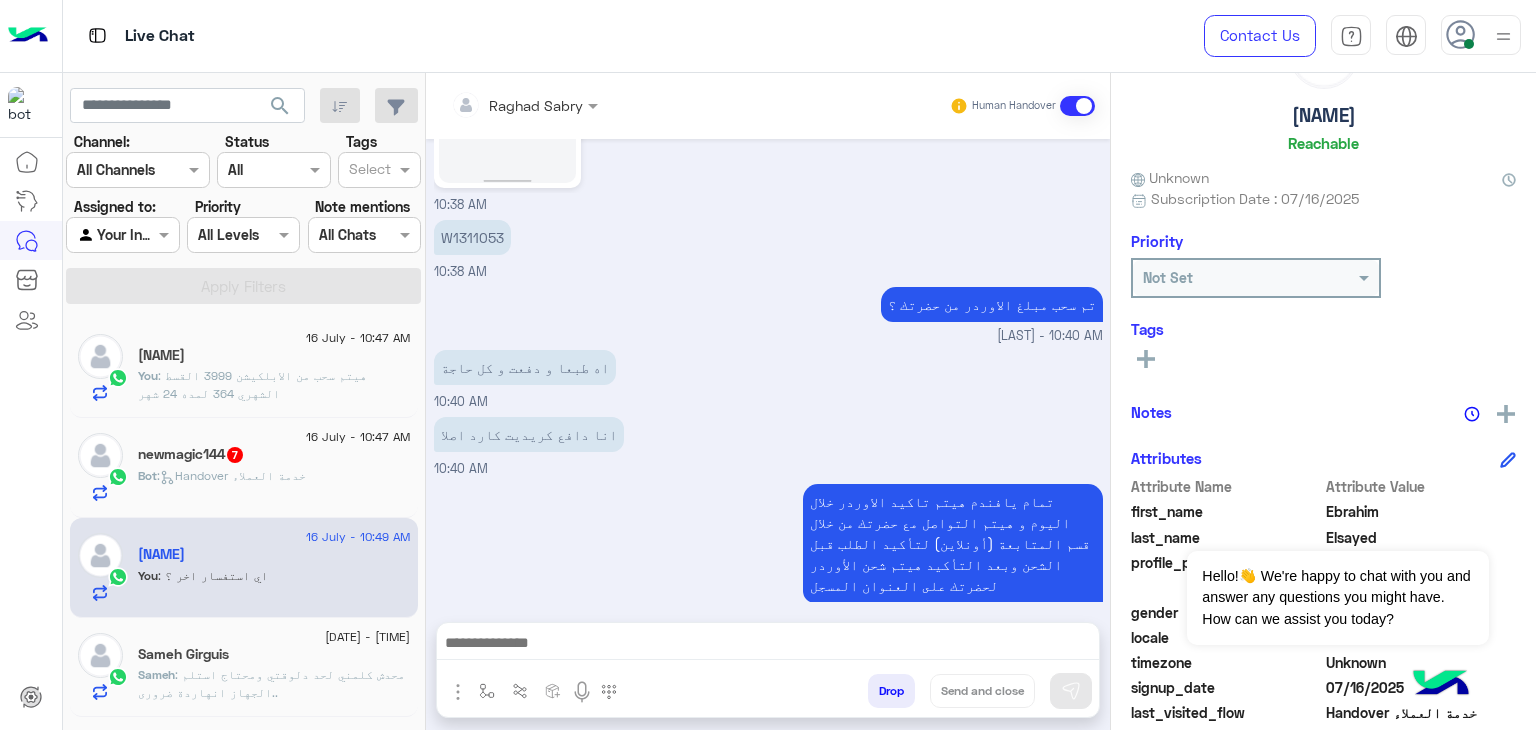 scroll, scrollTop: 371, scrollLeft: 0, axis: vertical 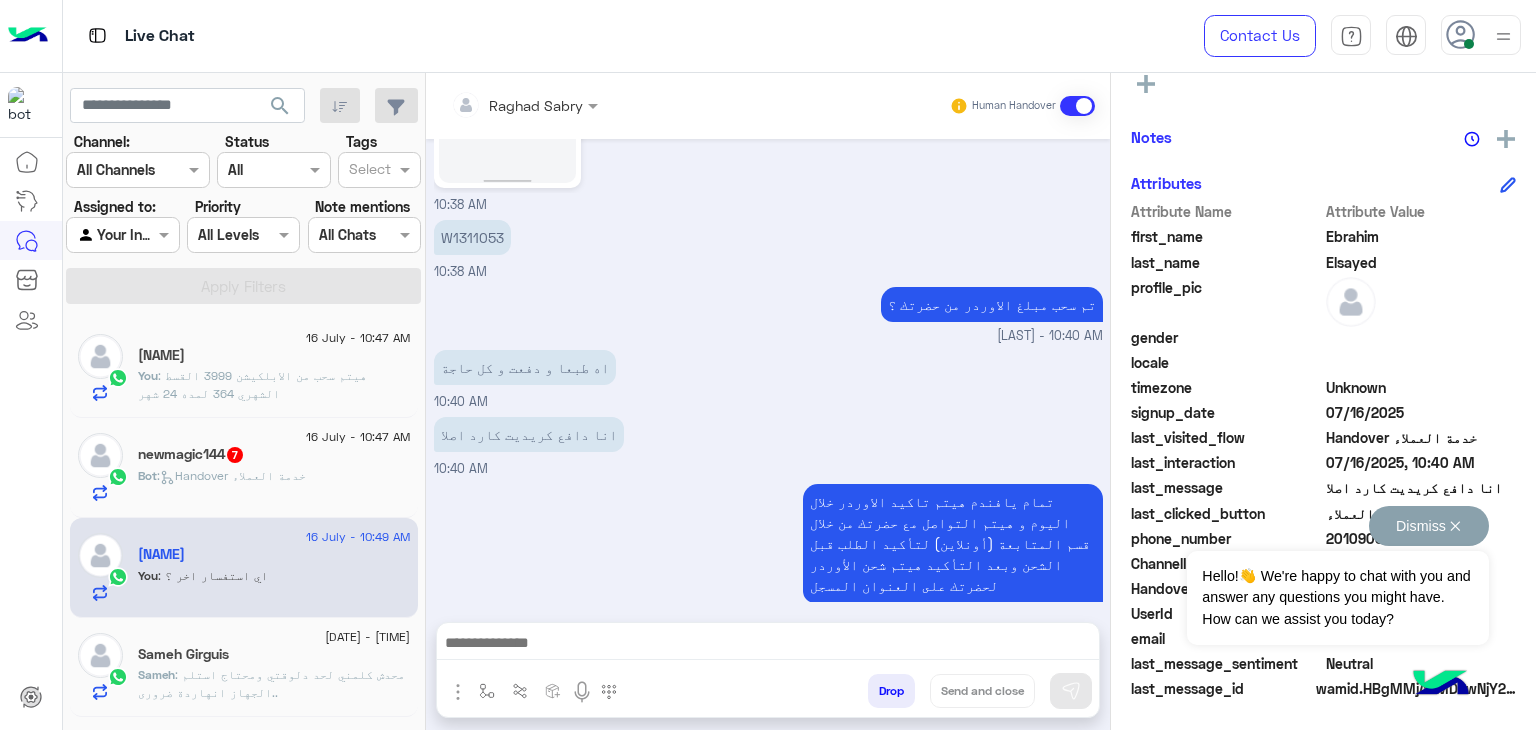 click on "Dismiss ✕ Hello!👋 We're happy to chat with you and answer any questions you might have. How can we assist you today?" at bounding box center (1337, 575) 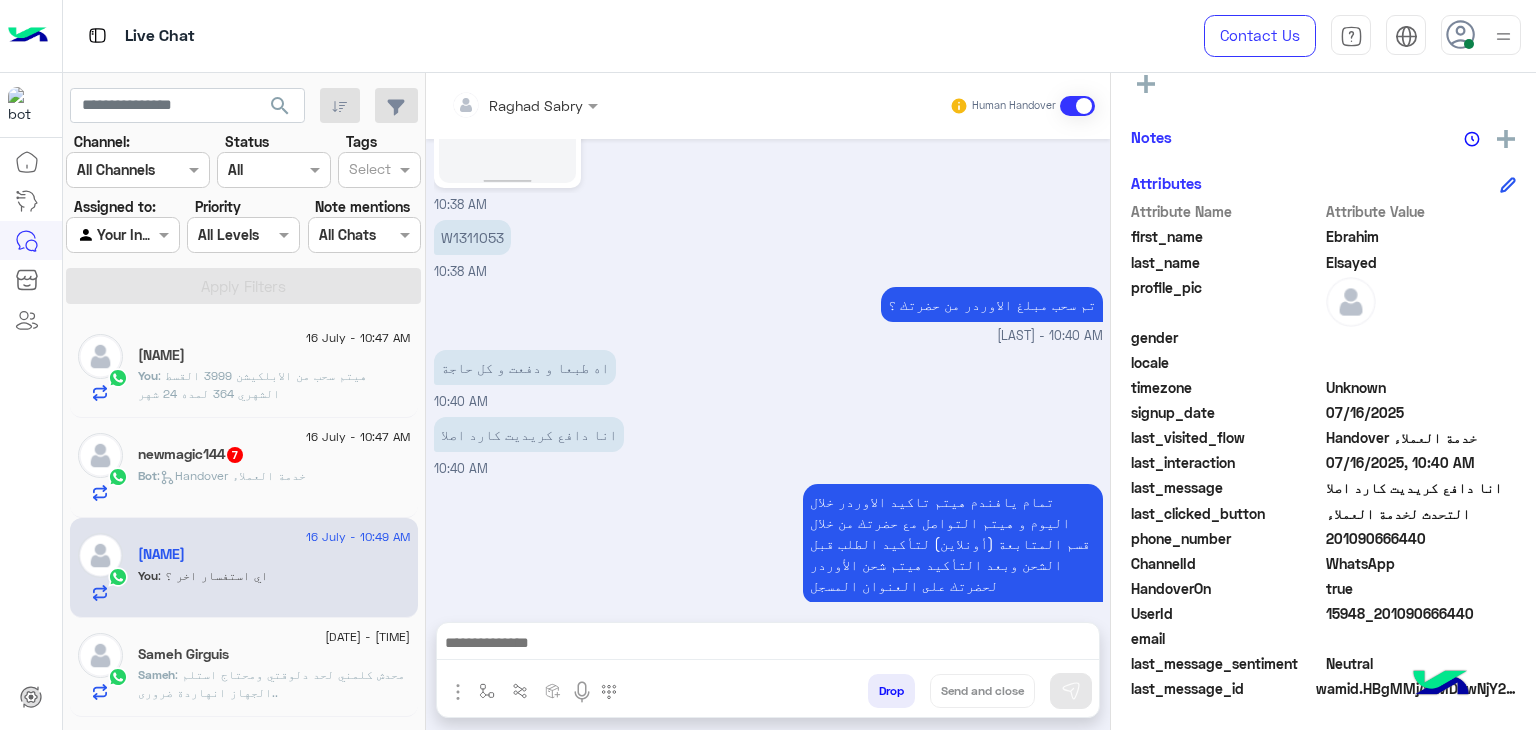 click on "201090666440" 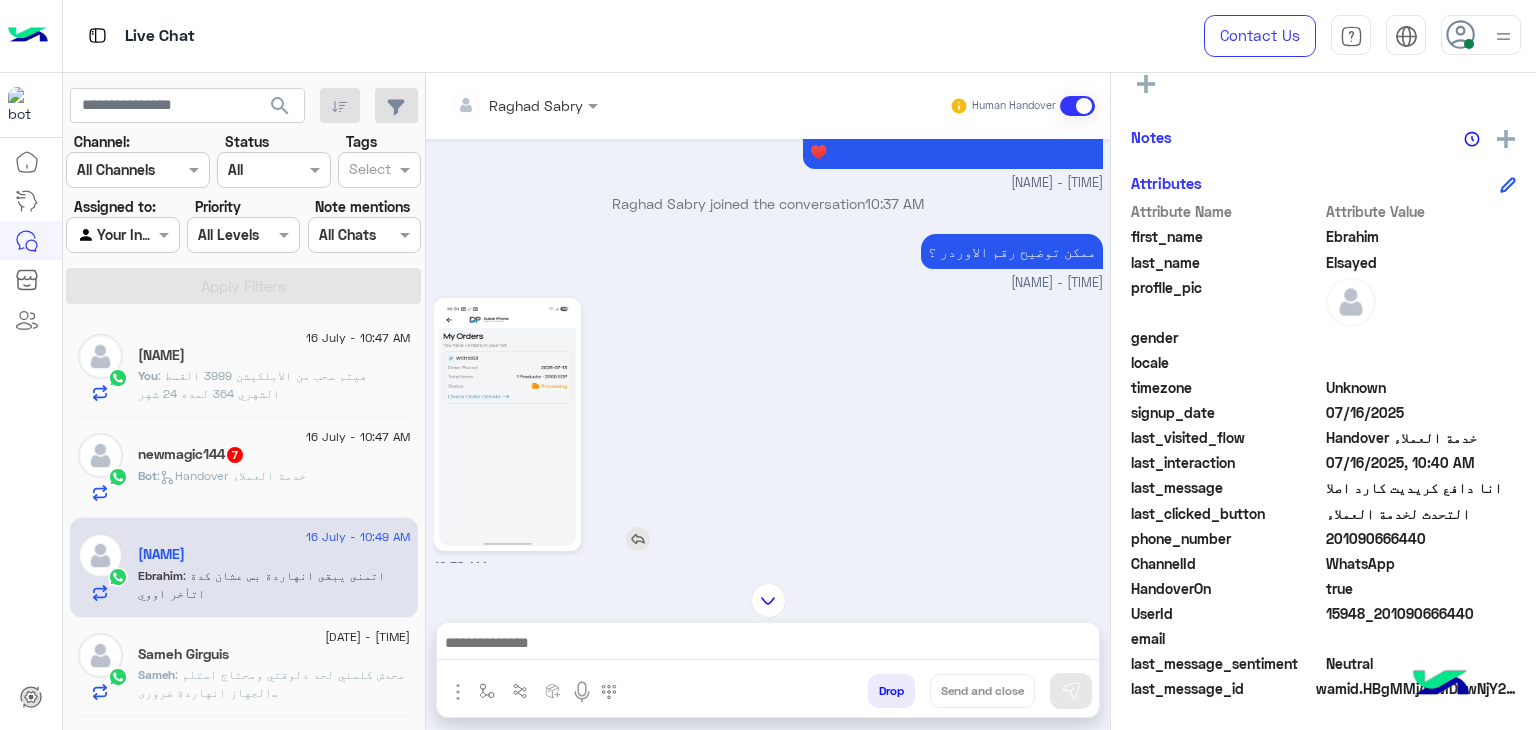 scroll, scrollTop: 1461, scrollLeft: 0, axis: vertical 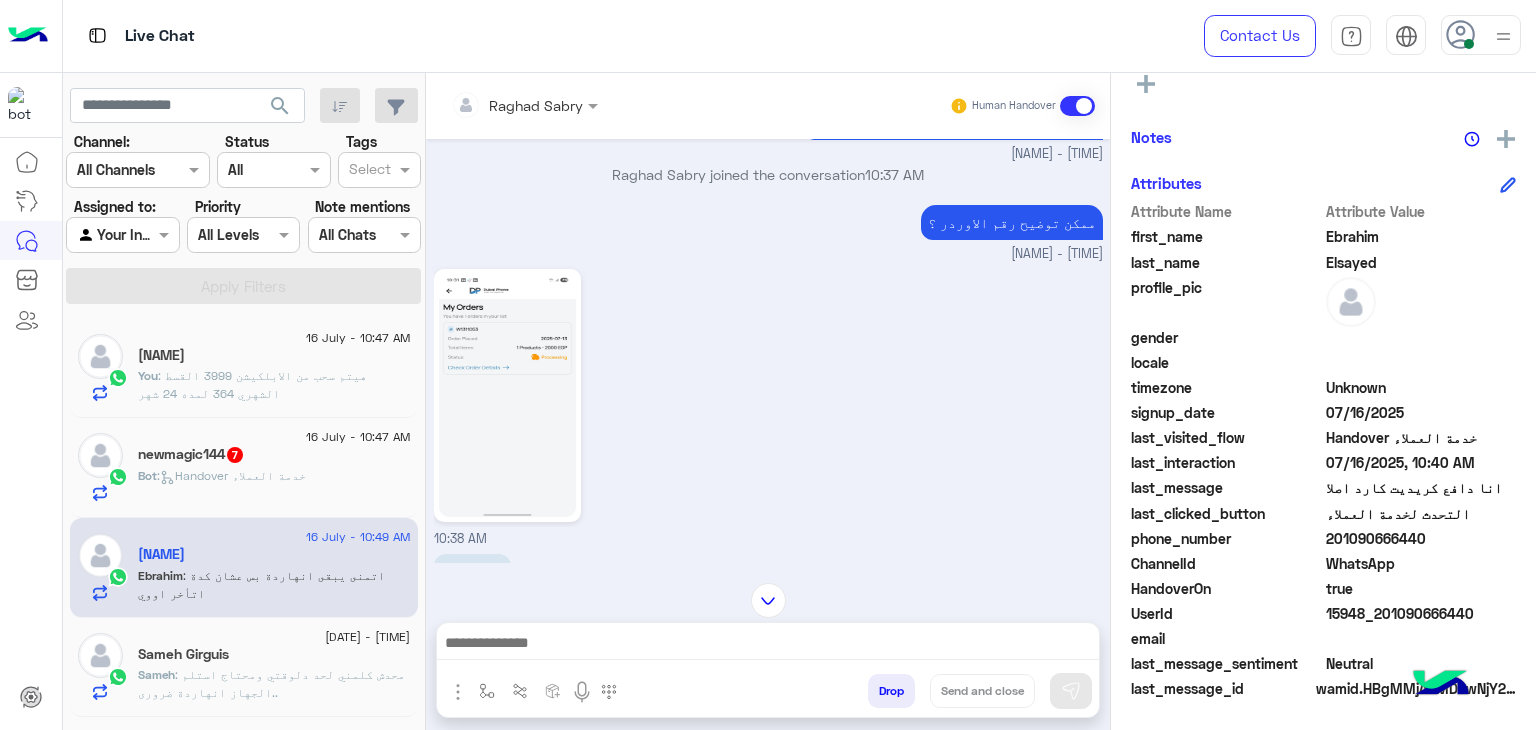 click on "W1311053" at bounding box center (472, 571) 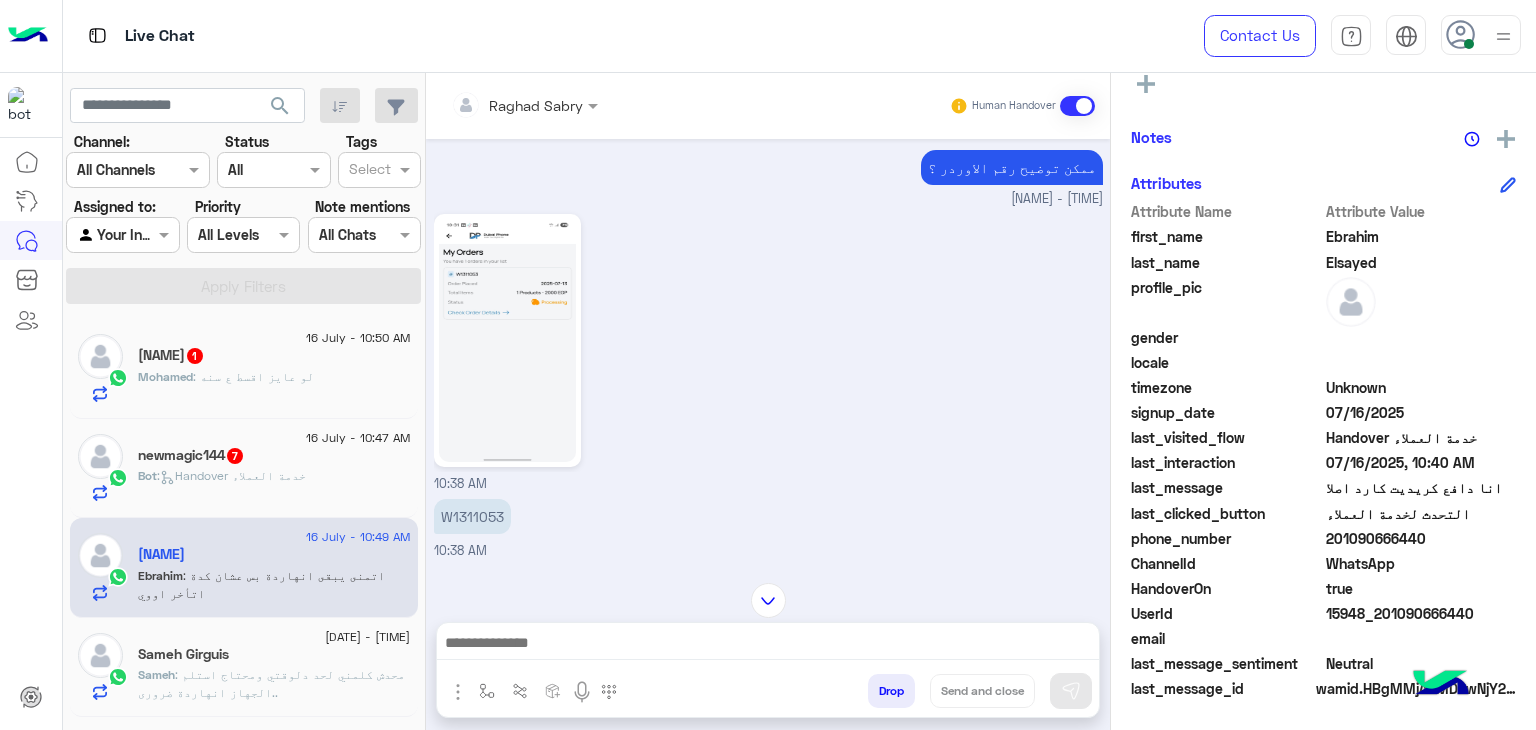scroll, scrollTop: 1861, scrollLeft: 0, axis: vertical 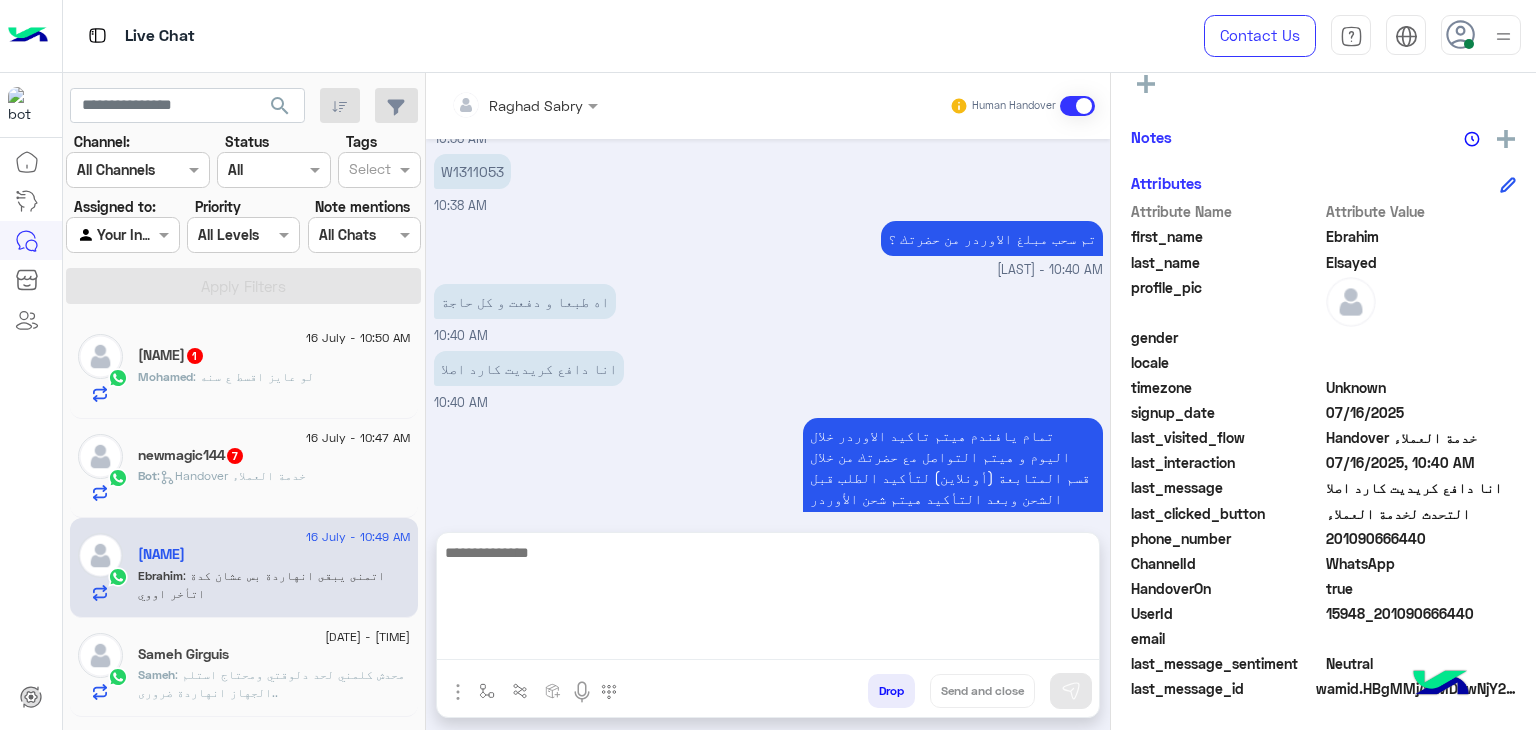 click at bounding box center [768, 600] 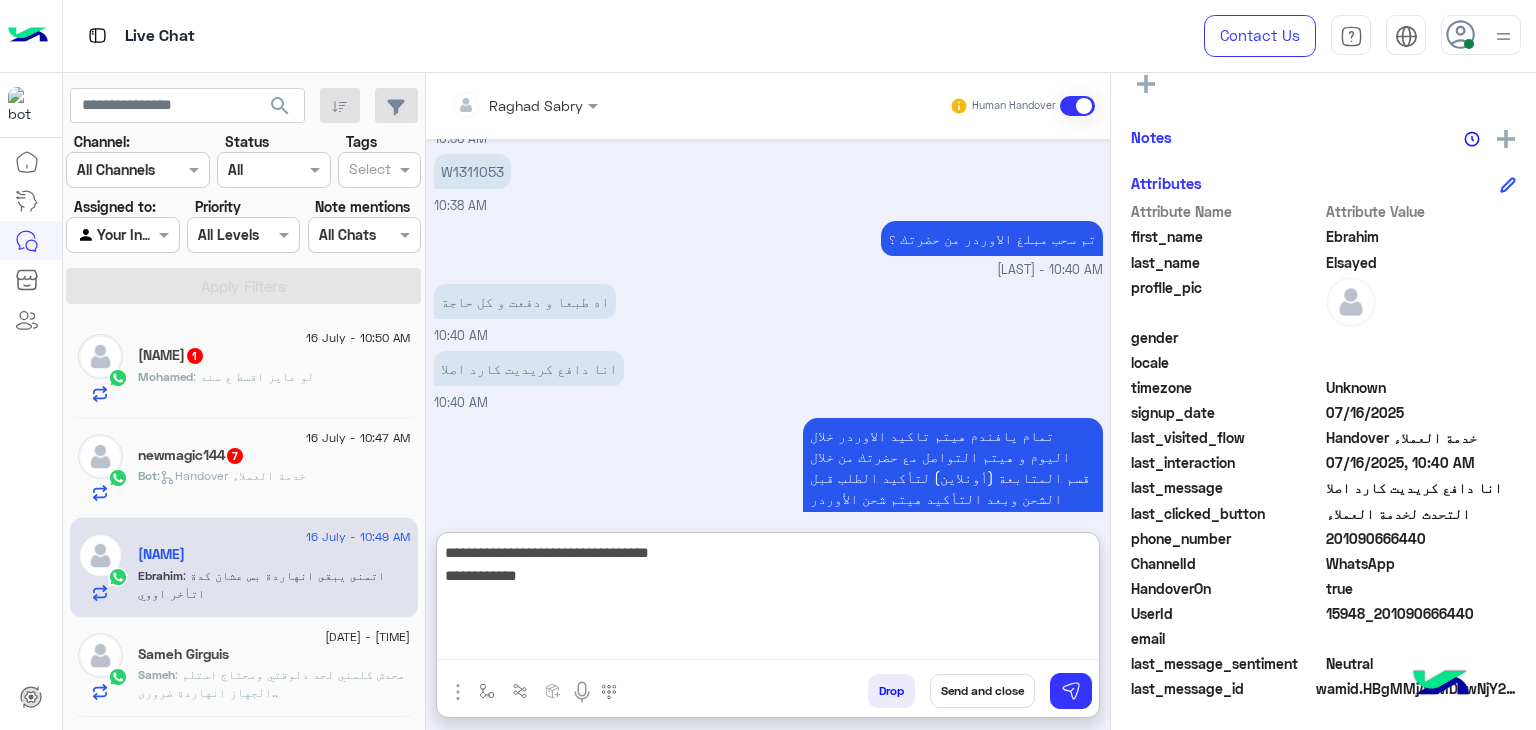 click on "**********" at bounding box center (768, 600) 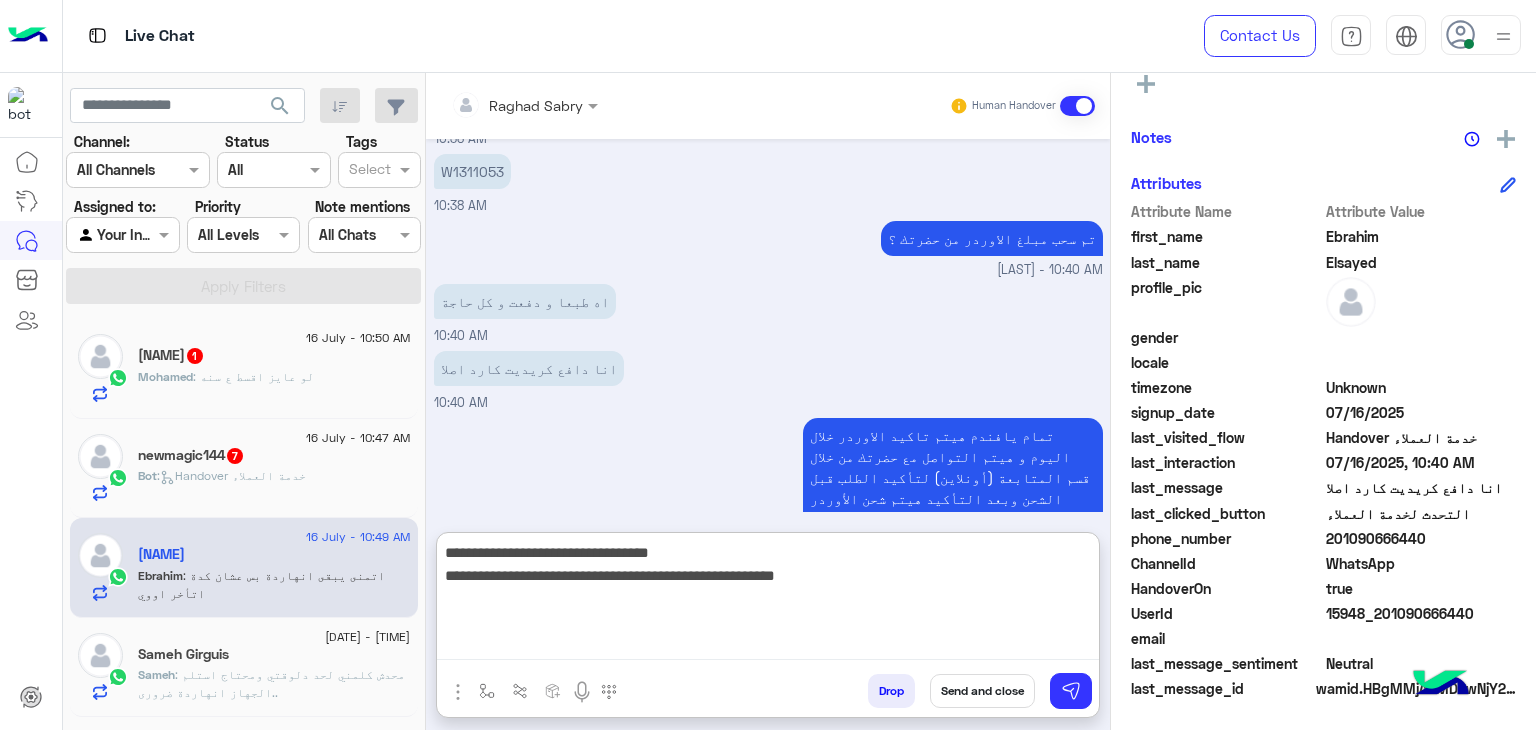 type on "**********" 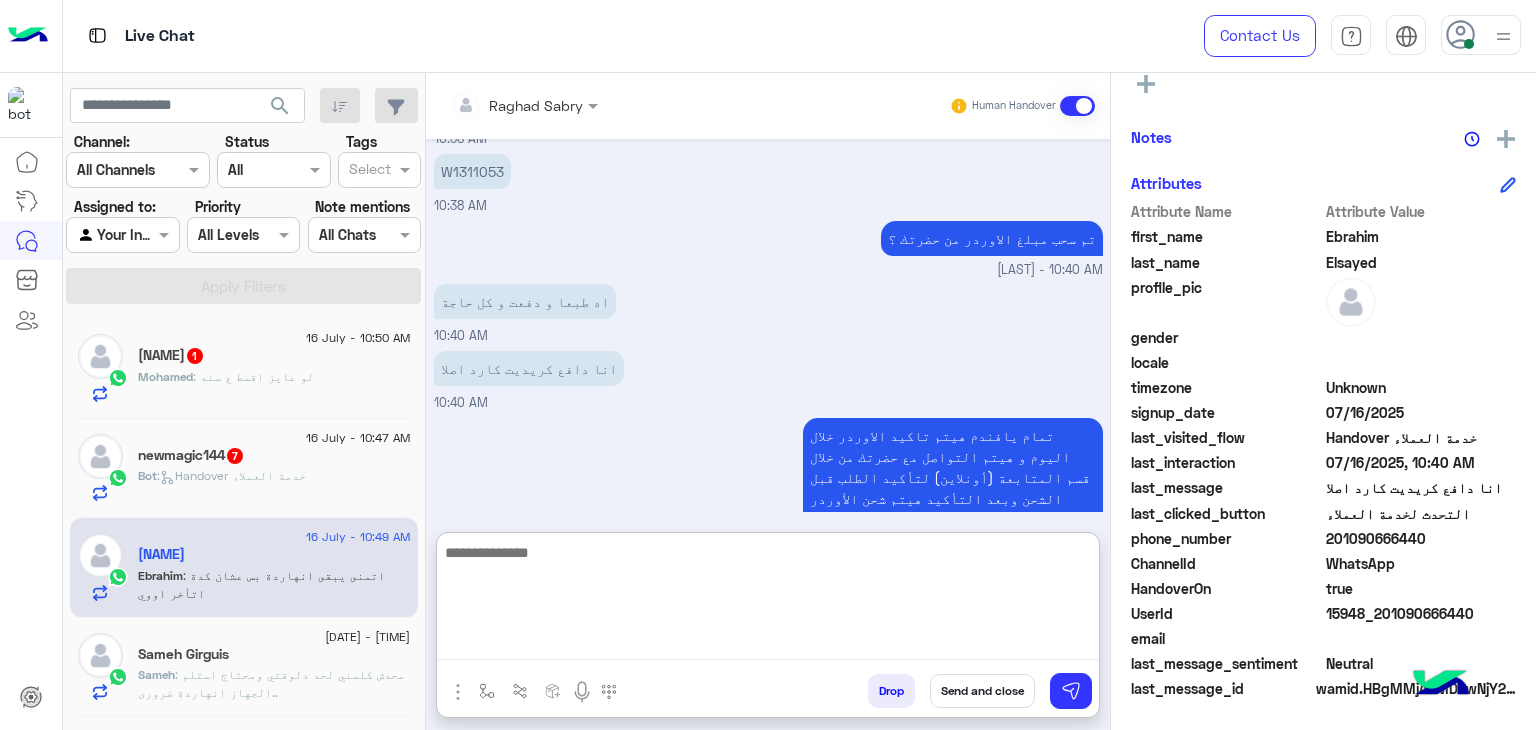 scroll, scrollTop: 2057, scrollLeft: 0, axis: vertical 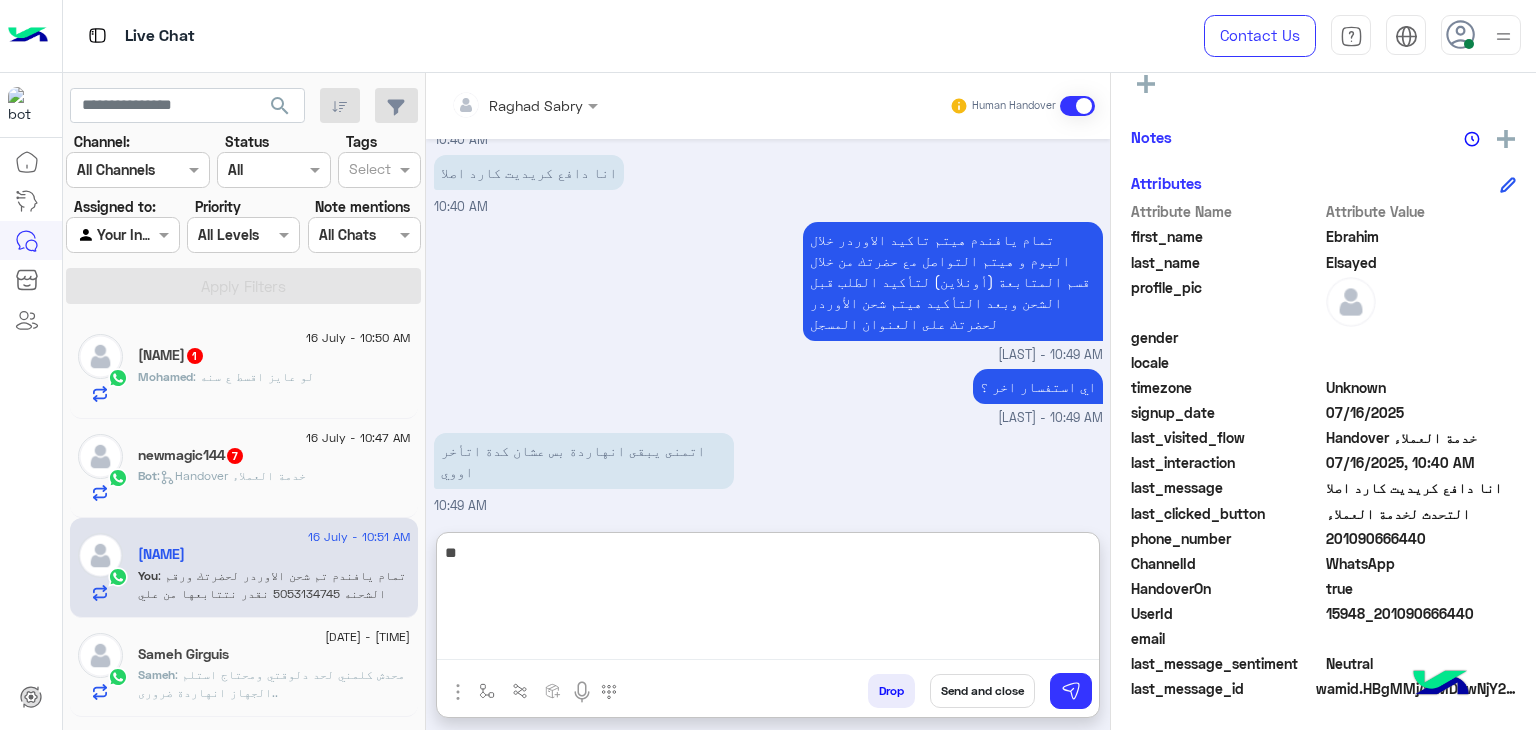 type on "*" 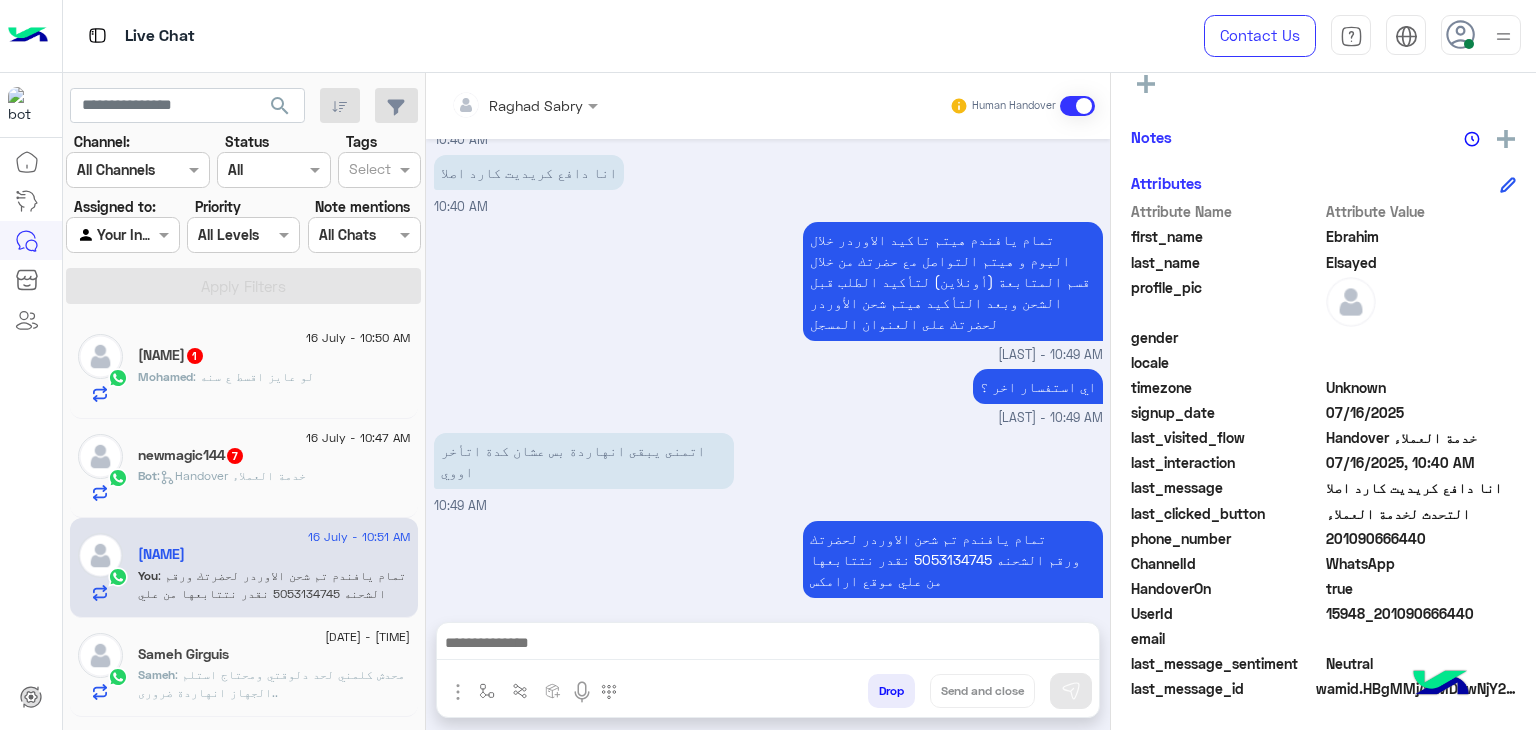 click on "[FIRST] [LAST]  [FIRST]" 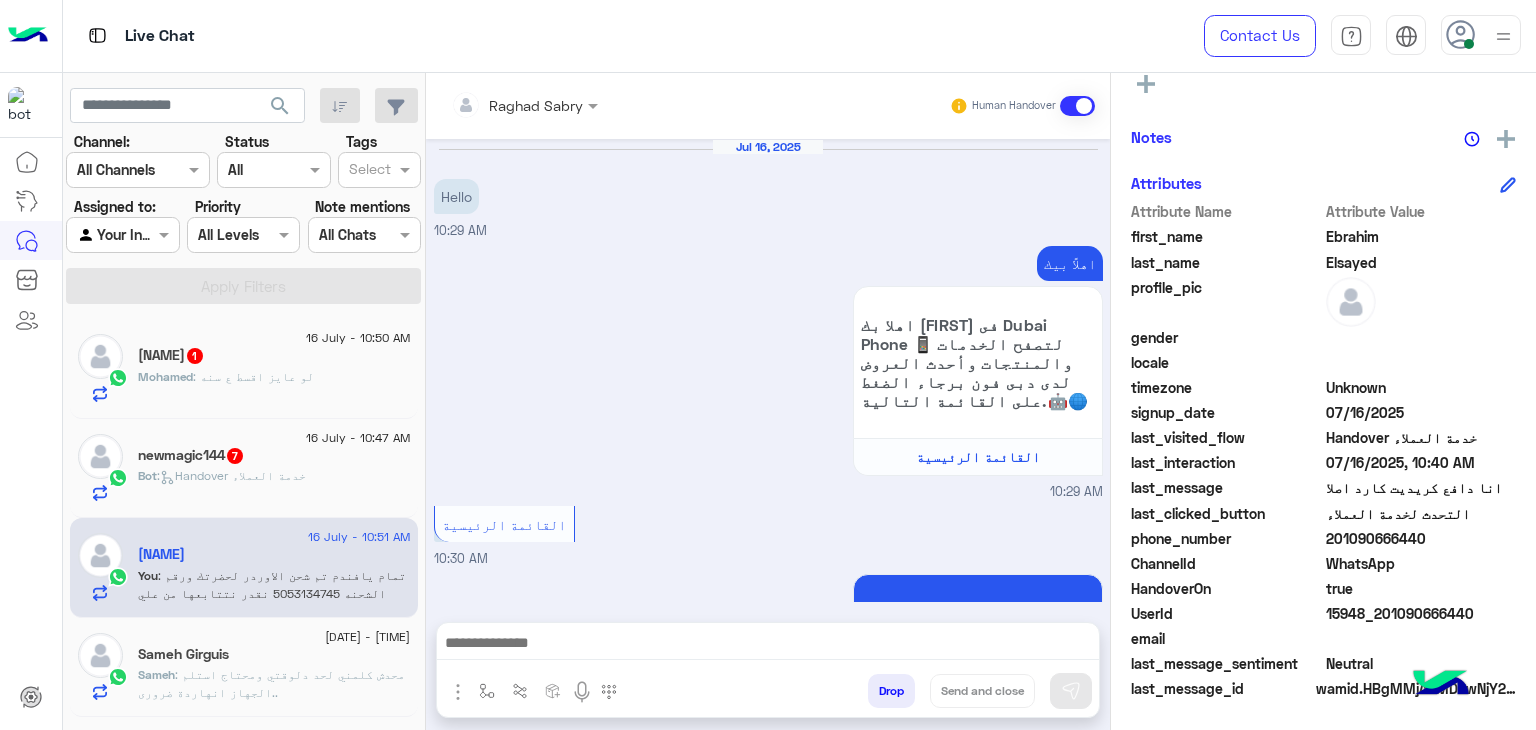 scroll, scrollTop: 429, scrollLeft: 0, axis: vertical 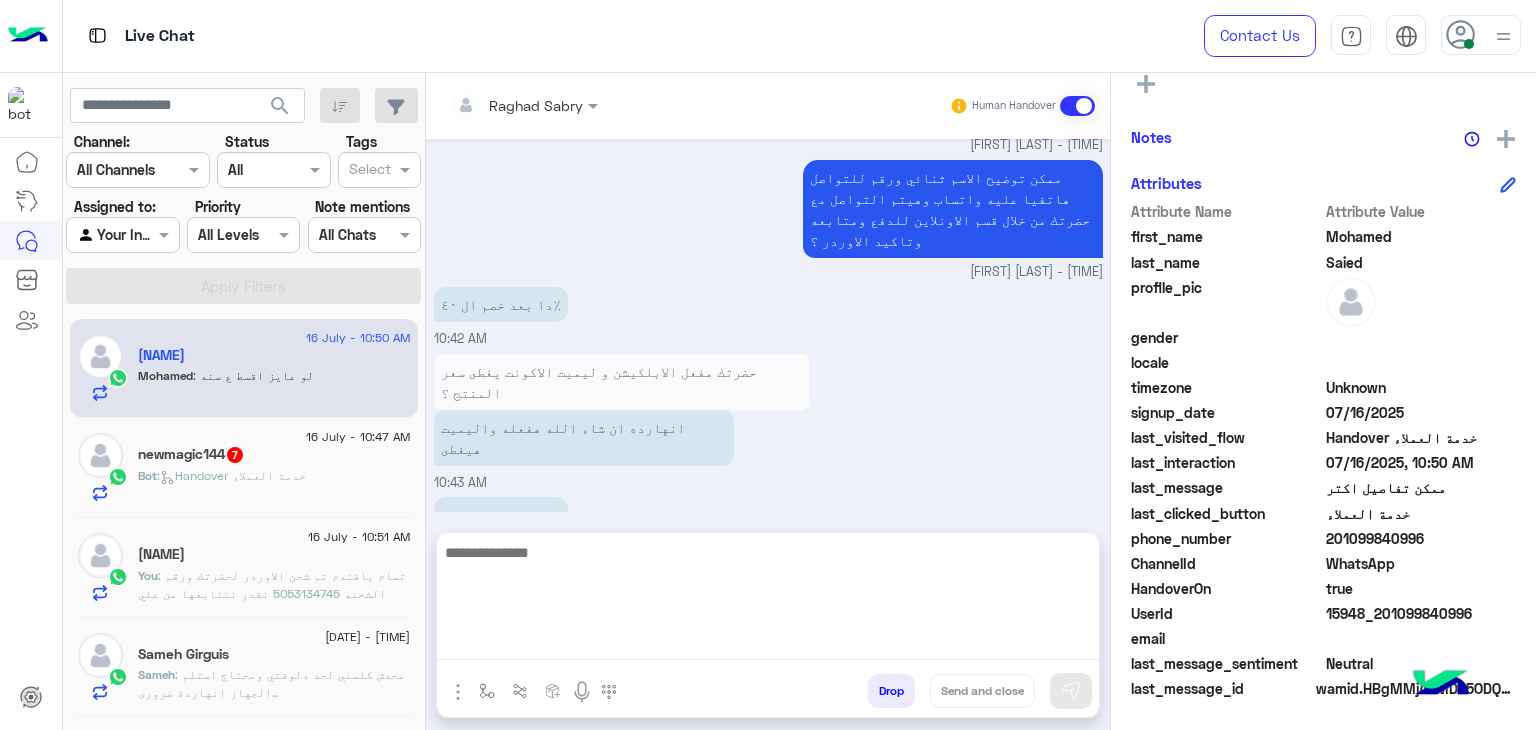 click at bounding box center [768, 600] 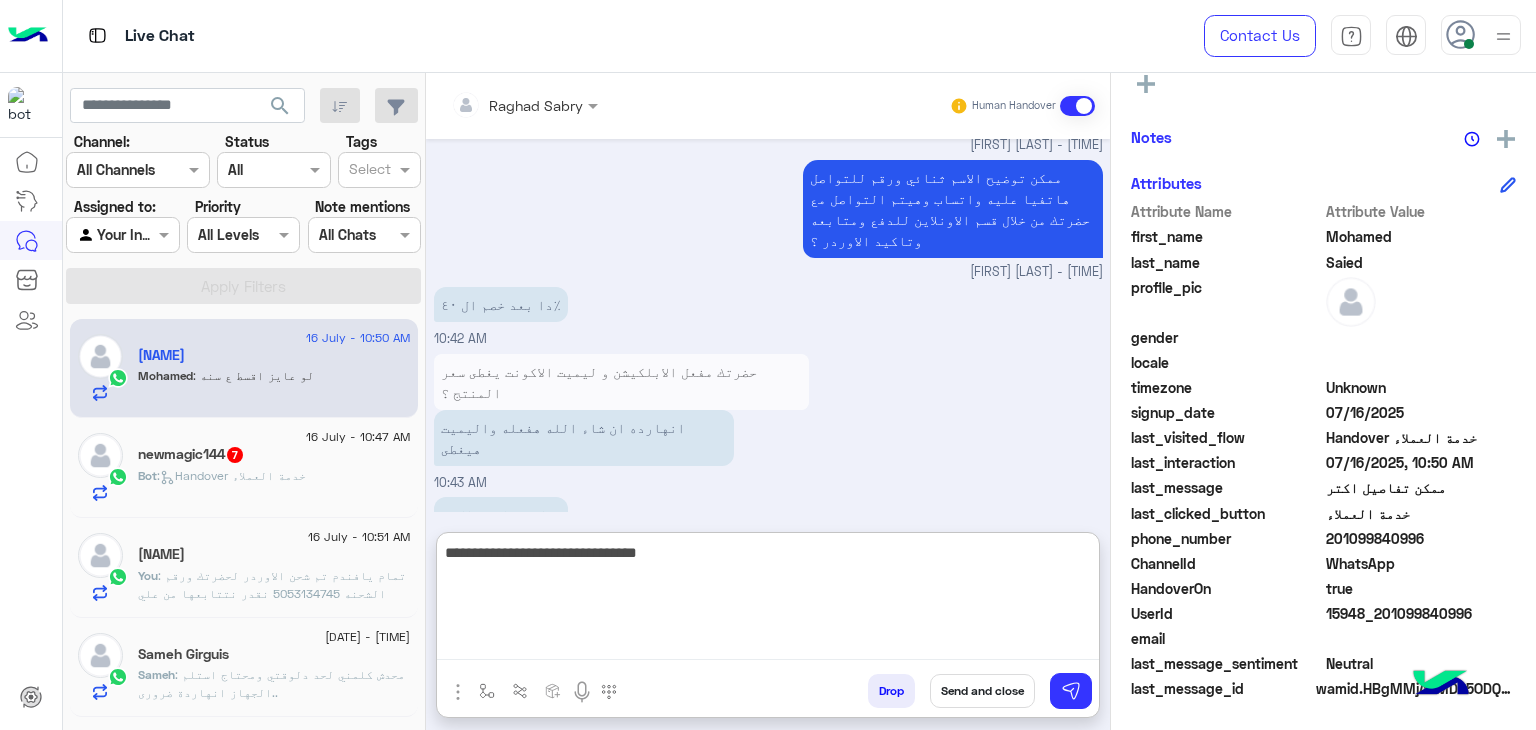 type on "**********" 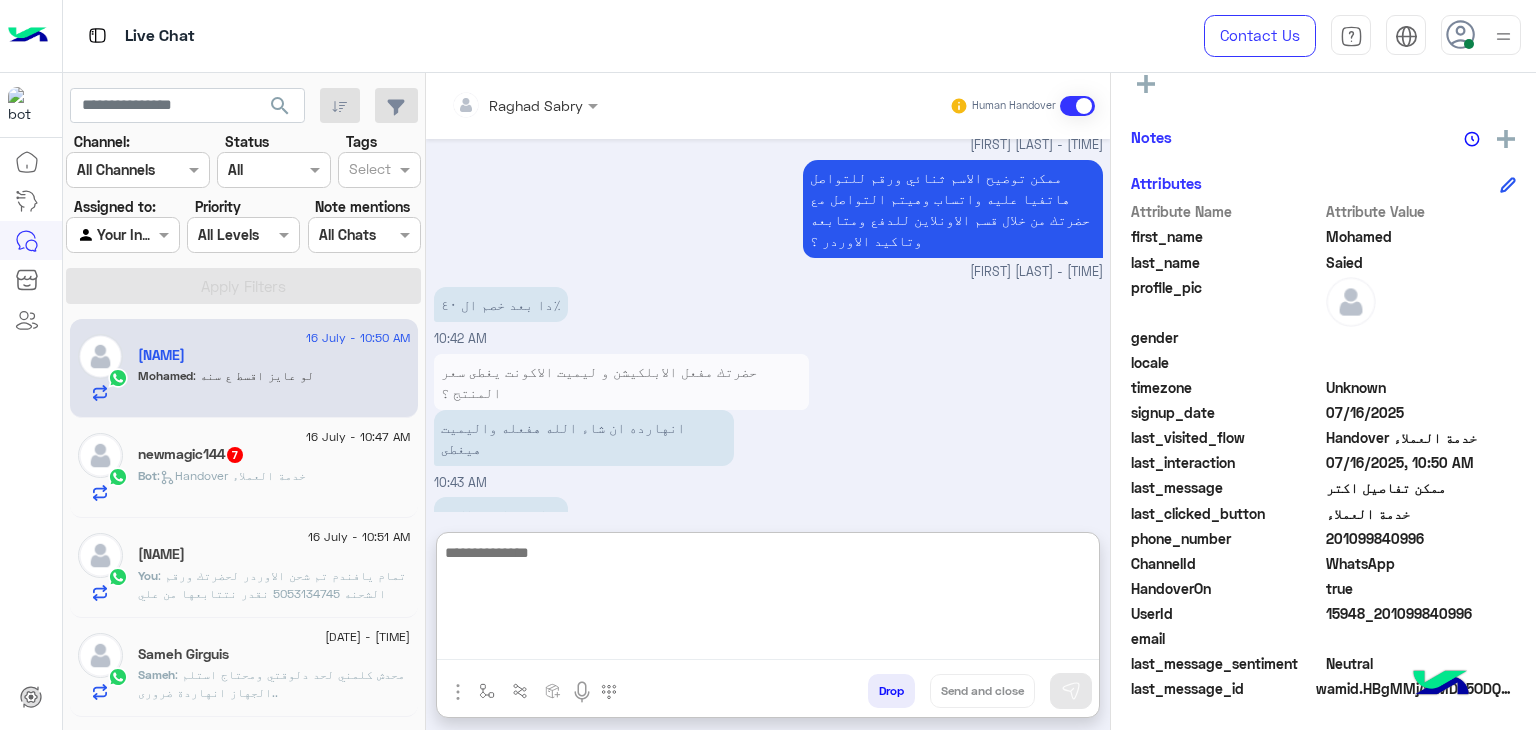 scroll, scrollTop: 1304, scrollLeft: 0, axis: vertical 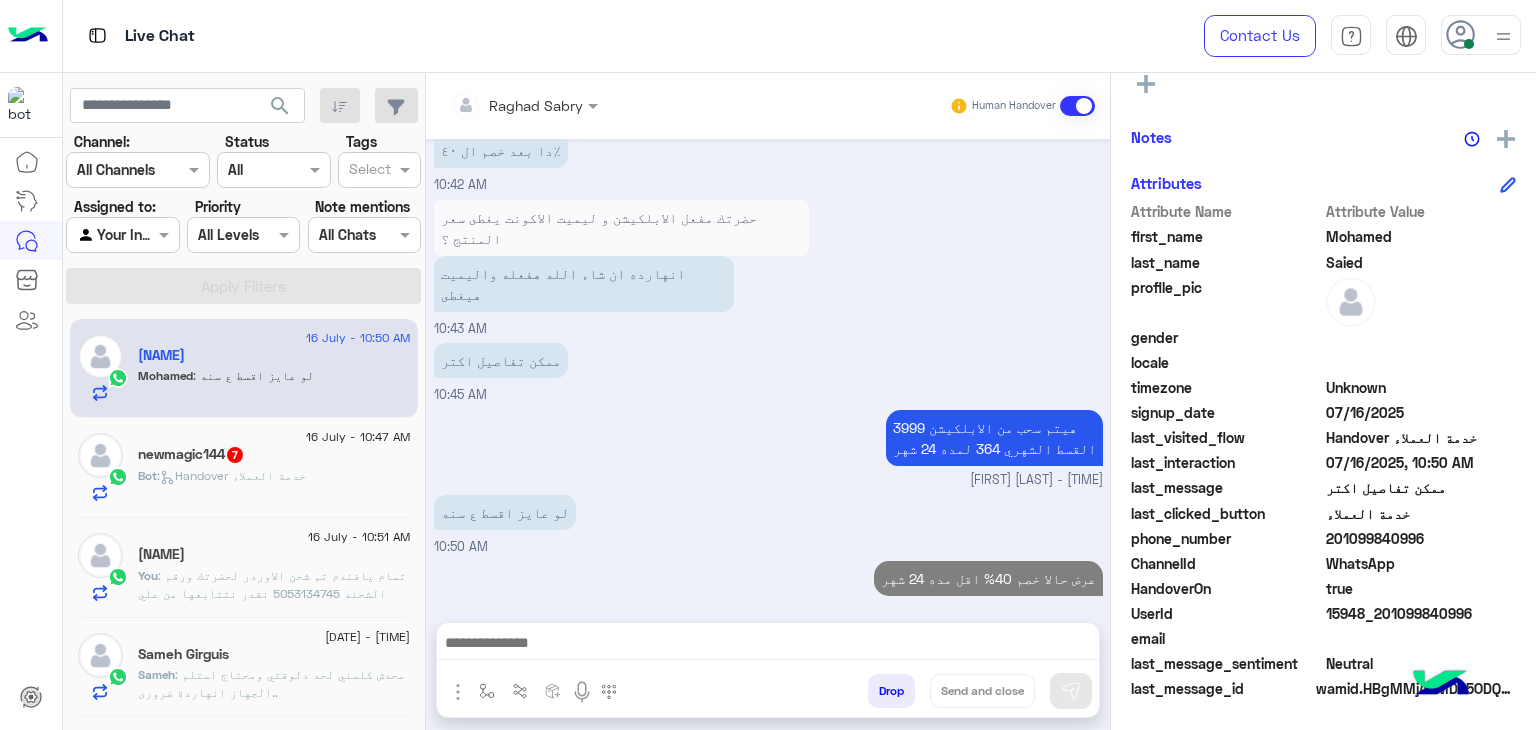click on "16 July - 10:47 AM" 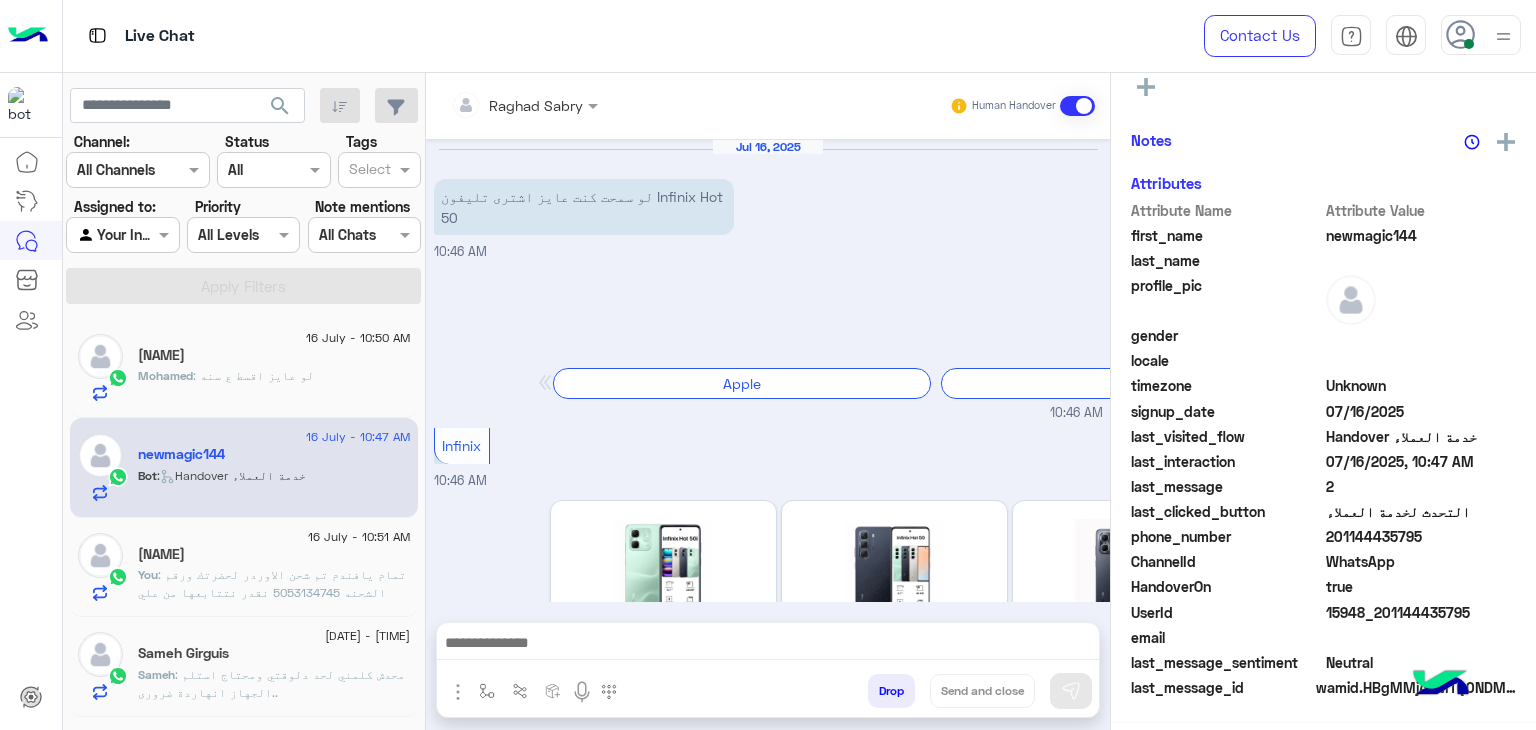 scroll, scrollTop: 366, scrollLeft: 0, axis: vertical 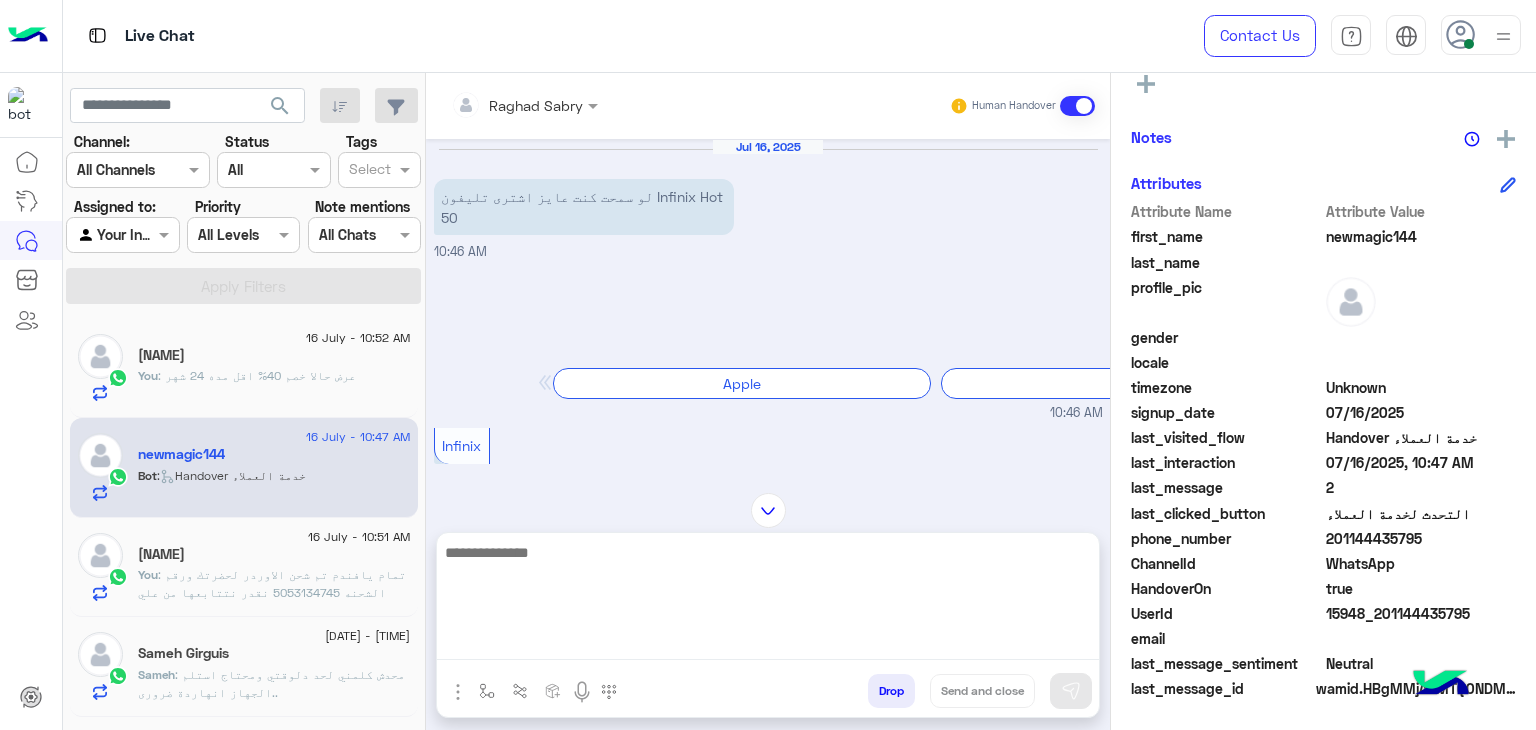 click at bounding box center [768, 600] 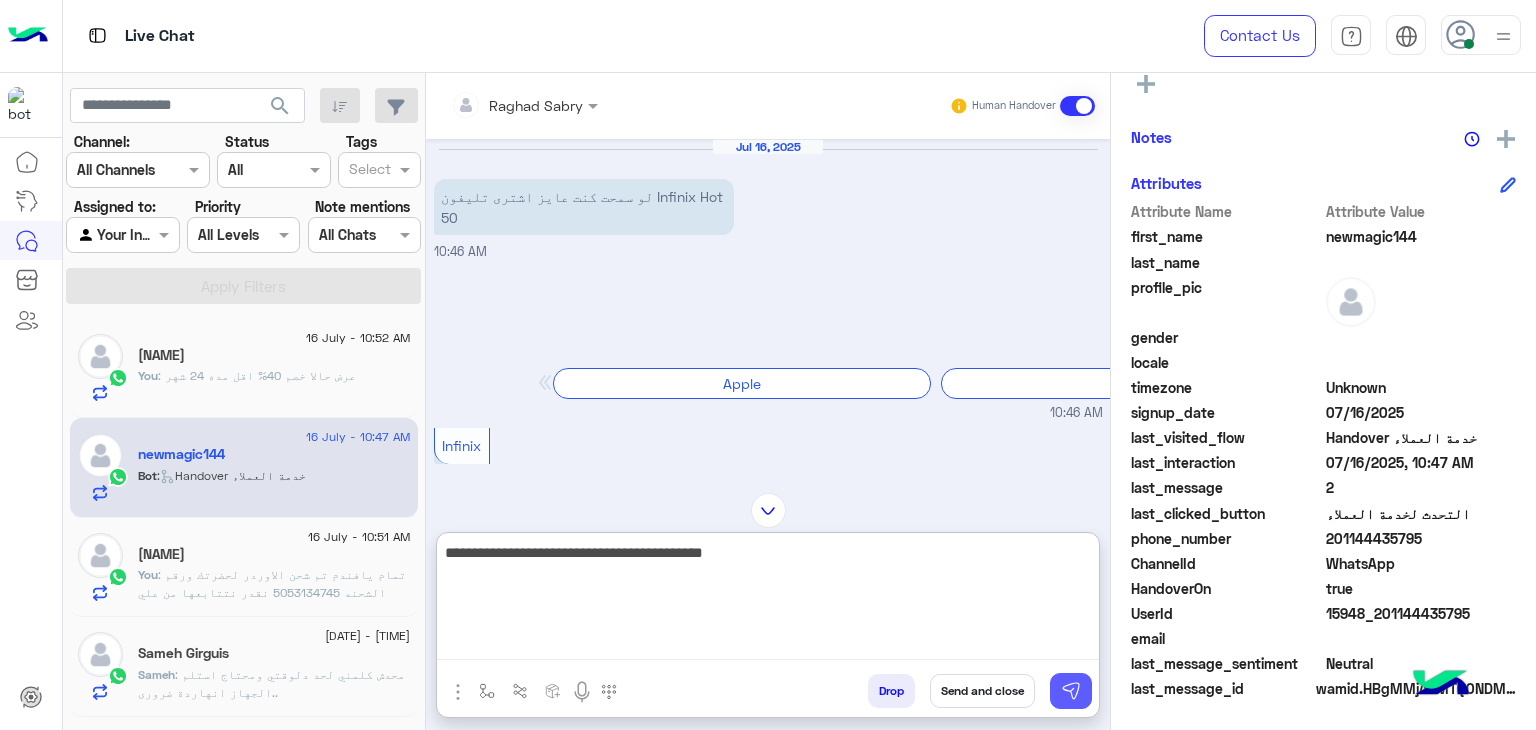 type on "**********" 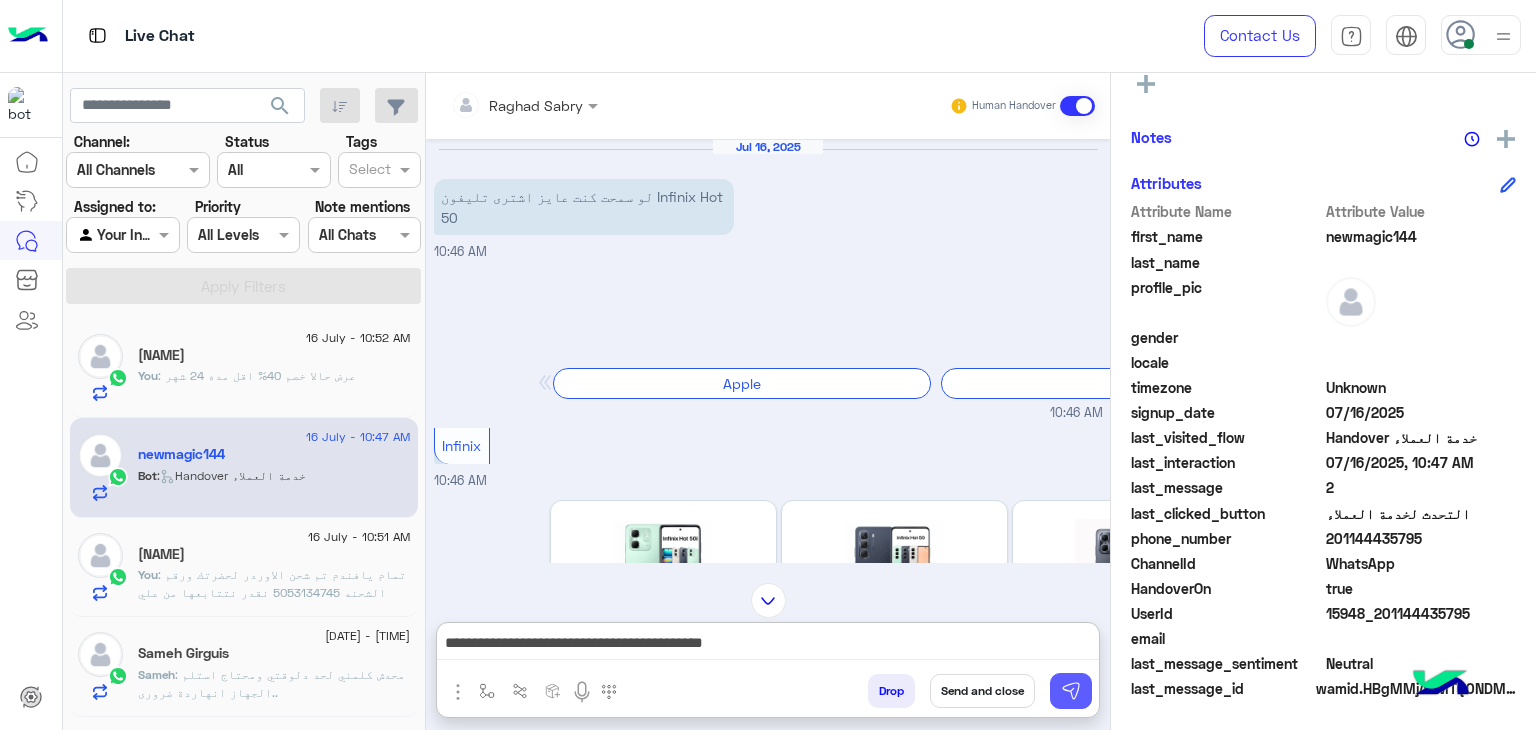 click at bounding box center (1071, 691) 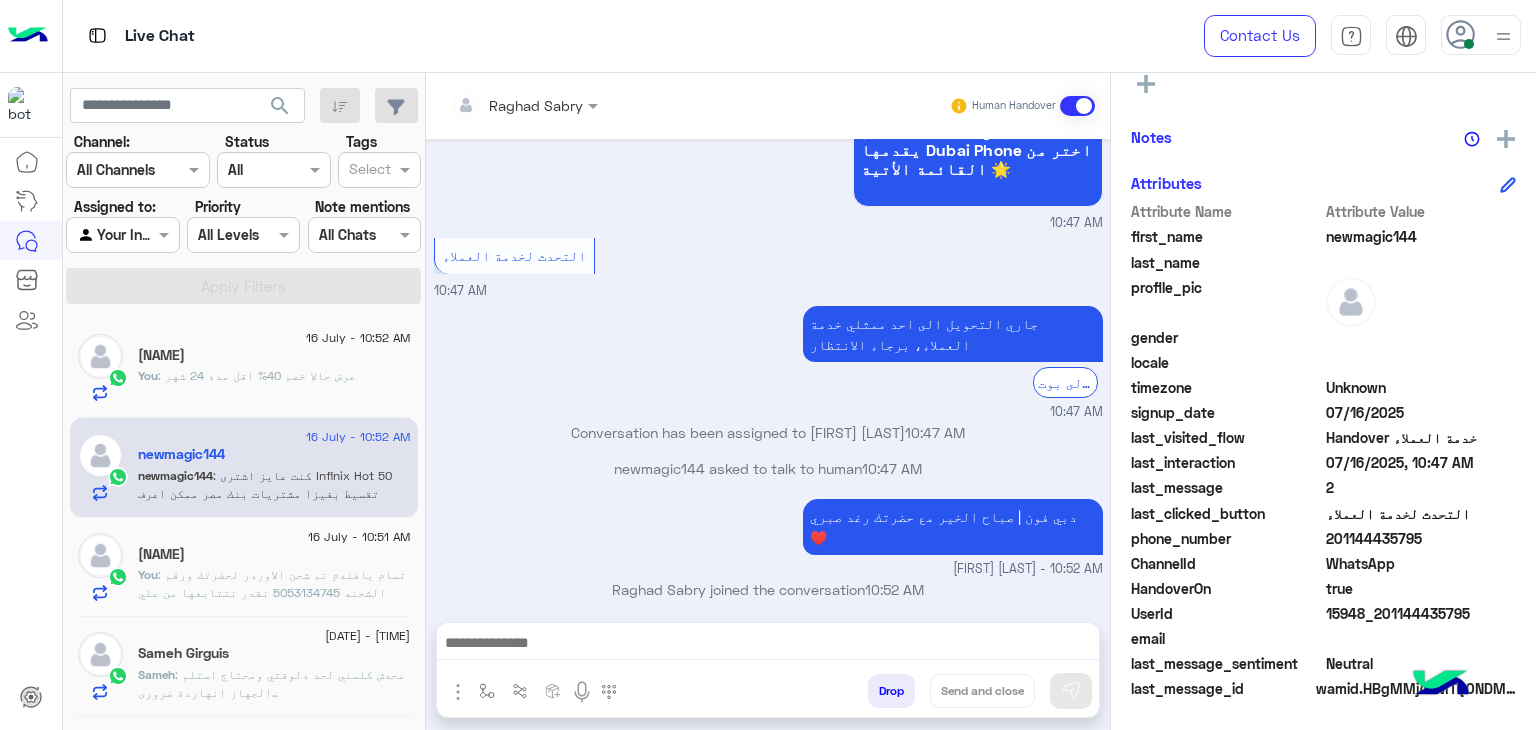 scroll, scrollTop: 1329, scrollLeft: 0, axis: vertical 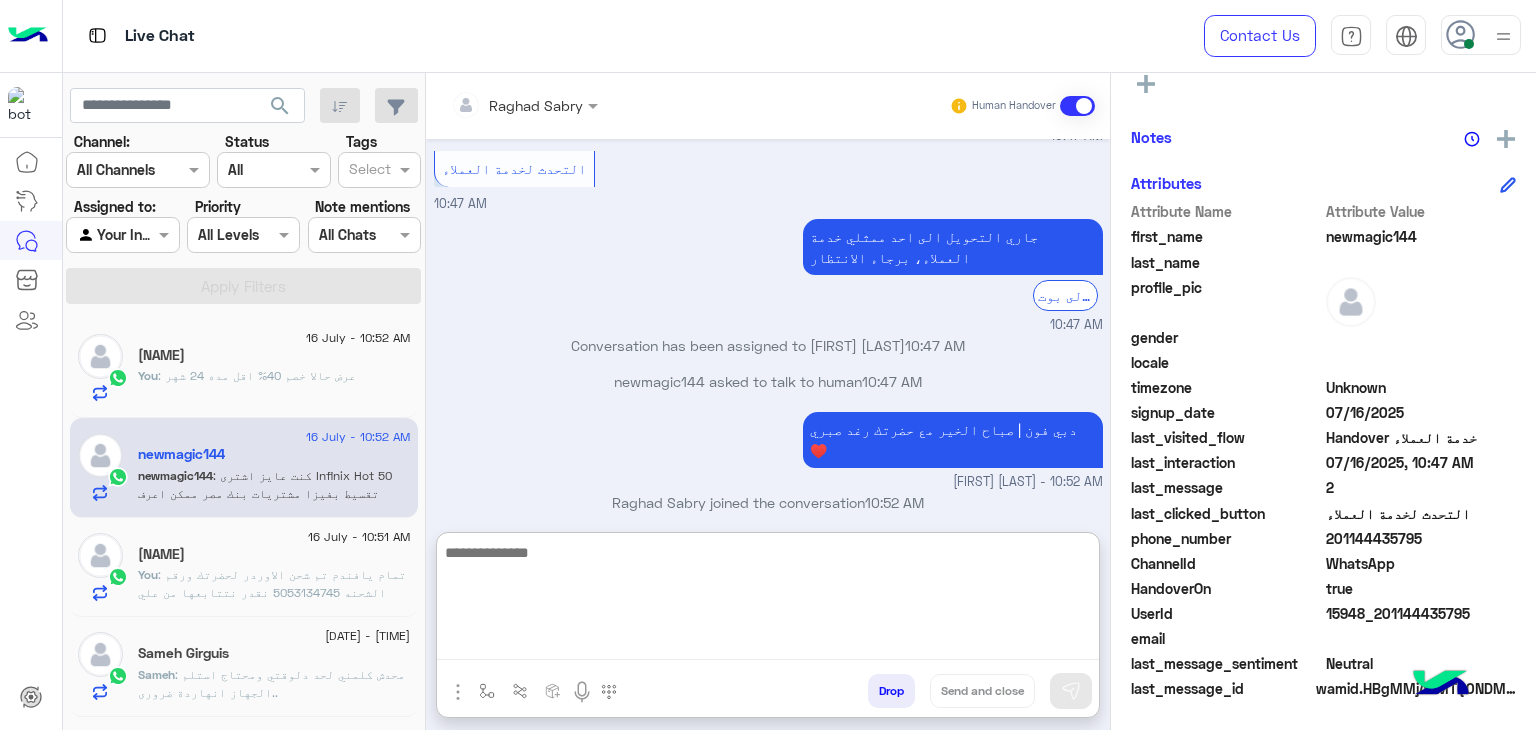 click at bounding box center [768, 600] 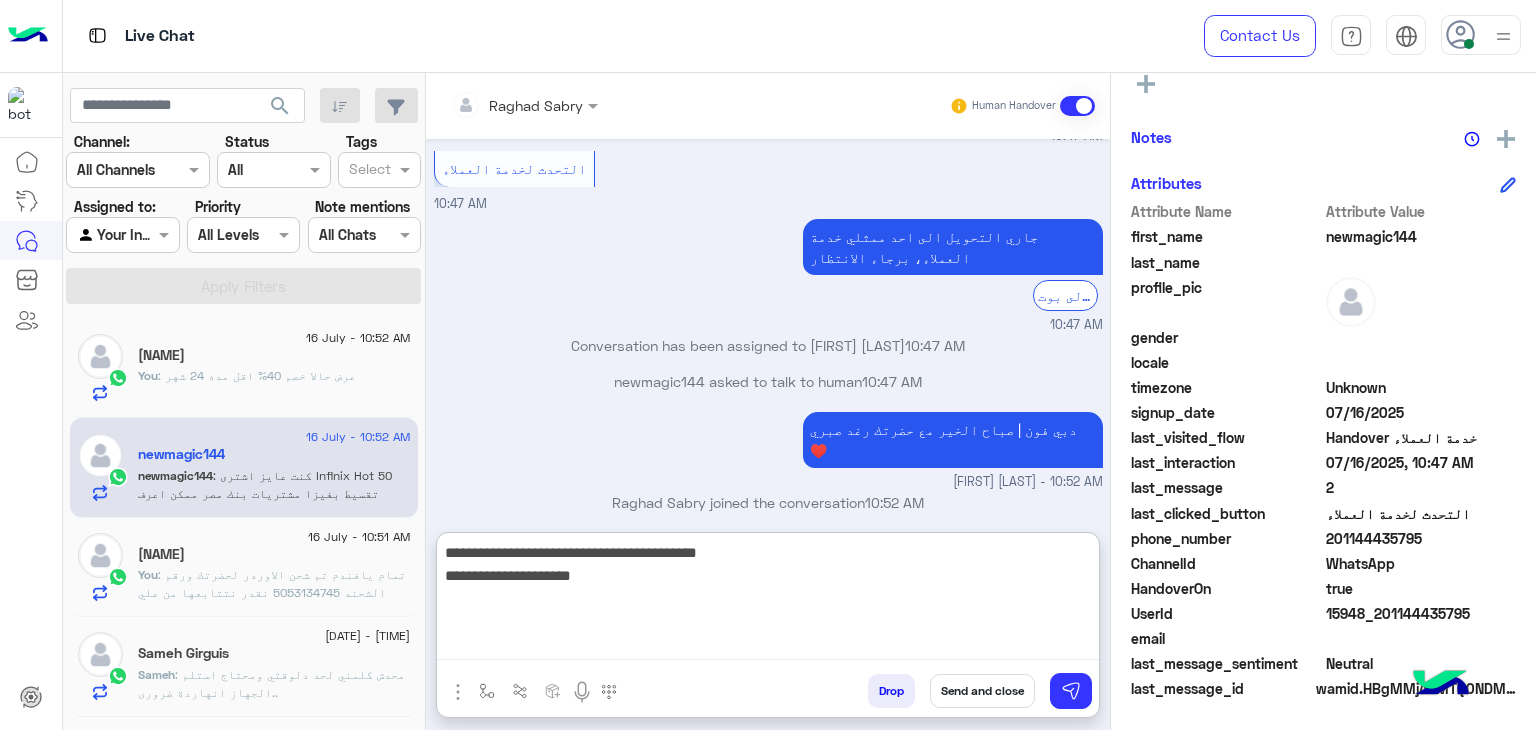 click on "**********" at bounding box center [768, 600] 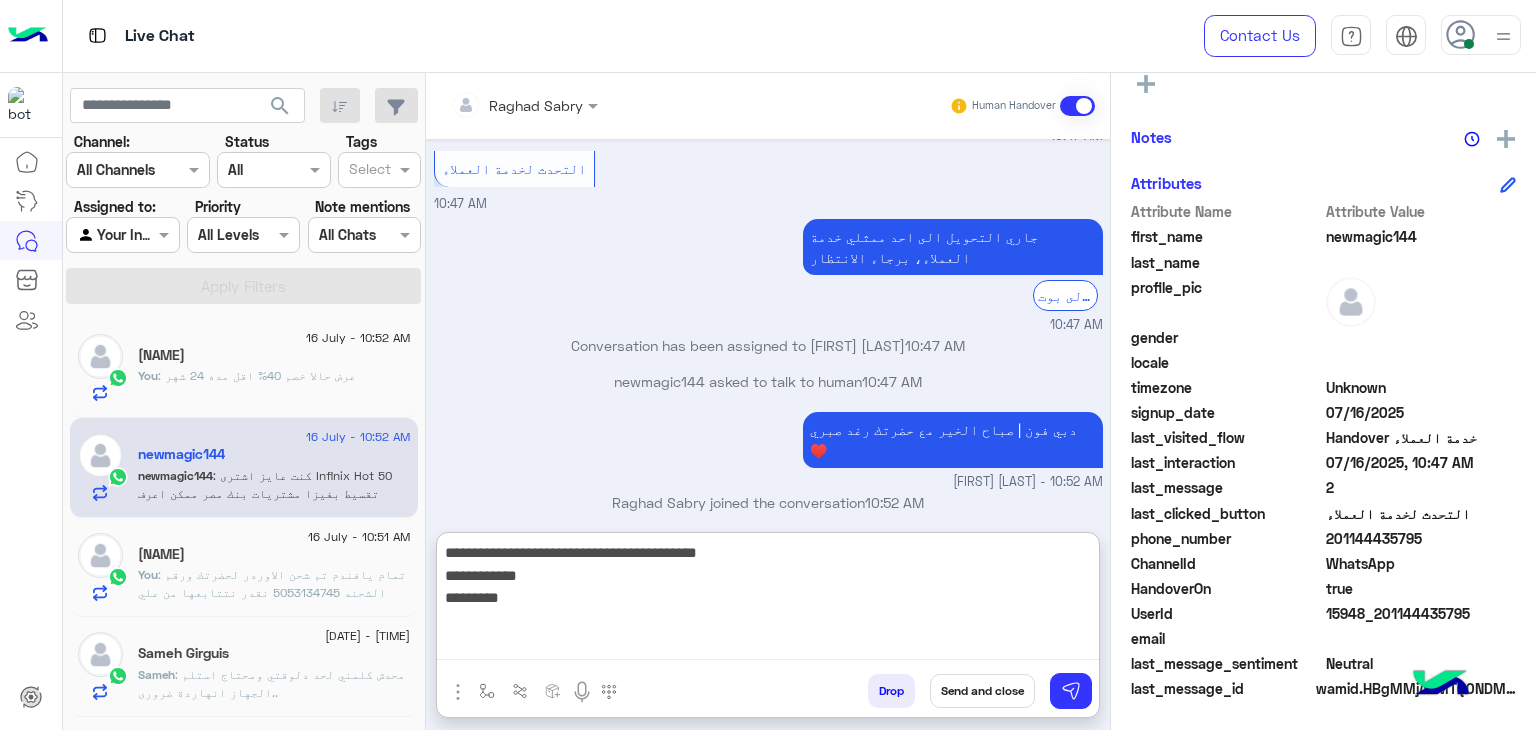 click on "**********" at bounding box center (768, 600) 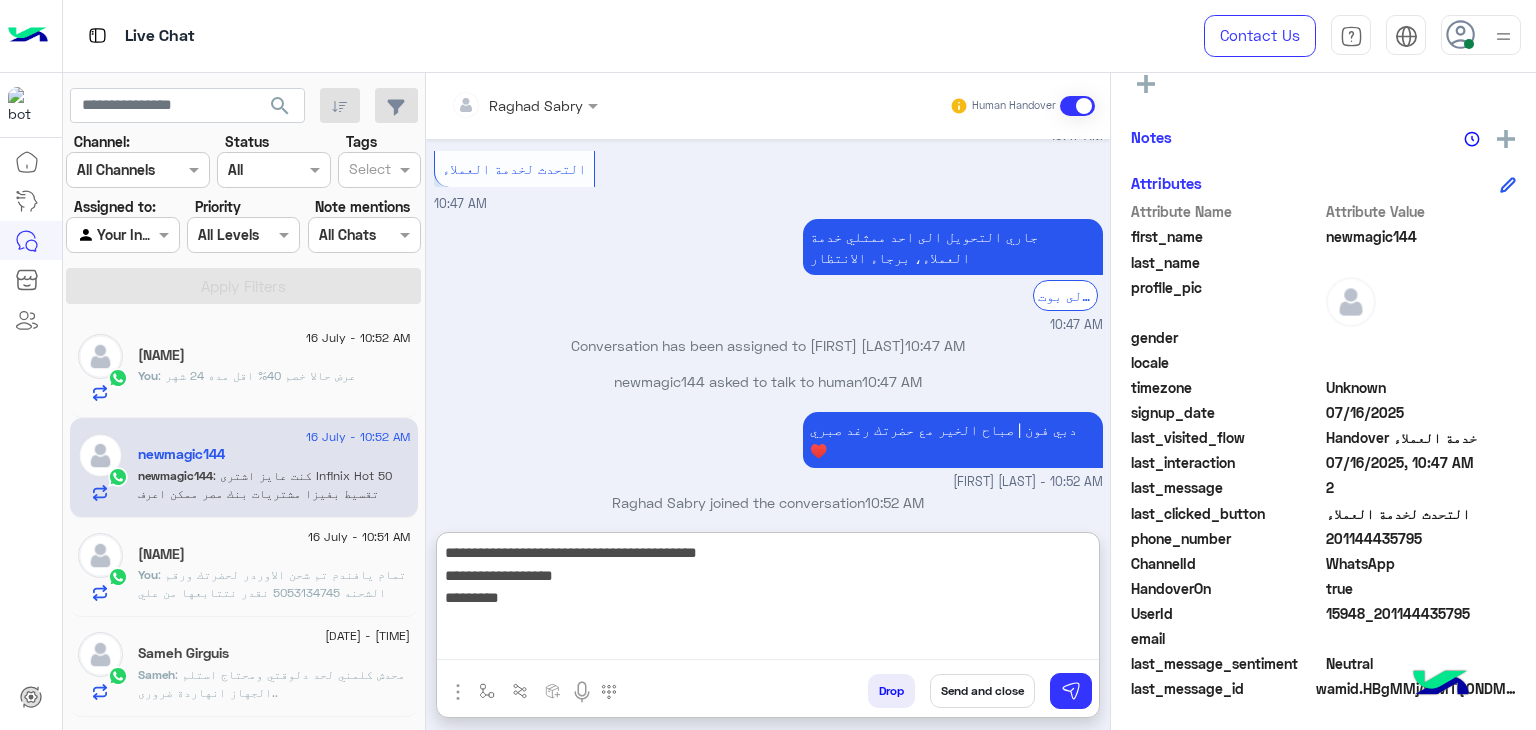 click on "**********" at bounding box center [768, 600] 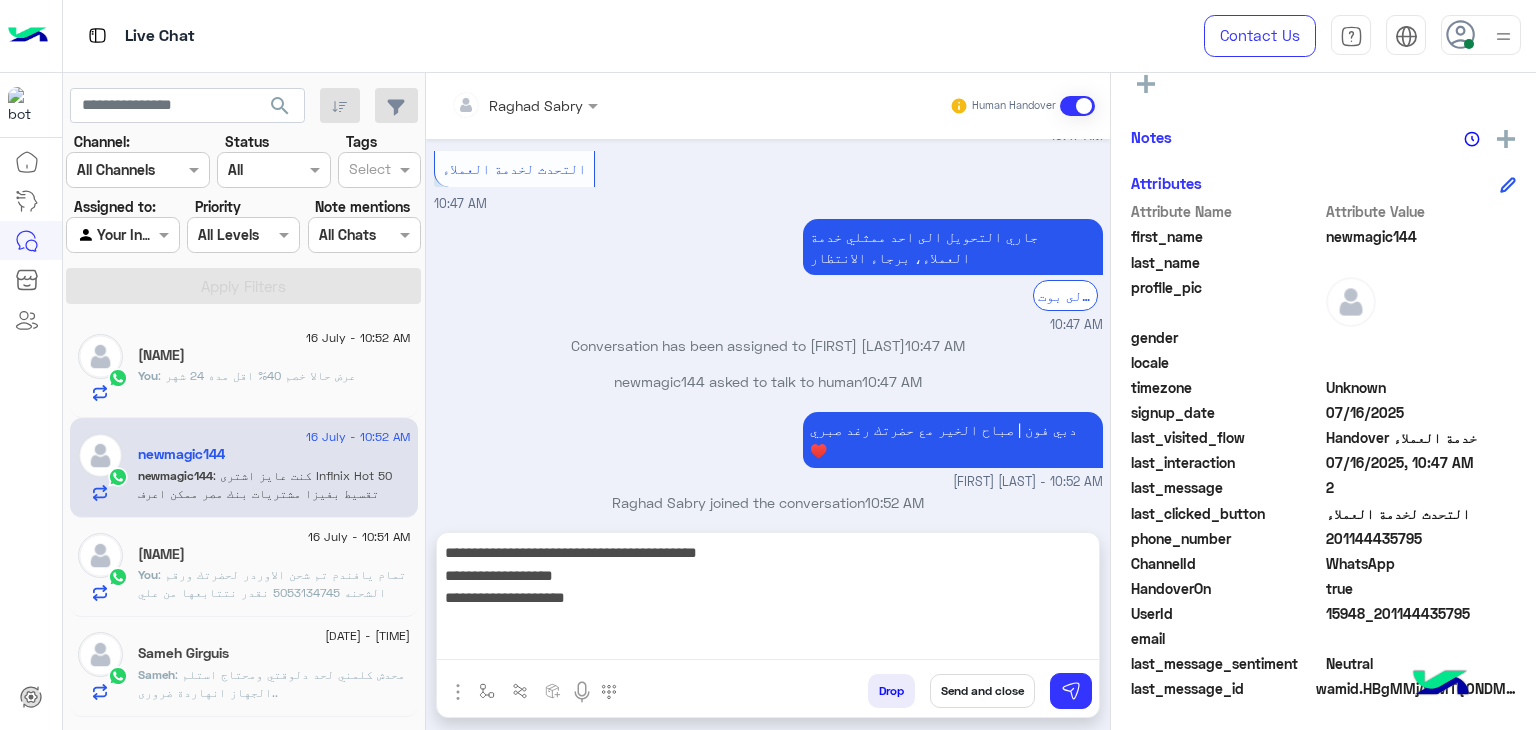 click on "**********" at bounding box center (768, 600) 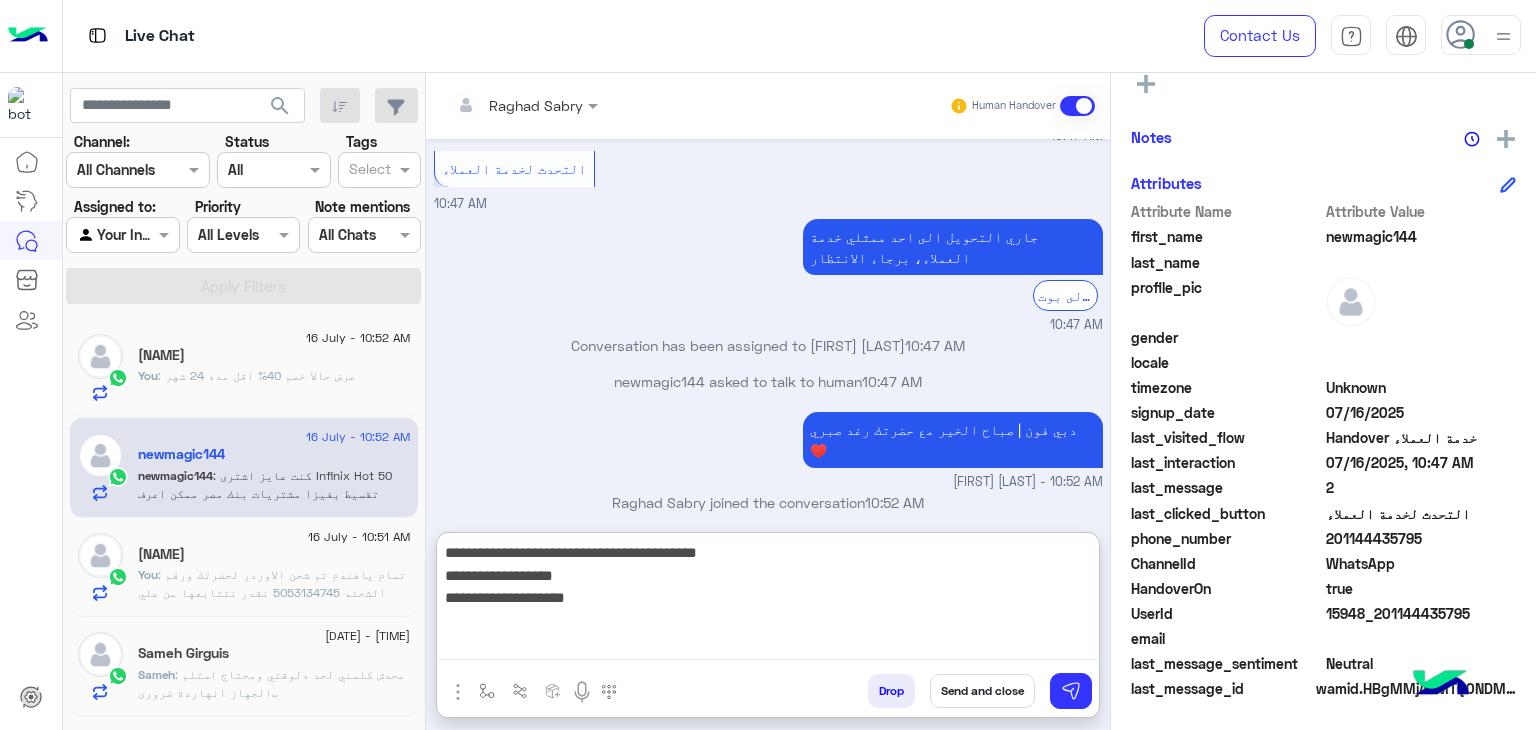 click on "**********" at bounding box center (768, 600) 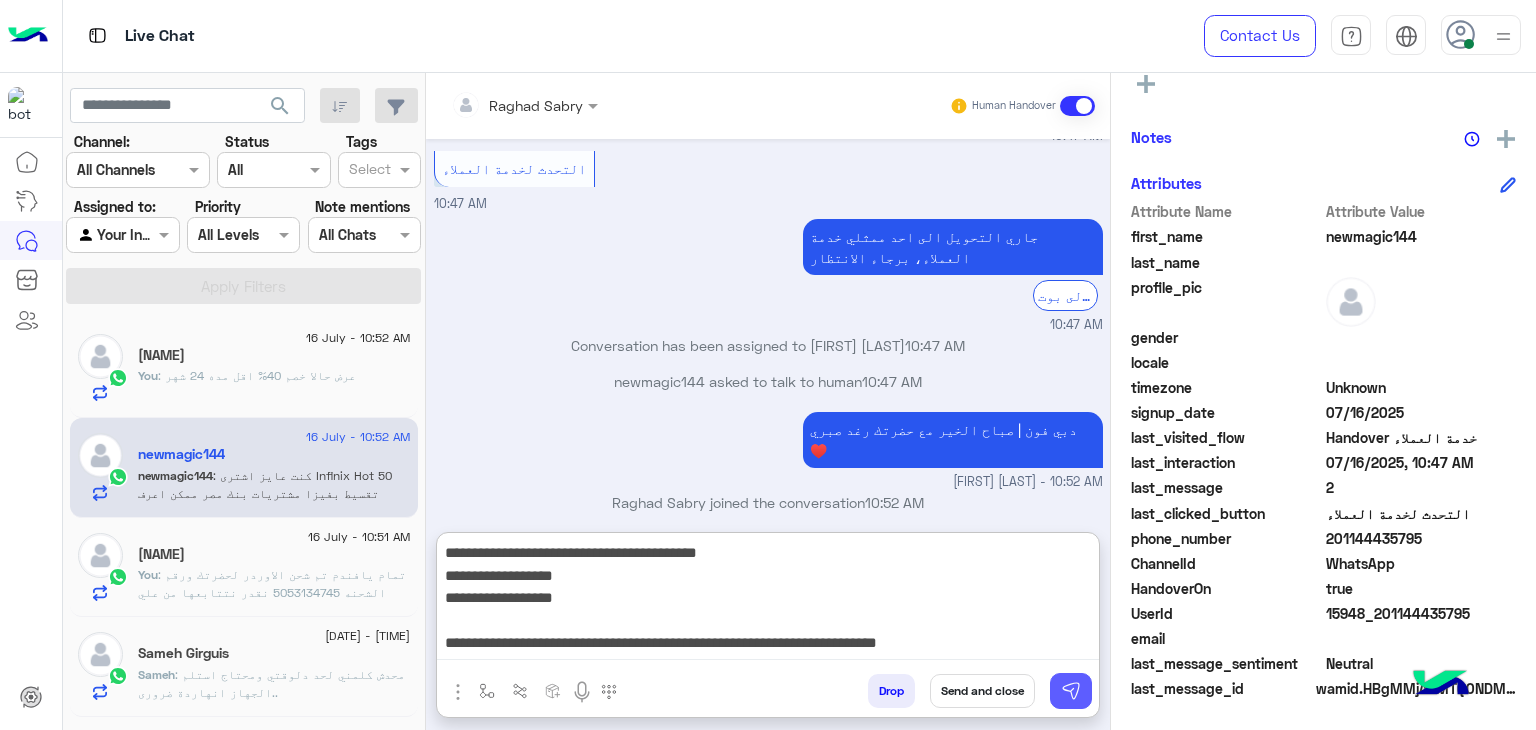 type on "**********" 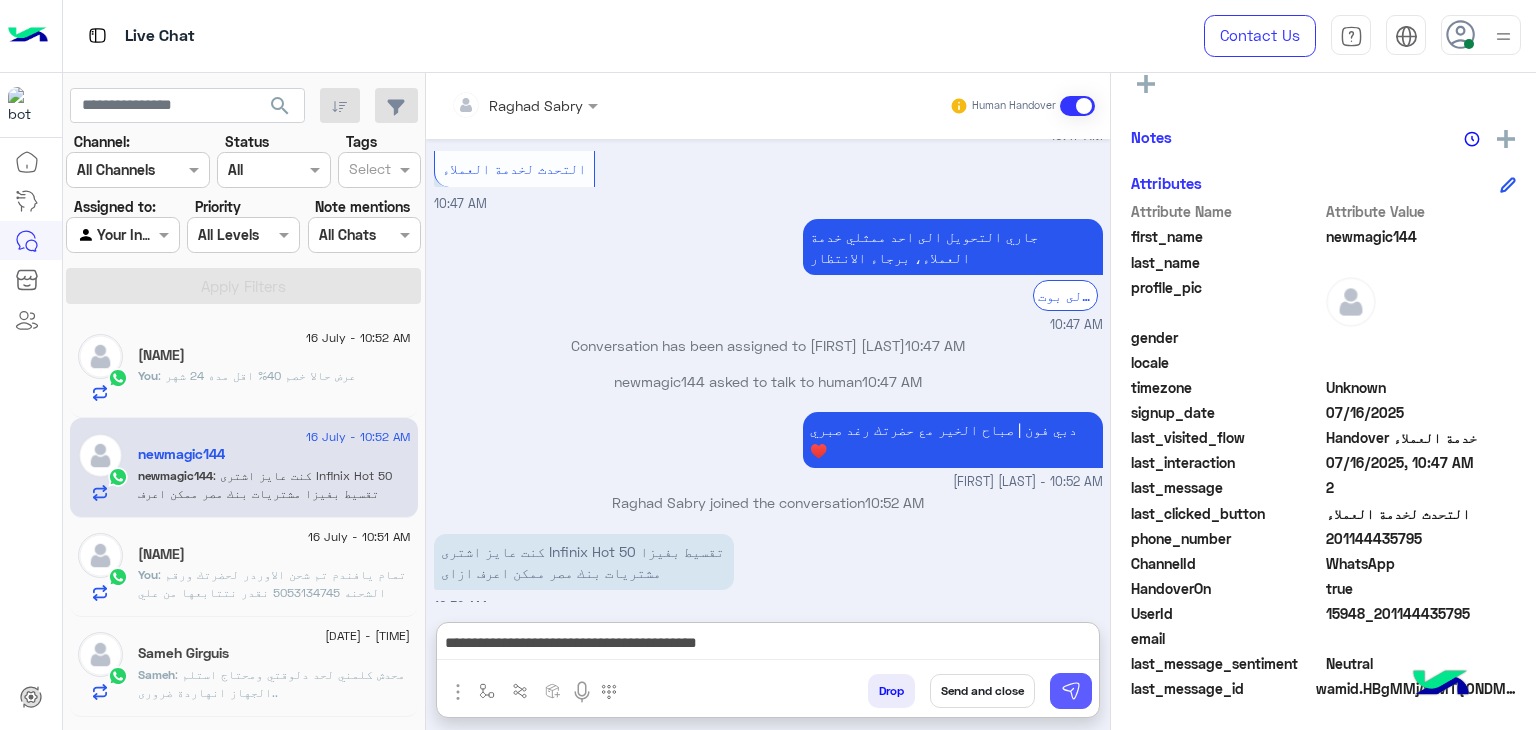 click at bounding box center [1071, 691] 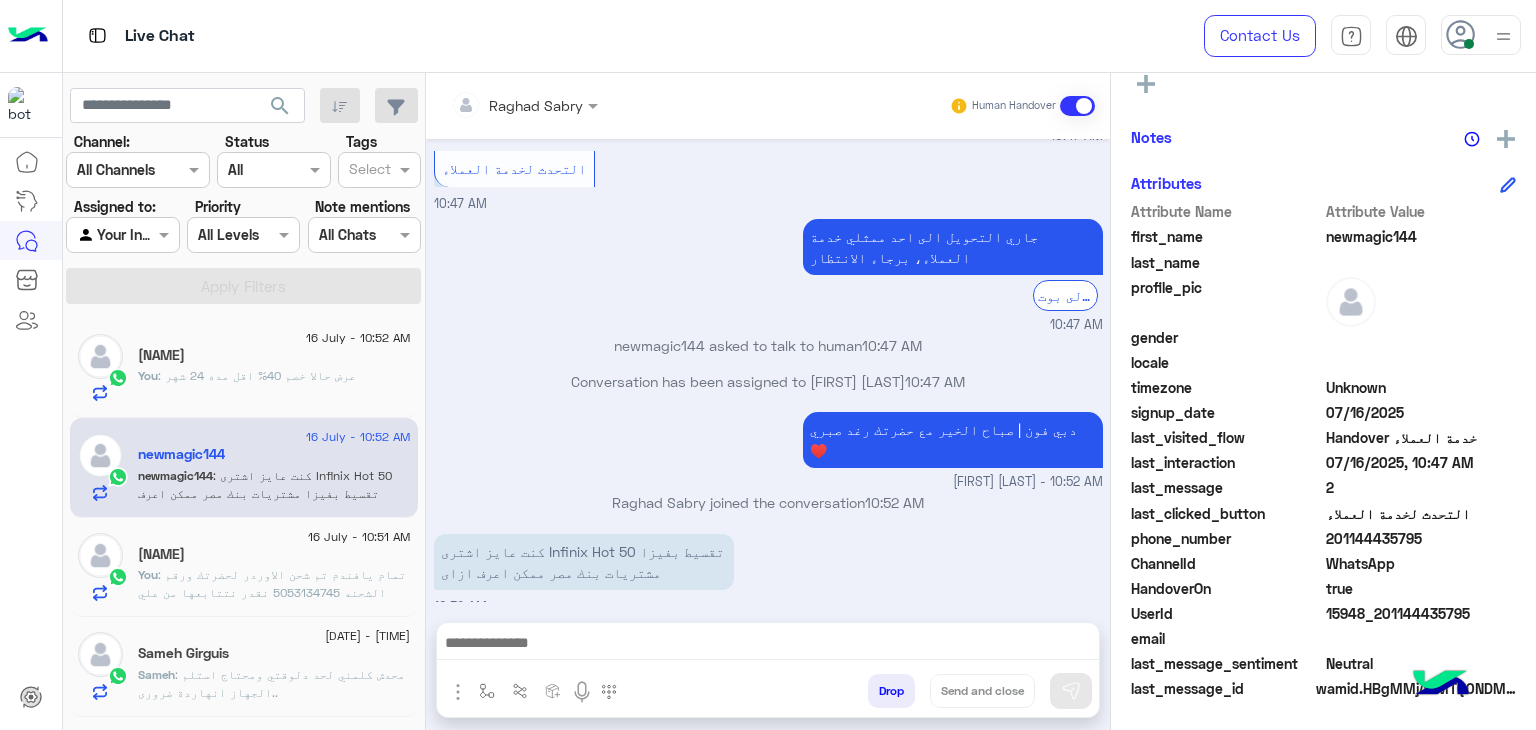 scroll, scrollTop: 1519, scrollLeft: 0, axis: vertical 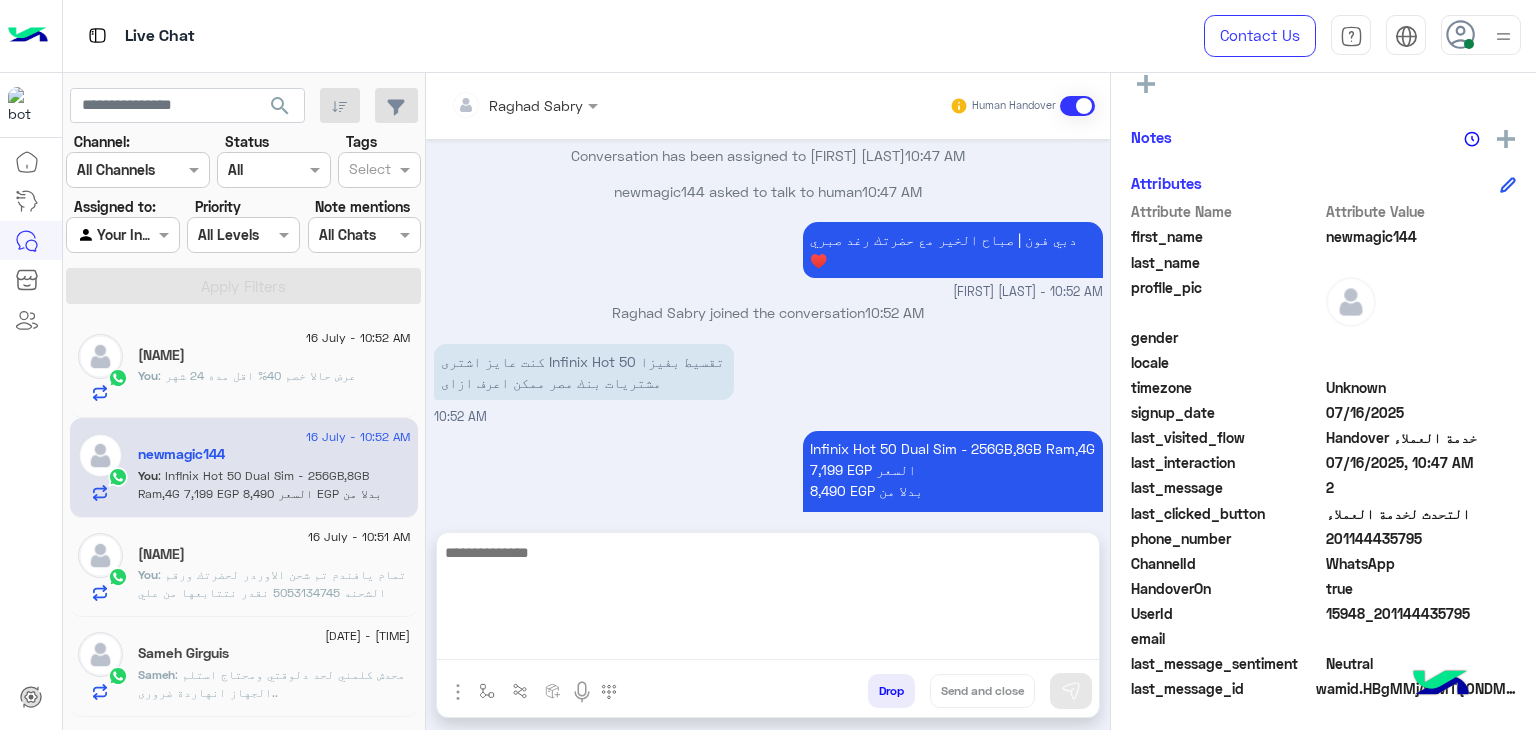 click at bounding box center (768, 600) 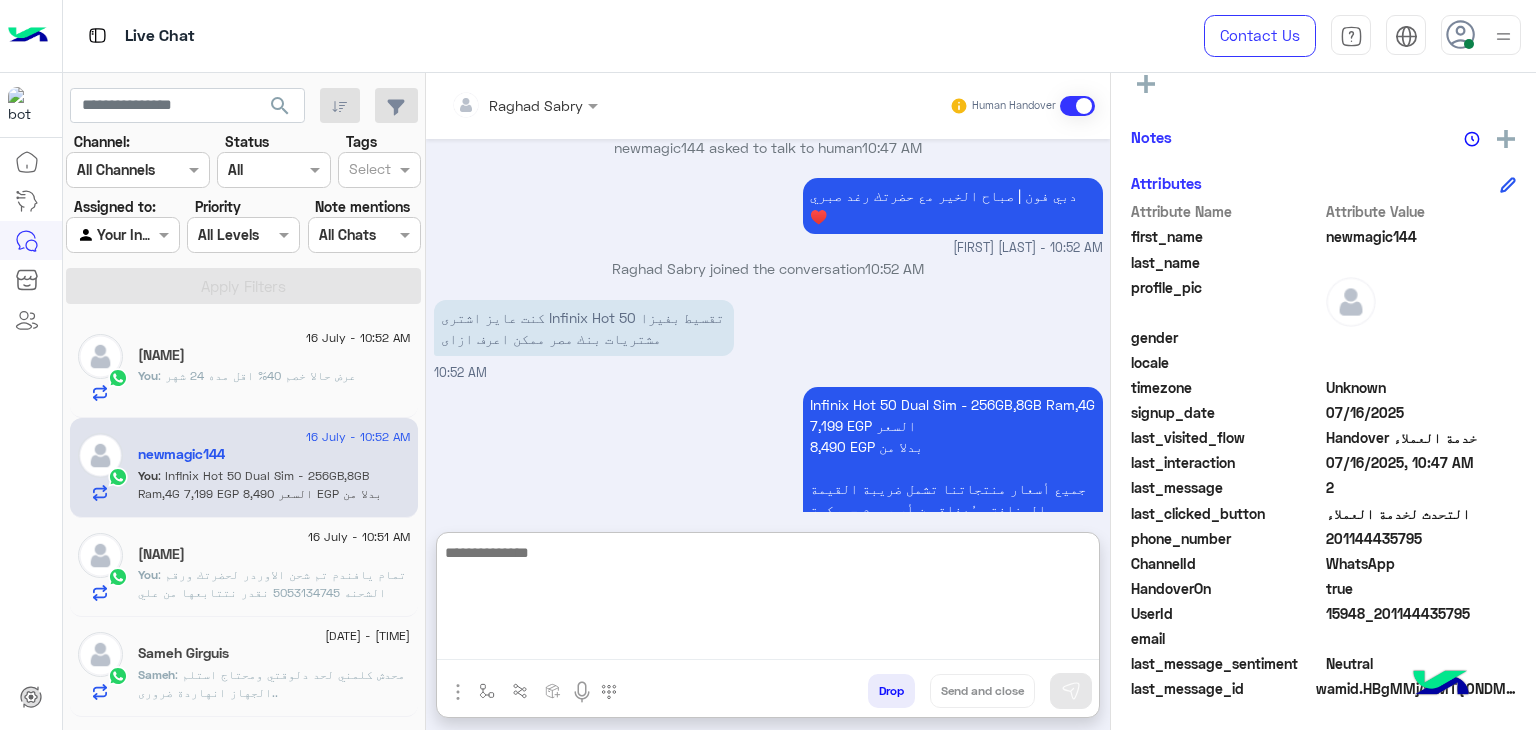 paste on "**********" 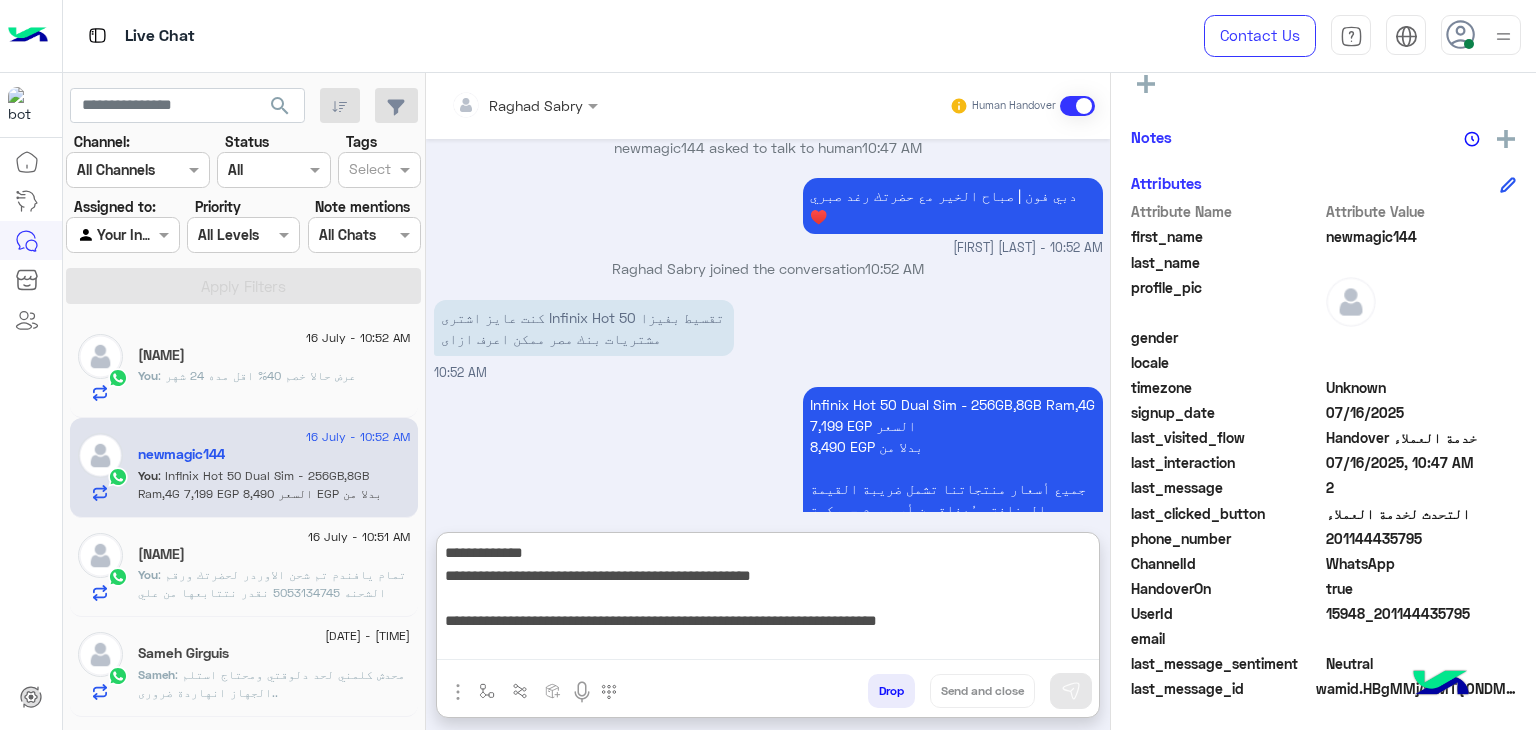 scroll, scrollTop: 1602, scrollLeft: 0, axis: vertical 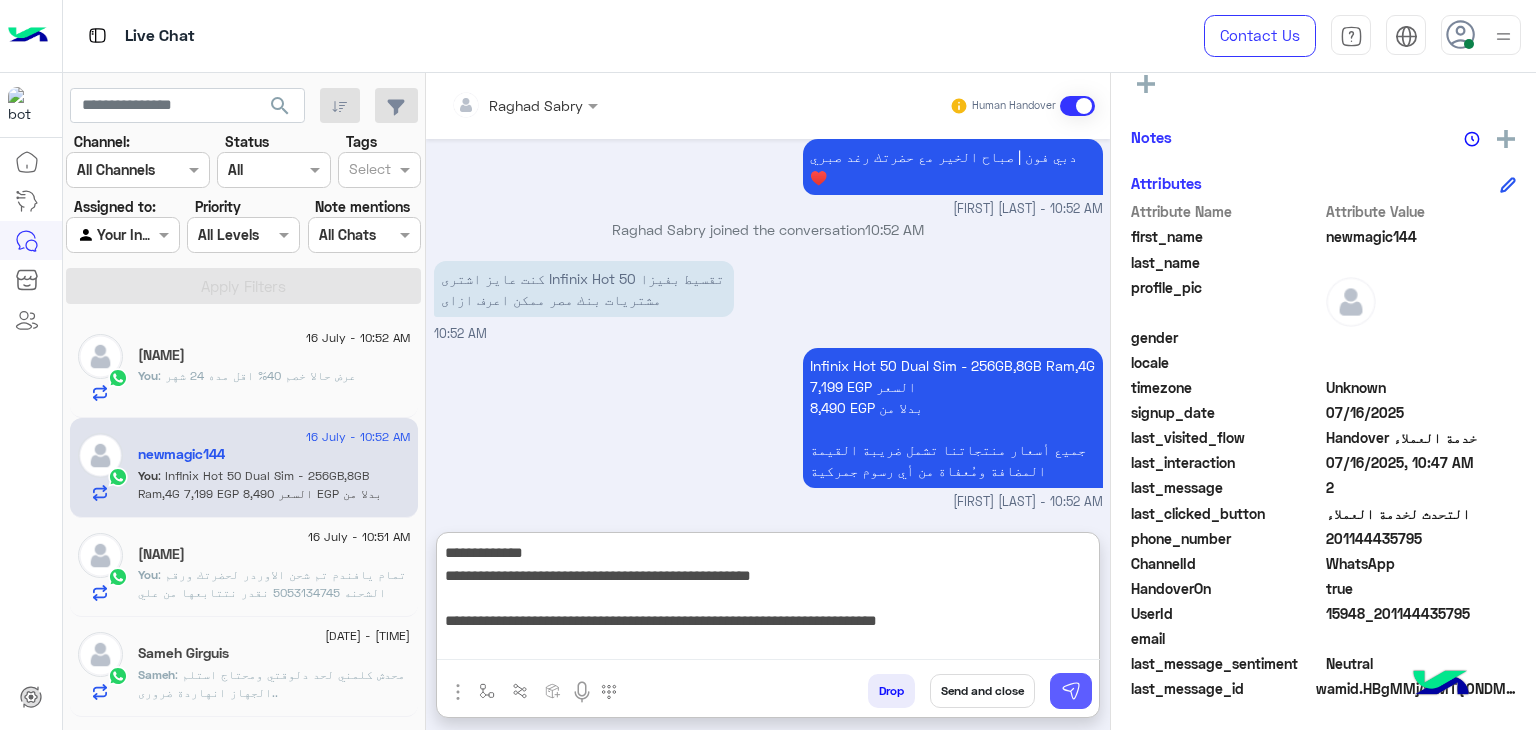 type on "**********" 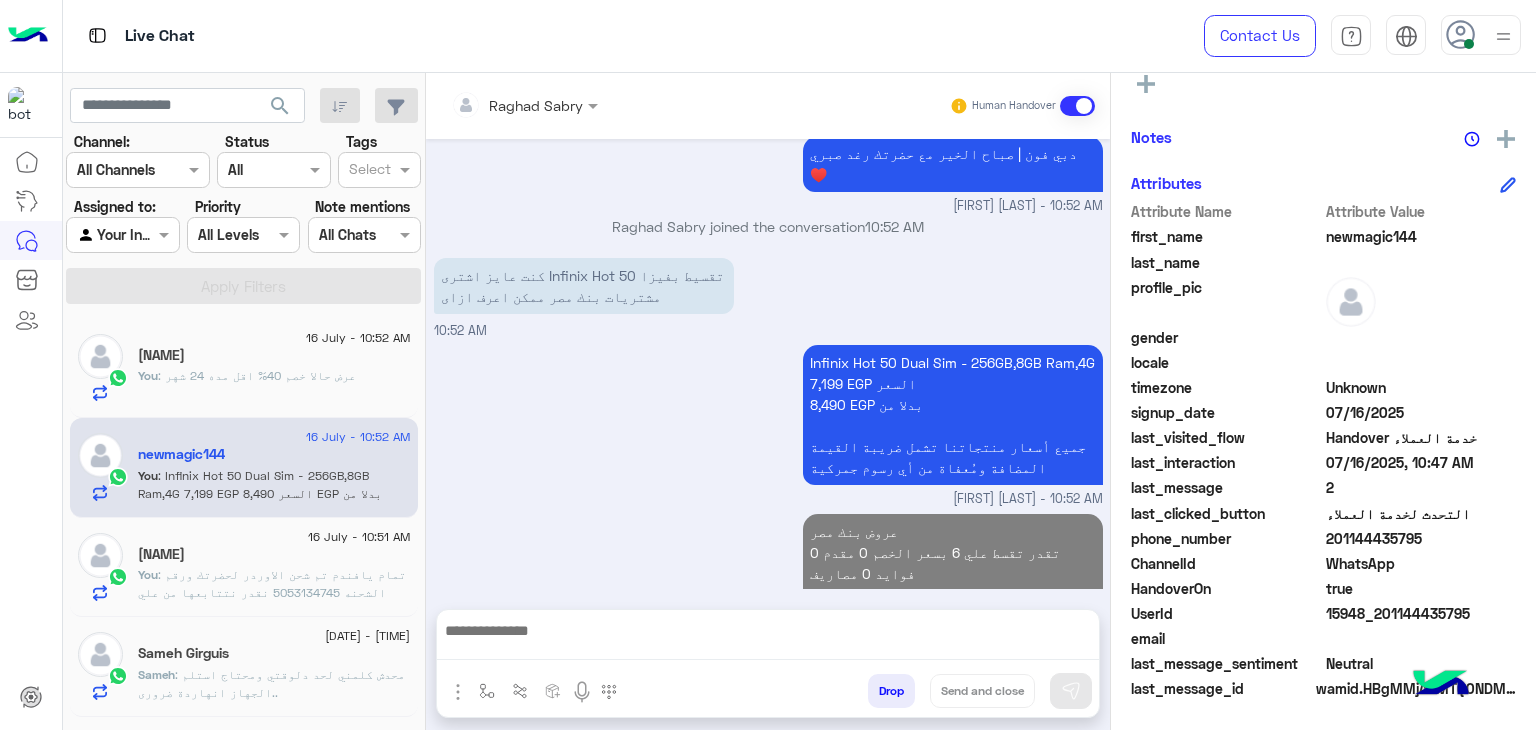 scroll, scrollTop: 1688, scrollLeft: 0, axis: vertical 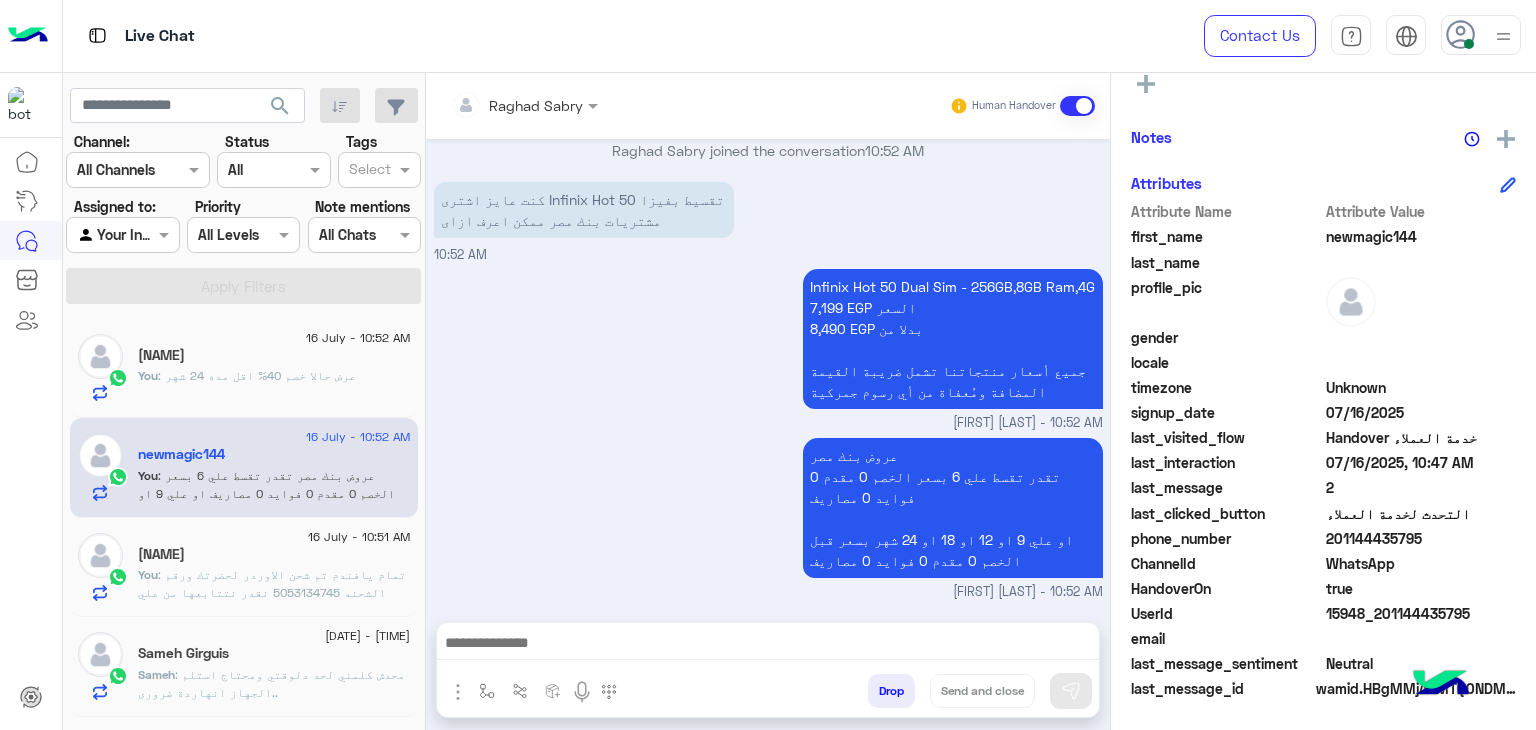click on ": تمام يافندم تم شحن الاوردر لحضرتك
ورقم الشحنه 5053134745 نقدر نتتابعها من علي موقع ارامكس" 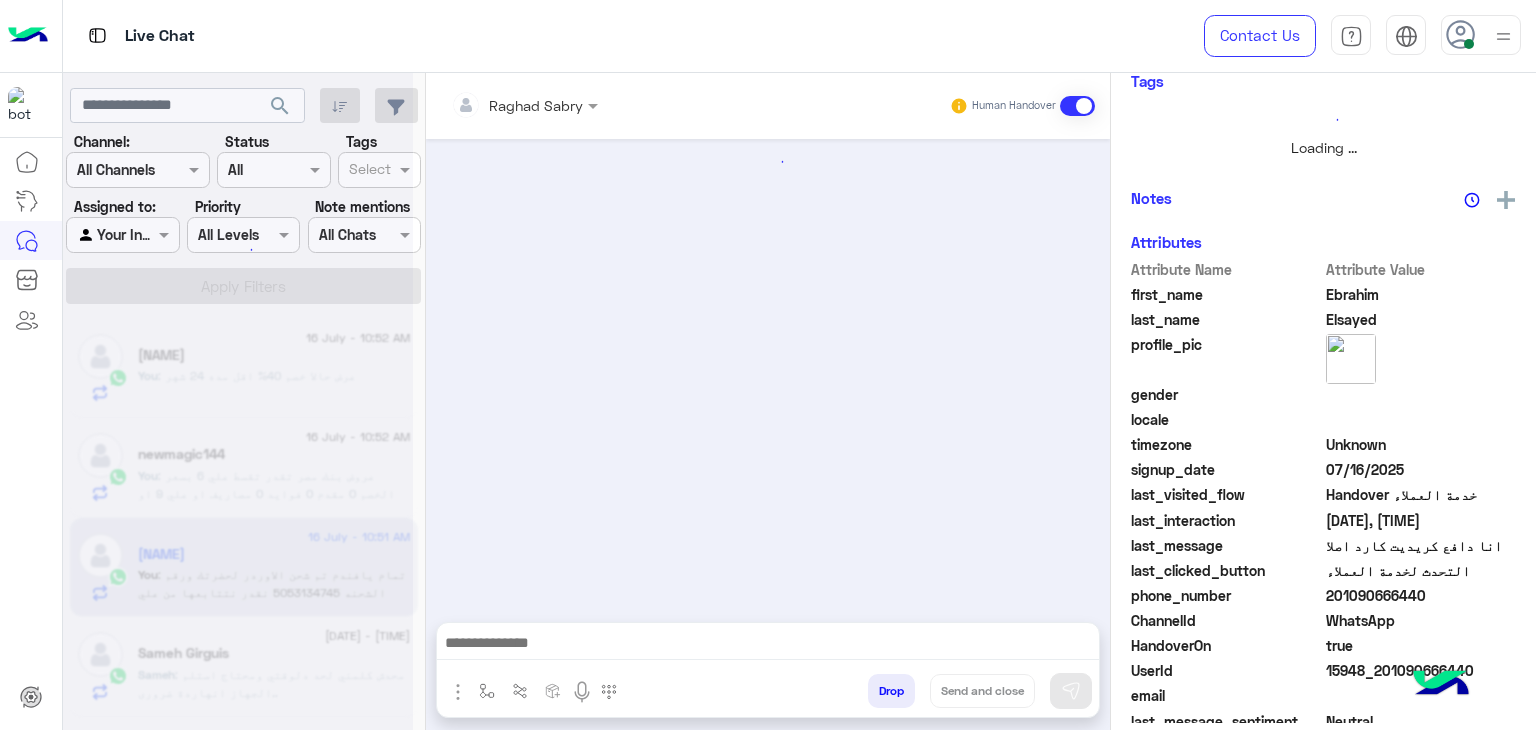 scroll, scrollTop: 429, scrollLeft: 0, axis: vertical 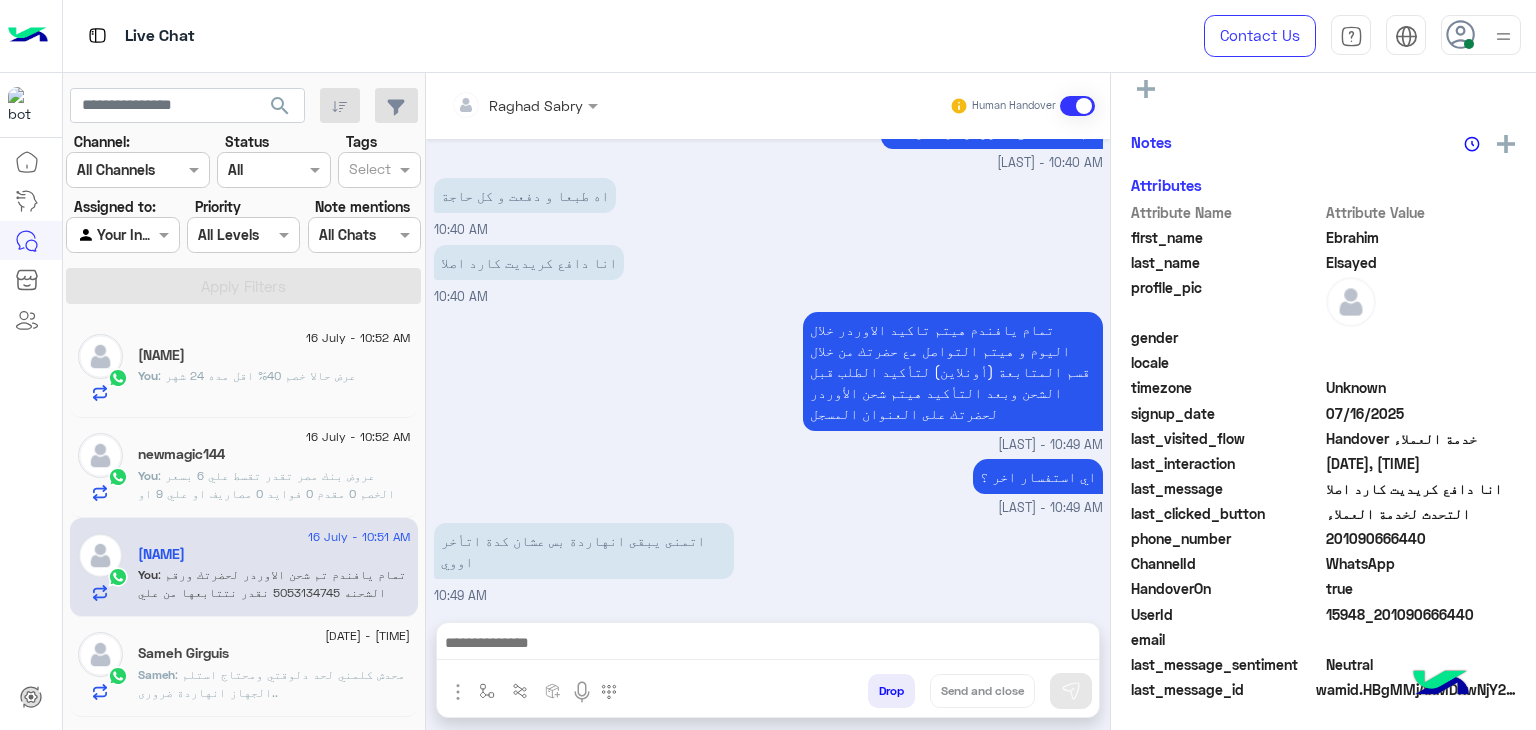 click on ": محدش كلمني لحد دلوقتي ومحتاج استلم الجهاز انهاردة ضرورى.." 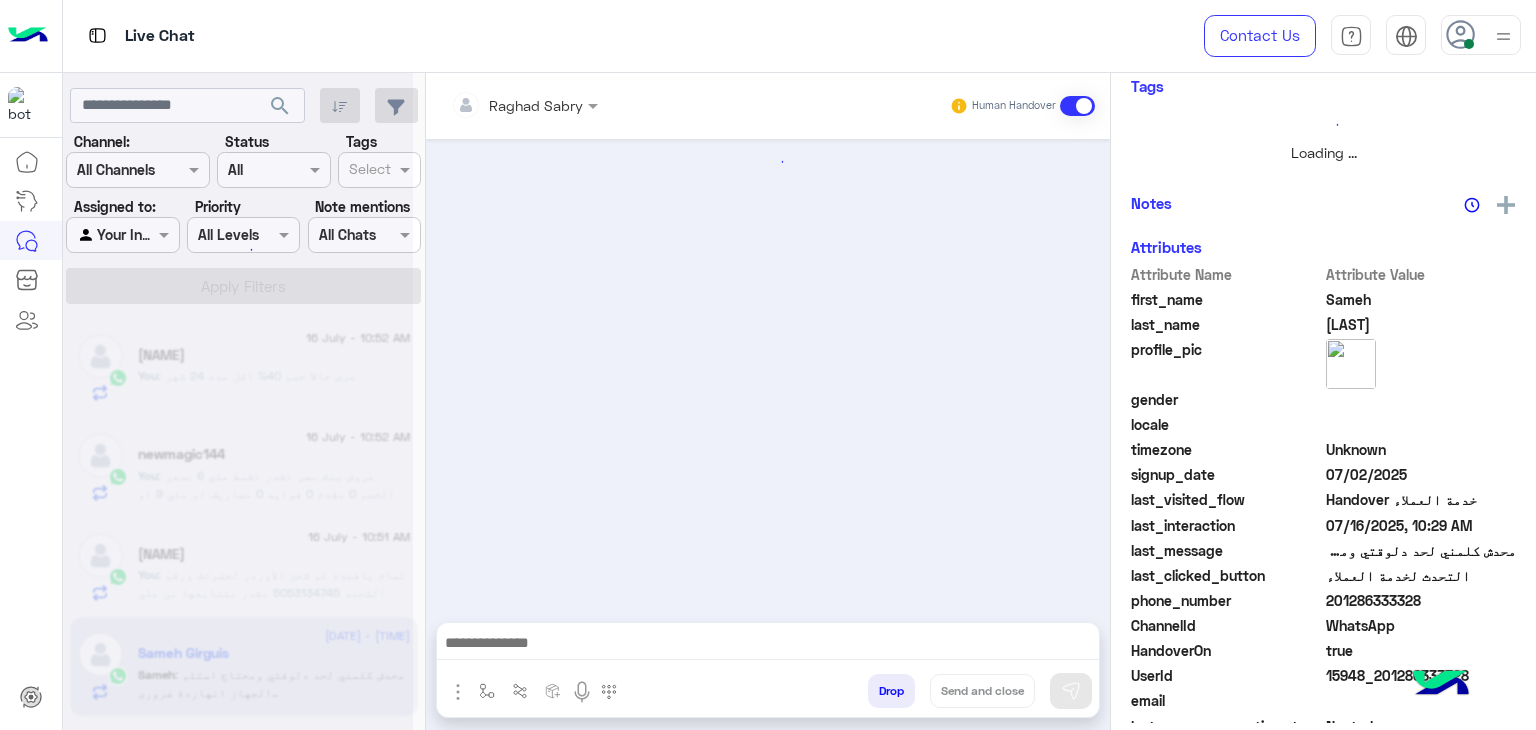 scroll, scrollTop: 429, scrollLeft: 0, axis: vertical 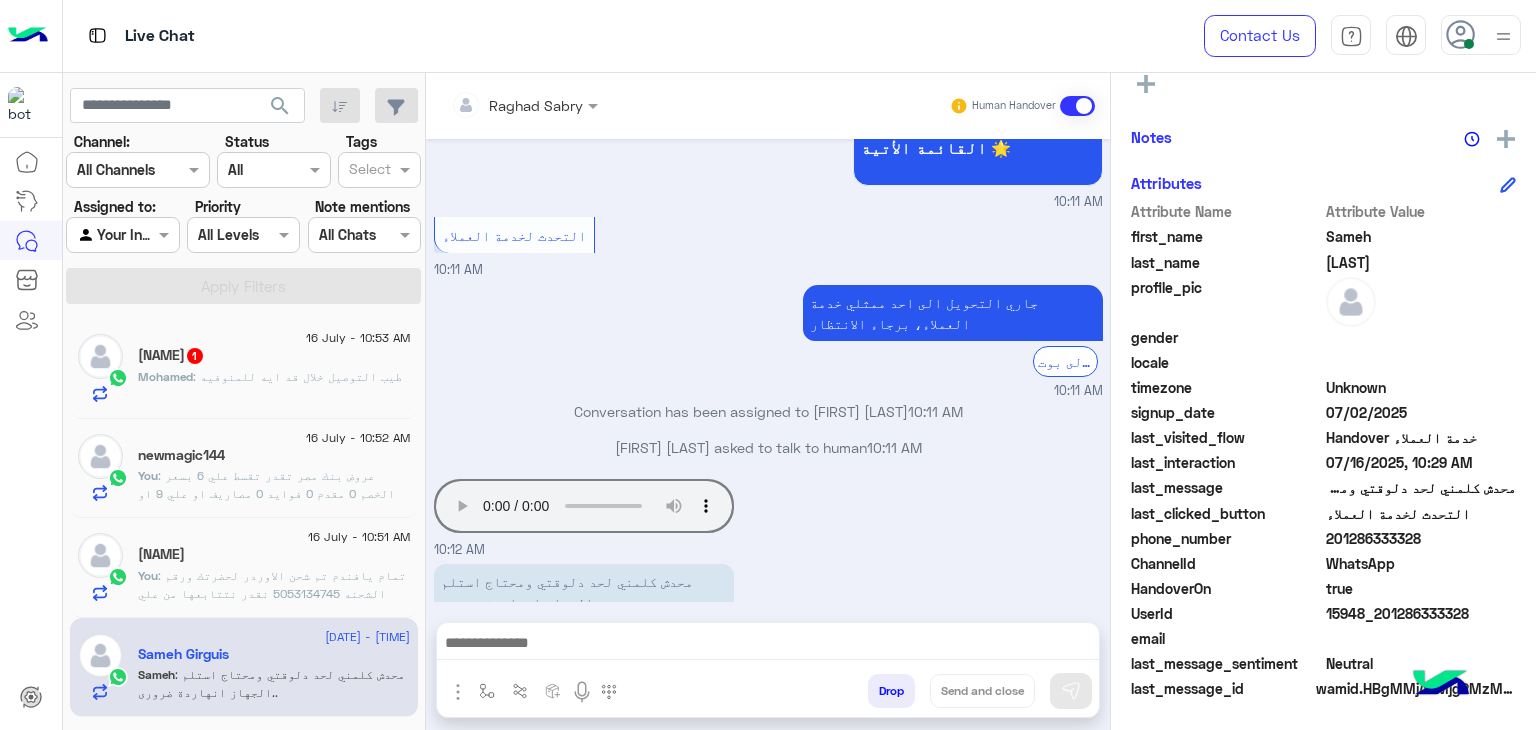 click at bounding box center [768, 645] 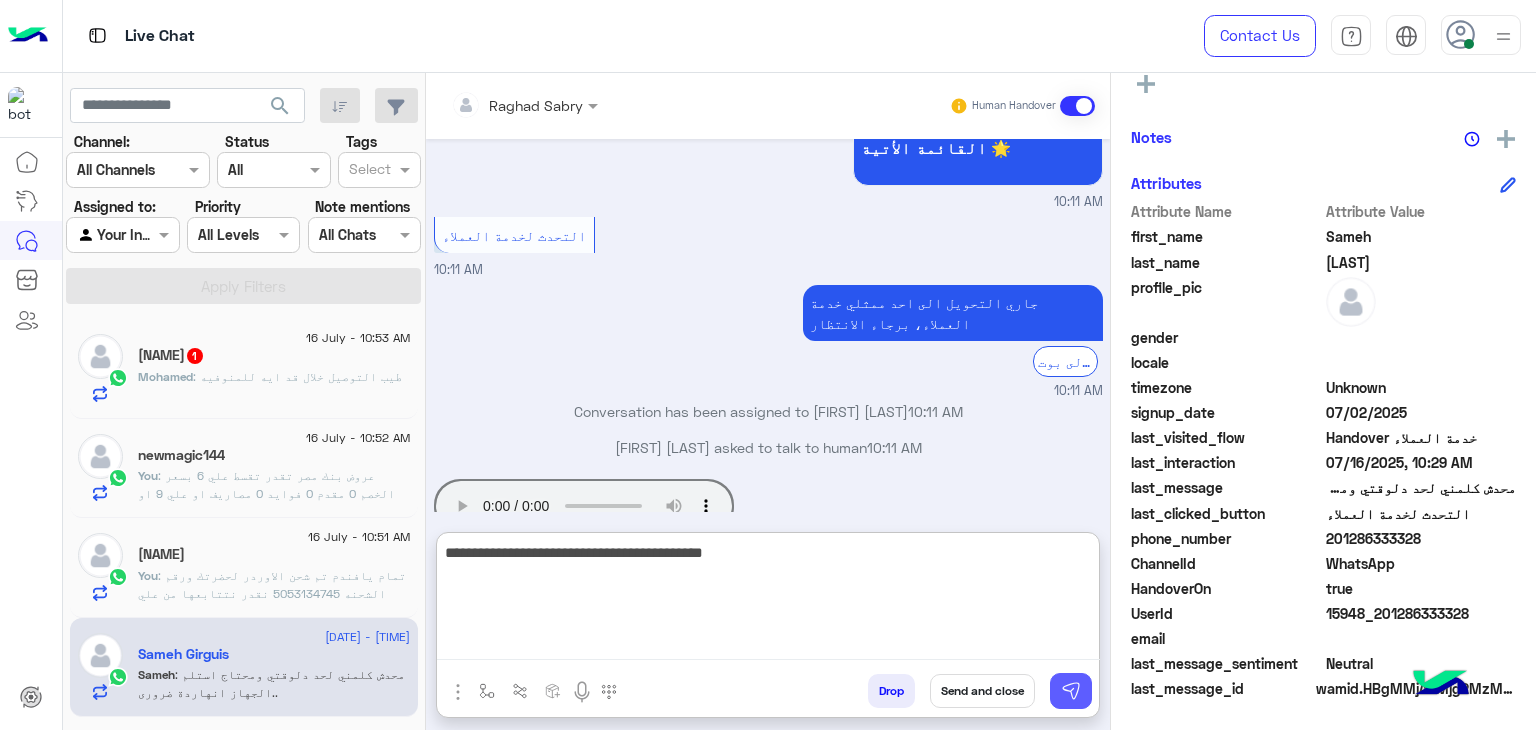 type on "**********" 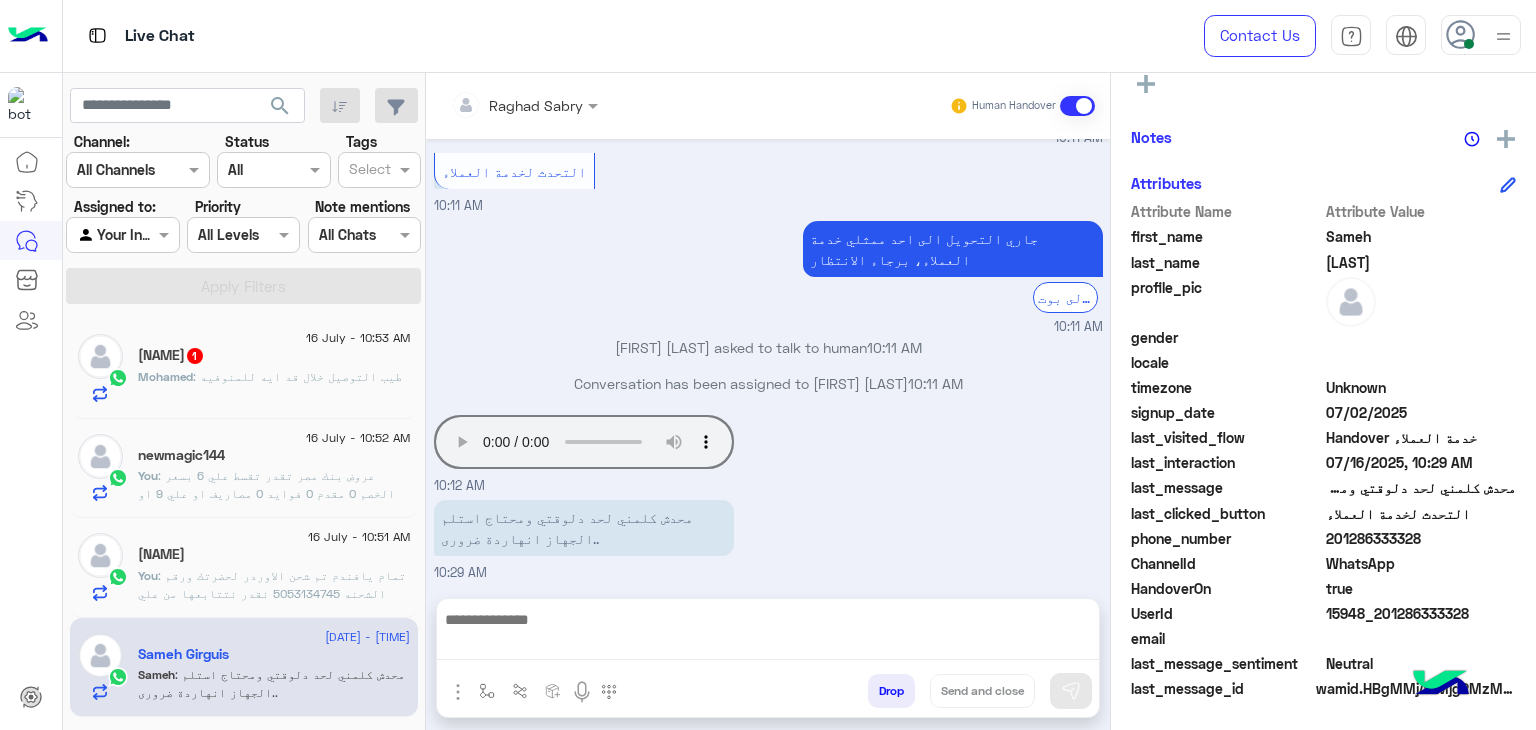 click at bounding box center (768, 633) 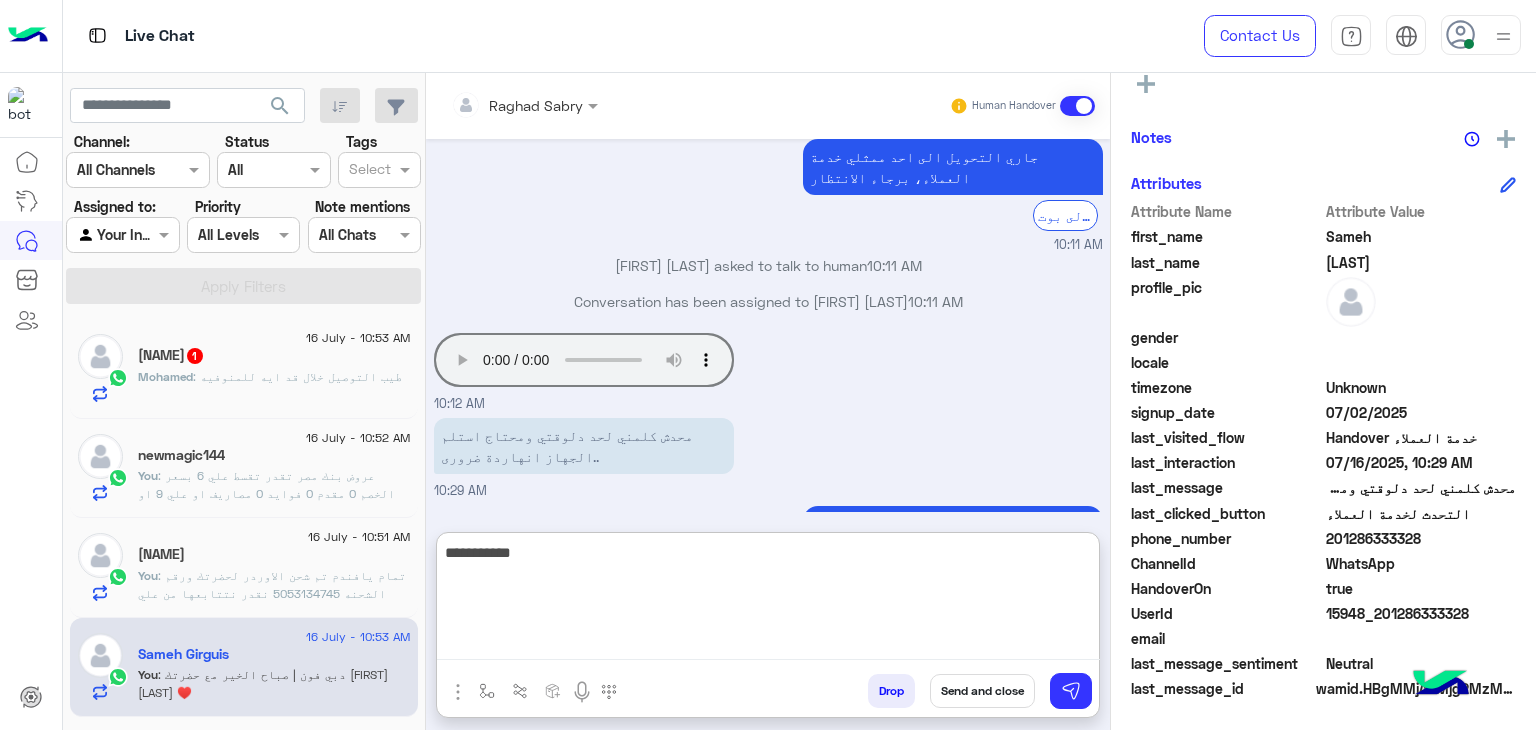scroll, scrollTop: 1871, scrollLeft: 0, axis: vertical 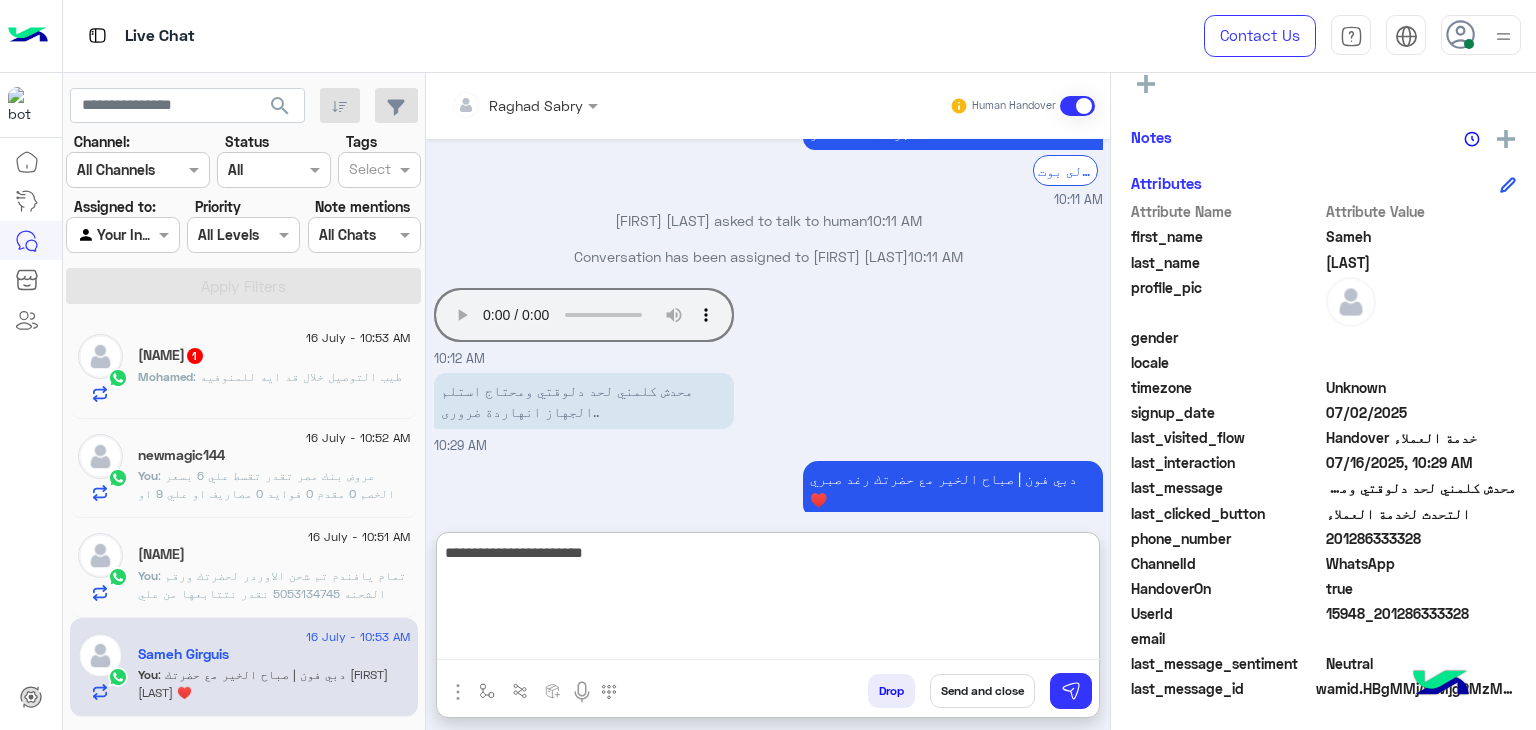 type on "**********" 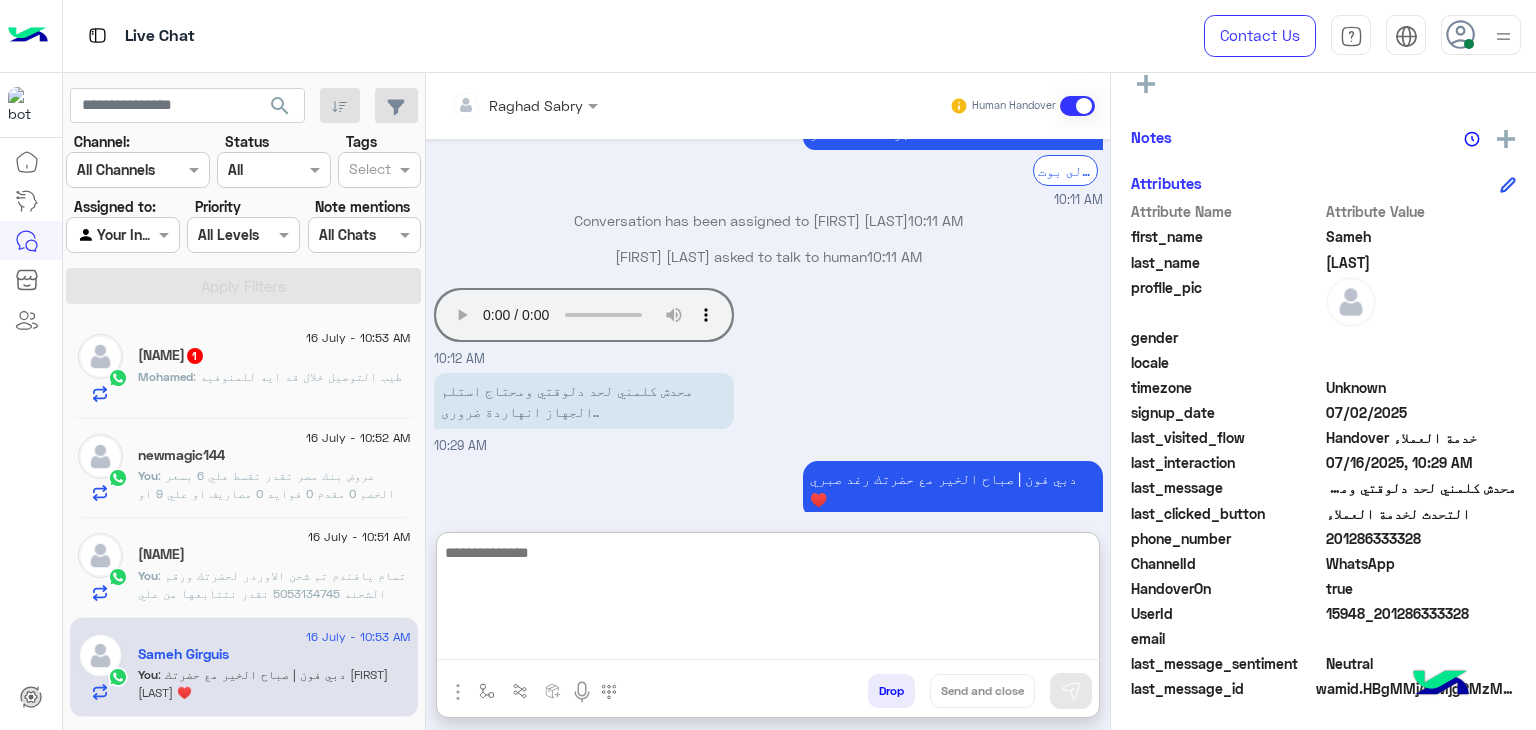 scroll, scrollTop: 1935, scrollLeft: 0, axis: vertical 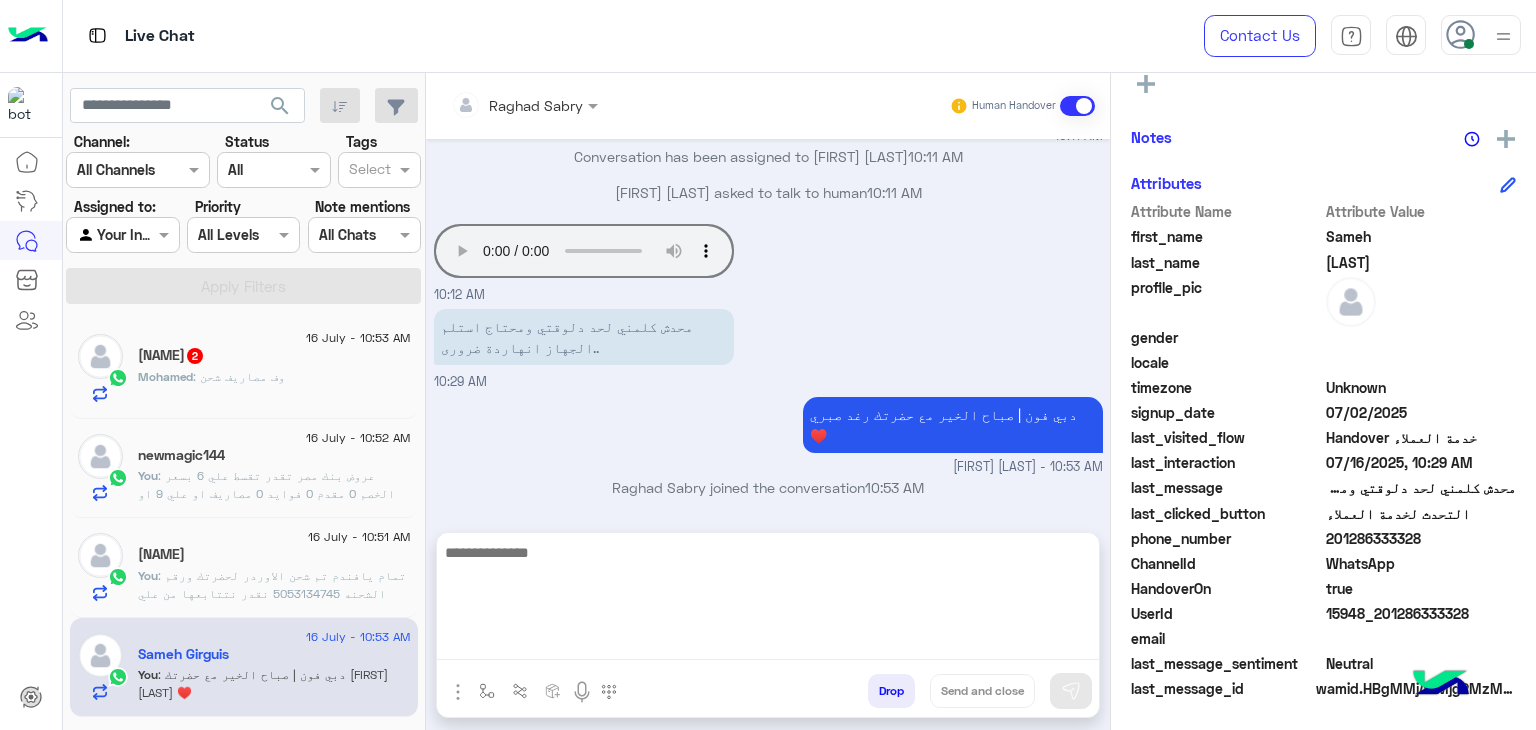 click on ": وف مصاريف شحن" 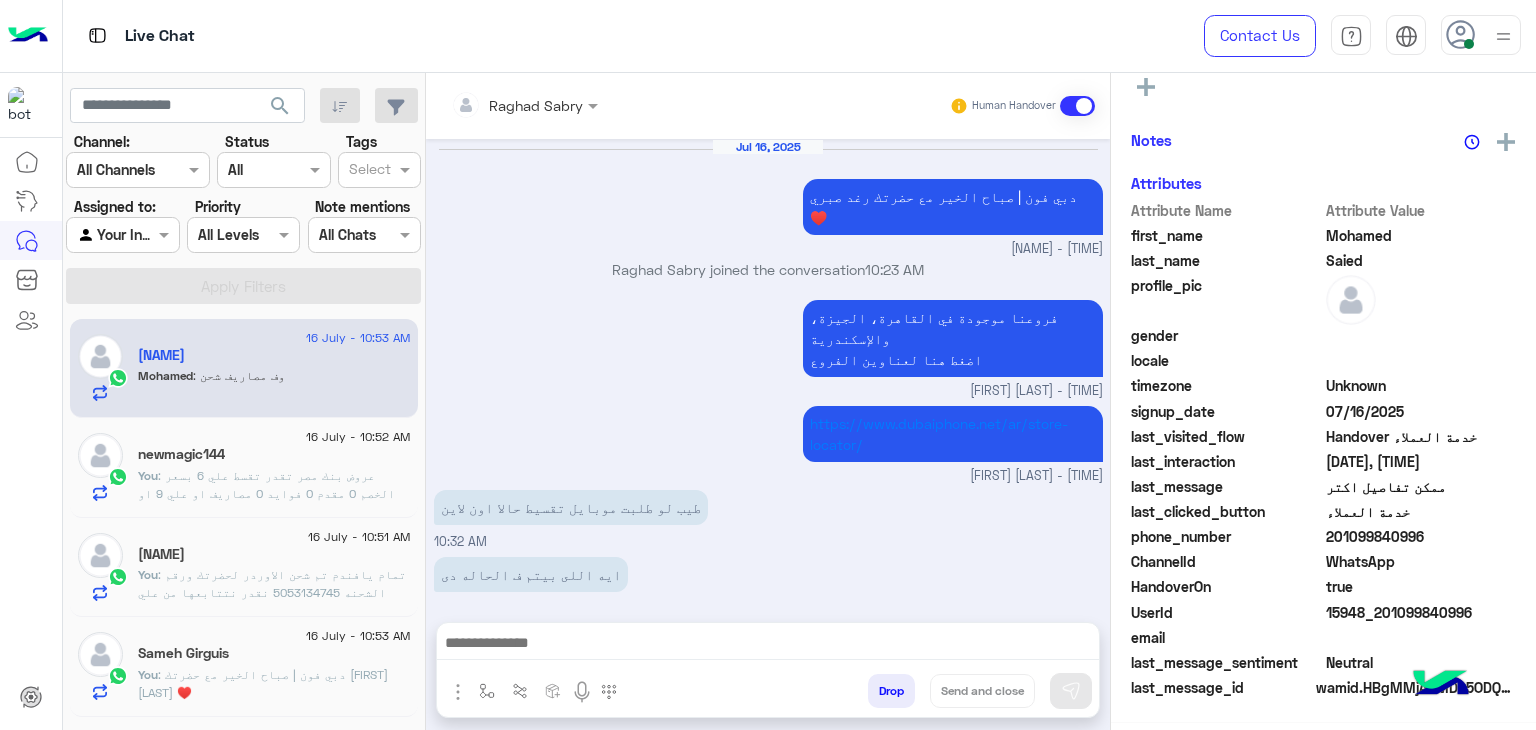 scroll, scrollTop: 366, scrollLeft: 0, axis: vertical 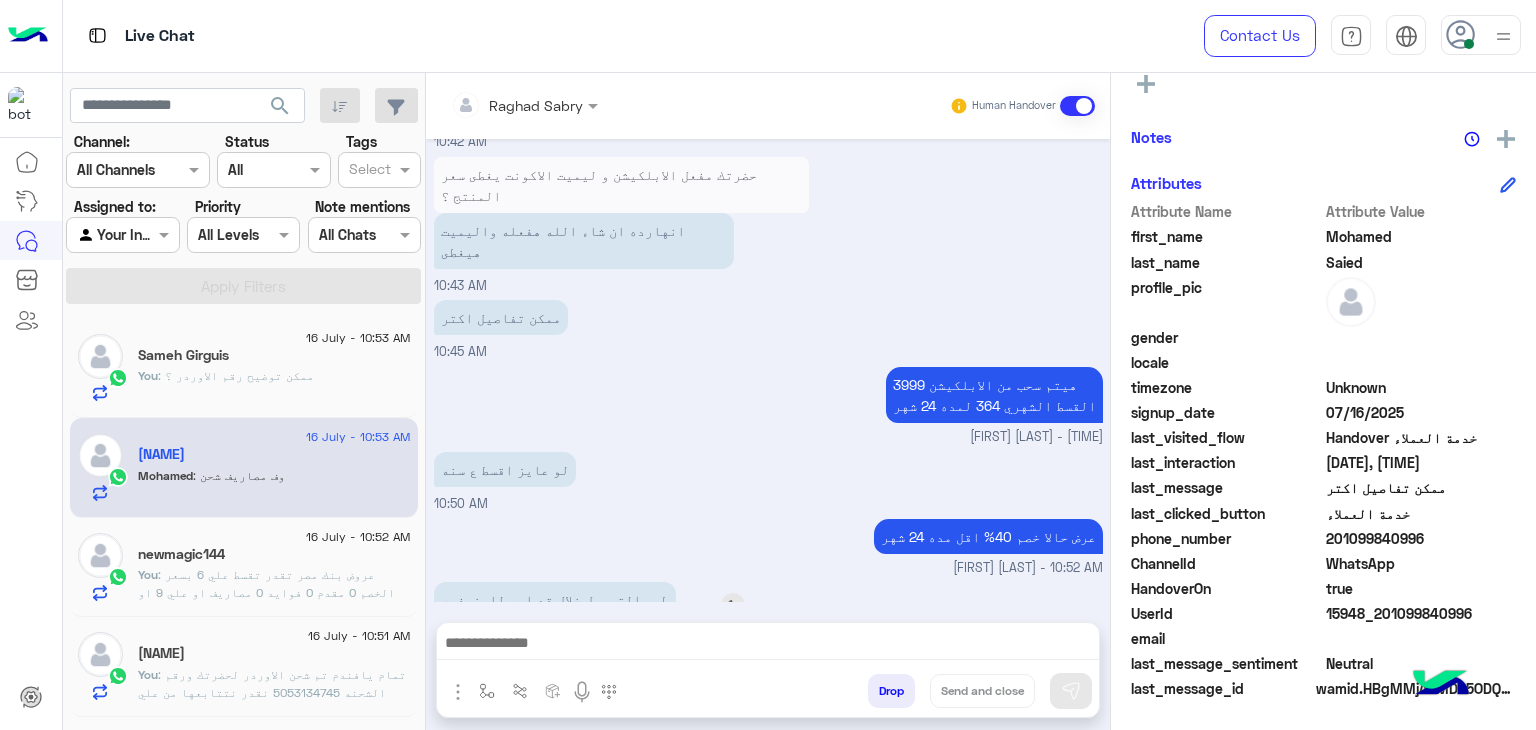click at bounding box center (733, 605) 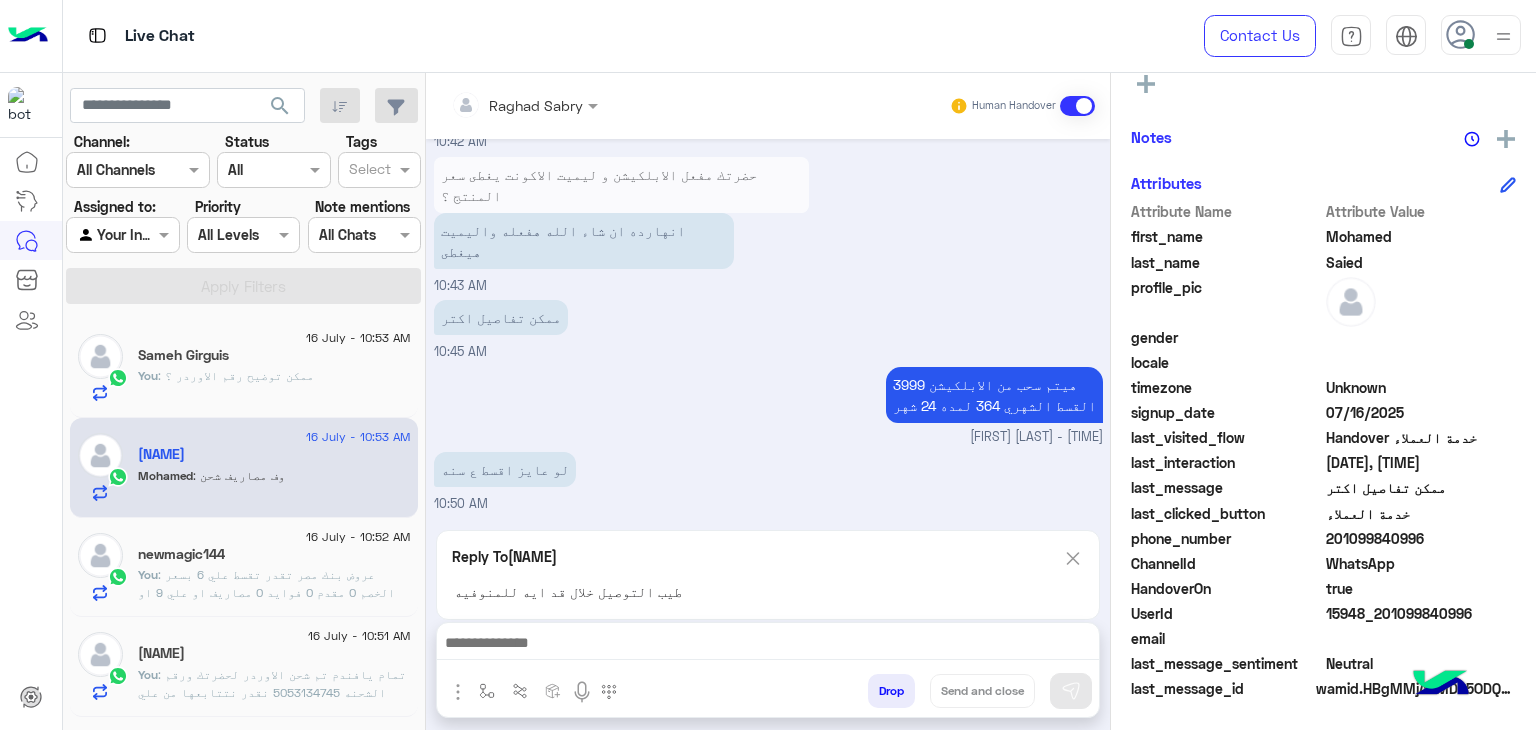 click at bounding box center [768, 645] 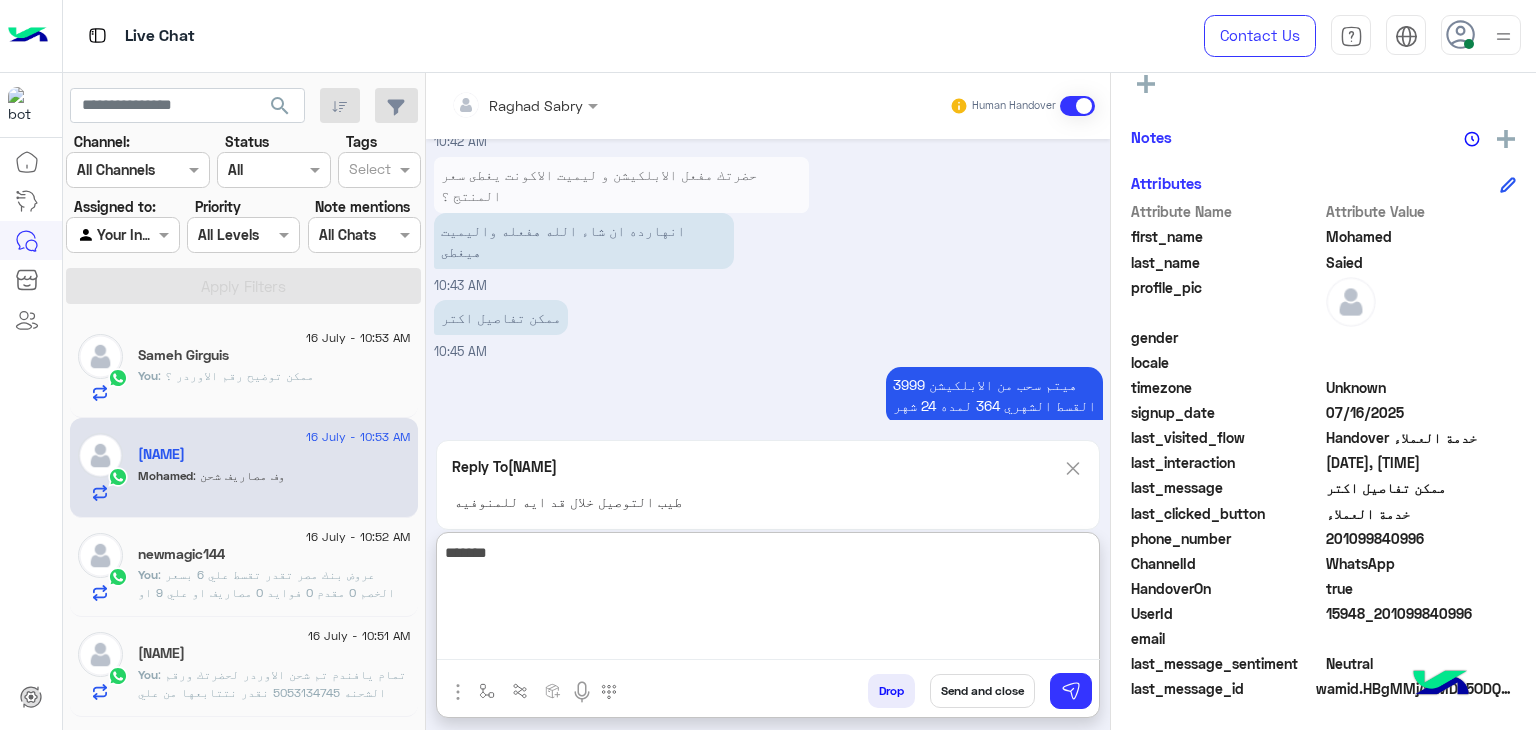 type on "******" 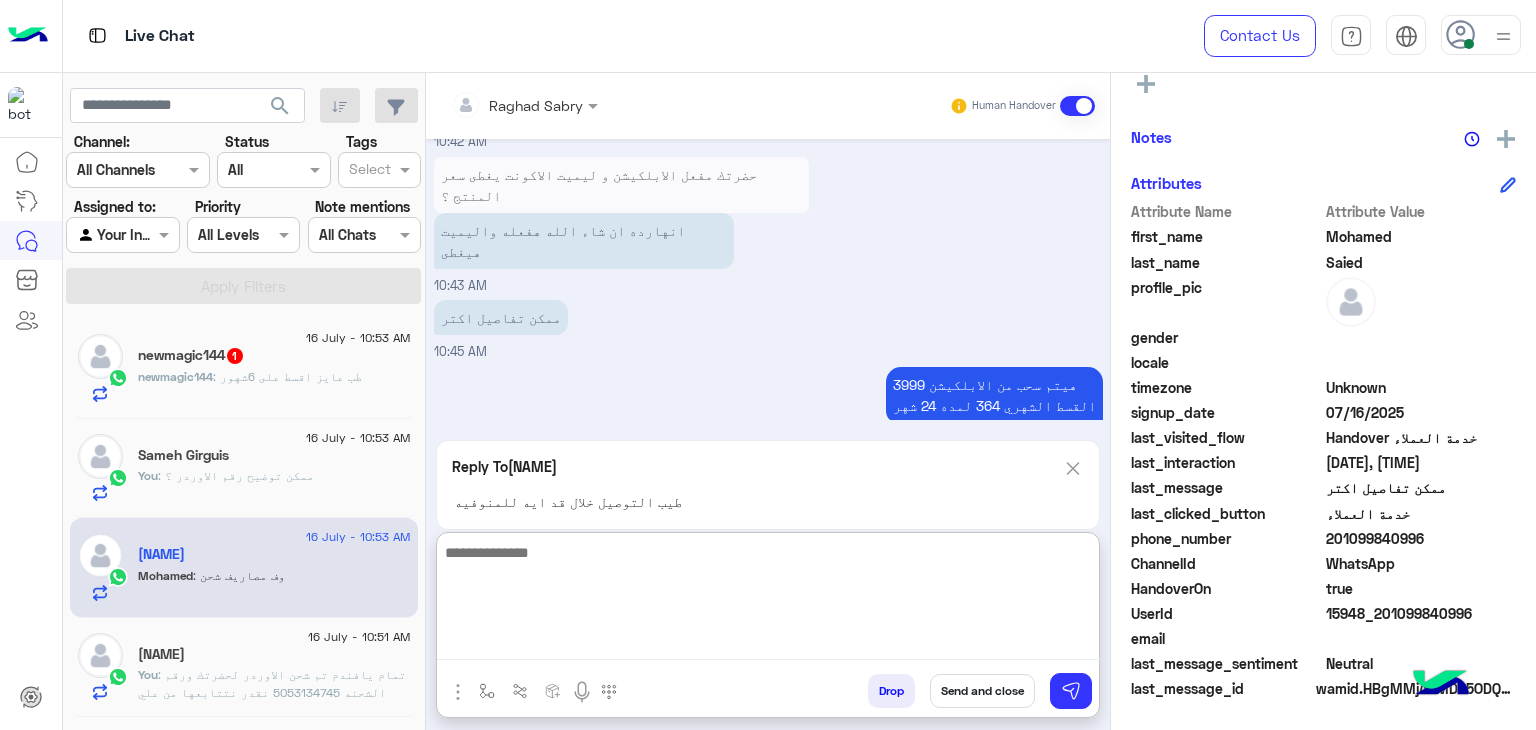 scroll, scrollTop: 1342, scrollLeft: 0, axis: vertical 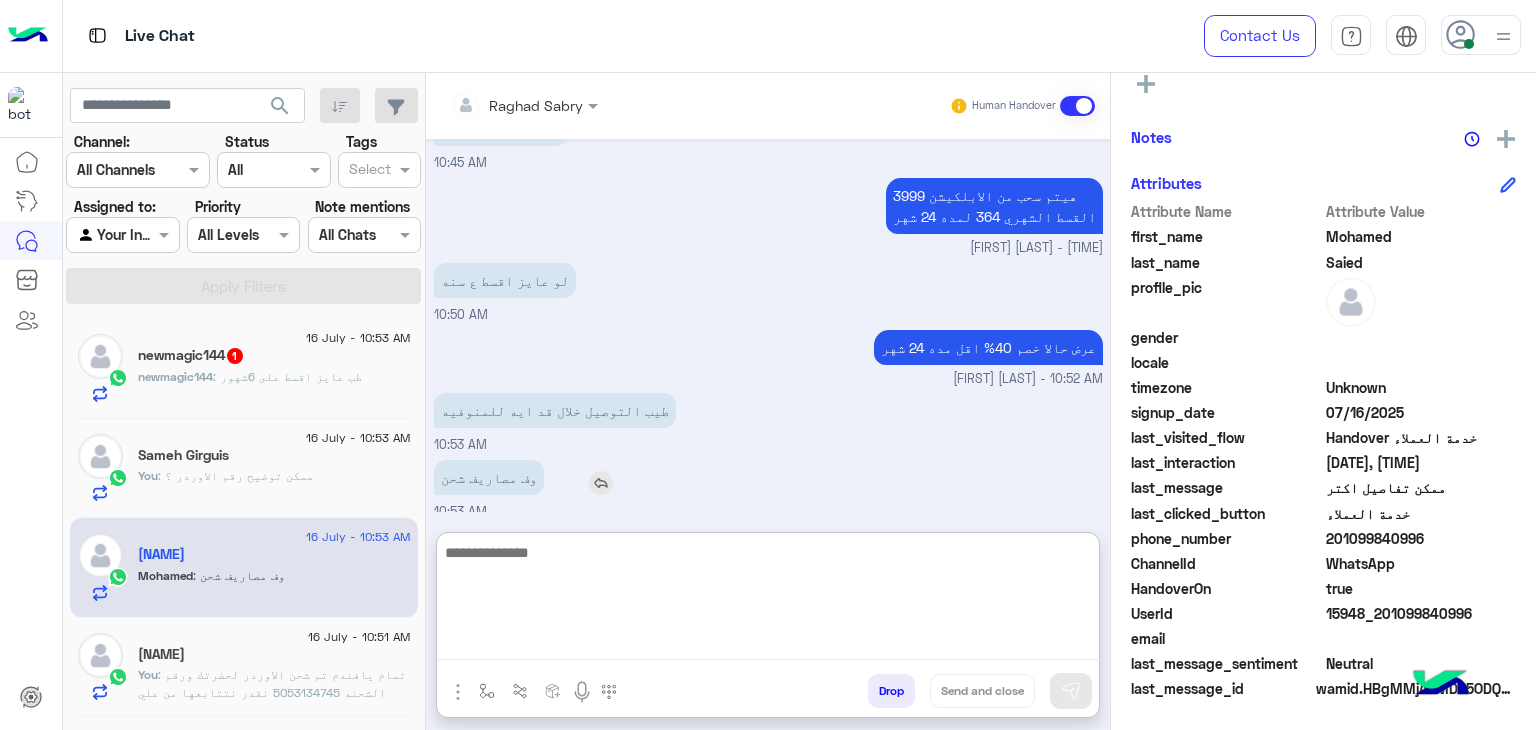 click at bounding box center (601, 483) 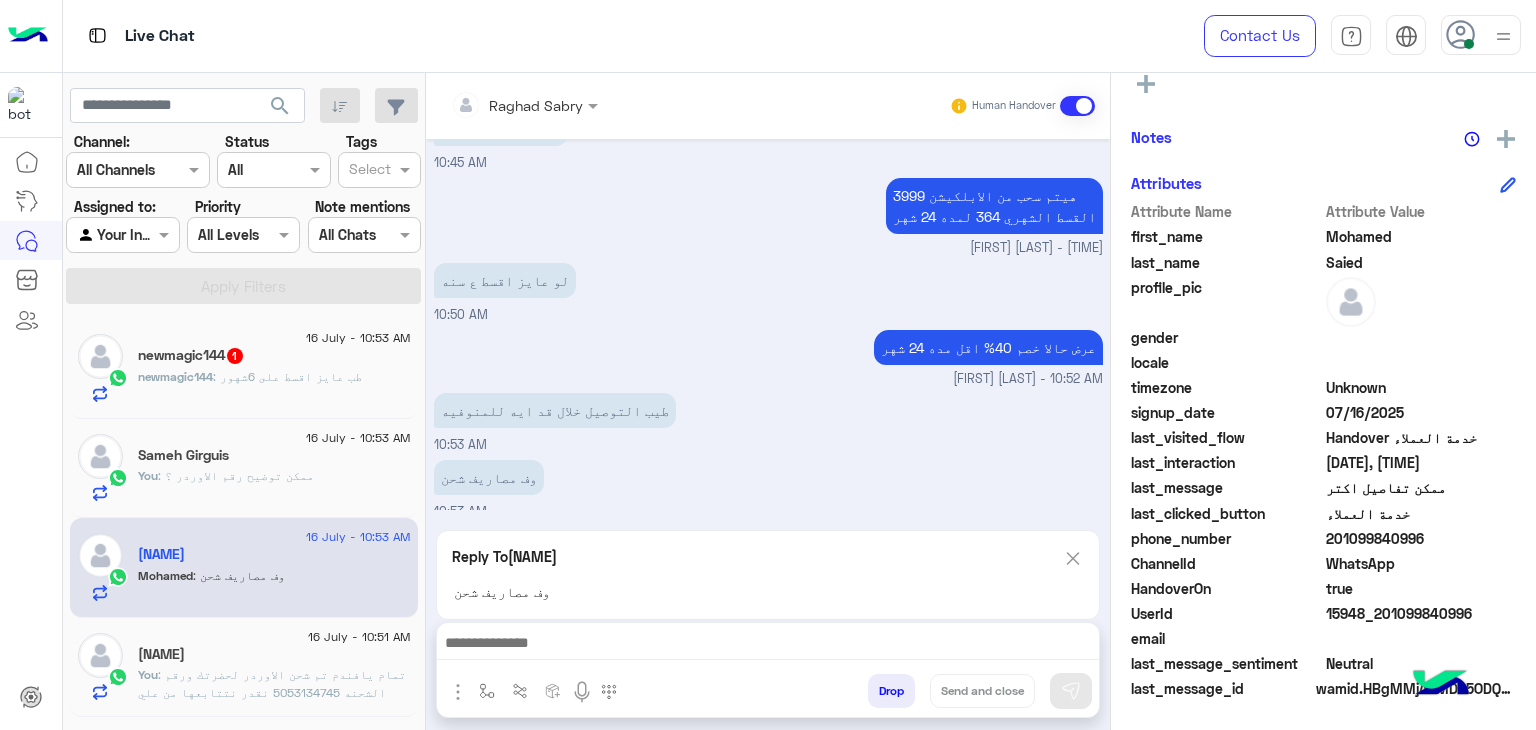 click at bounding box center [768, 645] 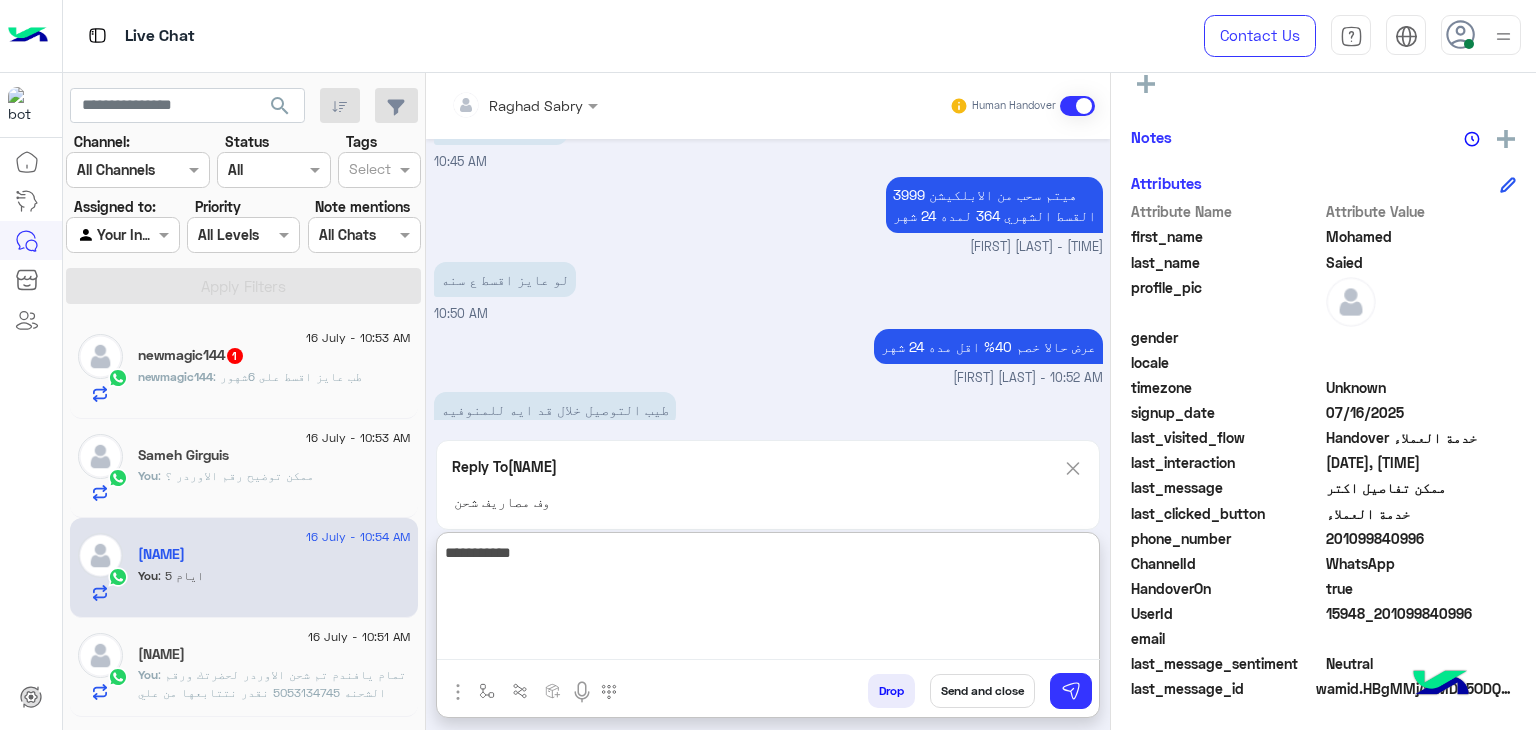 type on "**********" 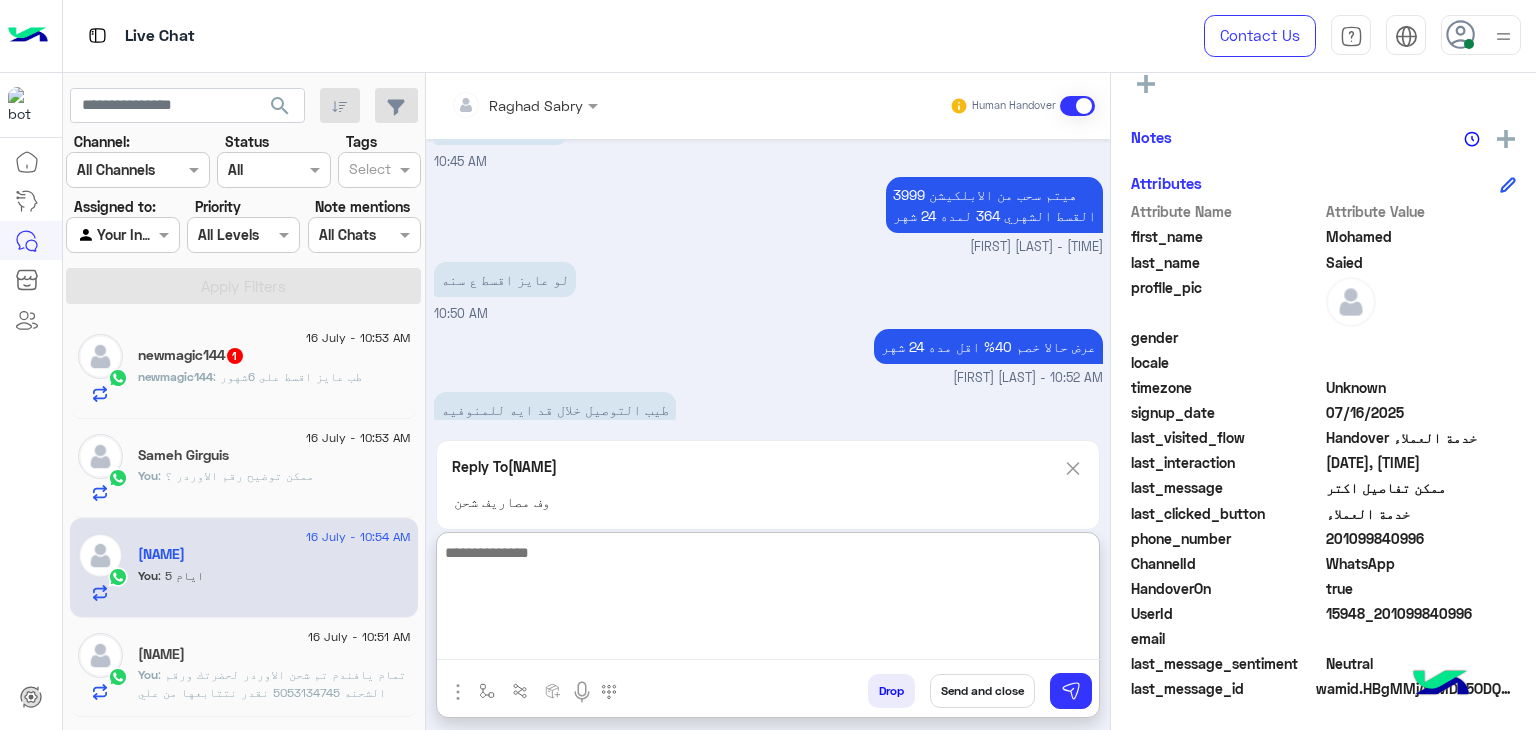 scroll, scrollTop: 1441, scrollLeft: 0, axis: vertical 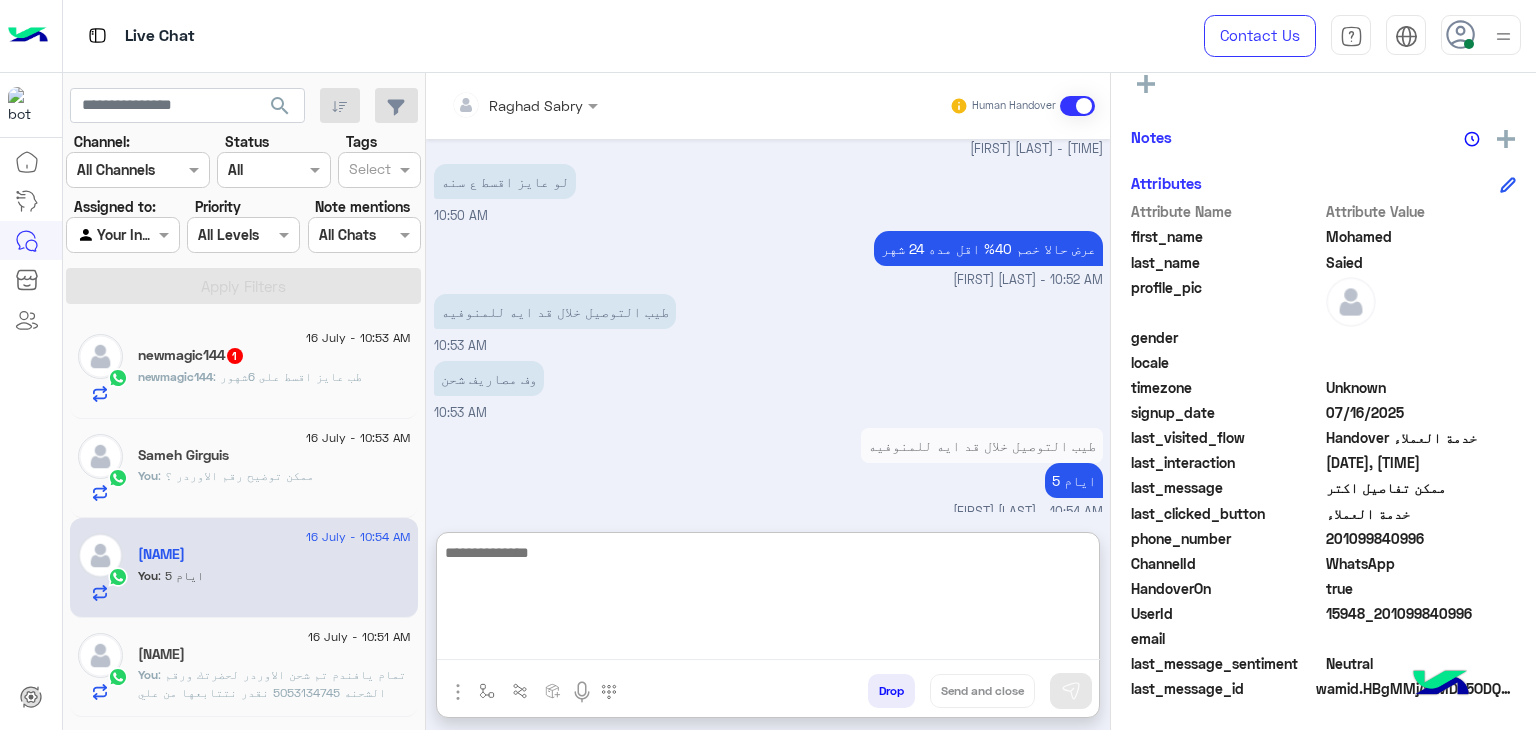 click on "newmagic144   1" 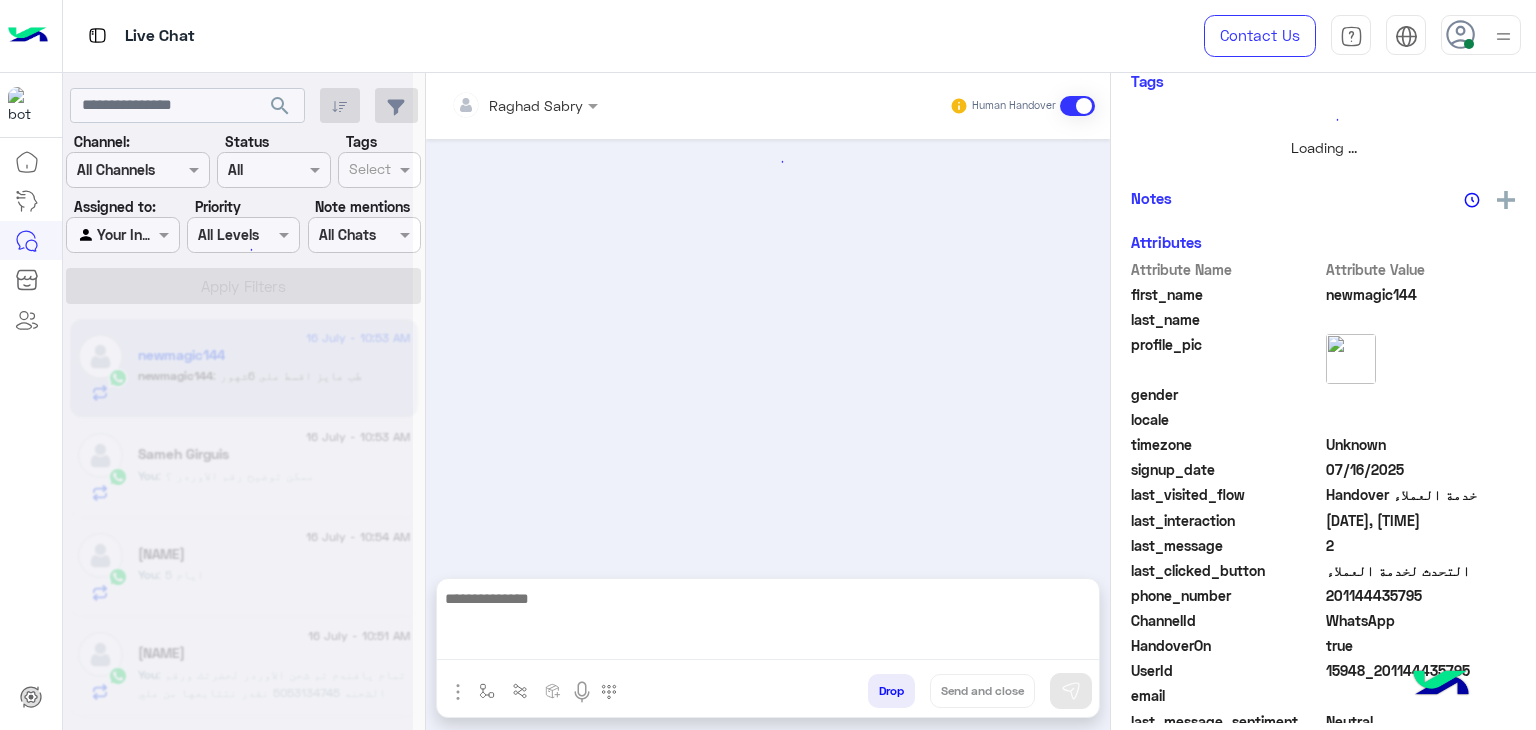 scroll, scrollTop: 0, scrollLeft: 0, axis: both 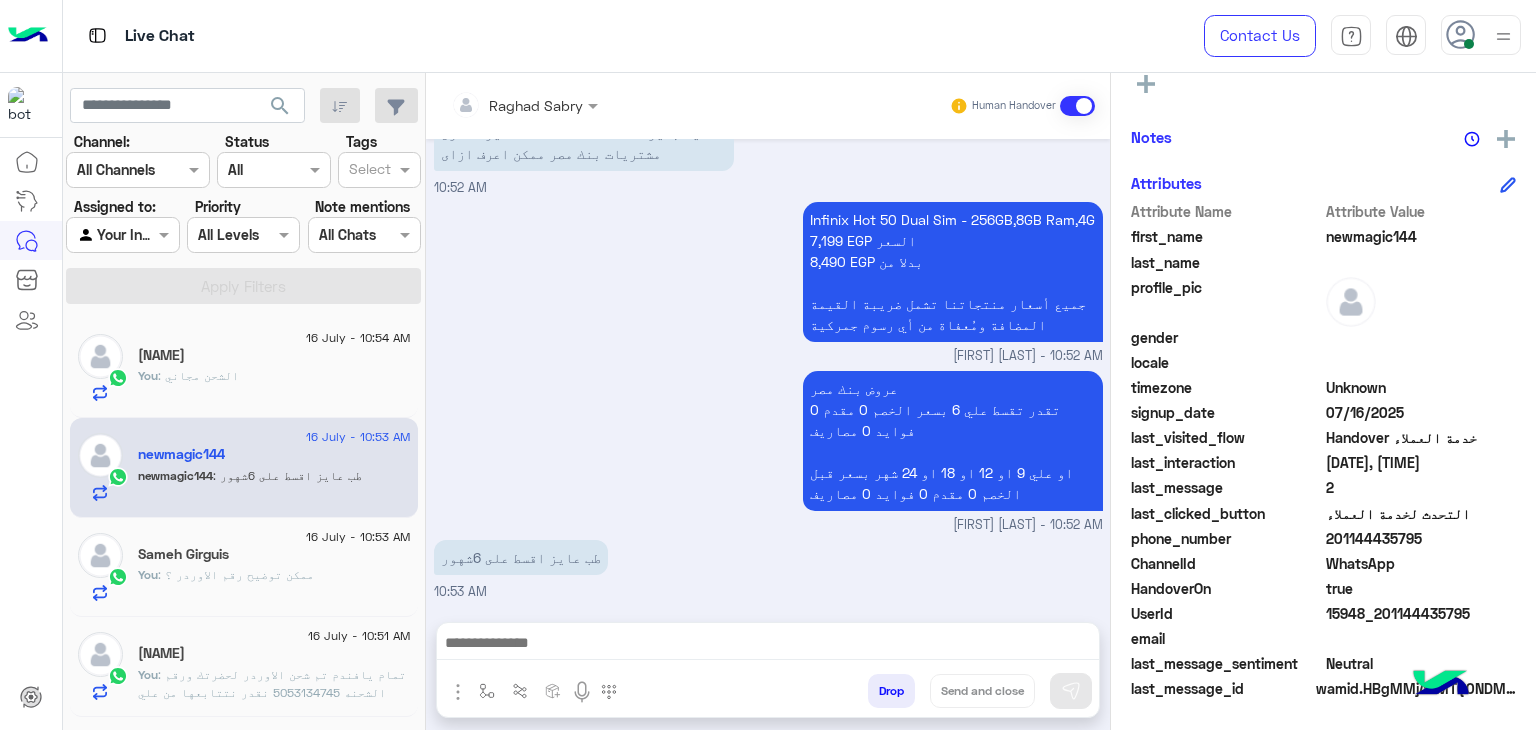 click at bounding box center [768, 645] 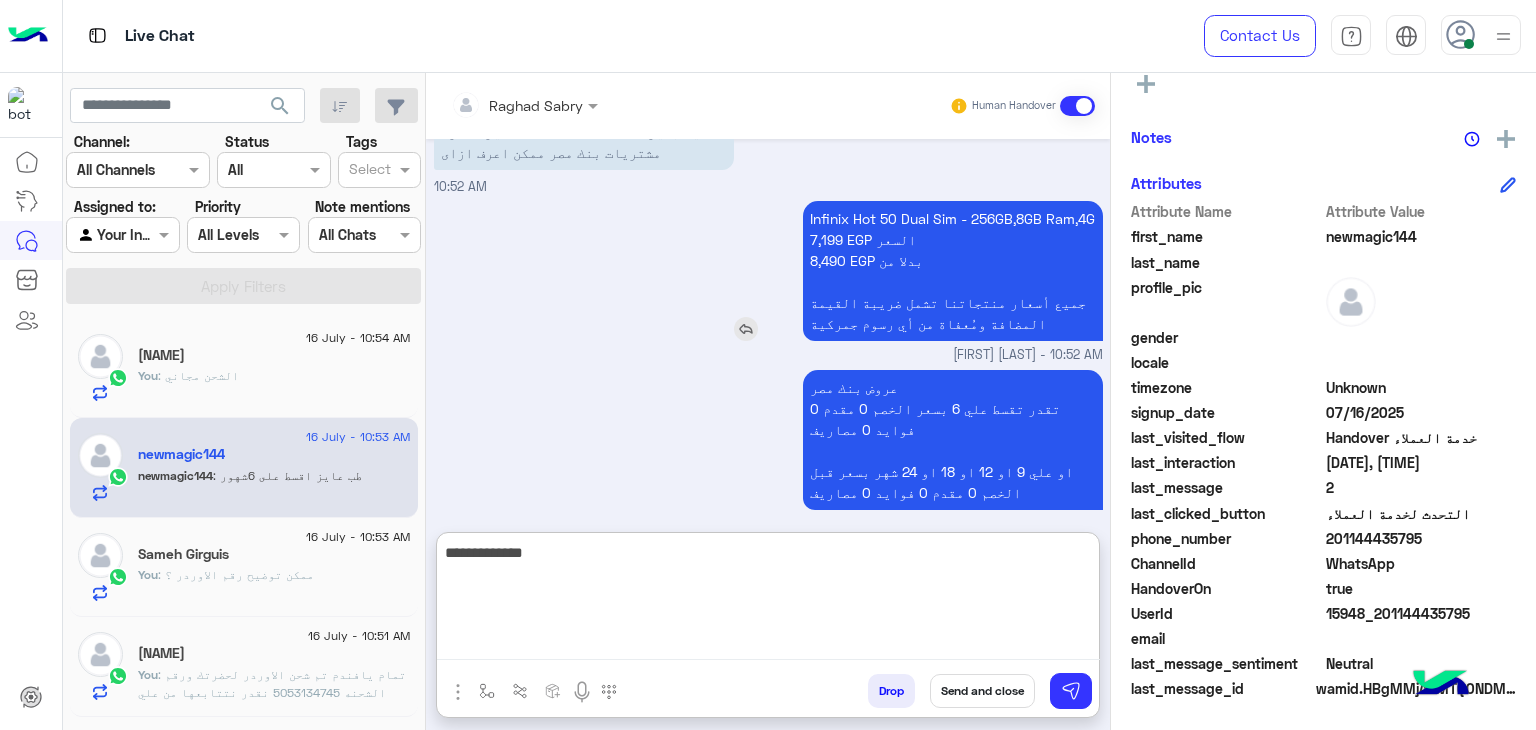 drag, startPoint x: 796, startPoint y: 229, endPoint x: 814, endPoint y: 232, distance: 18.248287 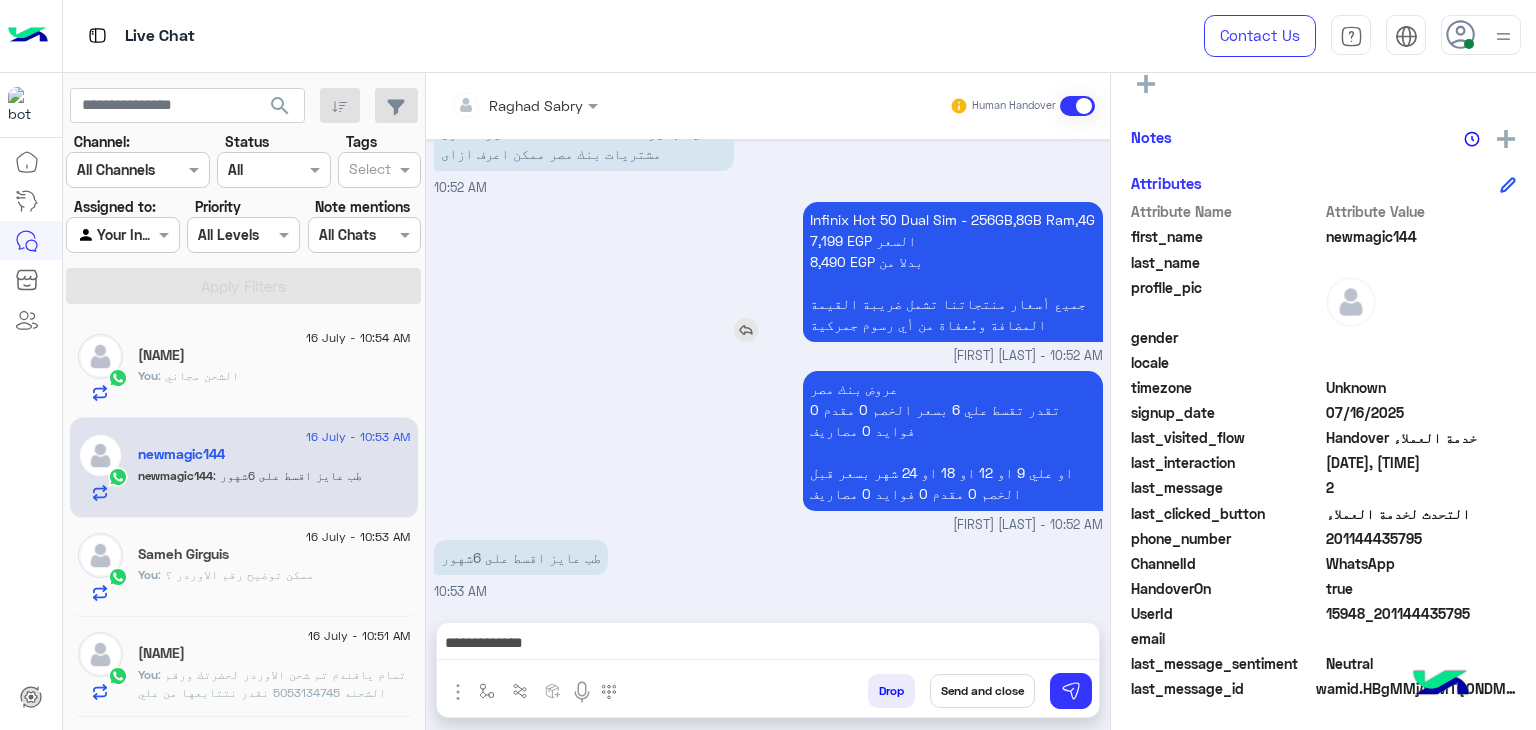 click on "Infinix Hot 50 Dual Sim - 256GB,8GB Ram,4G 7,199 EGP   السعر  8,490 EGP بدلا من   جميع أسعار منتجاتنا تشمل ضريبة القيمة المضافة ومُعفاة من أي رسوم جمركية" at bounding box center (953, 272) 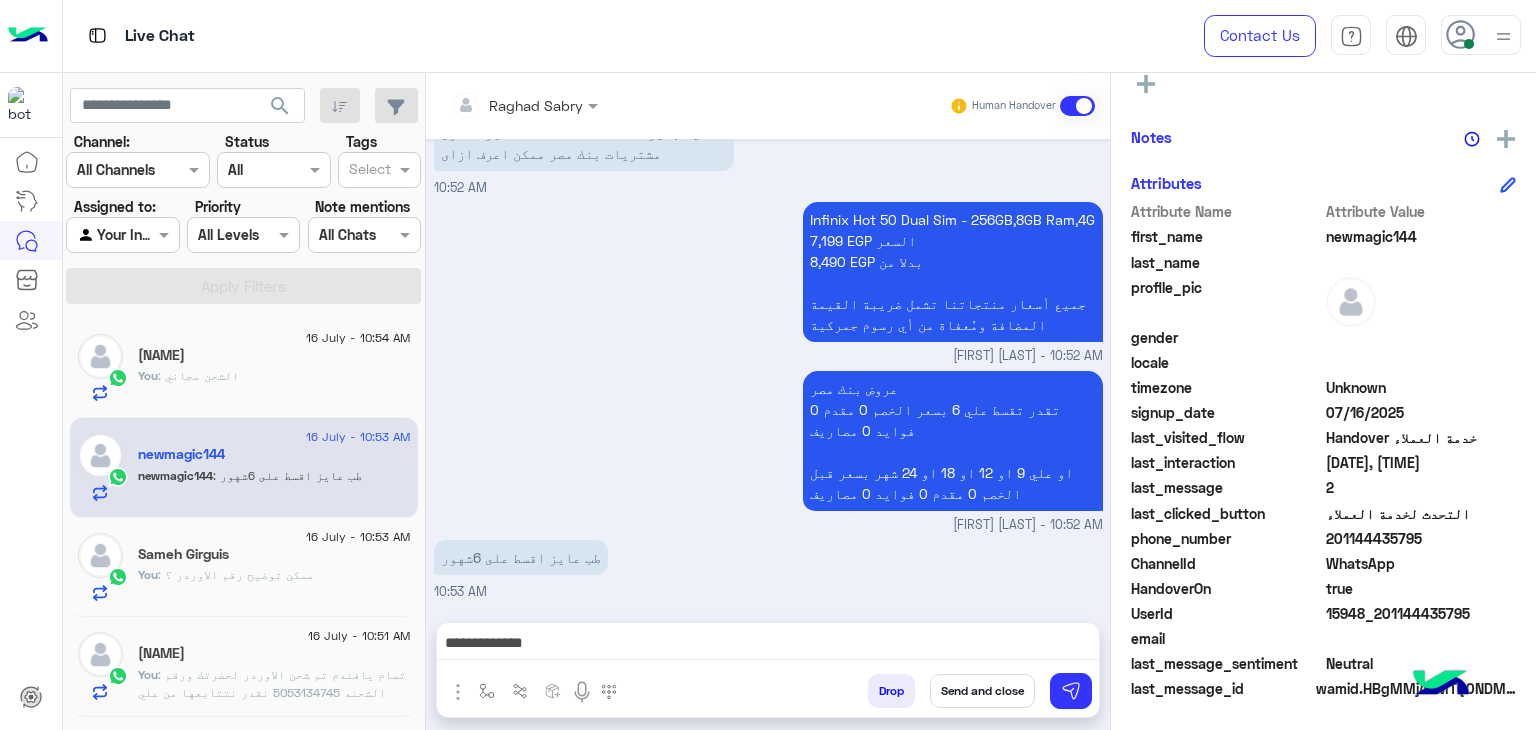 click on "**********" at bounding box center [768, 645] 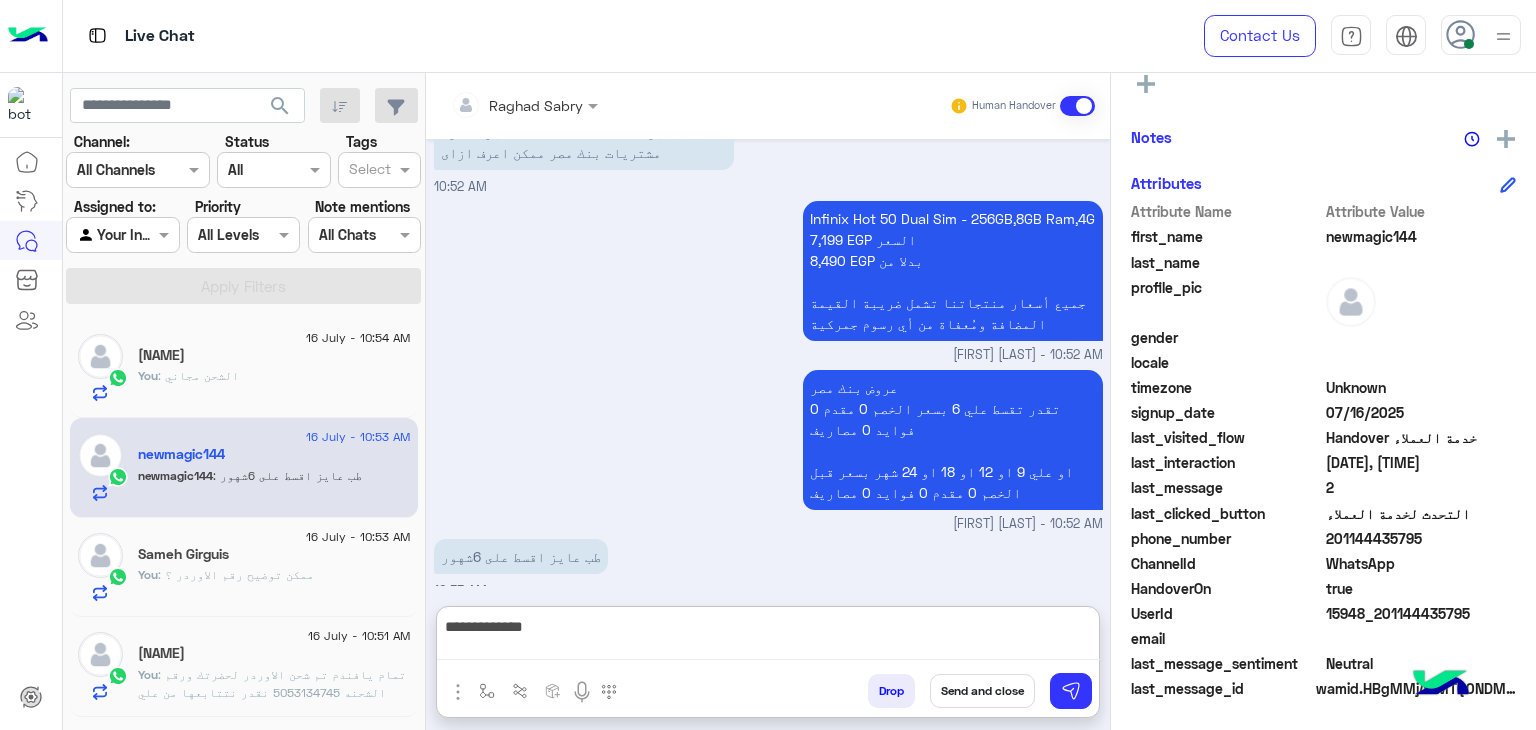 paste on "******" 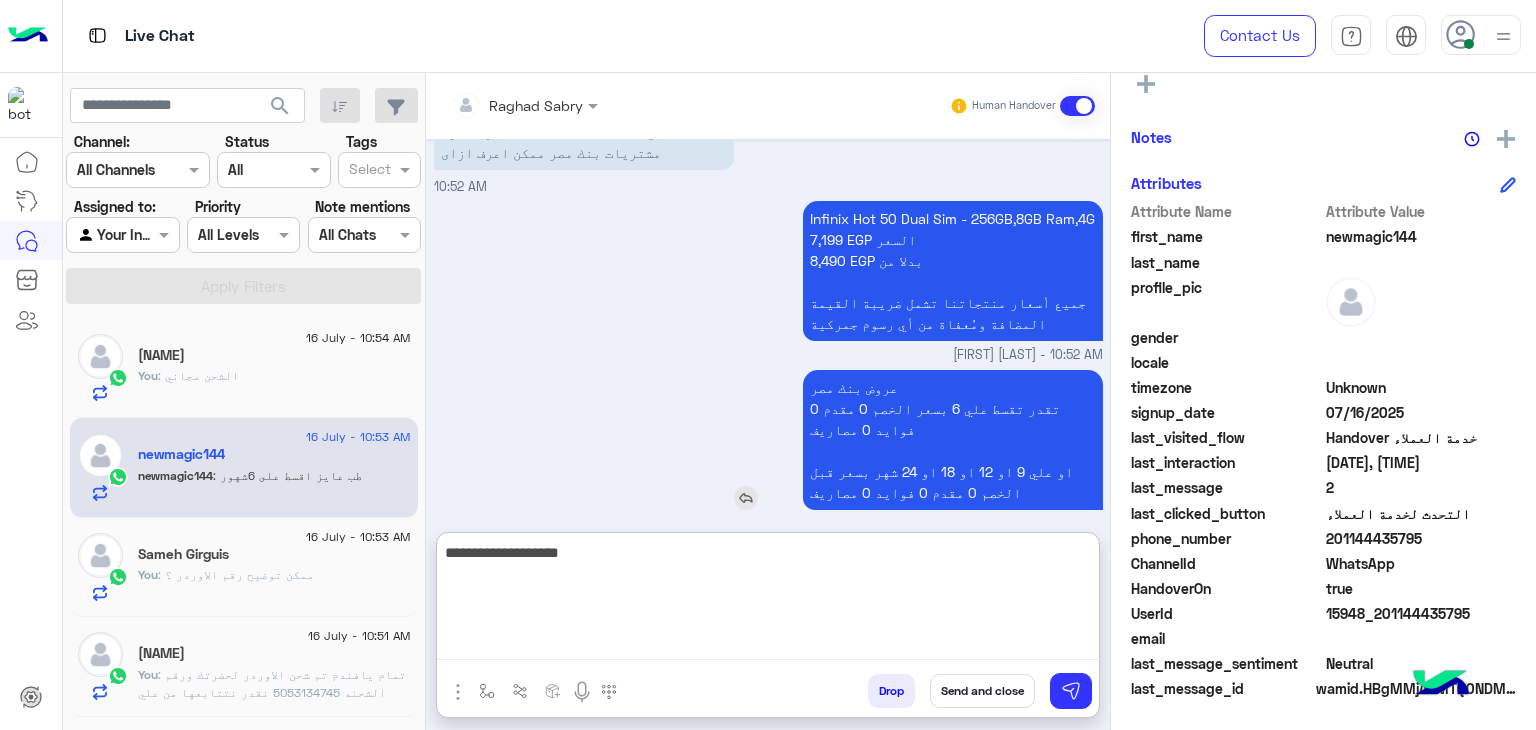 scroll, scrollTop: 1590, scrollLeft: 0, axis: vertical 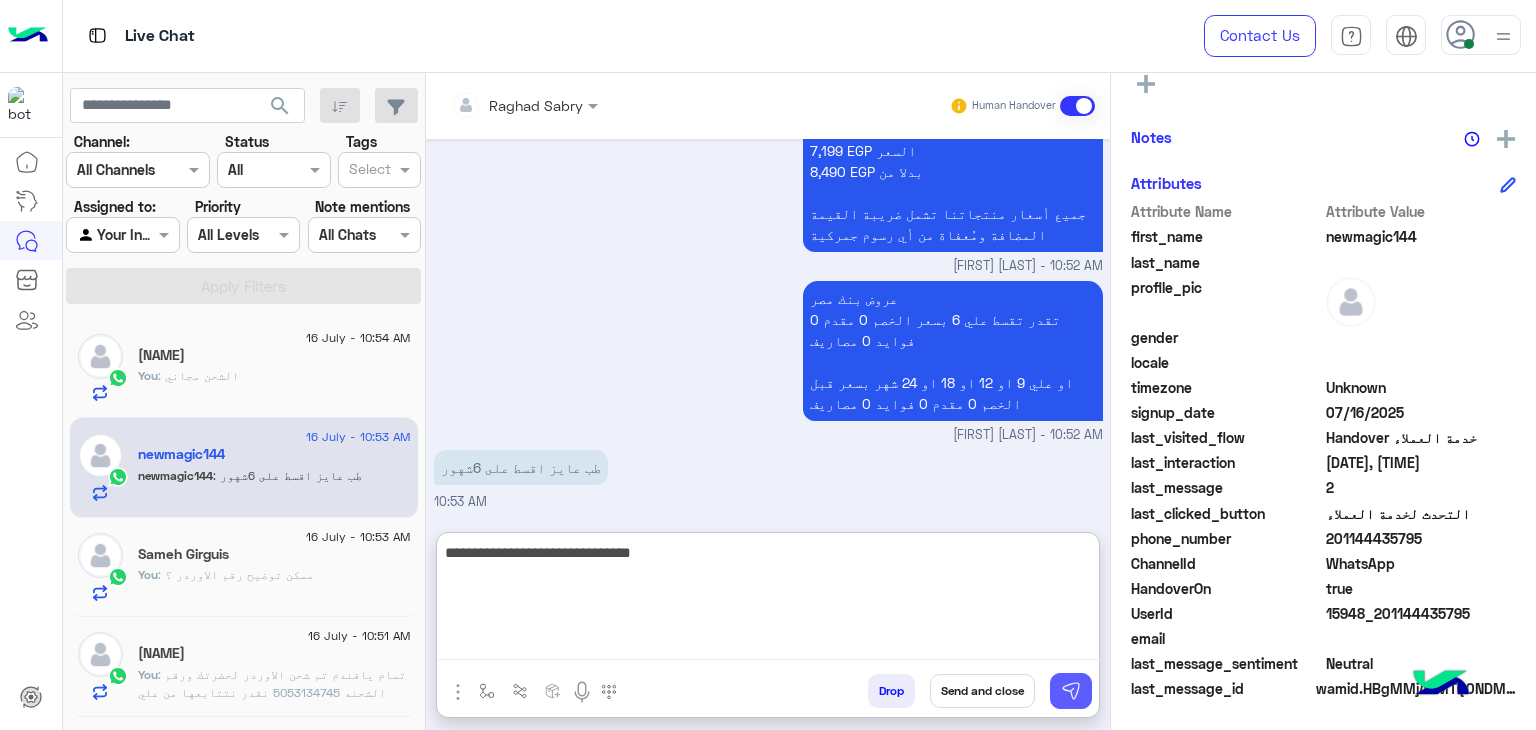 type on "**********" 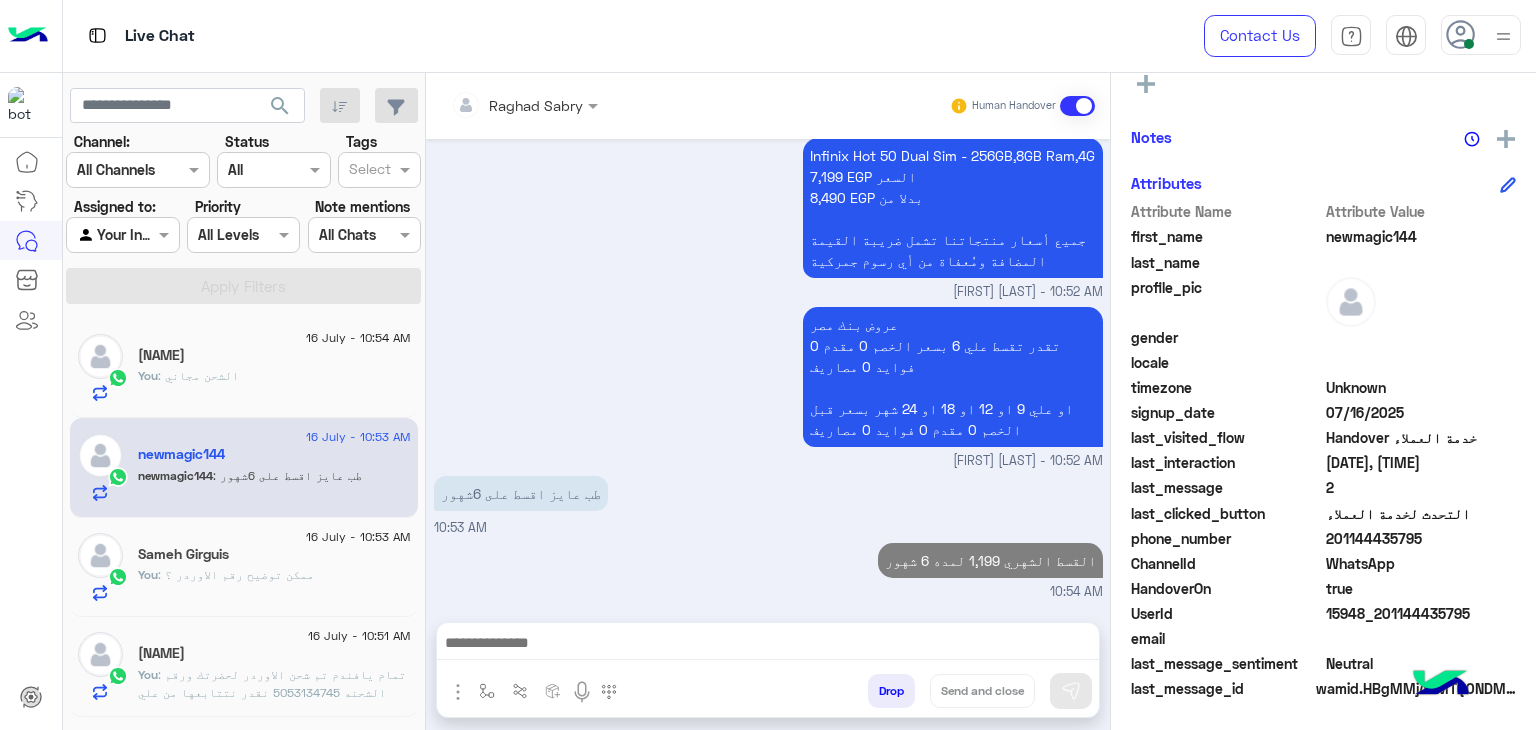 scroll, scrollTop: 1564, scrollLeft: 0, axis: vertical 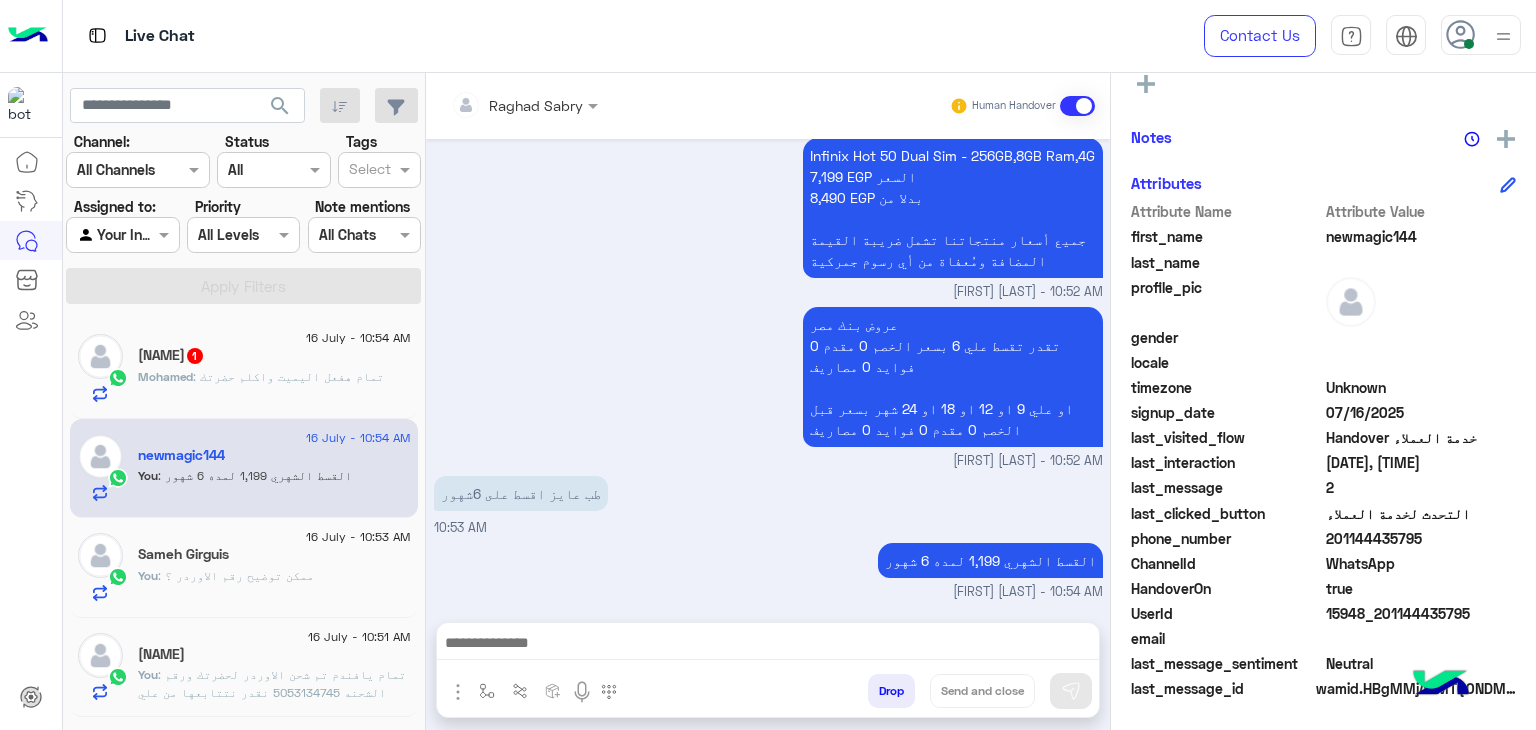 click at bounding box center (768, 645) 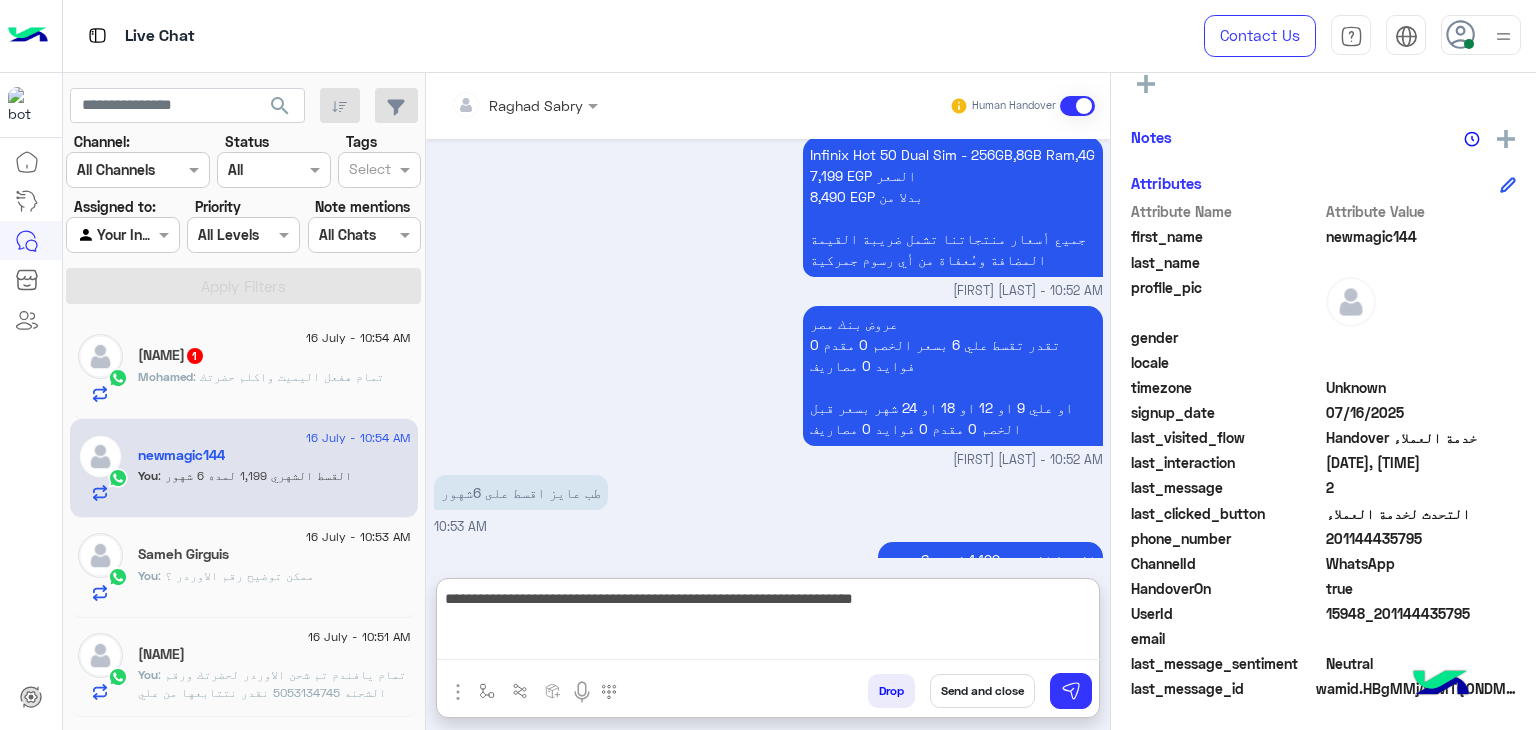 scroll, scrollTop: 1640, scrollLeft: 0, axis: vertical 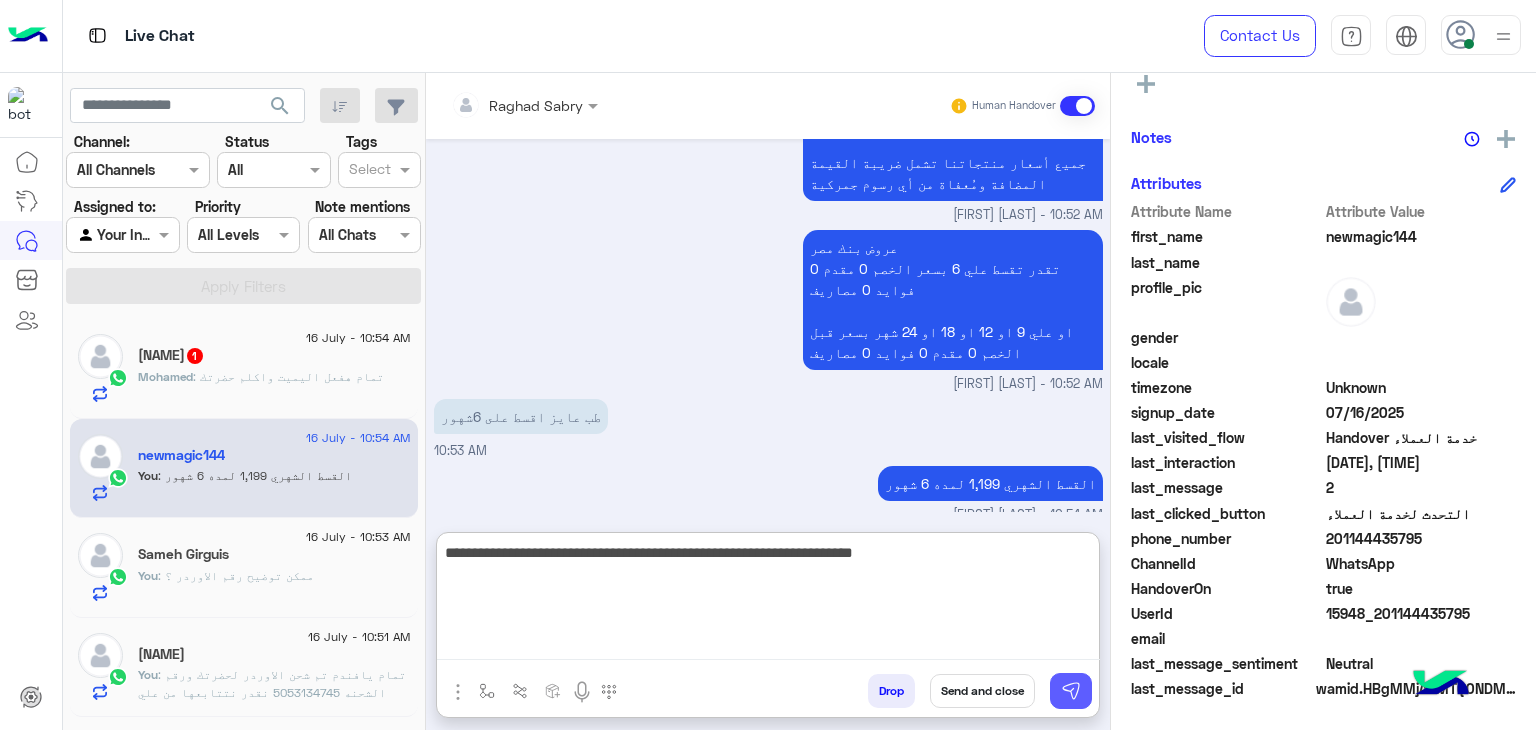 type on "**********" 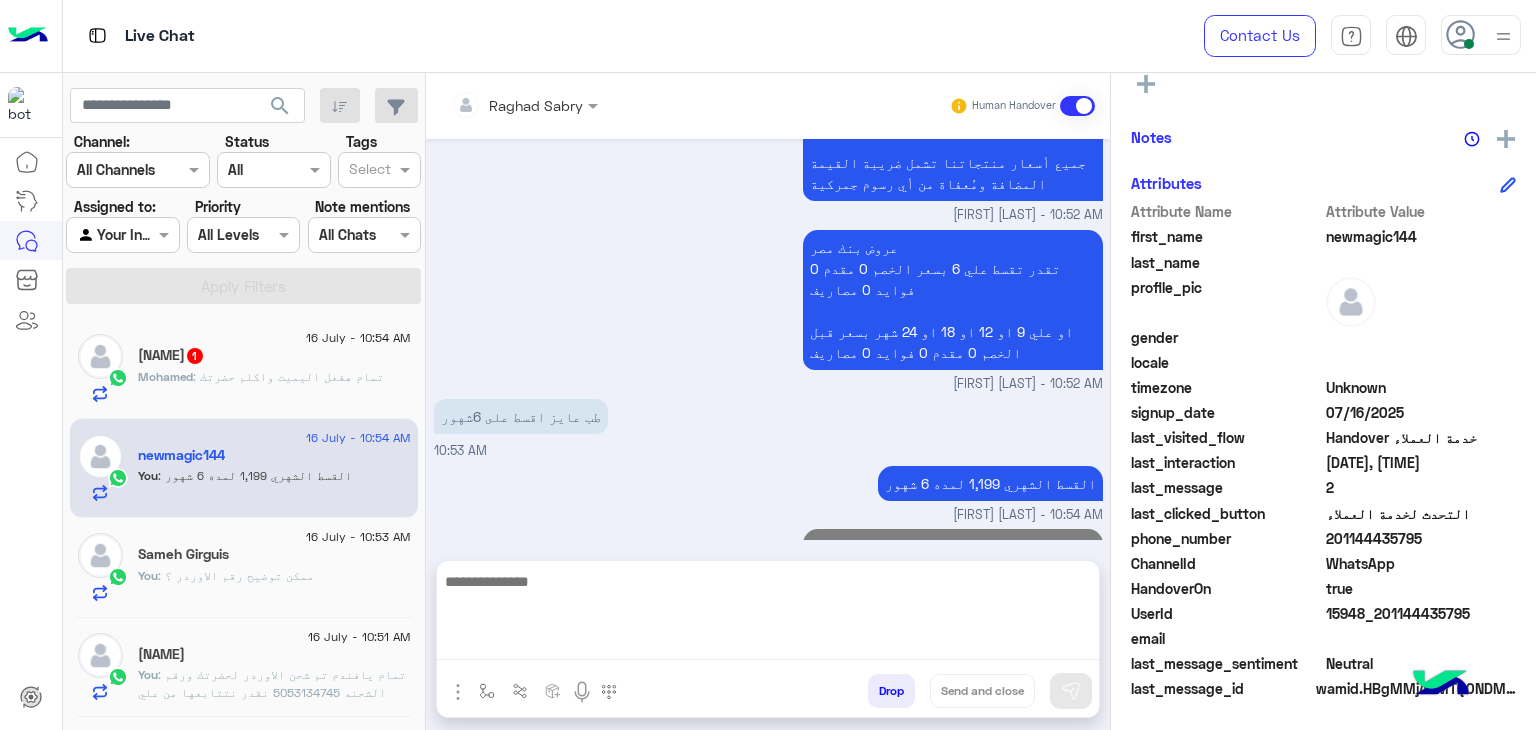scroll, scrollTop: 1648, scrollLeft: 0, axis: vertical 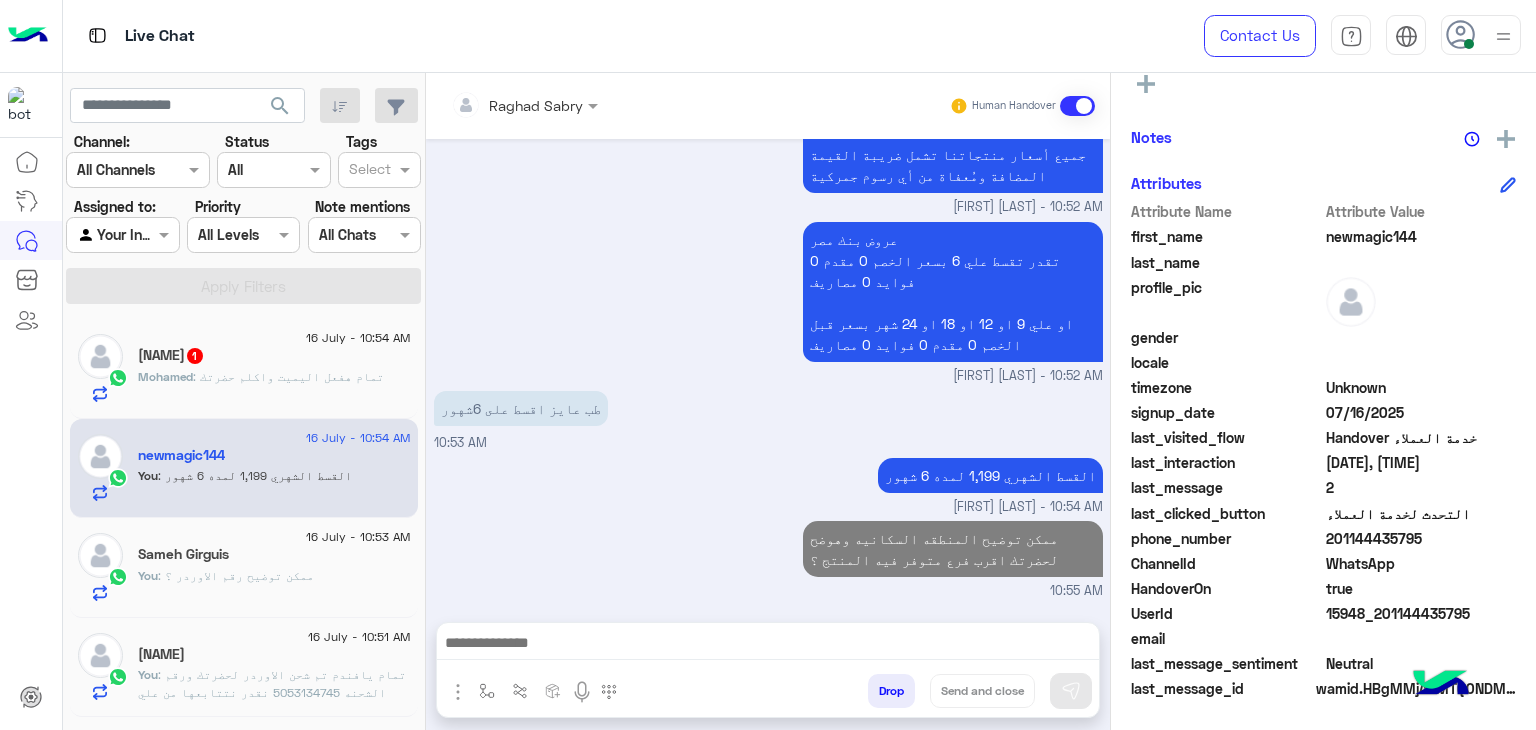 click on "[DATE] - [TIME]  [FIRST] [LAST]  [FIRST] [LAST] : تمام هفعل اليميت واكلم حضرتك" 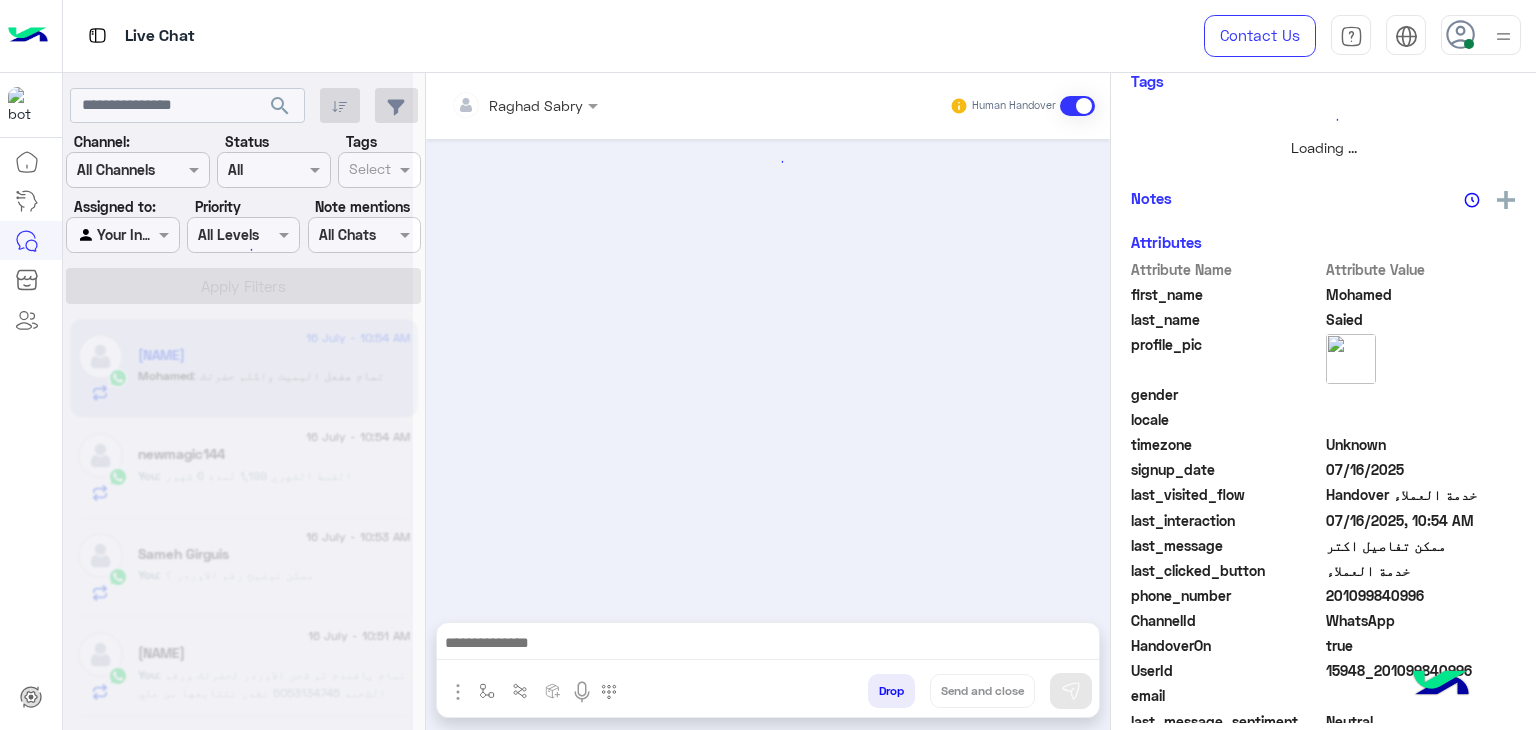 scroll, scrollTop: 429, scrollLeft: 0, axis: vertical 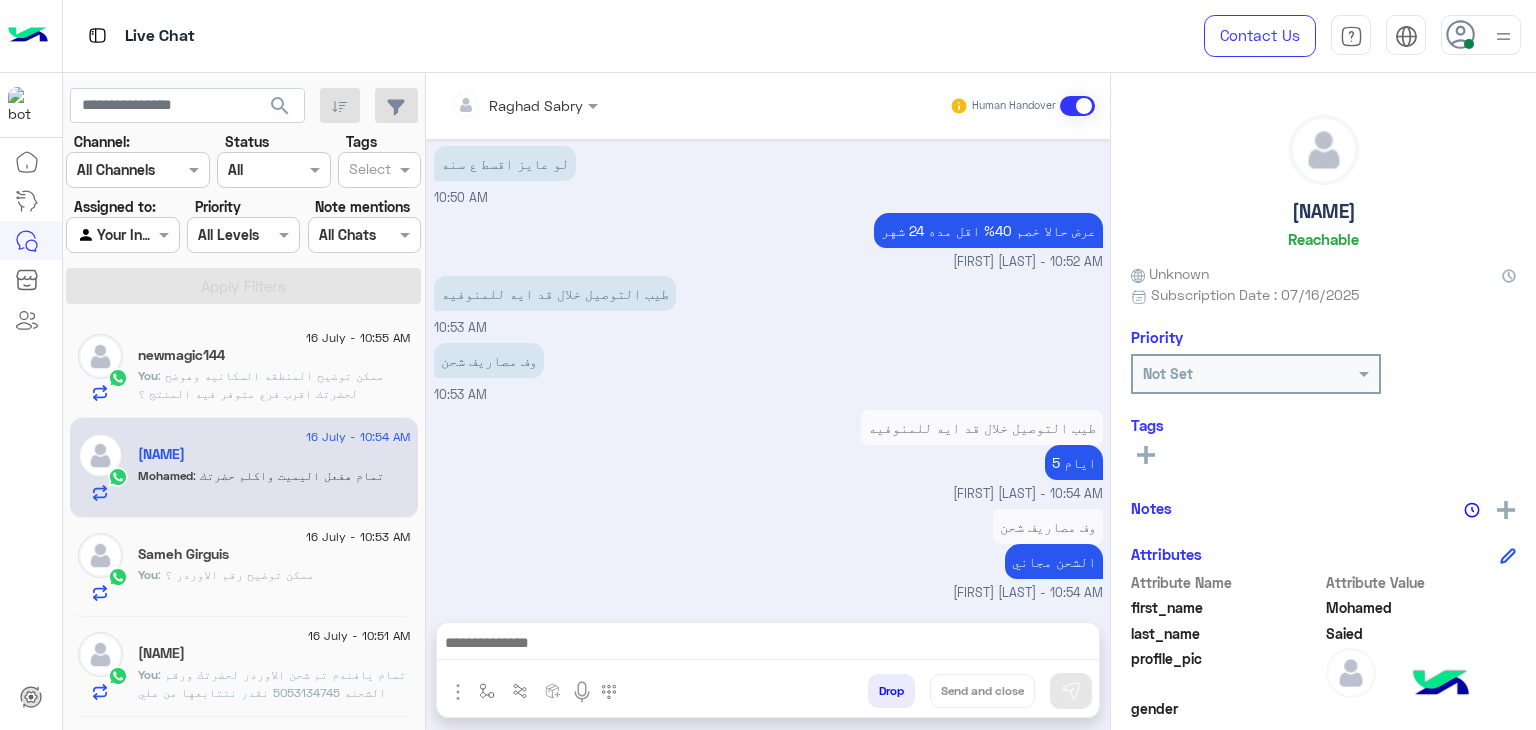 click on "[NAME]" 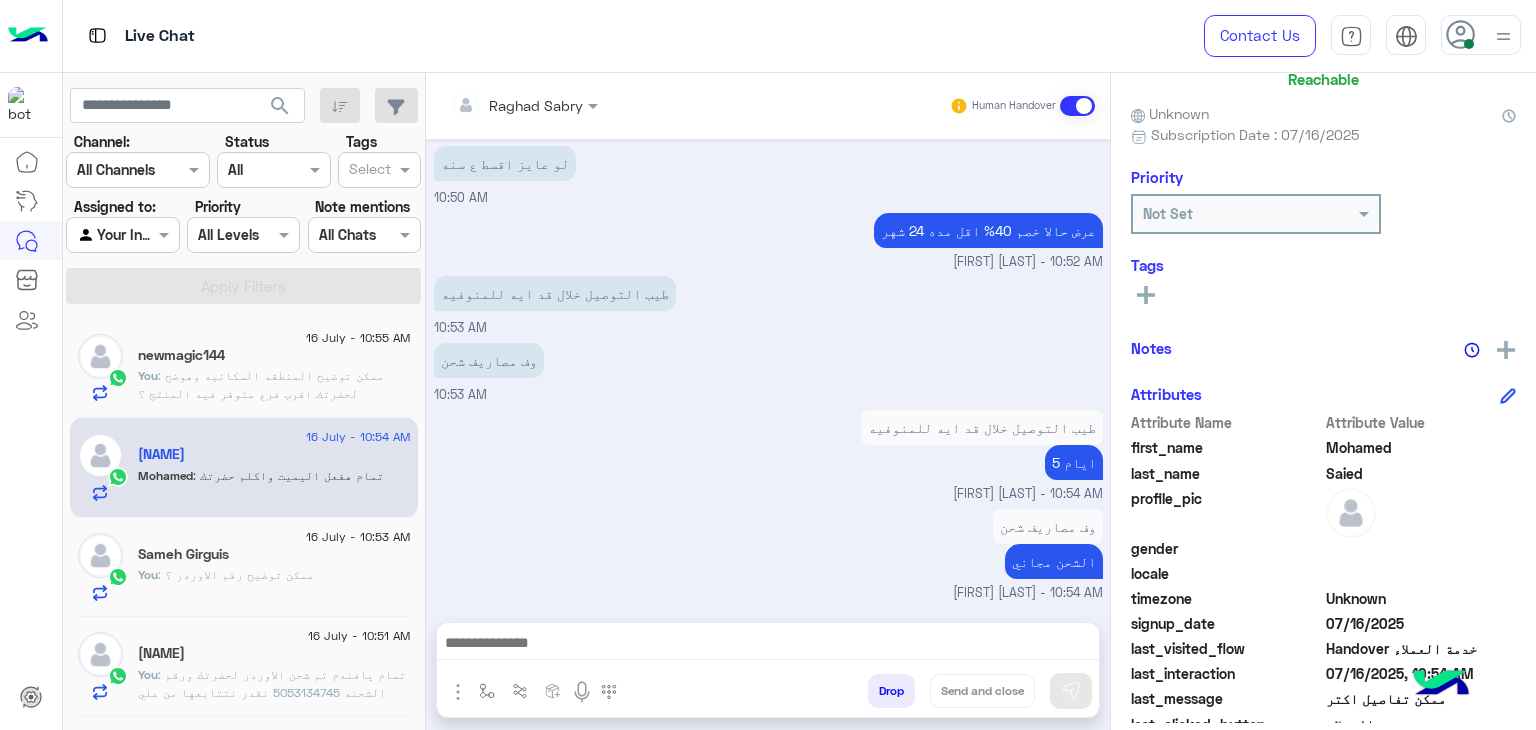 scroll, scrollTop: 371, scrollLeft: 0, axis: vertical 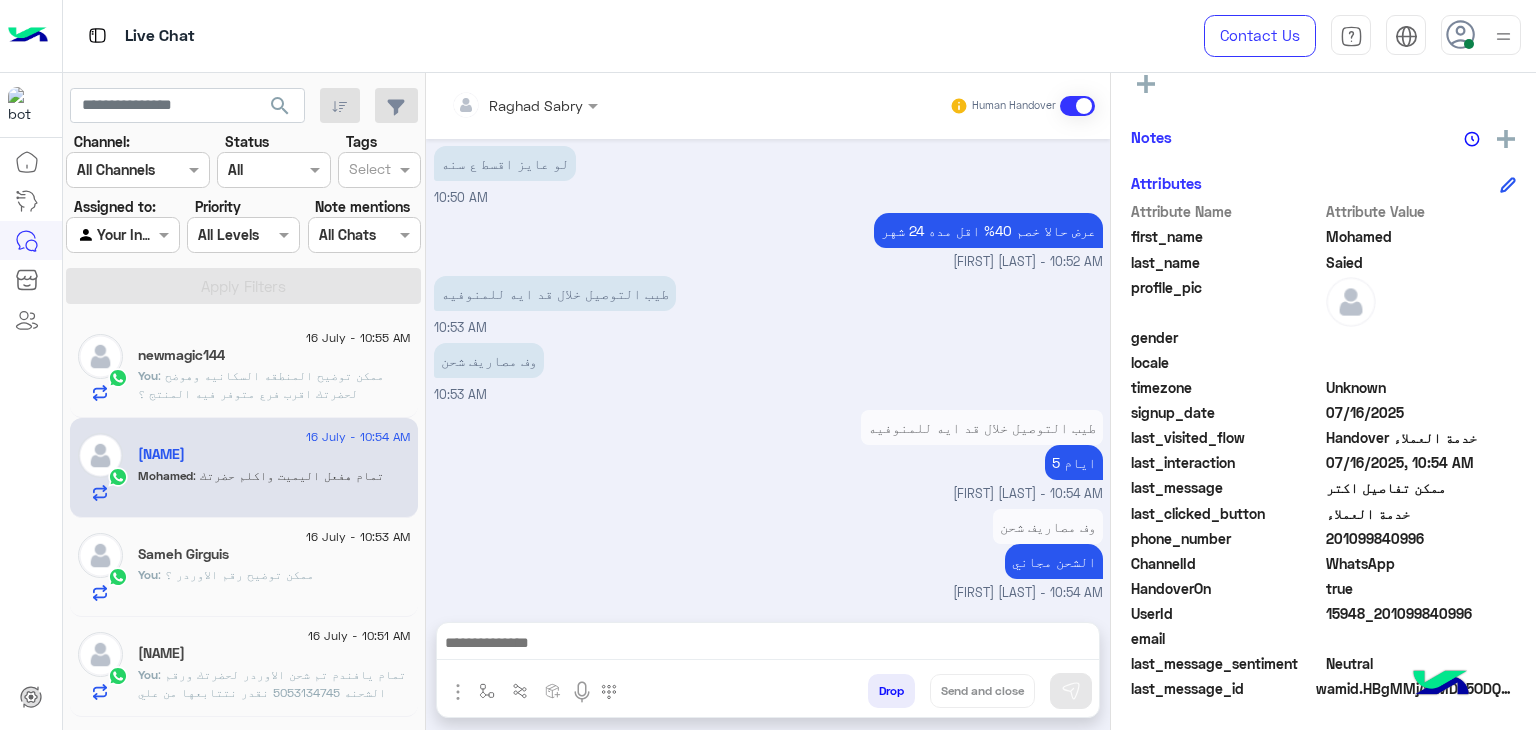 click on "201099840996" 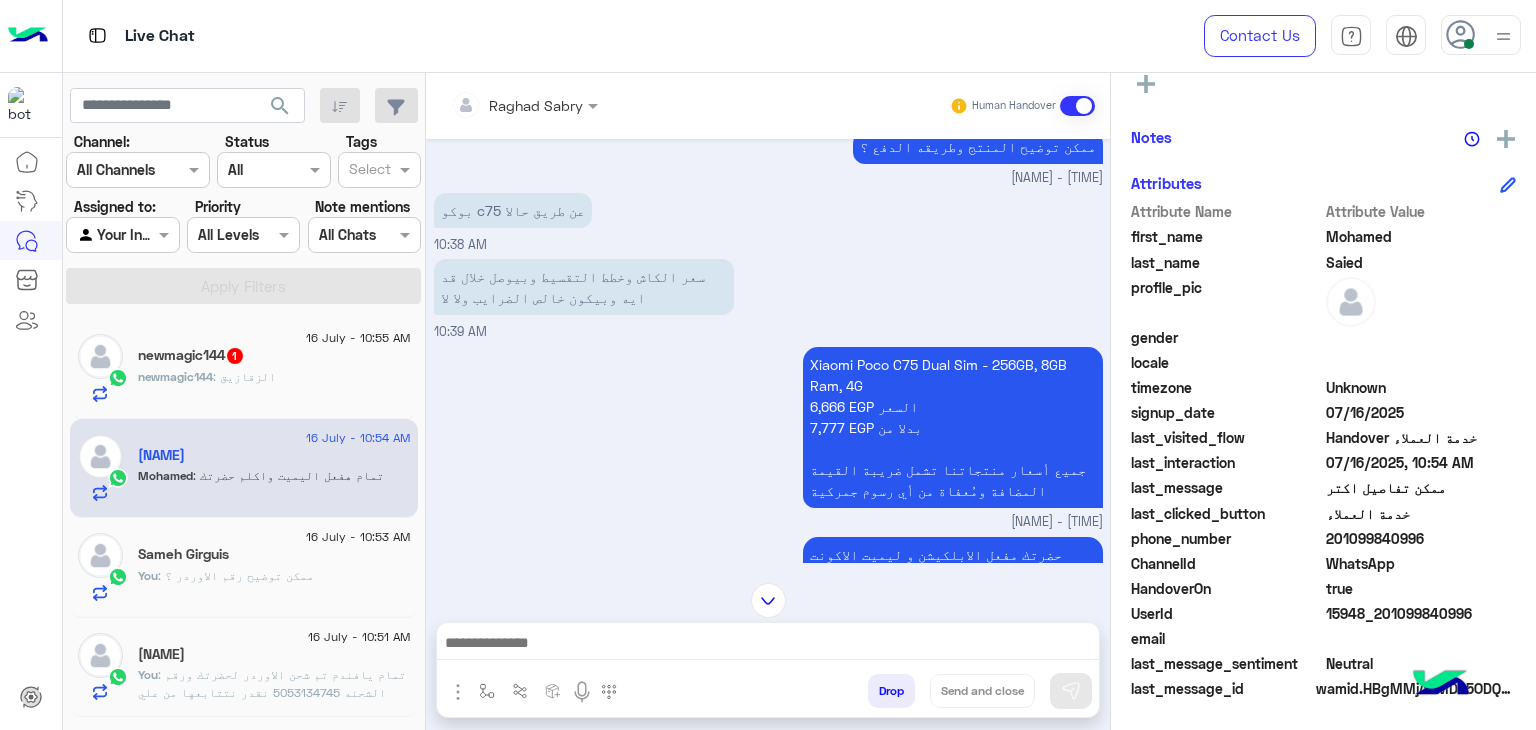 scroll, scrollTop: 232, scrollLeft: 0, axis: vertical 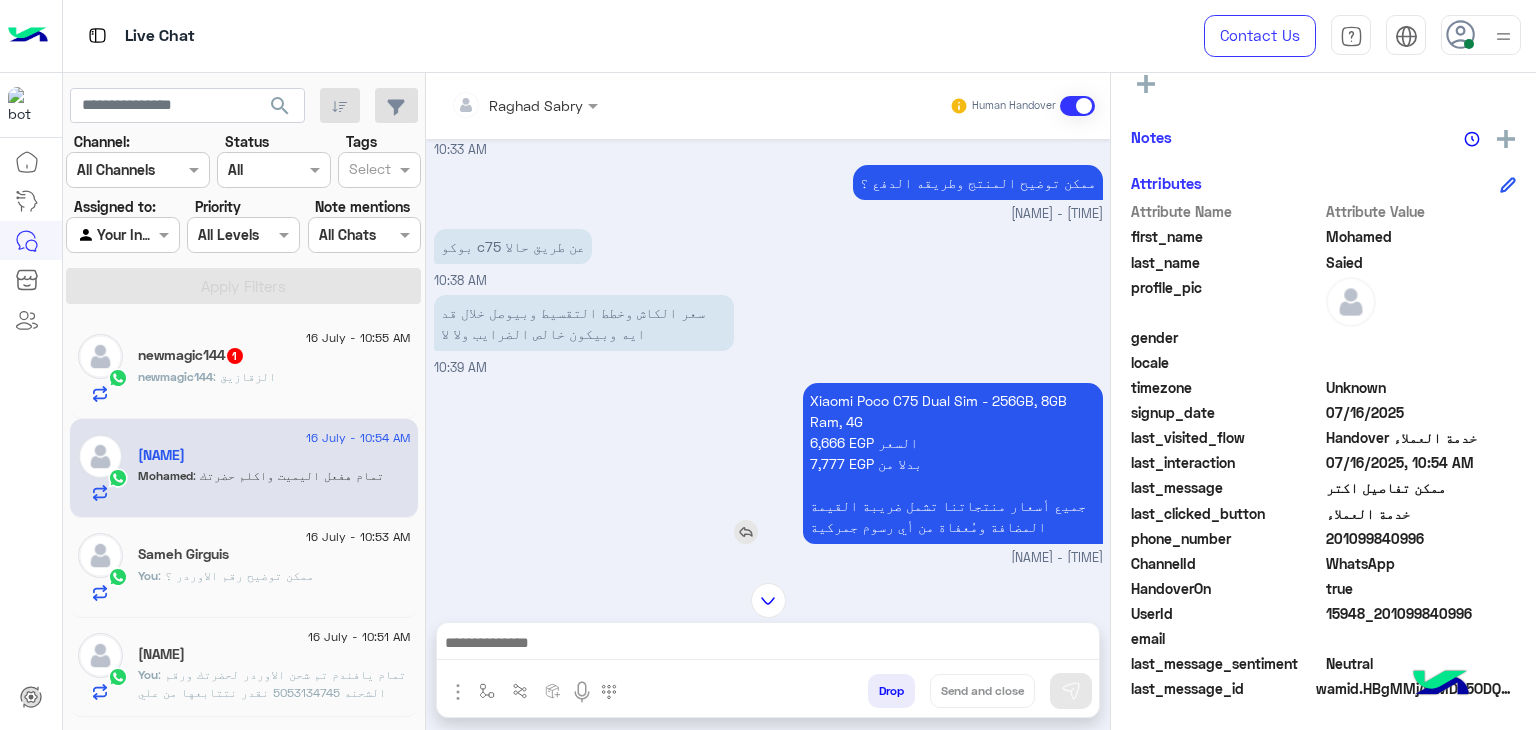 click on "Xiaomi Poco C75 Dual Sim - 256GB, 8GB Ram, 4G 6,666 EGP   السعر  7,777 EGP بدلا من   جميع أسعار منتجاتنا تشمل ضريبة القيمة المضافة ومُعفاة من أي رسوم جمركية" at bounding box center (953, 463) 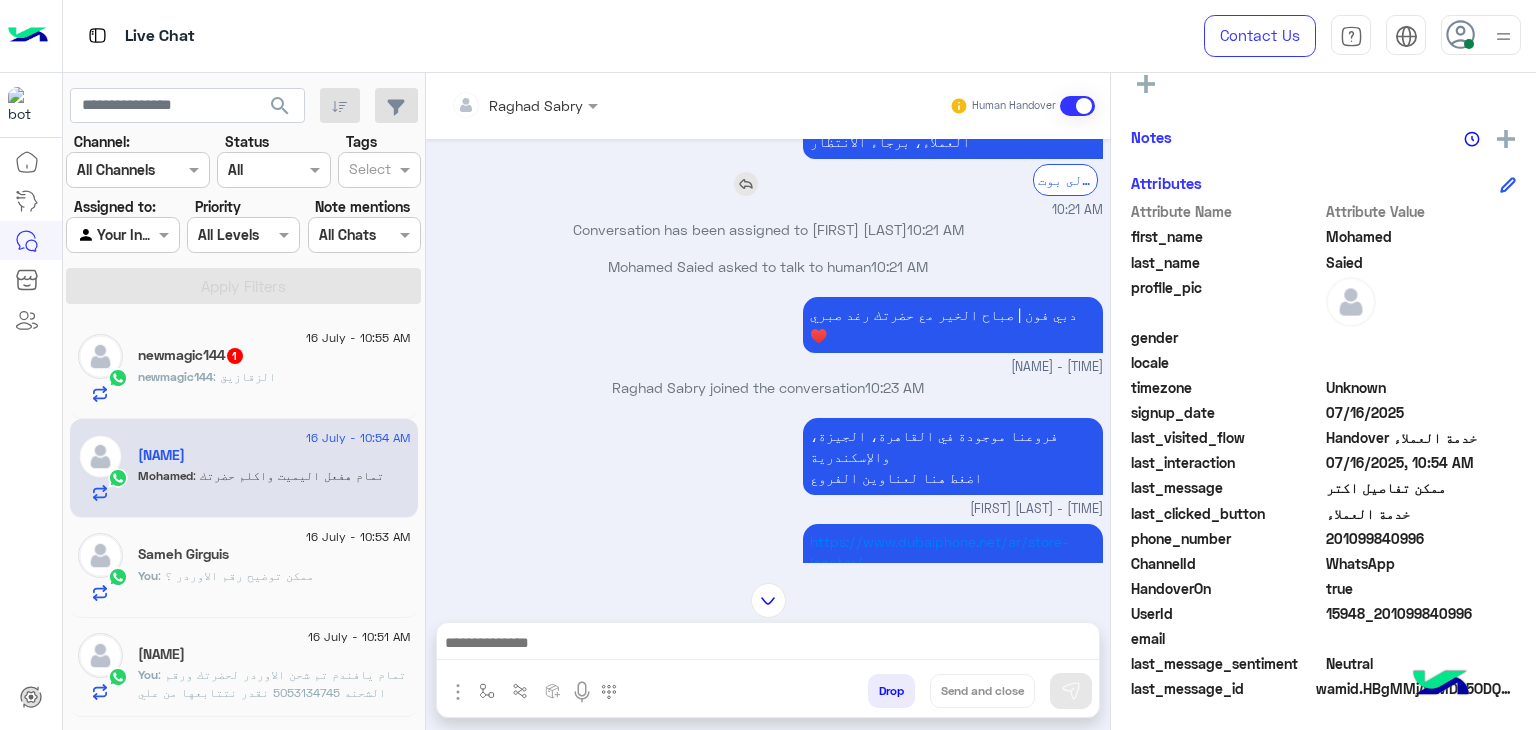 scroll, scrollTop: 1322, scrollLeft: 0, axis: vertical 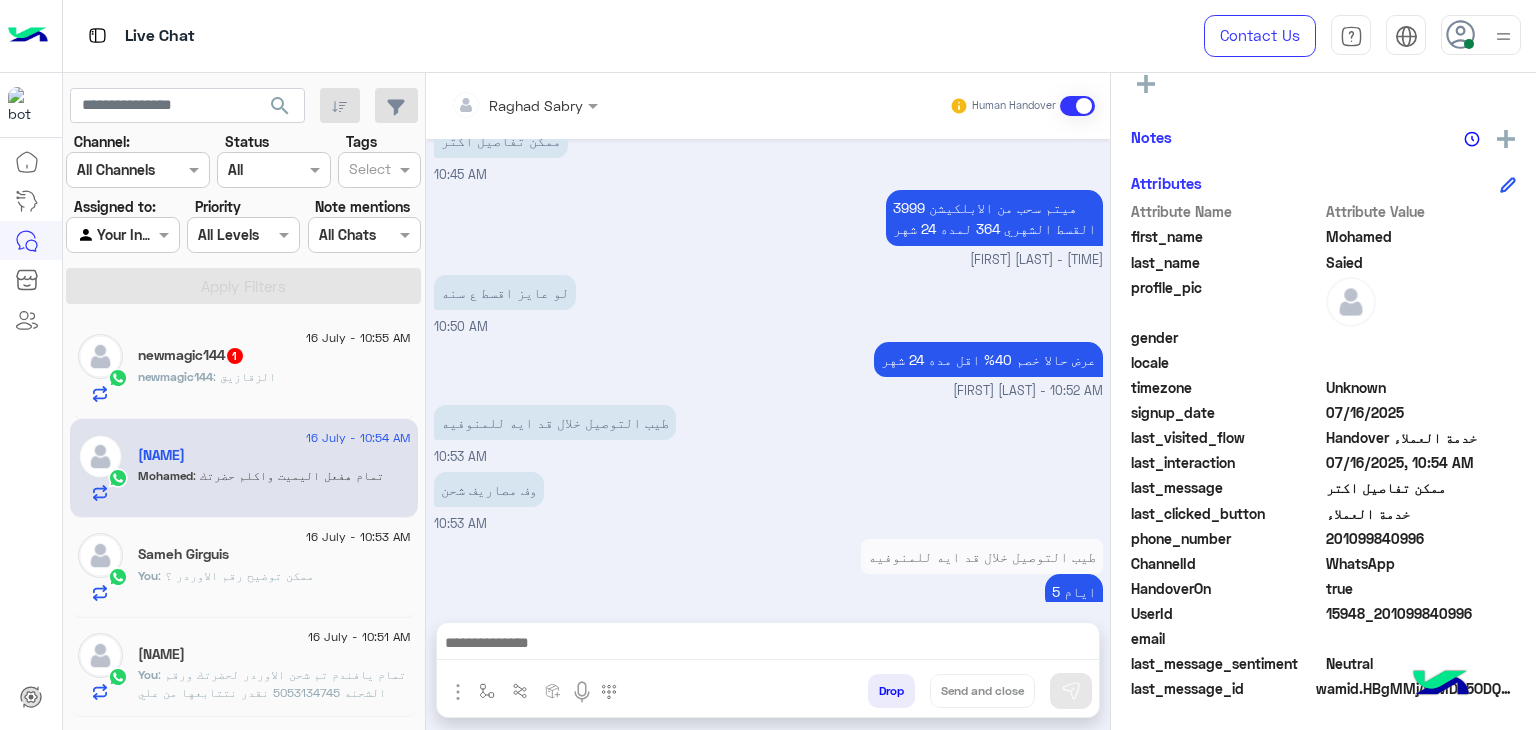 click at bounding box center (768, 648) 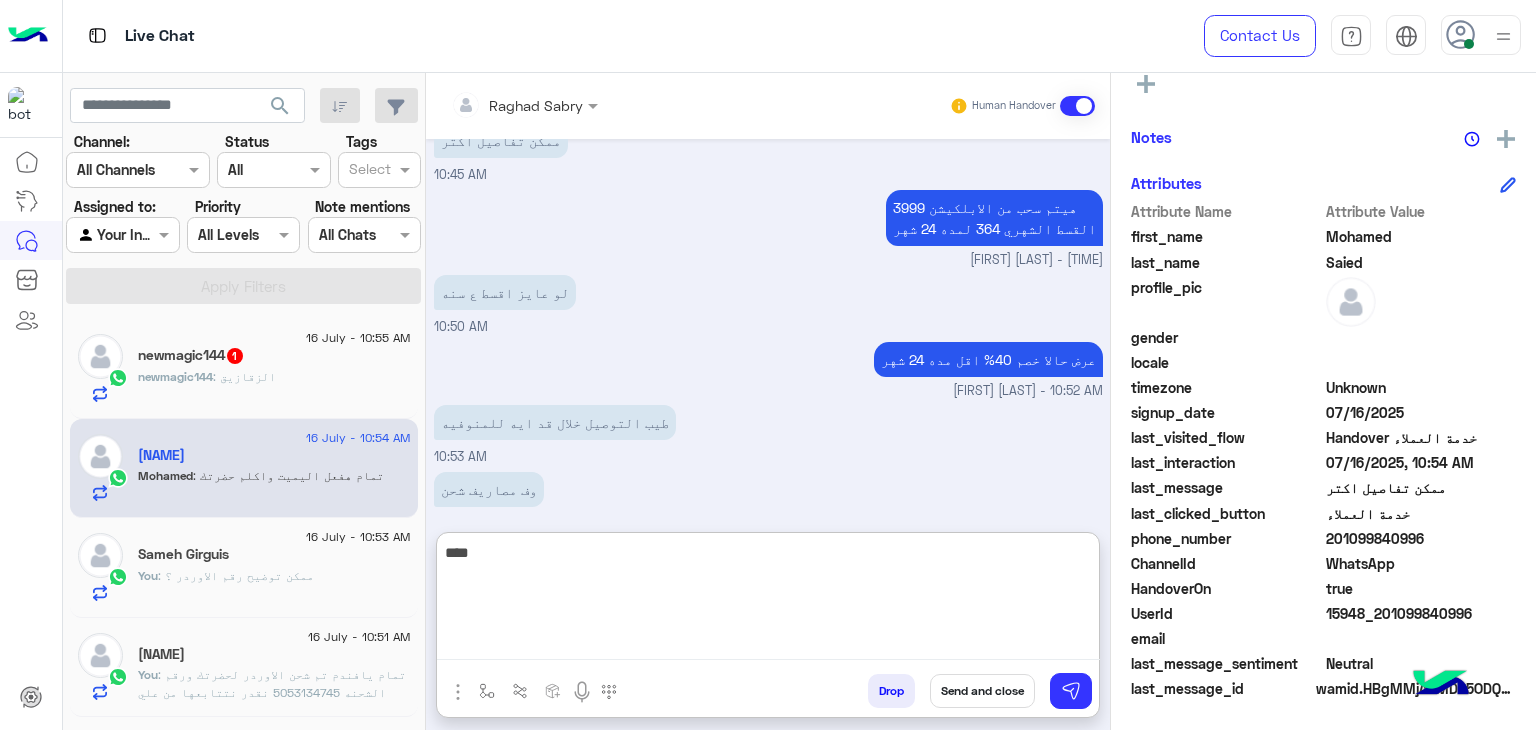 type on "****" 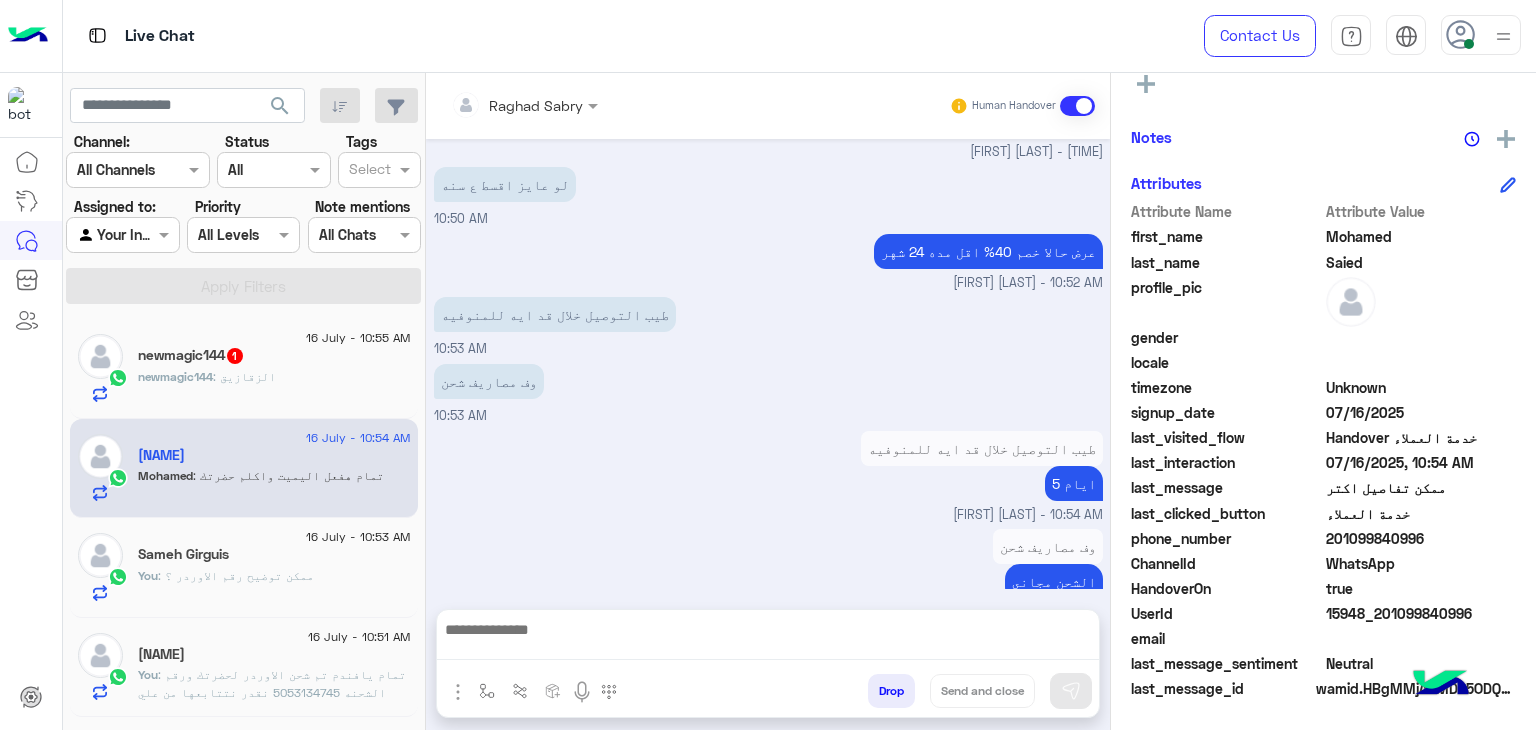 scroll, scrollTop: 2964, scrollLeft: 0, axis: vertical 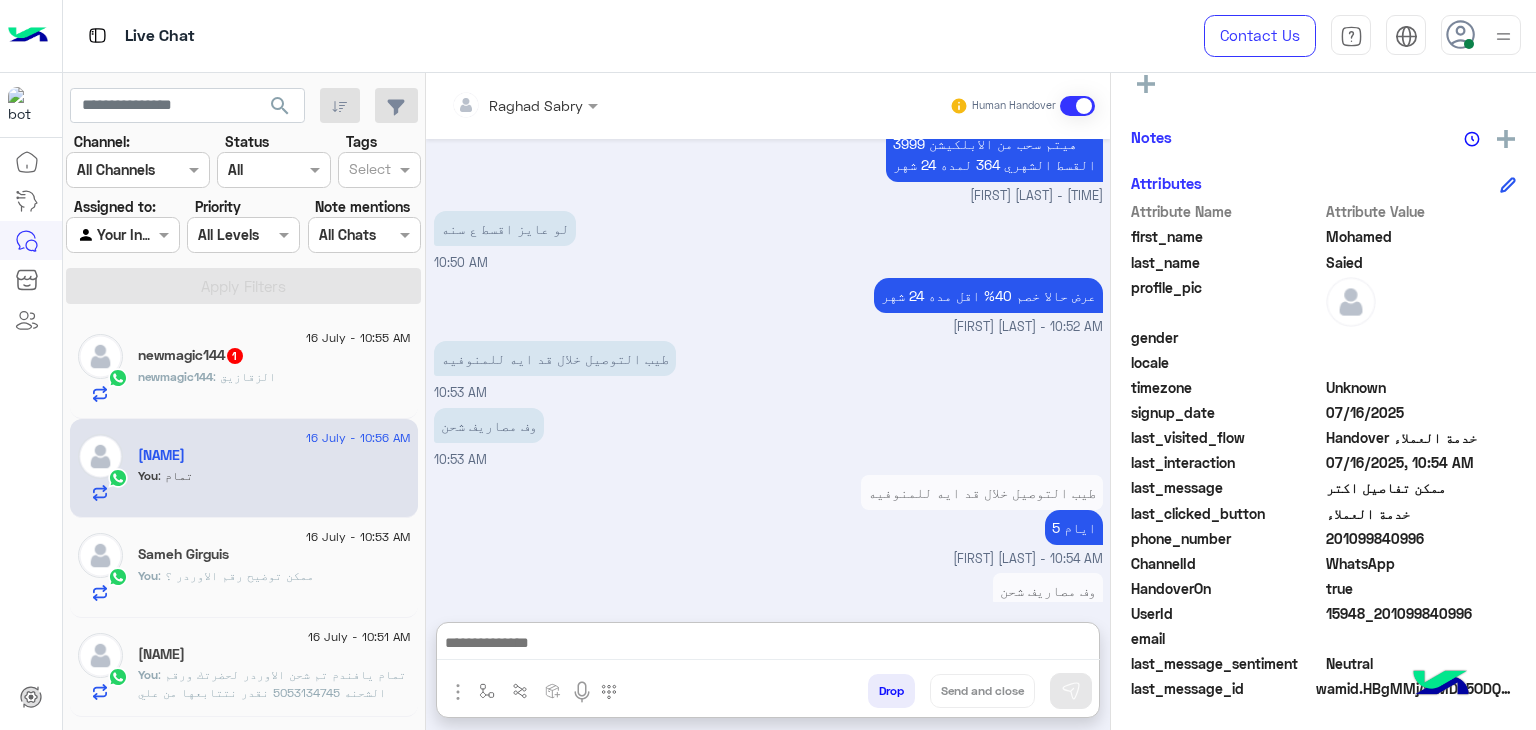 click at bounding box center (768, 645) 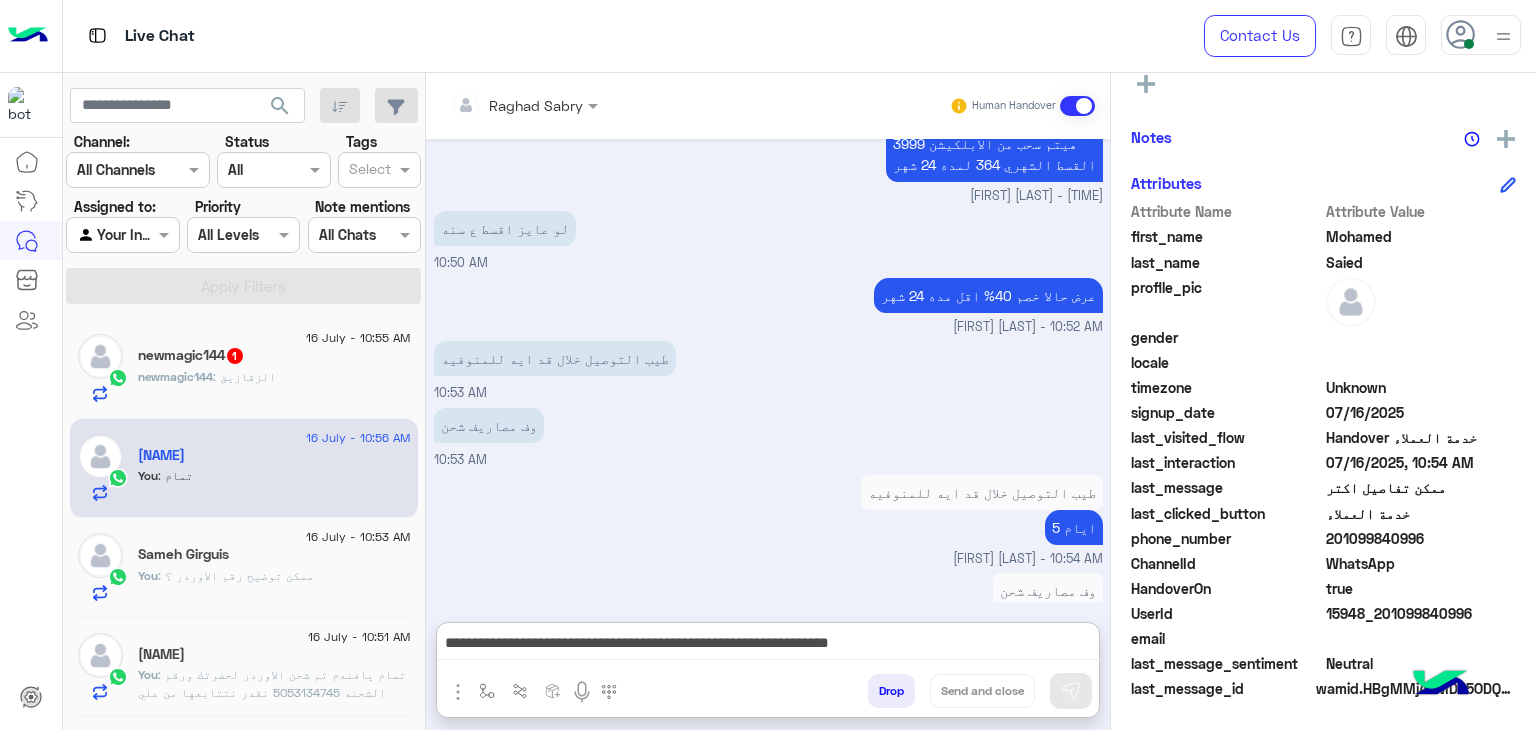 scroll, scrollTop: 3047, scrollLeft: 0, axis: vertical 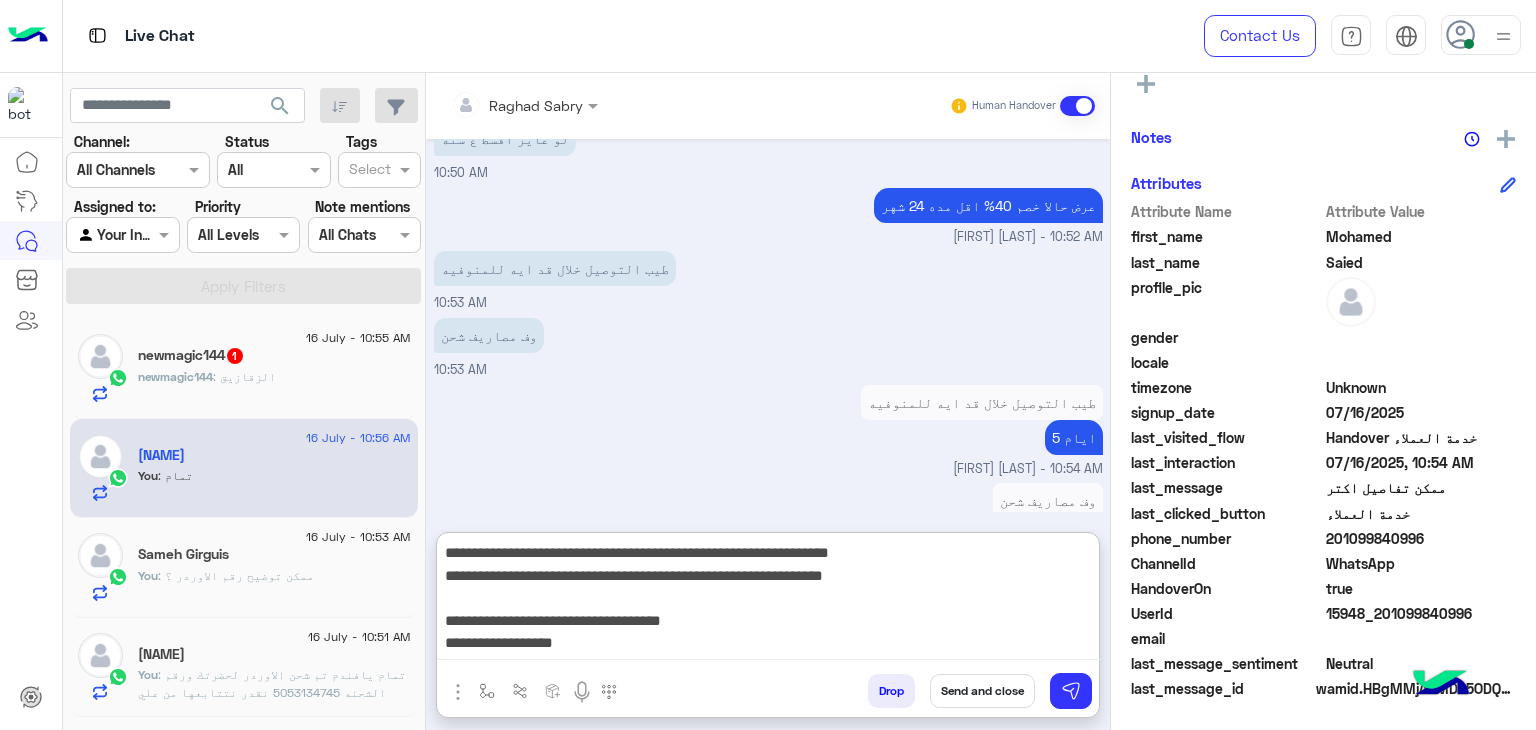 type on "**********" 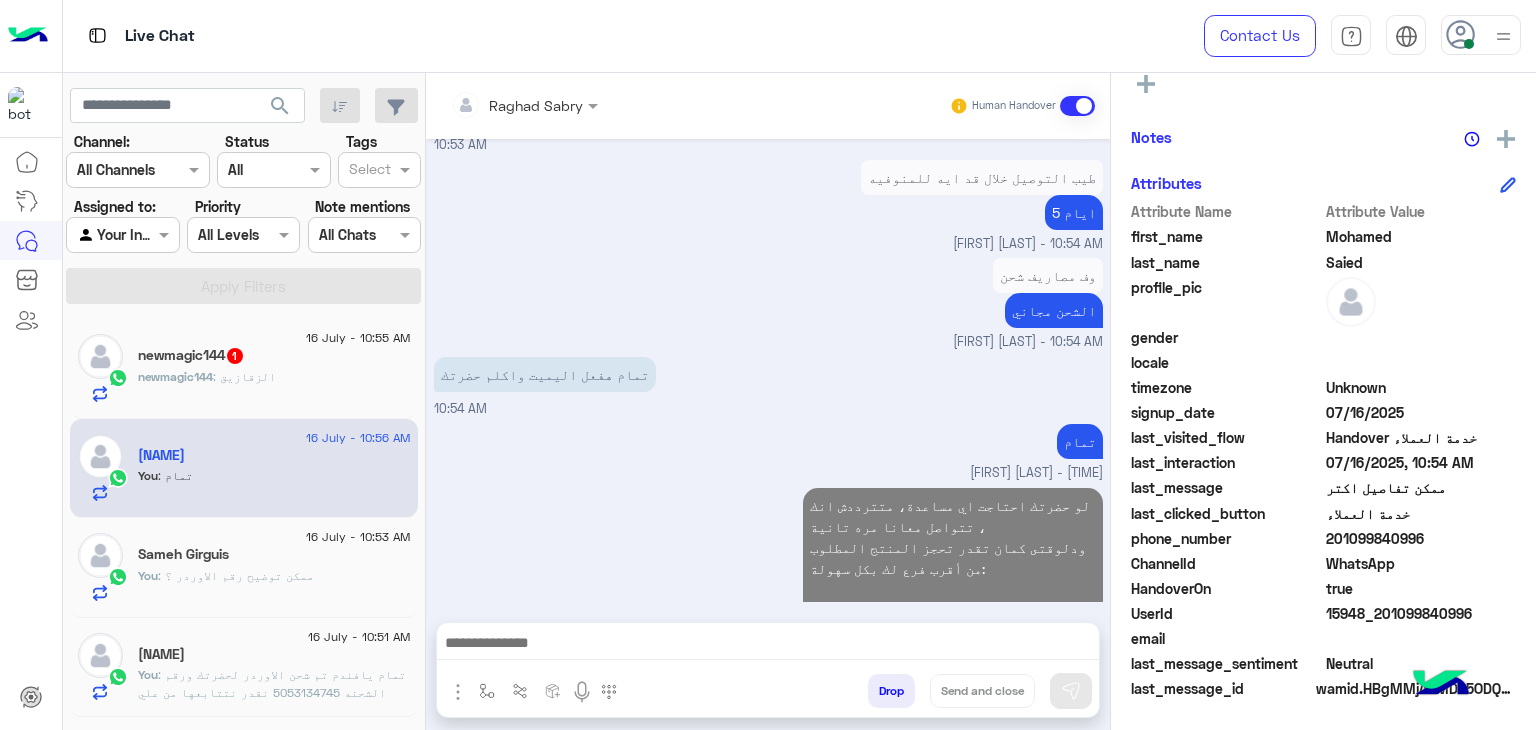 click on "[DATE] - [TIME]  newmagic144   [FIRST] newmagic144 : [CITY]" 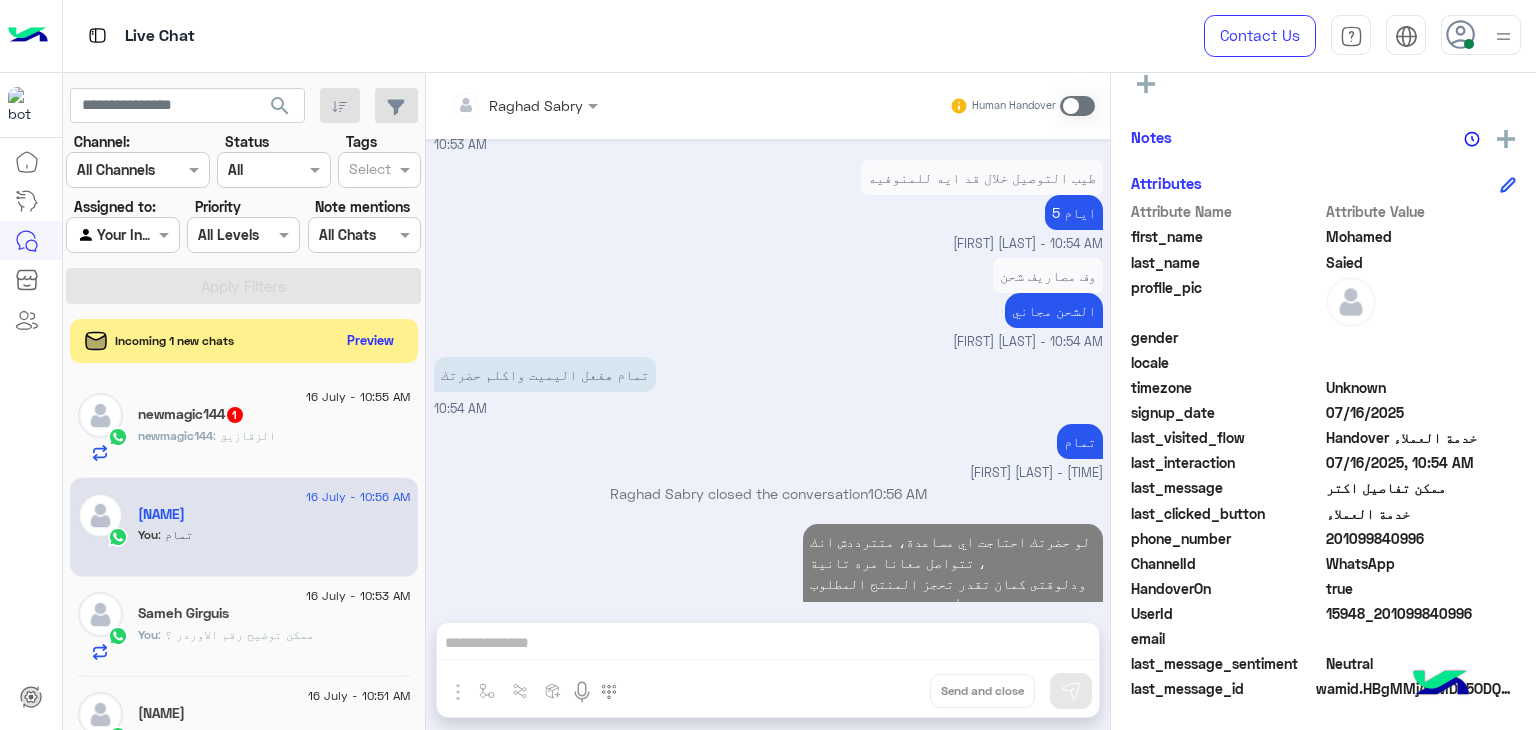 scroll, scrollTop: 3316, scrollLeft: 0, axis: vertical 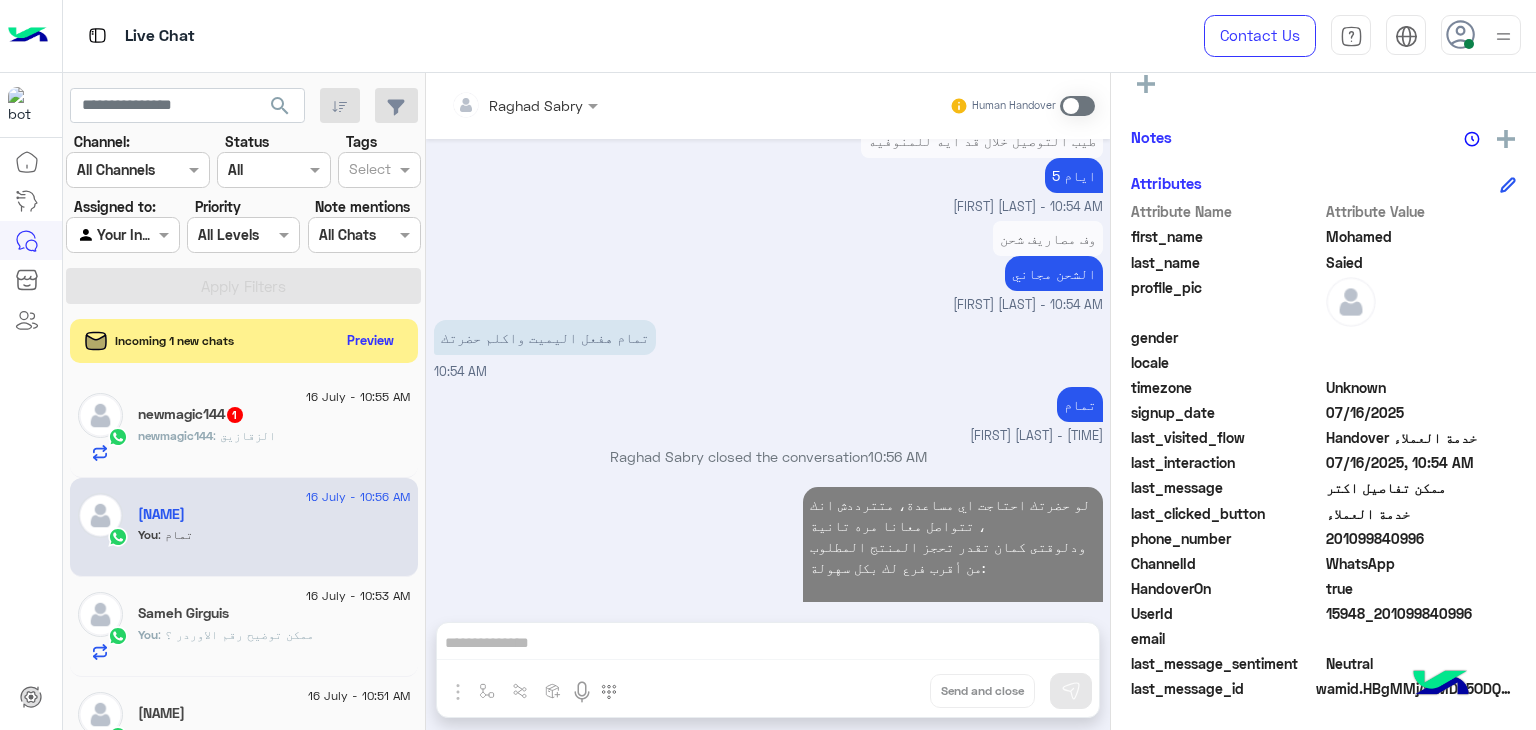 click on "newmagic144   1" 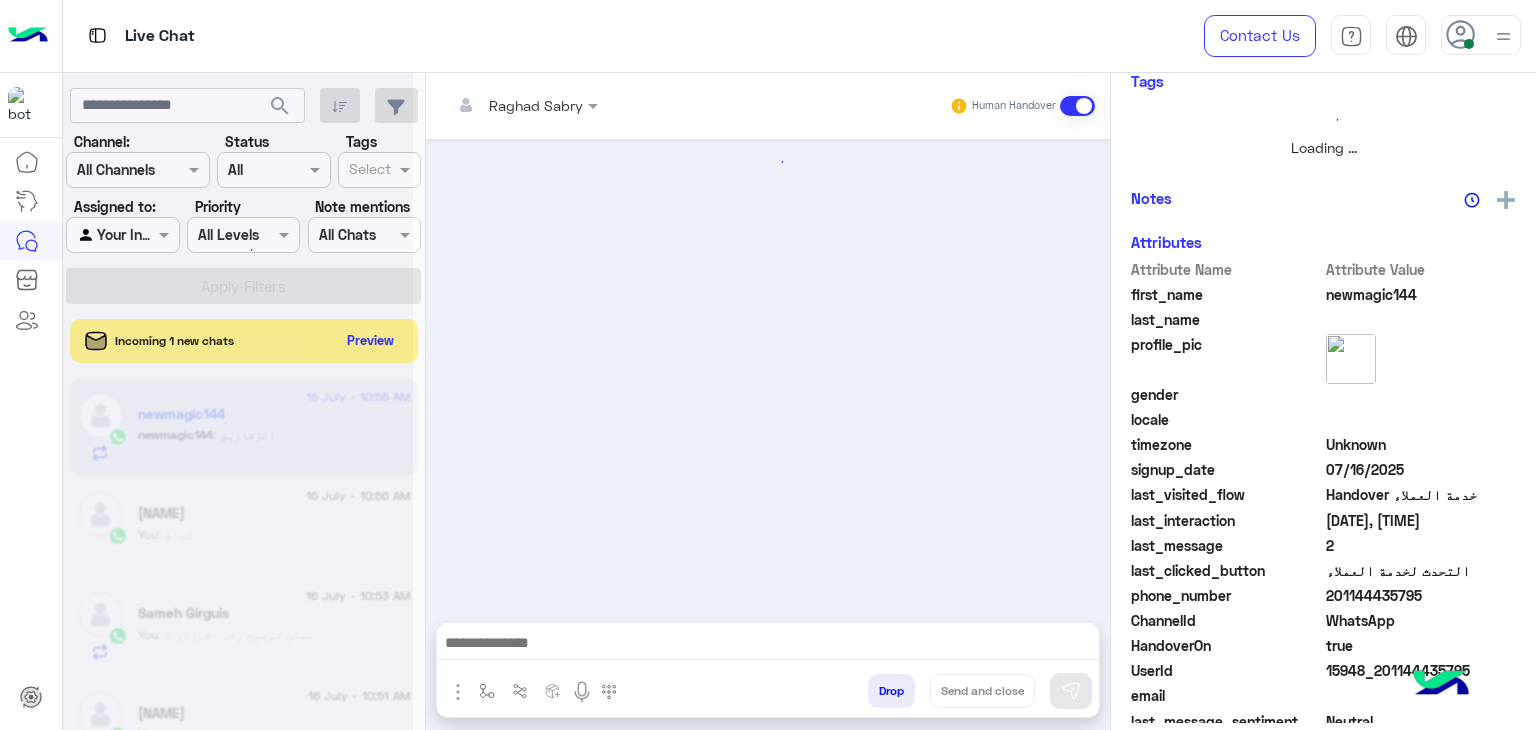 scroll, scrollTop: 429, scrollLeft: 0, axis: vertical 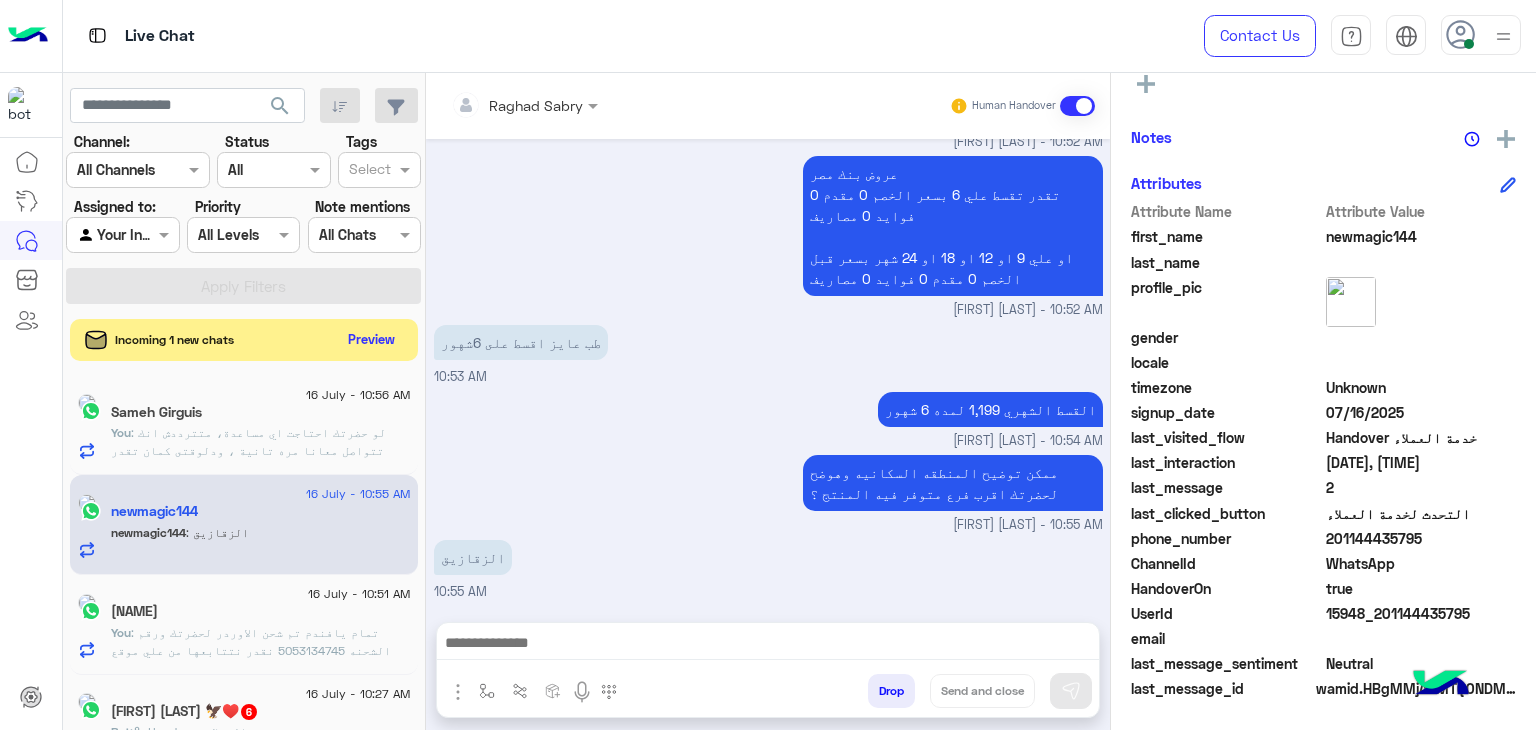 click on "Preview" 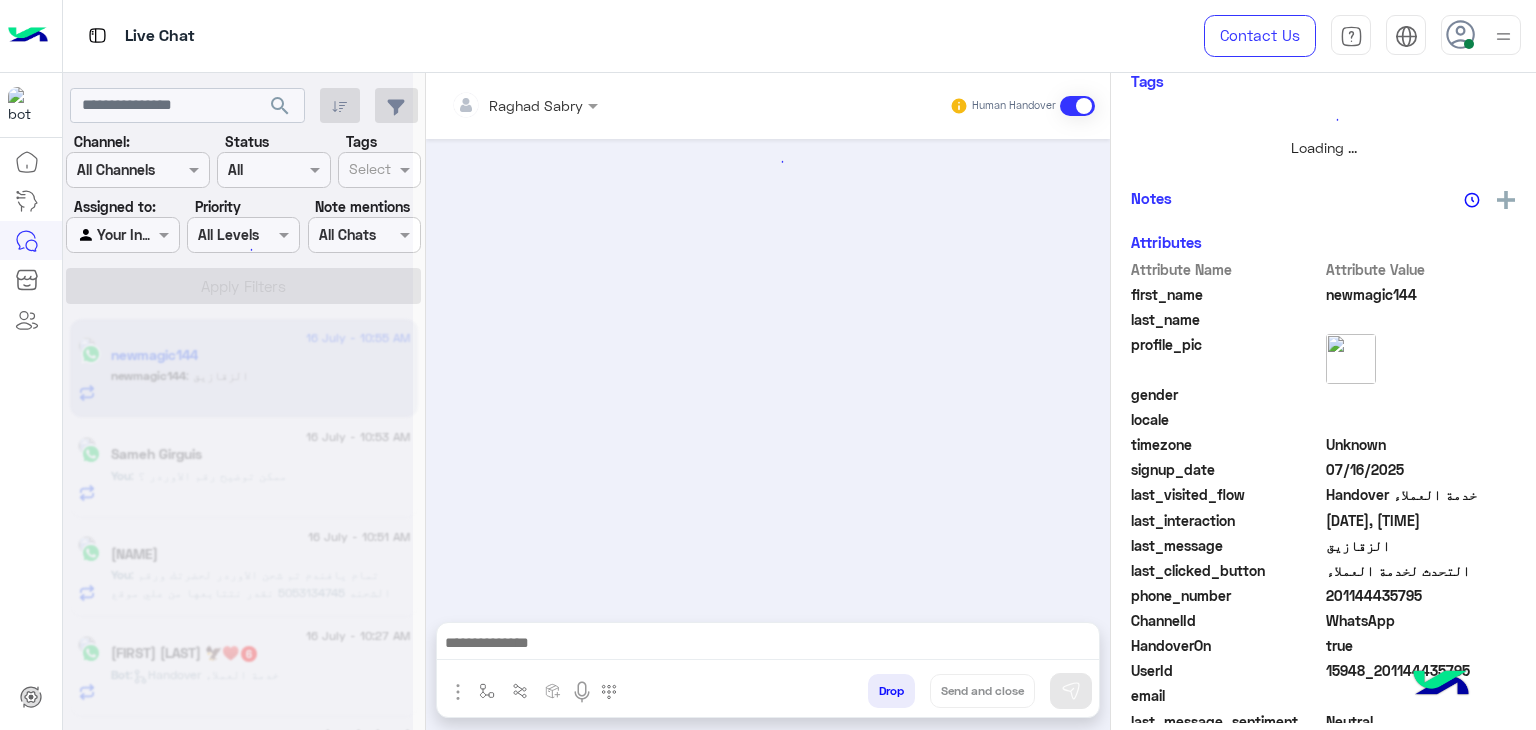 scroll, scrollTop: 366, scrollLeft: 0, axis: vertical 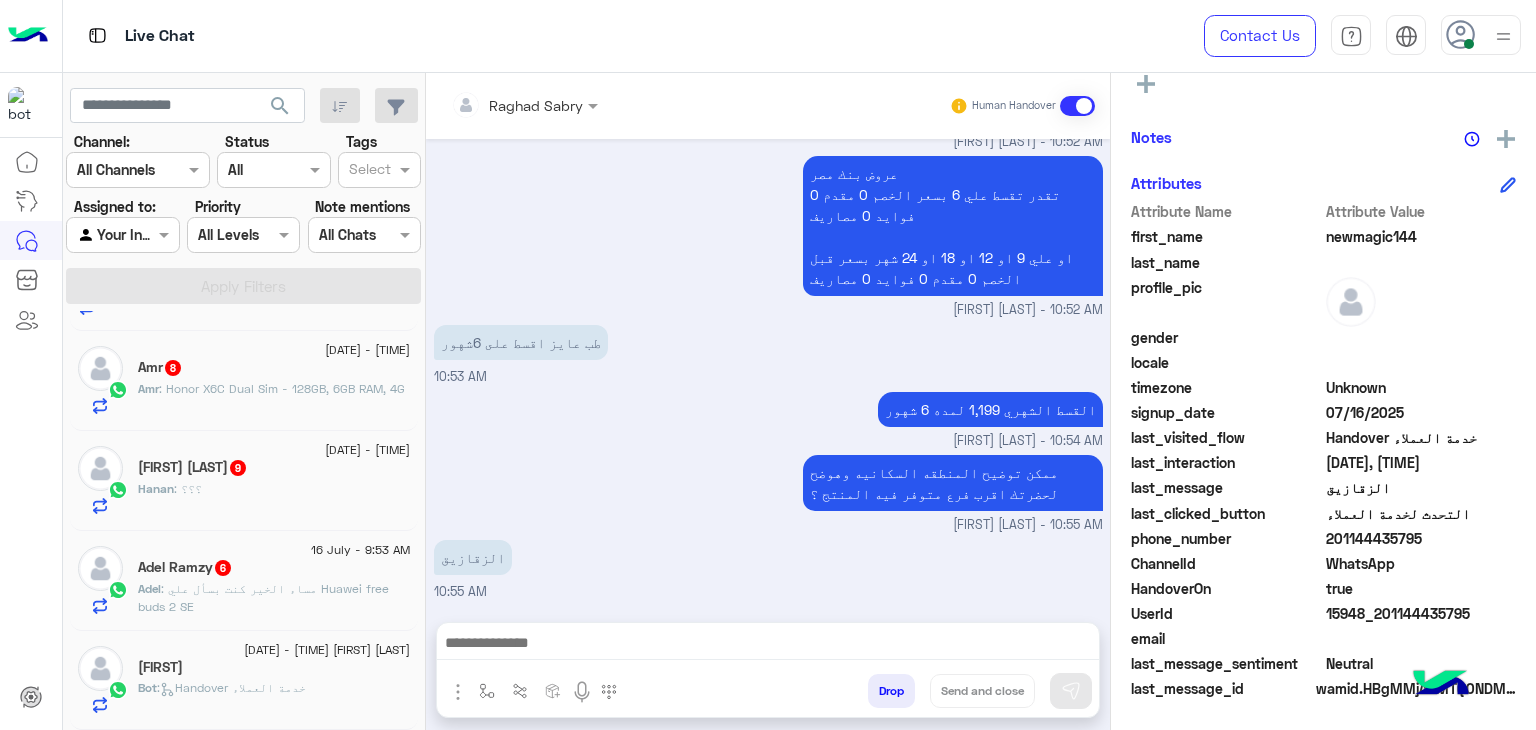 click on "[FIRST]" 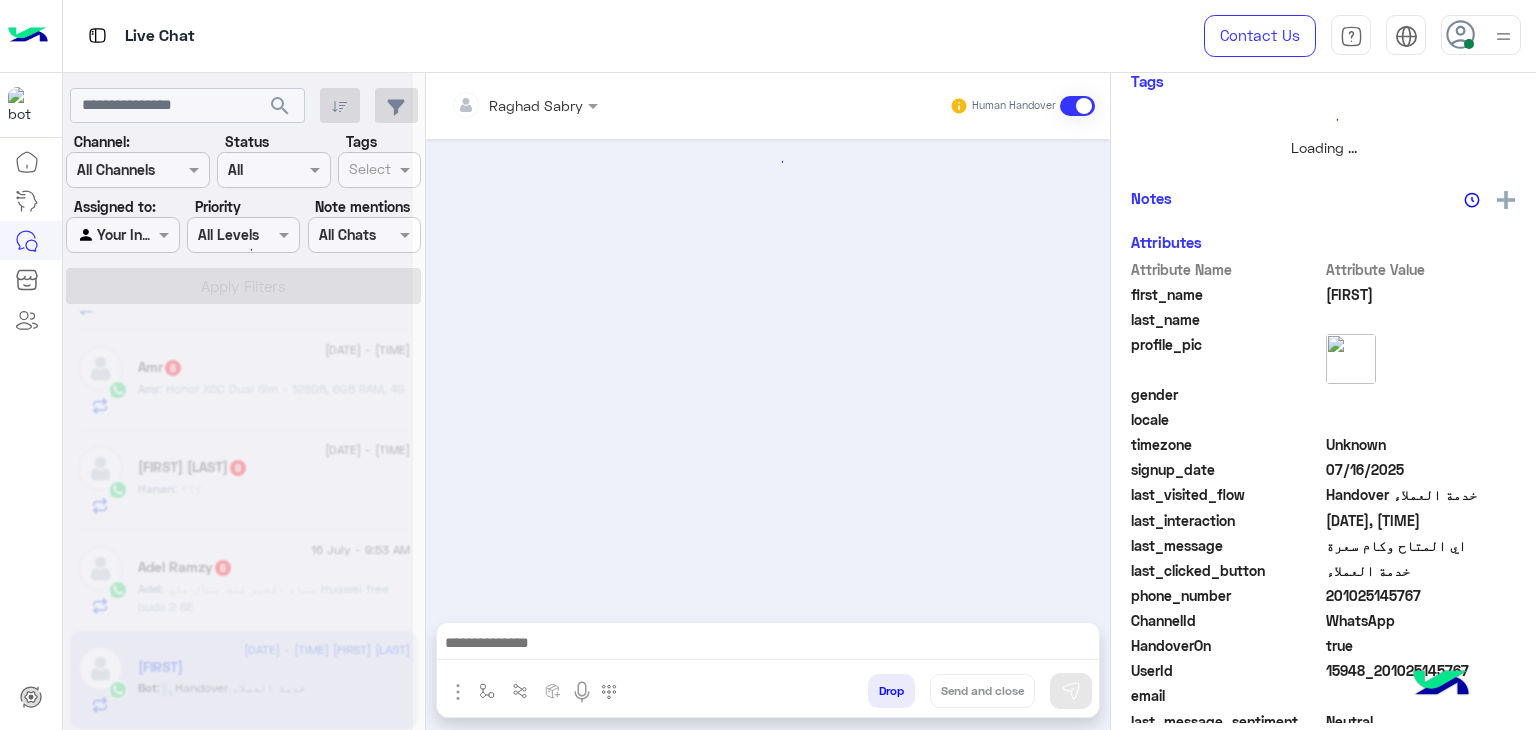 scroll, scrollTop: 429, scrollLeft: 0, axis: vertical 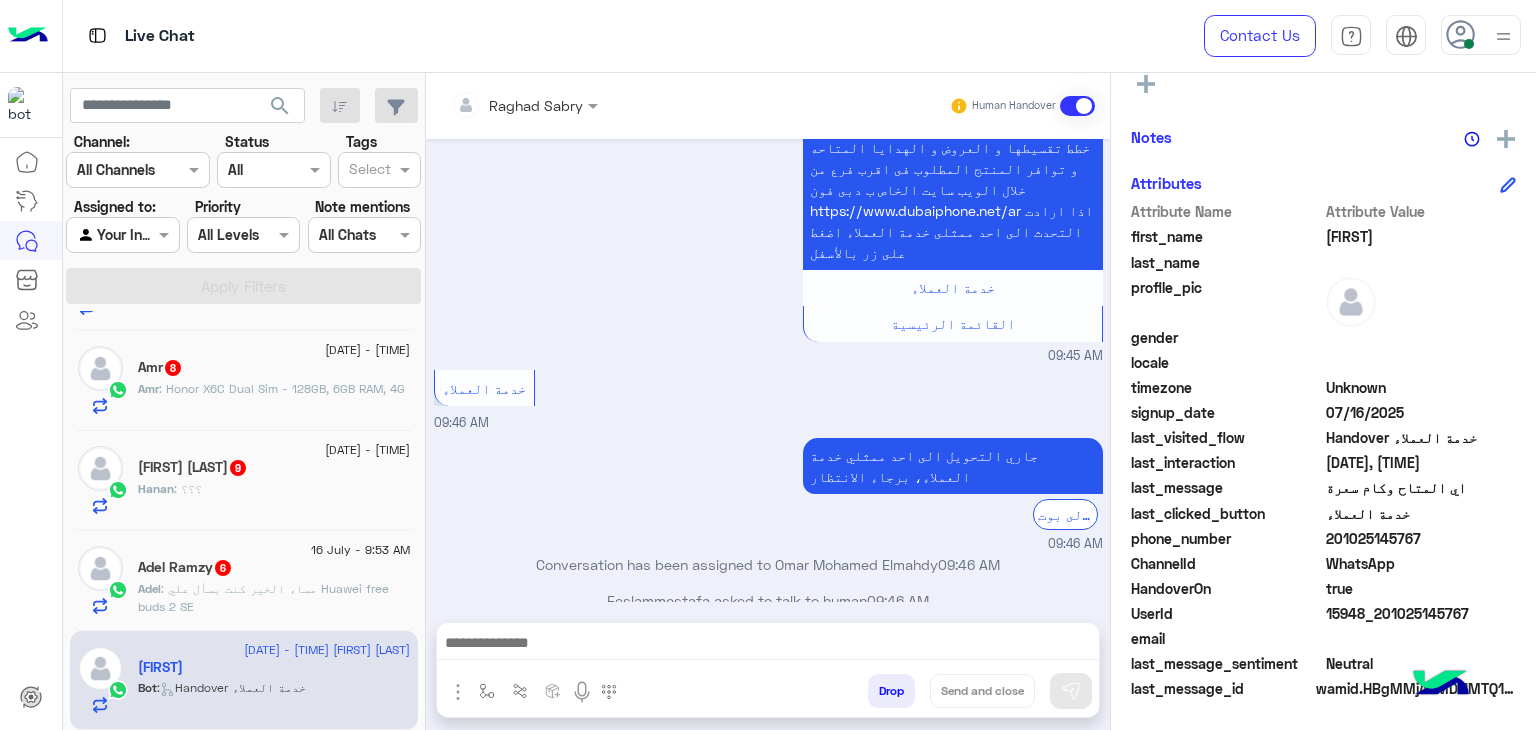 click at bounding box center (768, 645) 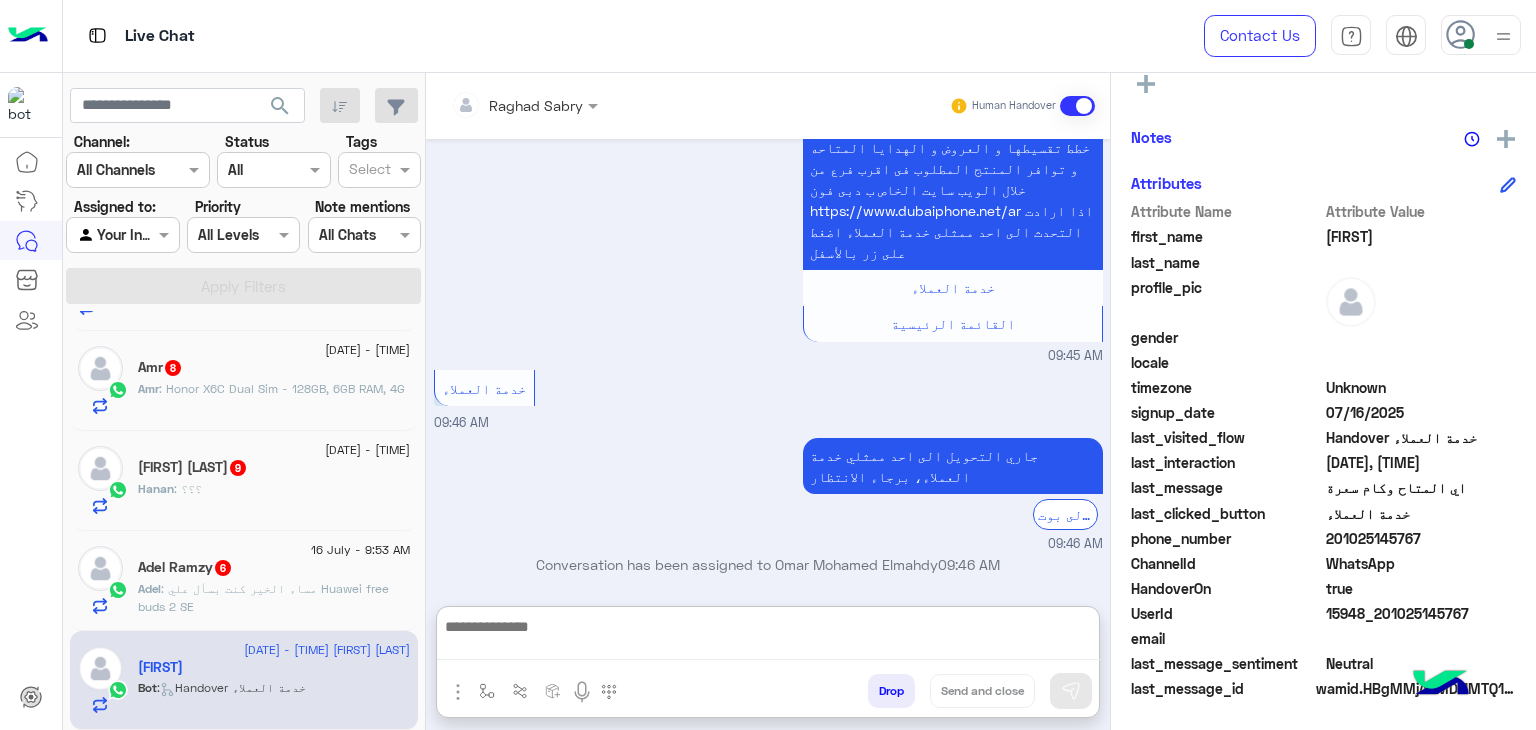 paste on "**********" 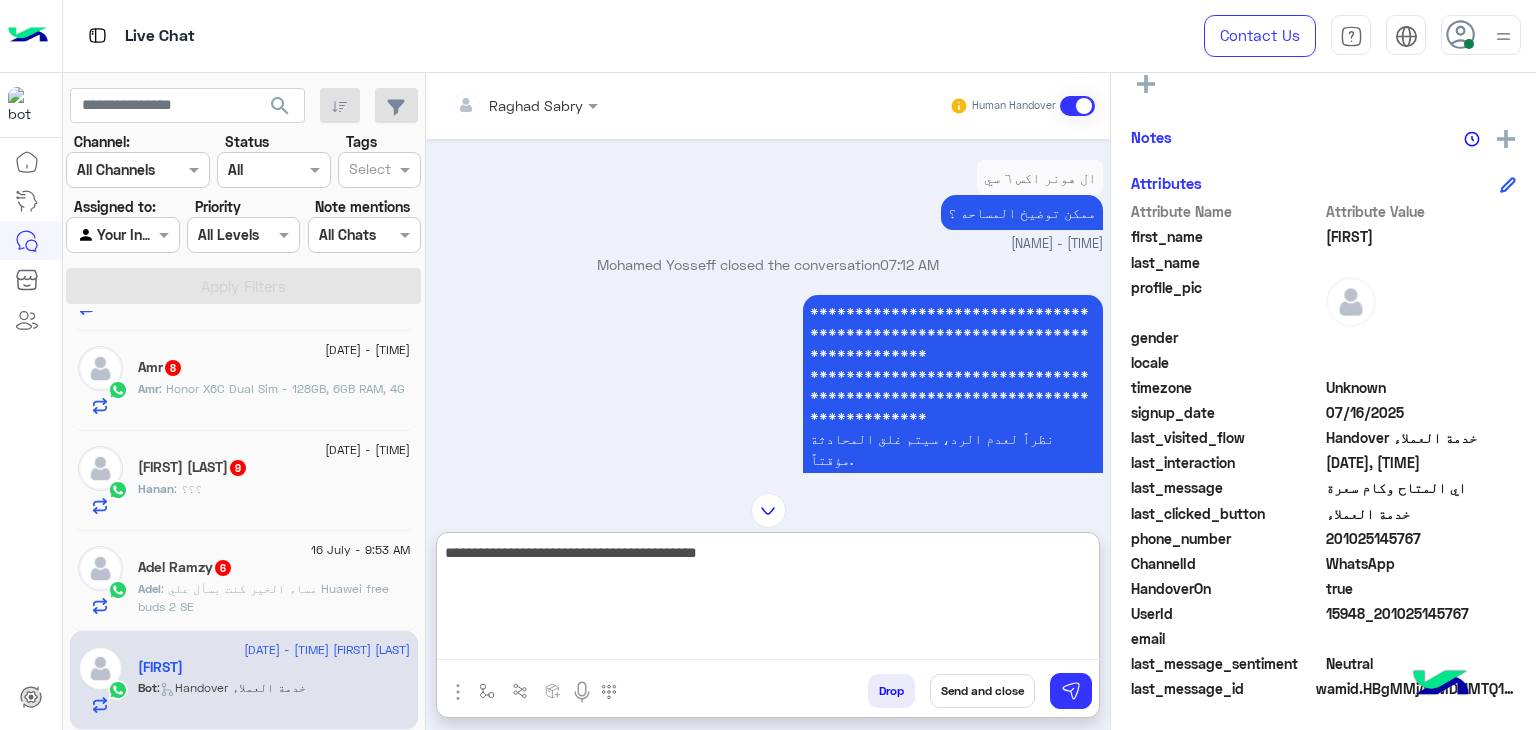 scroll, scrollTop: 1024, scrollLeft: 0, axis: vertical 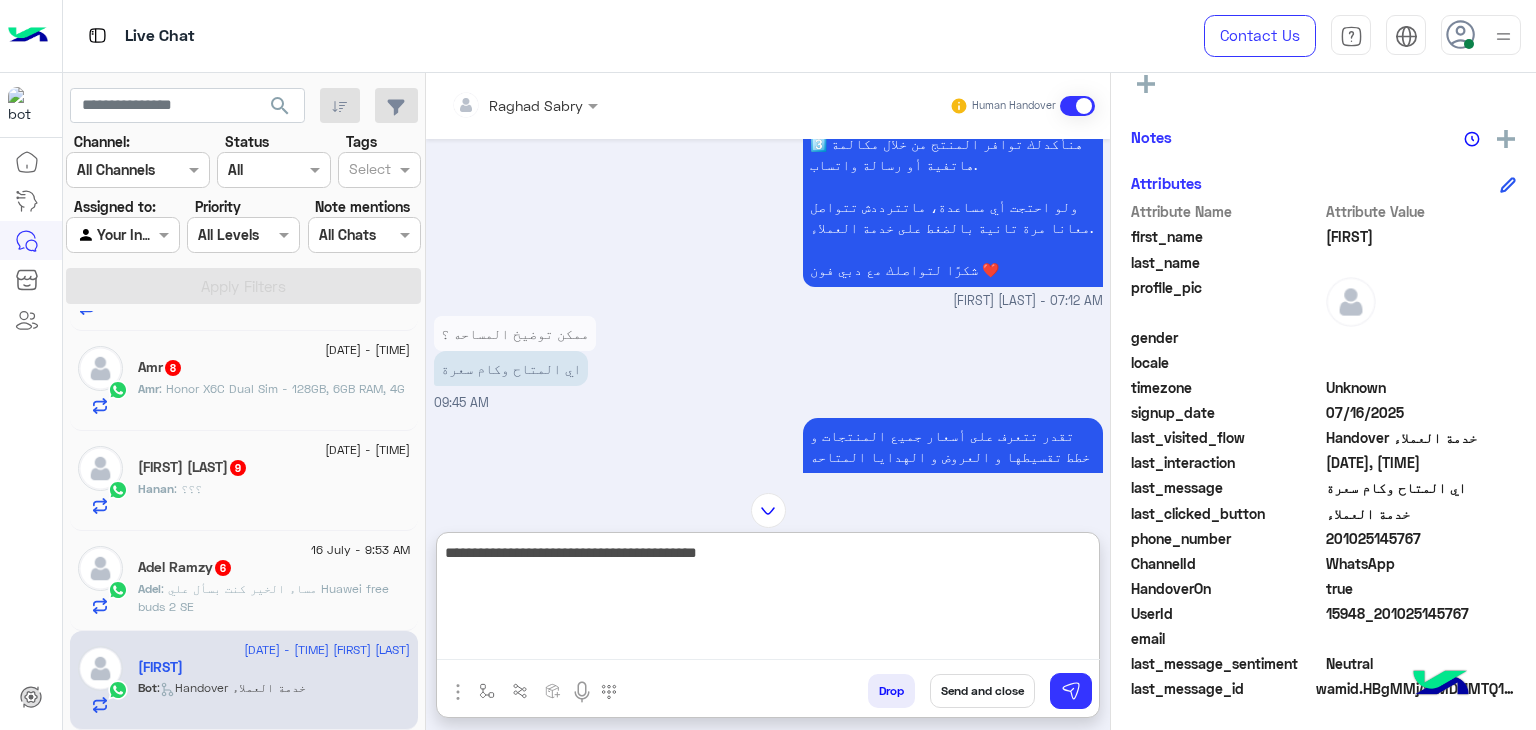 type on "**********" 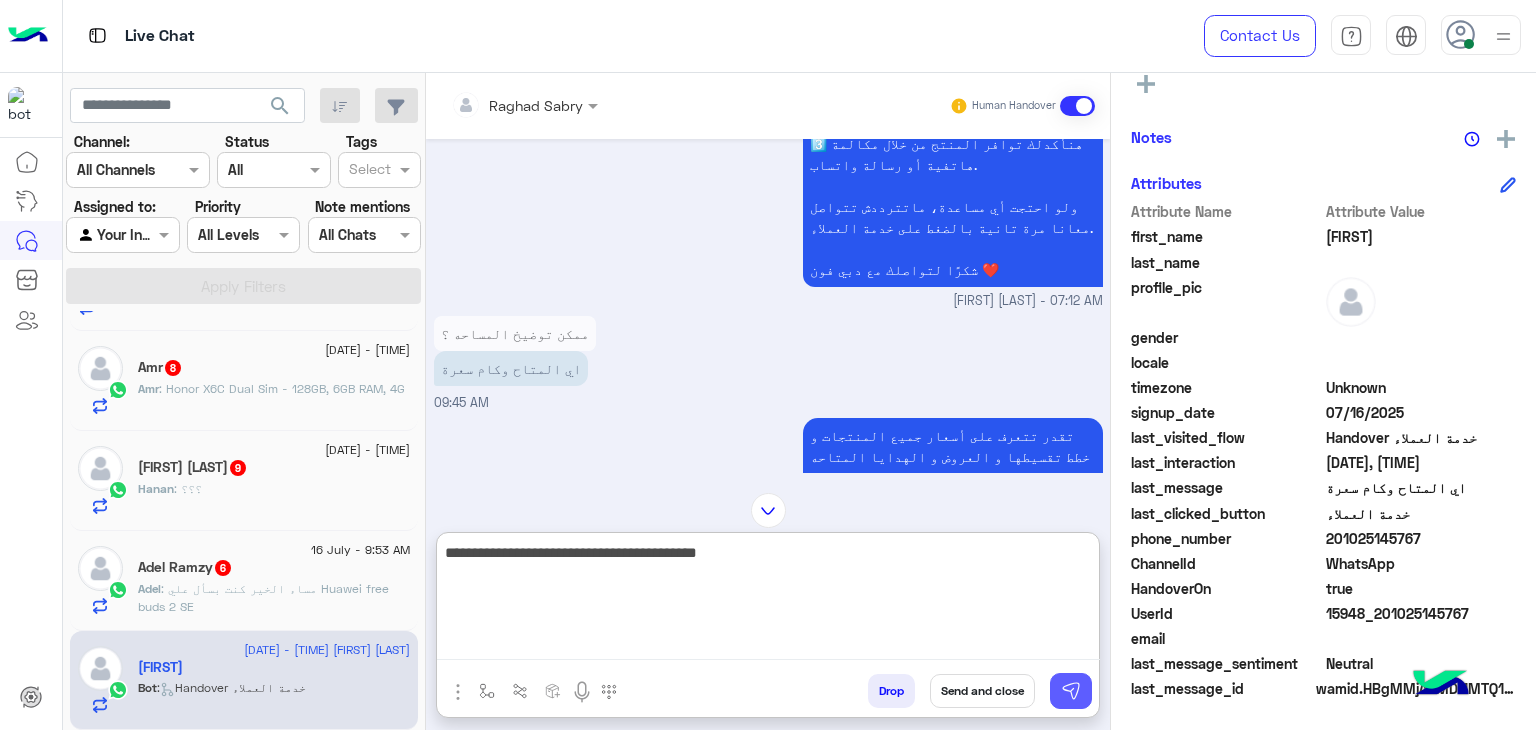 click at bounding box center [1071, 691] 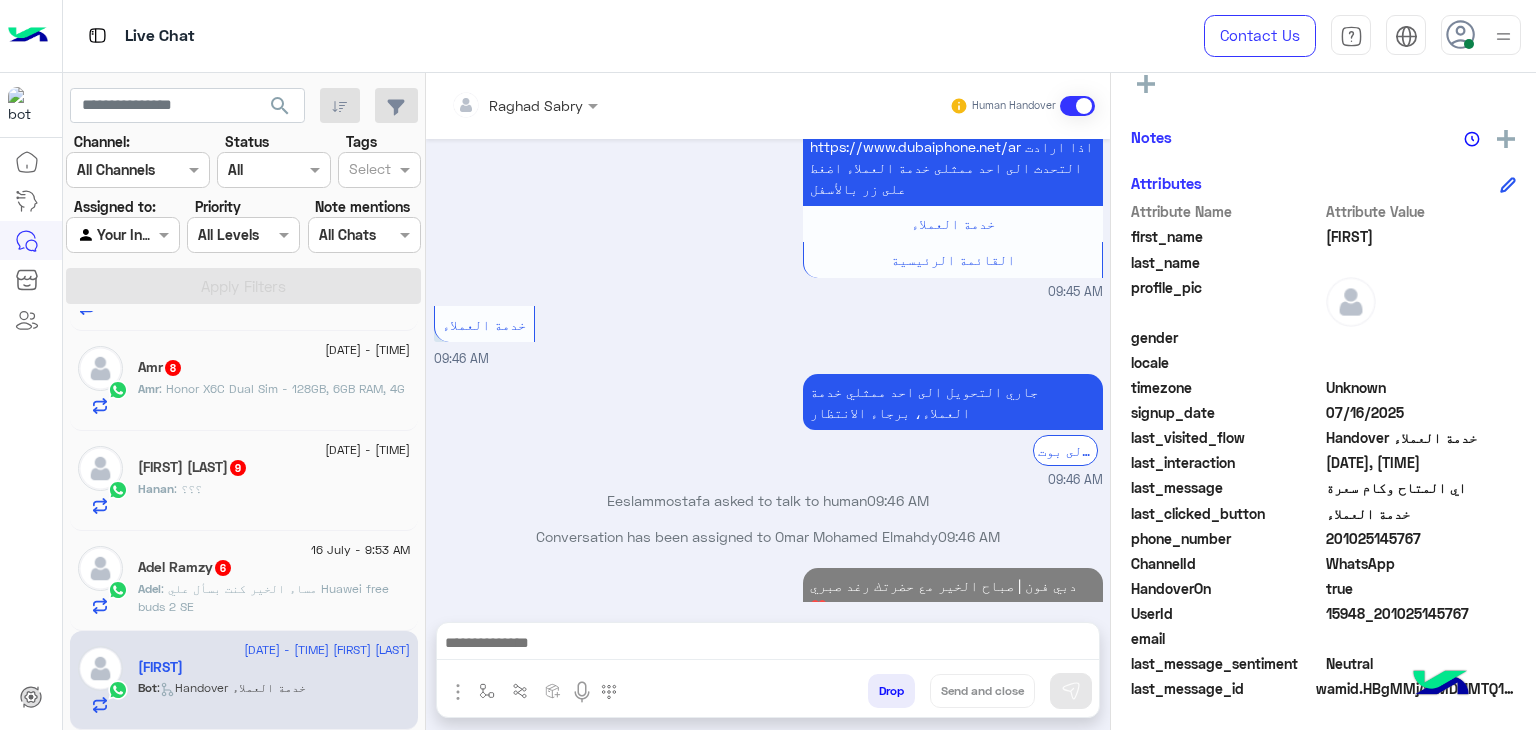 click at bounding box center [768, 645] 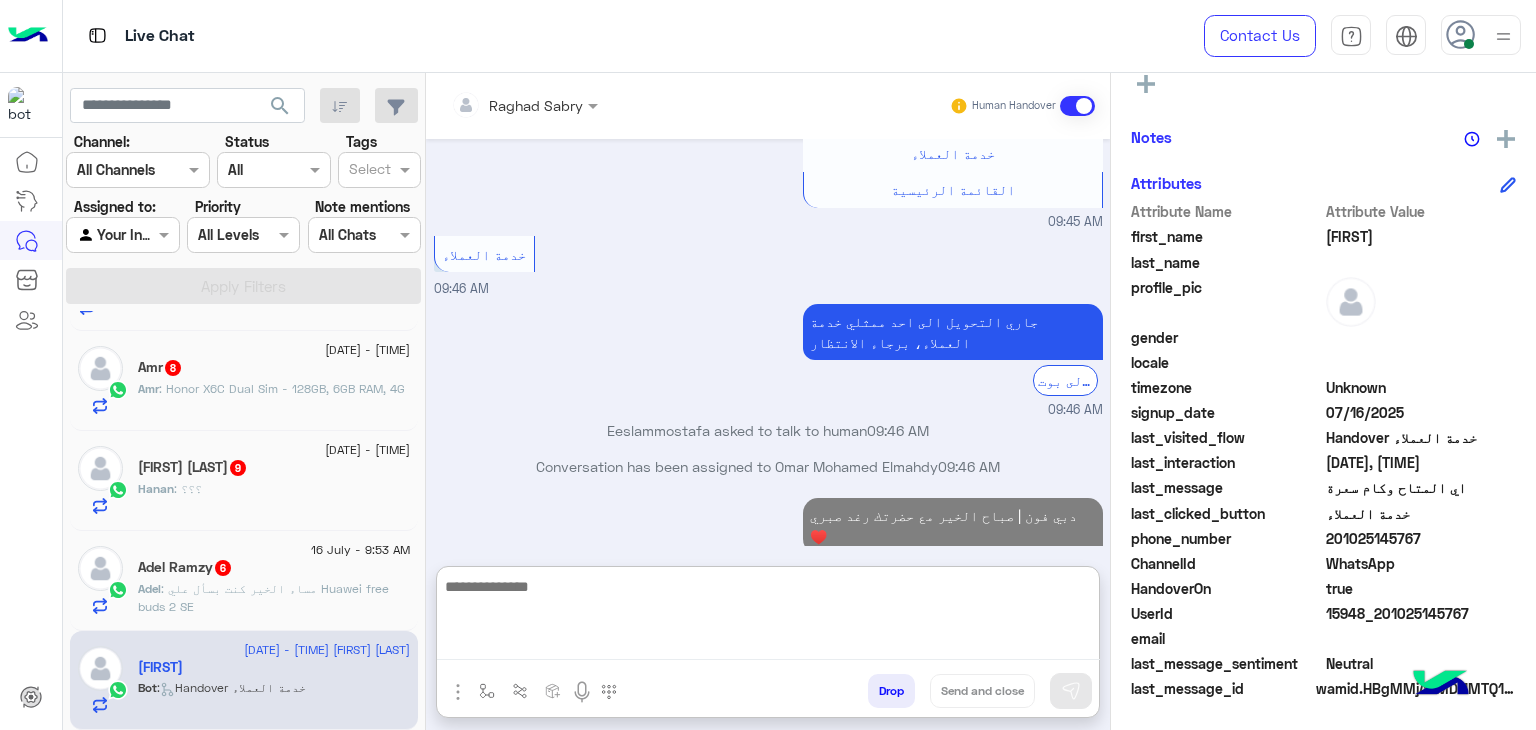 paste on "**********" 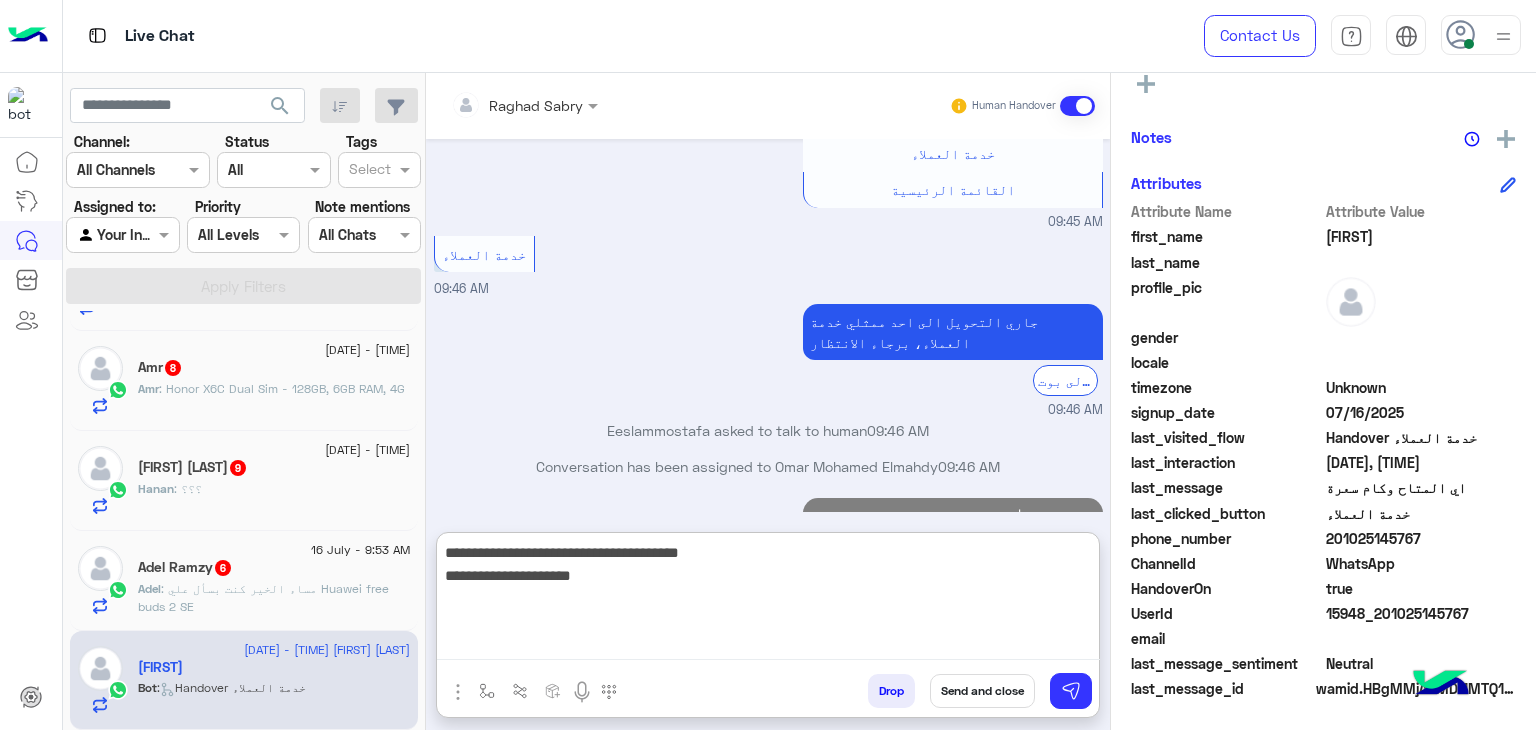 click on "**********" at bounding box center [768, 600] 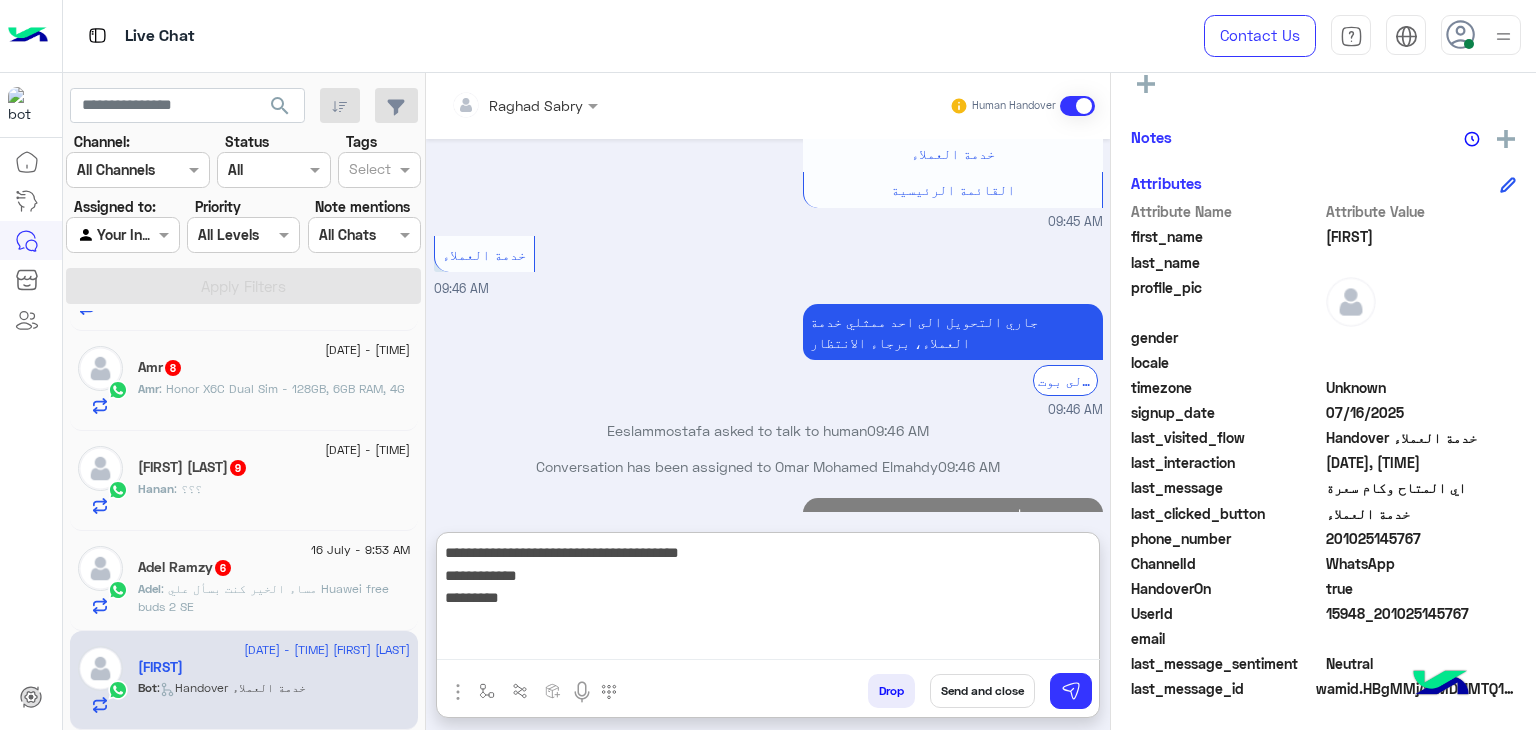 click on "**********" at bounding box center [768, 600] 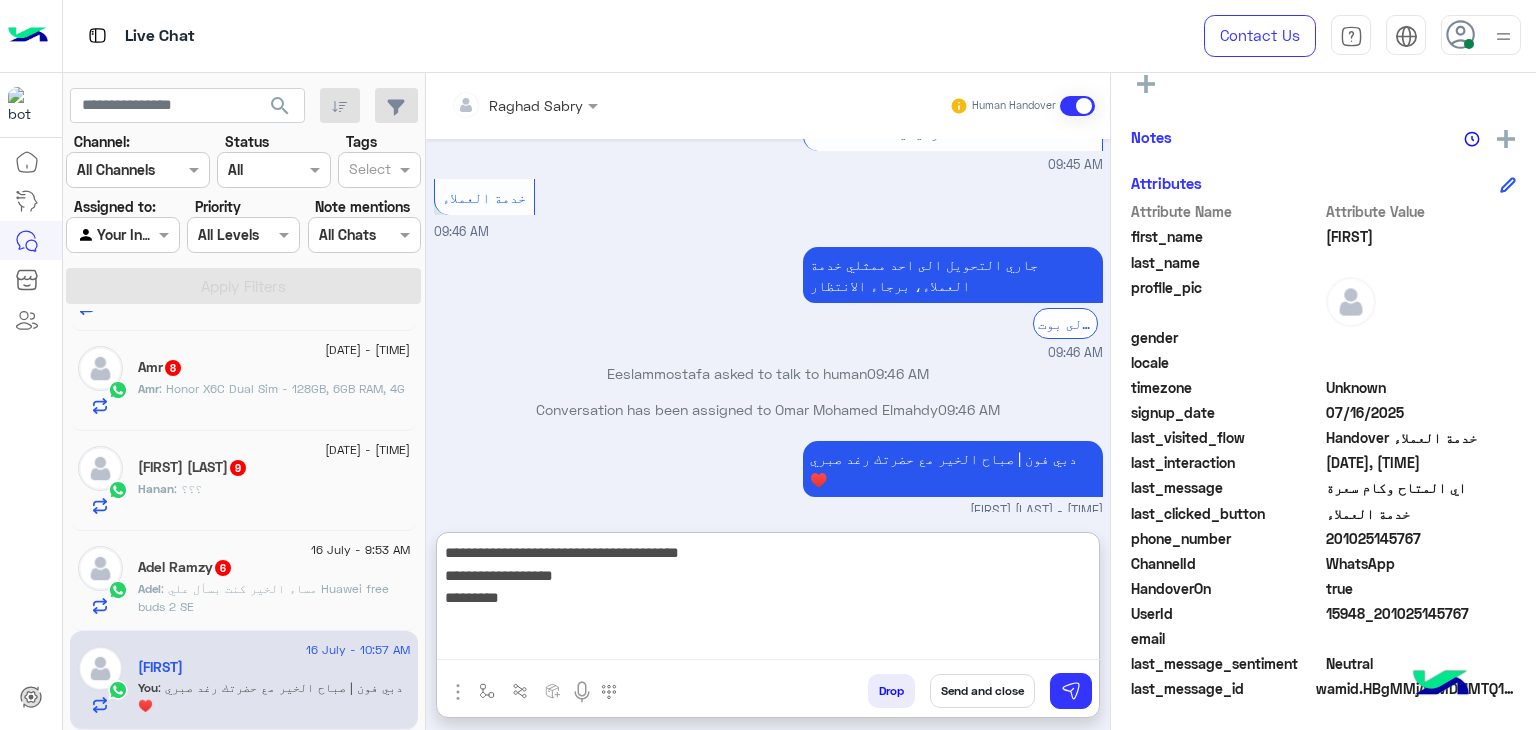 click on "**********" at bounding box center [768, 600] 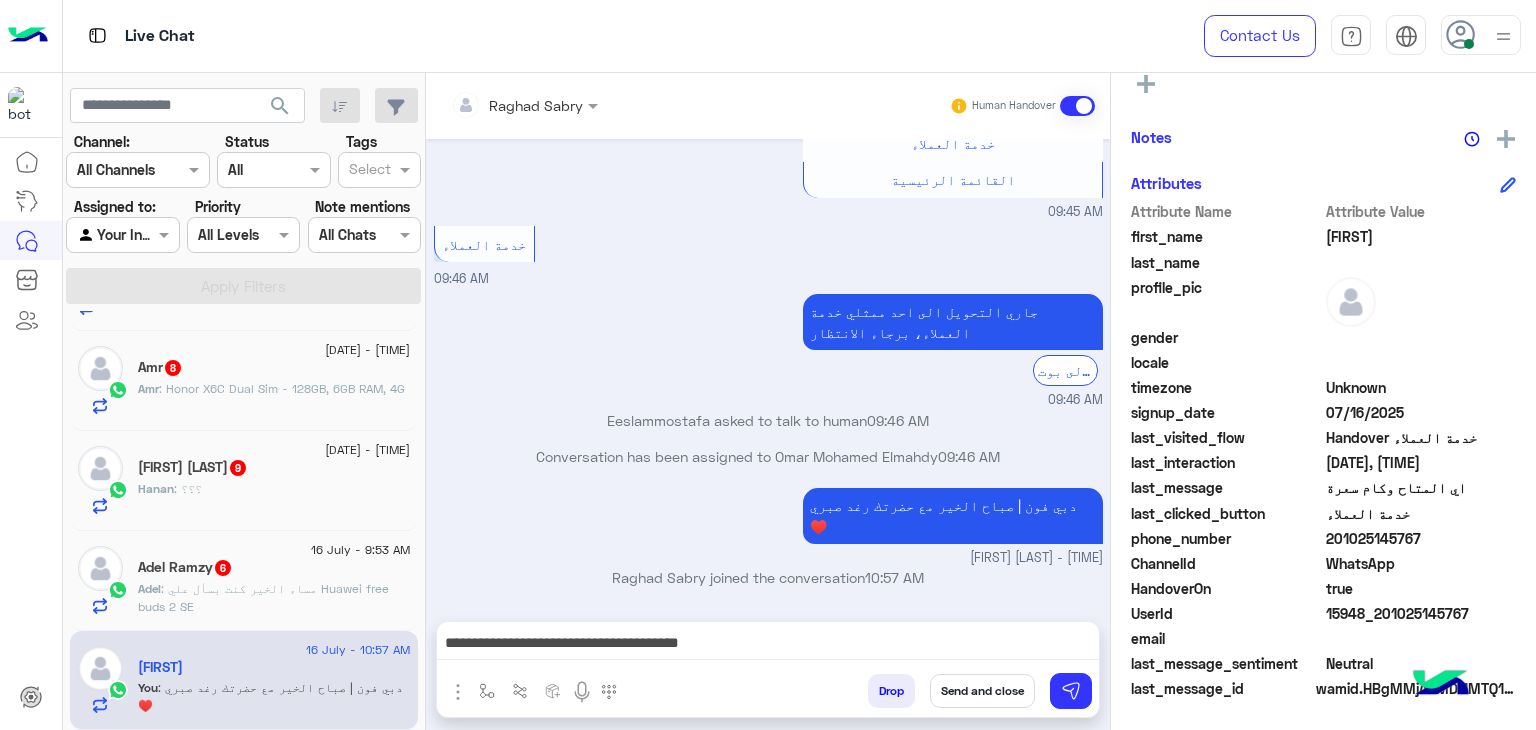 scroll, scrollTop: 2033, scrollLeft: 0, axis: vertical 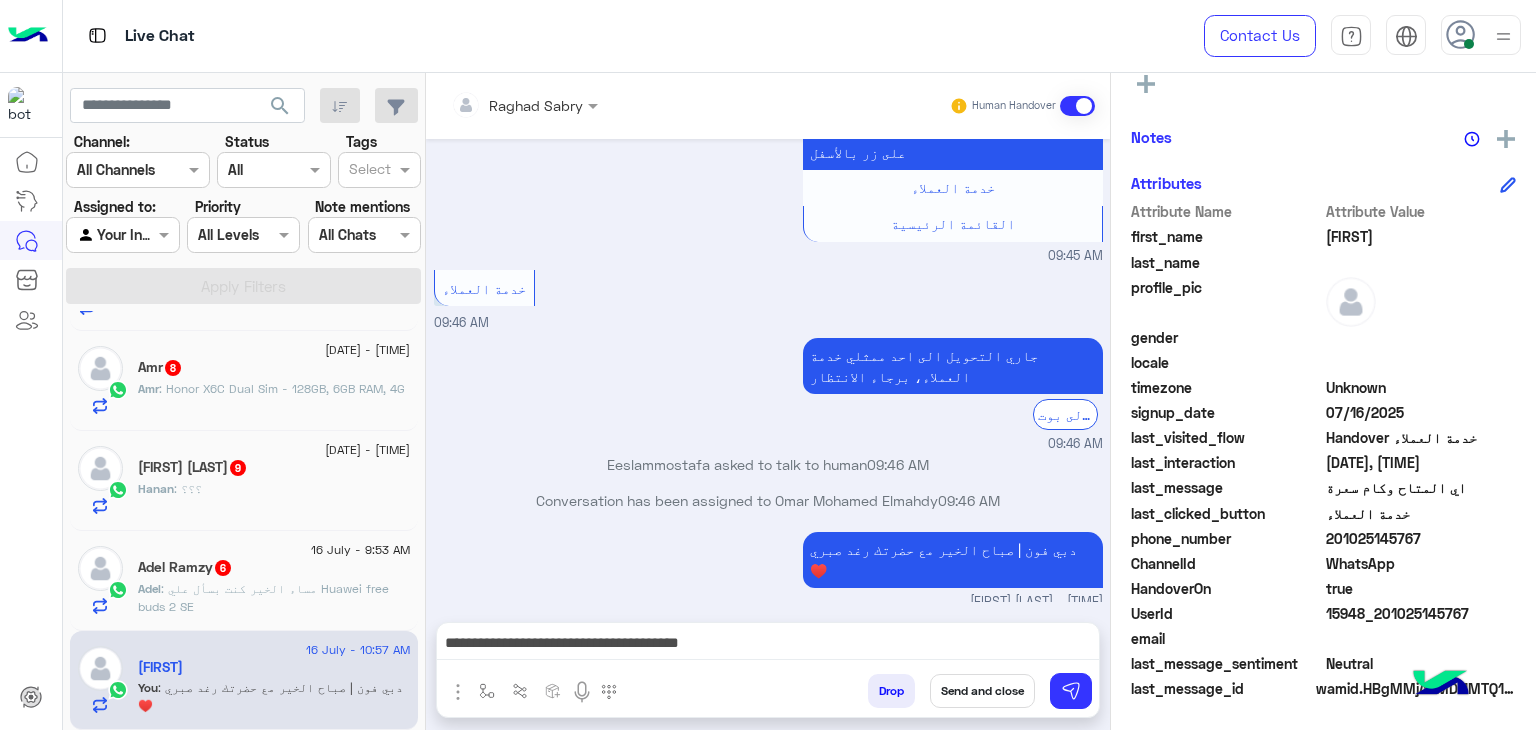 click on "**********" at bounding box center [768, 645] 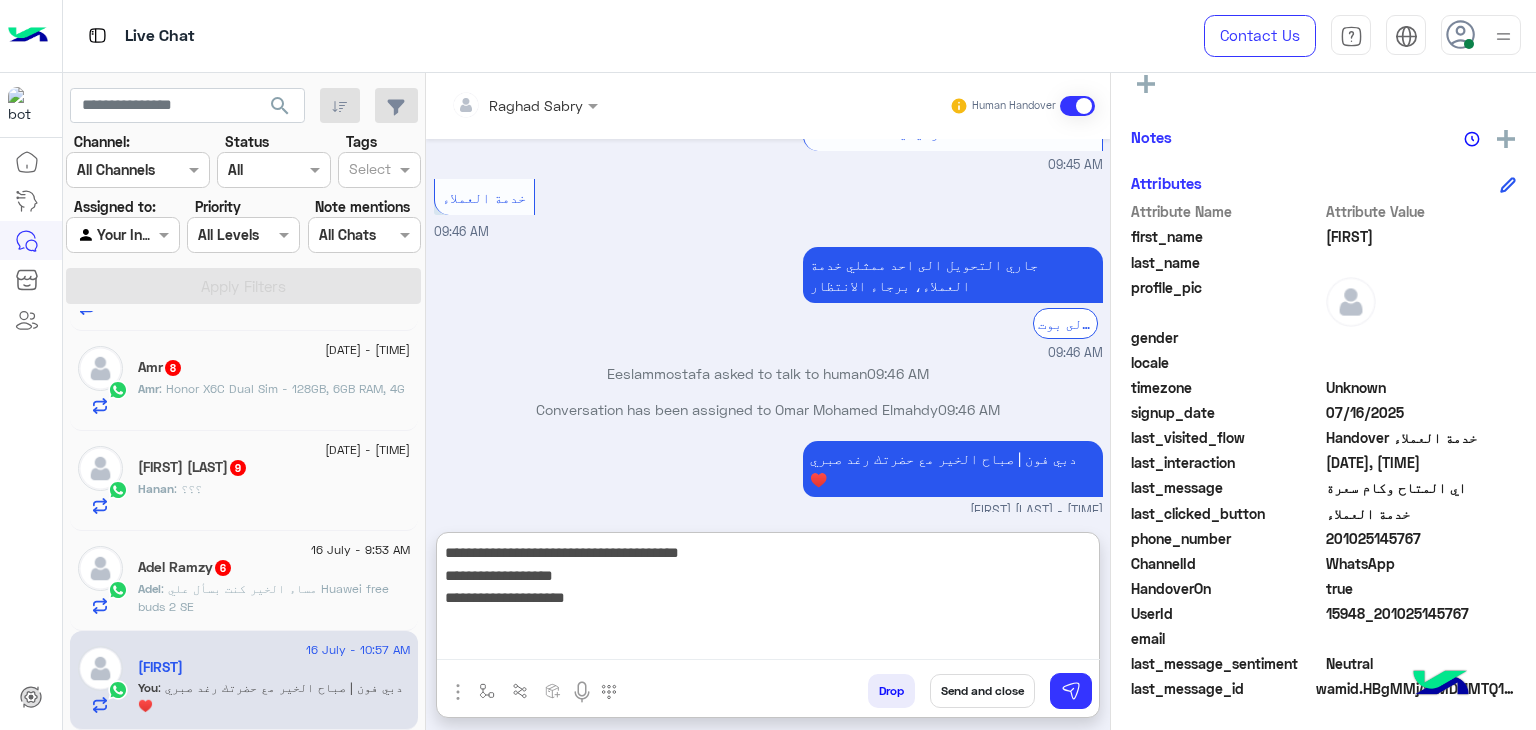 scroll, scrollTop: 2124, scrollLeft: 0, axis: vertical 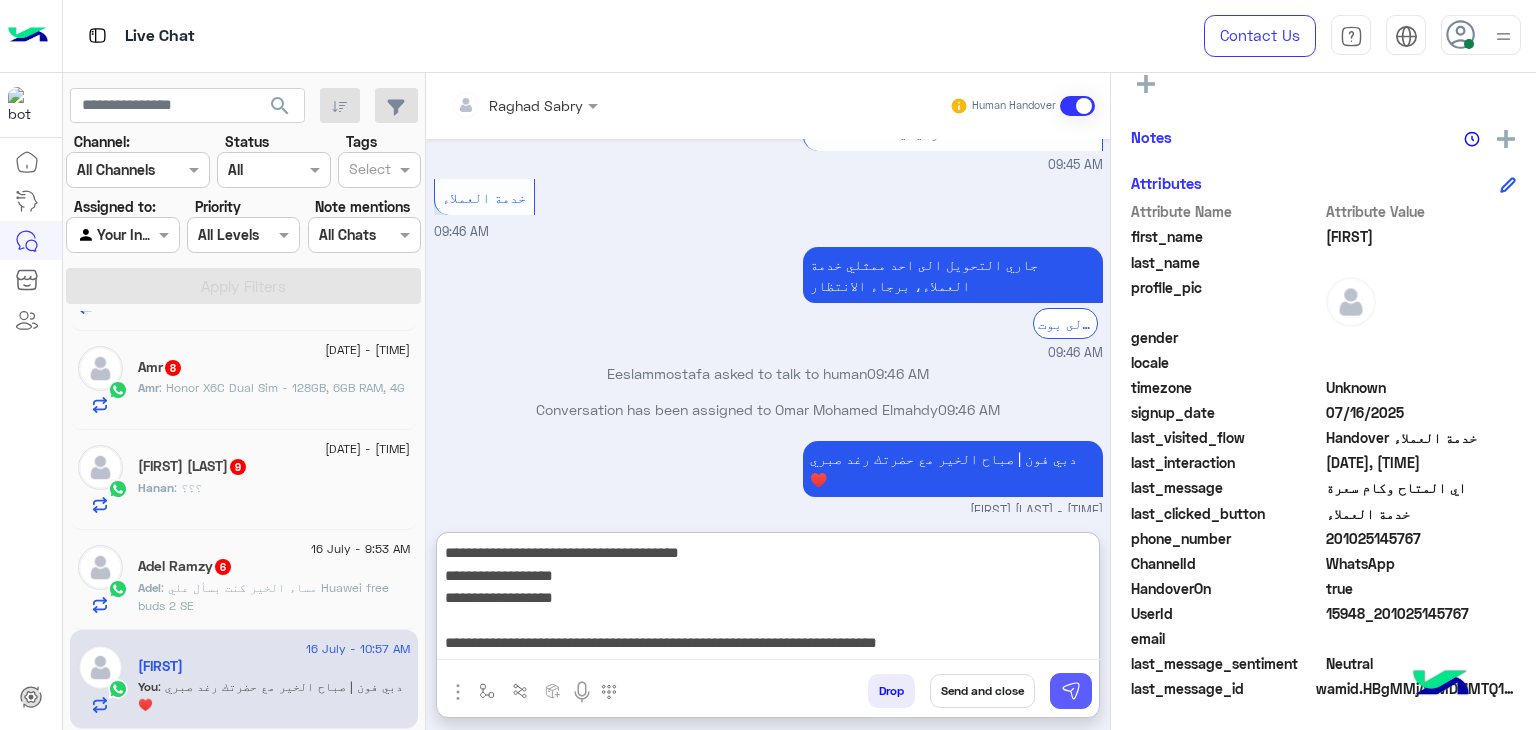 type on "**********" 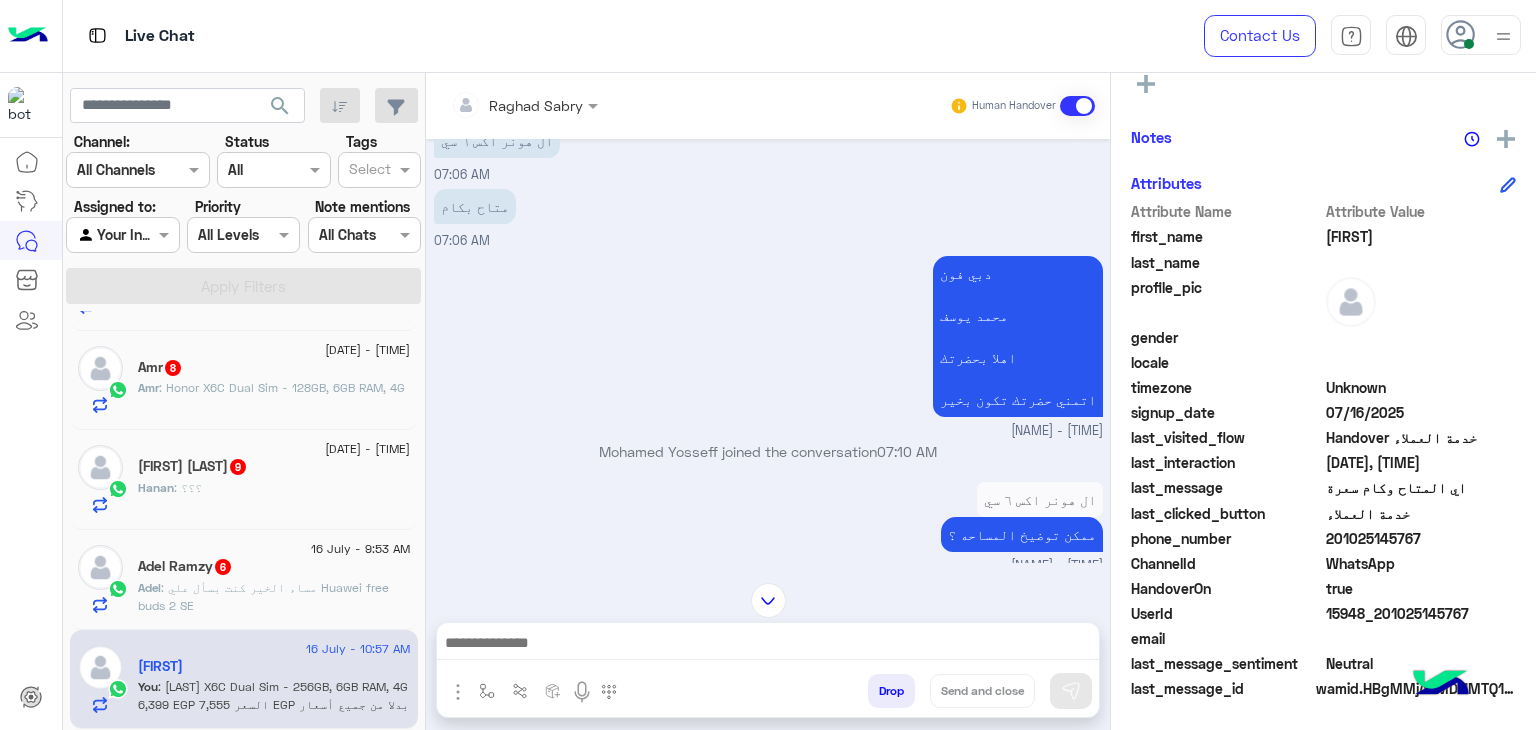 scroll, scrollTop: 602, scrollLeft: 0, axis: vertical 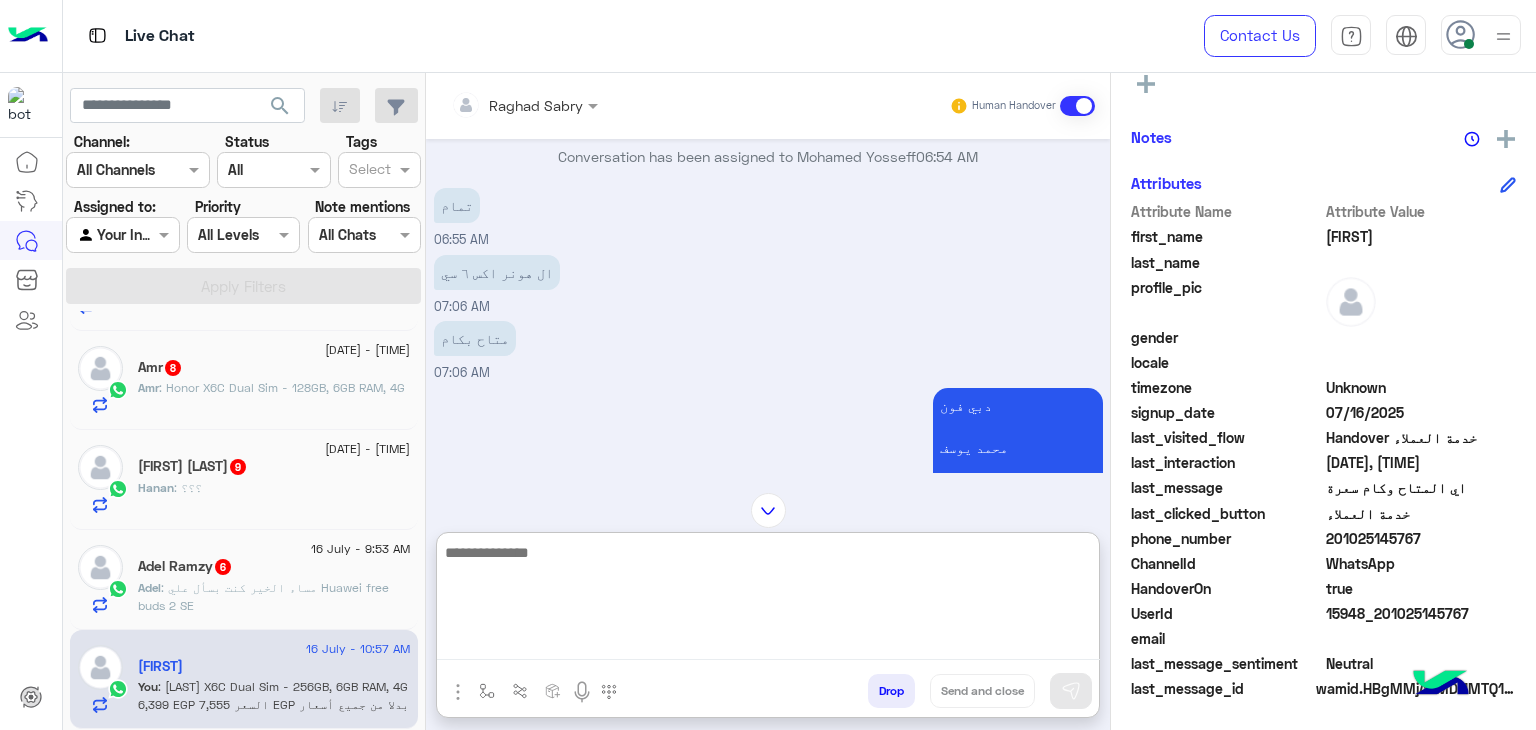 paste on "**********" 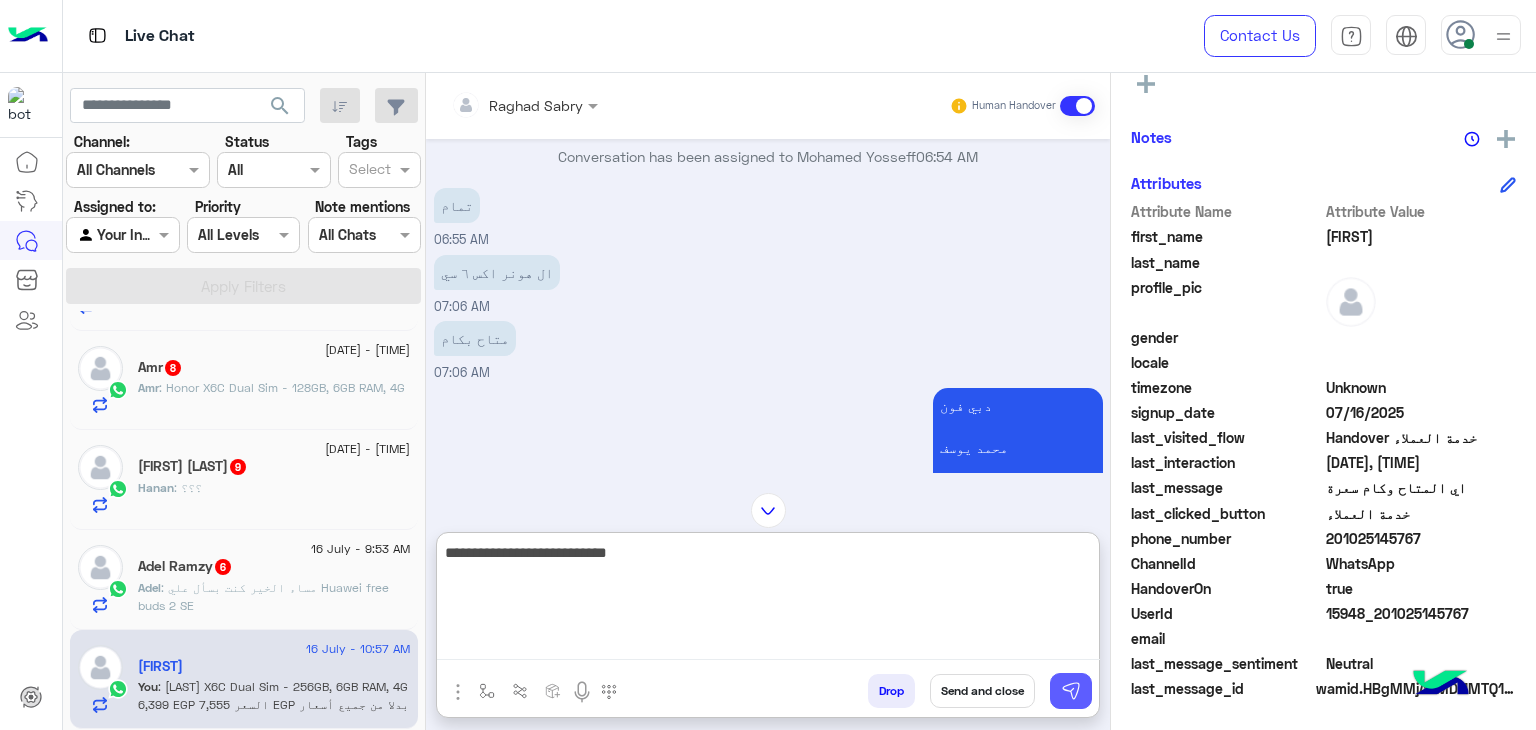 type on "**********" 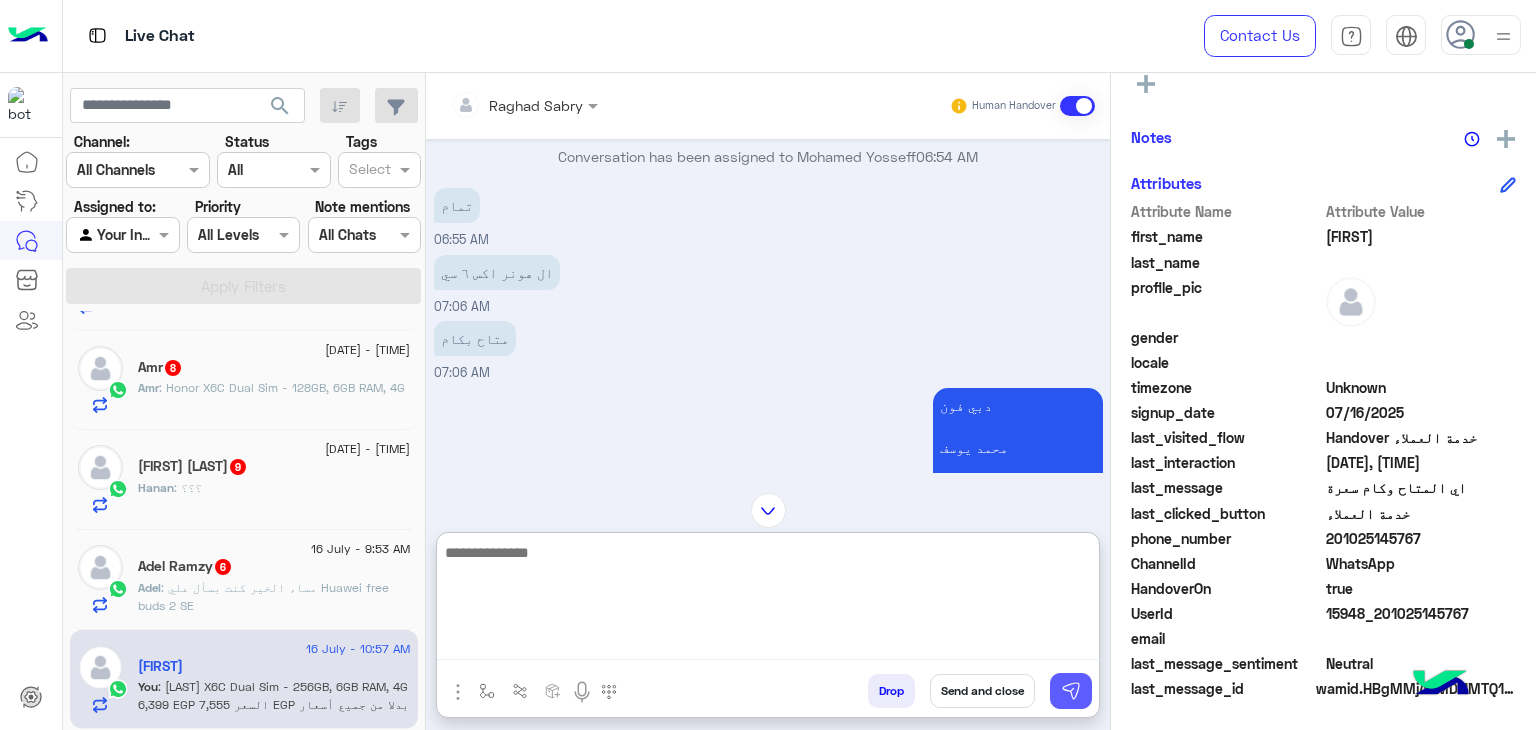 scroll, scrollTop: 2266, scrollLeft: 0, axis: vertical 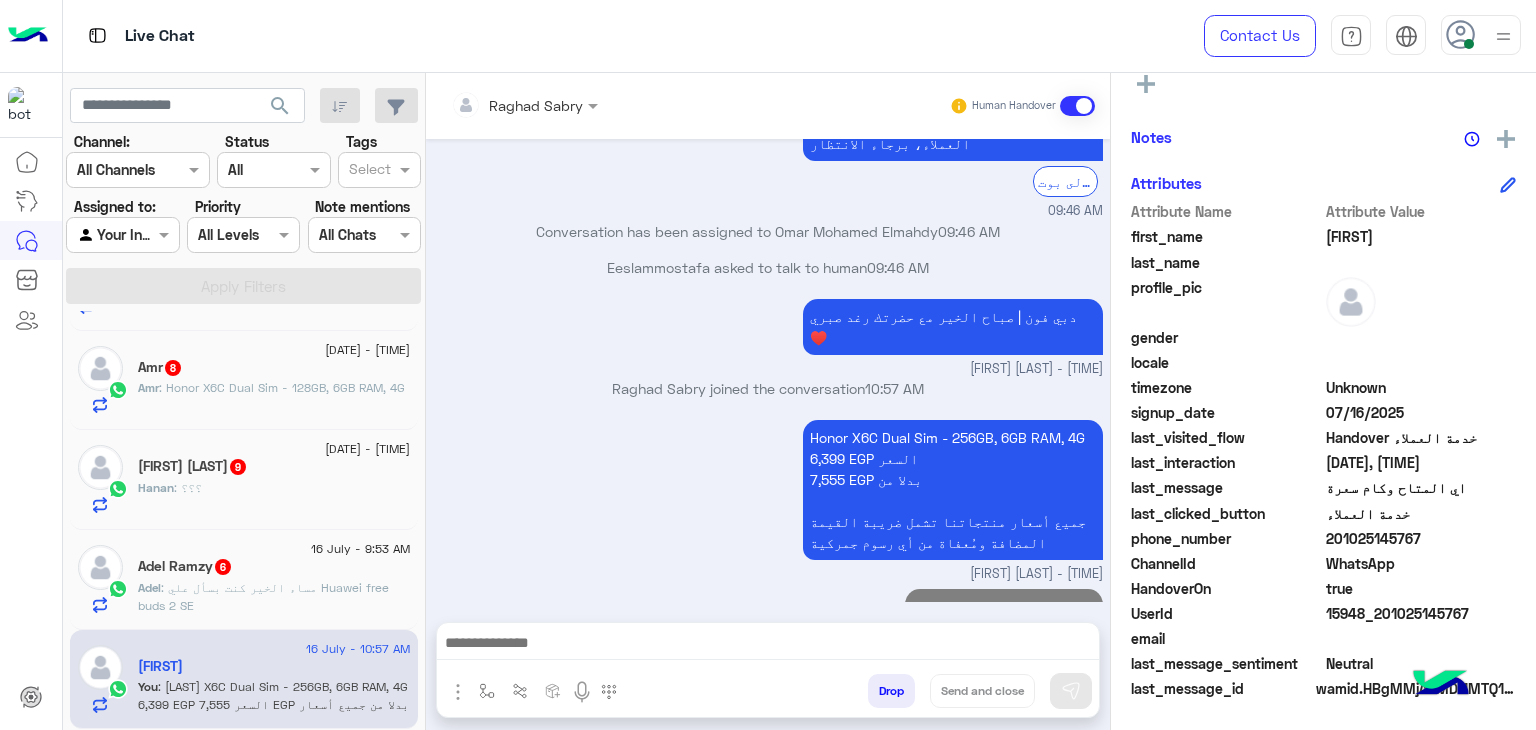 click on ": مساء الخير
كنت بسأل علي
Huawei free buds 2 SE" 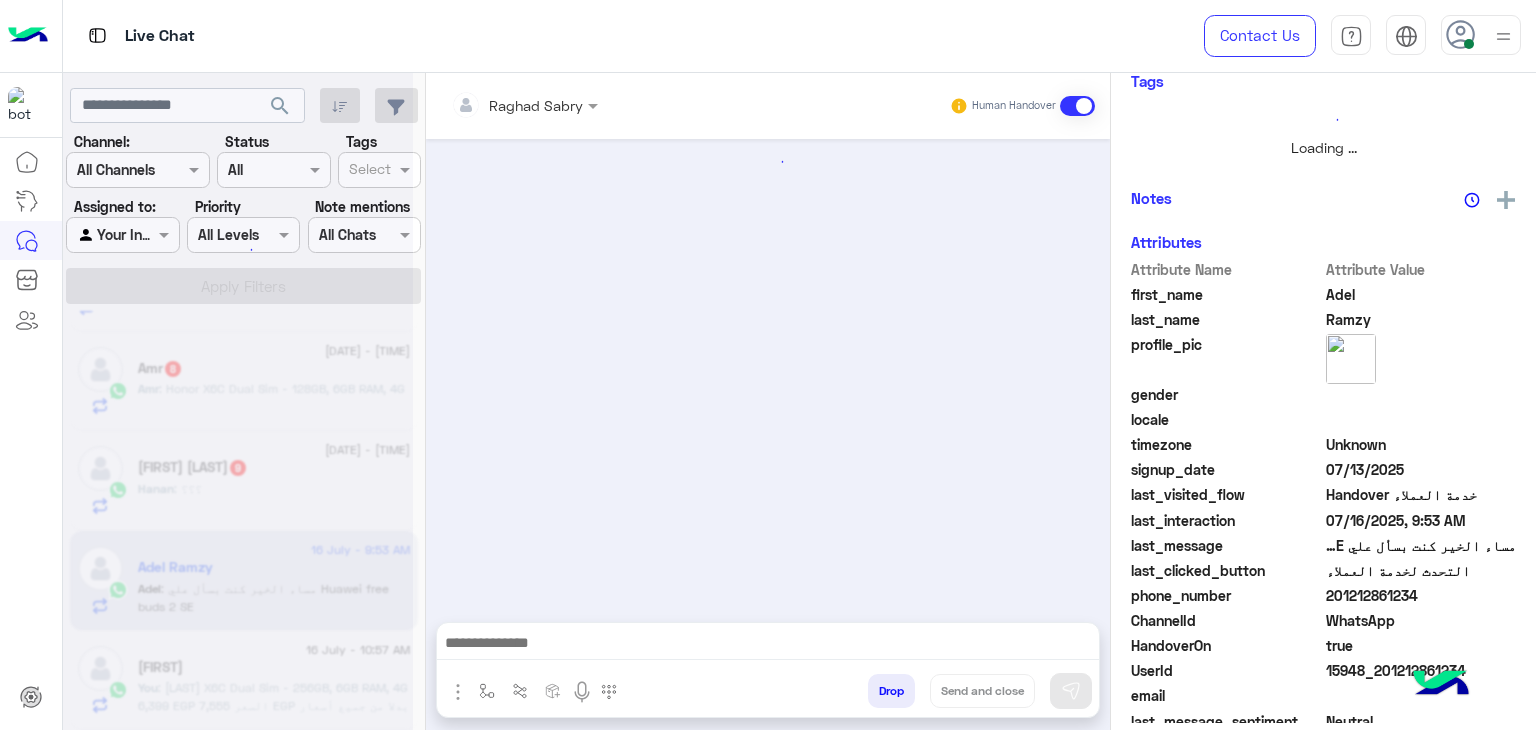 scroll, scrollTop: 429, scrollLeft: 0, axis: vertical 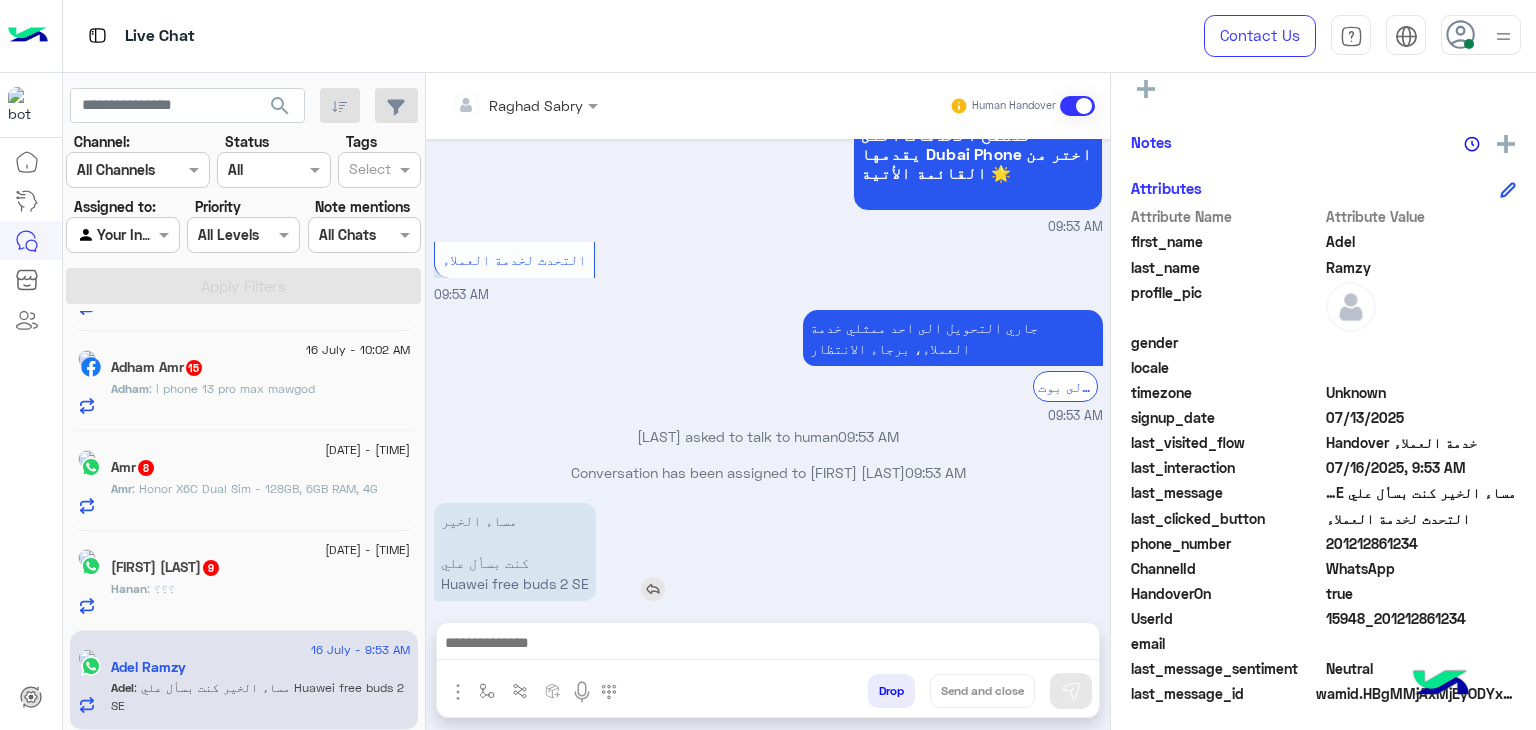 click on "مساء الخير  كنت بسأل علي  Huawei free buds 2 SE" at bounding box center [515, 552] 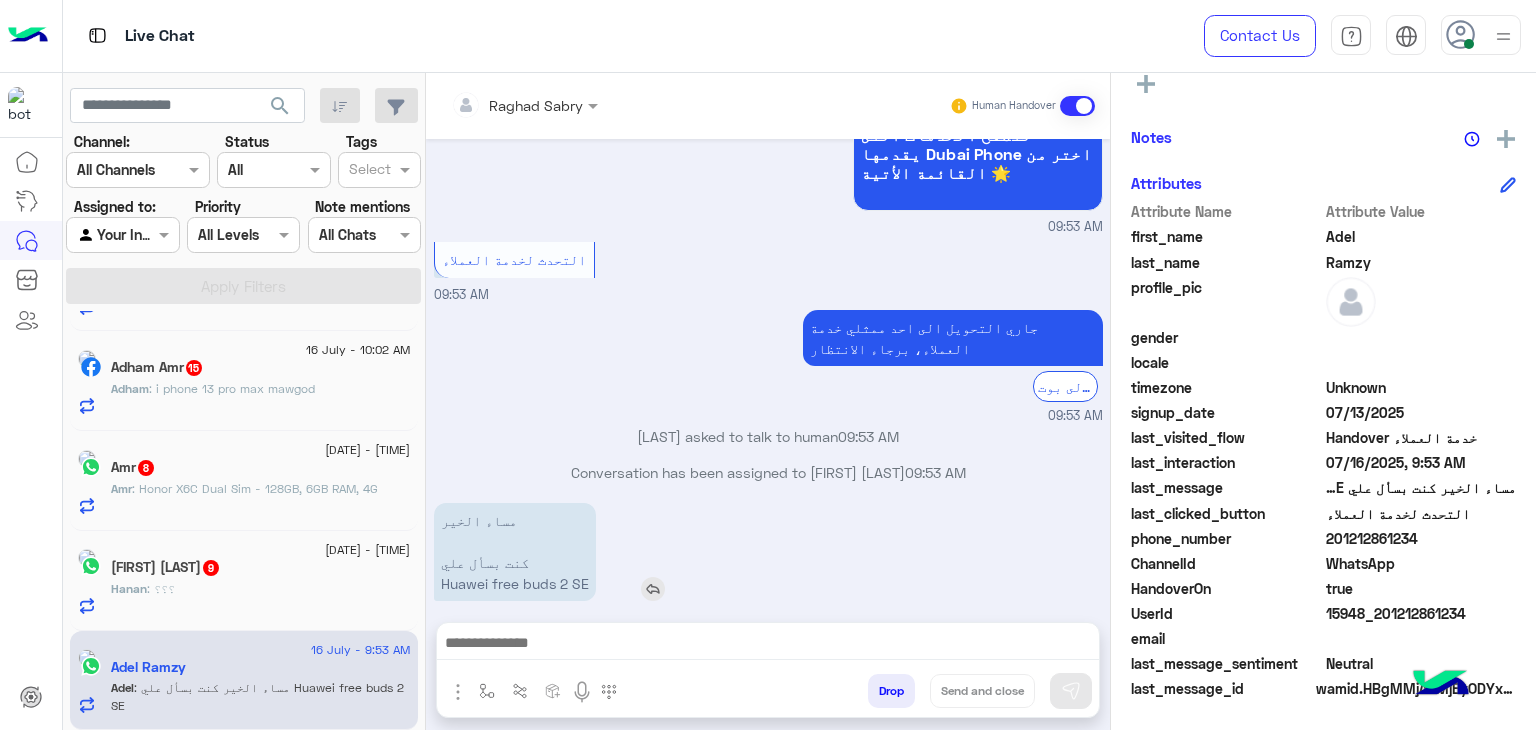 click on "مساء الخير  كنت بسأل علي  Huawei free buds 2 SE" at bounding box center [515, 552] 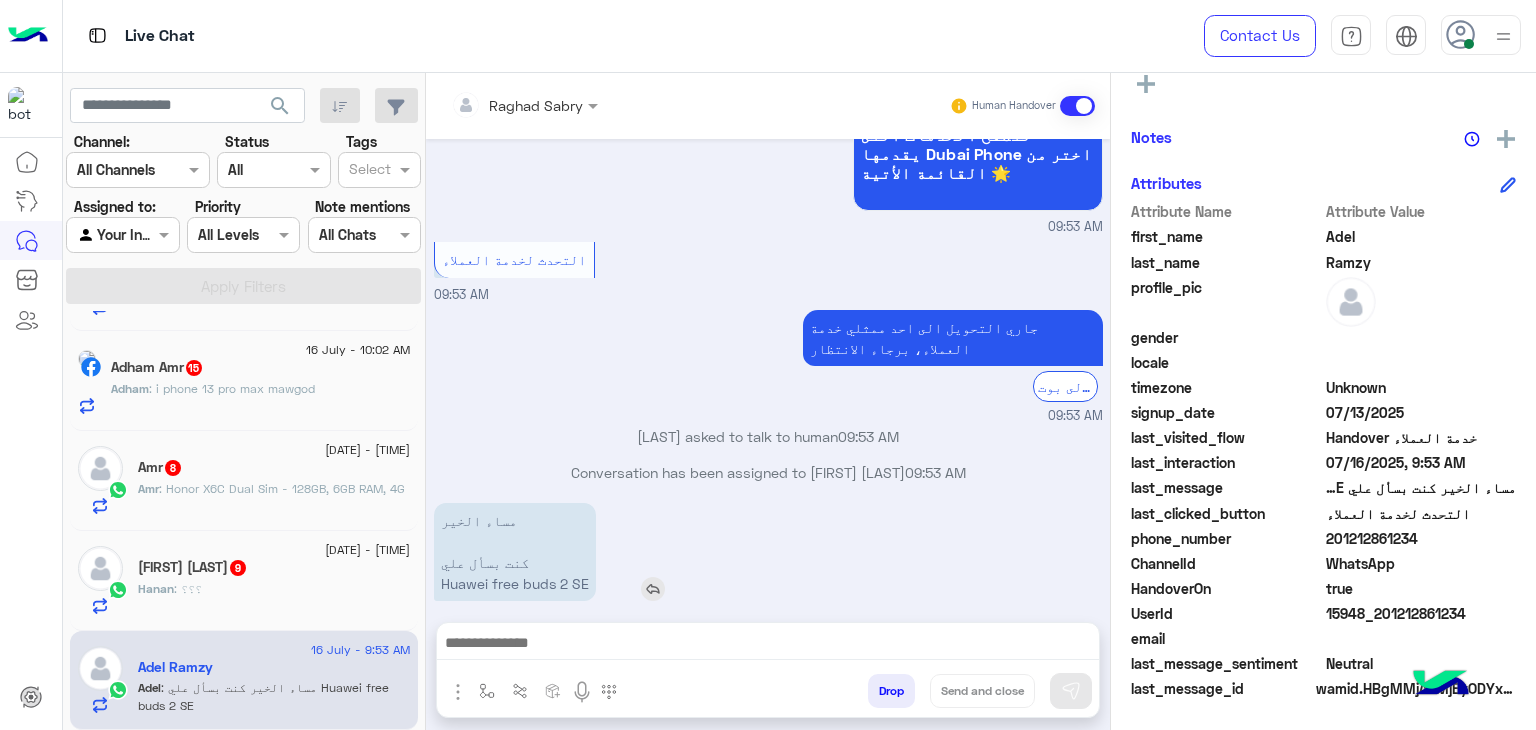 click on "مساء الخير  كنت بسأل علي  Huawei free buds 2 SE" at bounding box center [515, 552] 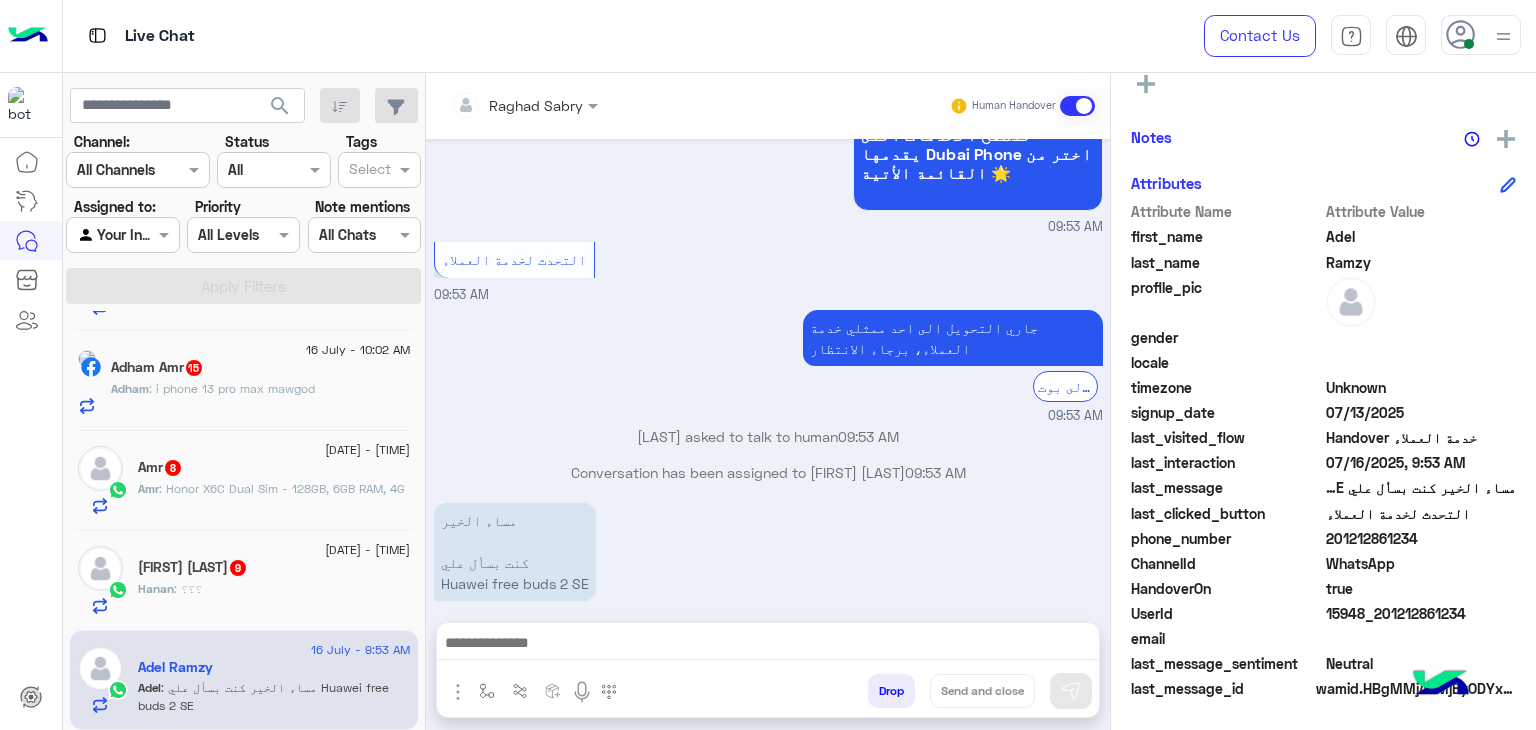 click at bounding box center [768, 645] 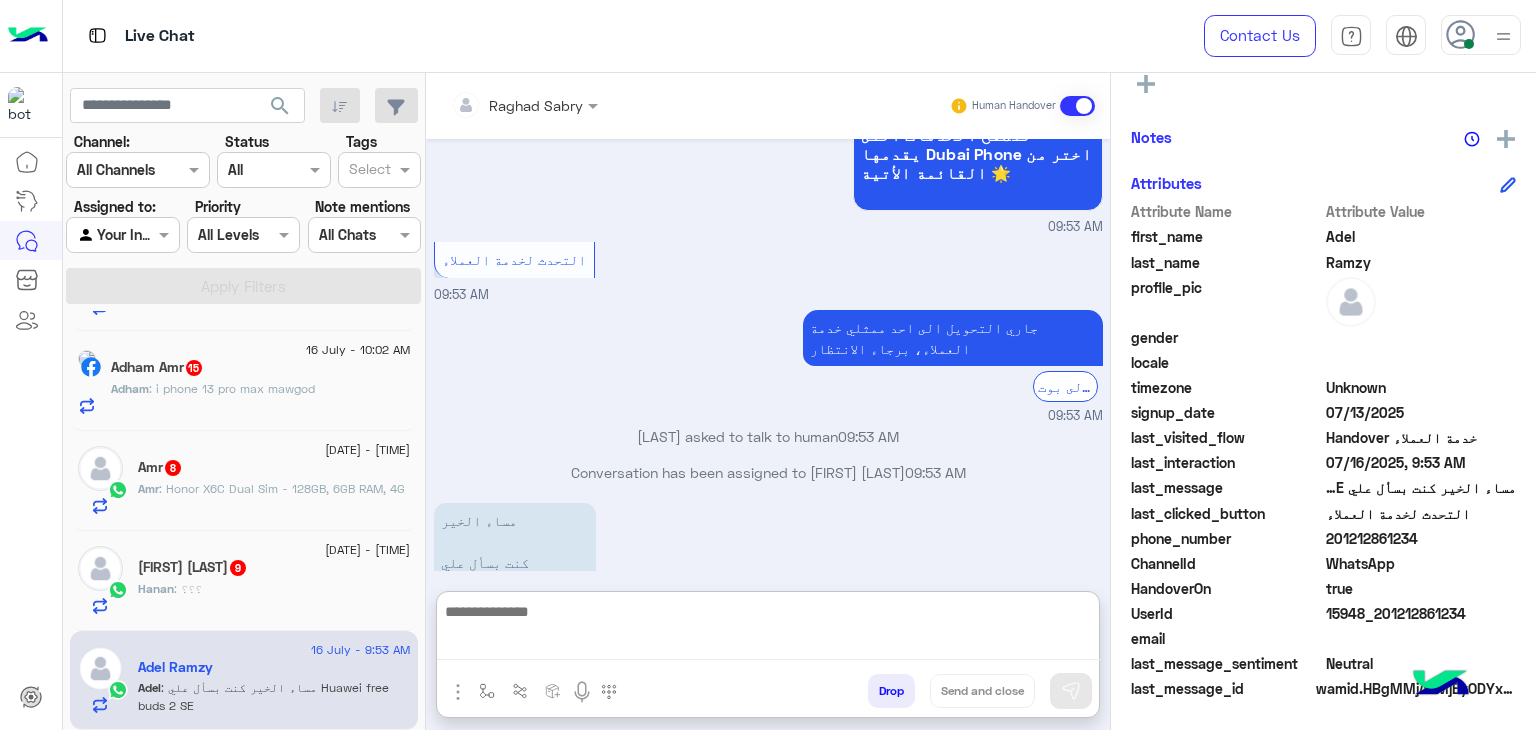 paste on "**********" 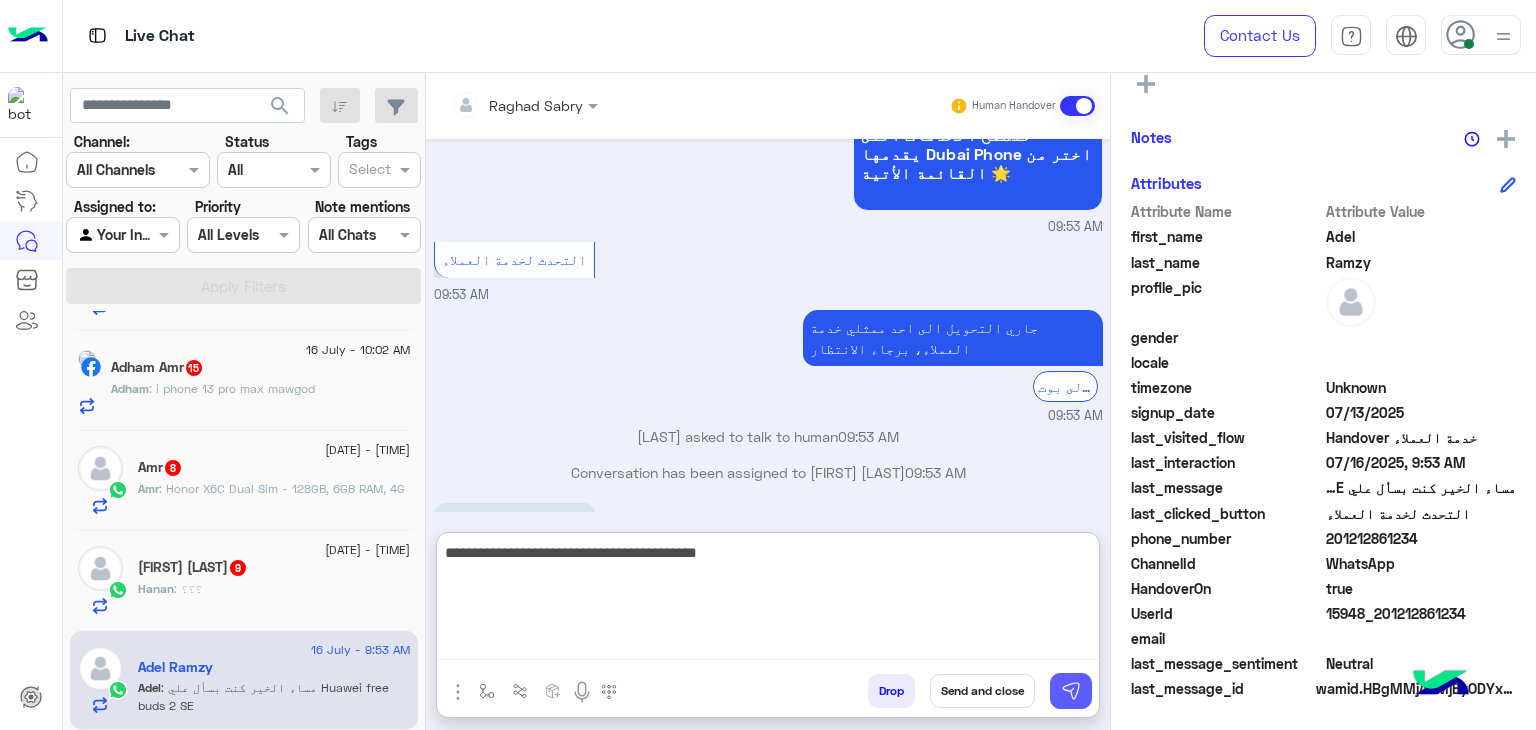 type on "**********" 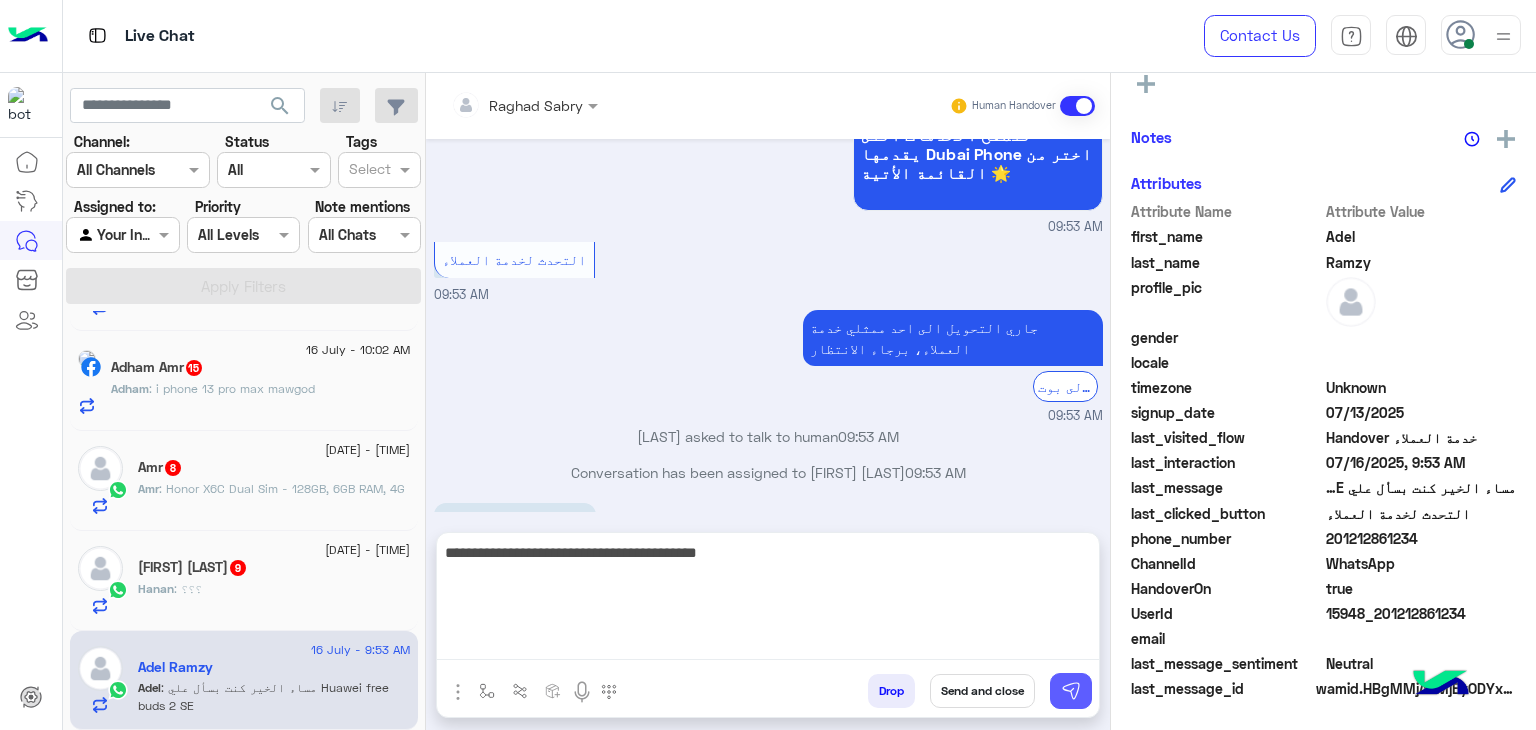 click at bounding box center [1071, 691] 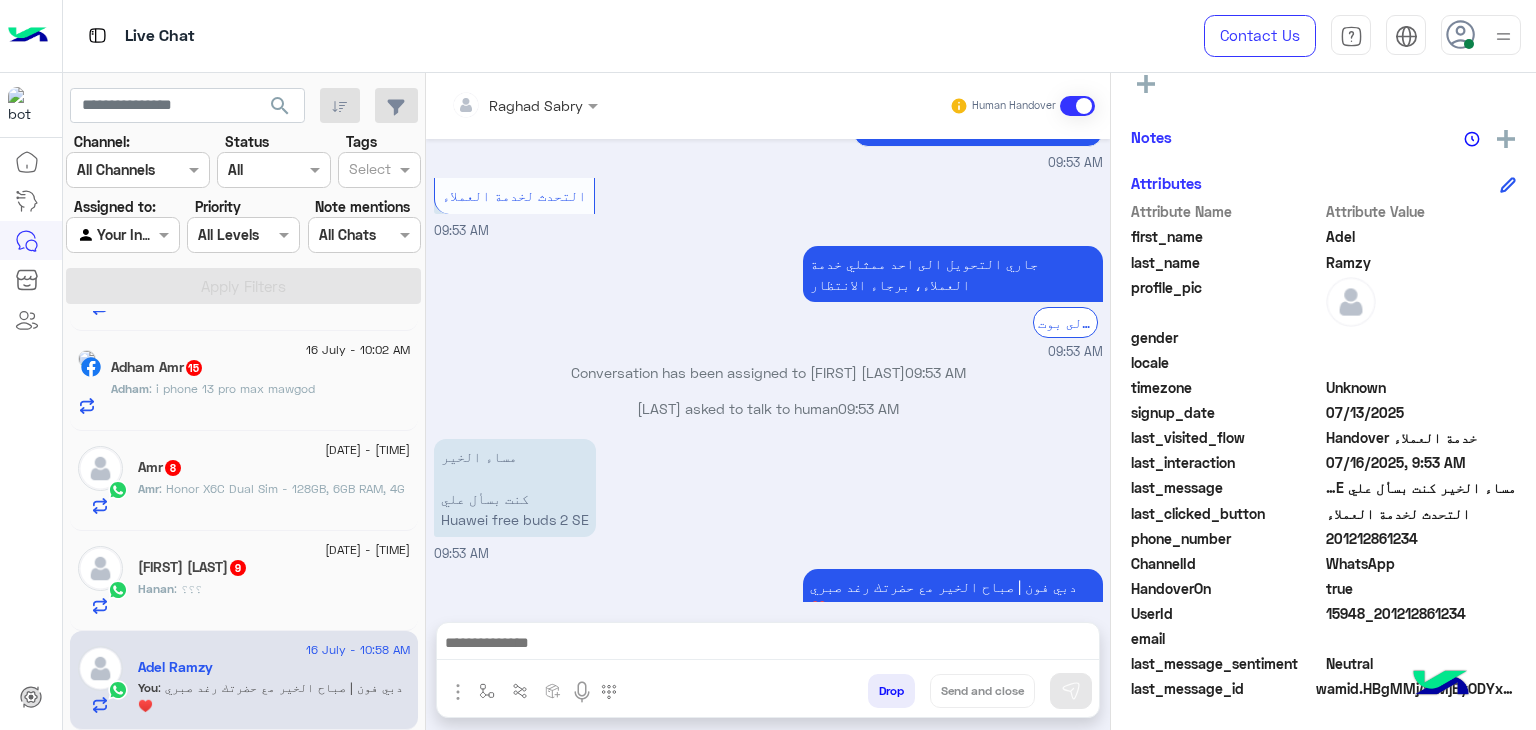 scroll, scrollTop: 1928, scrollLeft: 0, axis: vertical 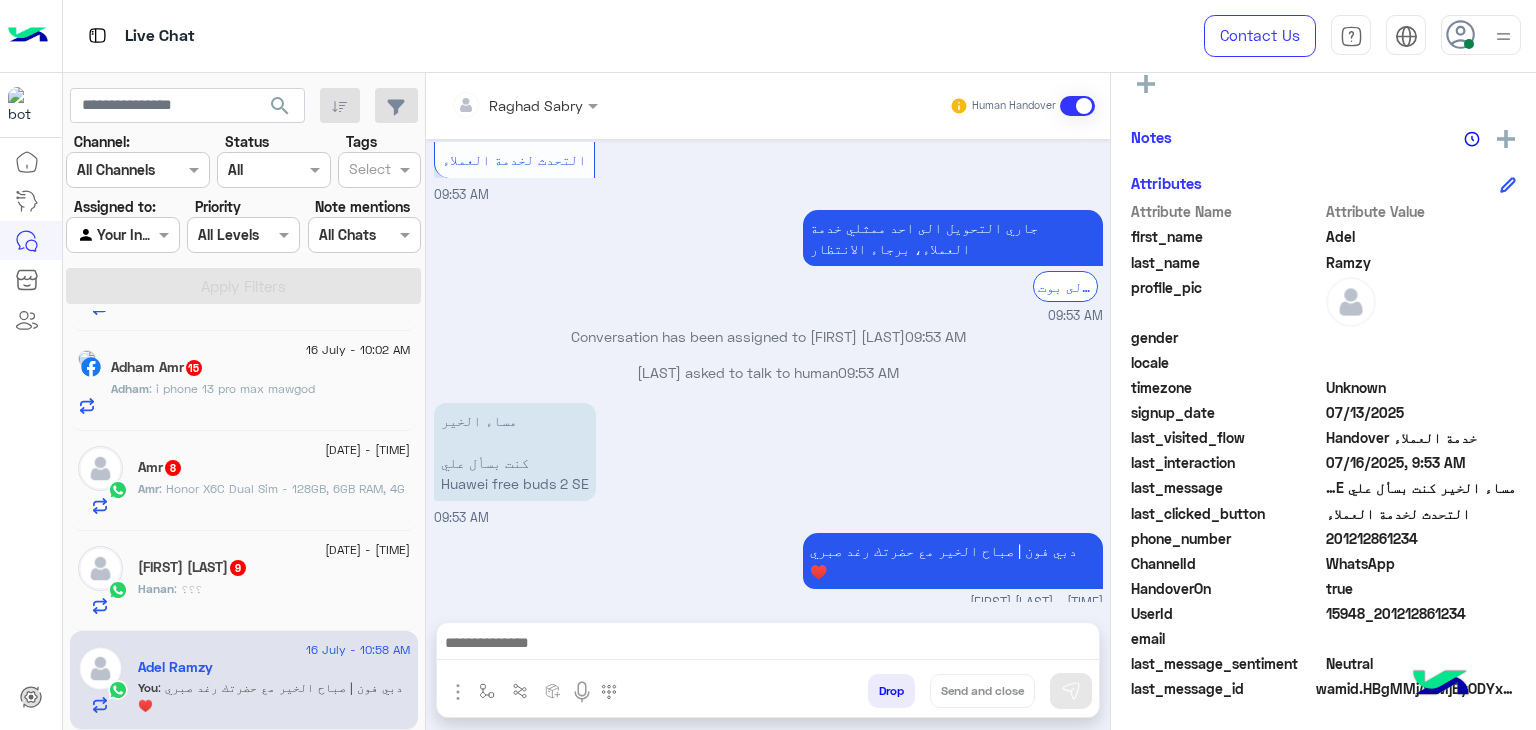 click at bounding box center (768, 645) 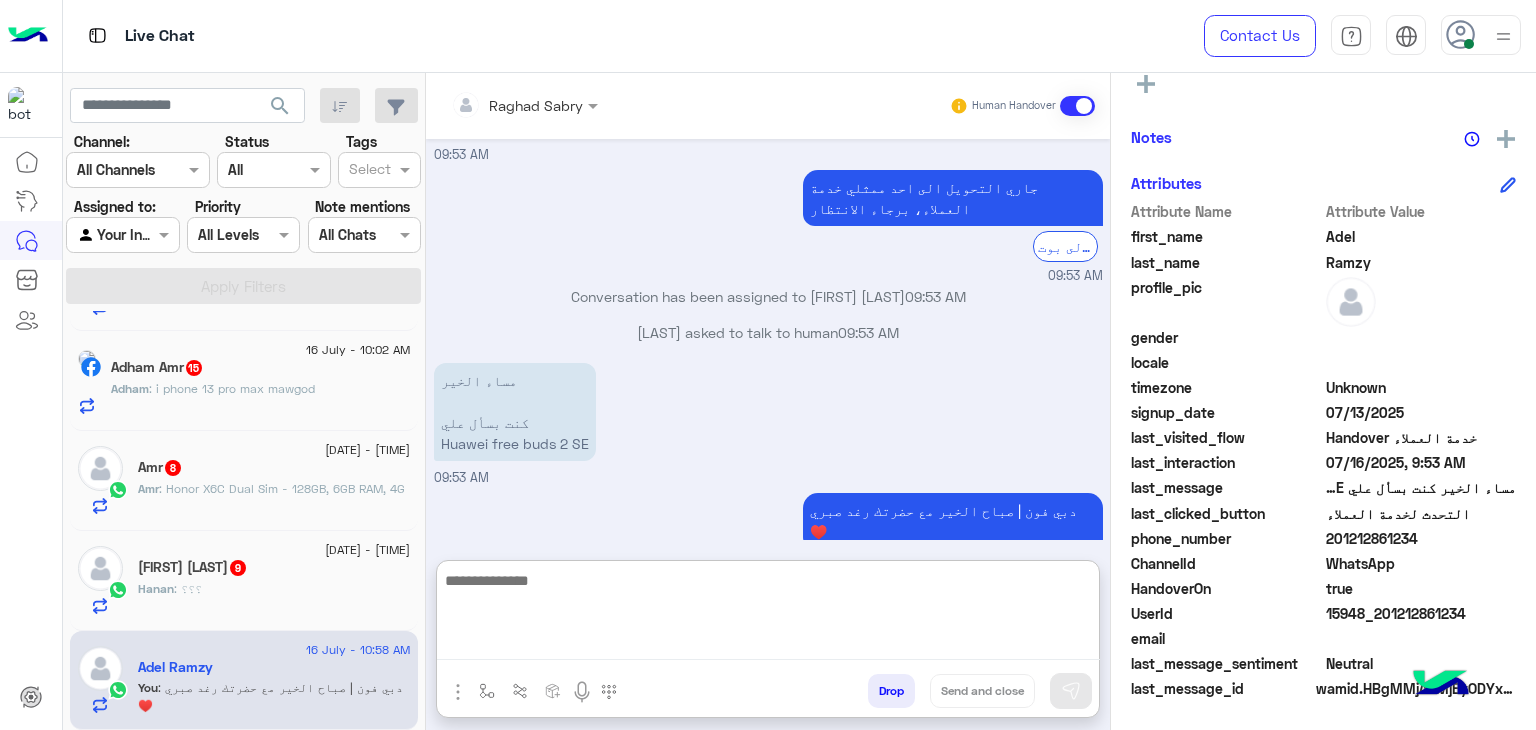 paste on "**********" 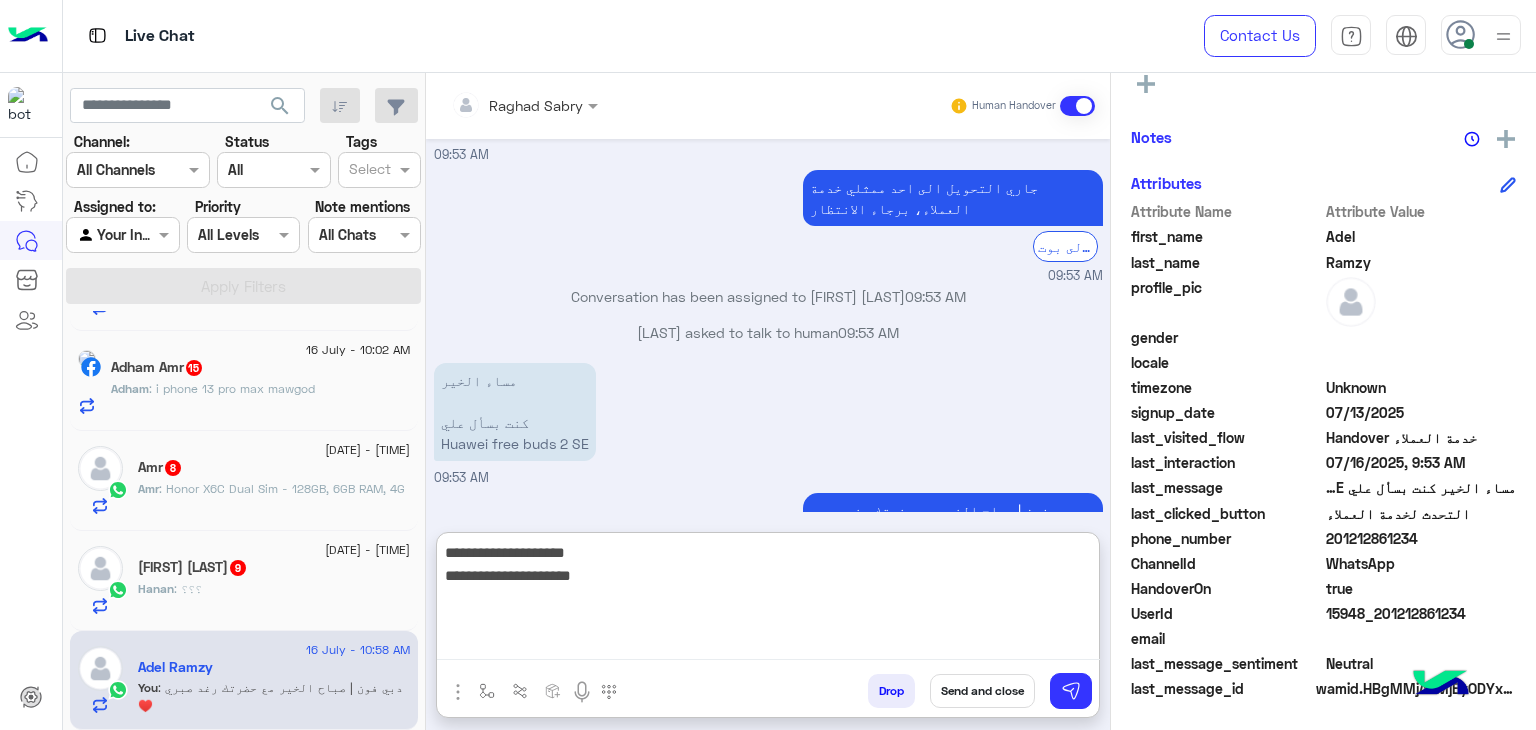 click on "**********" at bounding box center (768, 600) 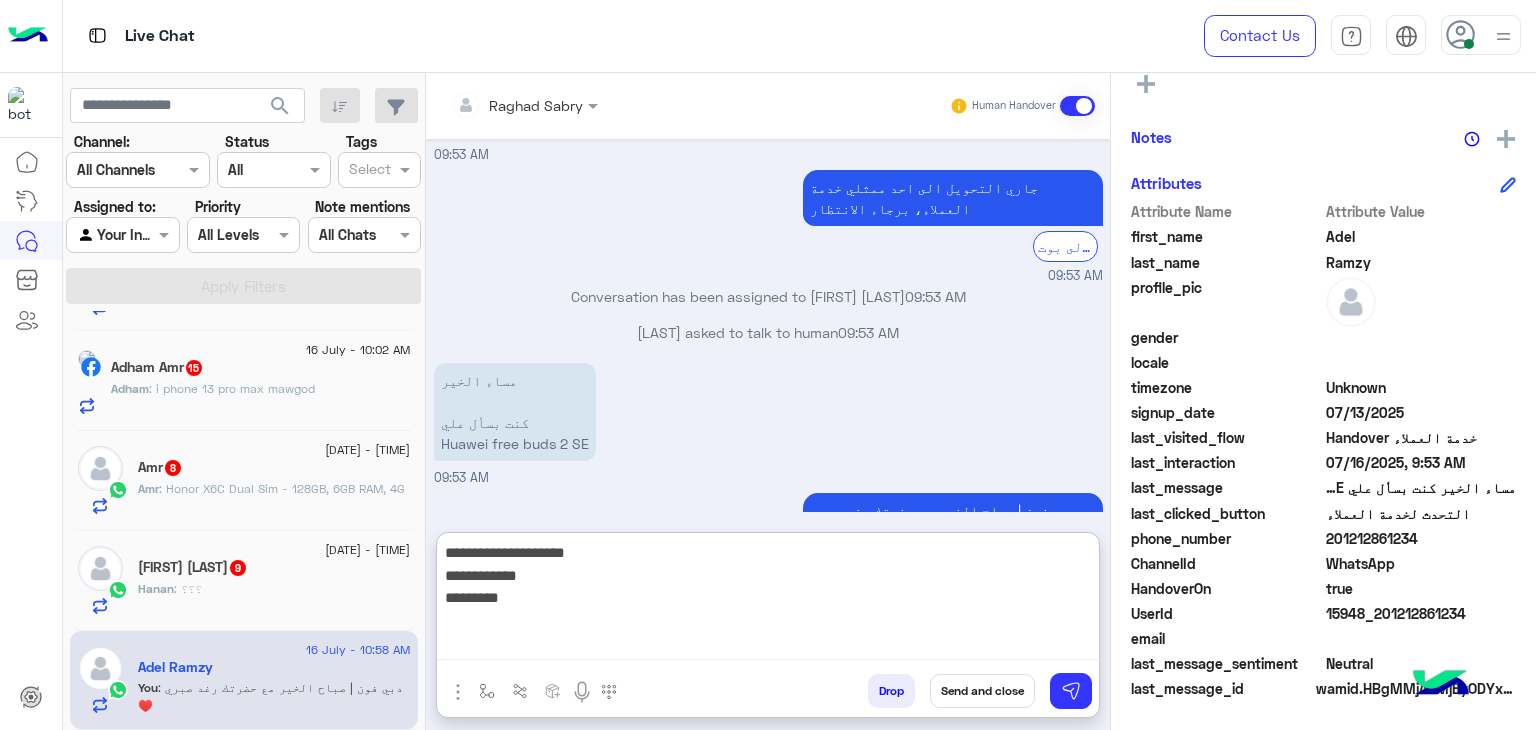 click on "**********" at bounding box center [768, 600] 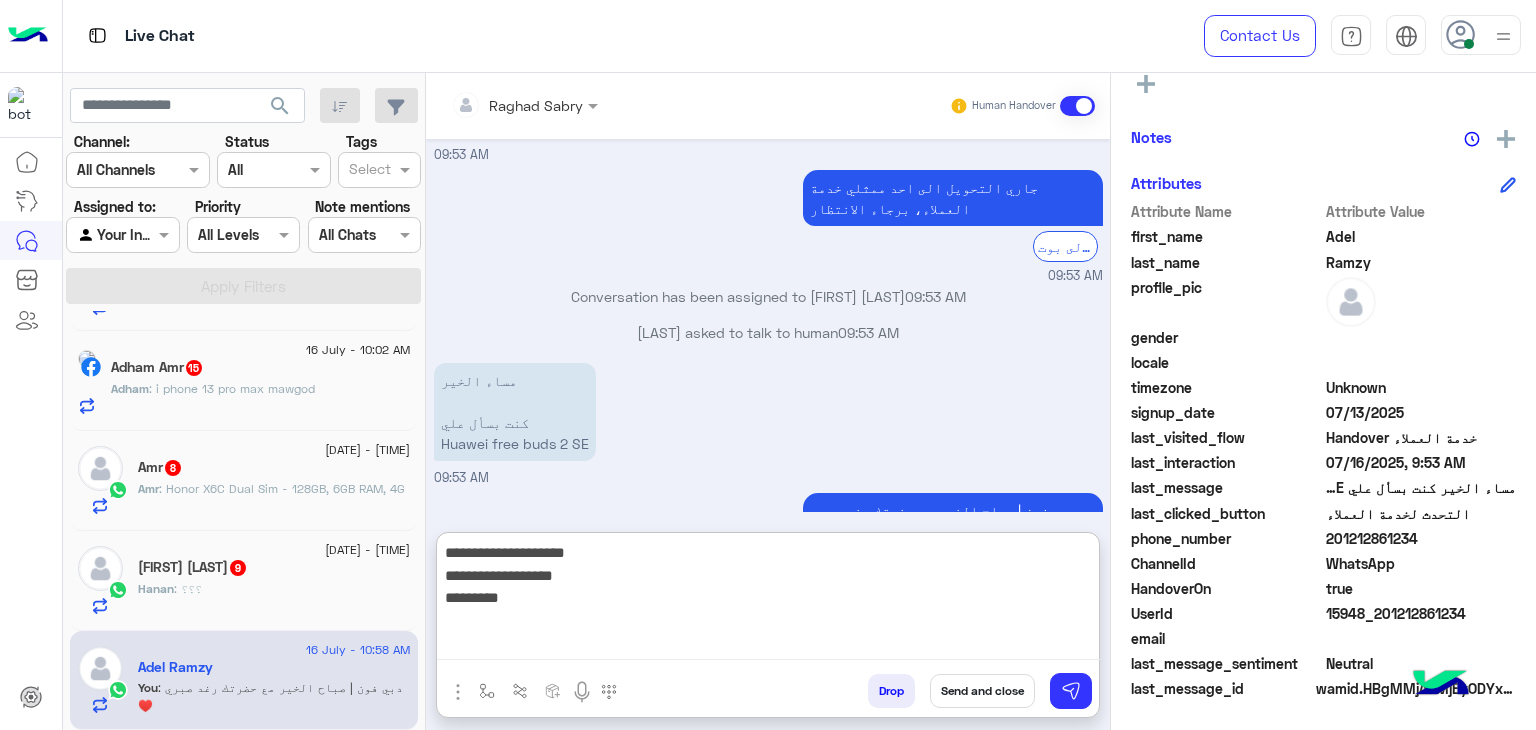 click on "**********" at bounding box center [768, 600] 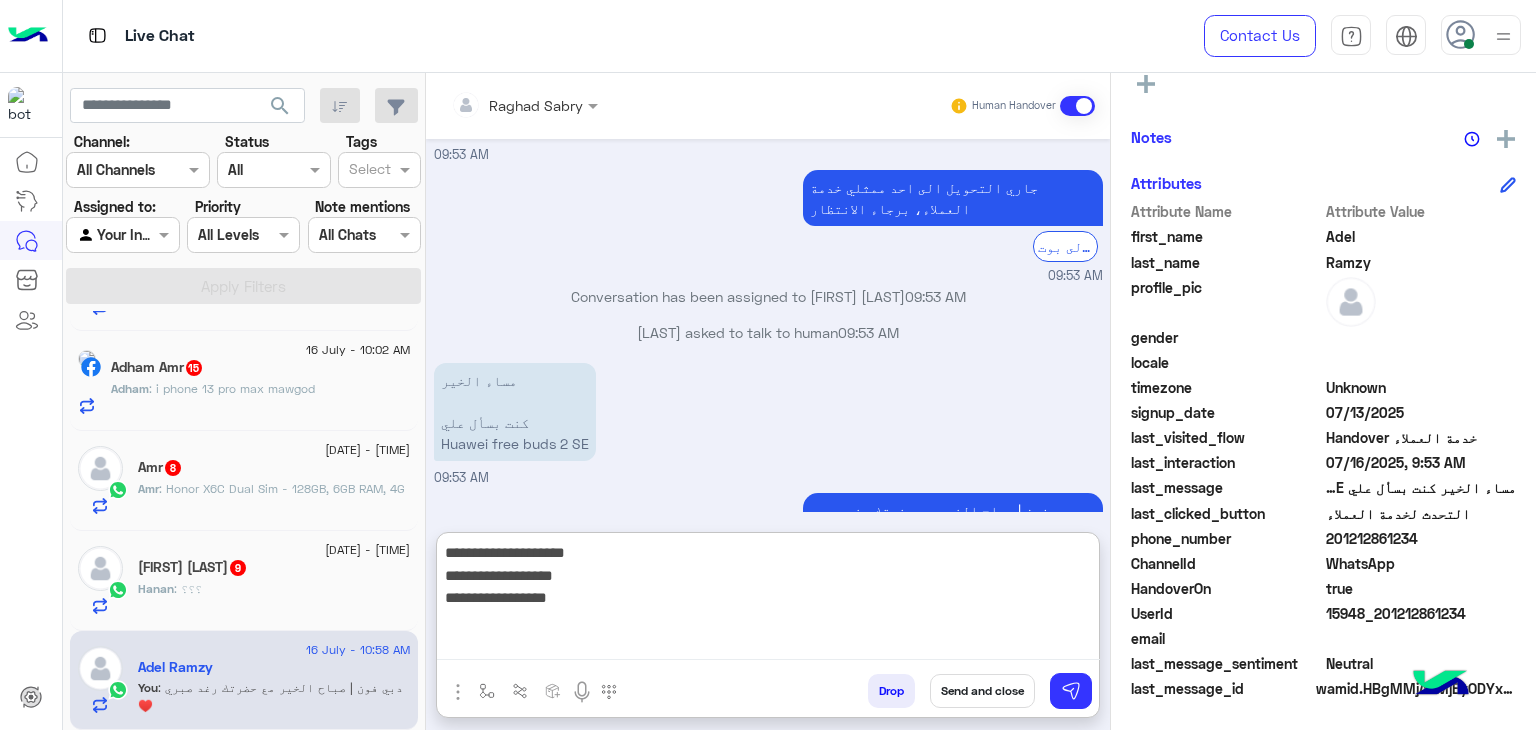 type on "**********" 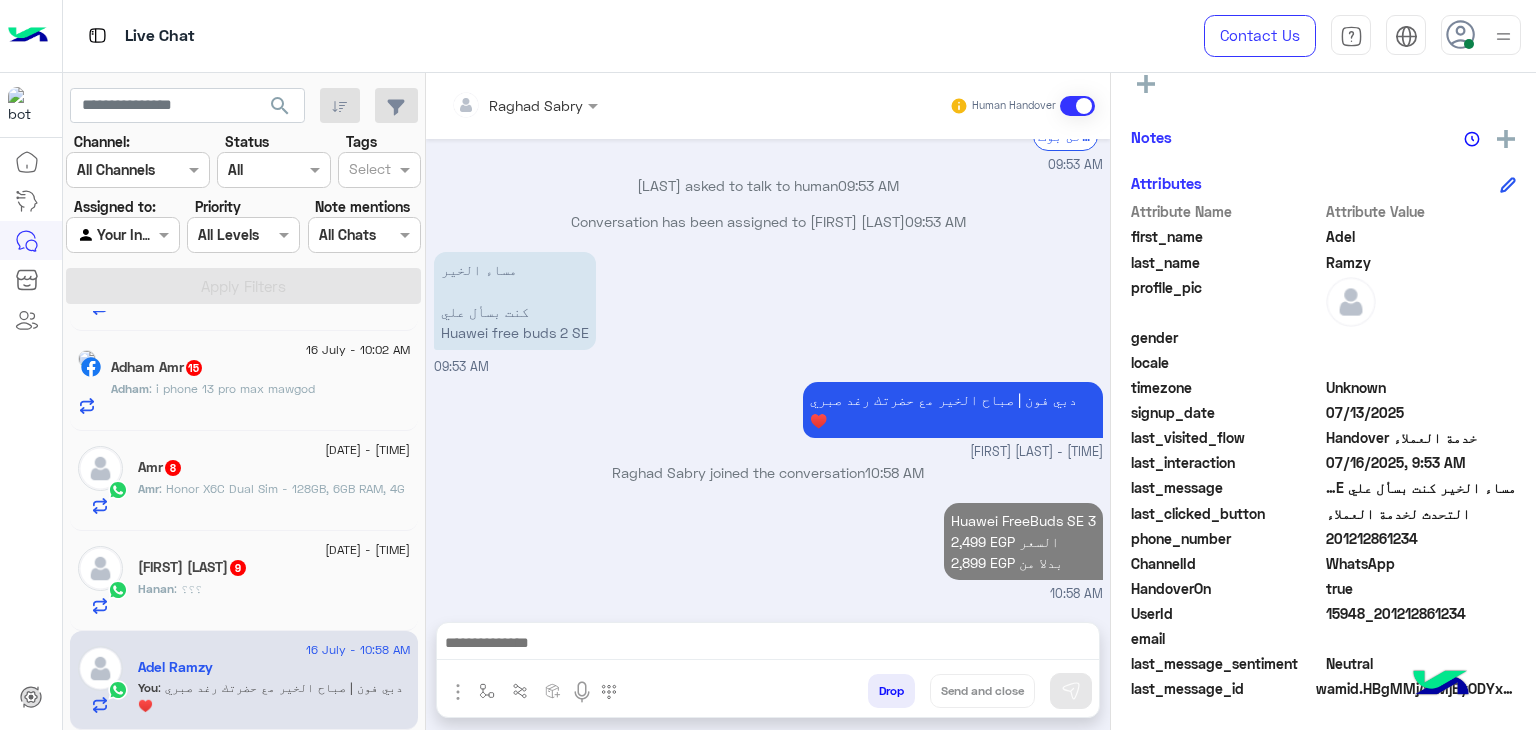 scroll, scrollTop: 2034, scrollLeft: 0, axis: vertical 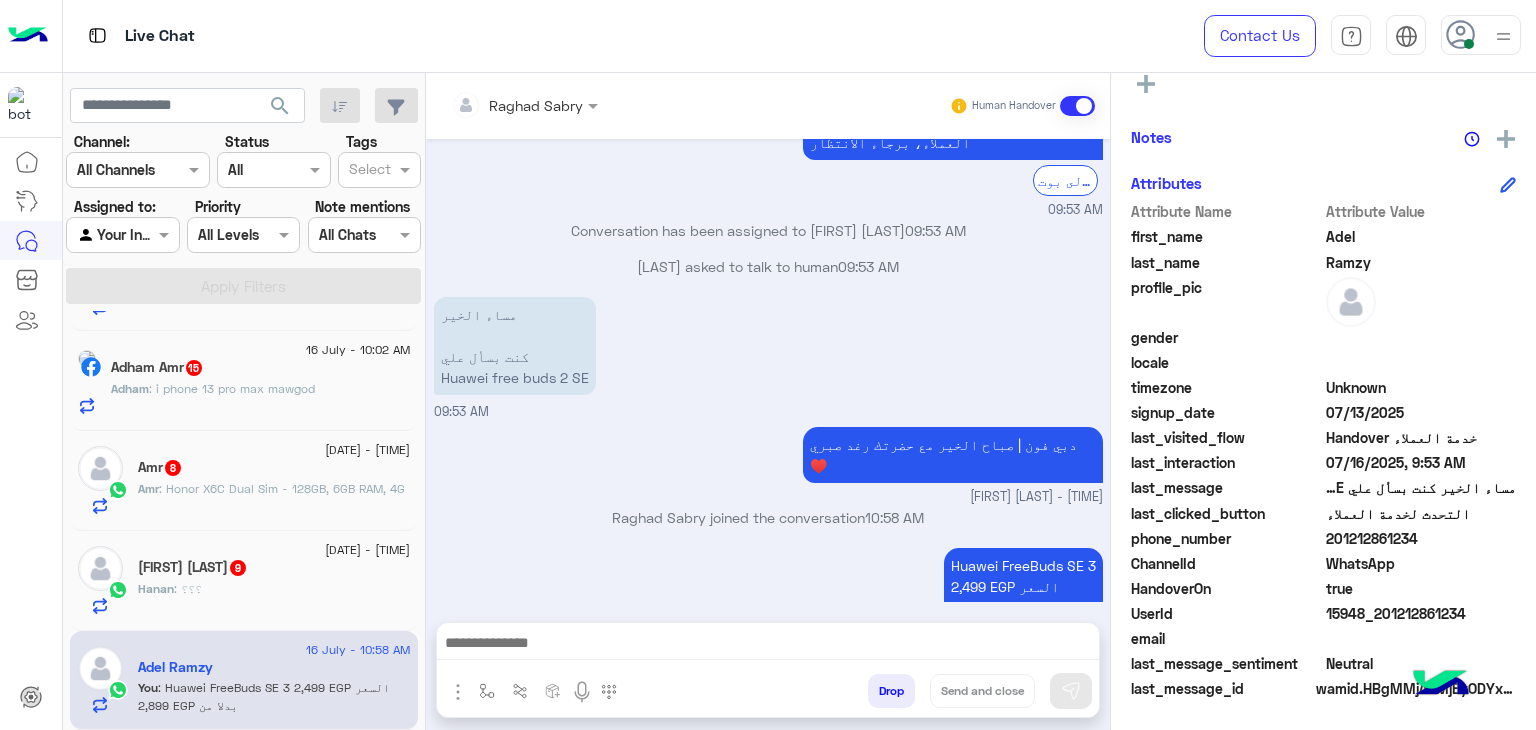 click at bounding box center [768, 645] 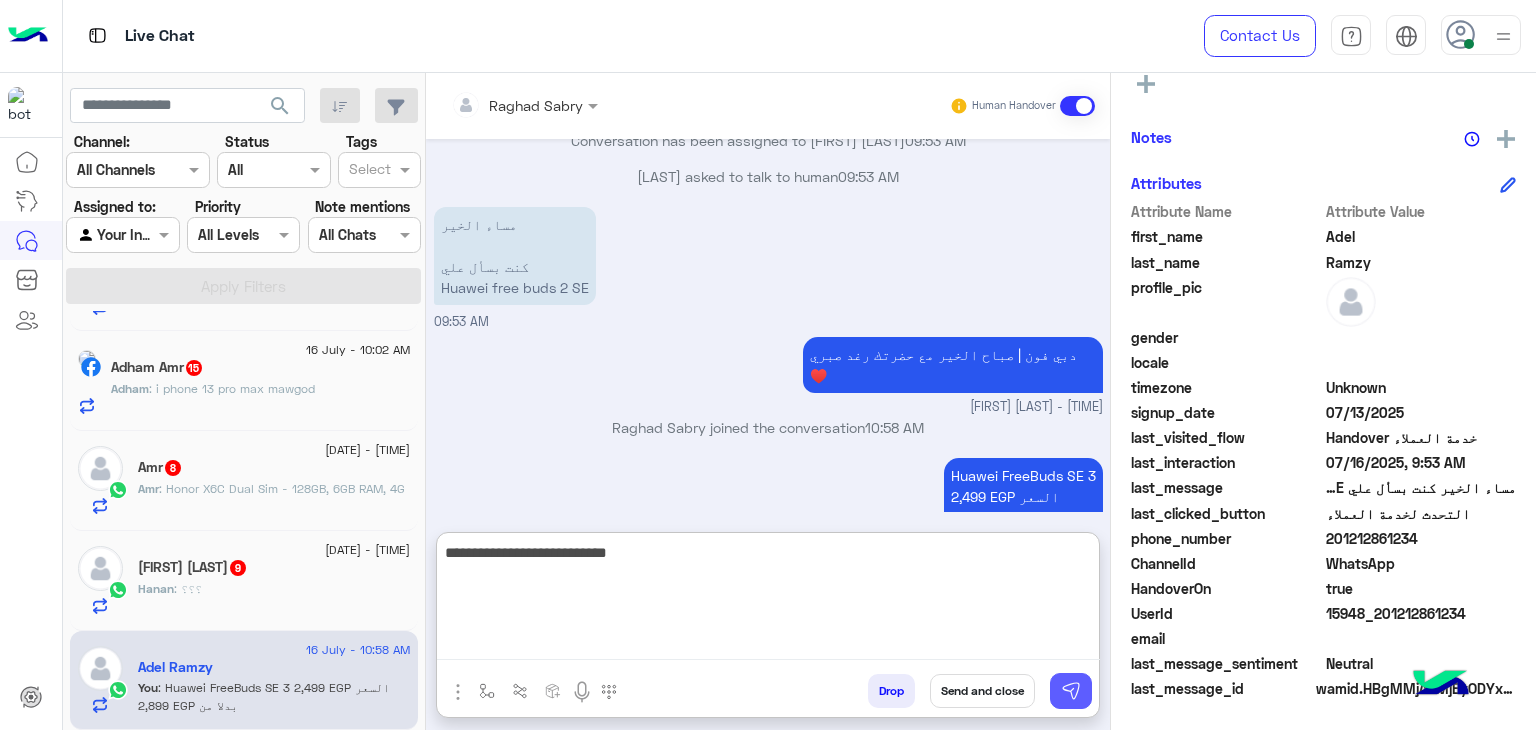 type on "**********" 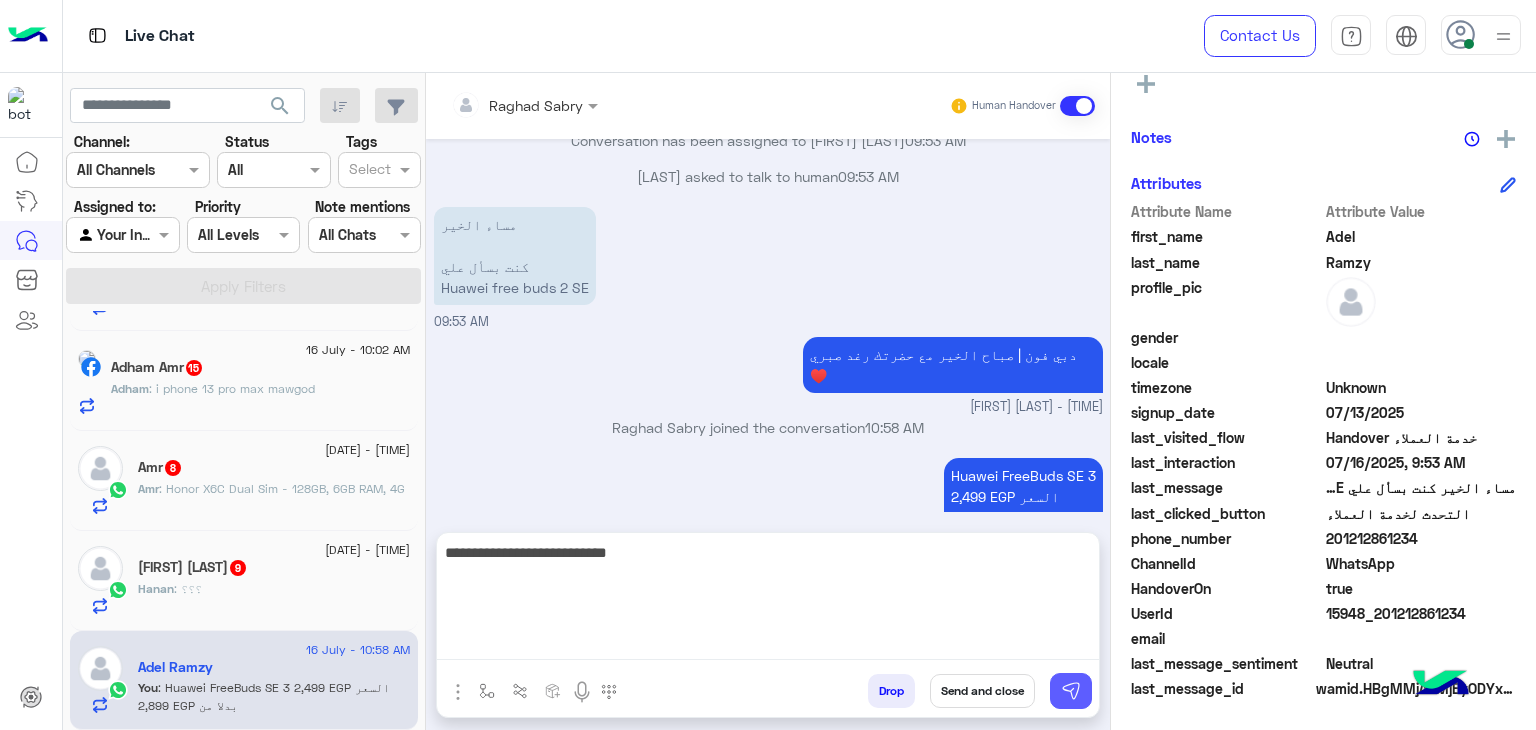 click at bounding box center (1071, 691) 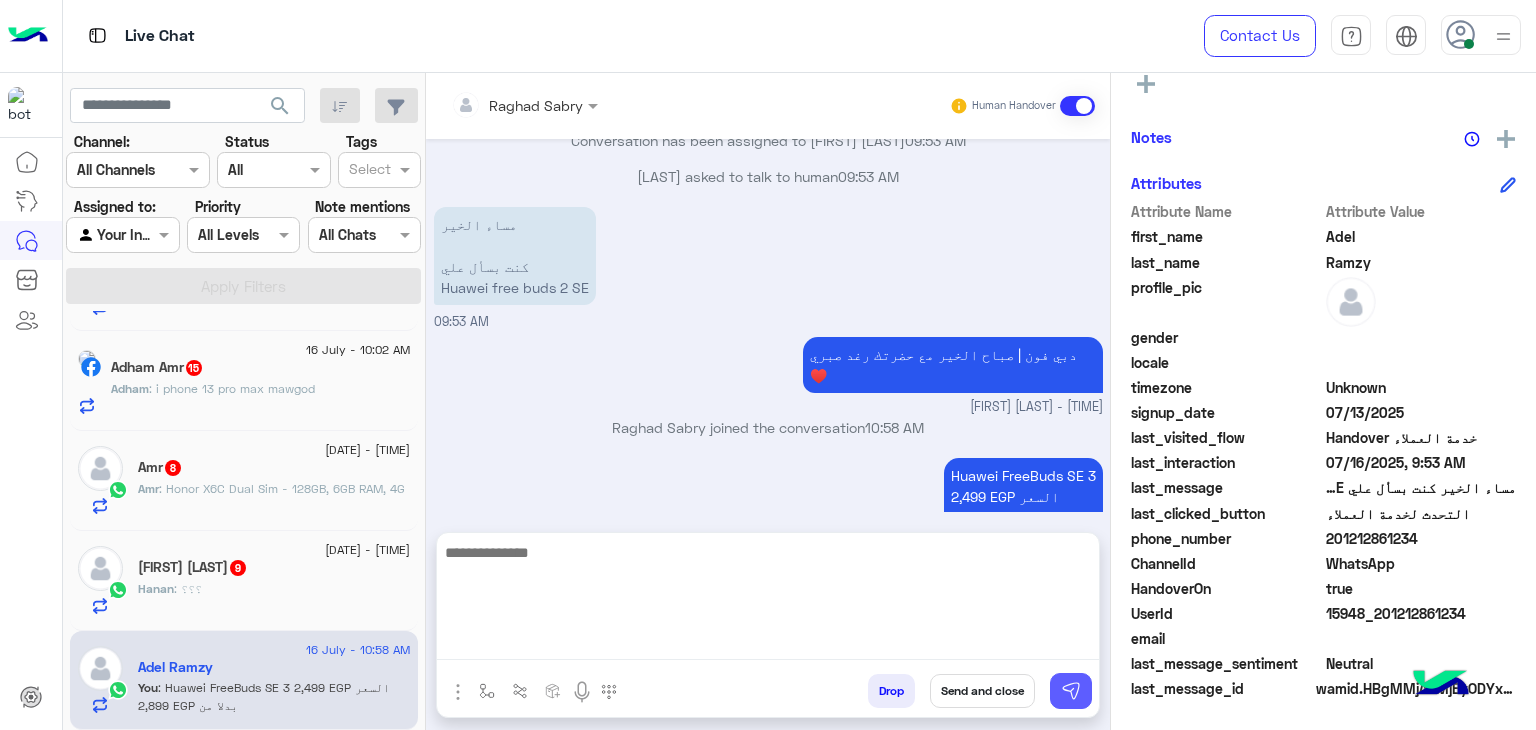 scroll, scrollTop: 2098, scrollLeft: 0, axis: vertical 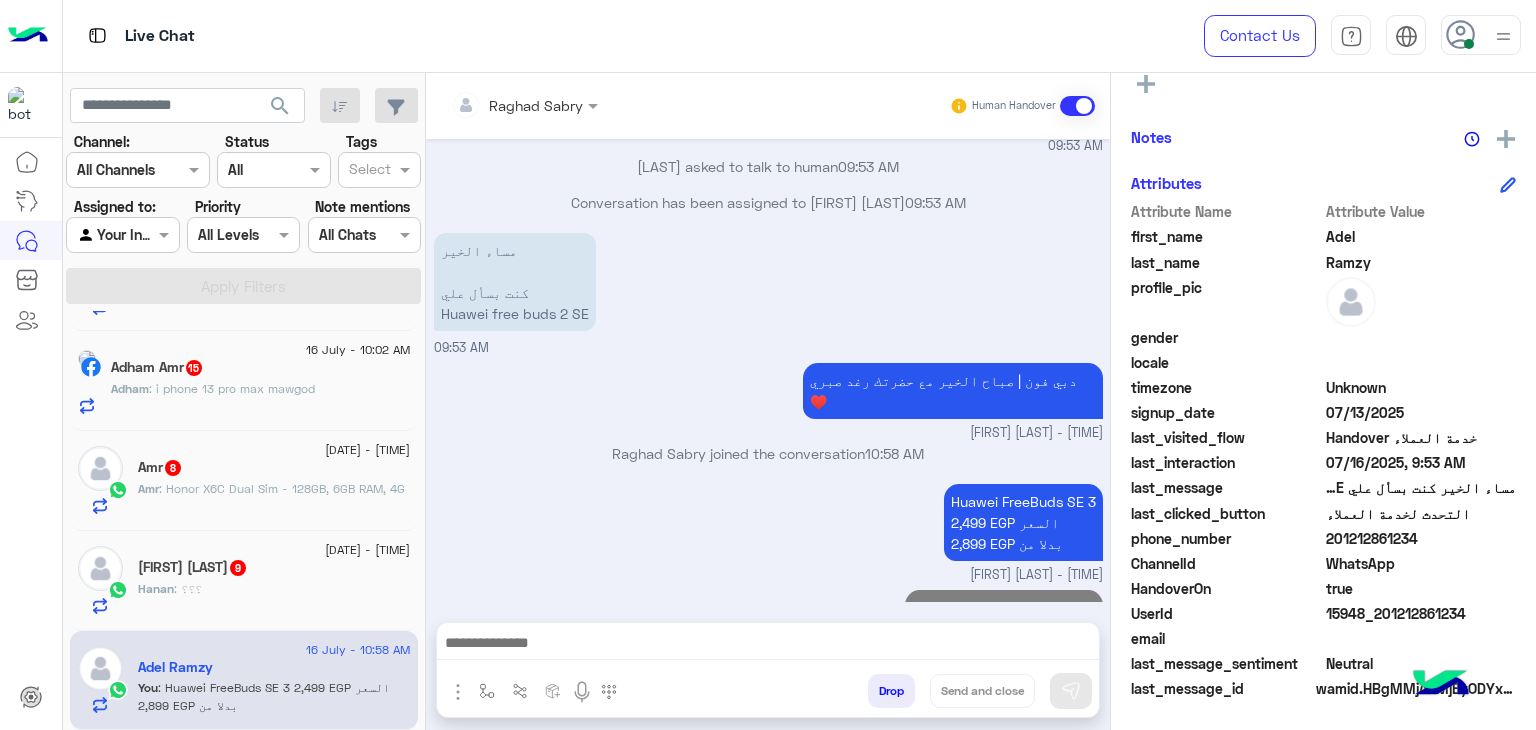 click on "[FIRST] : ؟؟؟" 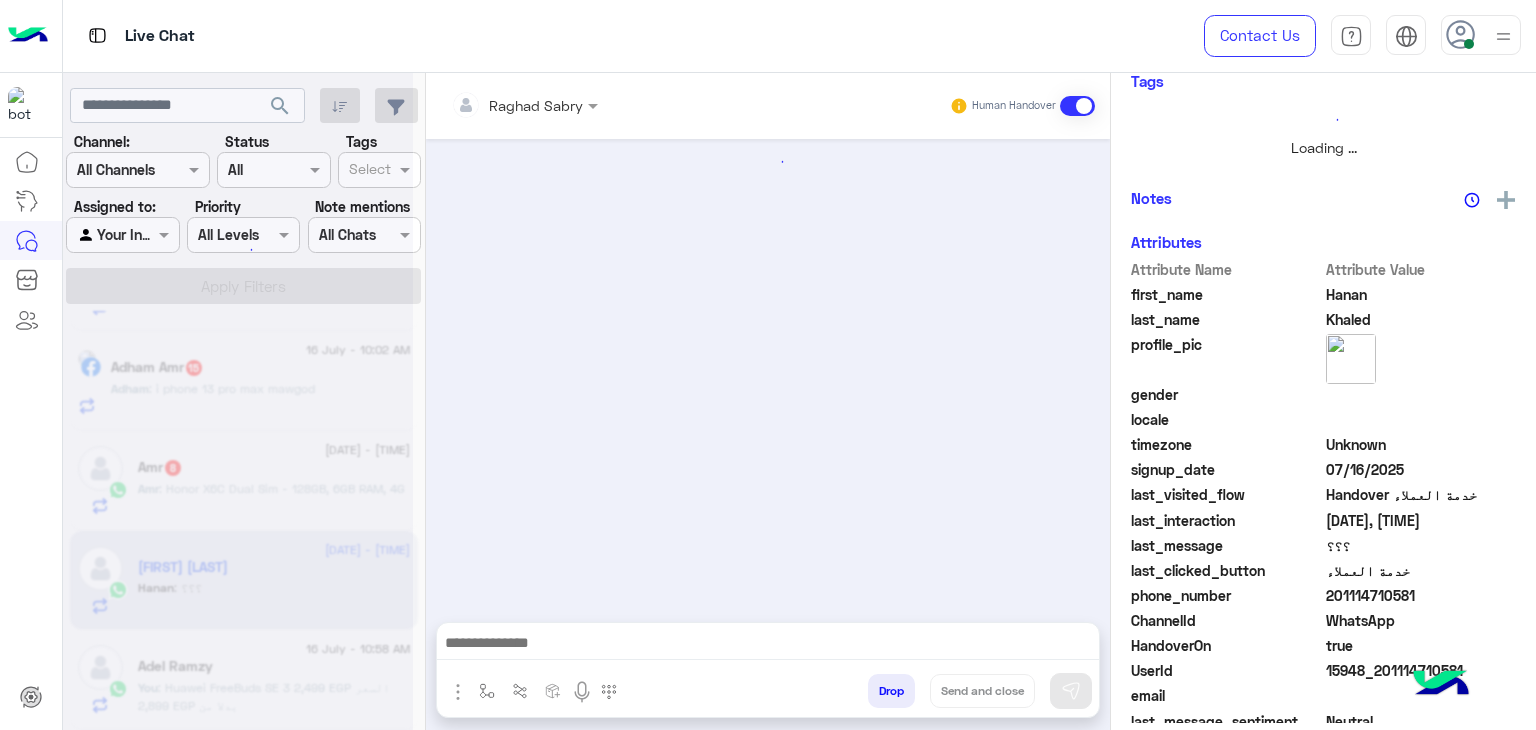 scroll, scrollTop: 429, scrollLeft: 0, axis: vertical 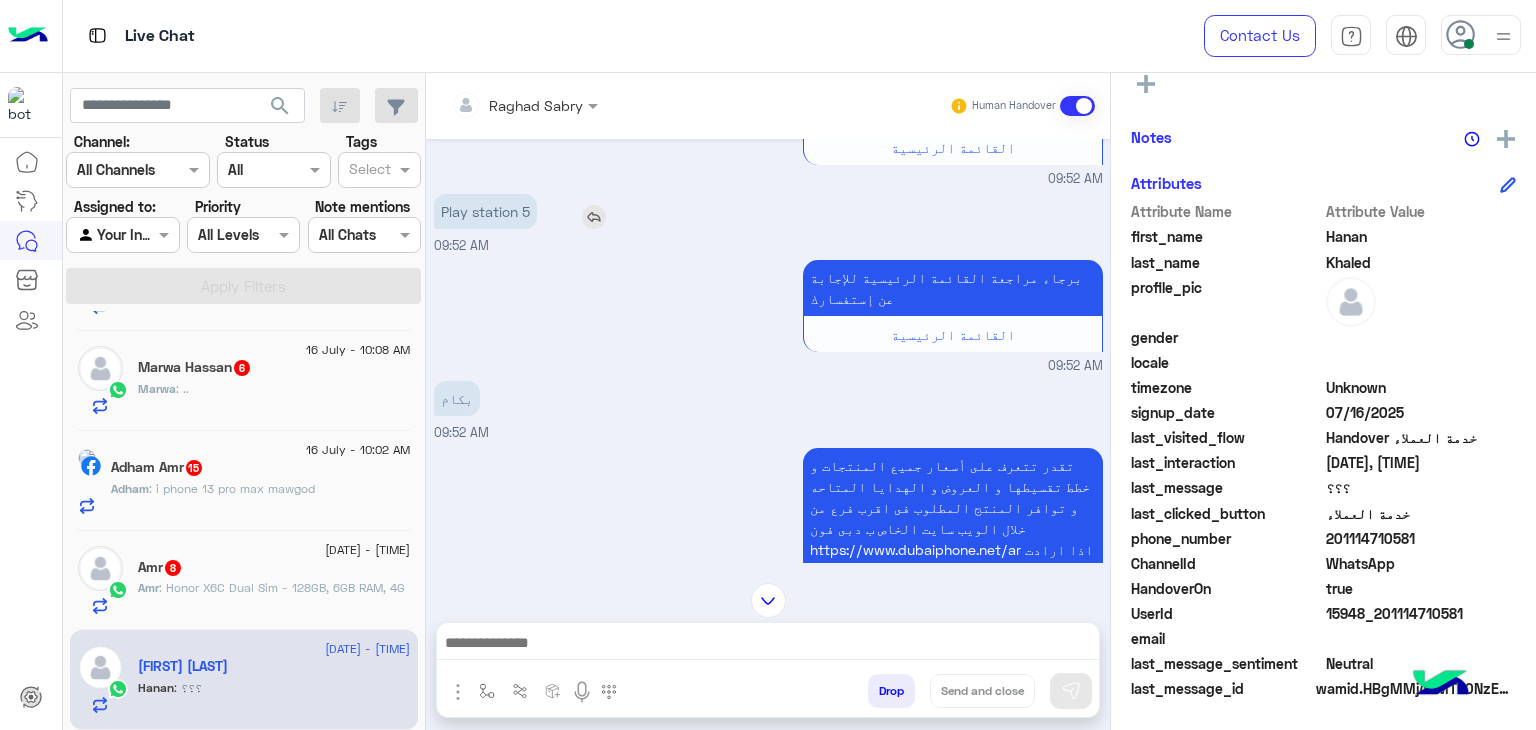 click on "Play station 5" at bounding box center (485, 211) 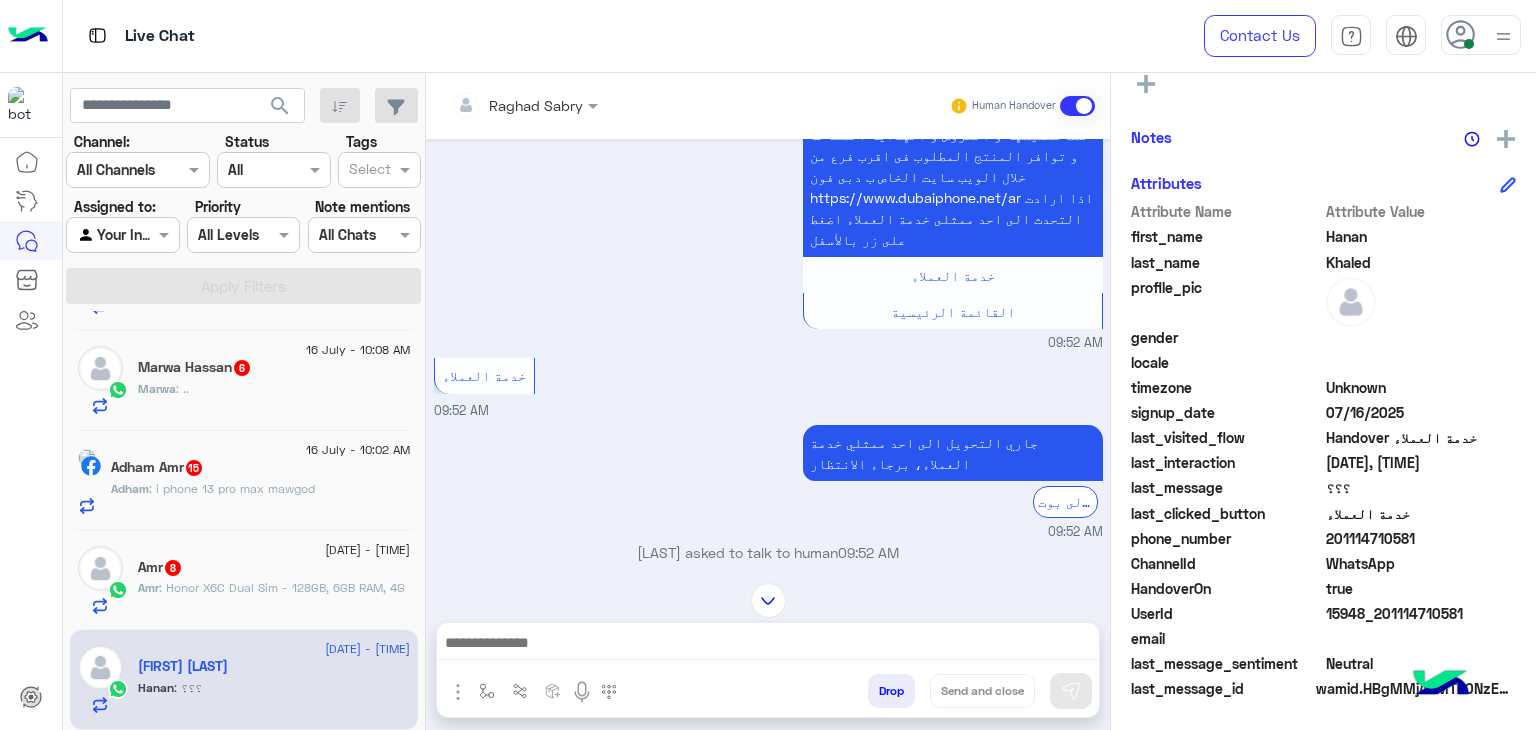 scroll, scrollTop: 1796, scrollLeft: 0, axis: vertical 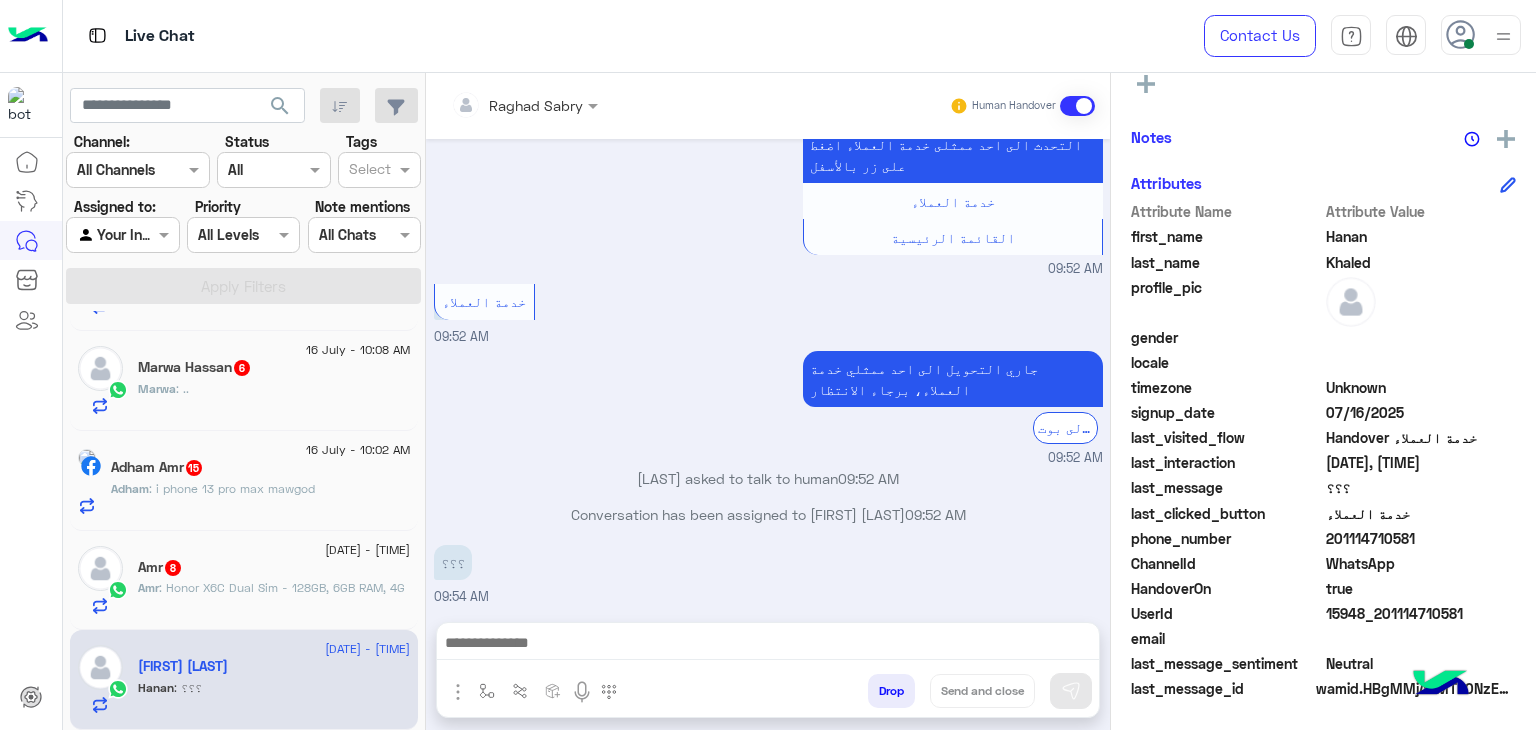 click at bounding box center (768, 648) 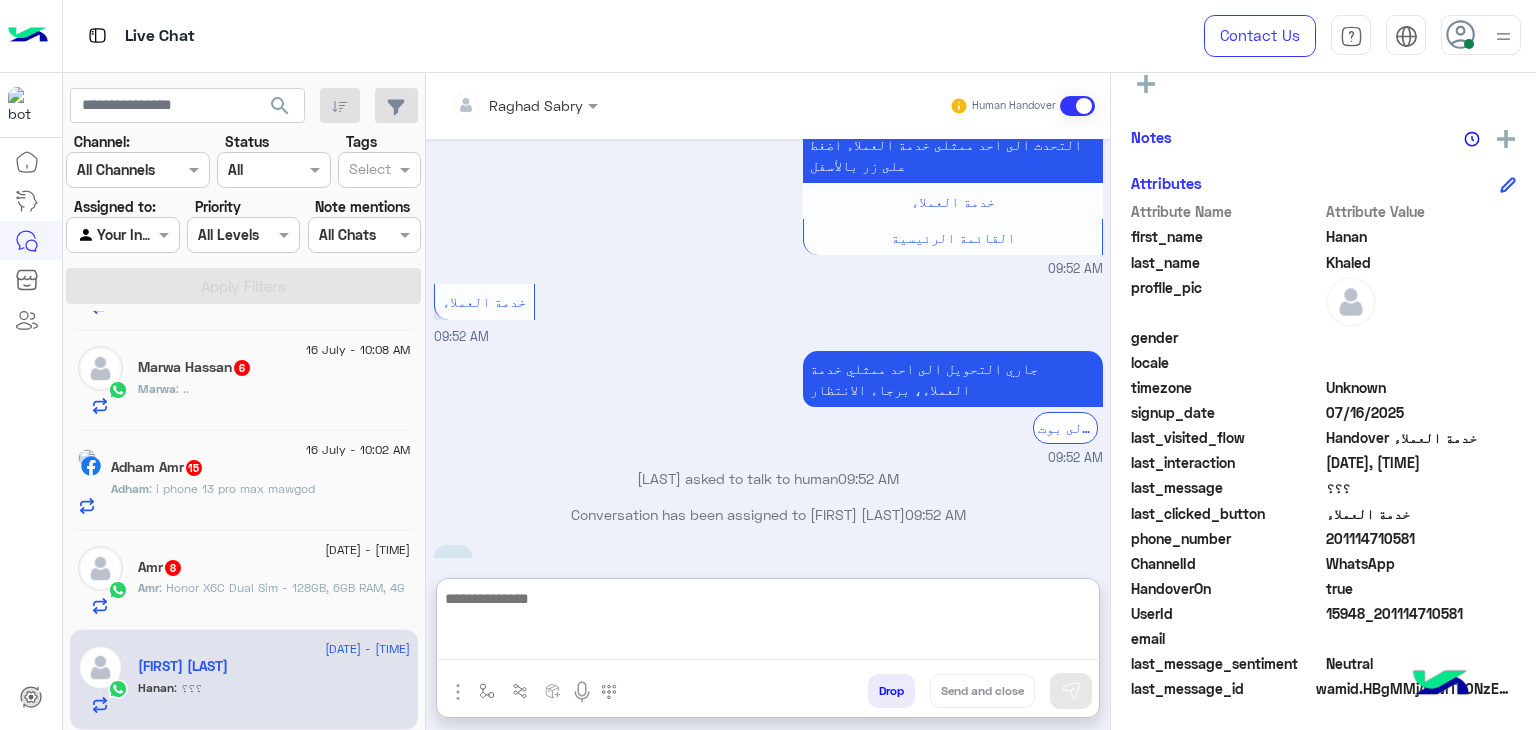 paste on "**********" 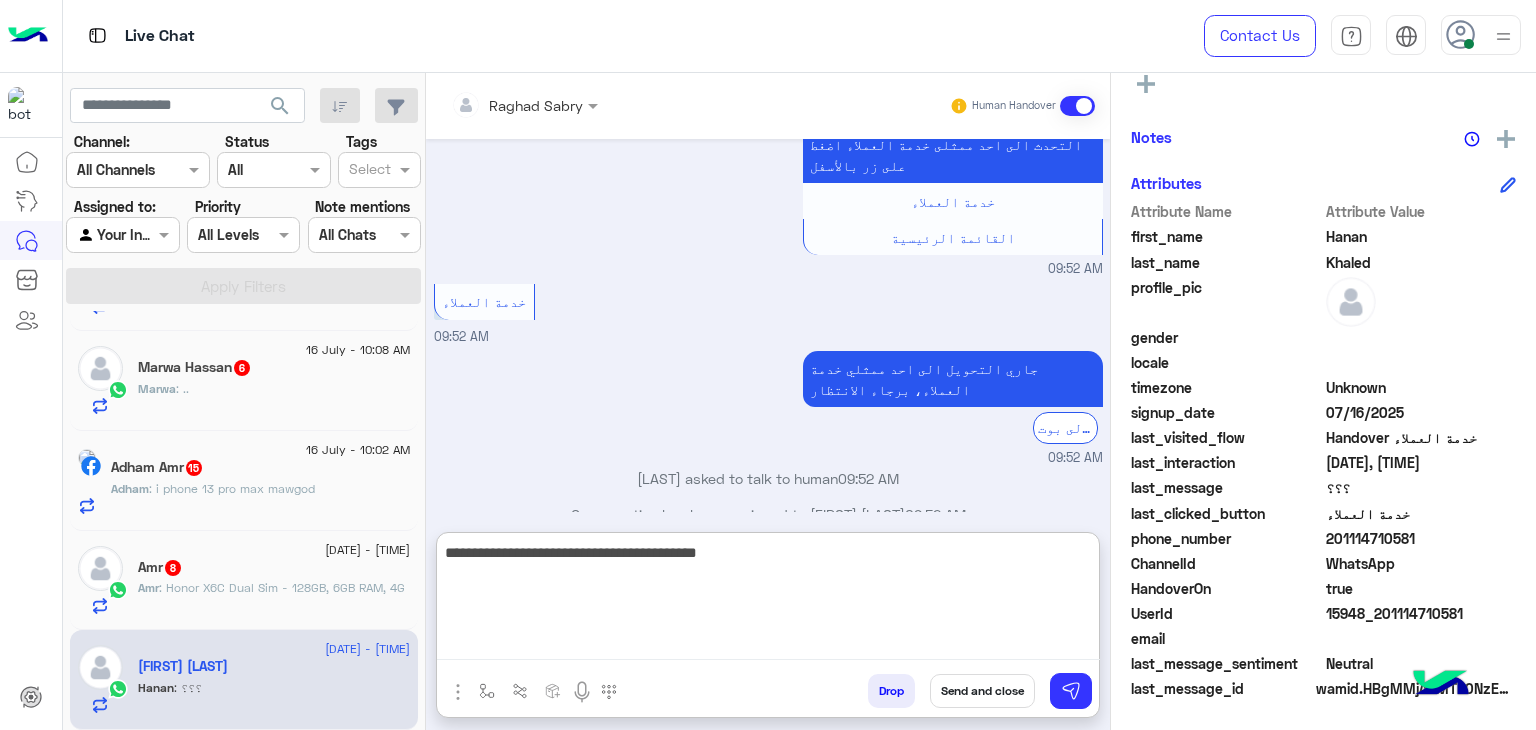scroll, scrollTop: 1887, scrollLeft: 0, axis: vertical 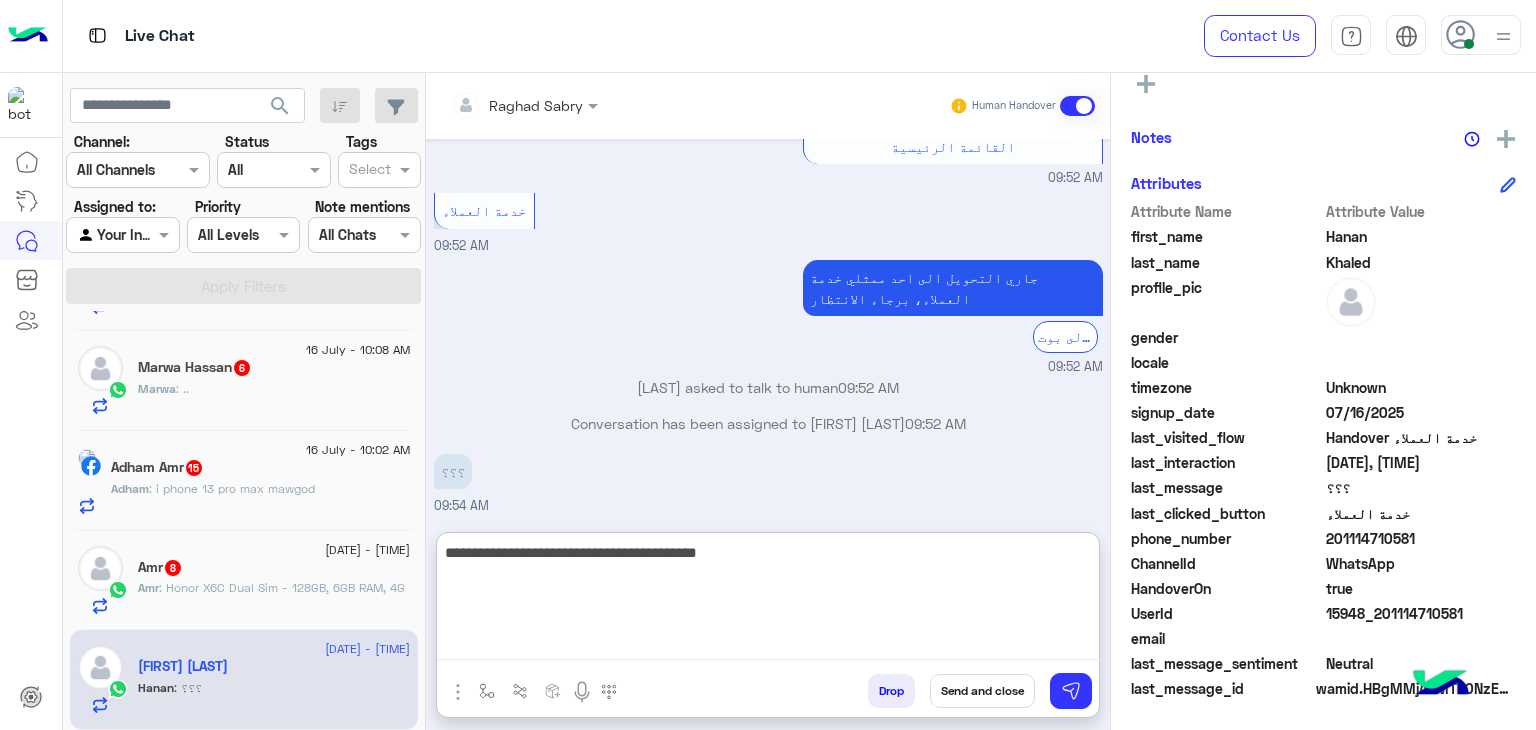 type on "**********" 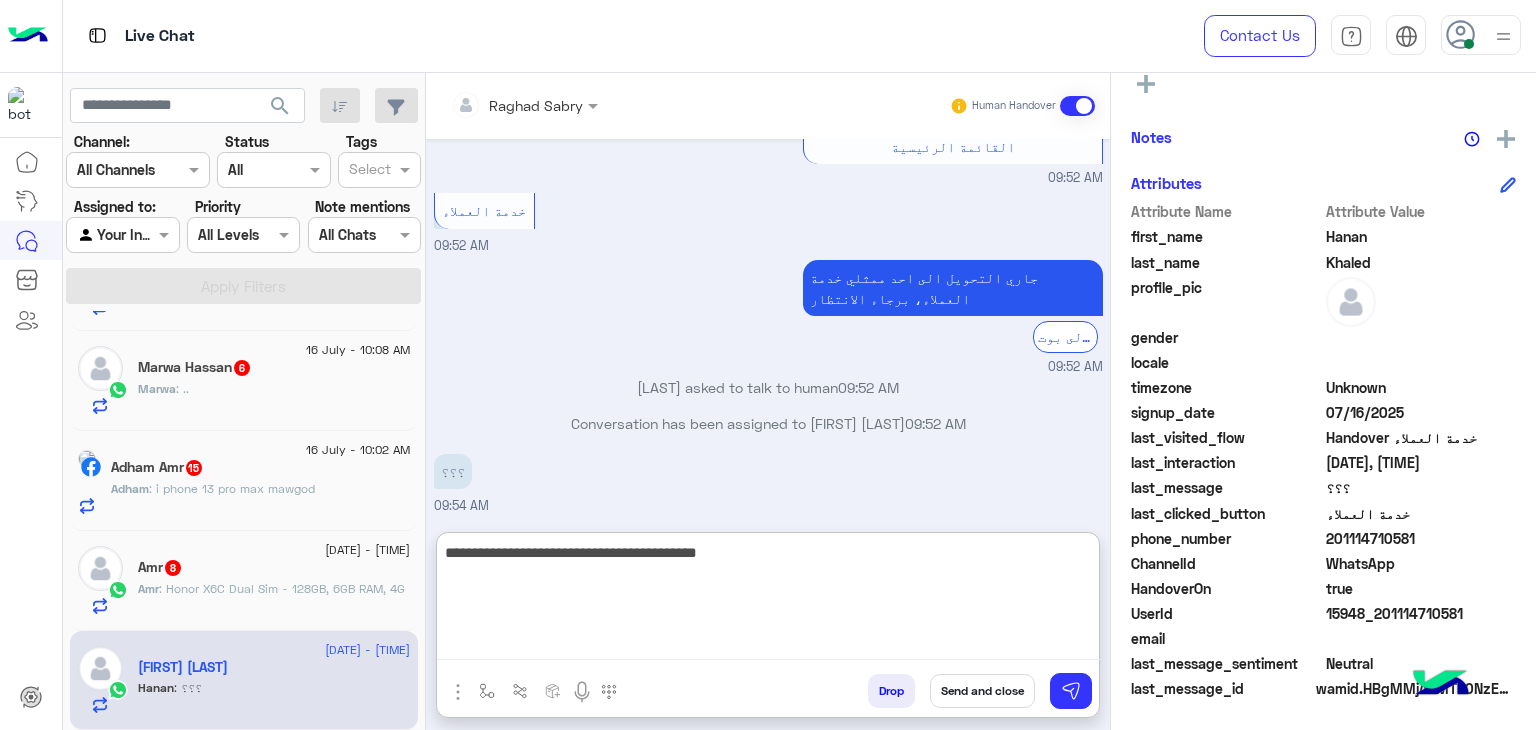scroll, scrollTop: 1088, scrollLeft: 0, axis: vertical 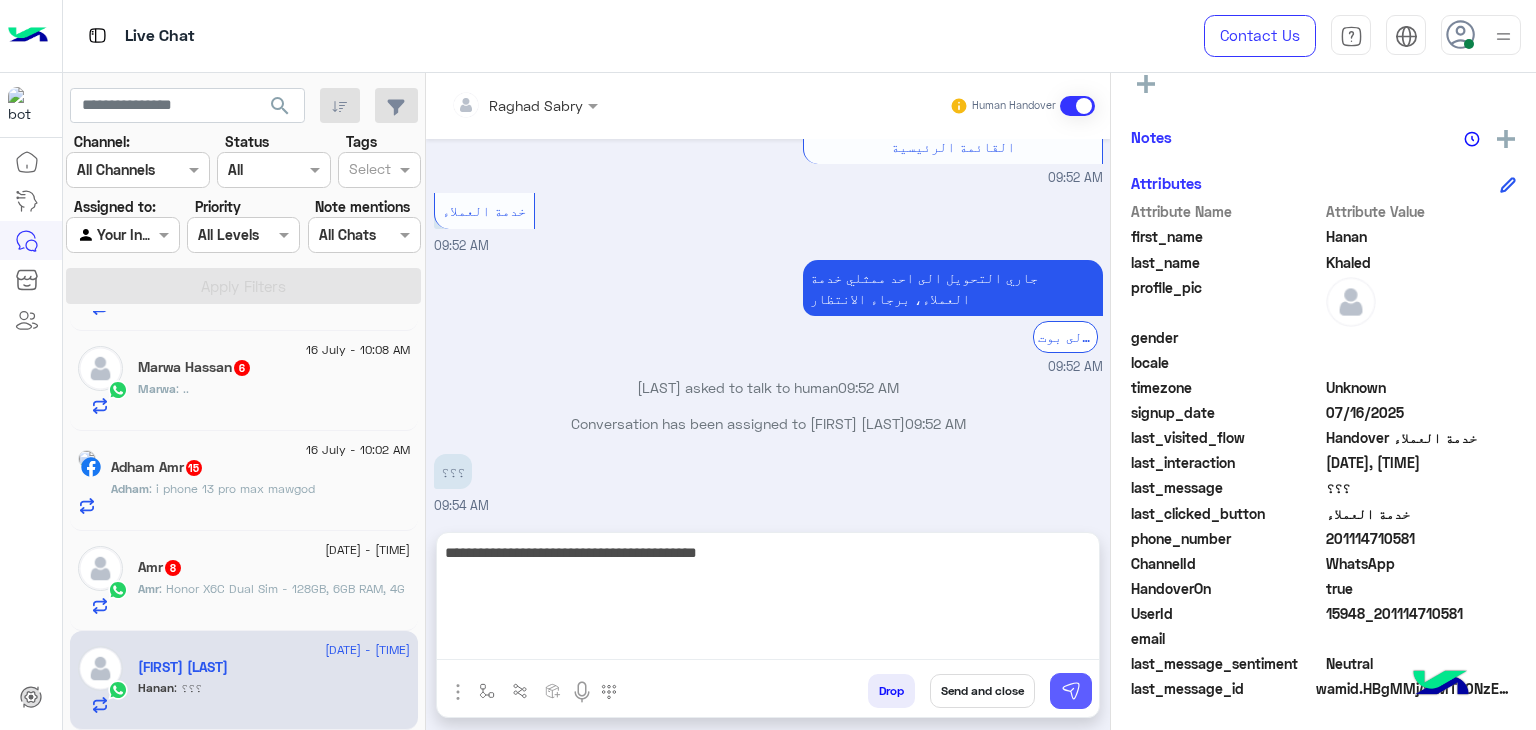 click at bounding box center (1071, 691) 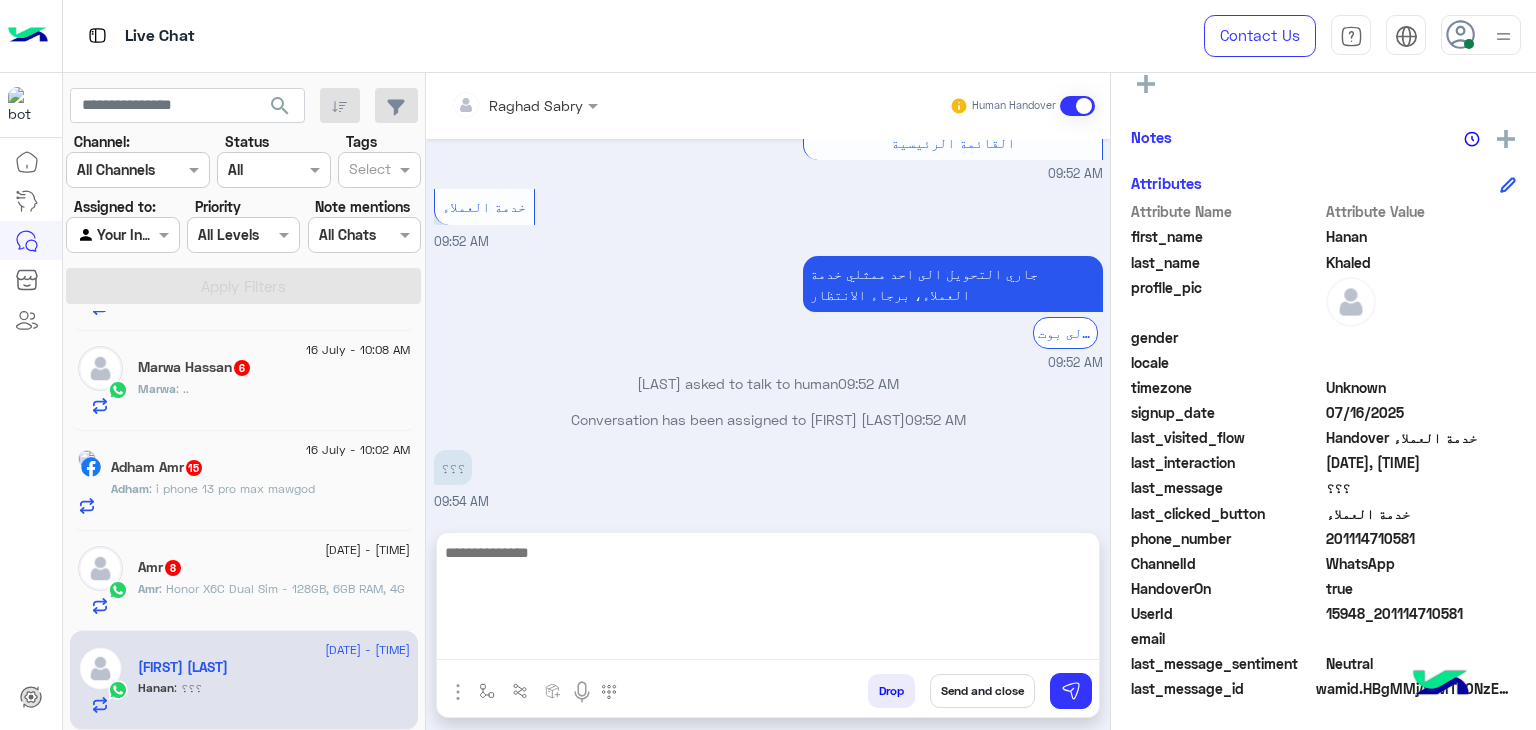 scroll, scrollTop: 1860, scrollLeft: 0, axis: vertical 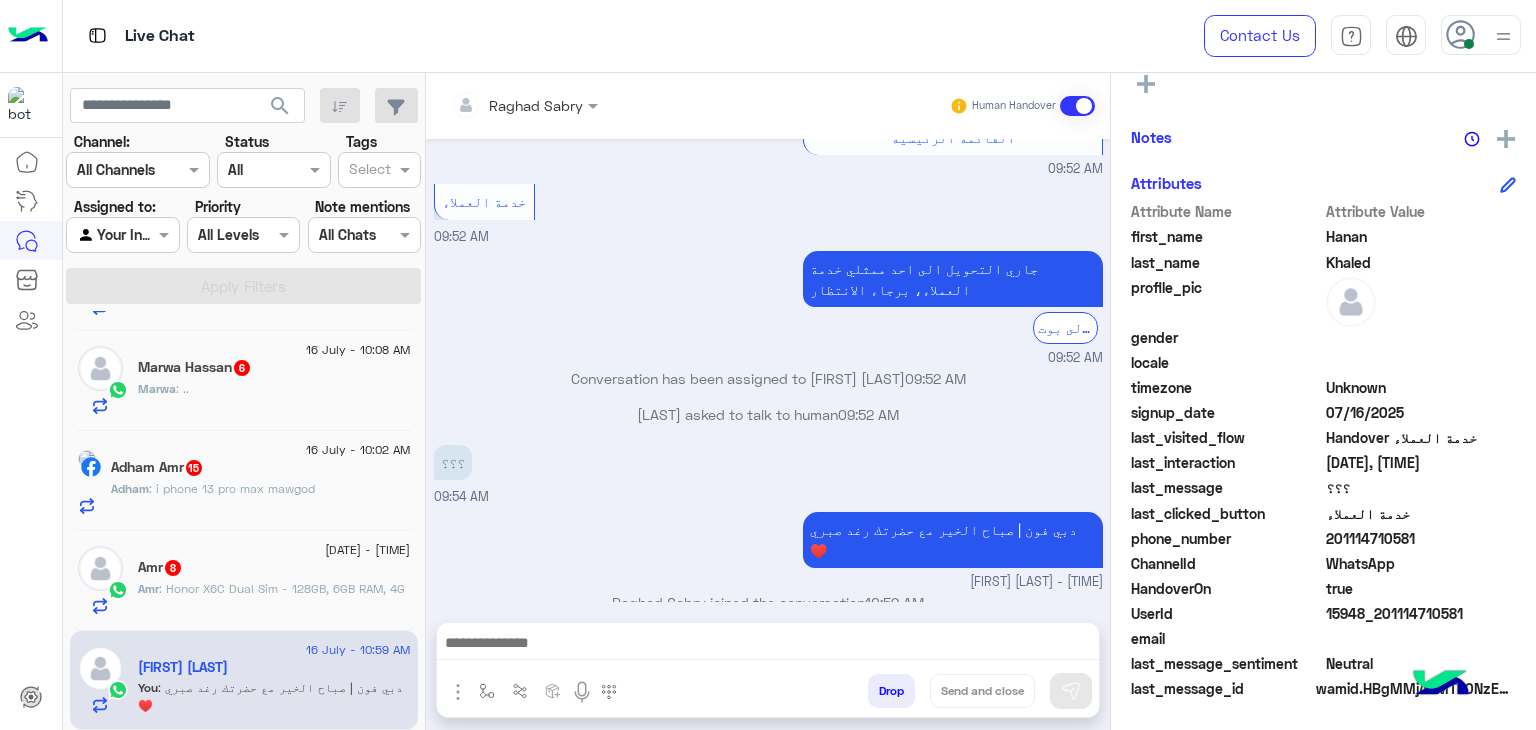 click at bounding box center (768, 645) 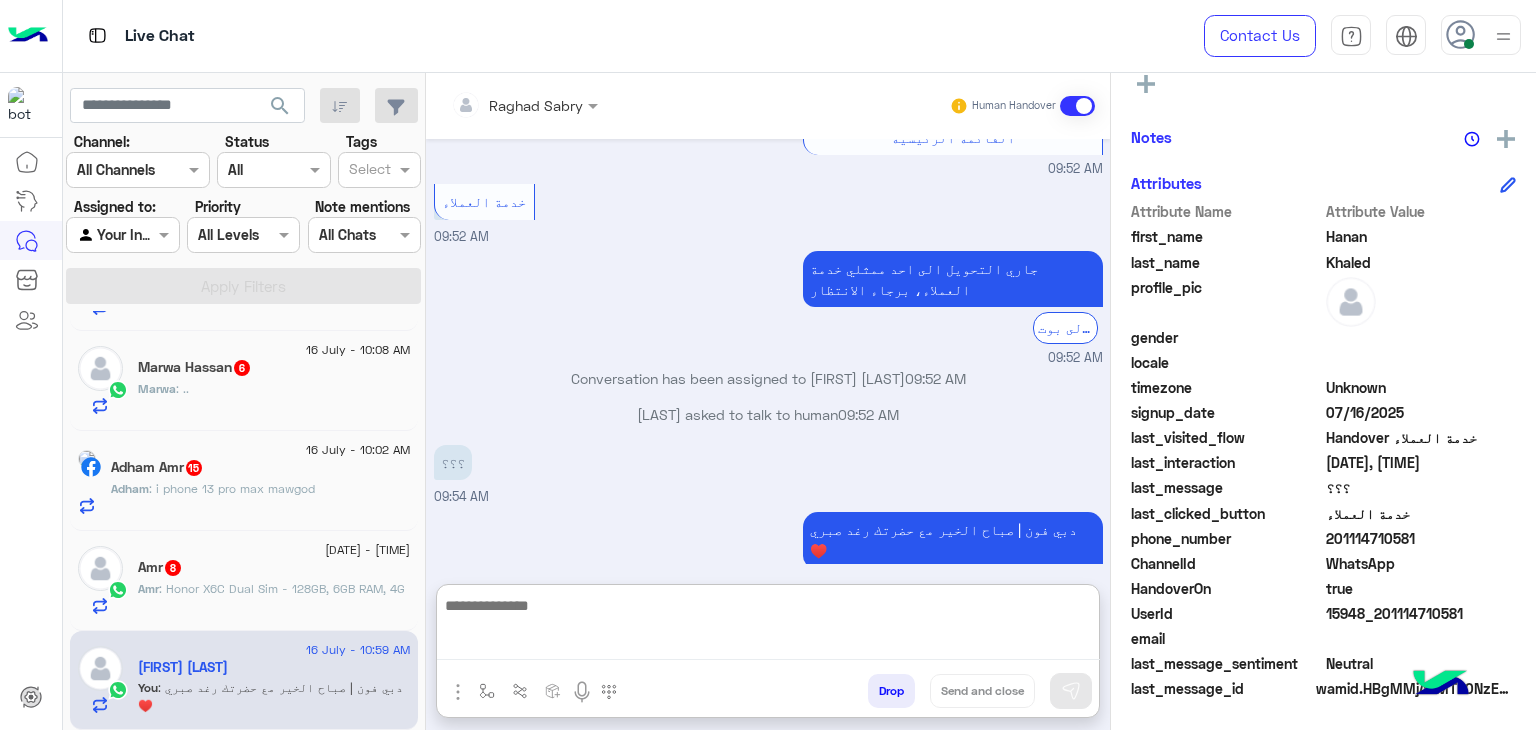scroll, scrollTop: 1942, scrollLeft: 0, axis: vertical 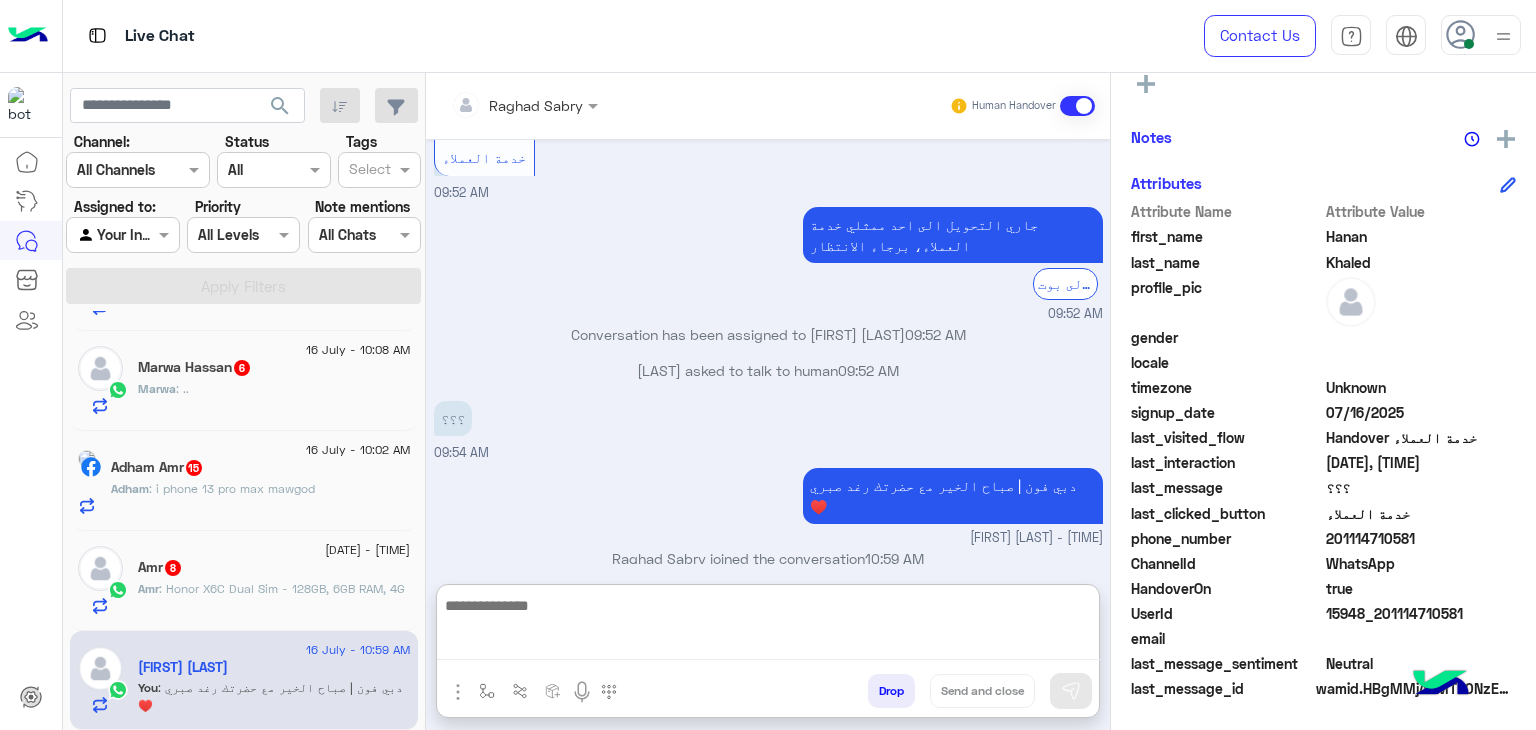 paste on "**********" 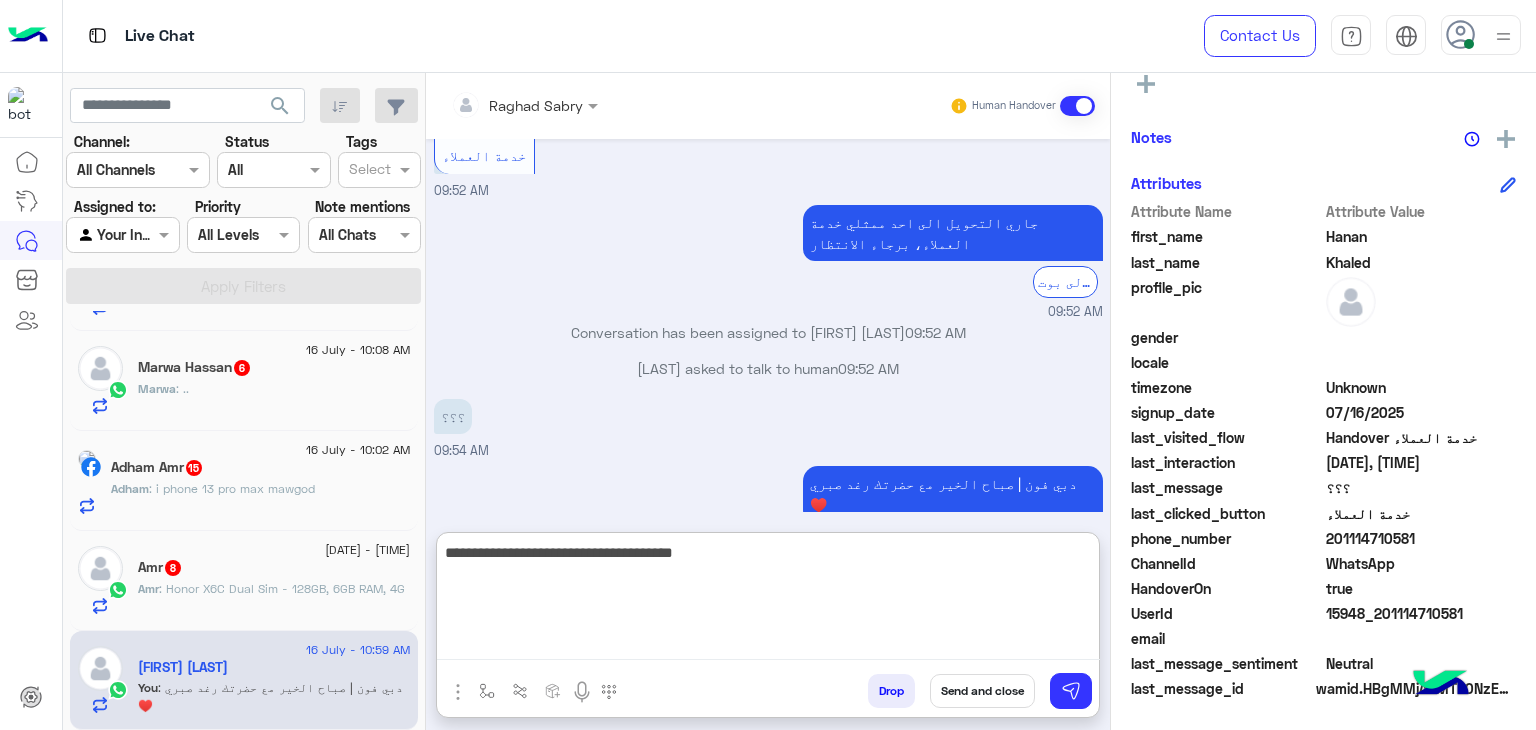 type on "**********" 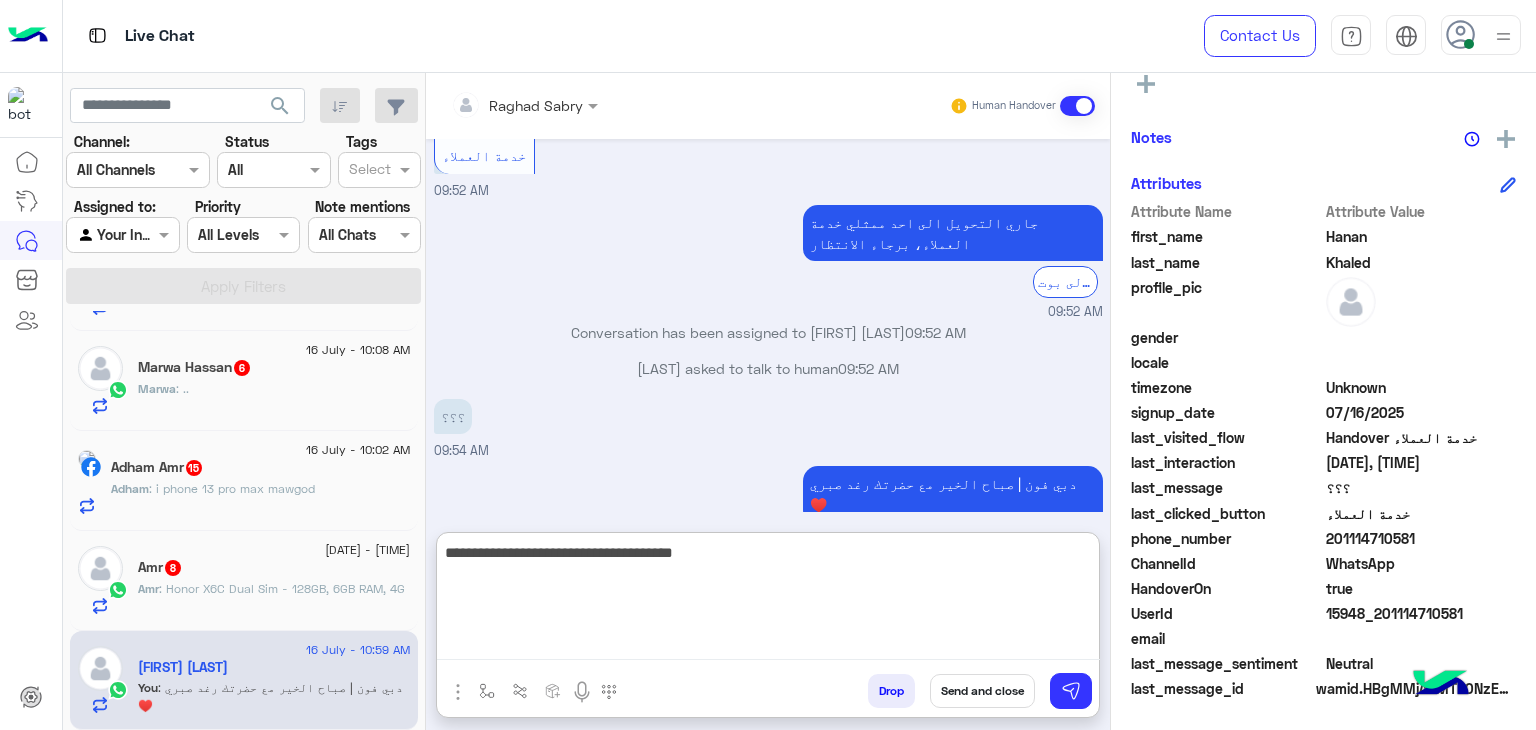 click on "**********" at bounding box center (768, 600) 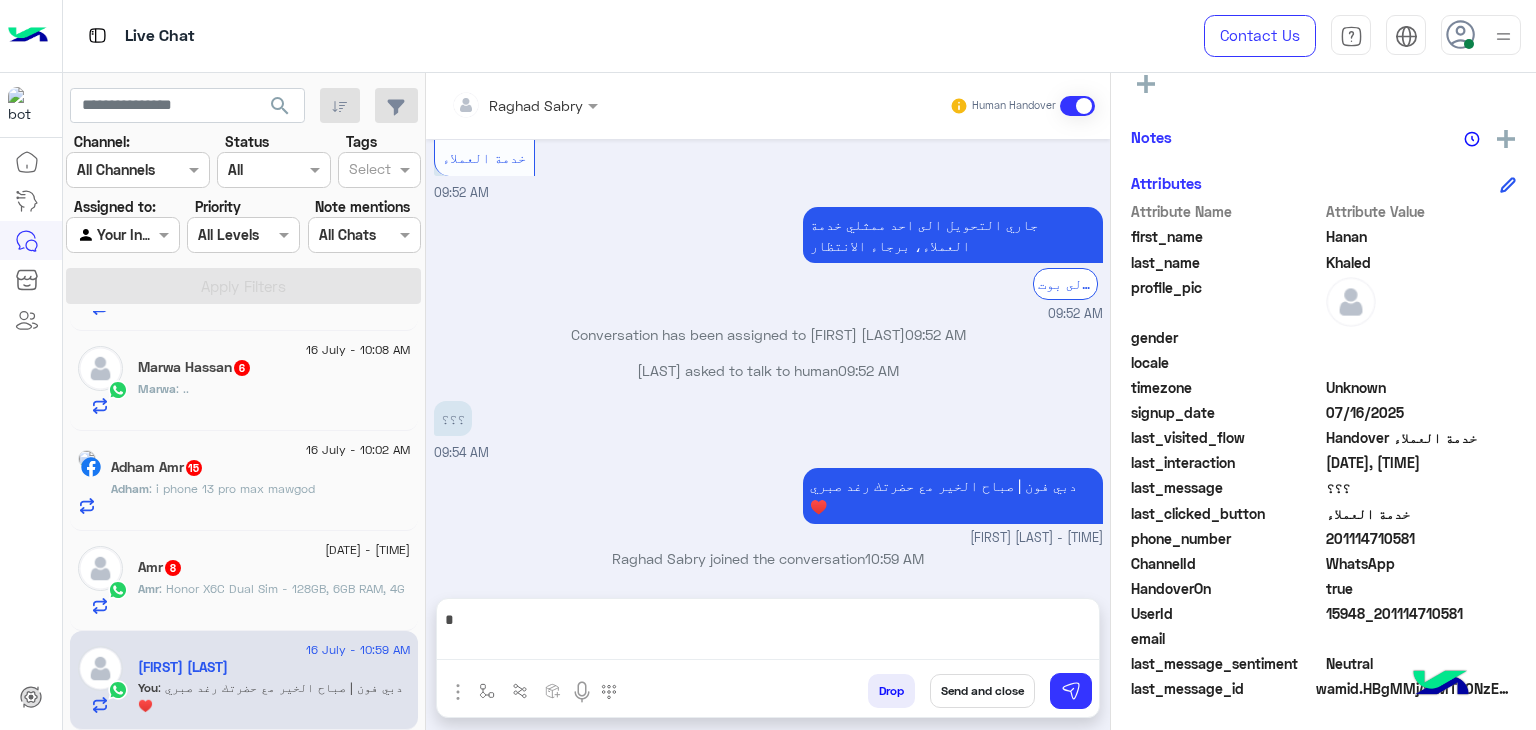scroll, scrollTop: 1896, scrollLeft: 0, axis: vertical 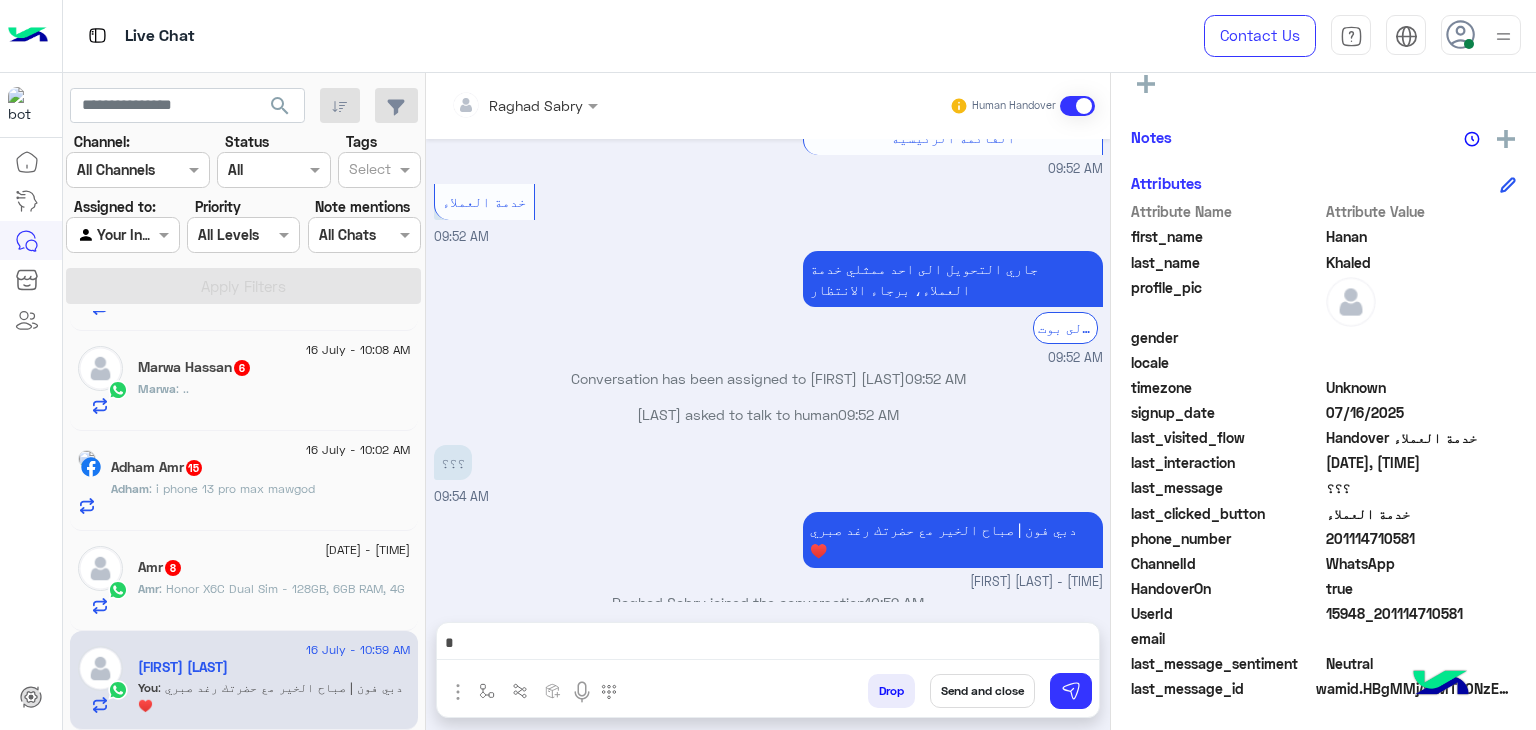 click at bounding box center (768, 645) 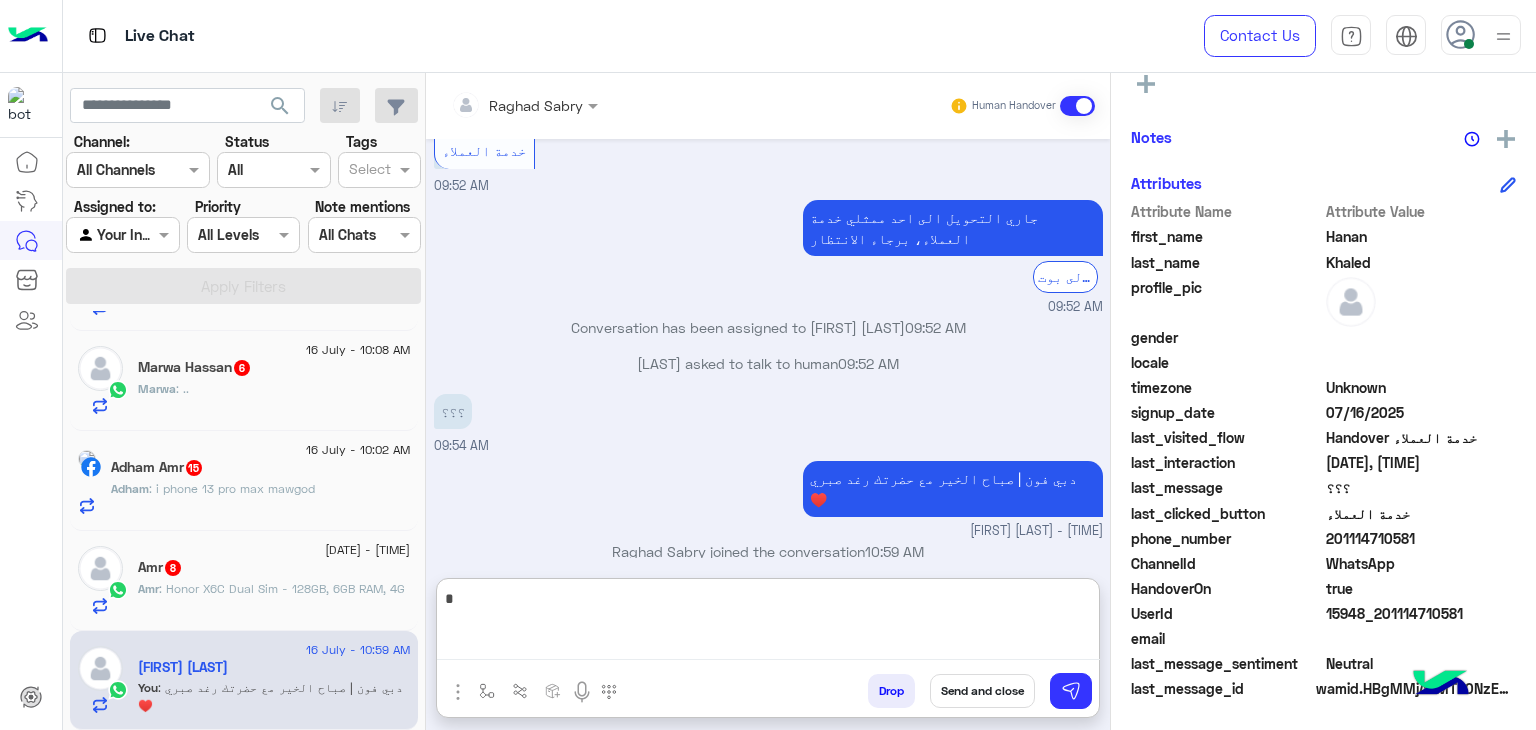 paste on "**********" 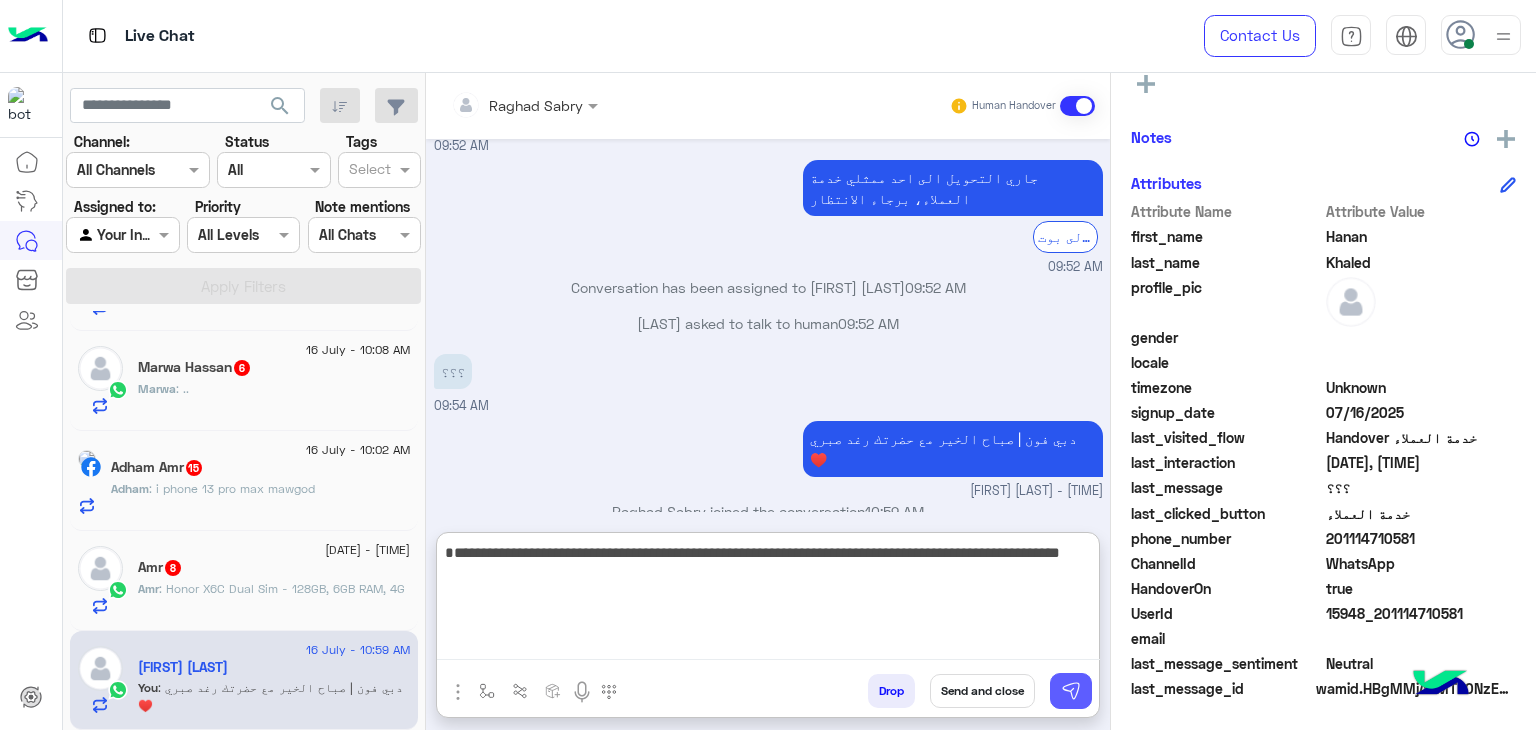 type on "**********" 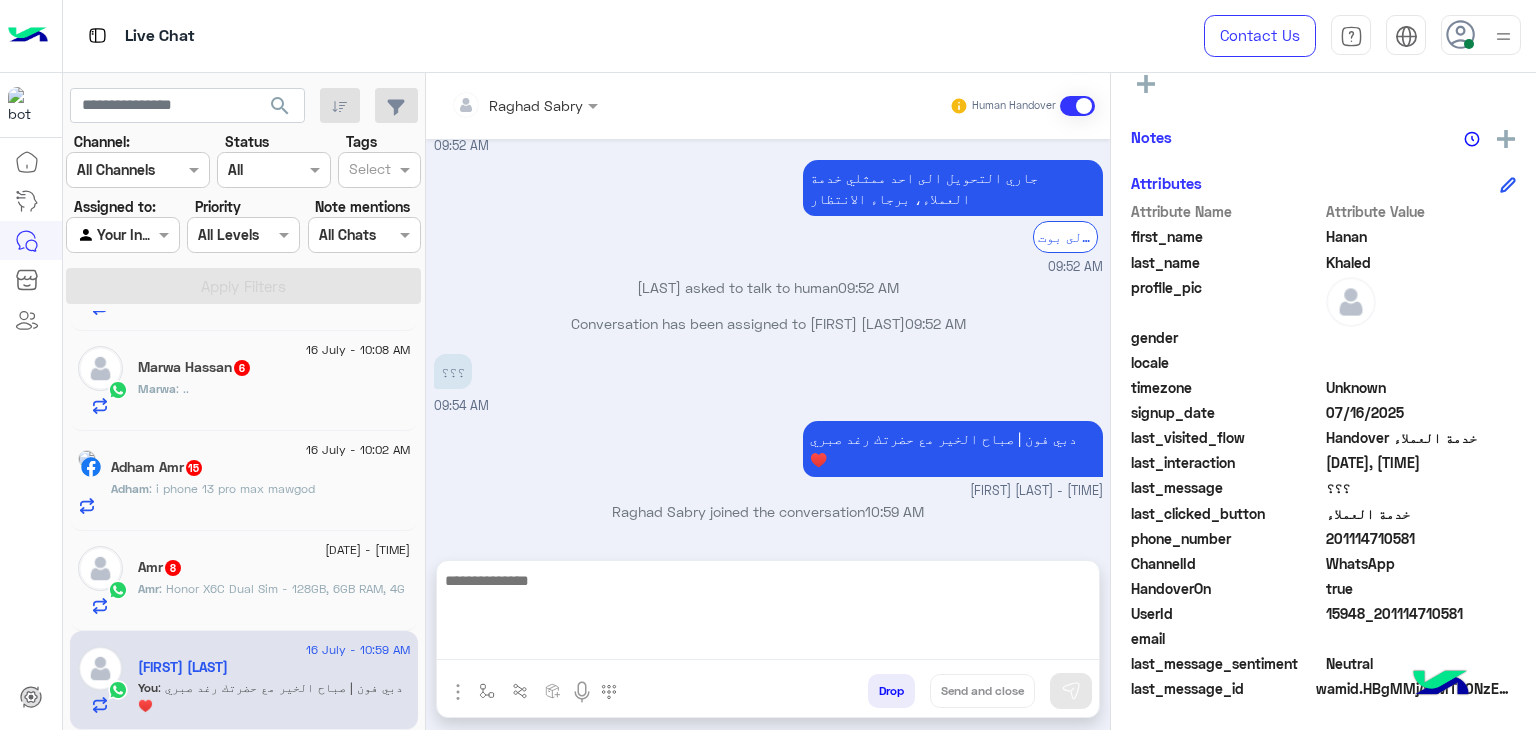 scroll, scrollTop: 2002, scrollLeft: 0, axis: vertical 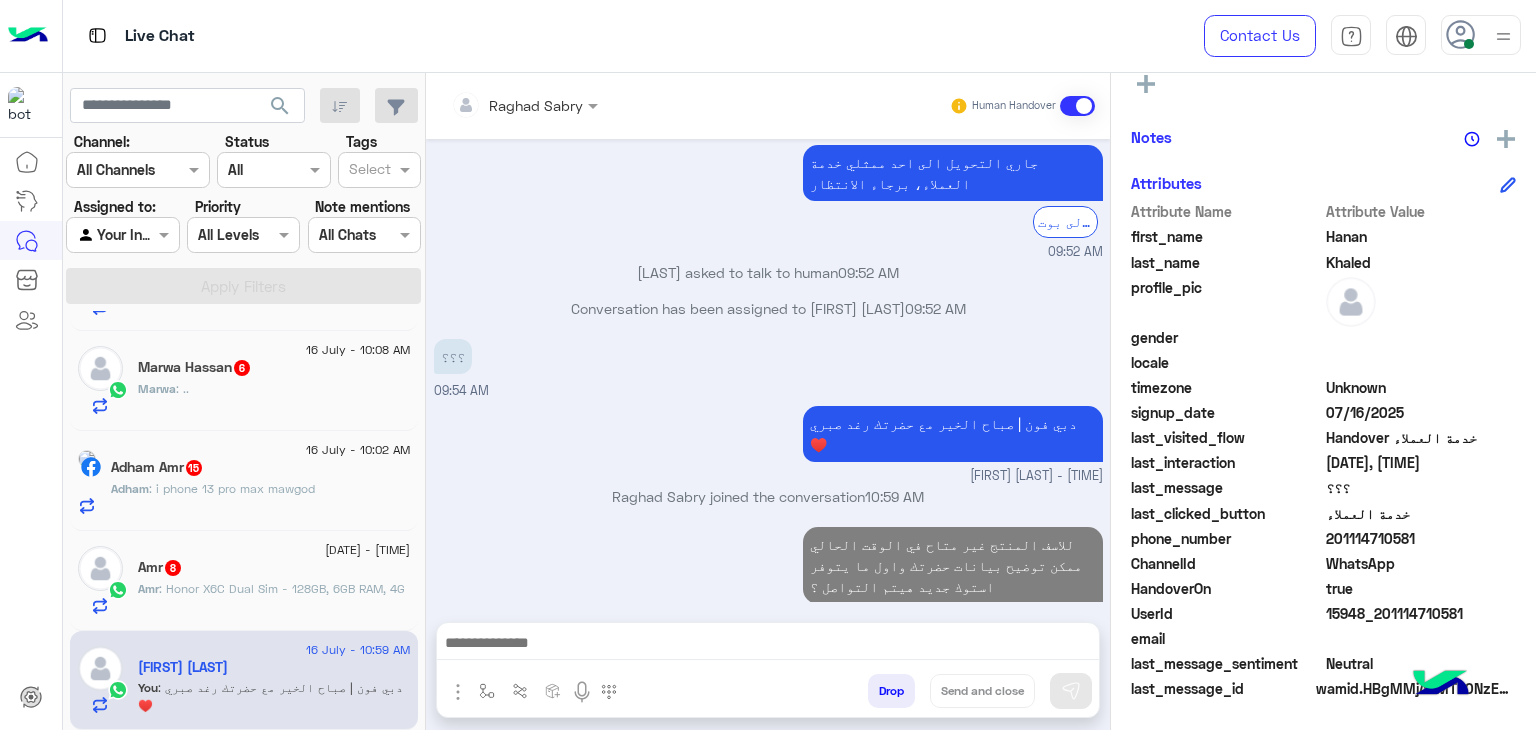 click on "Amr   8" 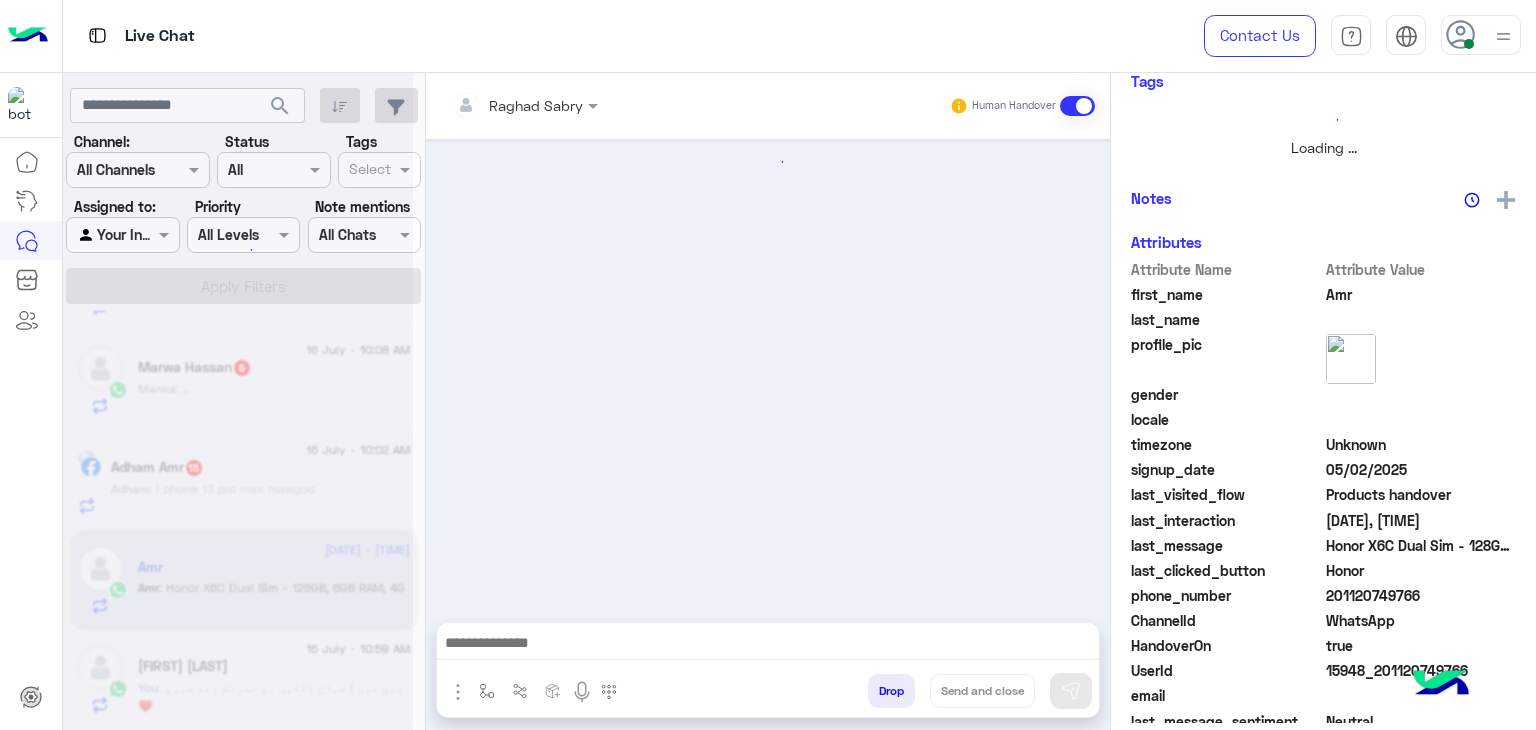 scroll, scrollTop: 429, scrollLeft: 0, axis: vertical 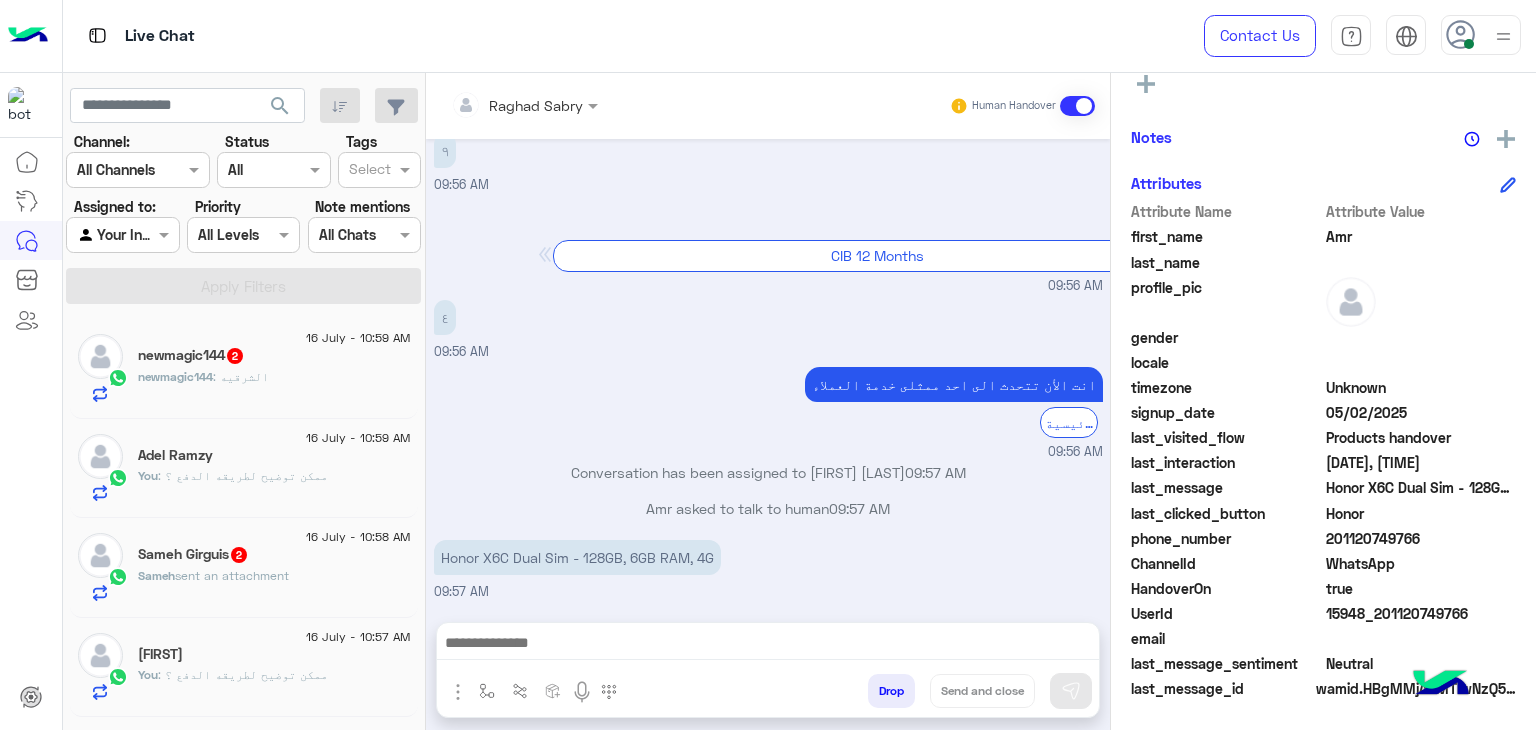 click on "newmagic144 : [CITY]" 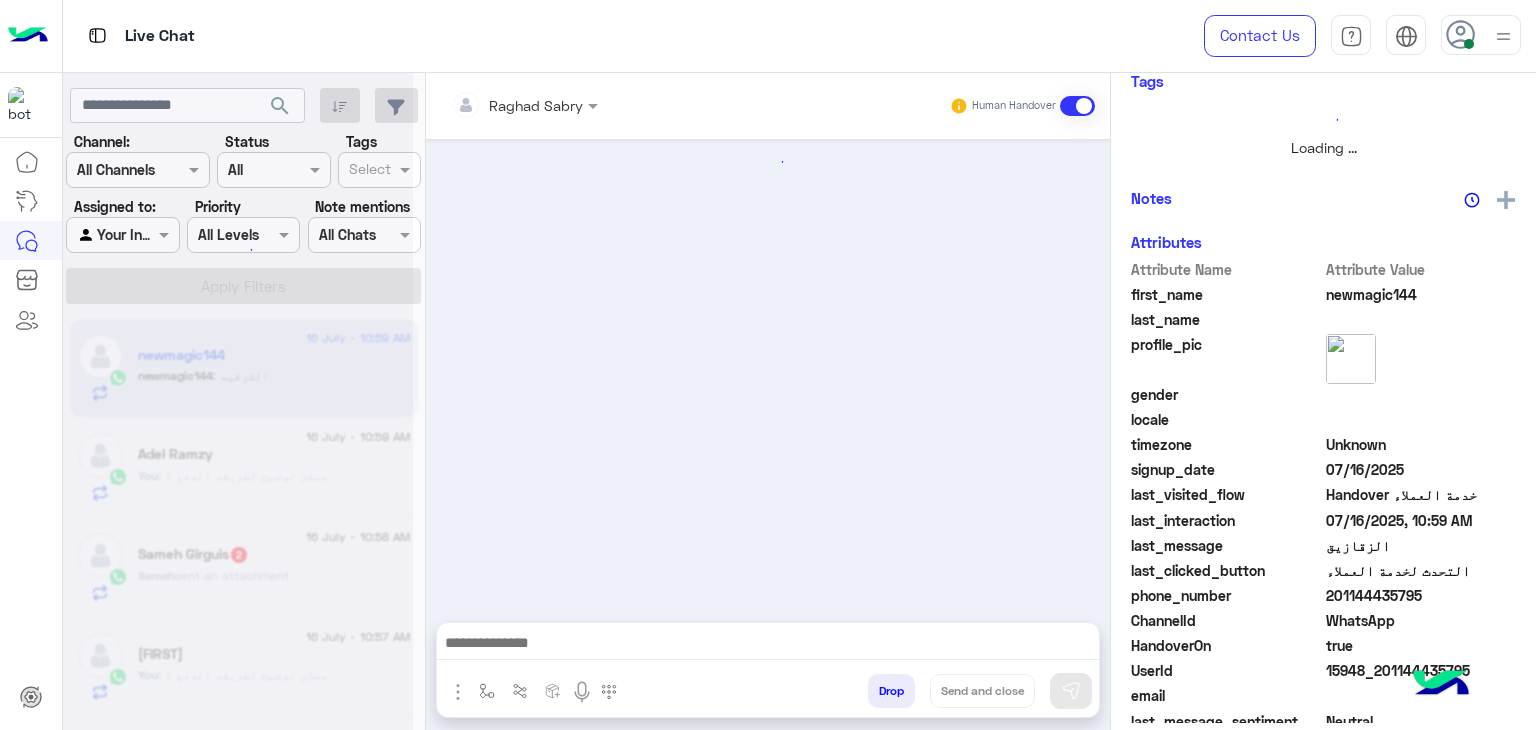 scroll, scrollTop: 429, scrollLeft: 0, axis: vertical 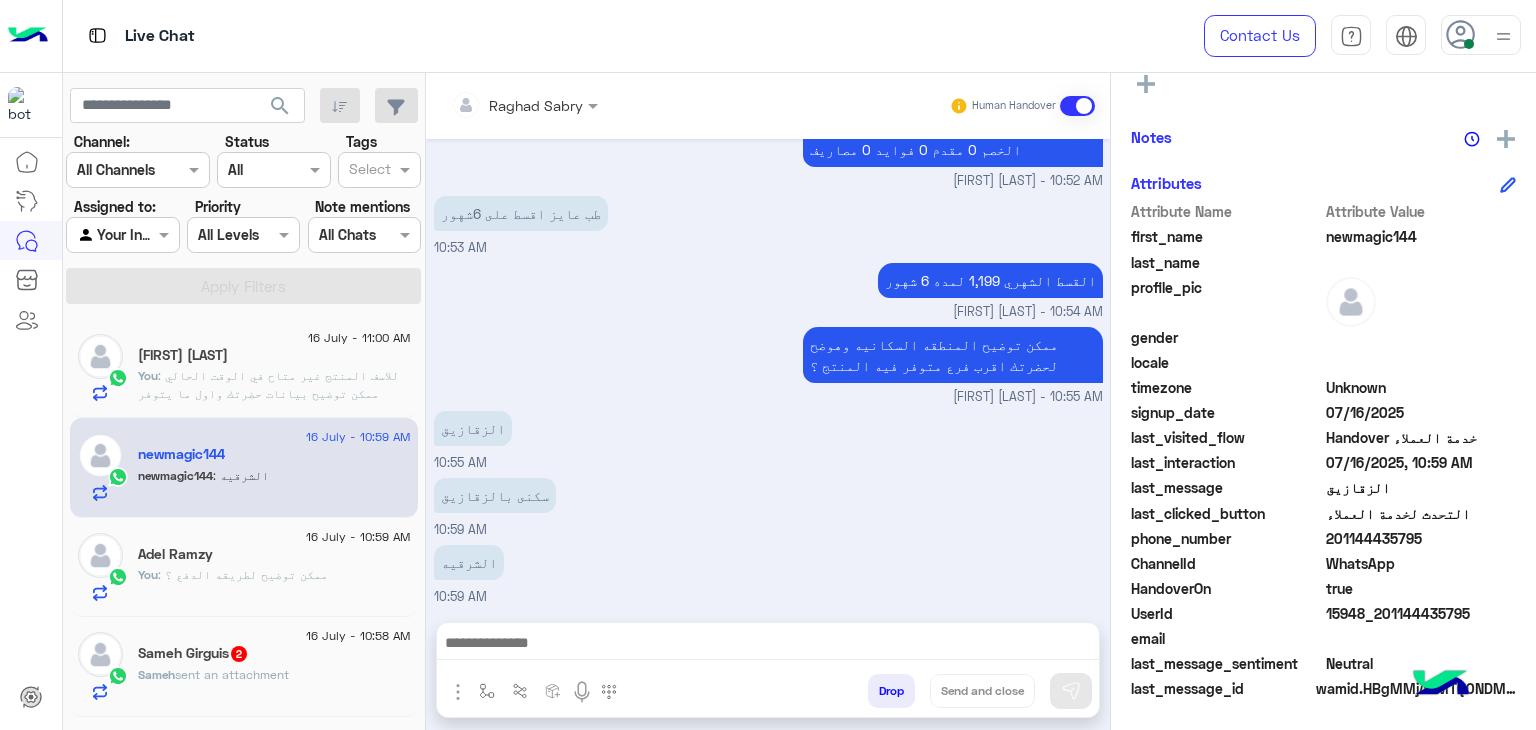 click at bounding box center (768, 645) 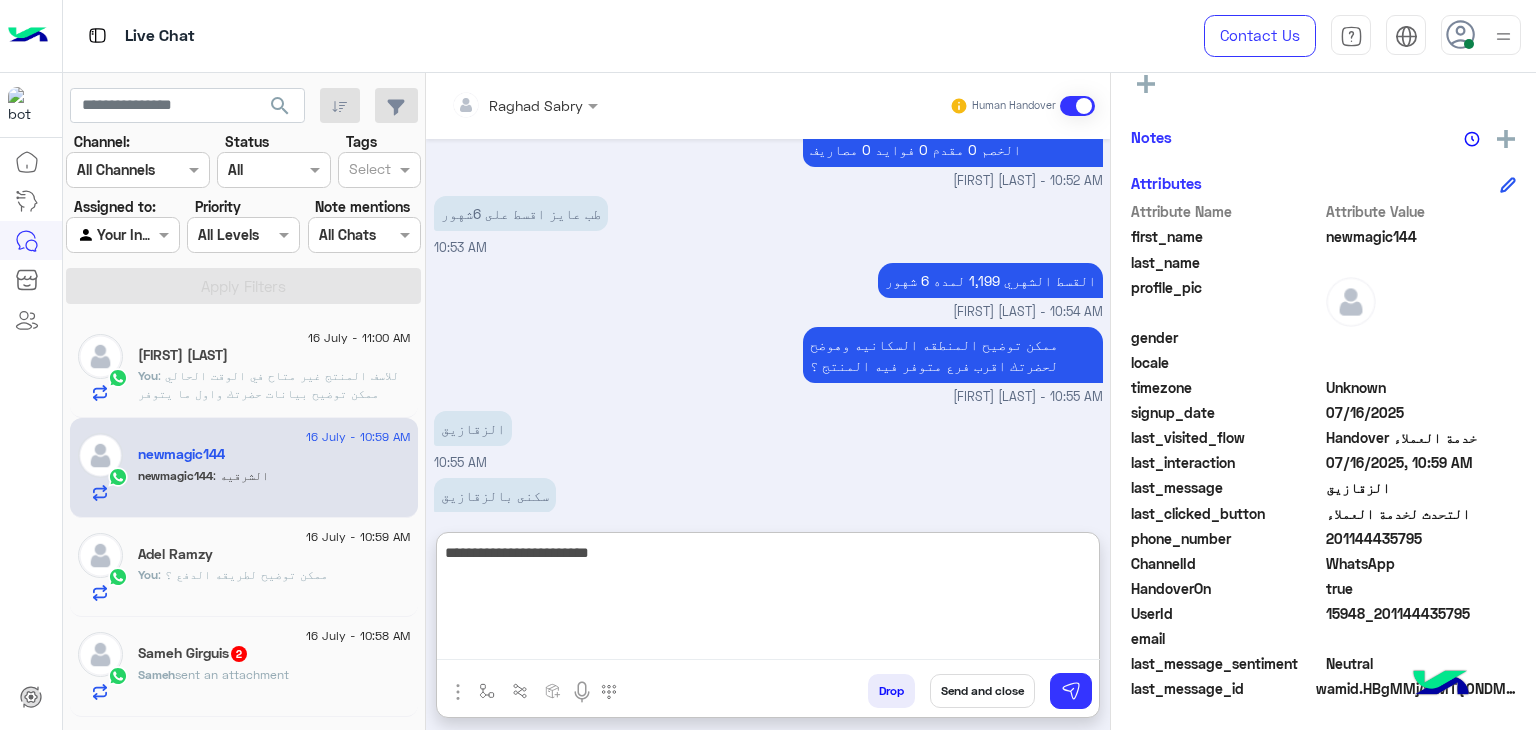 type on "**********" 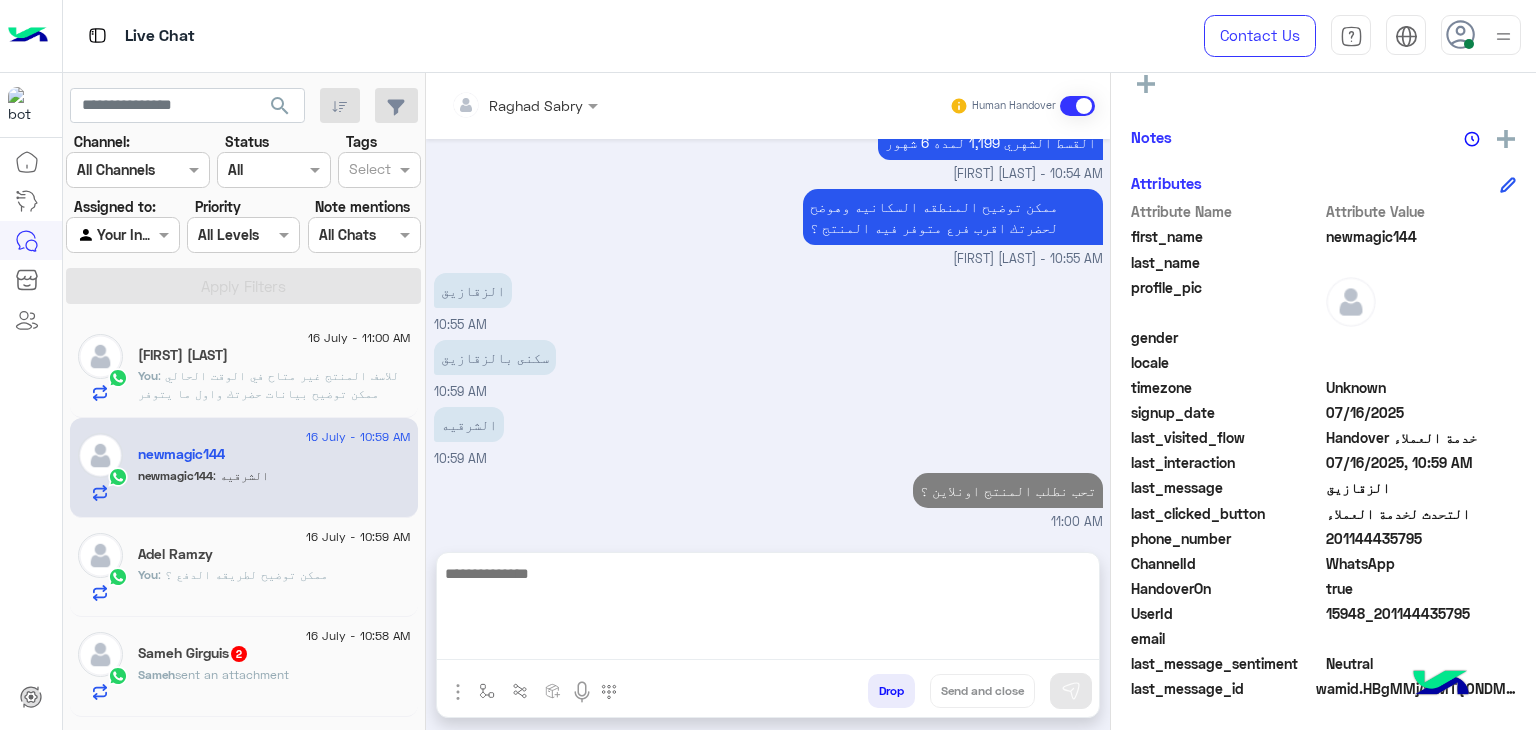 scroll, scrollTop: 1308, scrollLeft: 0, axis: vertical 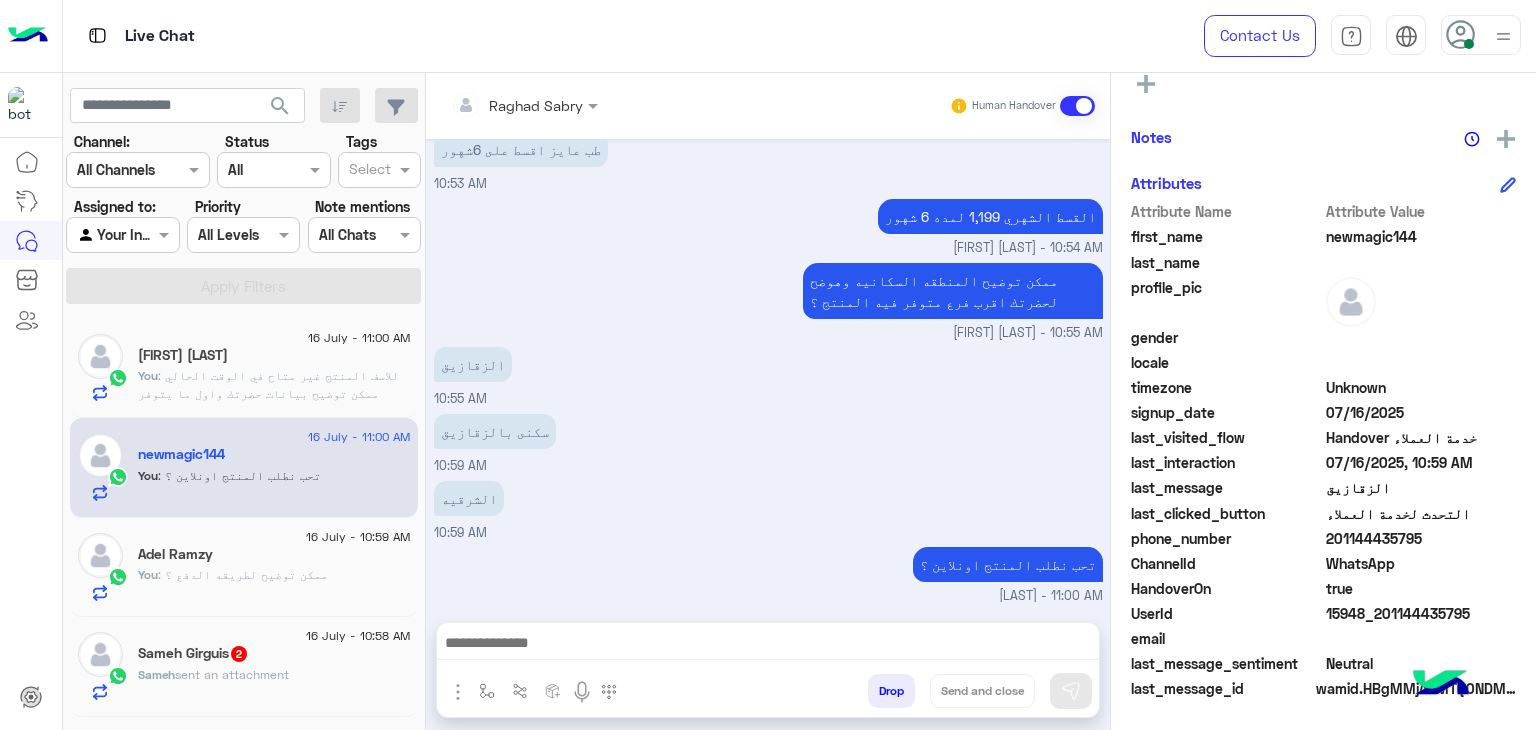click on "سكنى بالزقازيق   10:59 AM" at bounding box center (768, 442) 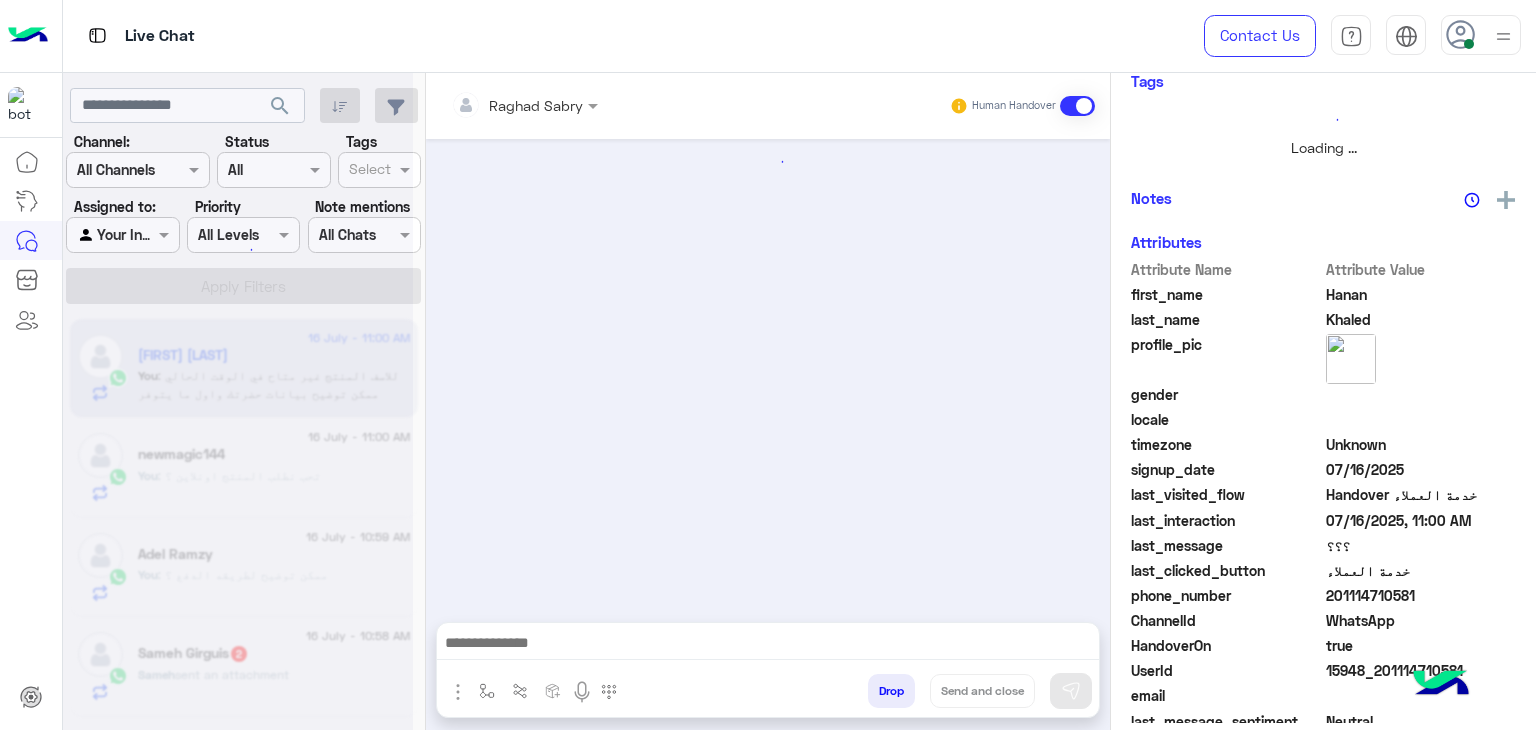 scroll, scrollTop: 429, scrollLeft: 0, axis: vertical 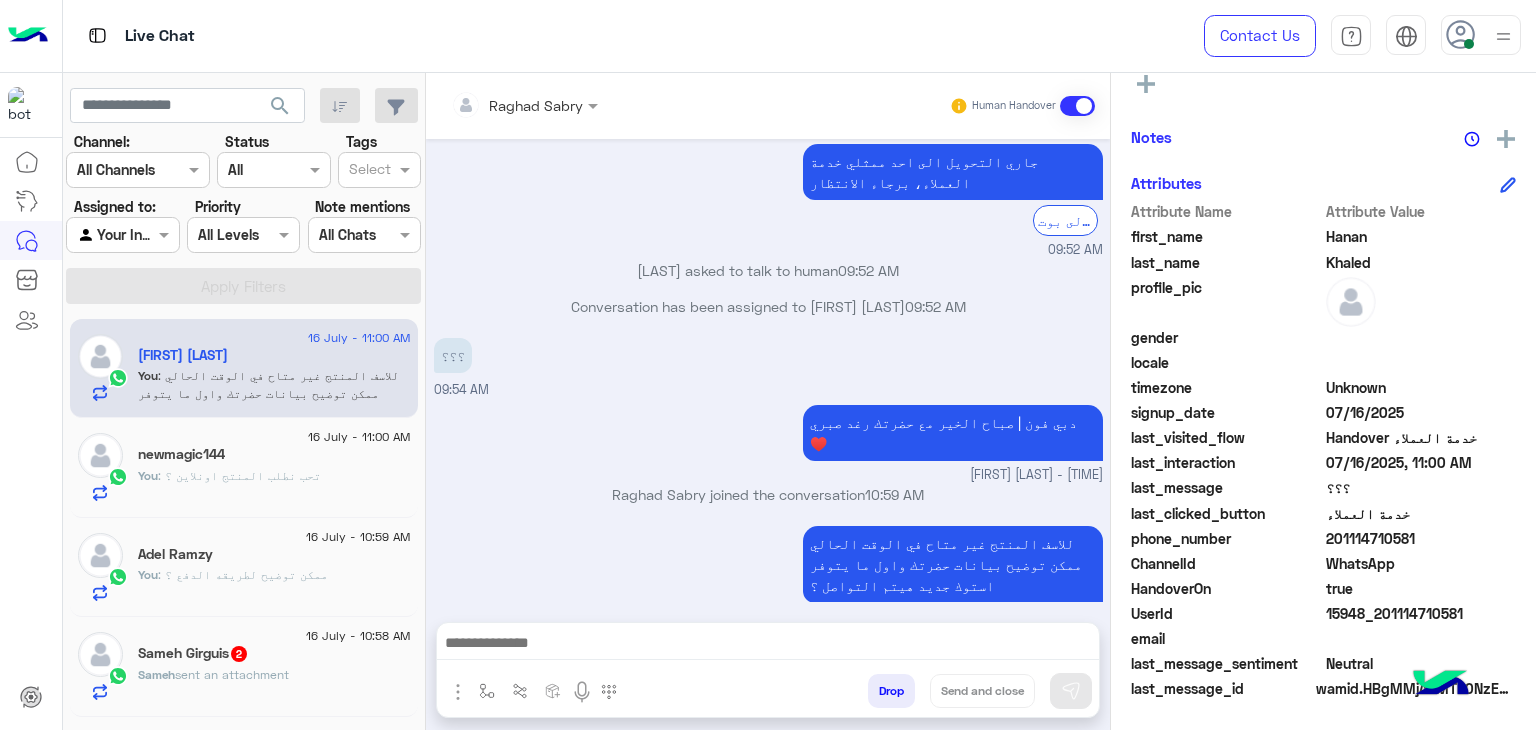 click on "Sameh Girguis  2" 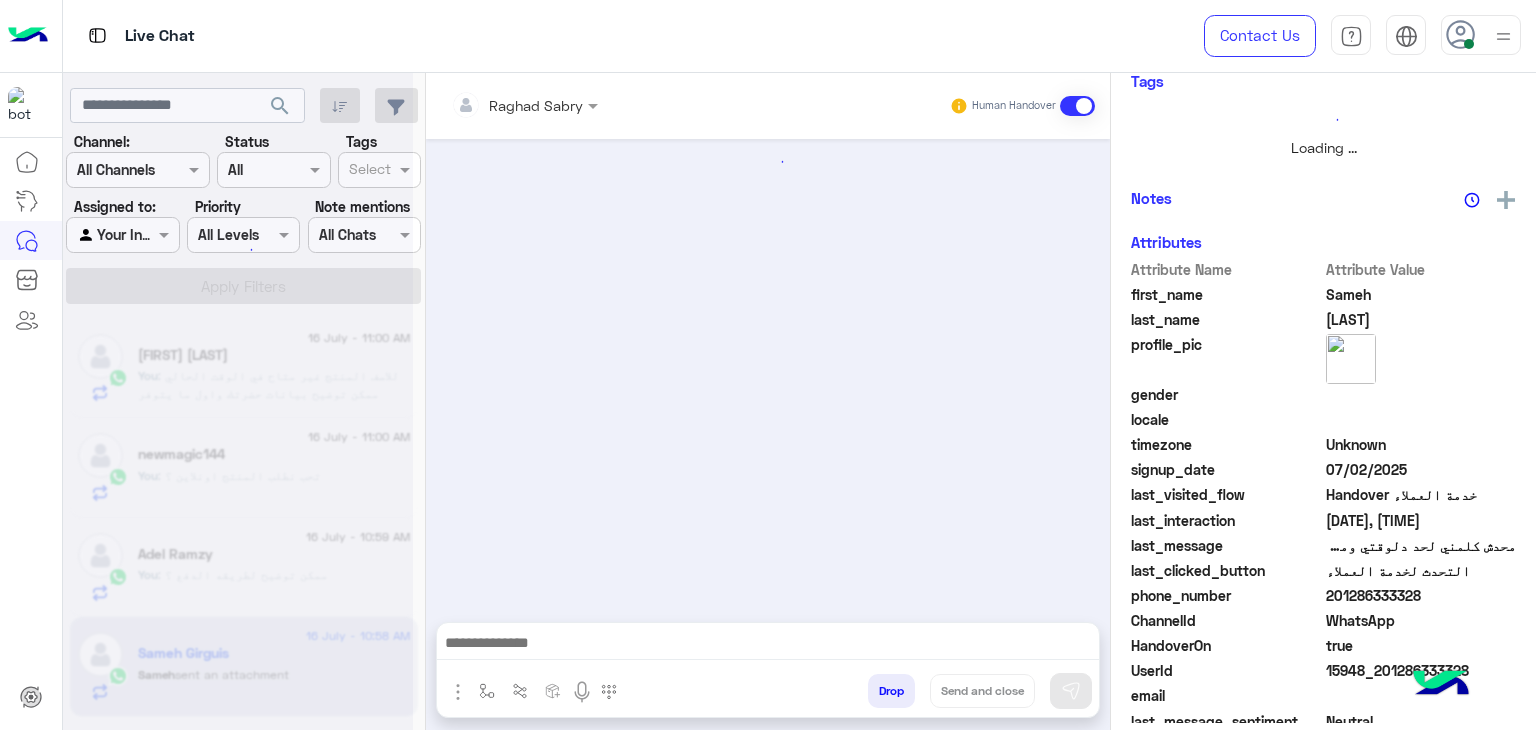 scroll, scrollTop: 429, scrollLeft: 0, axis: vertical 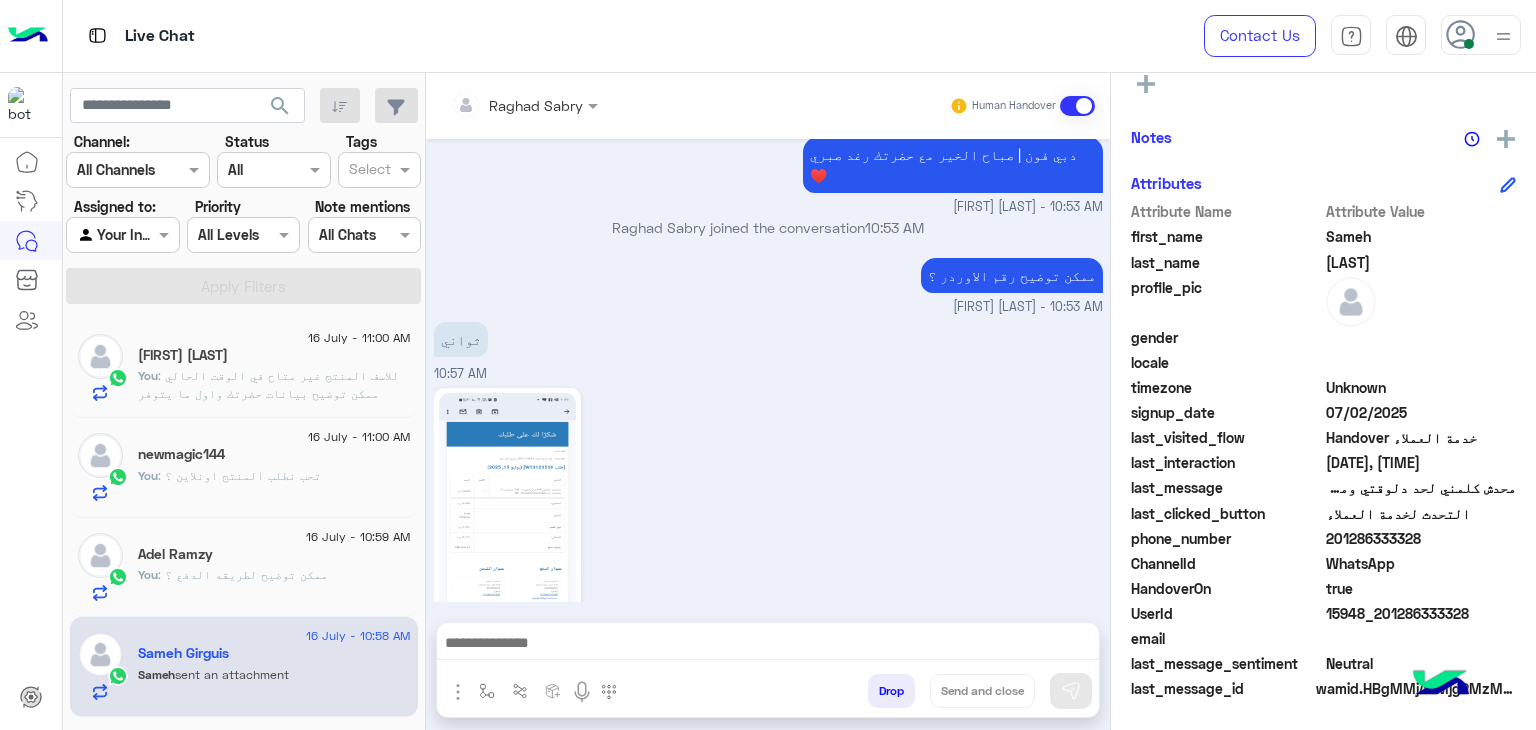click 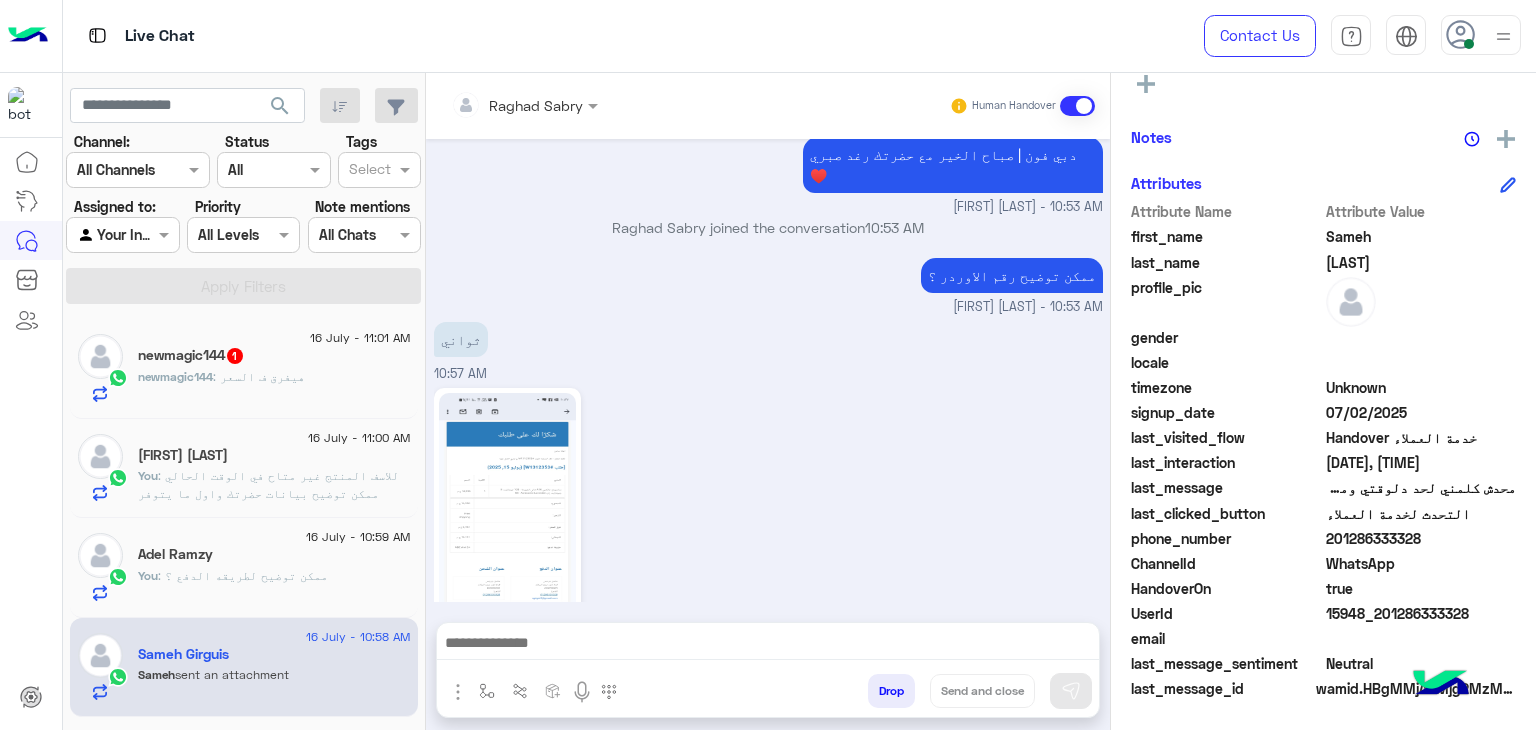click on "[NAME] : هيفرق ف السعر" 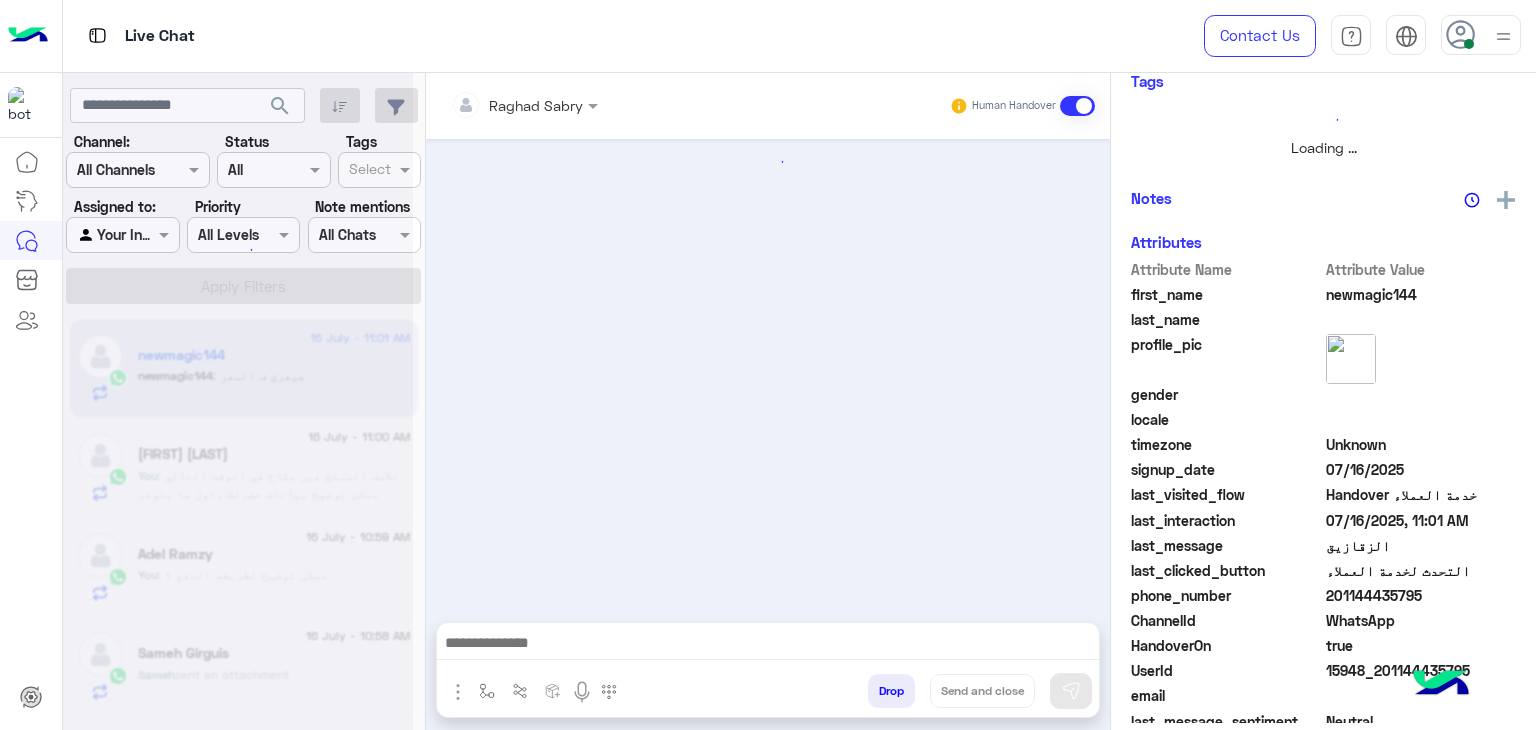 scroll, scrollTop: 429, scrollLeft: 0, axis: vertical 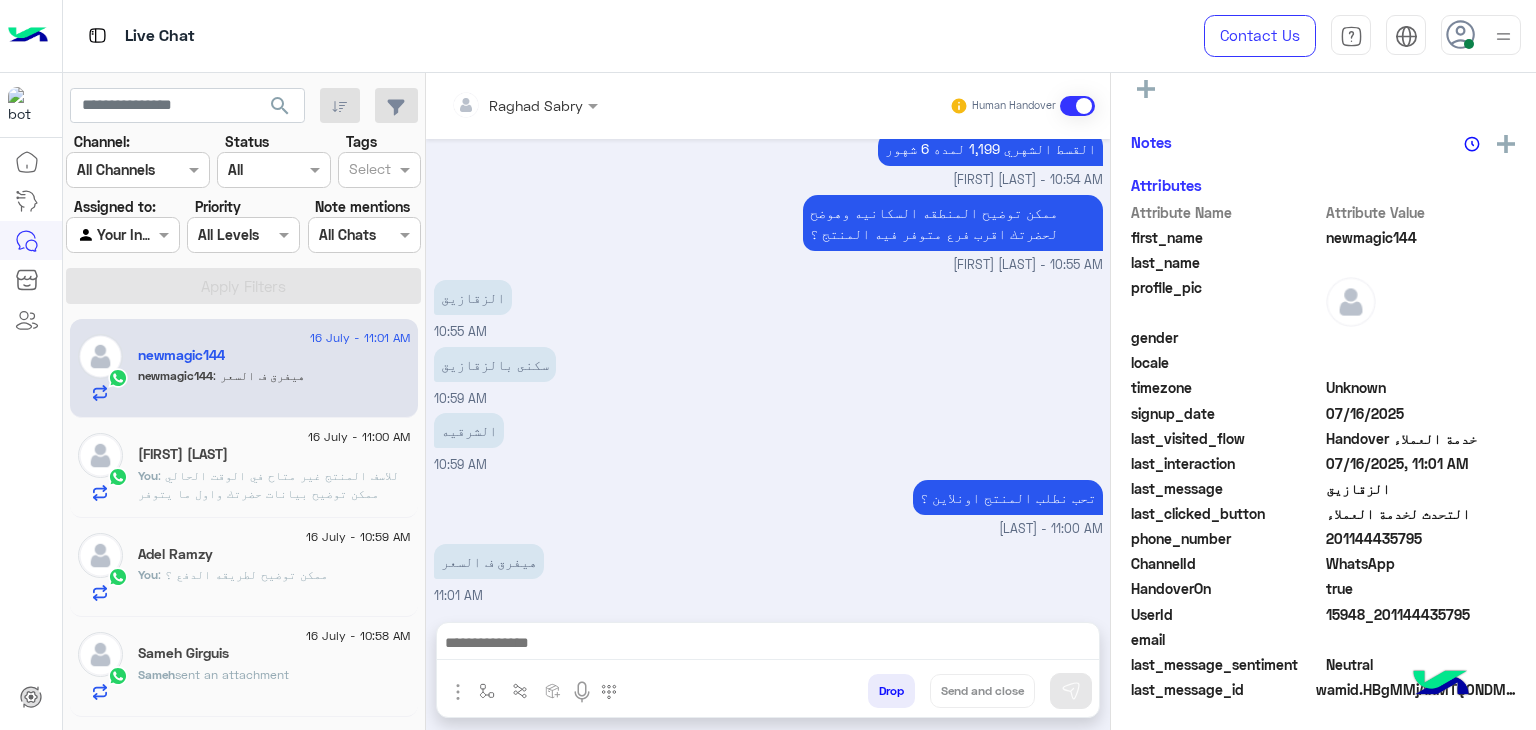 click at bounding box center (768, 645) 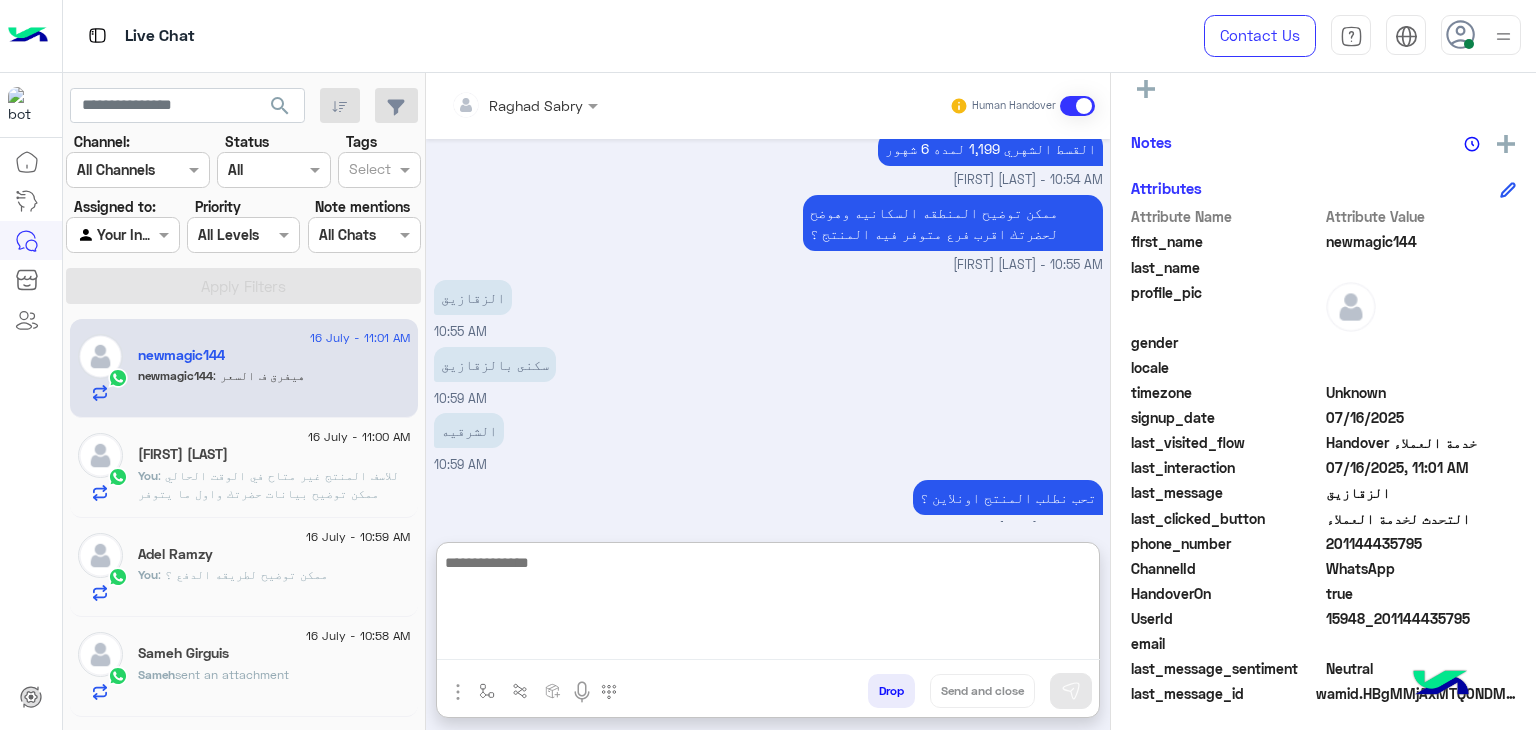 scroll, scrollTop: 371, scrollLeft: 0, axis: vertical 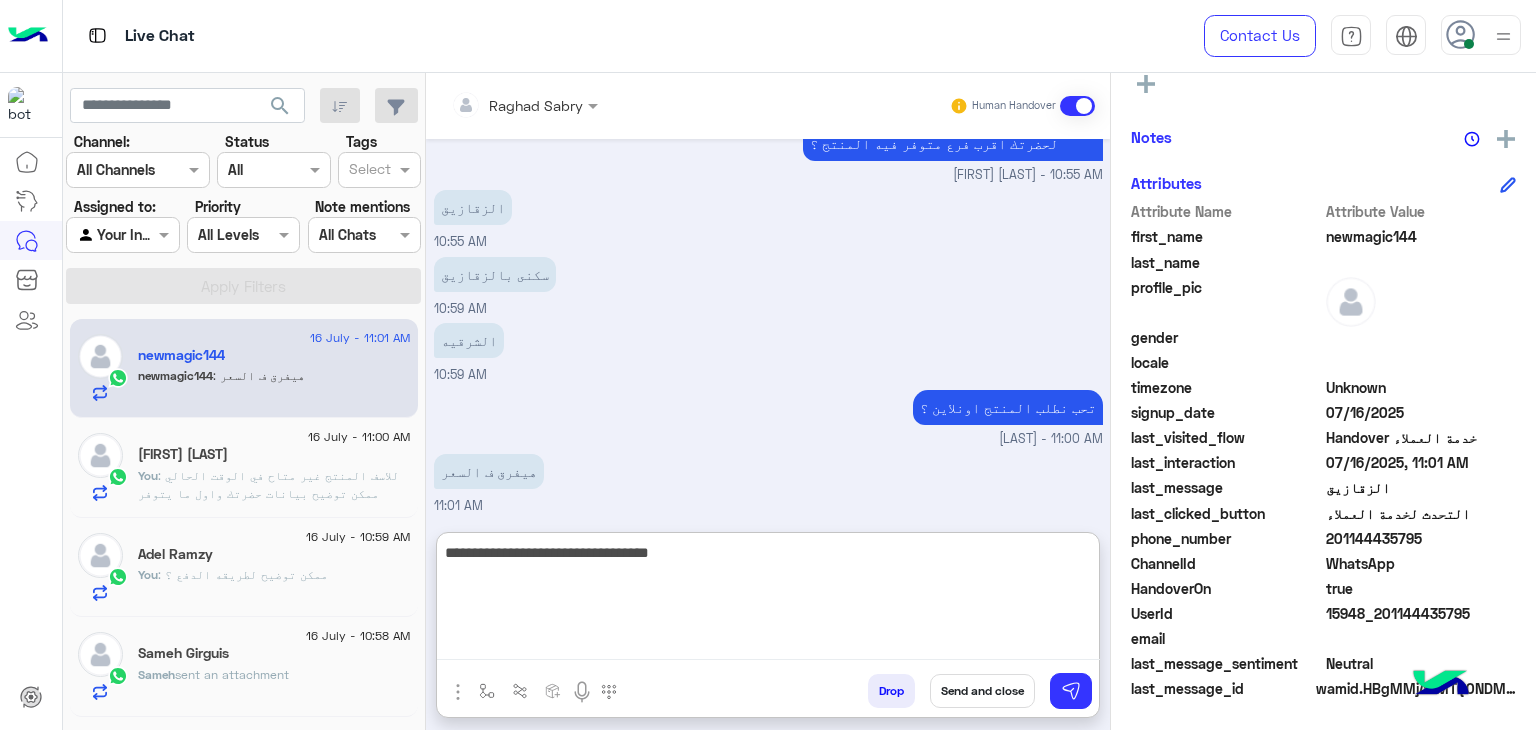 drag, startPoint x: 1037, startPoint y: 554, endPoint x: 1117, endPoint y: 557, distance: 80.05623 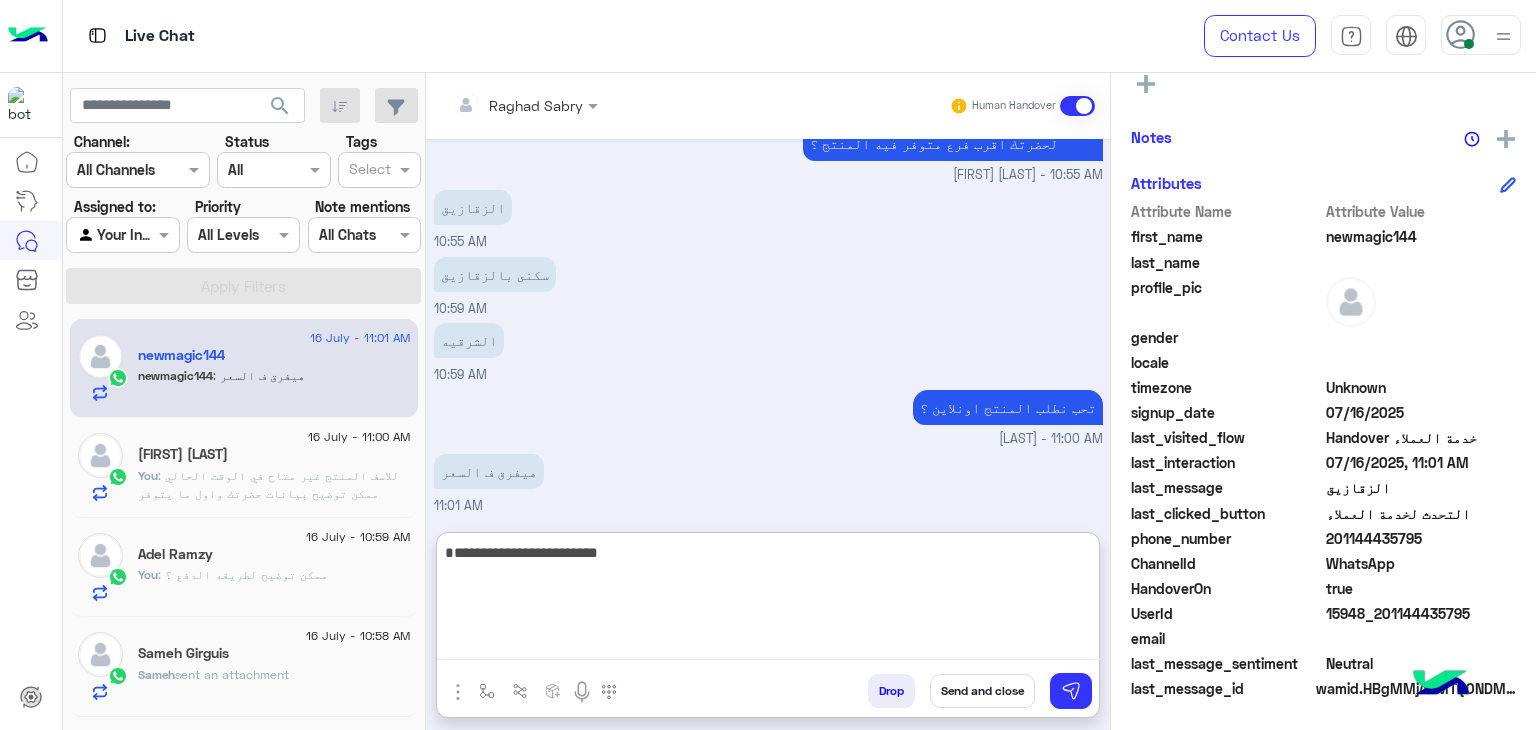 click on "**********" at bounding box center [768, 600] 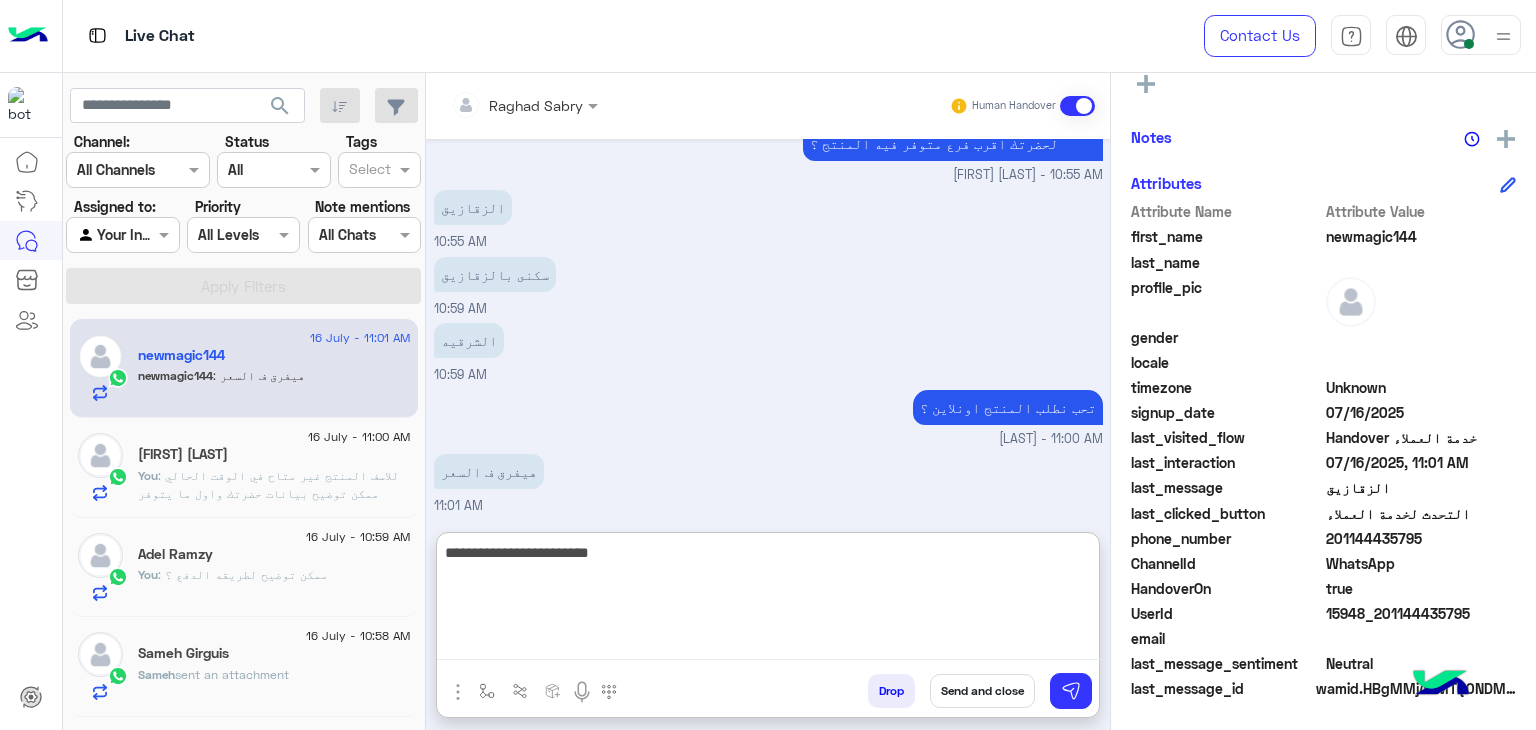 click on "**********" at bounding box center [768, 600] 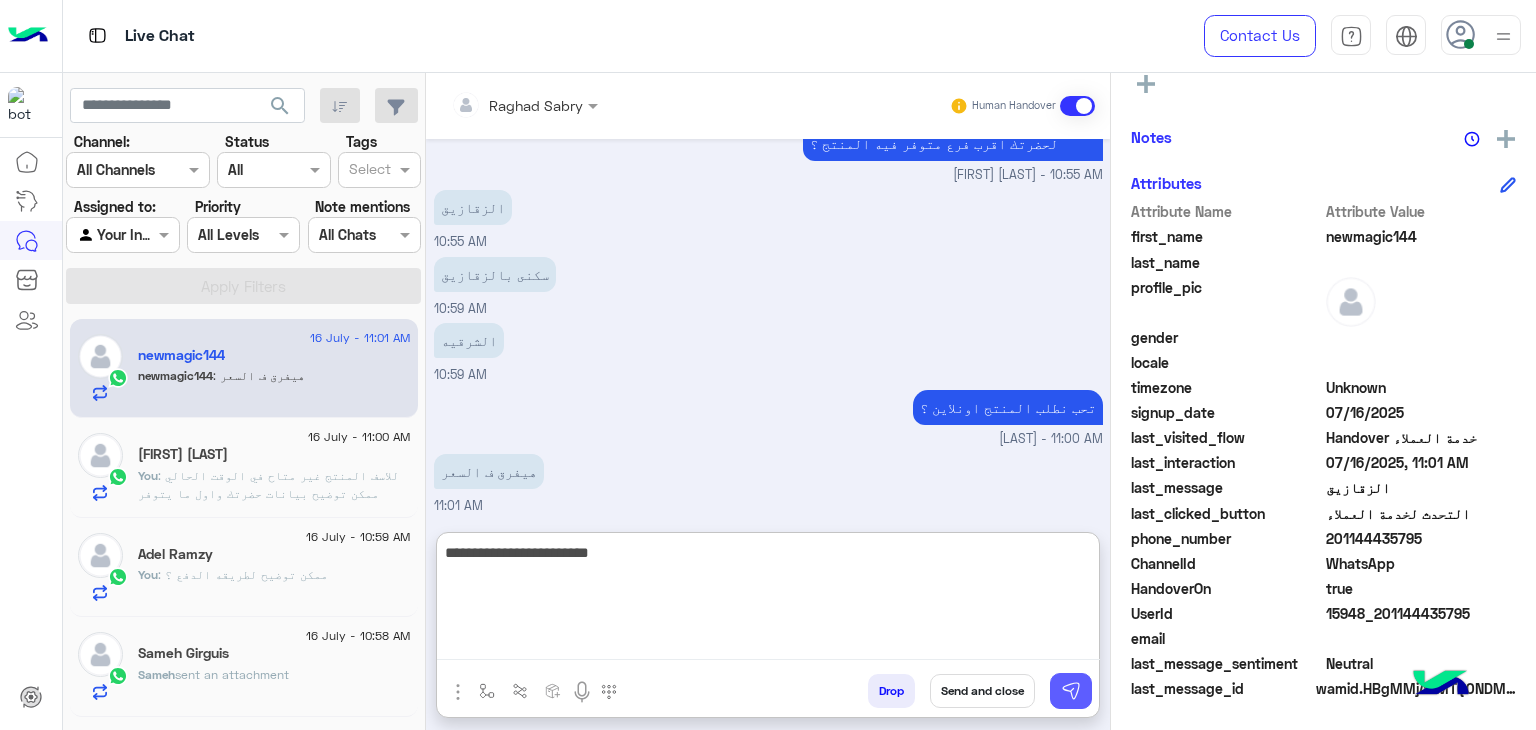 type on "**********" 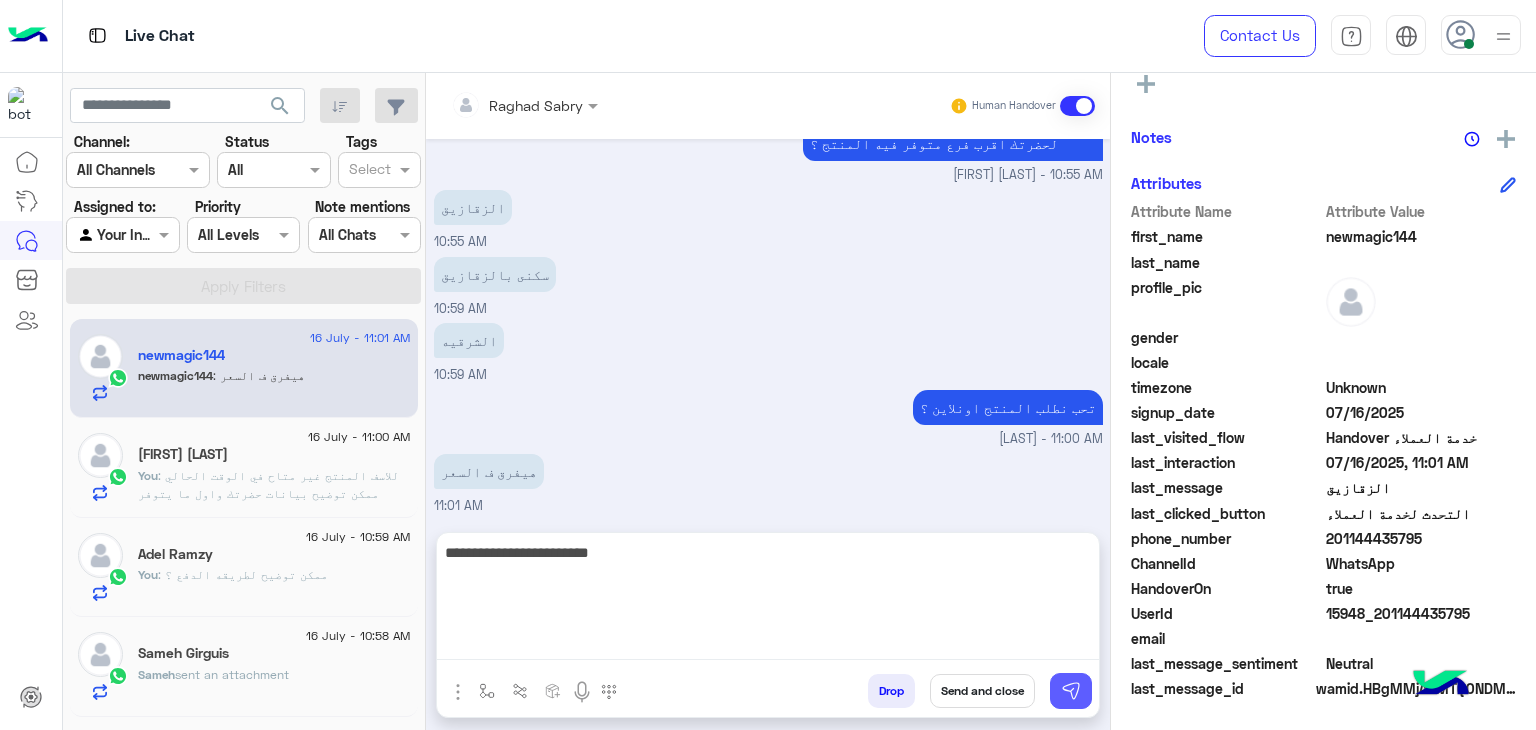 click at bounding box center [1071, 691] 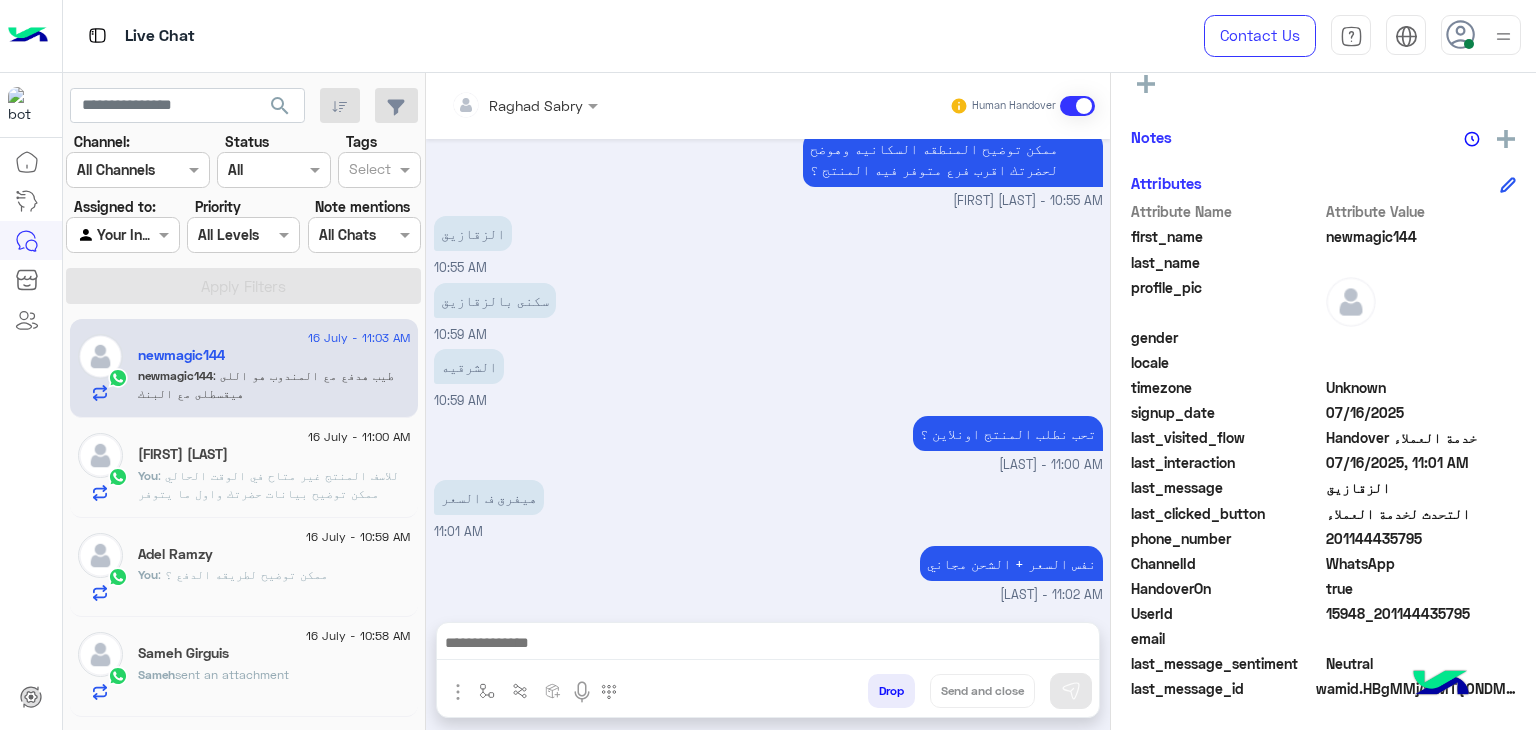 scroll, scrollTop: 1407, scrollLeft: 0, axis: vertical 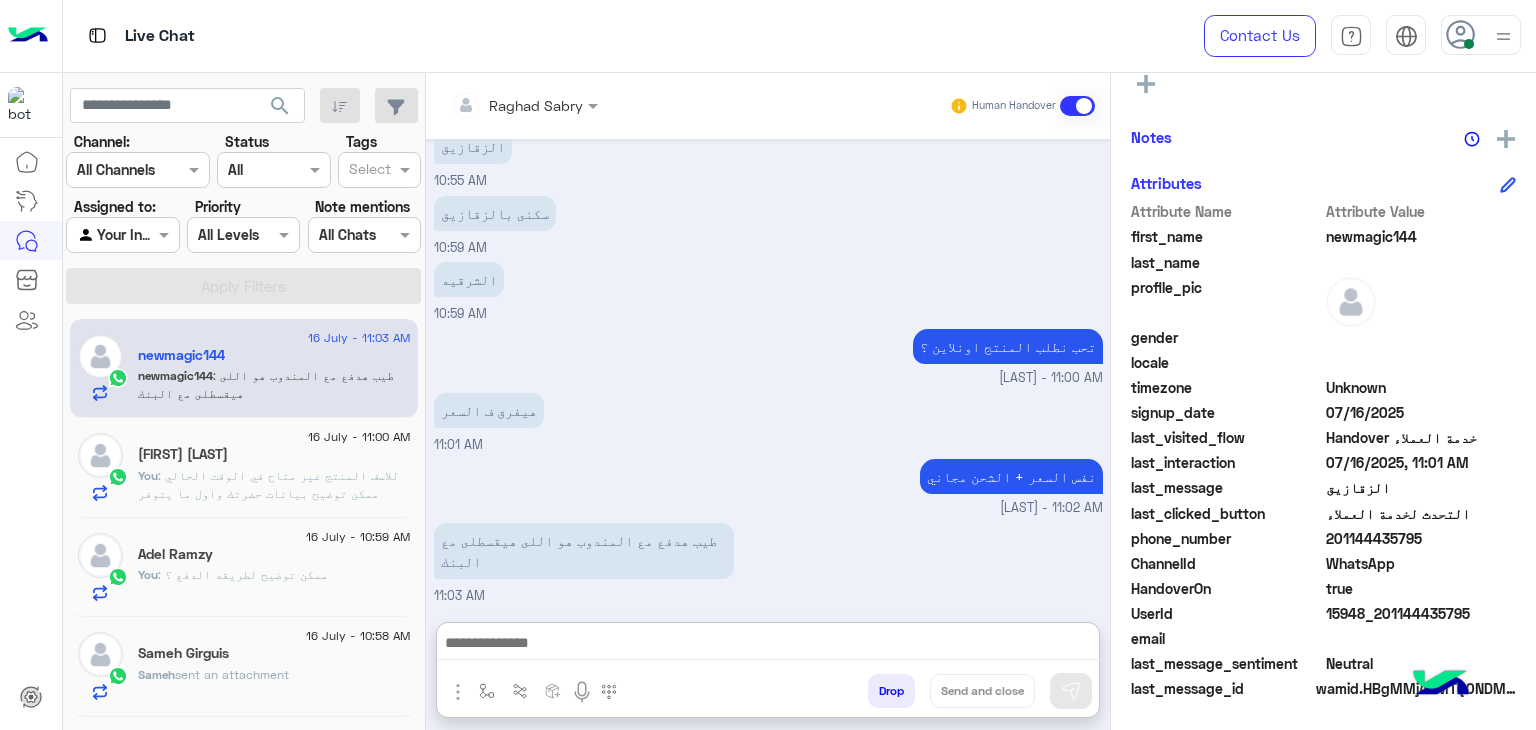 click at bounding box center [768, 645] 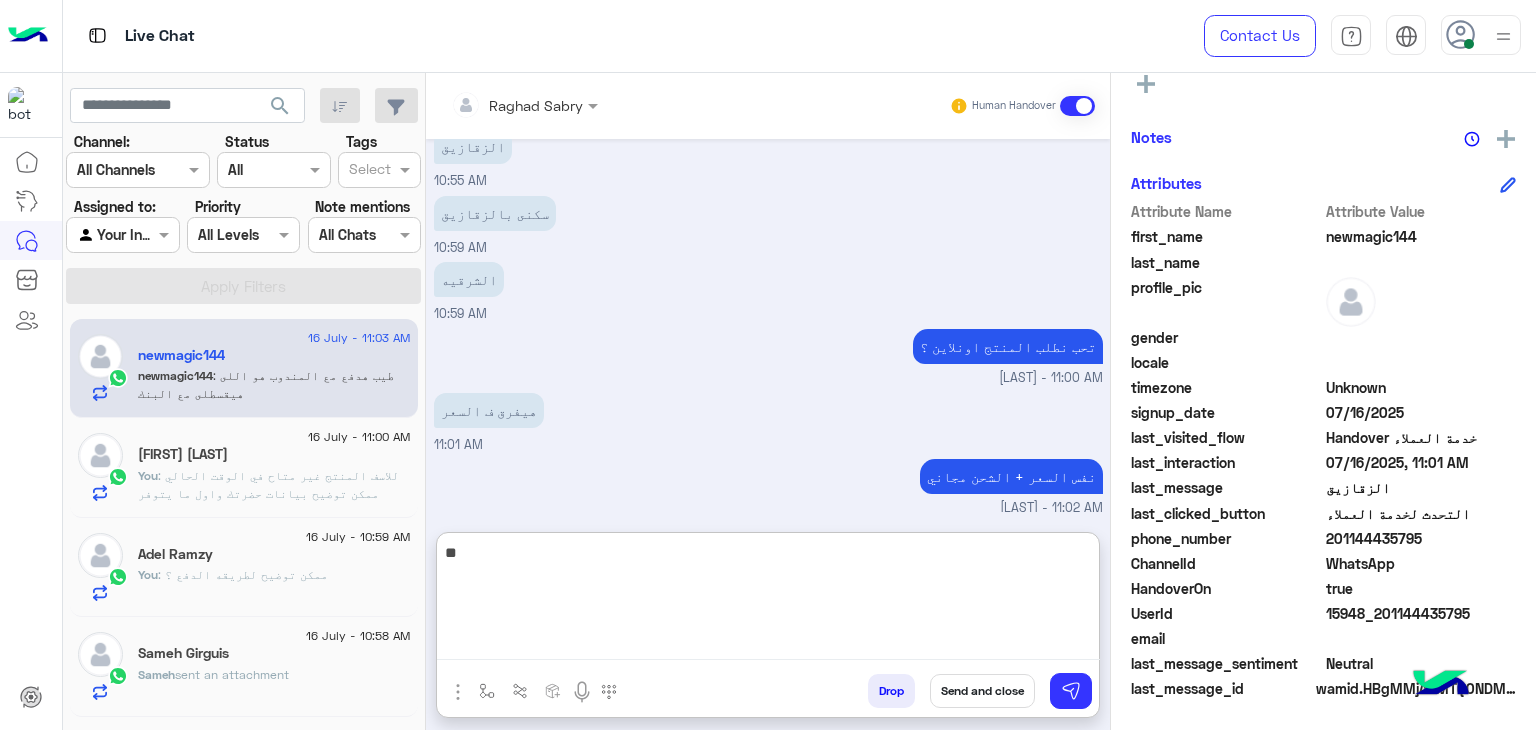 type on "*" 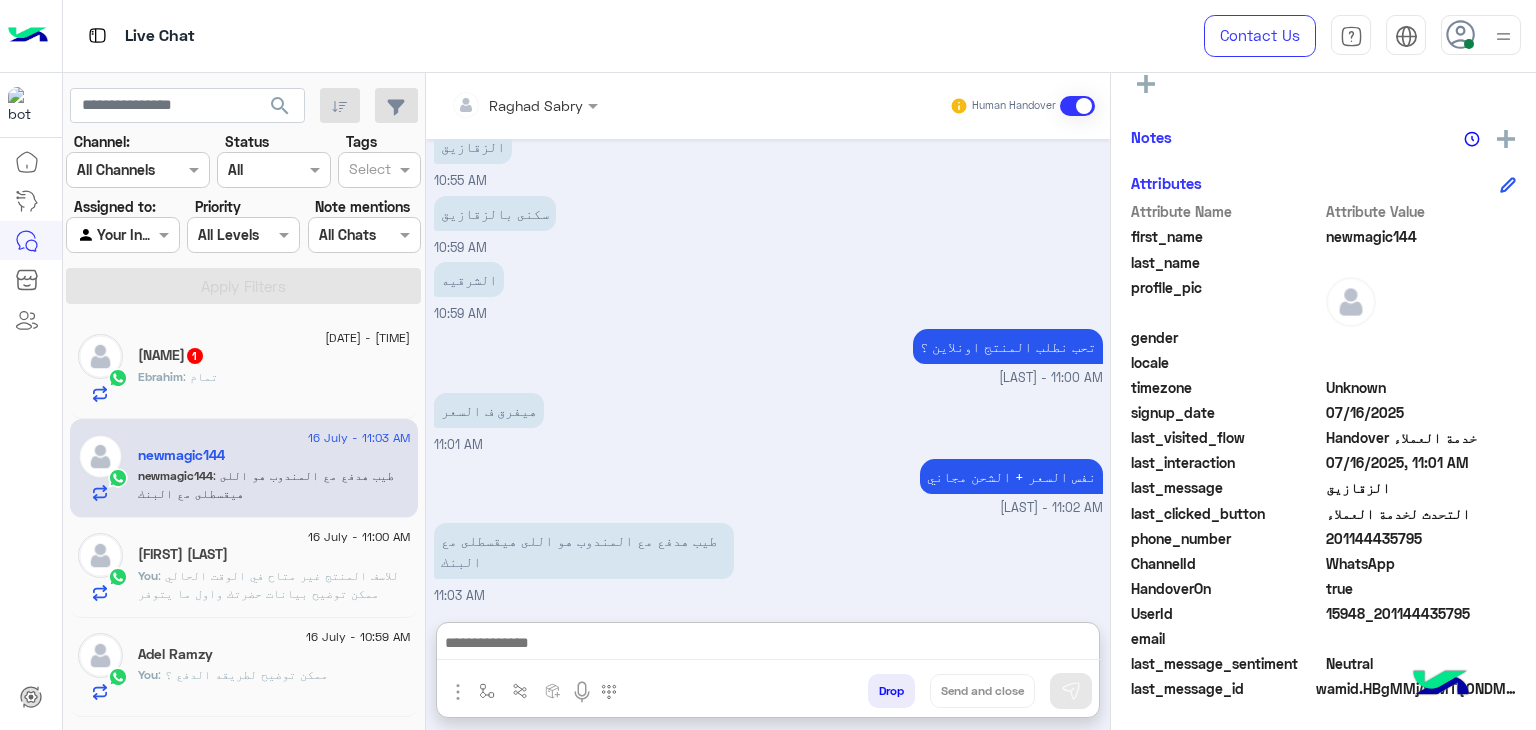 click at bounding box center [768, 645] 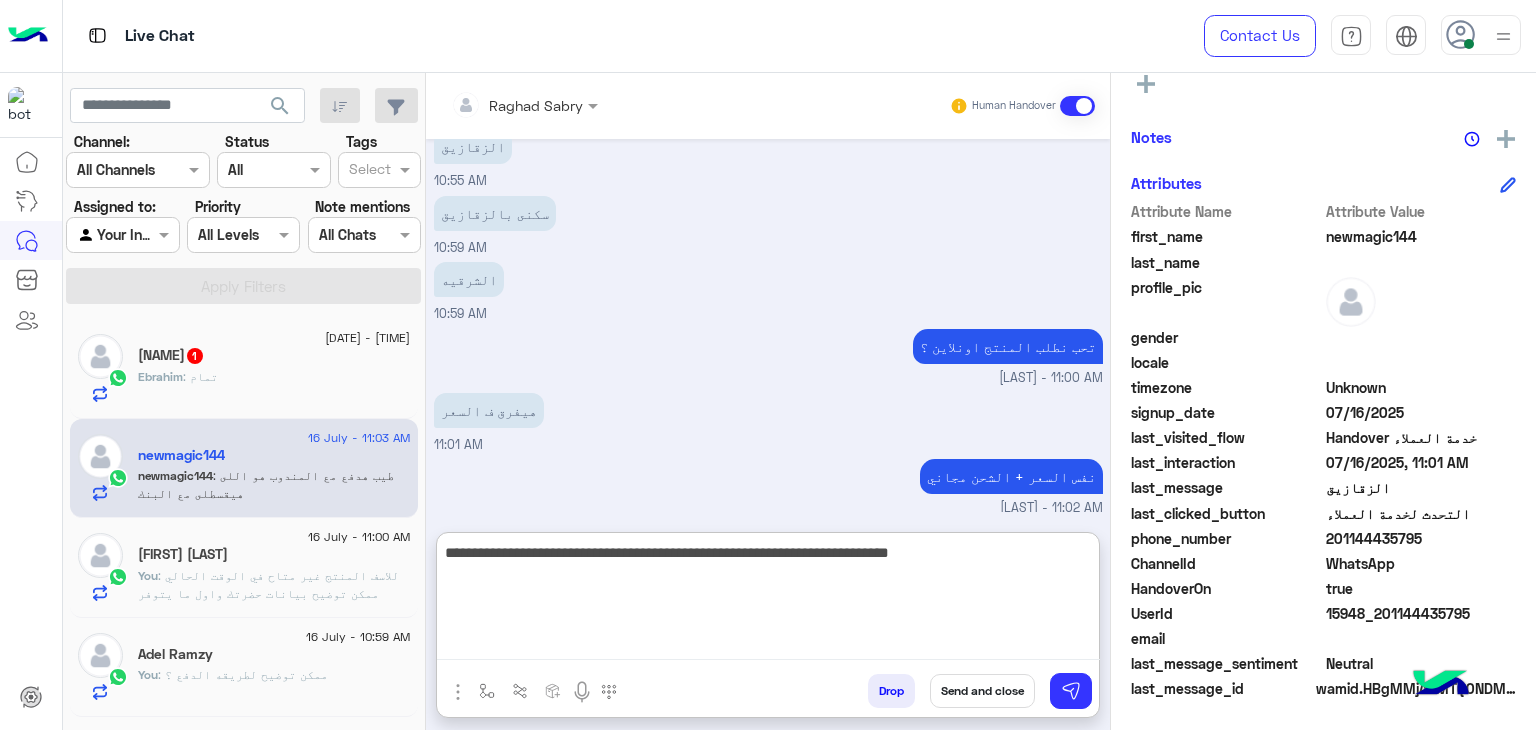 click on "**********" at bounding box center (768, 600) 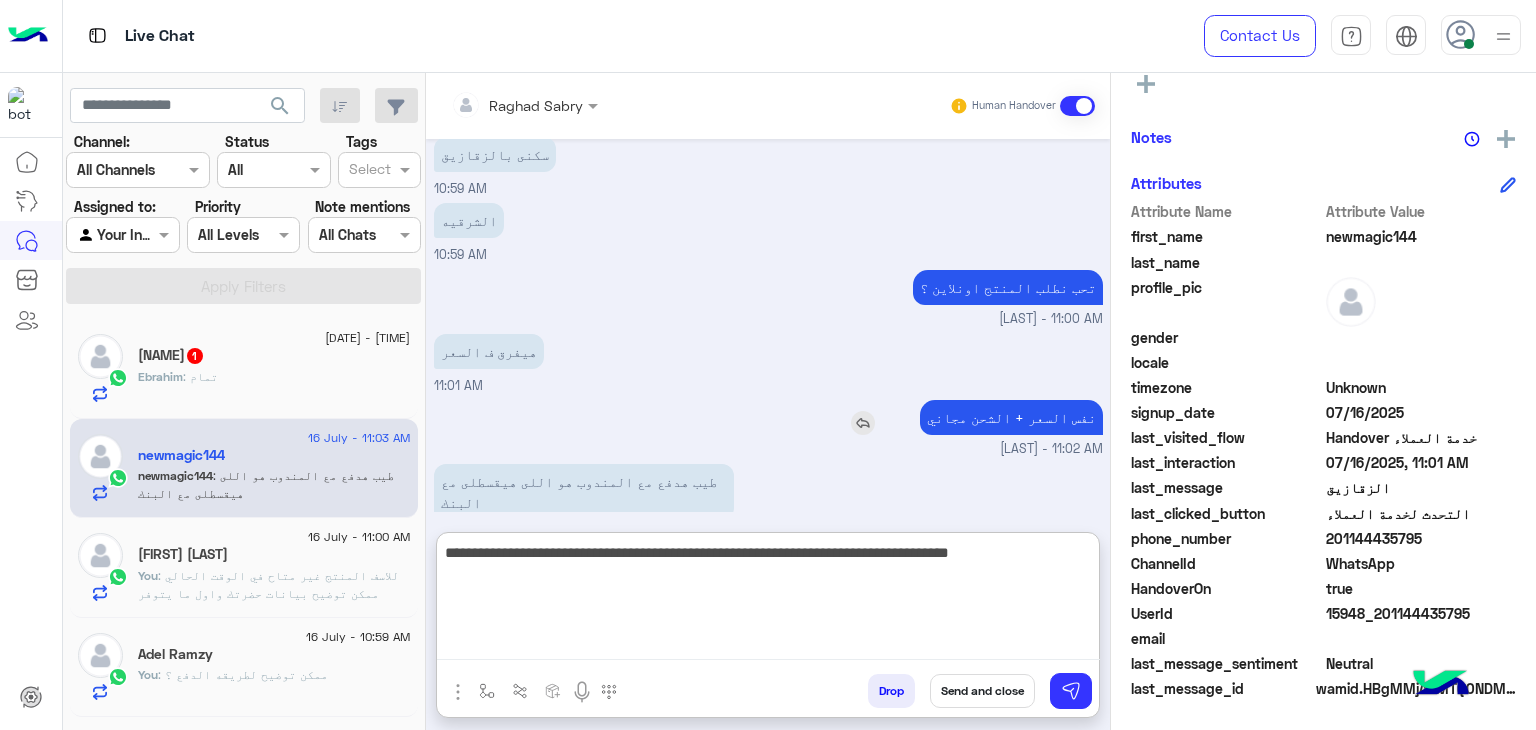 scroll, scrollTop: 1497, scrollLeft: 0, axis: vertical 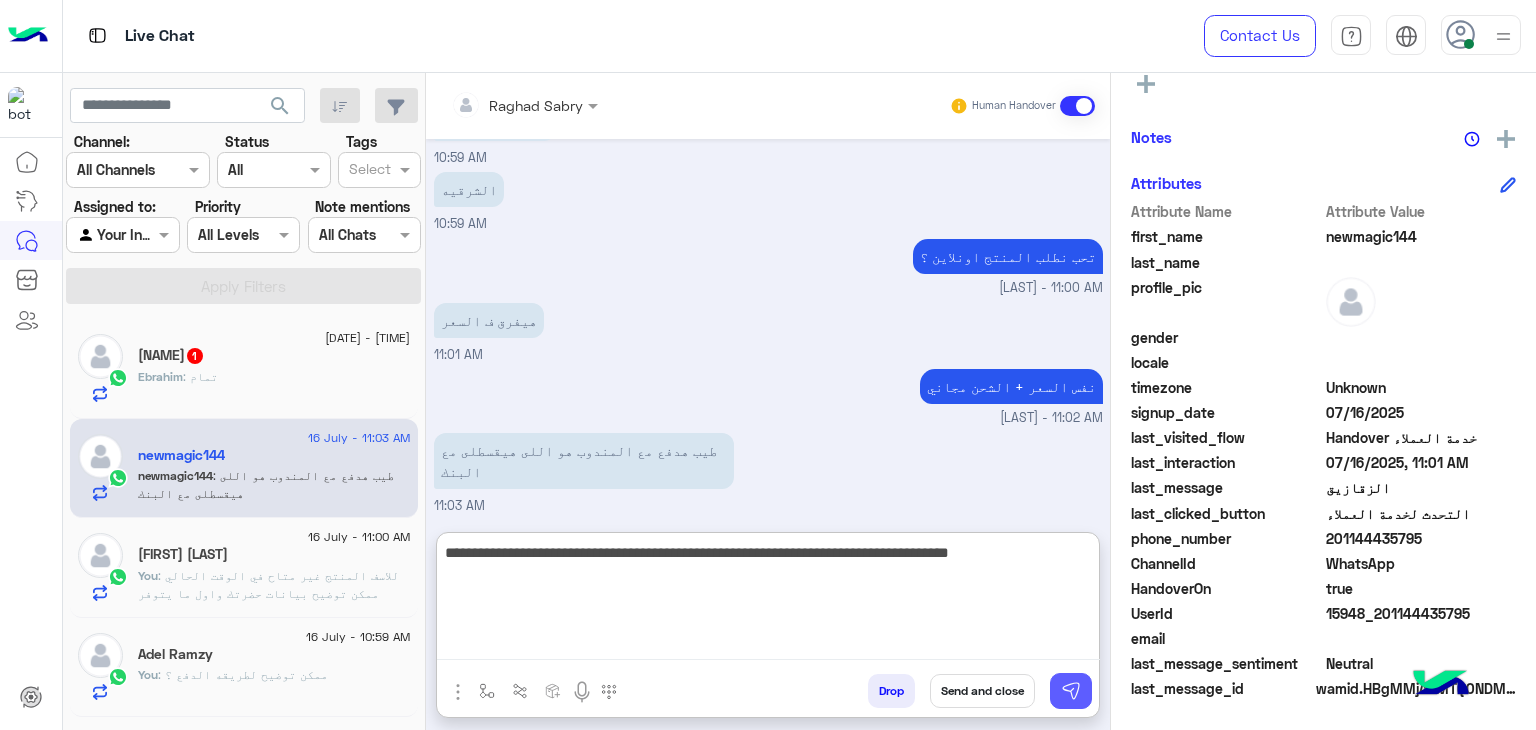 type on "**********" 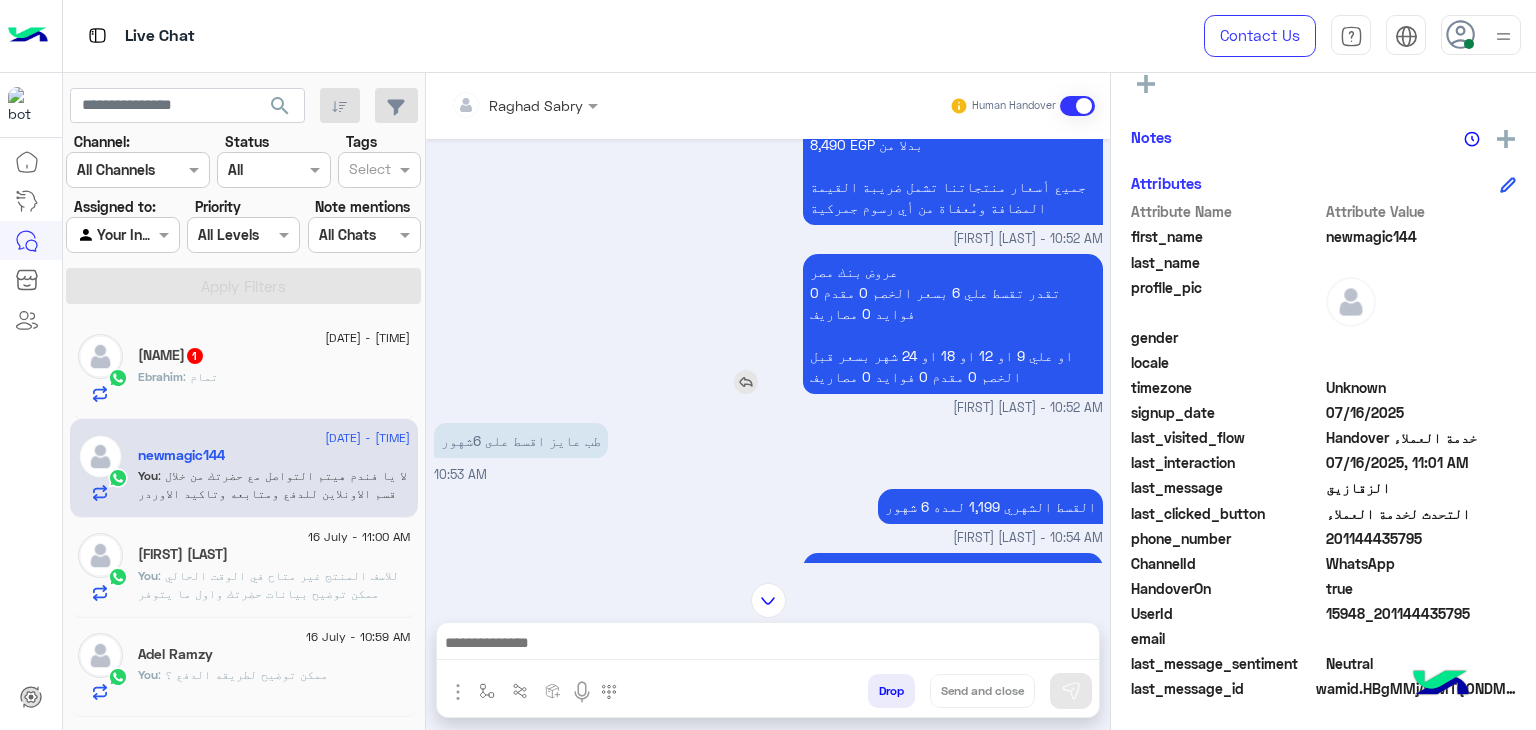 scroll, scrollTop: 792, scrollLeft: 0, axis: vertical 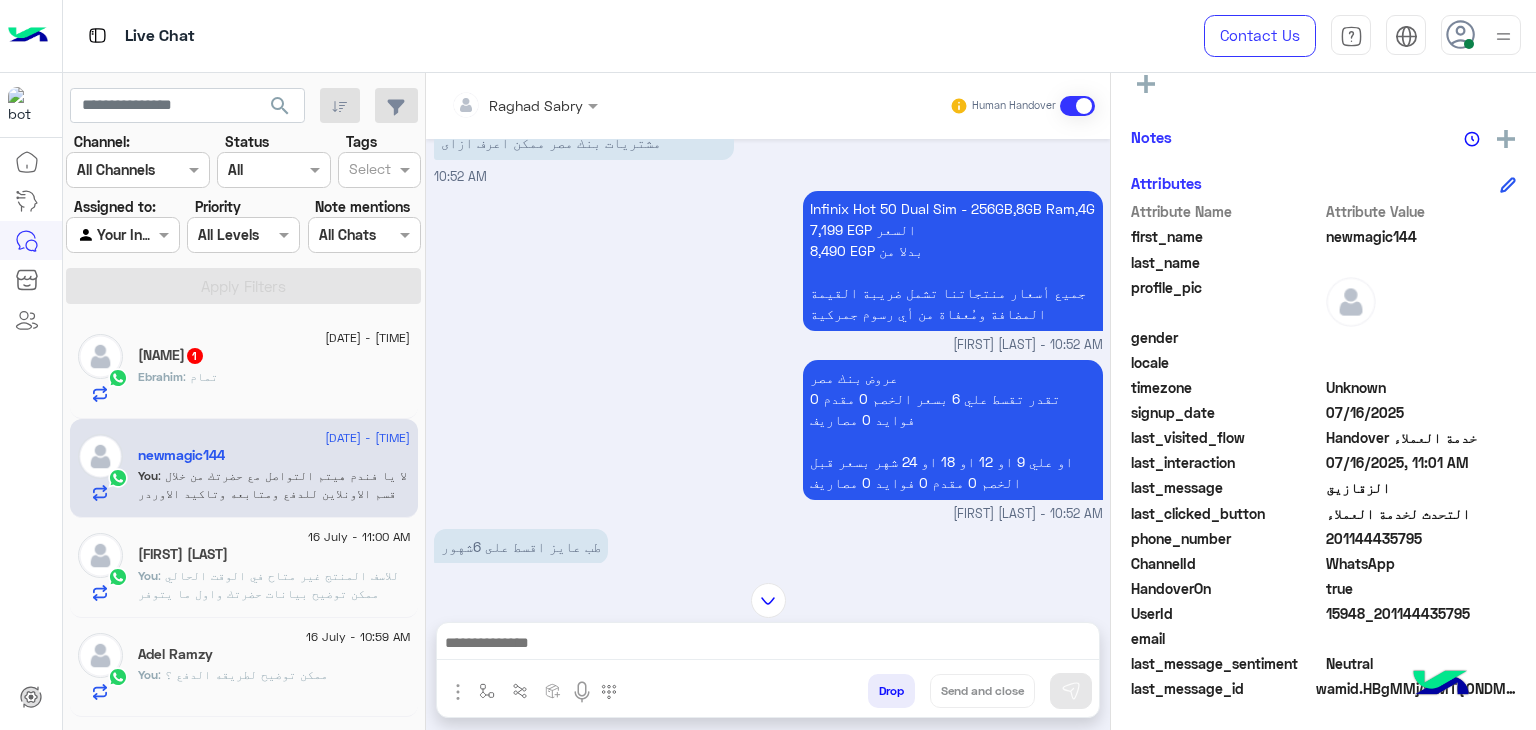 paste on "**********" 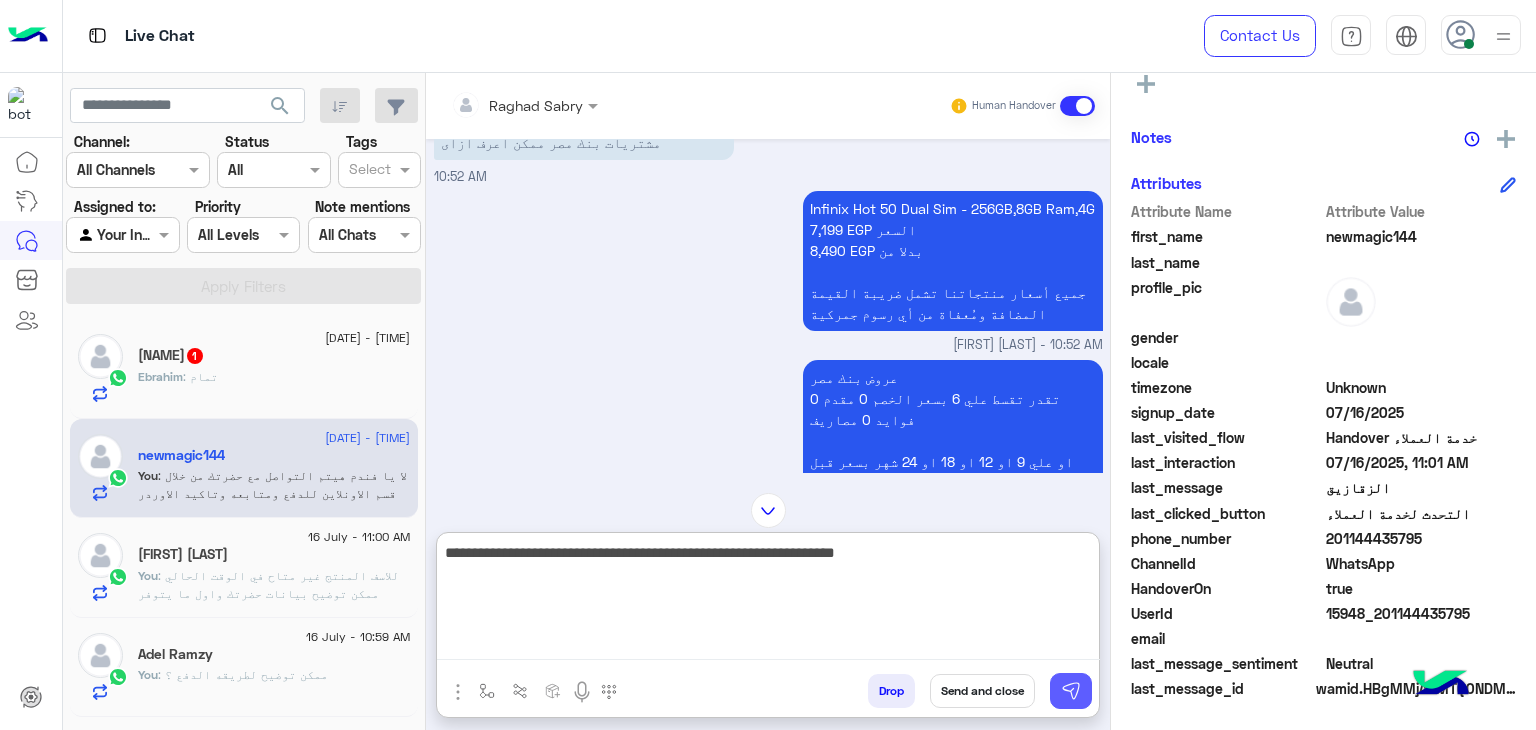 type on "**********" 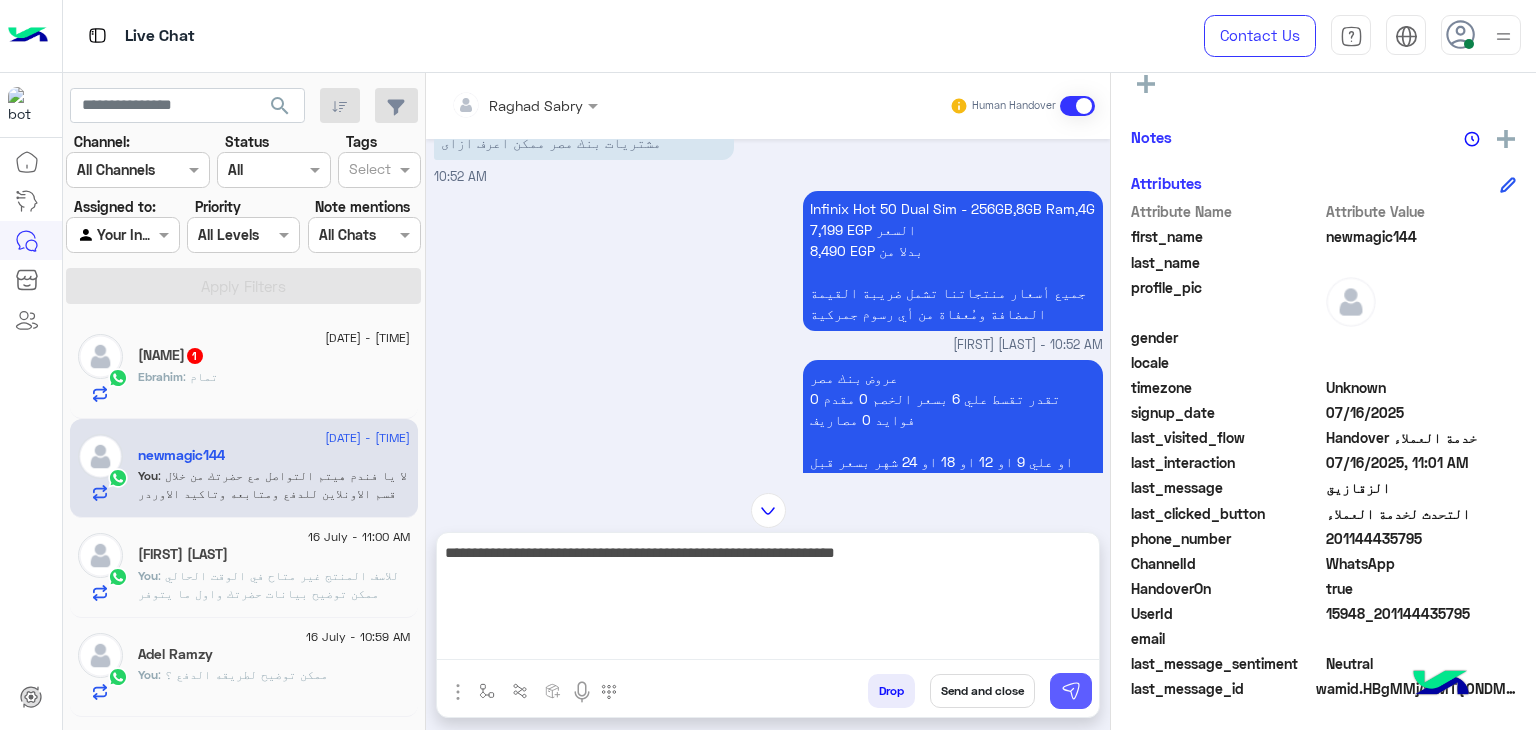 click at bounding box center [1071, 691] 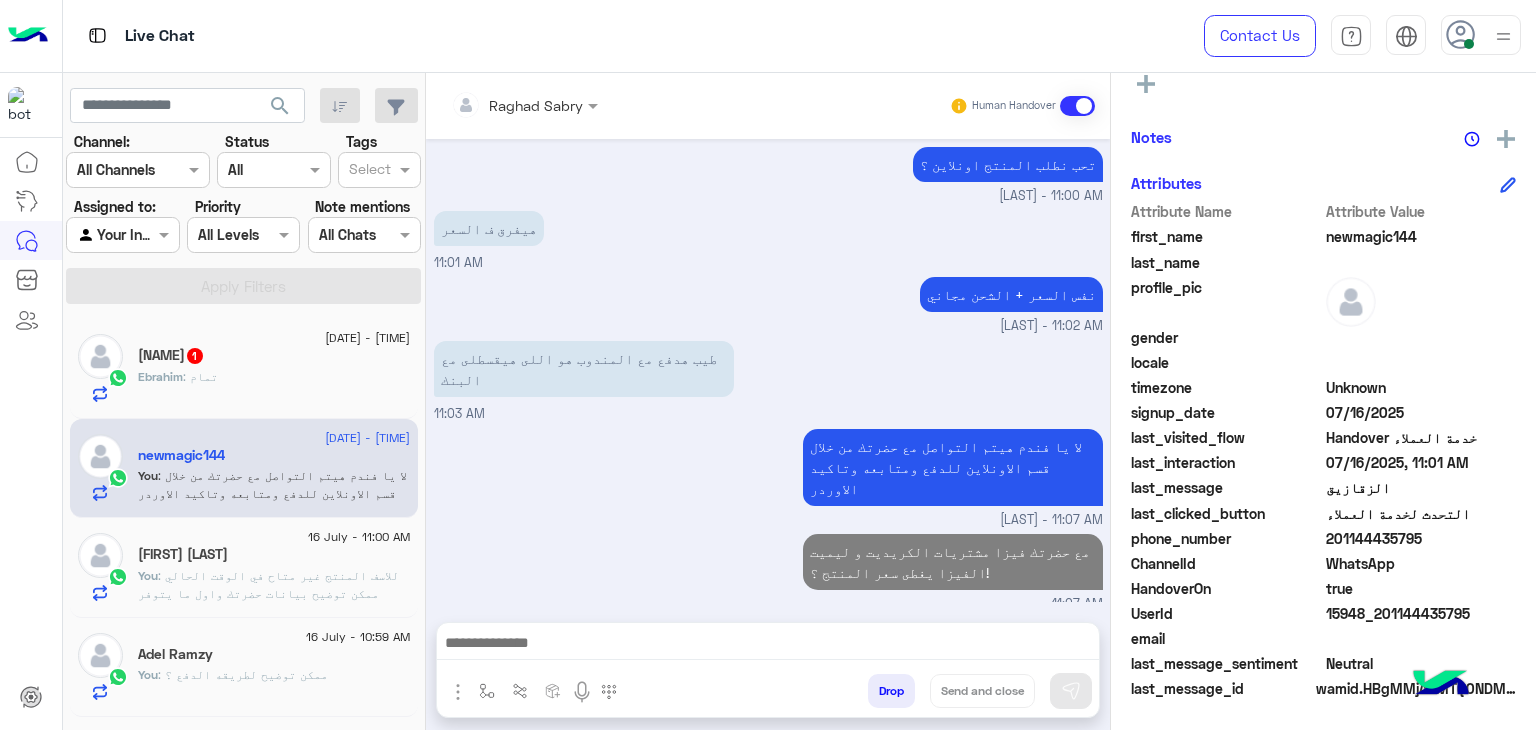 scroll, scrollTop: 1576, scrollLeft: 0, axis: vertical 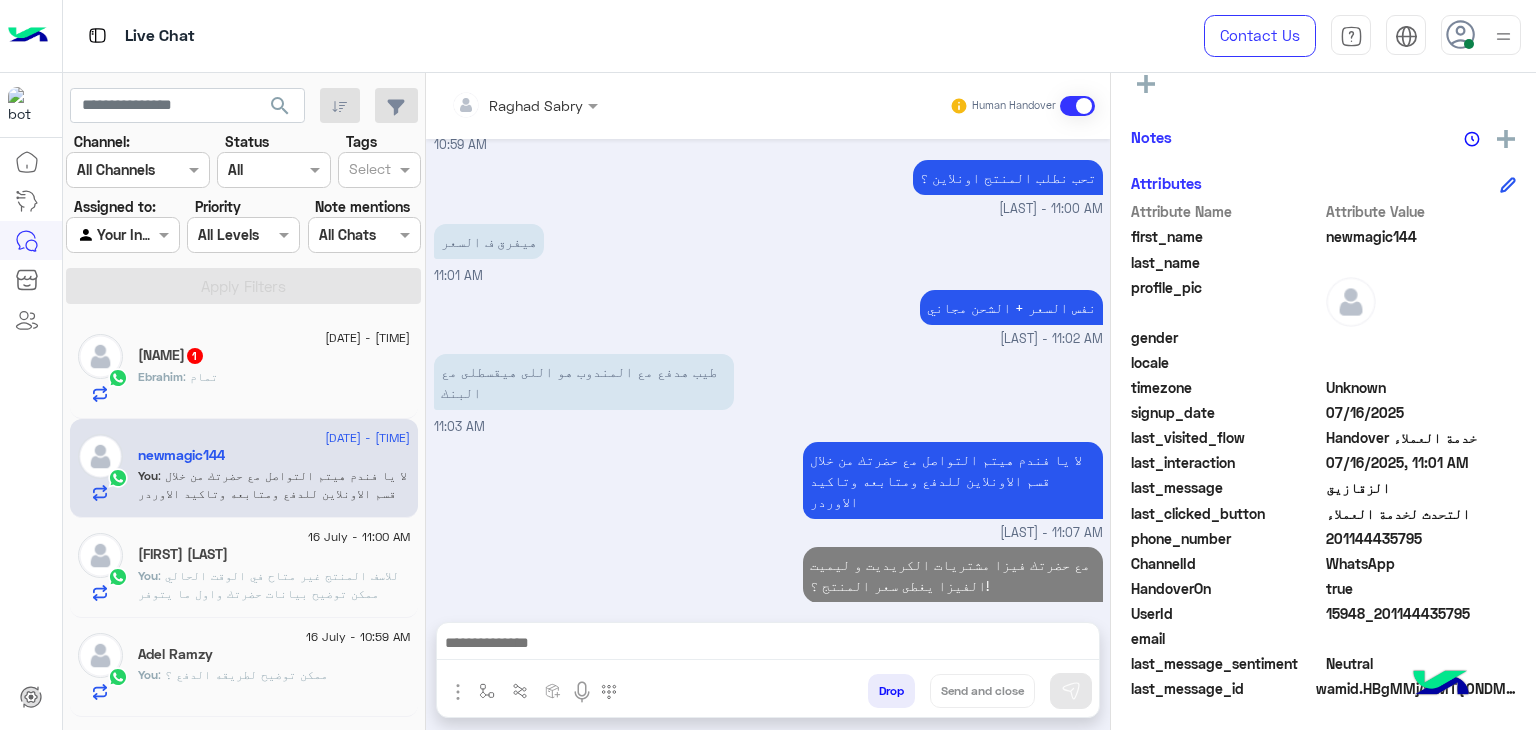 click on "Ebrahim : تمام" 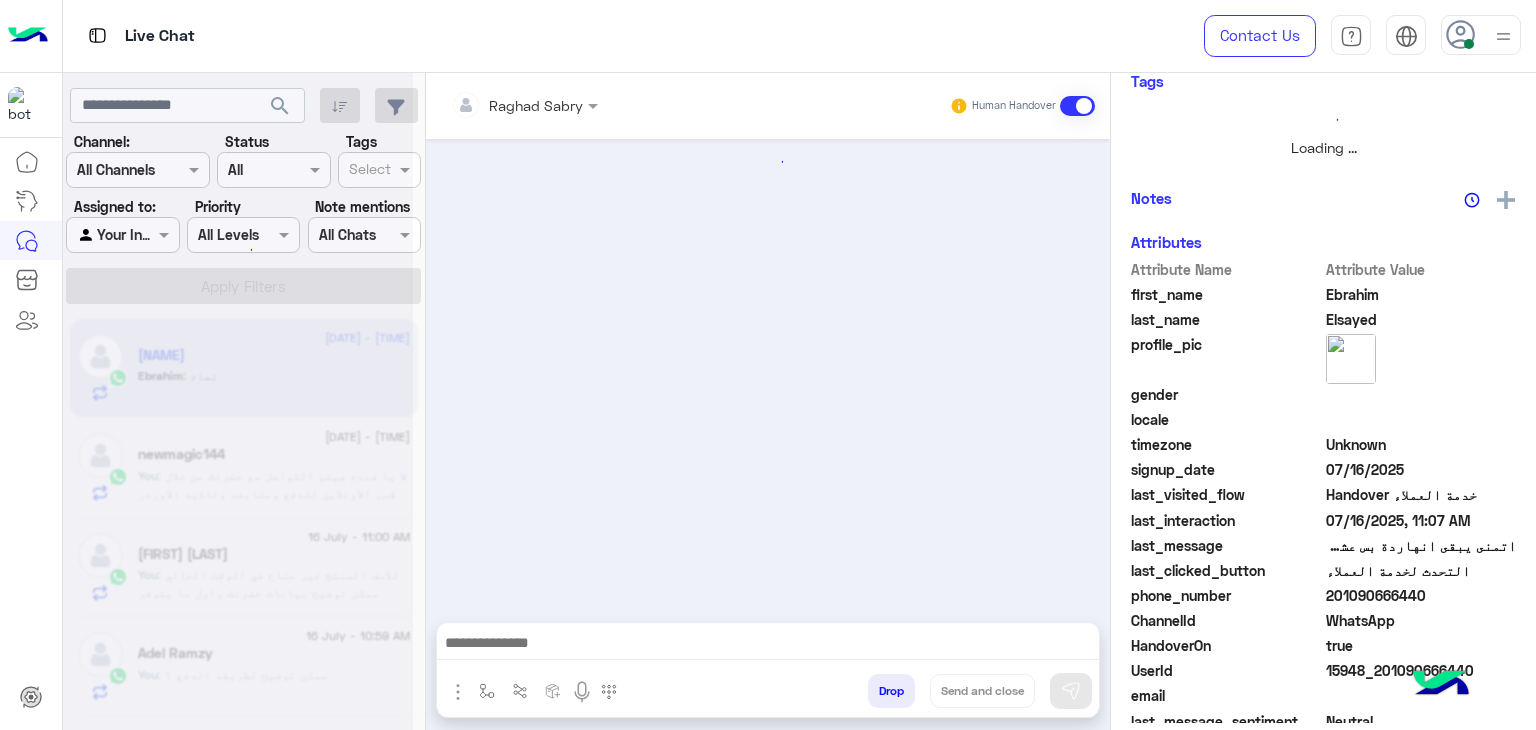 scroll, scrollTop: 429, scrollLeft: 0, axis: vertical 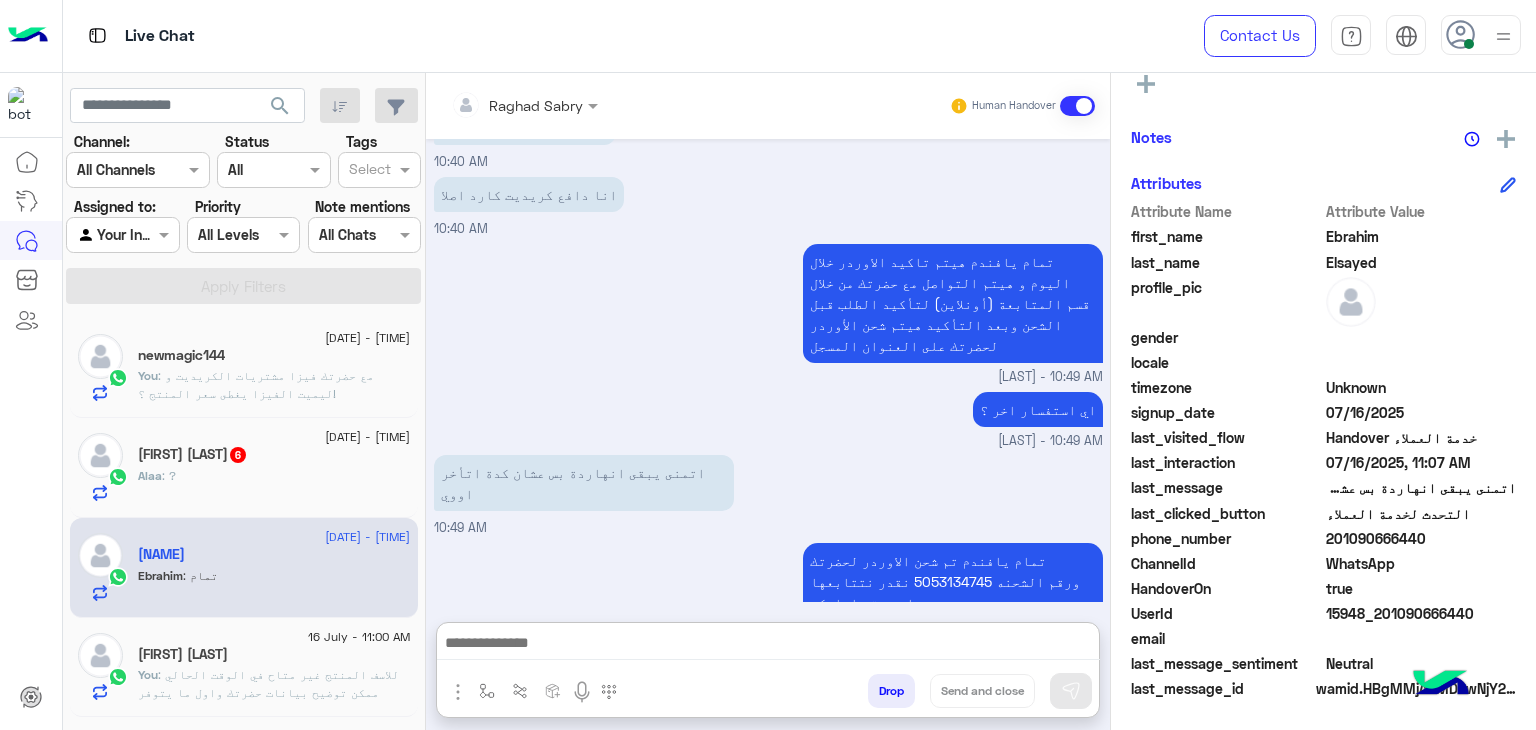 click at bounding box center [768, 645] 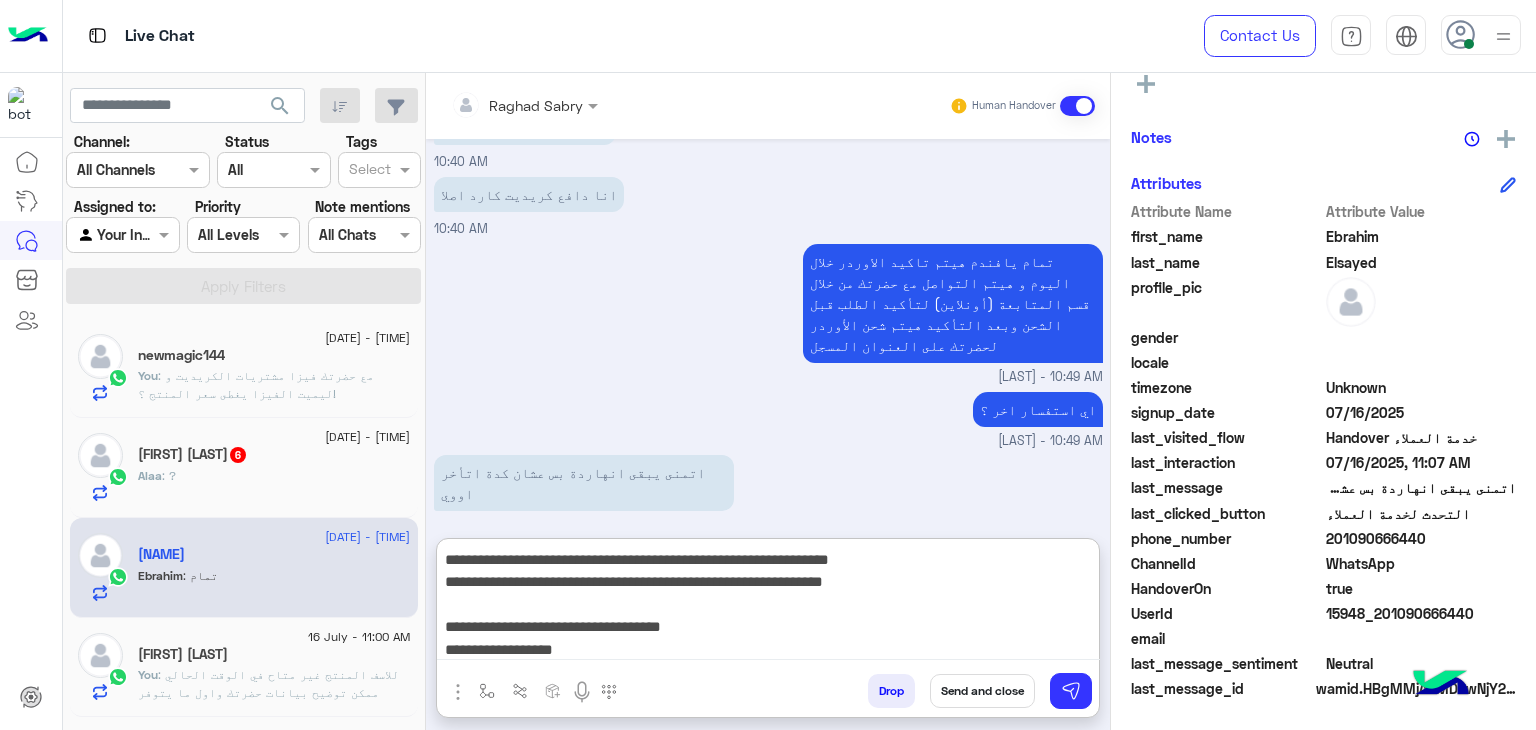 scroll, scrollTop: 109, scrollLeft: 0, axis: vertical 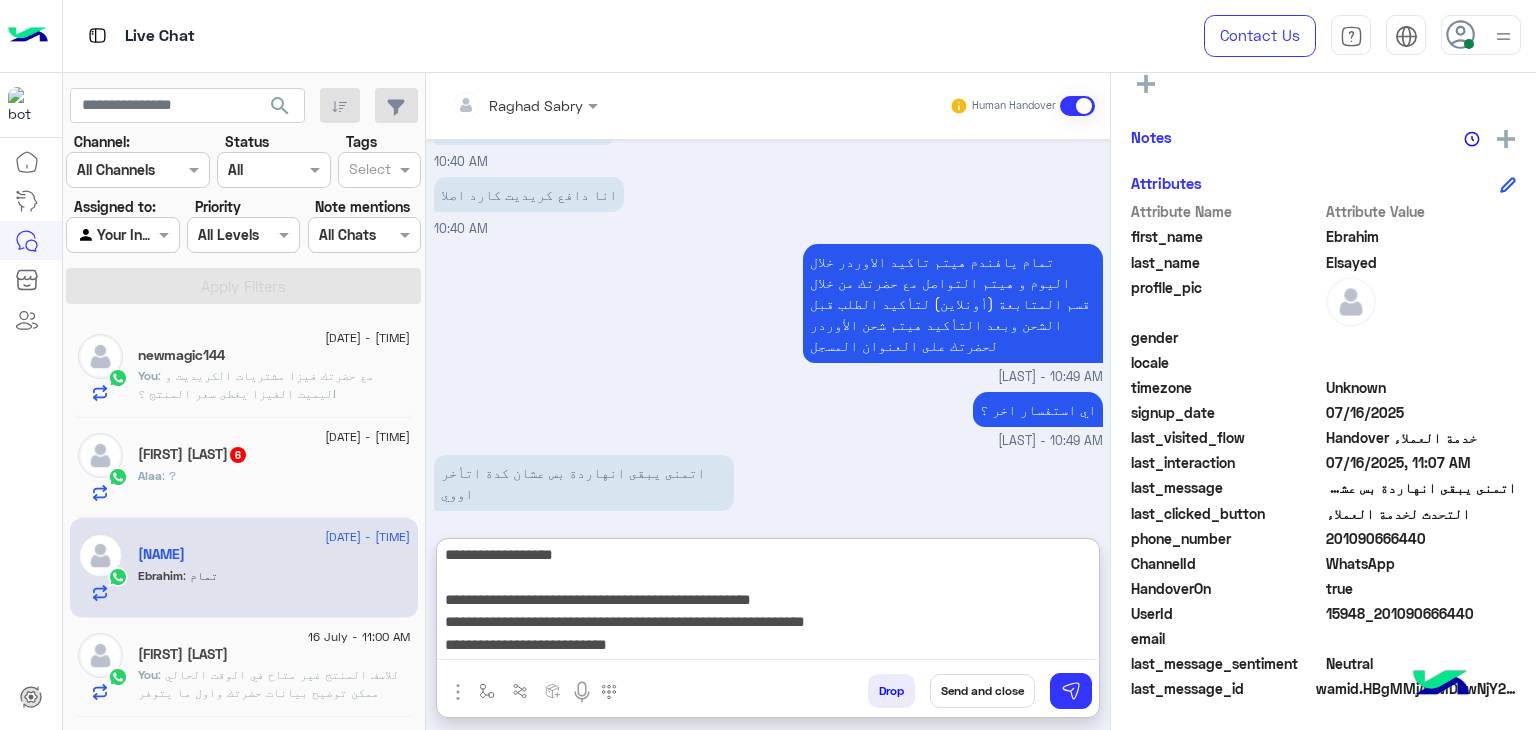 type on "**********" 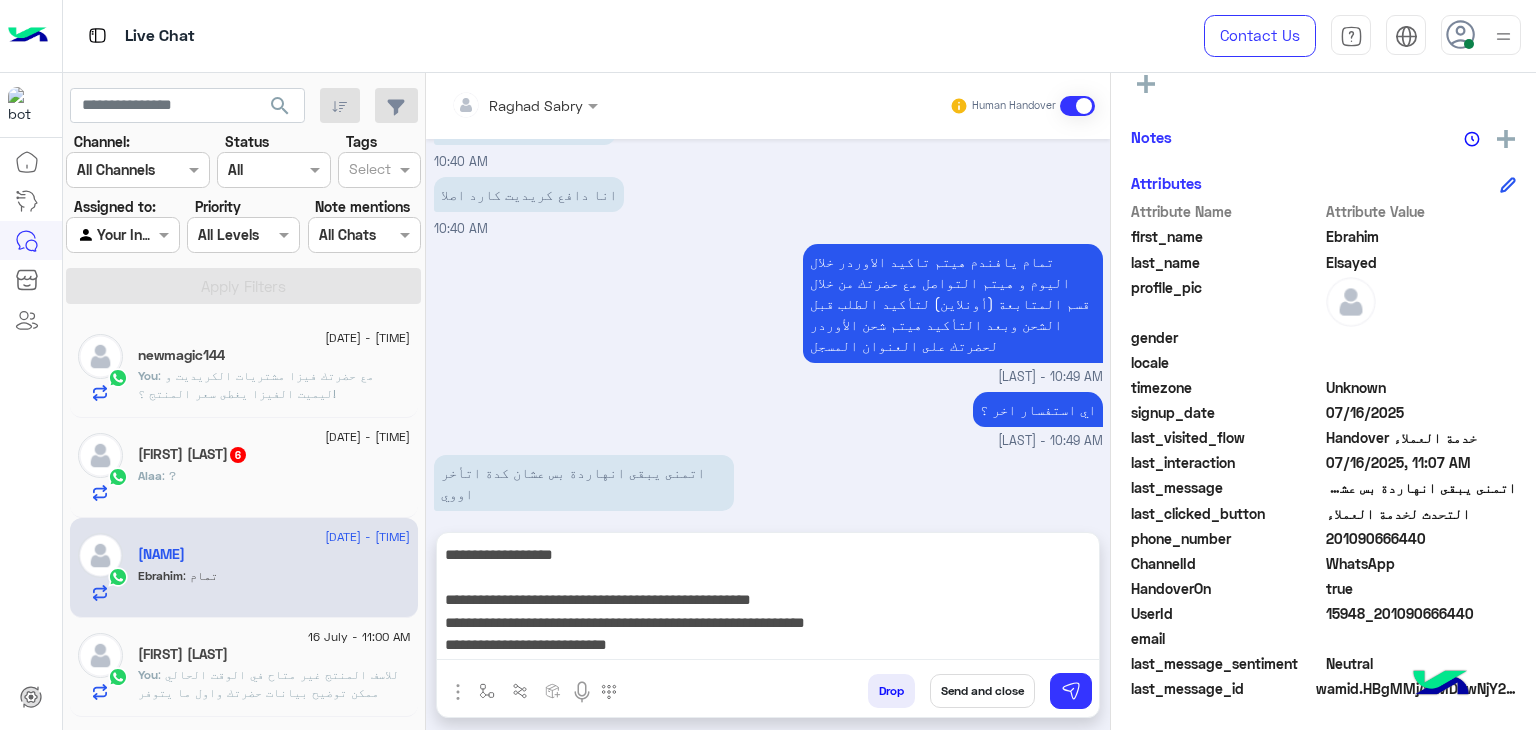 click on "Send and close" at bounding box center (982, 691) 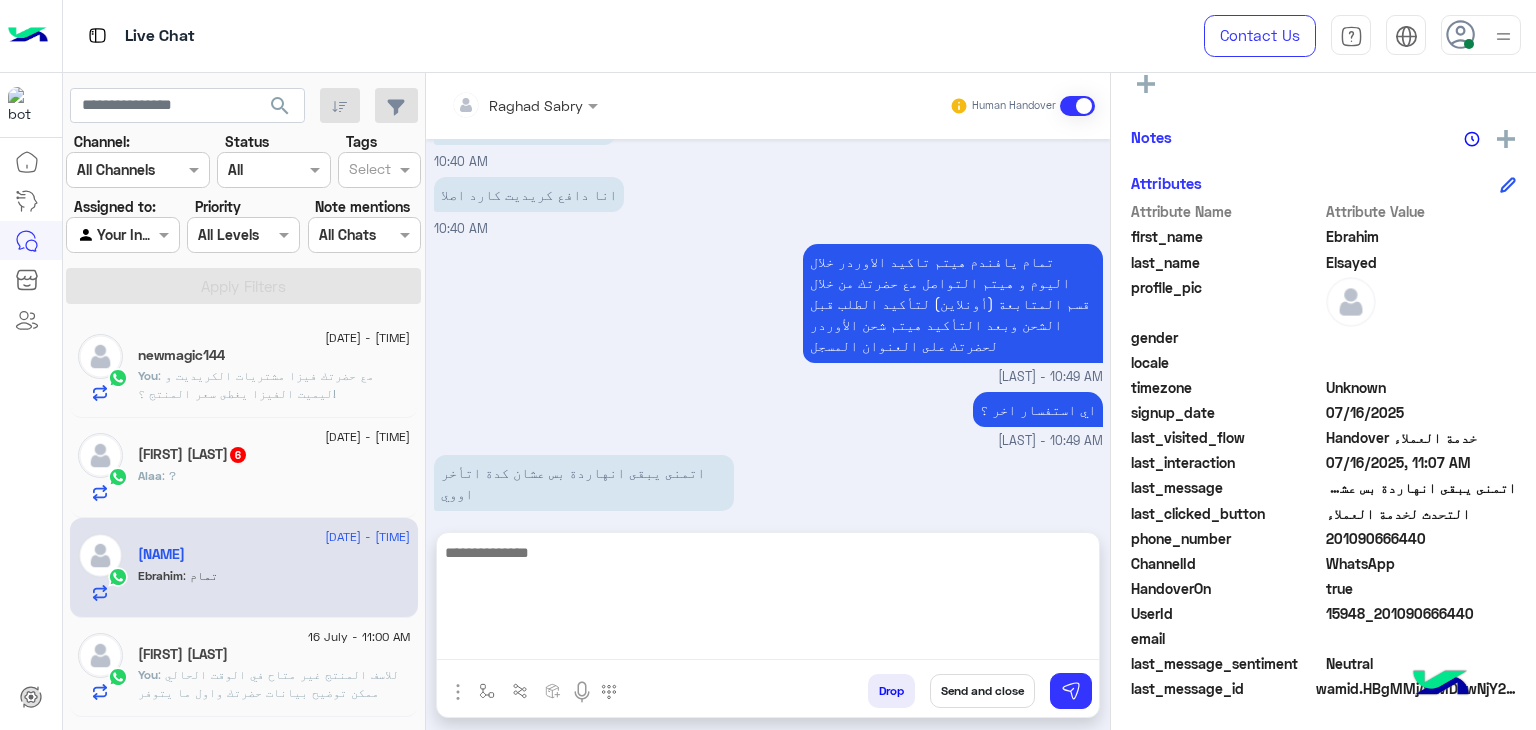 scroll, scrollTop: 0, scrollLeft: 0, axis: both 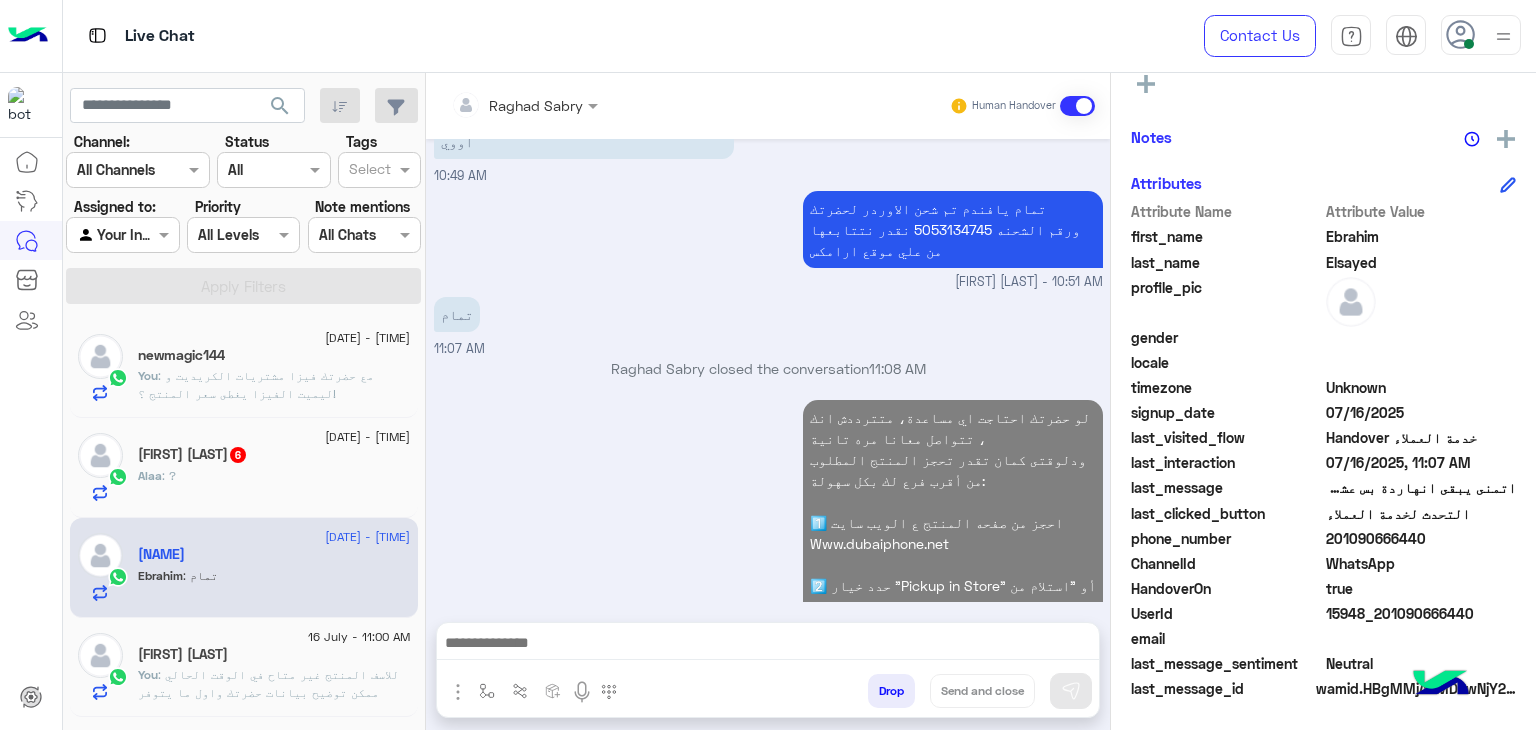 click on "[DATE] [NAME] You : مع حضرتك فيزا مشتريات الكريديت و ليميت الفيزا يغطى سعر المنتج ؟! [DATE] [NAME] [NAME] : ? [DATE] [NAME] [NAME] : تمام [DATE] [NAME] You : للاسف المنتج غير متاح في الوقت الحالي ممكن توضيح بيانات حضرتك واول ما يتوفر استوك جديد هيتم التواصل ؟ [DATE] [NAME] You : ممكن توضيح لطريقه الدفع ؟ [DATE] [NAME] [NAME] sent an attachment [DATE] [NAME] You : ممكن توضيح لطريقه الدفع ؟ [DATE] [NAME] [NAME] : Handover خدمة العملاء [DATE]" 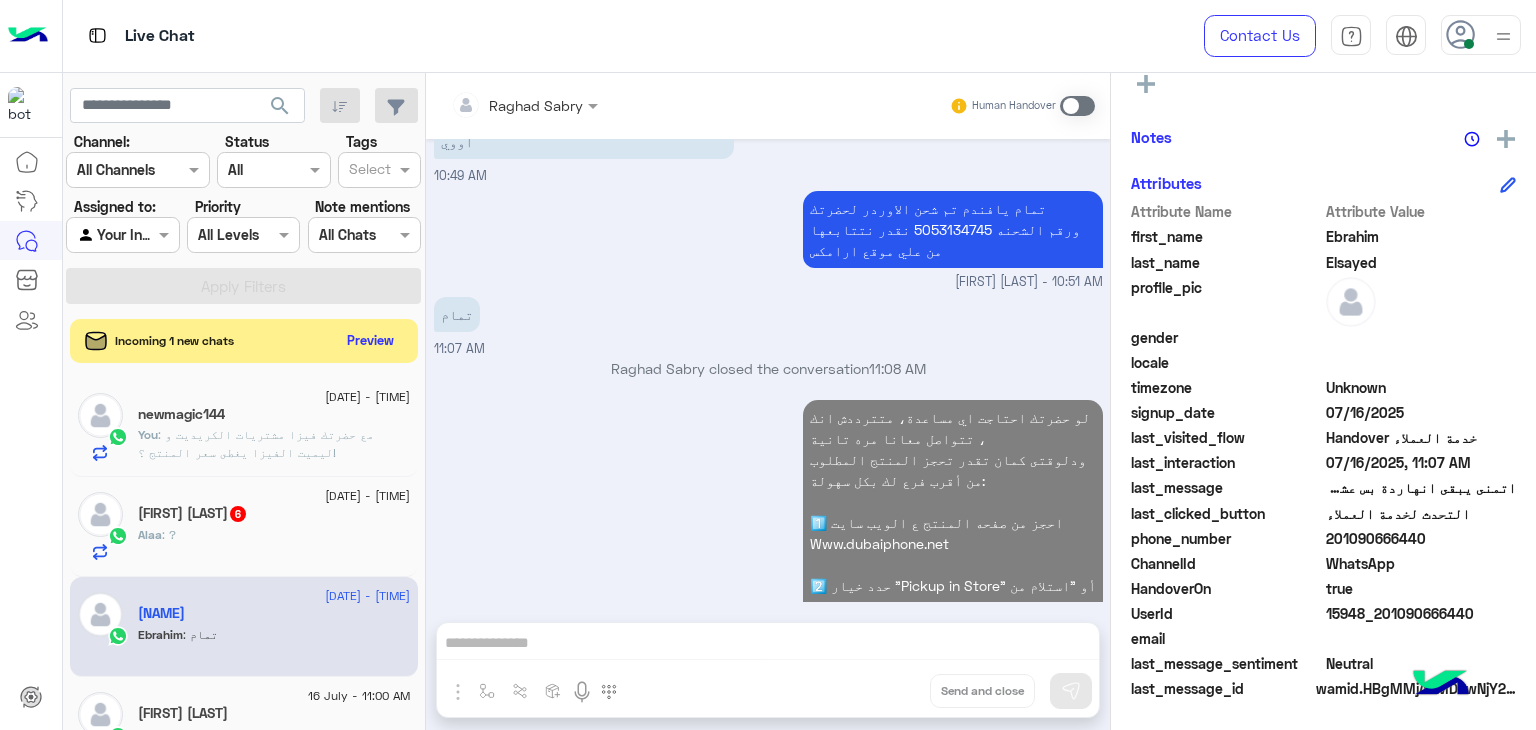 click on ": مع حضرتك فيزا مشتريات الكريديت و ليميت الفيزا يغطى سعر المنتج ؟!" 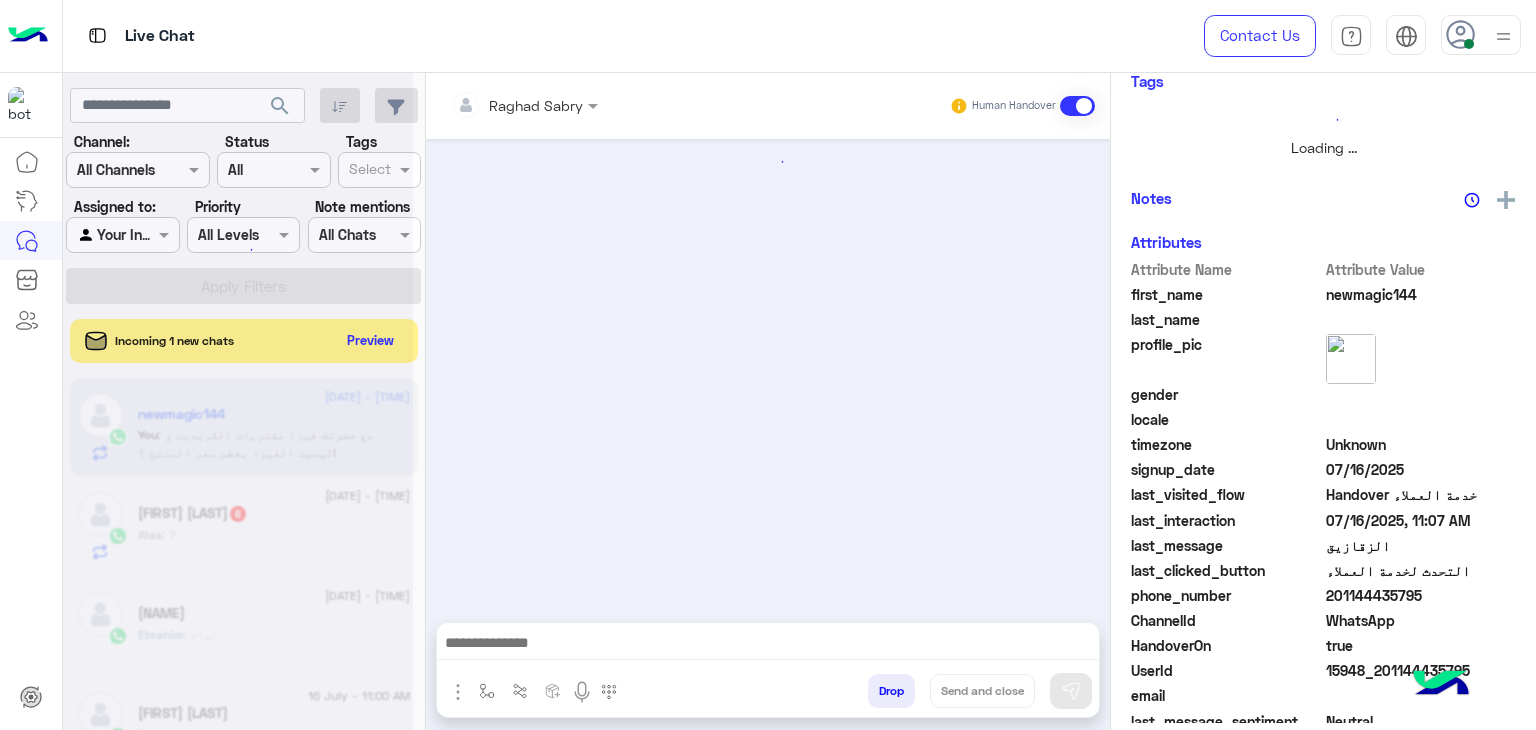 scroll, scrollTop: 429, scrollLeft: 0, axis: vertical 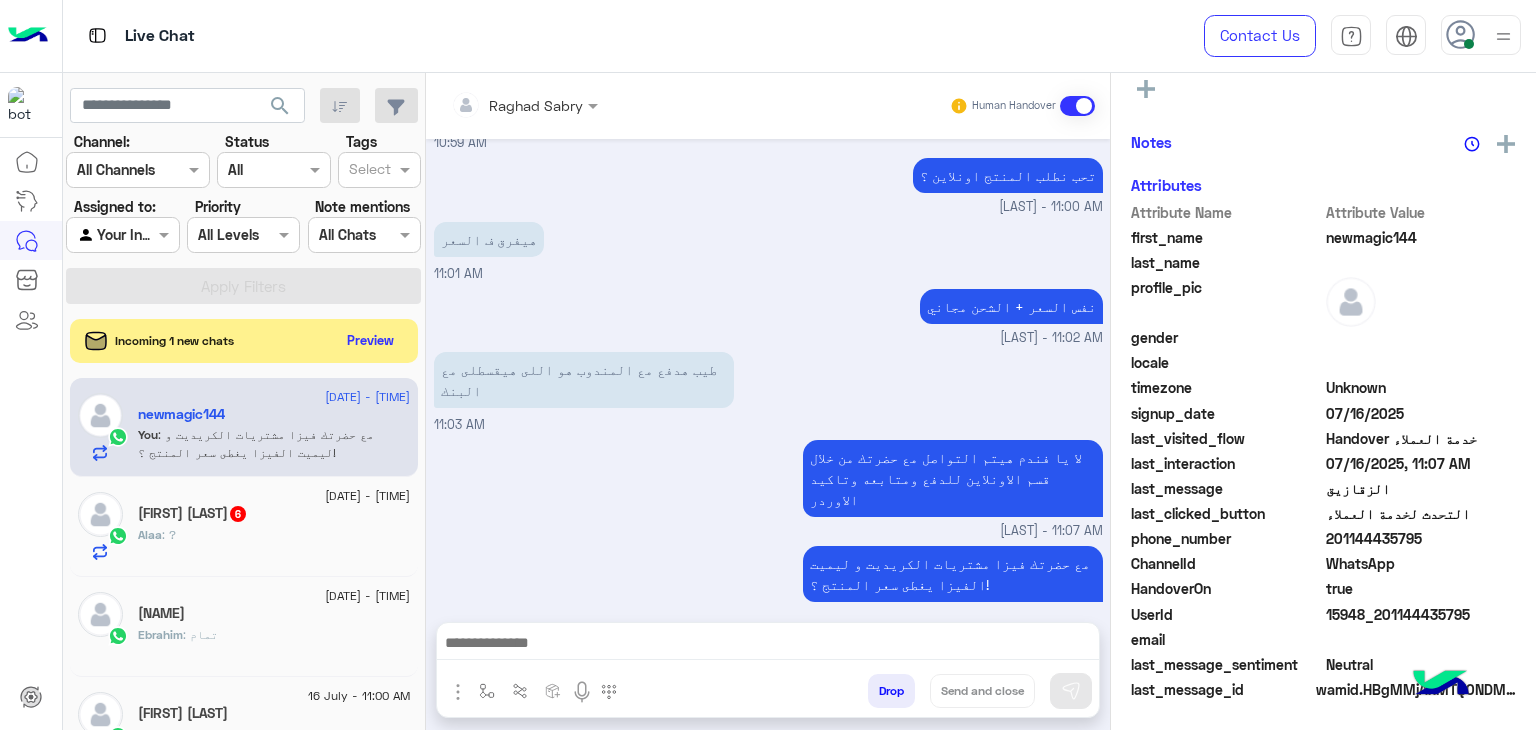 click on "[NAME] : ?" 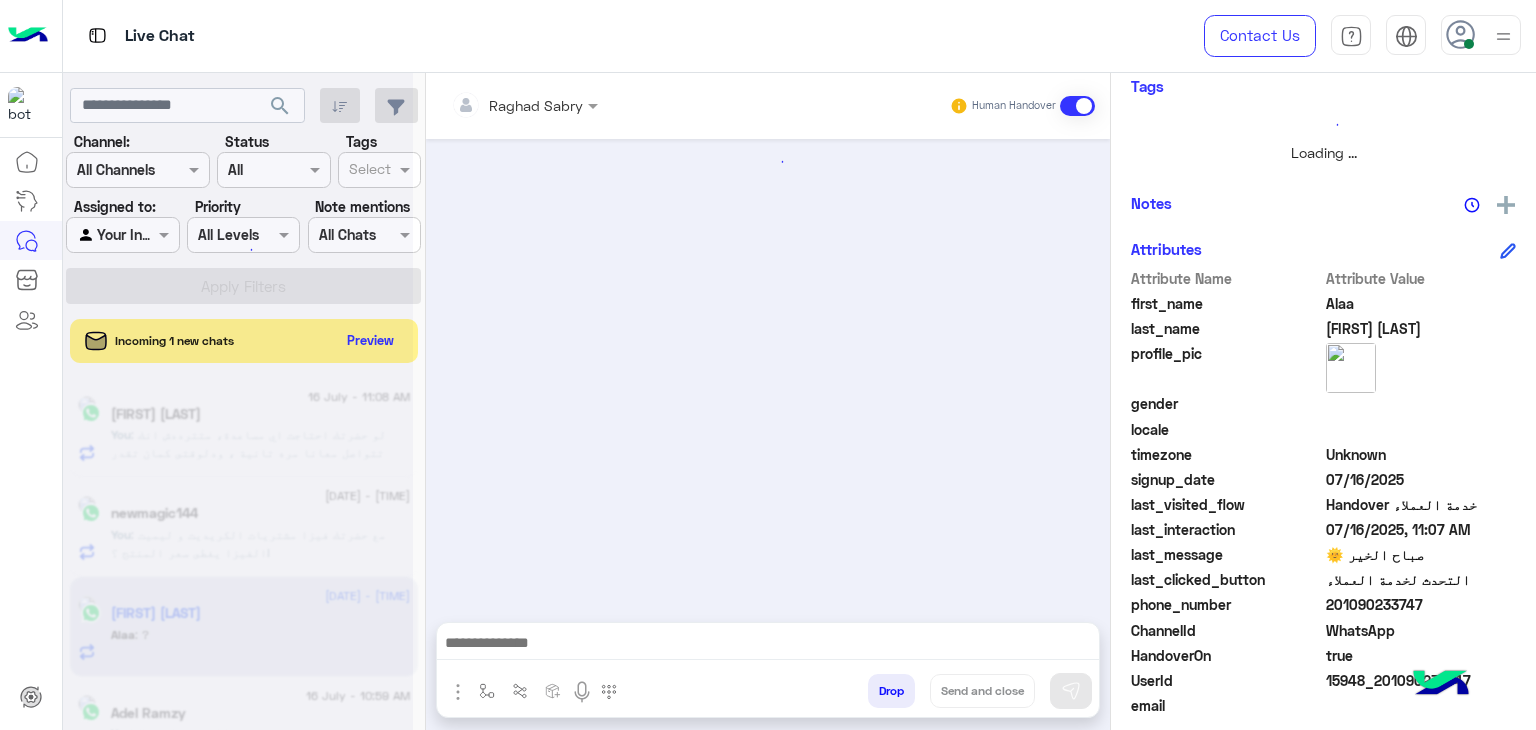 scroll, scrollTop: 433, scrollLeft: 0, axis: vertical 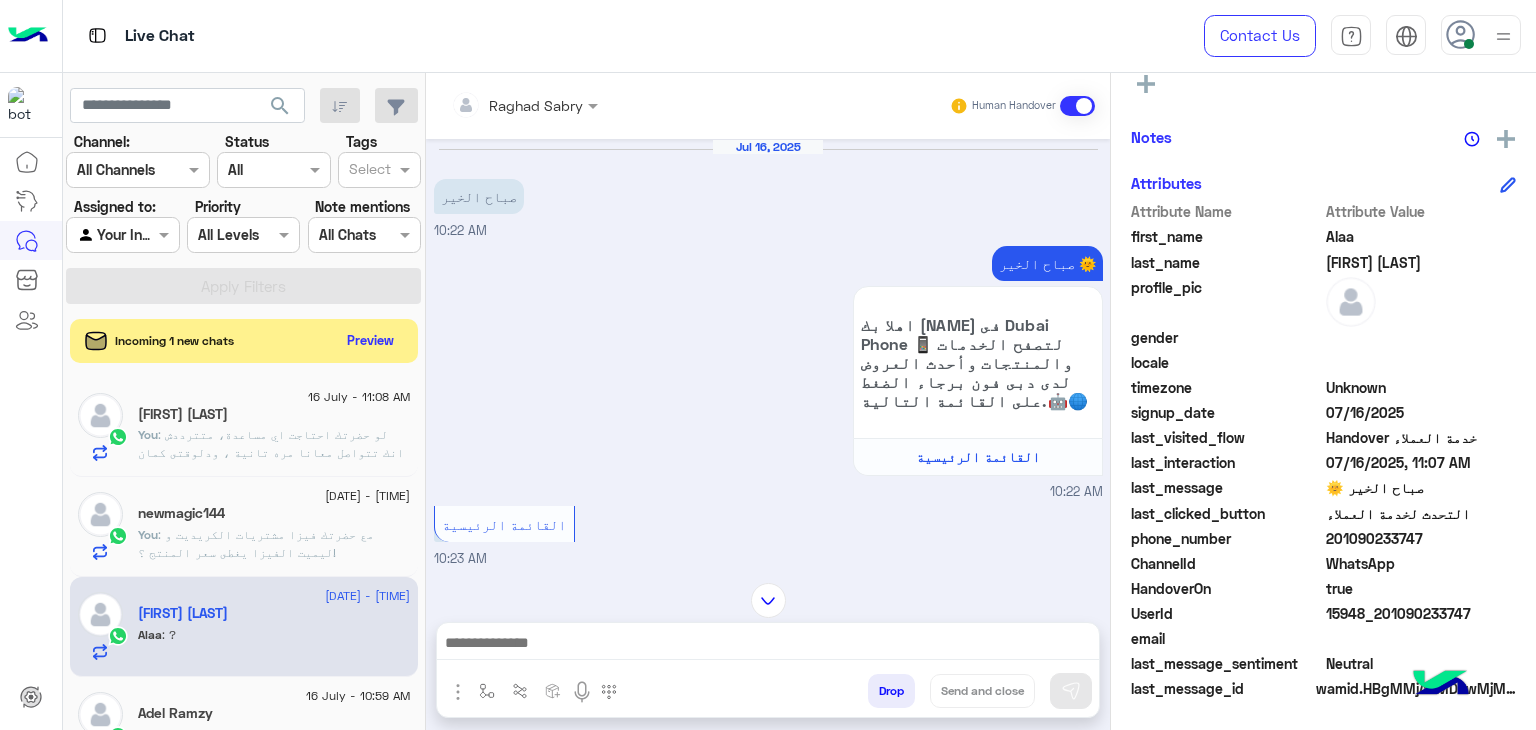 click at bounding box center (768, 645) 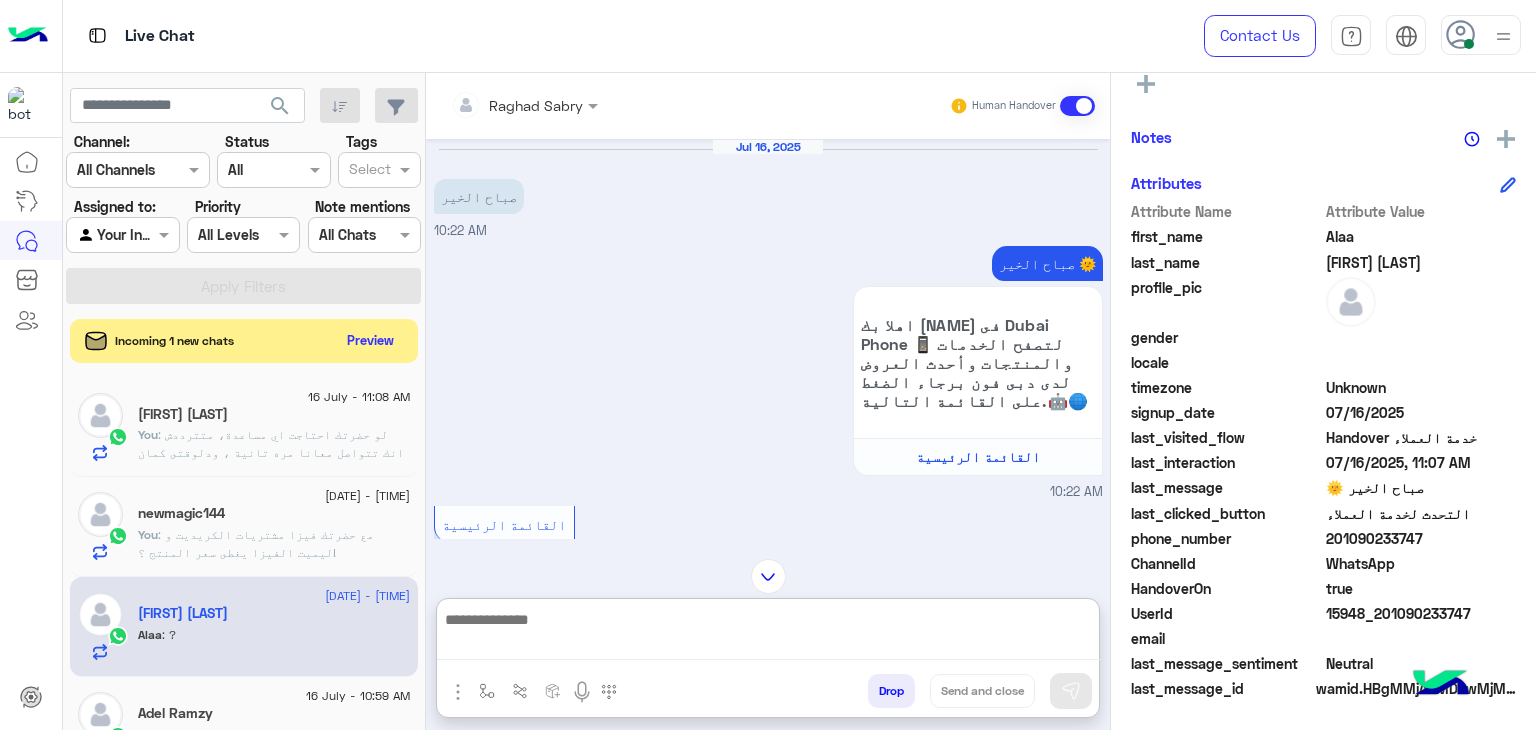 paste on "**********" 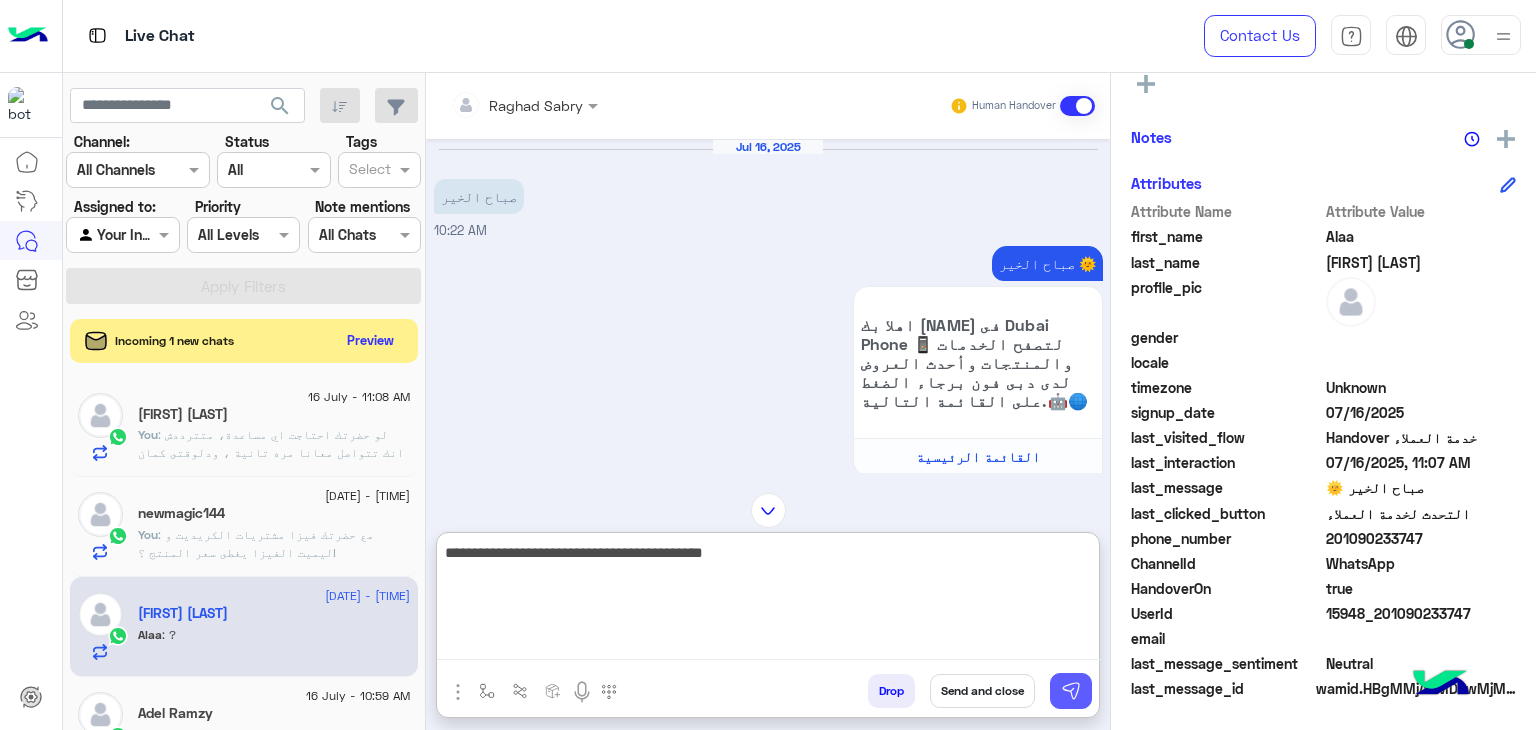 type on "**********" 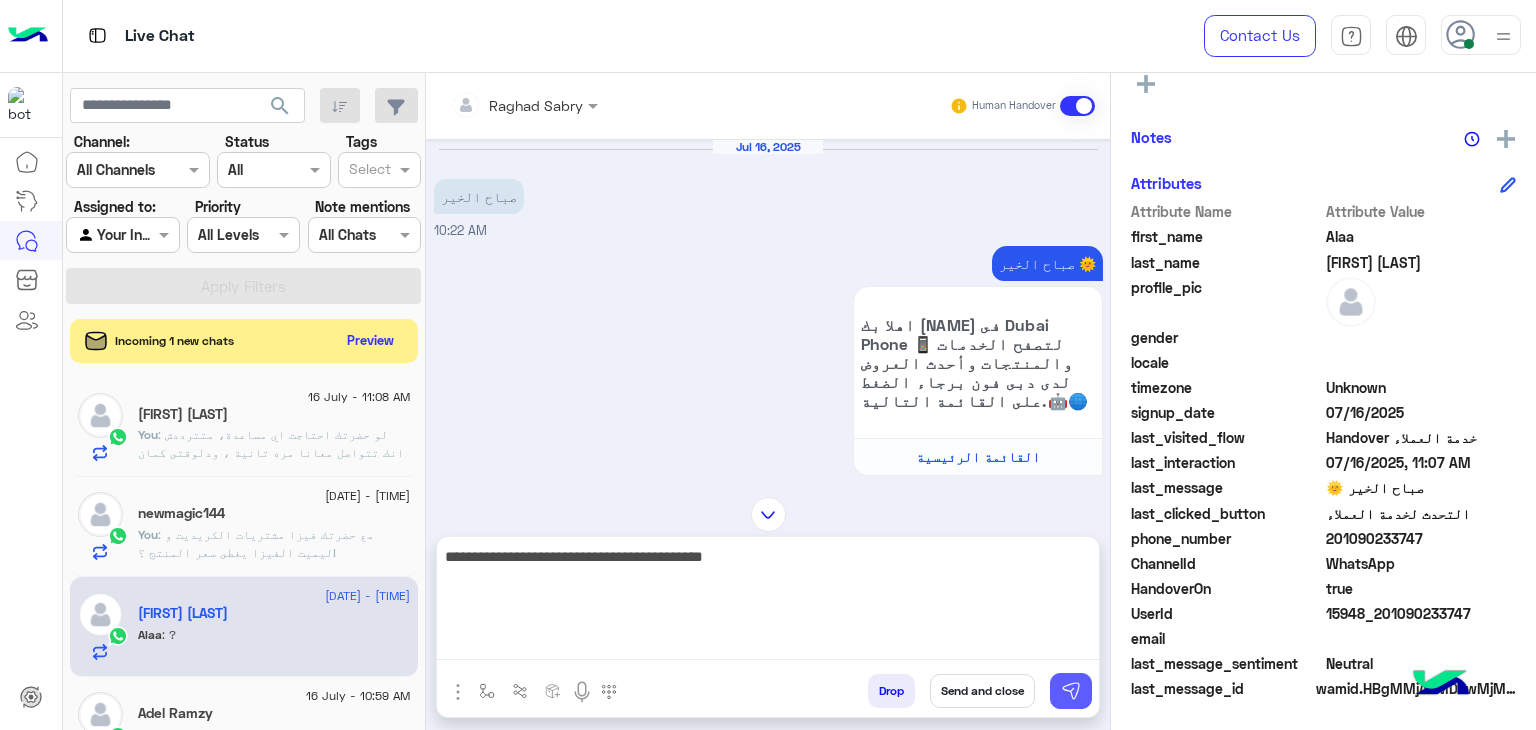 click at bounding box center (1071, 691) 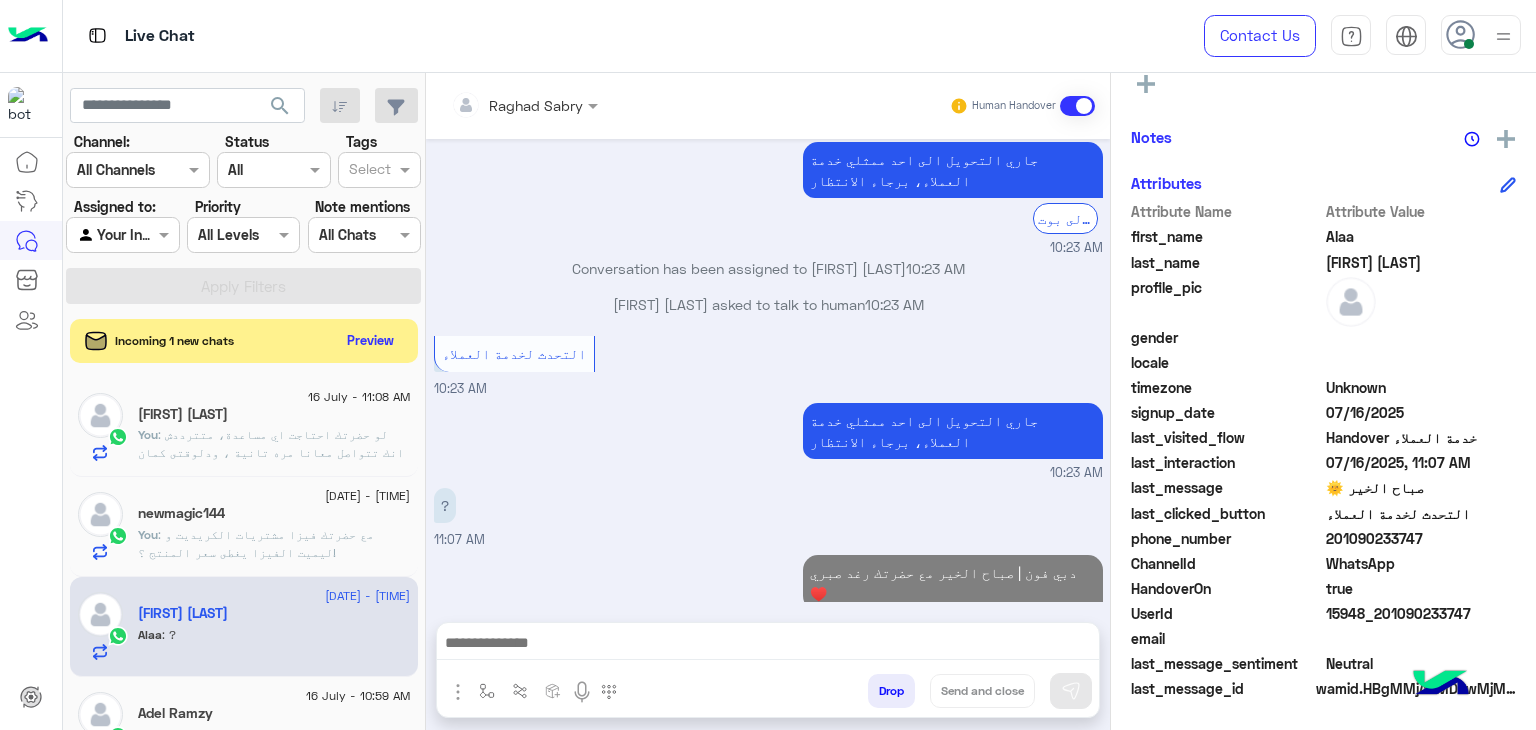 scroll, scrollTop: 1909, scrollLeft: 0, axis: vertical 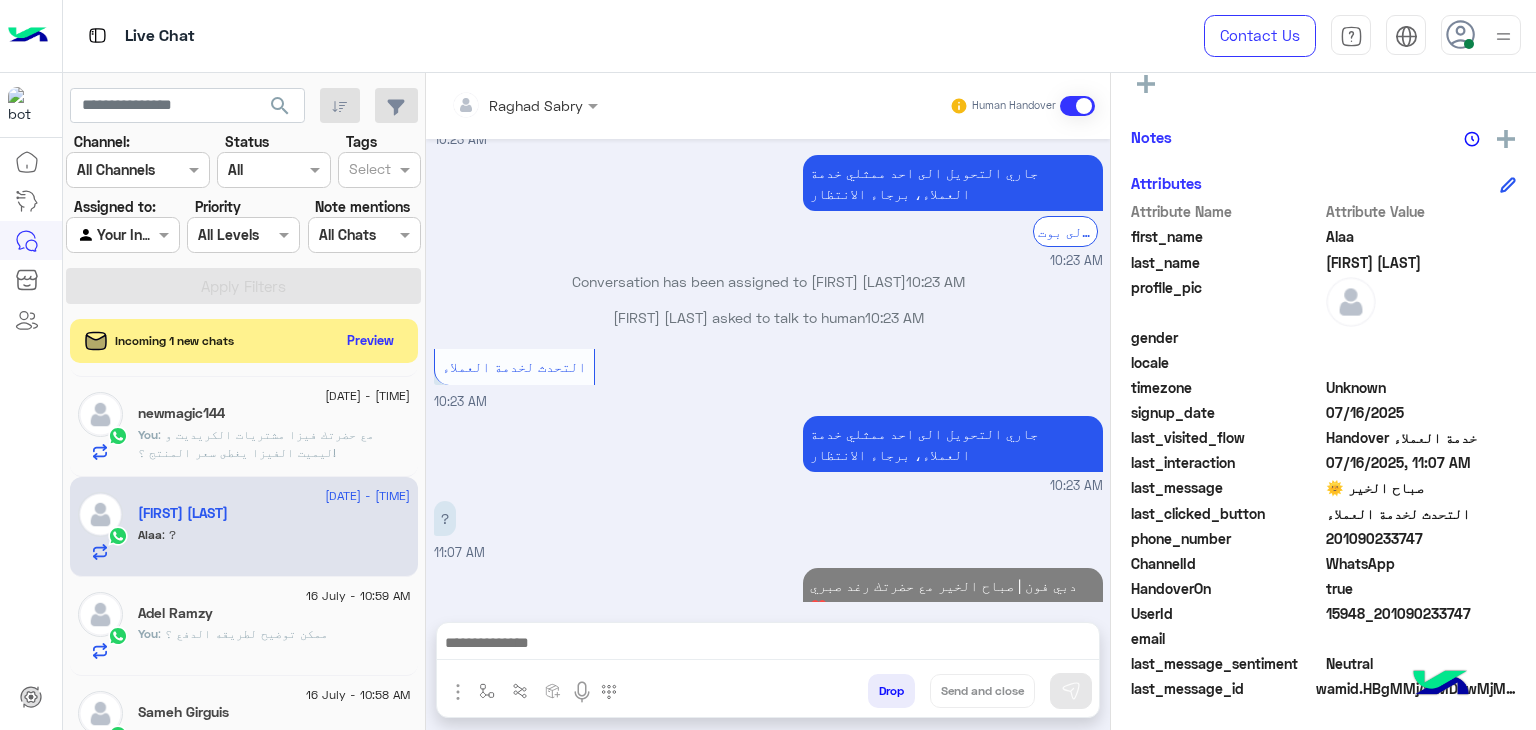 click on ": ممكن توضيح لطريقه الدفع ؟" 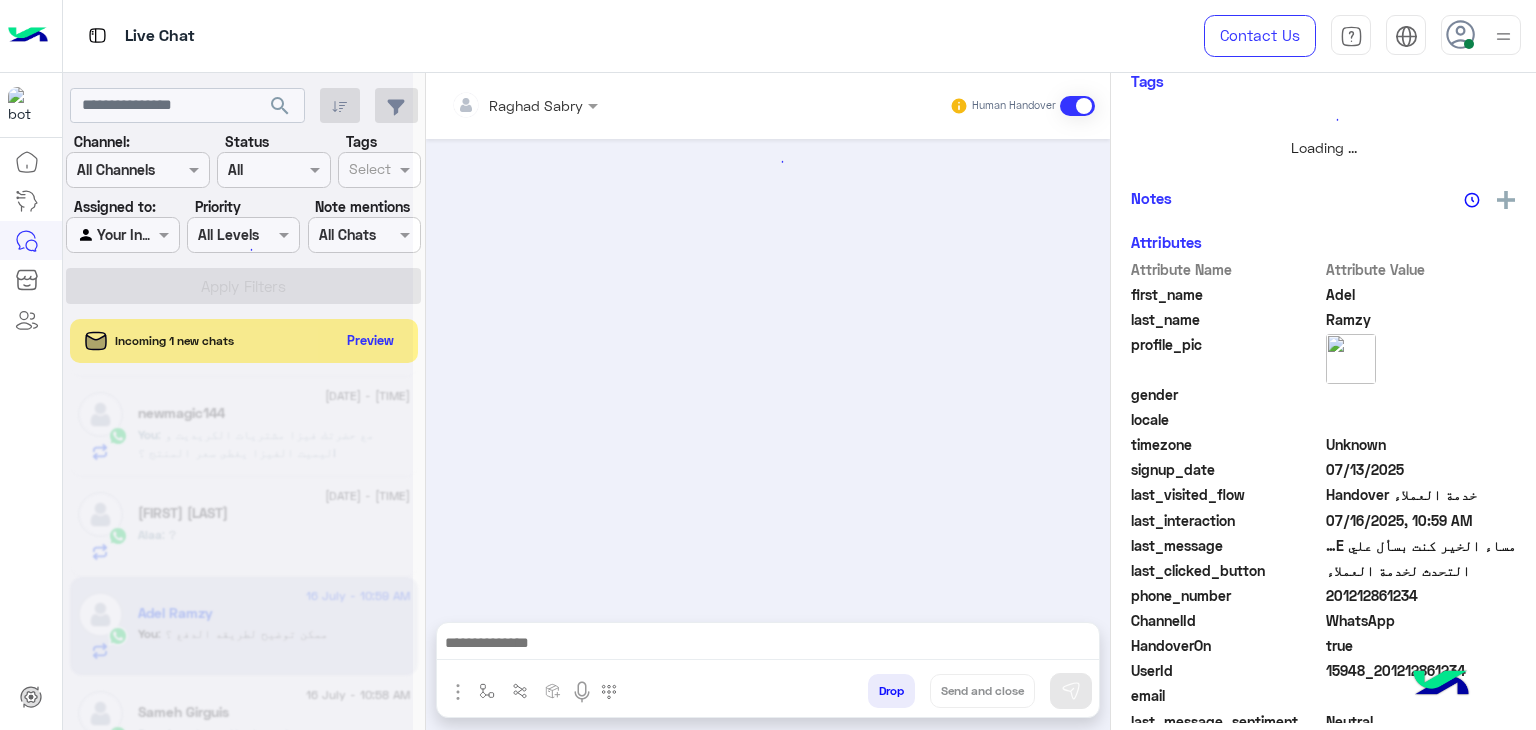 scroll, scrollTop: 429, scrollLeft: 0, axis: vertical 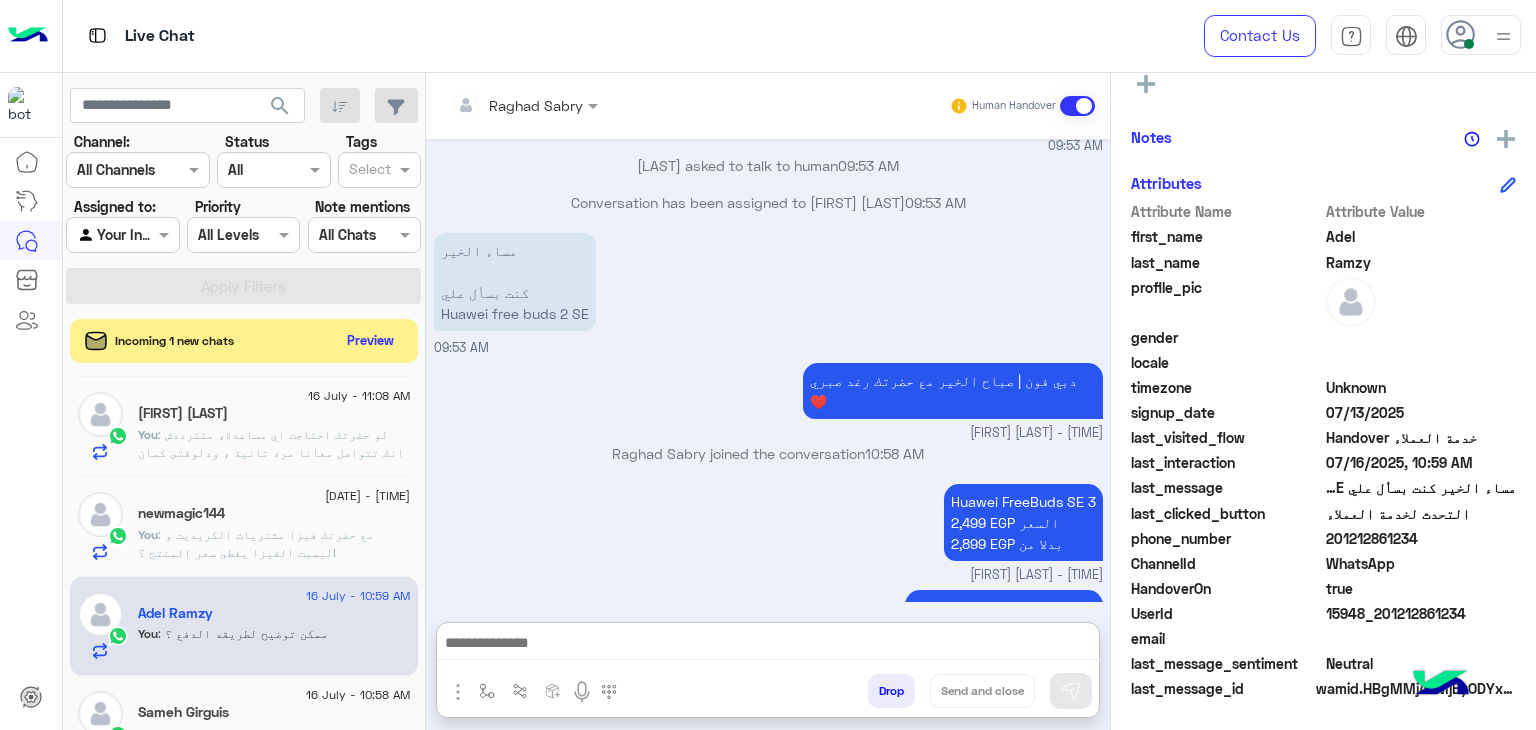 click at bounding box center [768, 645] 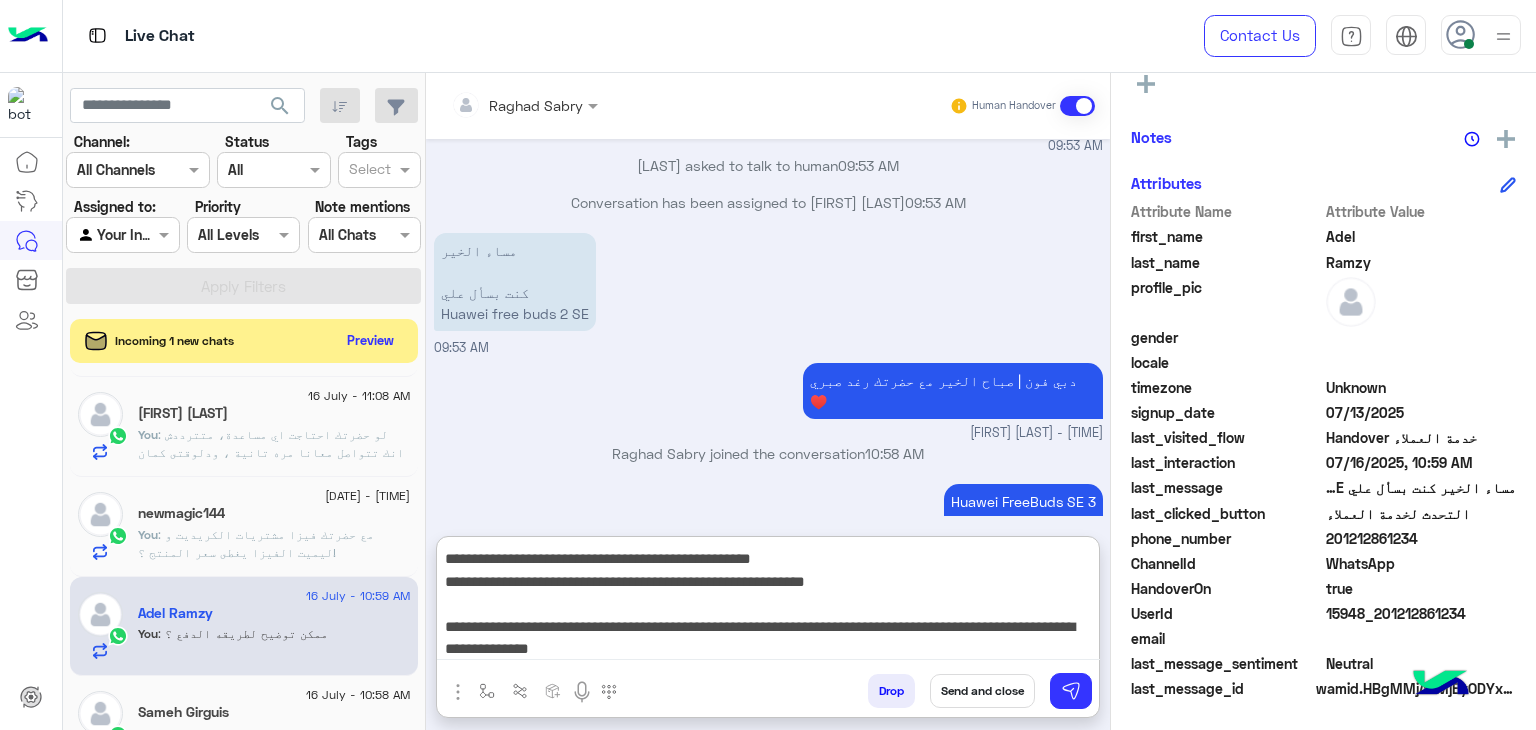 scroll, scrollTop: 132, scrollLeft: 0, axis: vertical 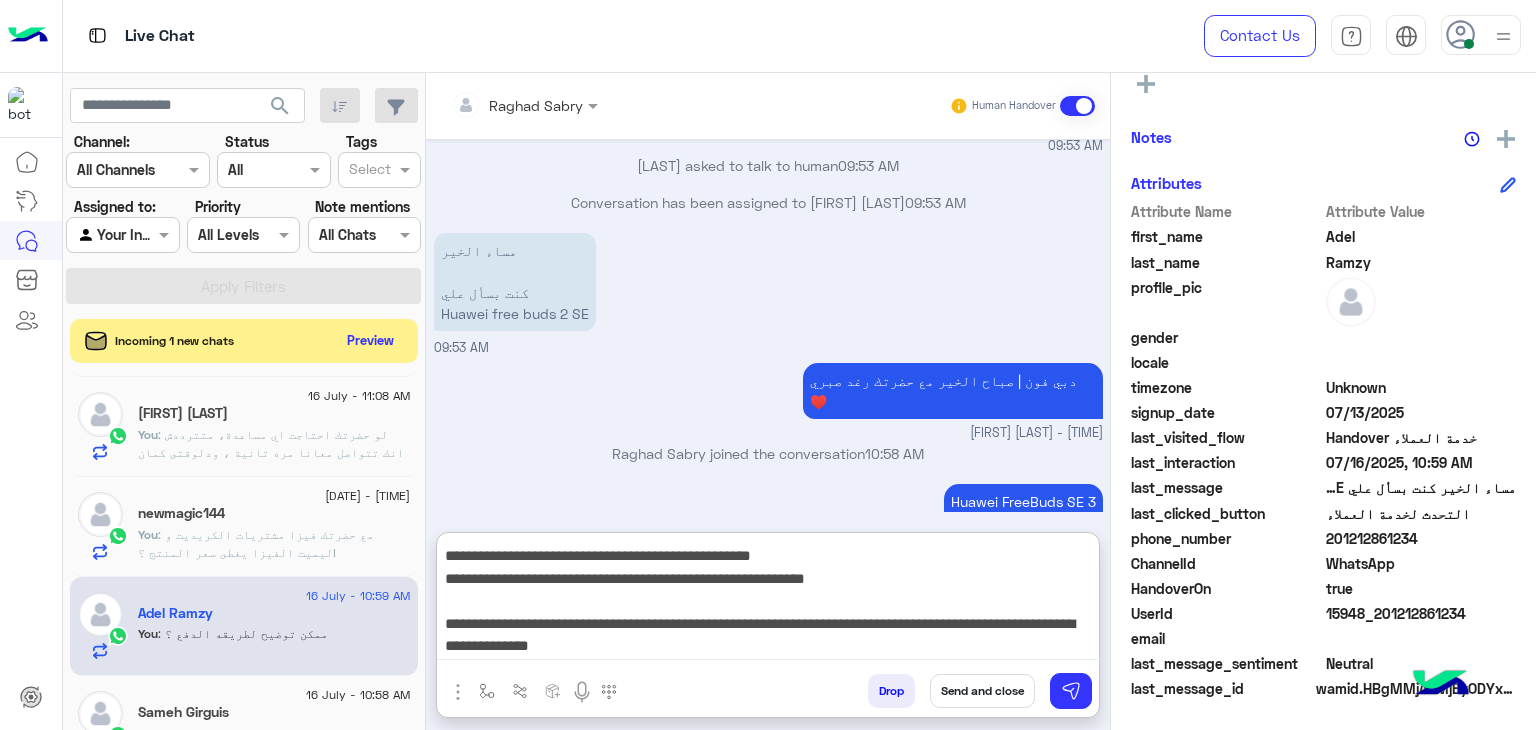 type on "**********" 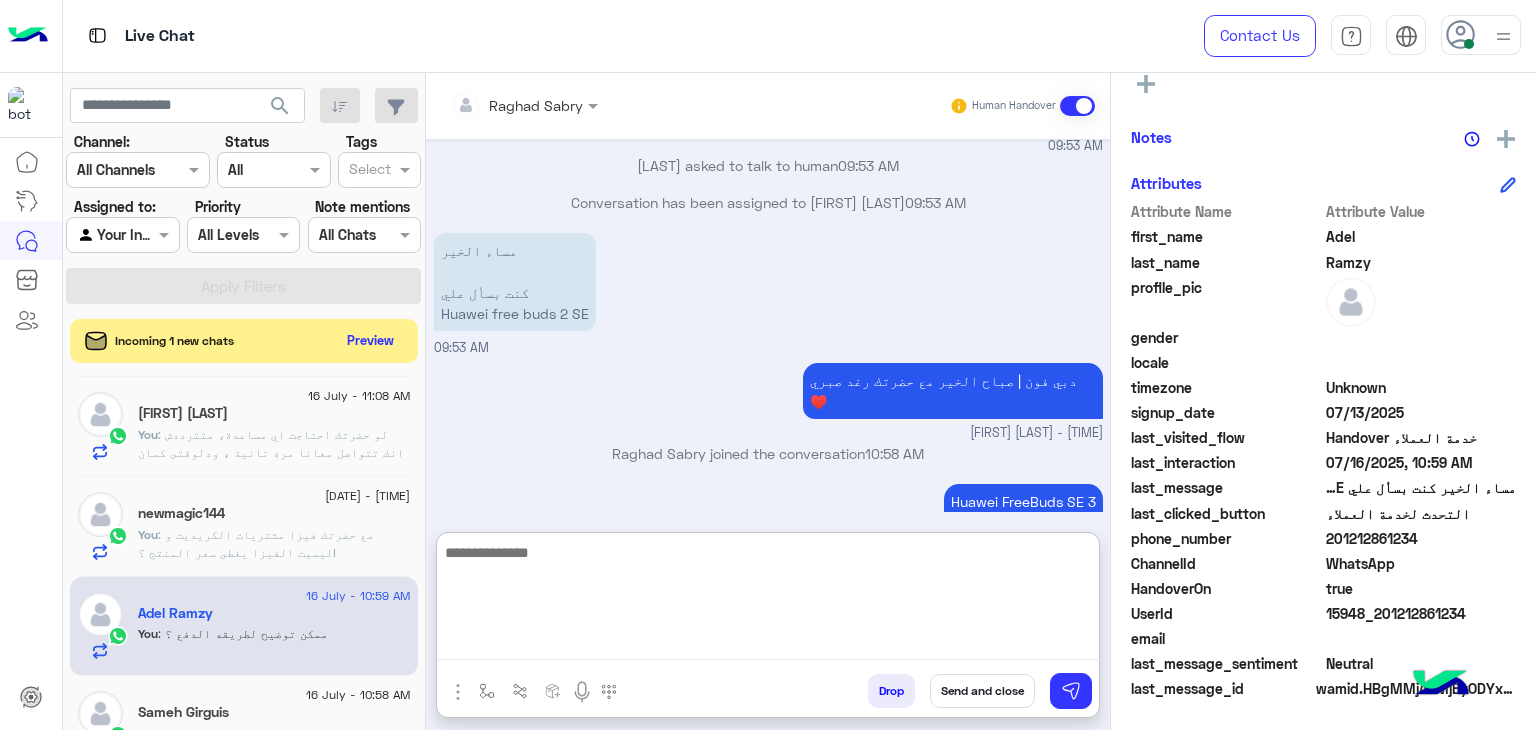 scroll, scrollTop: 0, scrollLeft: 0, axis: both 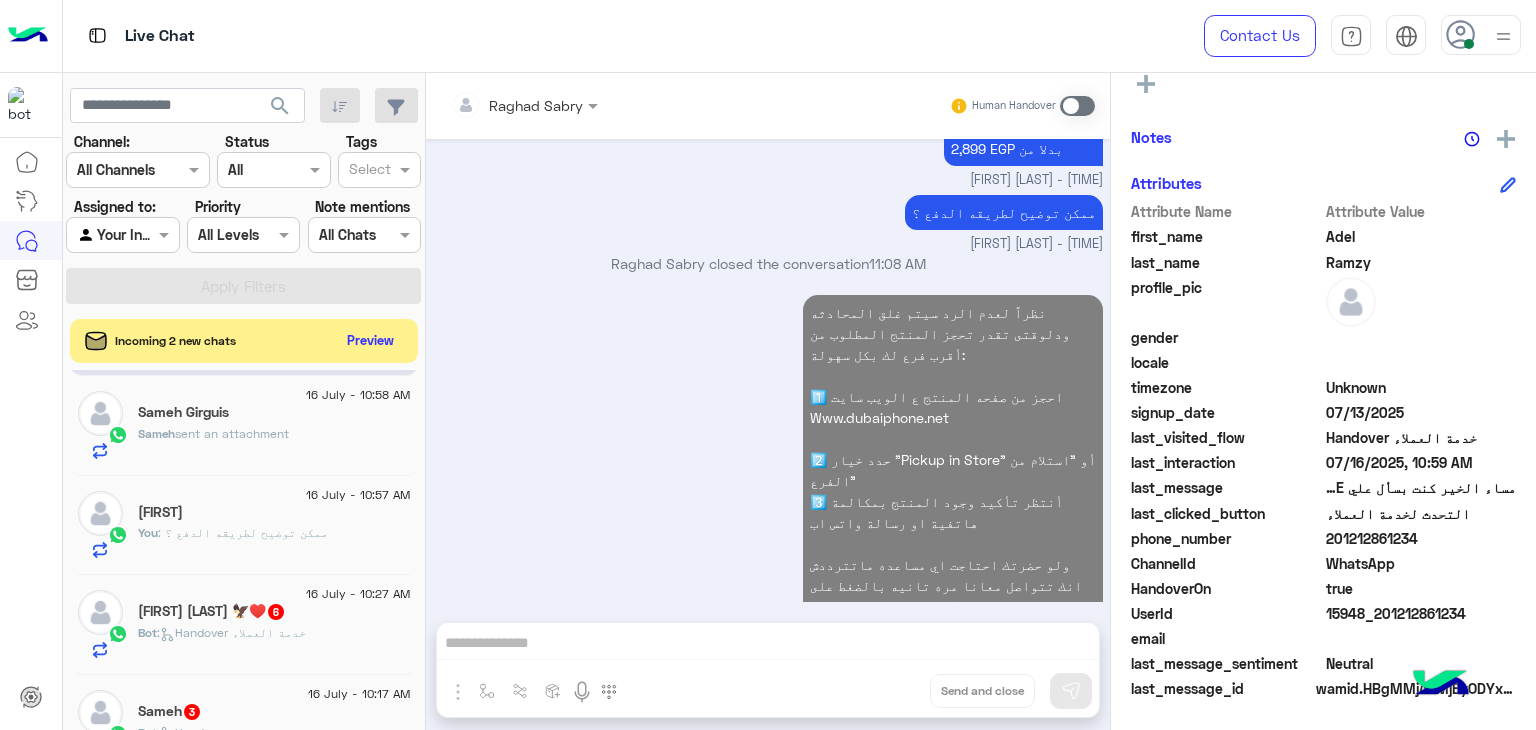 click on "Sameh  sent an attachment" 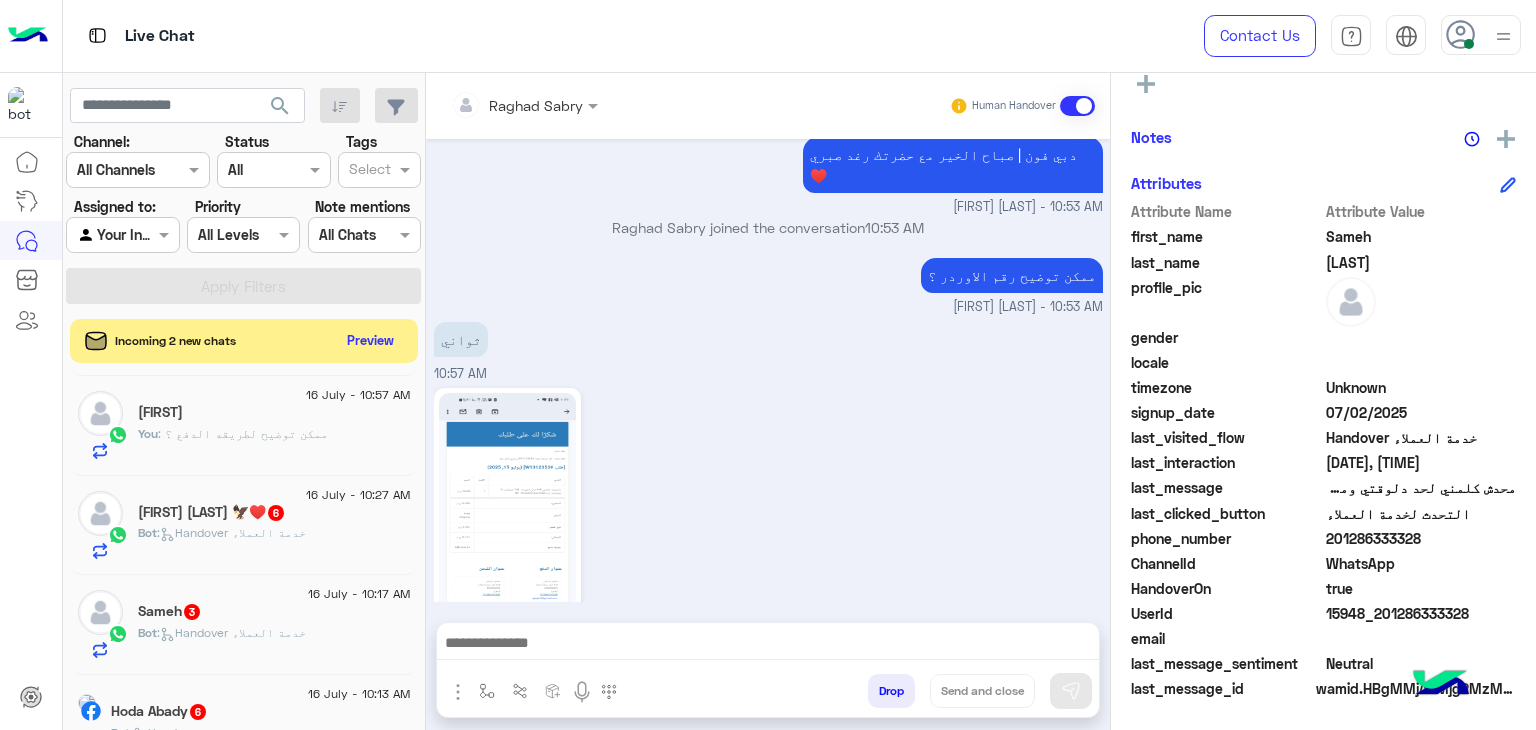 click 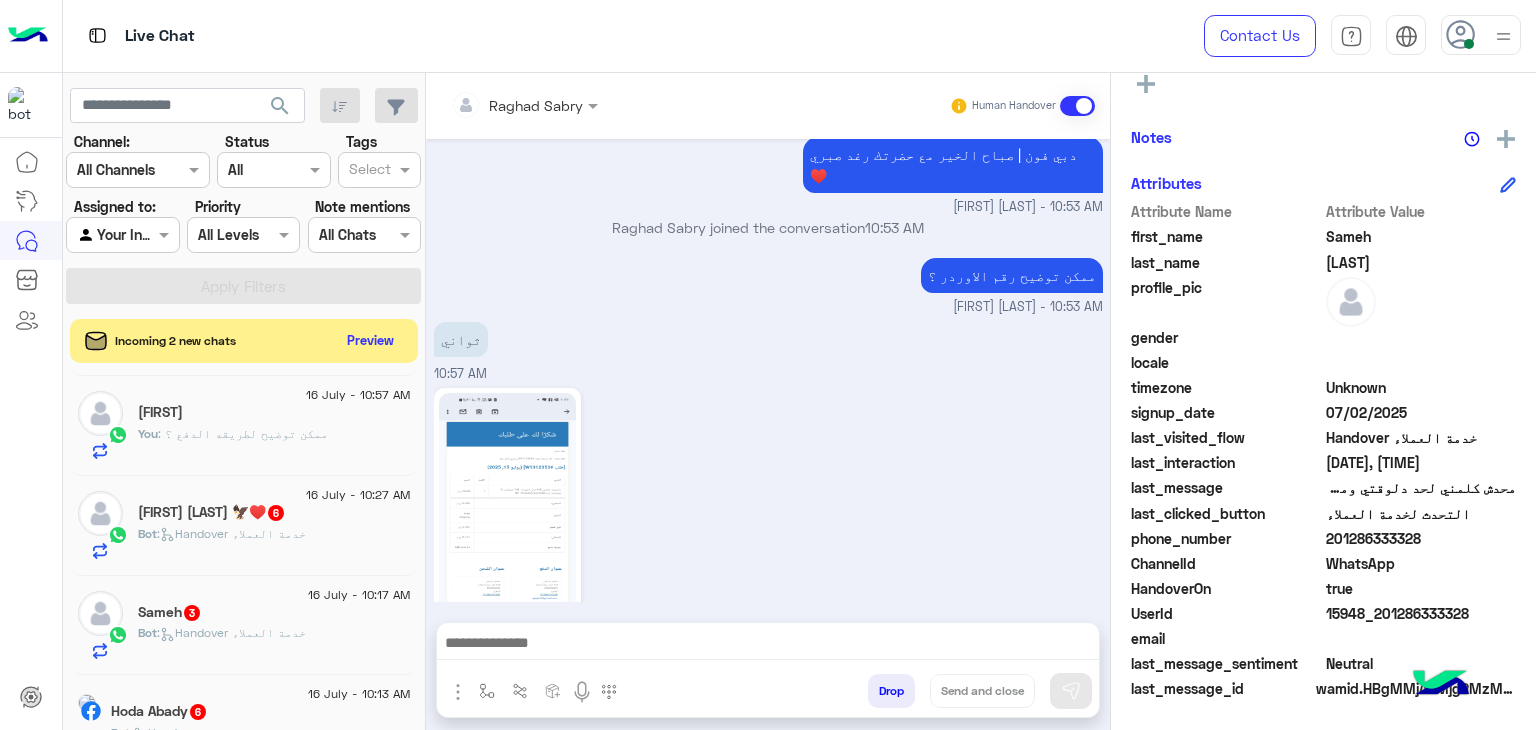 scroll, scrollTop: 400, scrollLeft: 0, axis: vertical 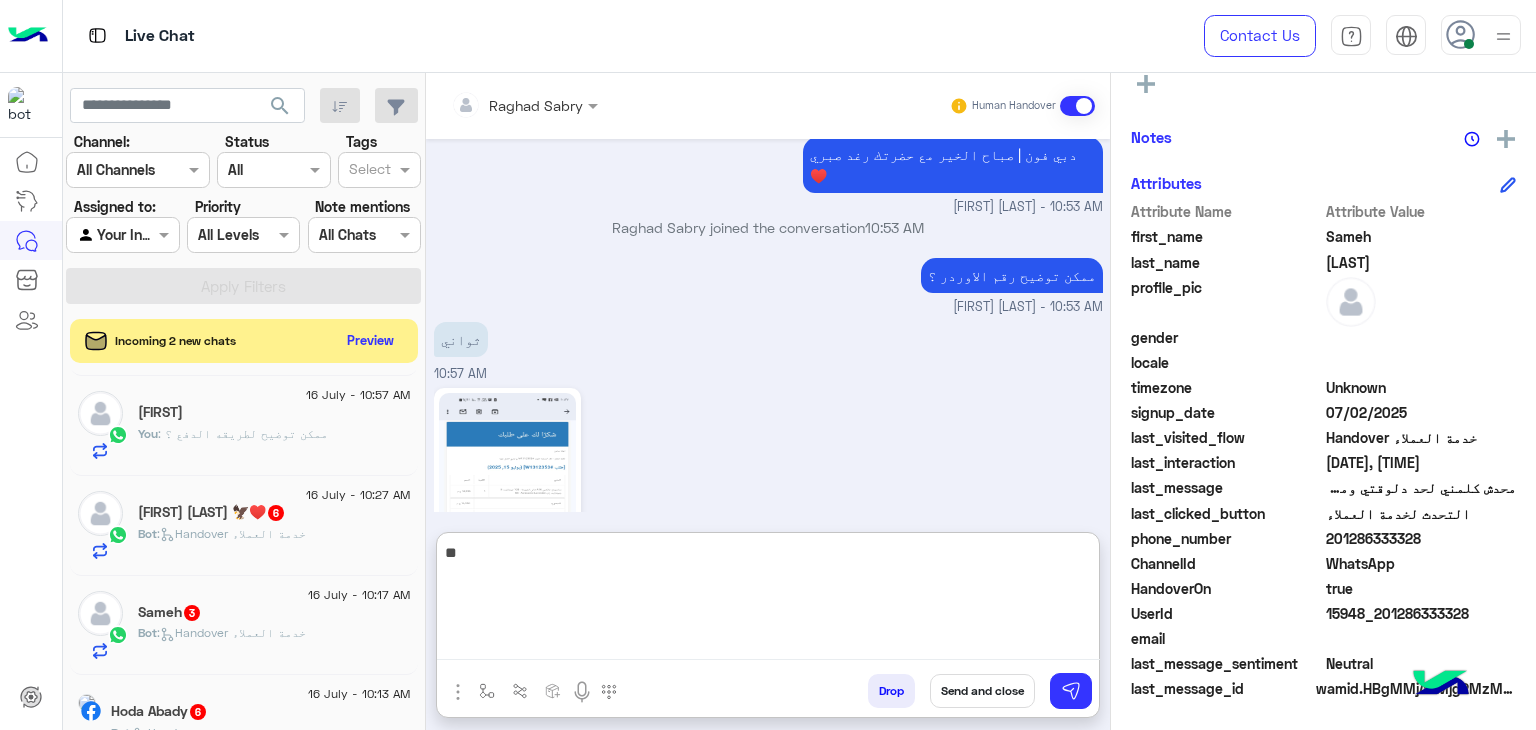 type on "*" 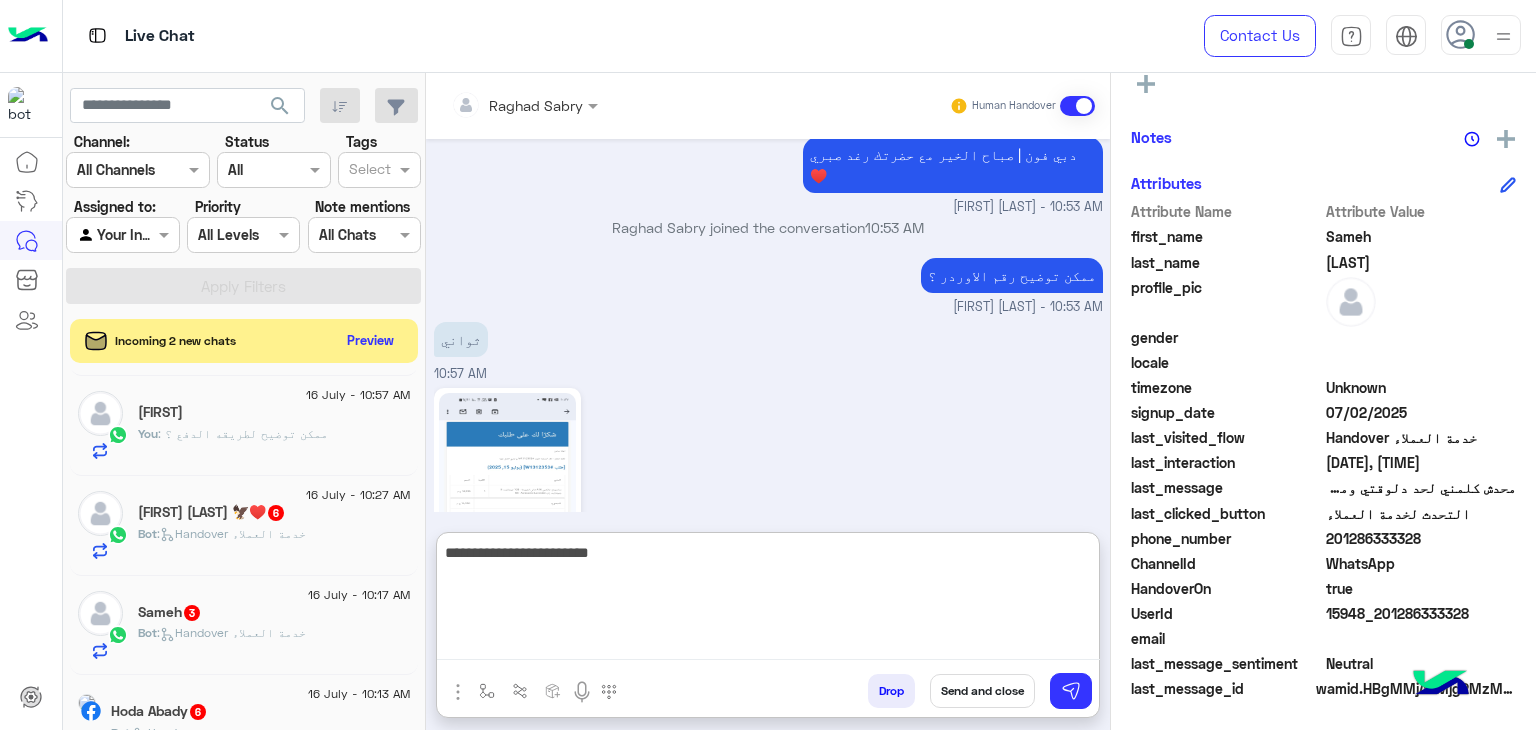 paste on "**********" 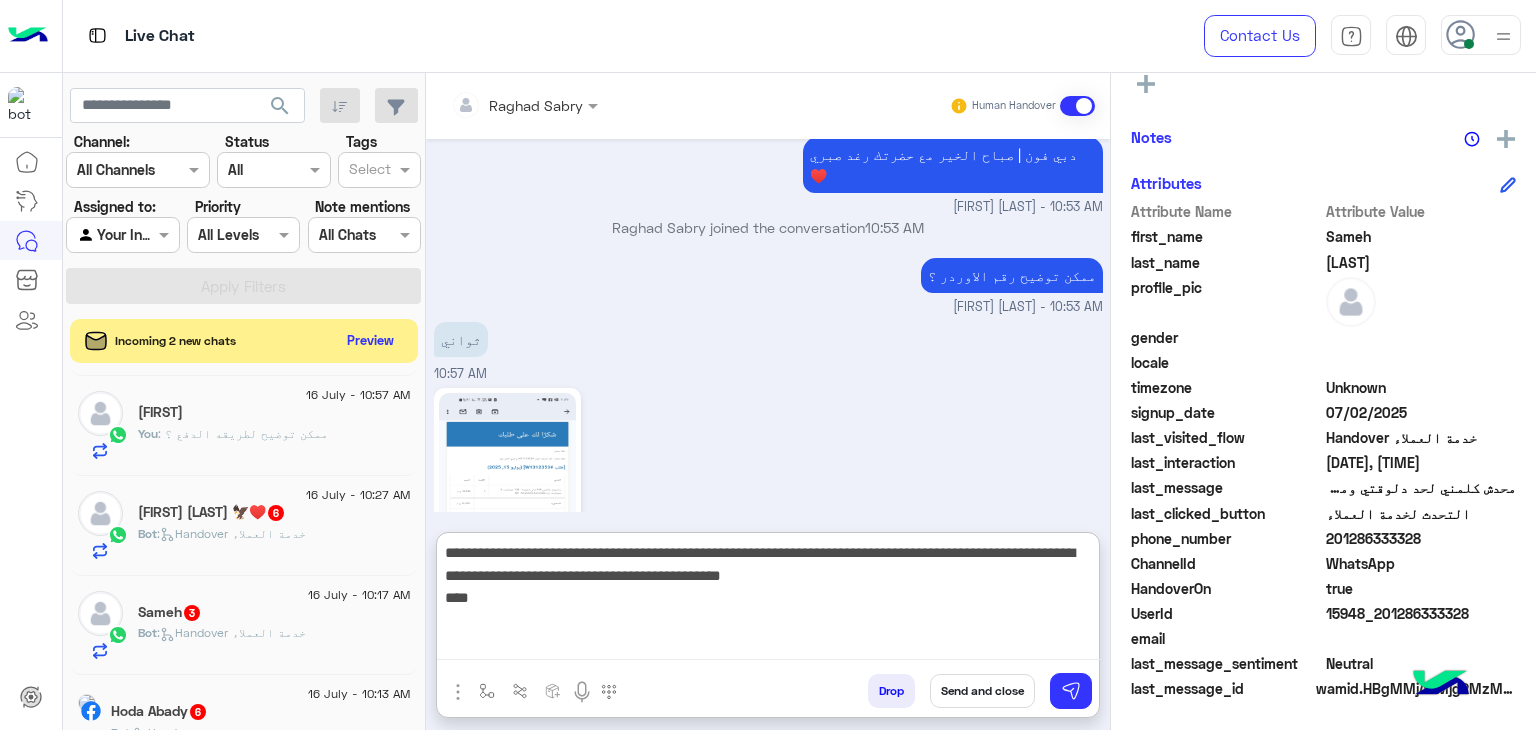 click on "**********" at bounding box center (768, 600) 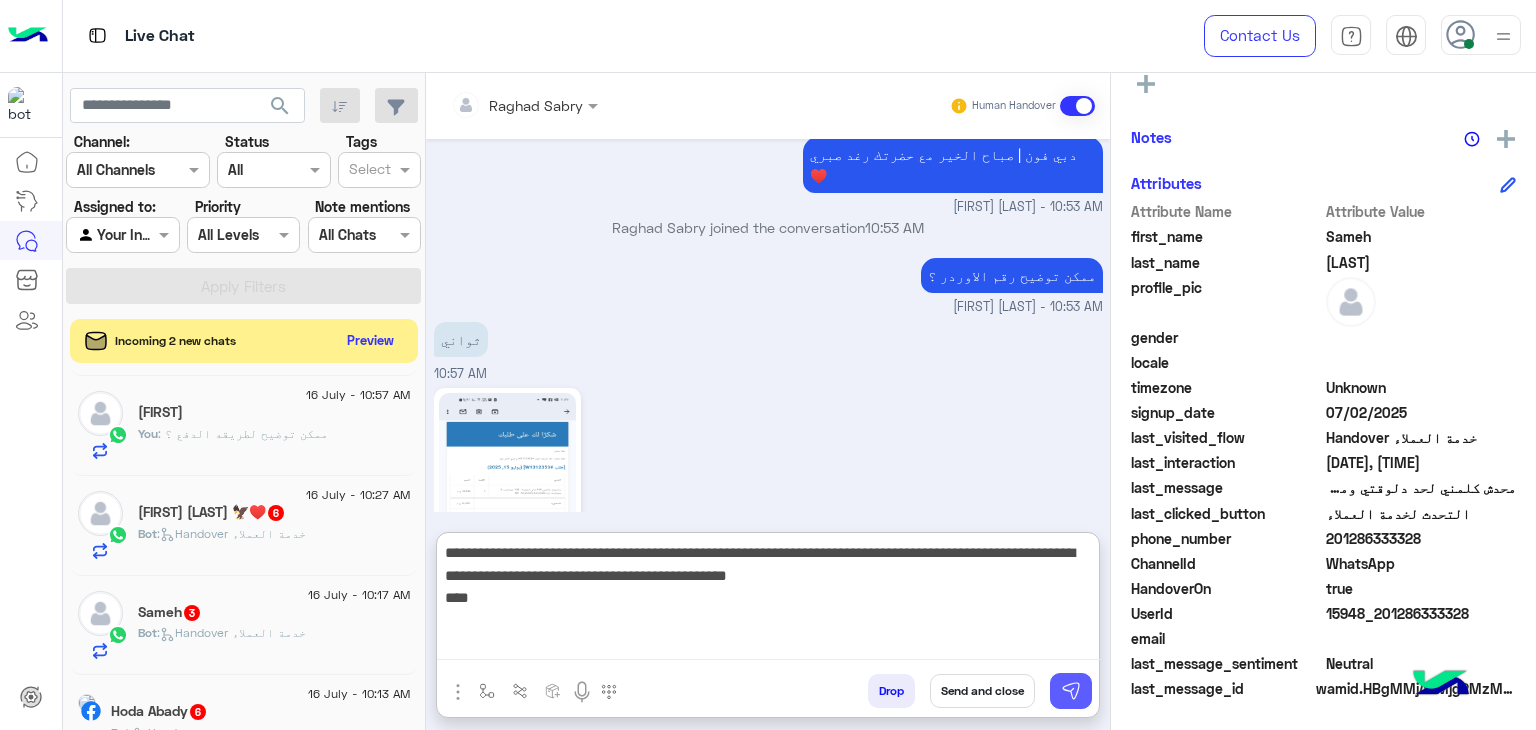 type on "**********" 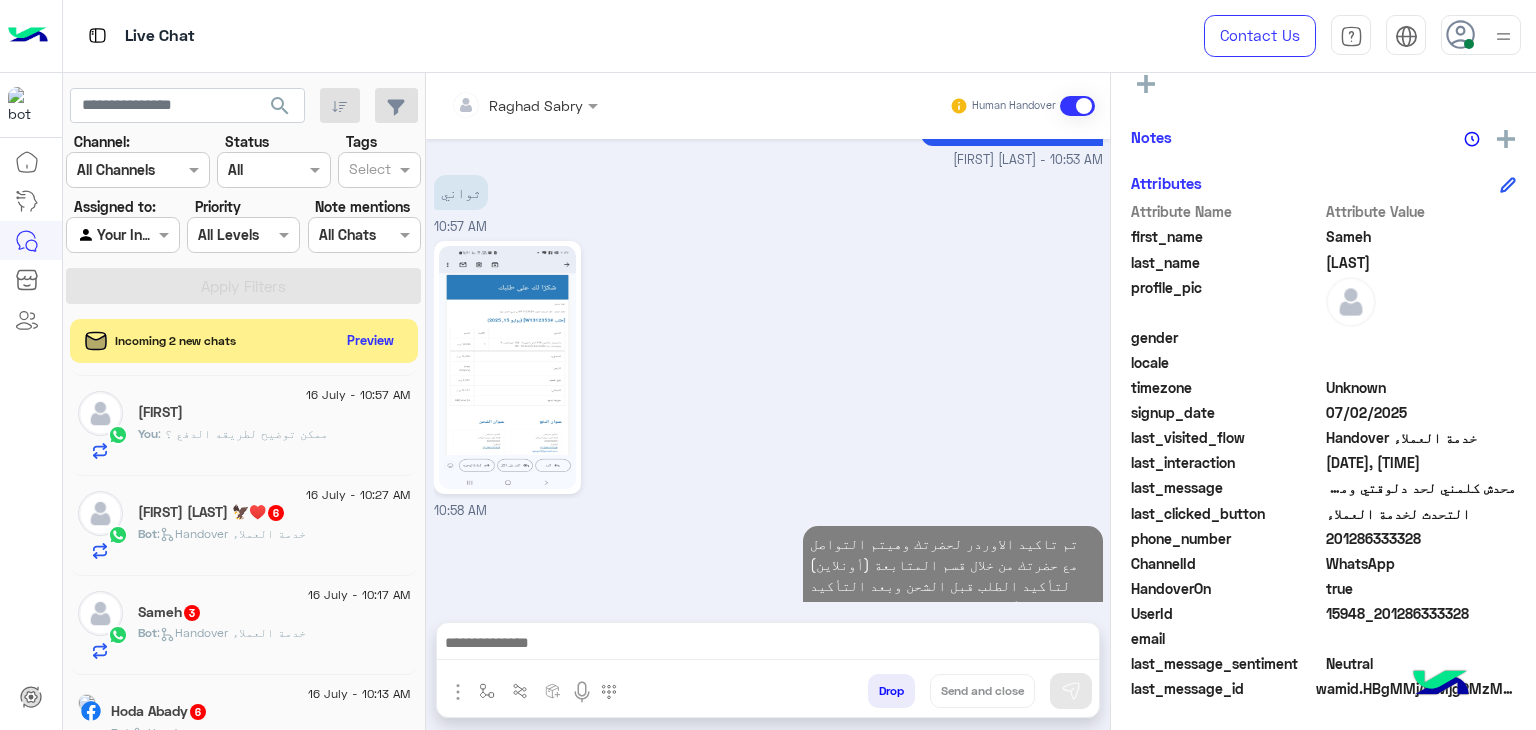 click at bounding box center (768, 645) 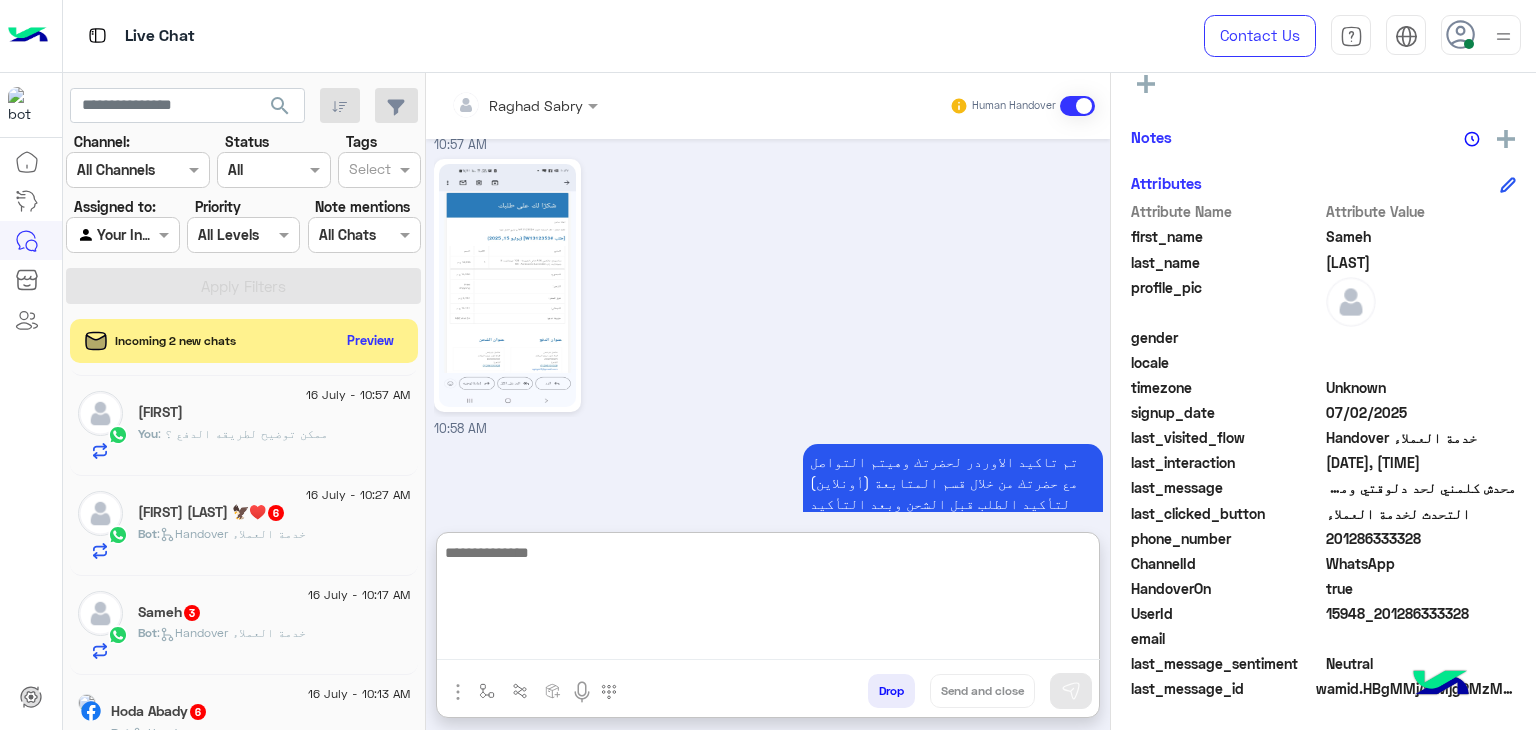 scroll, scrollTop: 2016, scrollLeft: 0, axis: vertical 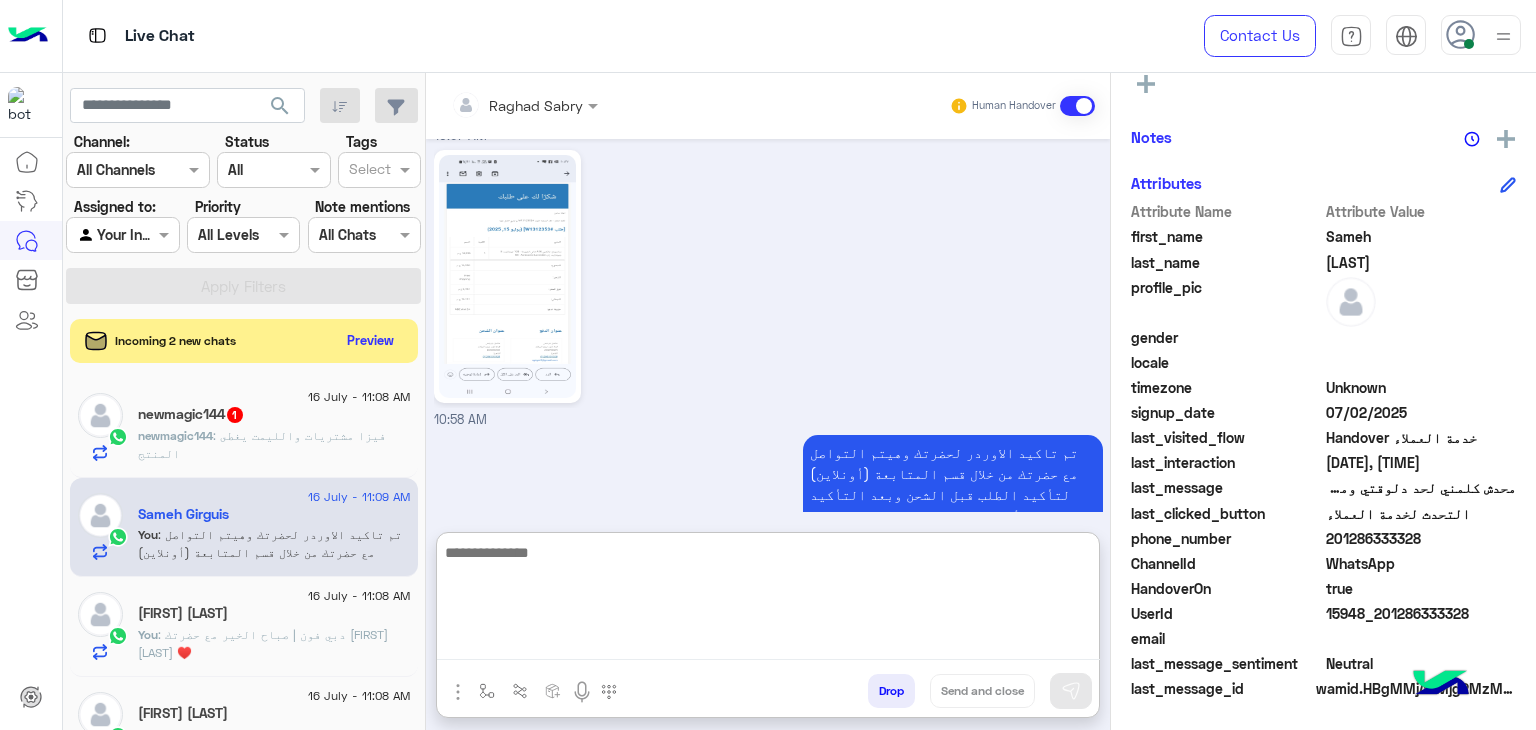 click on "newmagic144 : فيزا مشتريات والليمت يغطى المنتج" 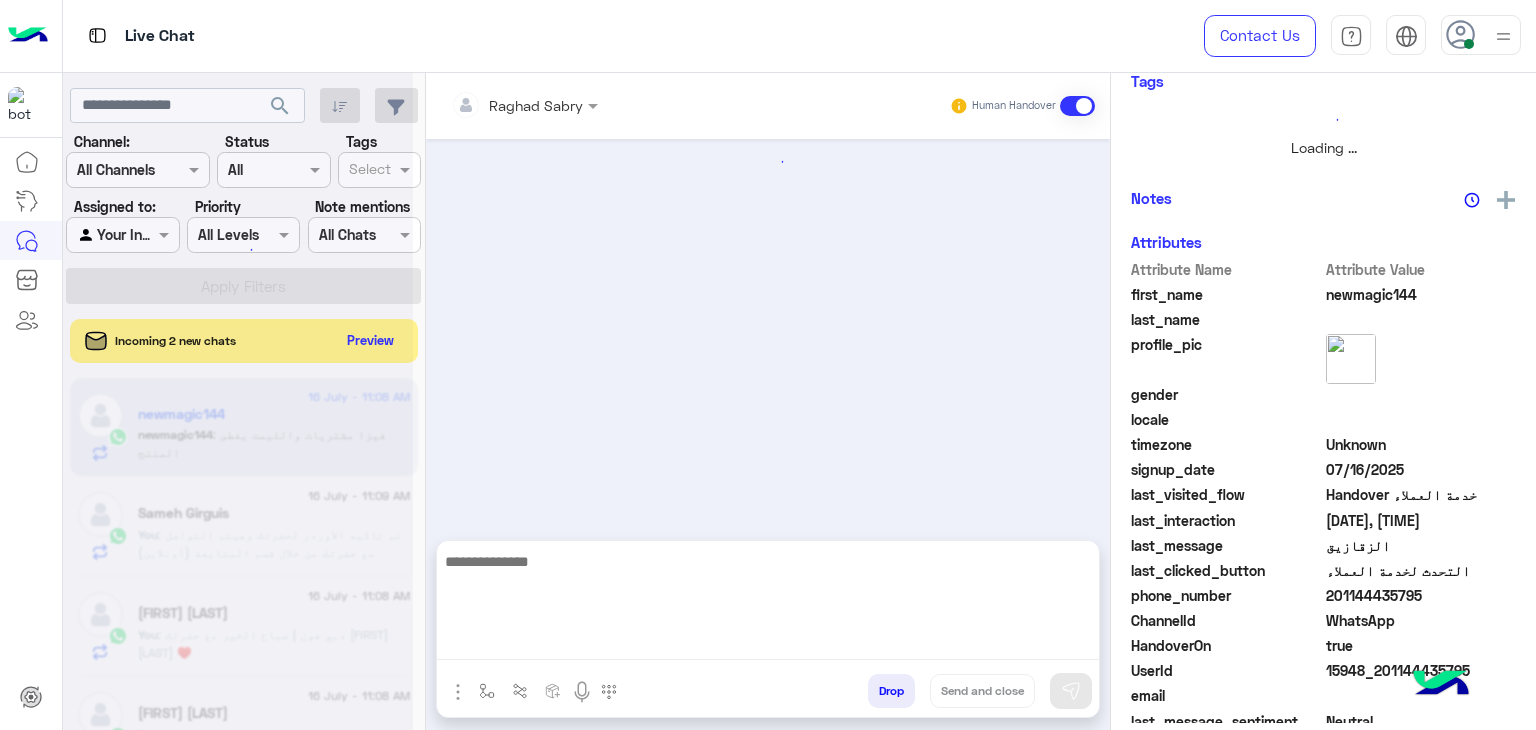 scroll, scrollTop: 0, scrollLeft: 0, axis: both 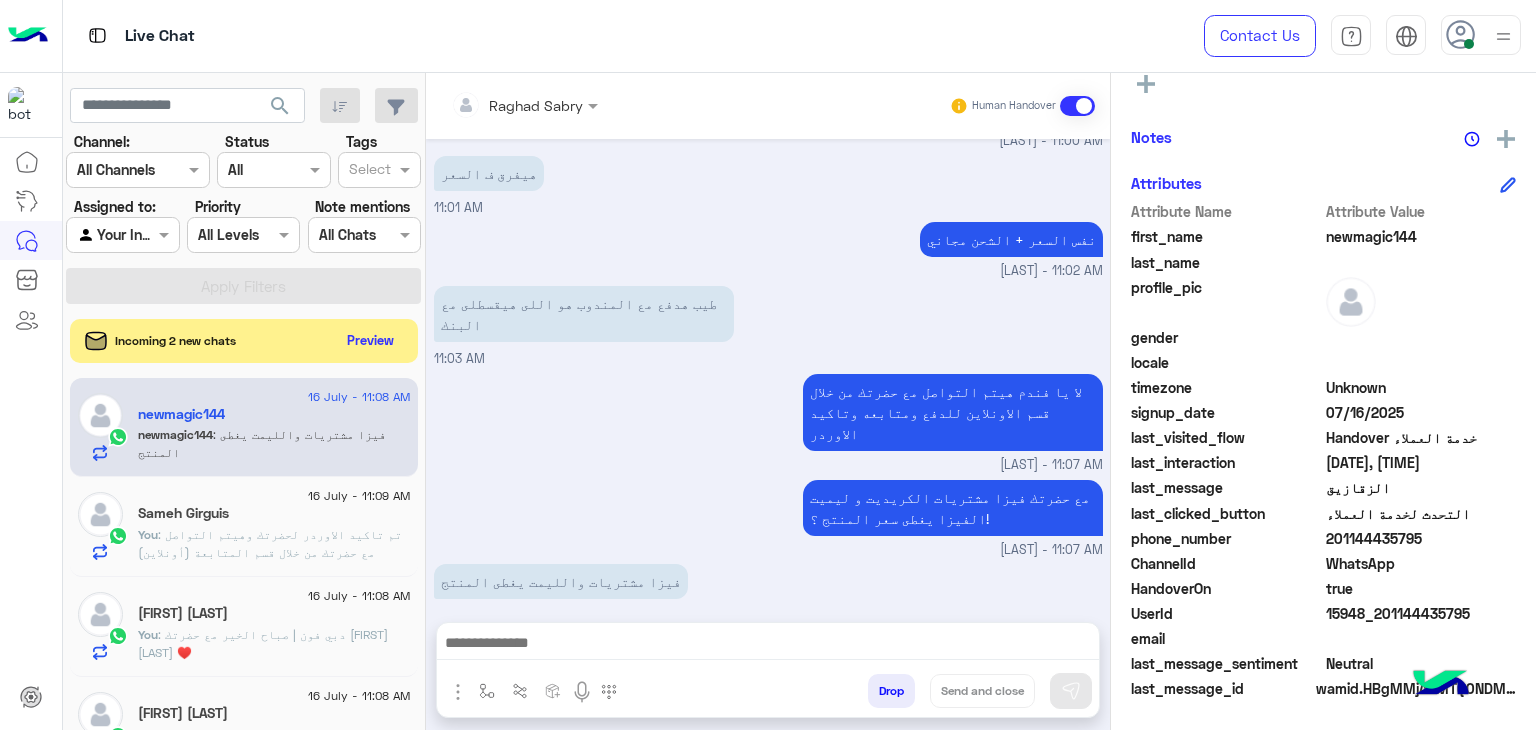 click at bounding box center [768, 648] 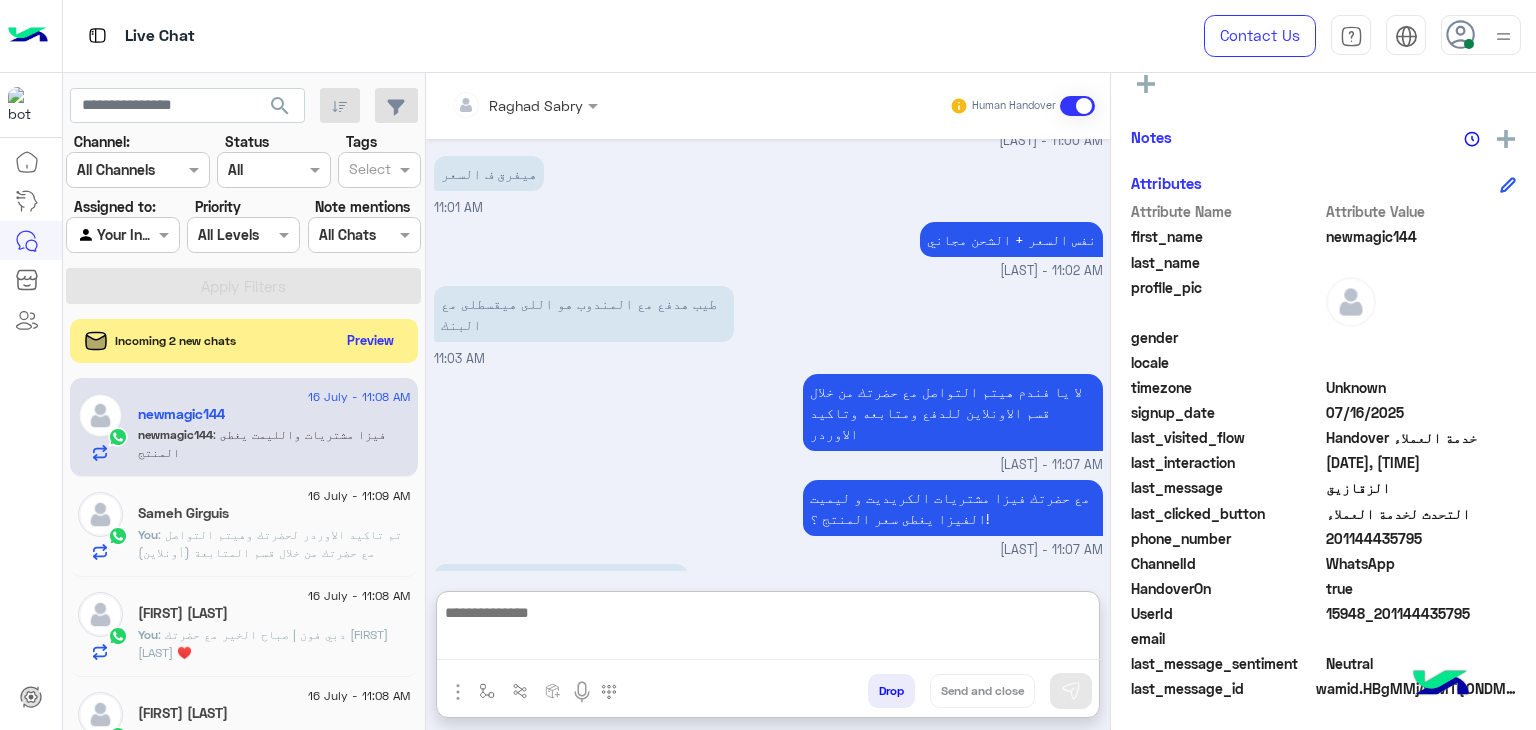 paste on "**********" 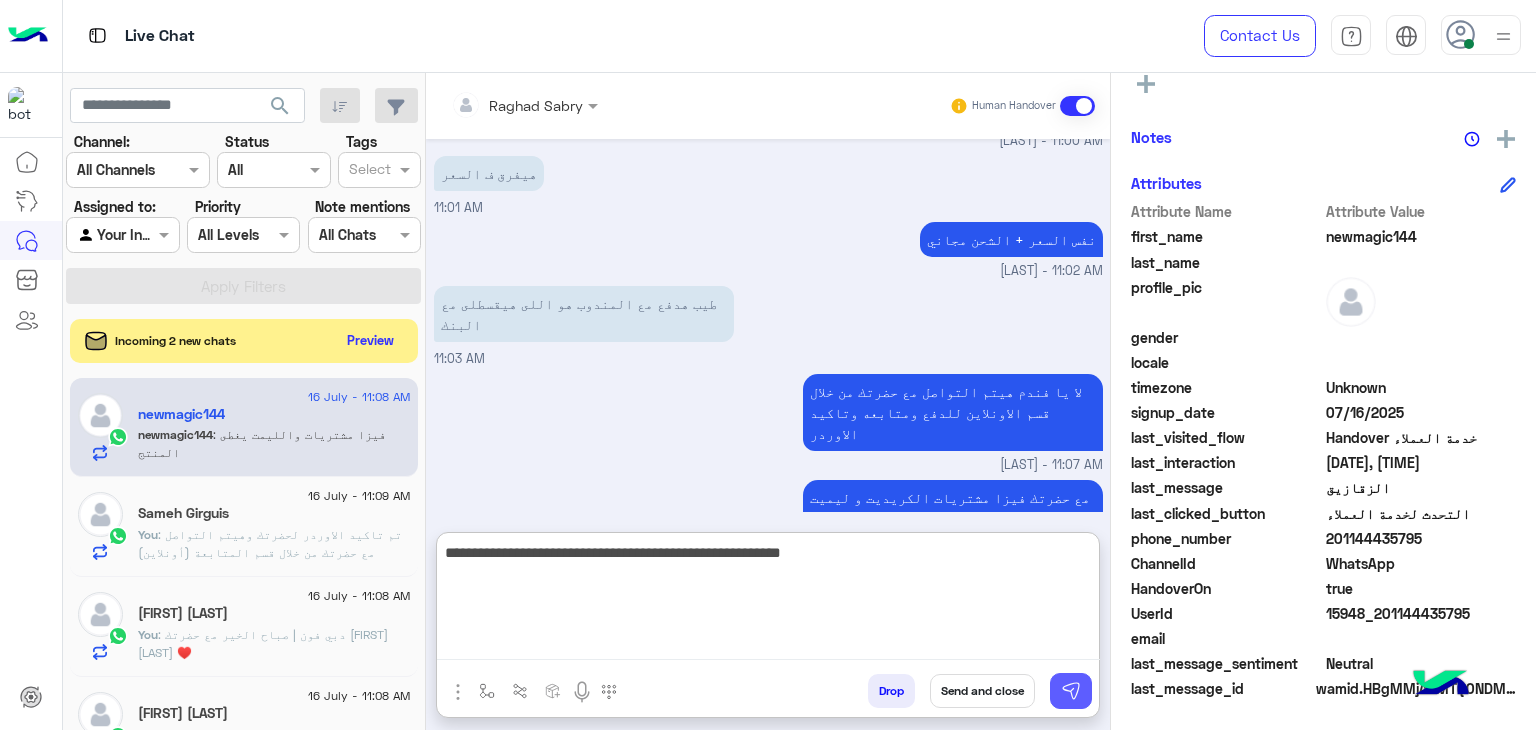 type on "**********" 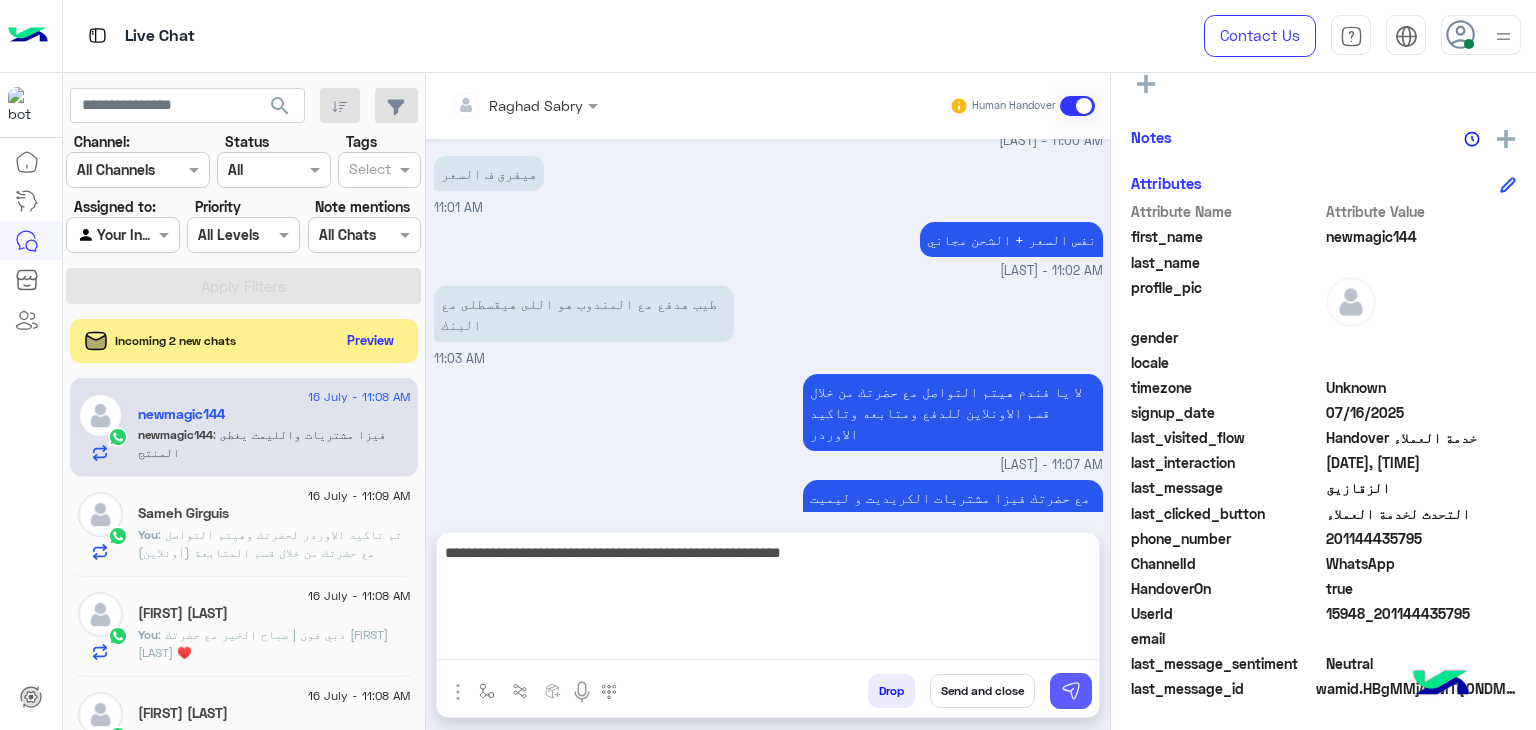 click at bounding box center [1071, 691] 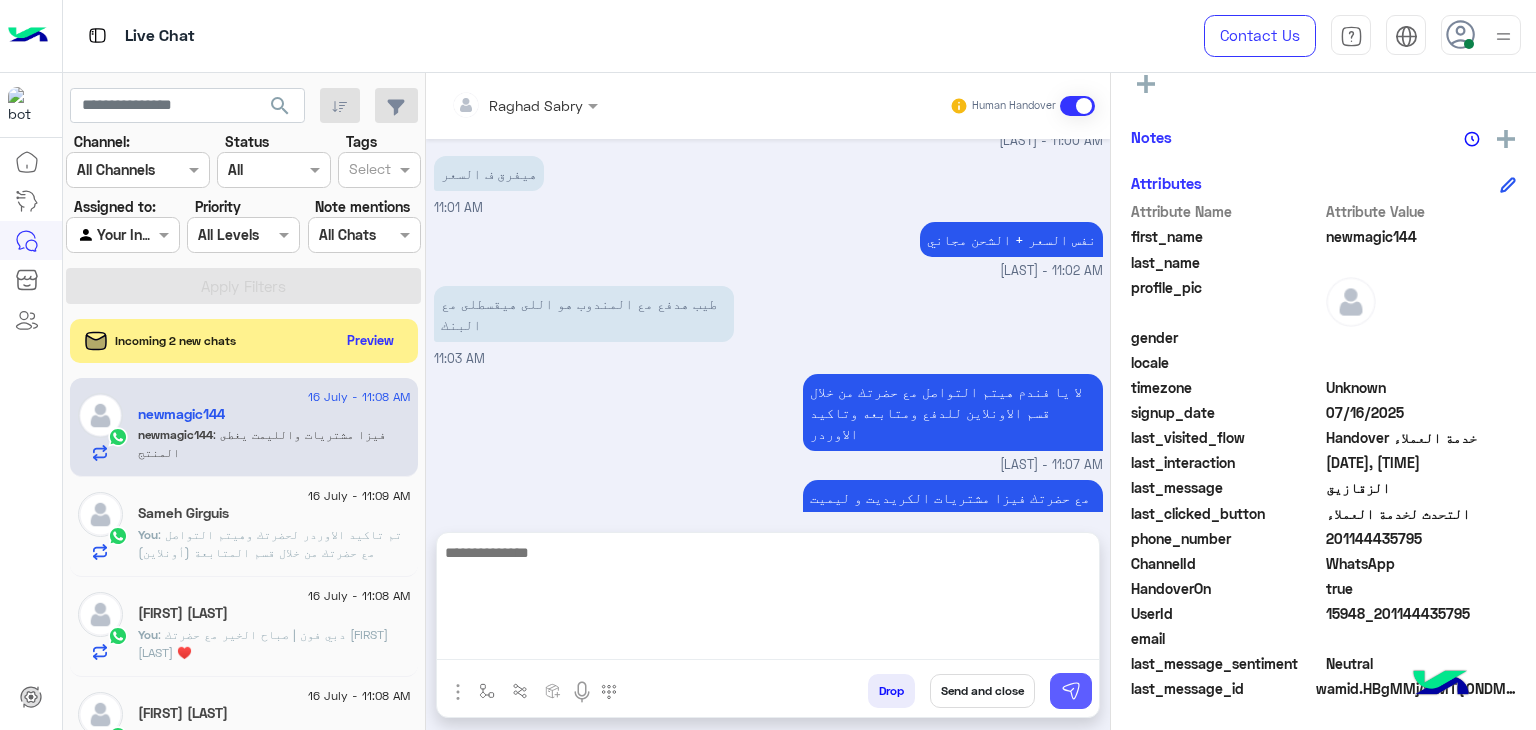 scroll, scrollTop: 1206, scrollLeft: 0, axis: vertical 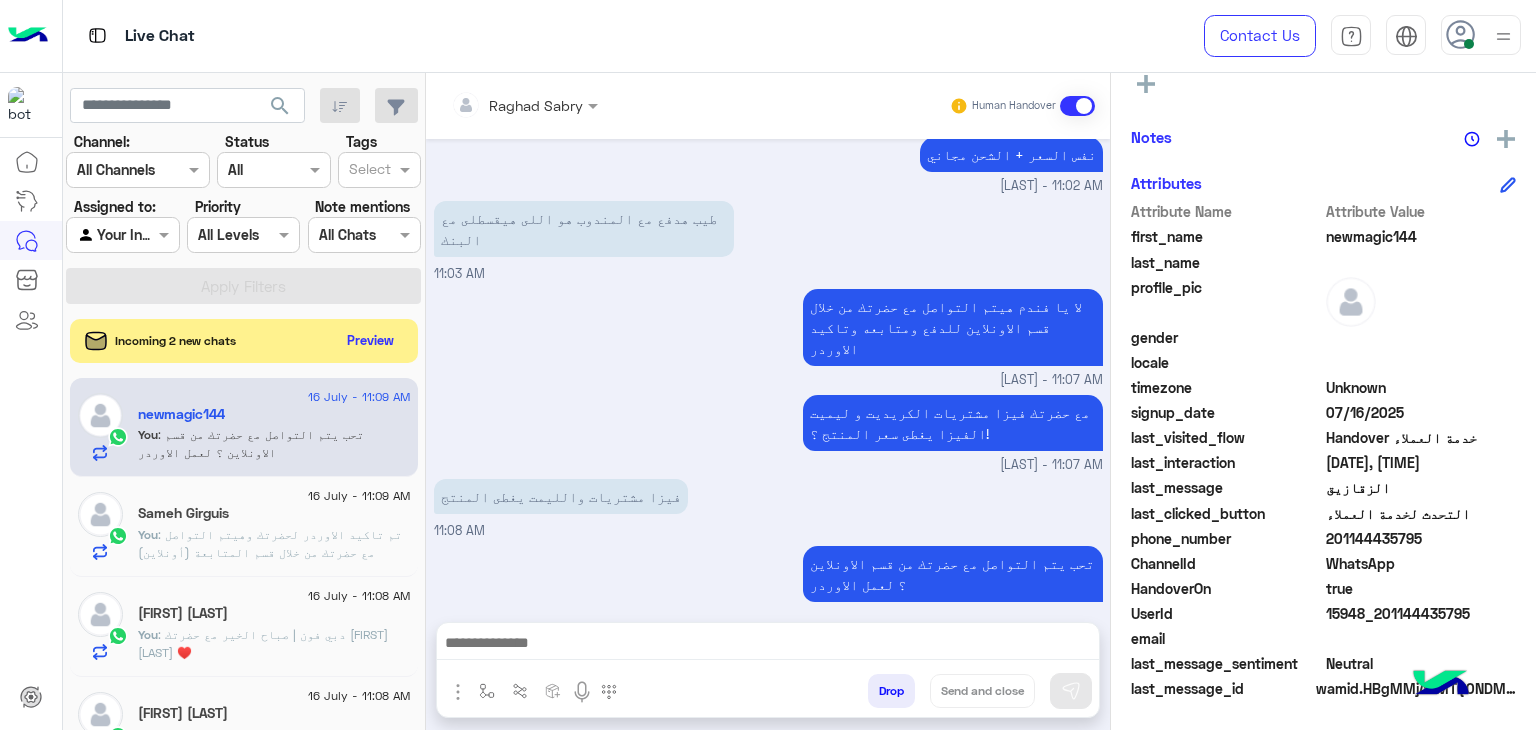click at bounding box center (768, 645) 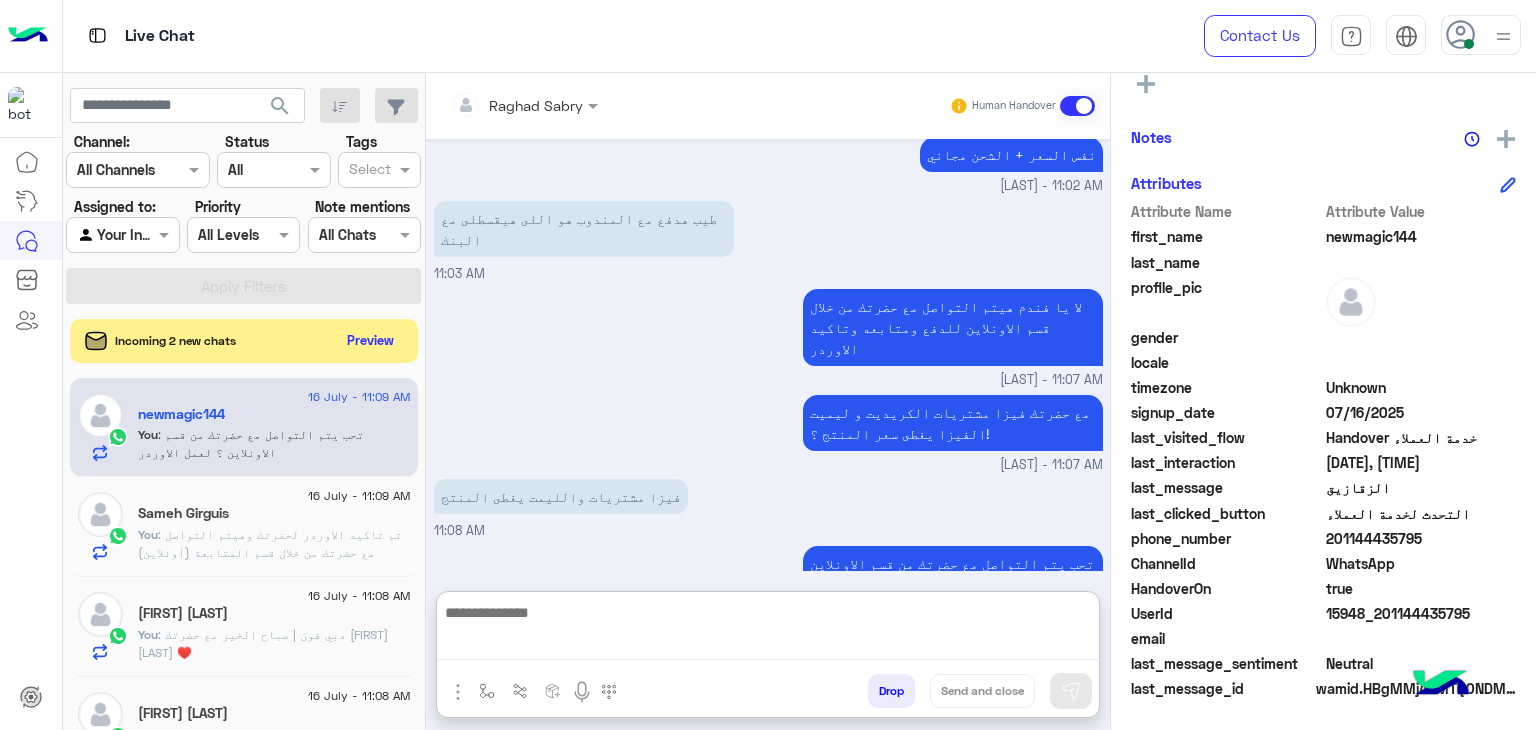 paste on "**********" 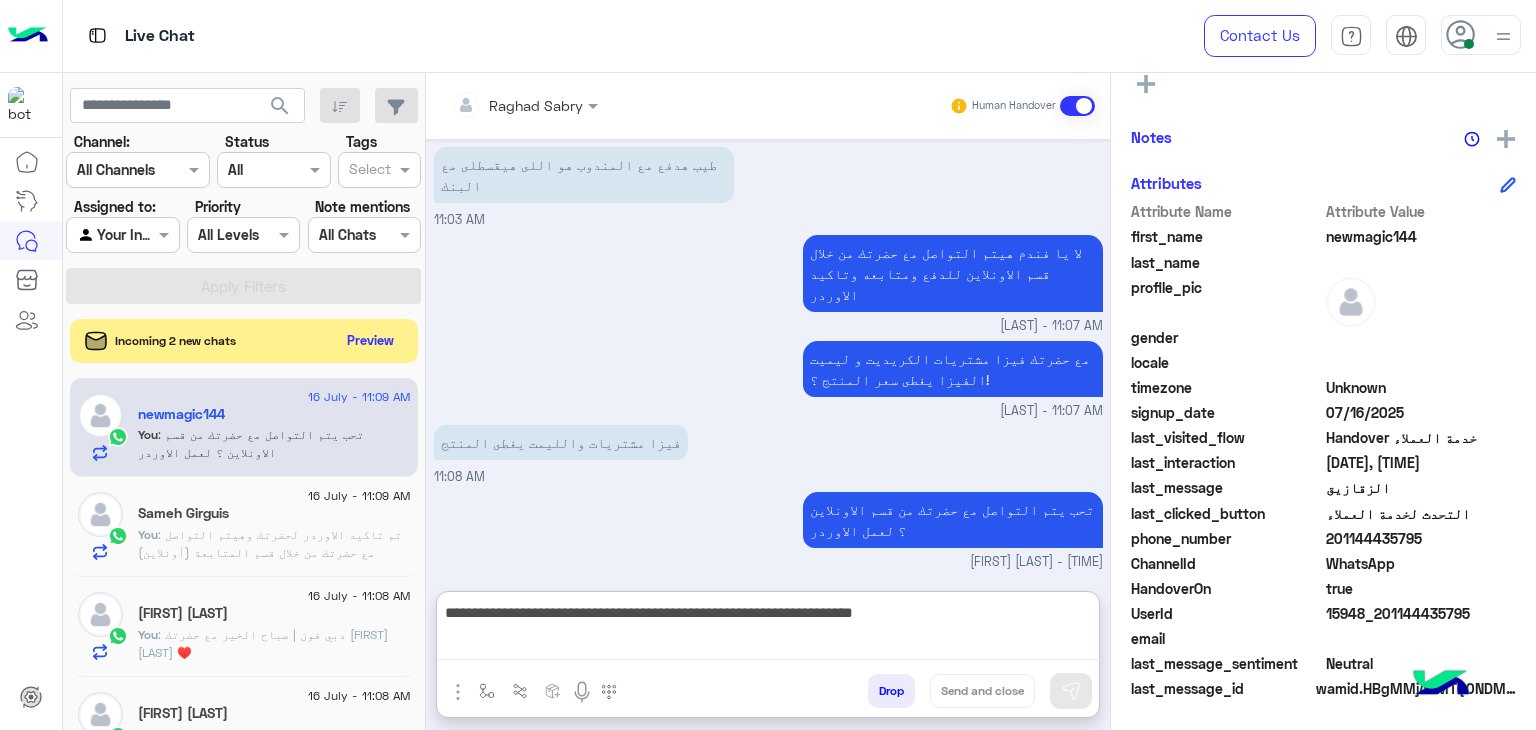 scroll, scrollTop: 1276, scrollLeft: 0, axis: vertical 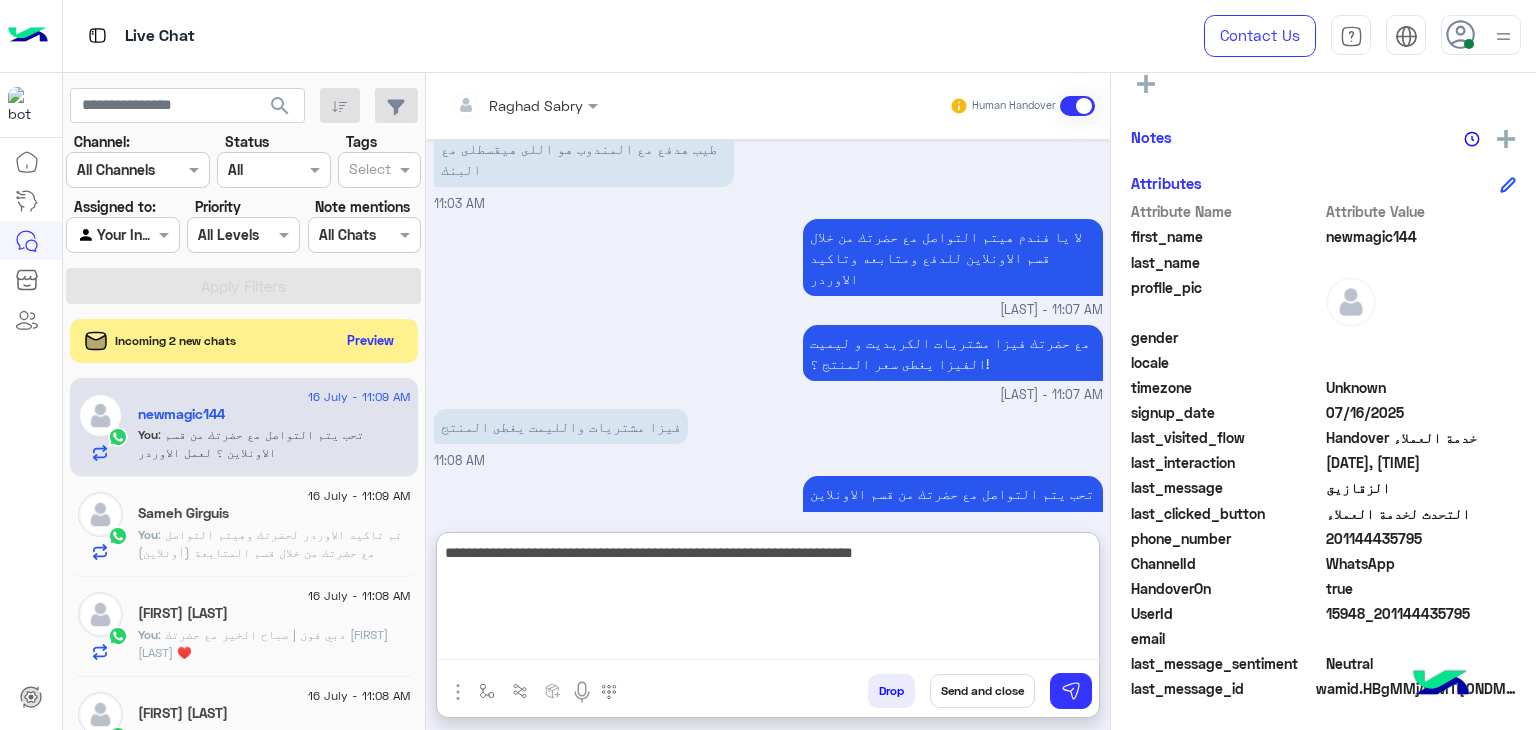 drag, startPoint x: 1053, startPoint y: 554, endPoint x: 1166, endPoint y: 554, distance: 113 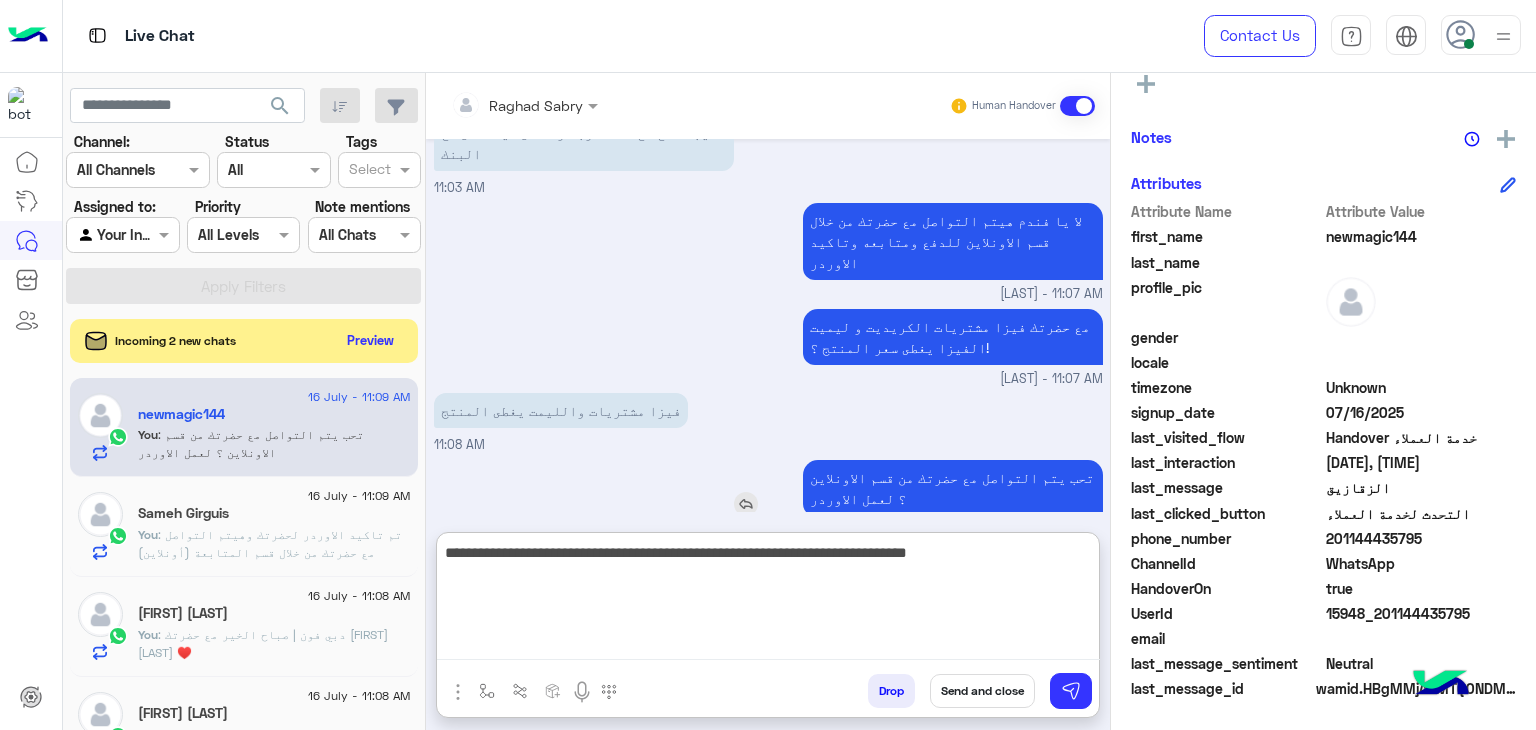 scroll, scrollTop: 1296, scrollLeft: 0, axis: vertical 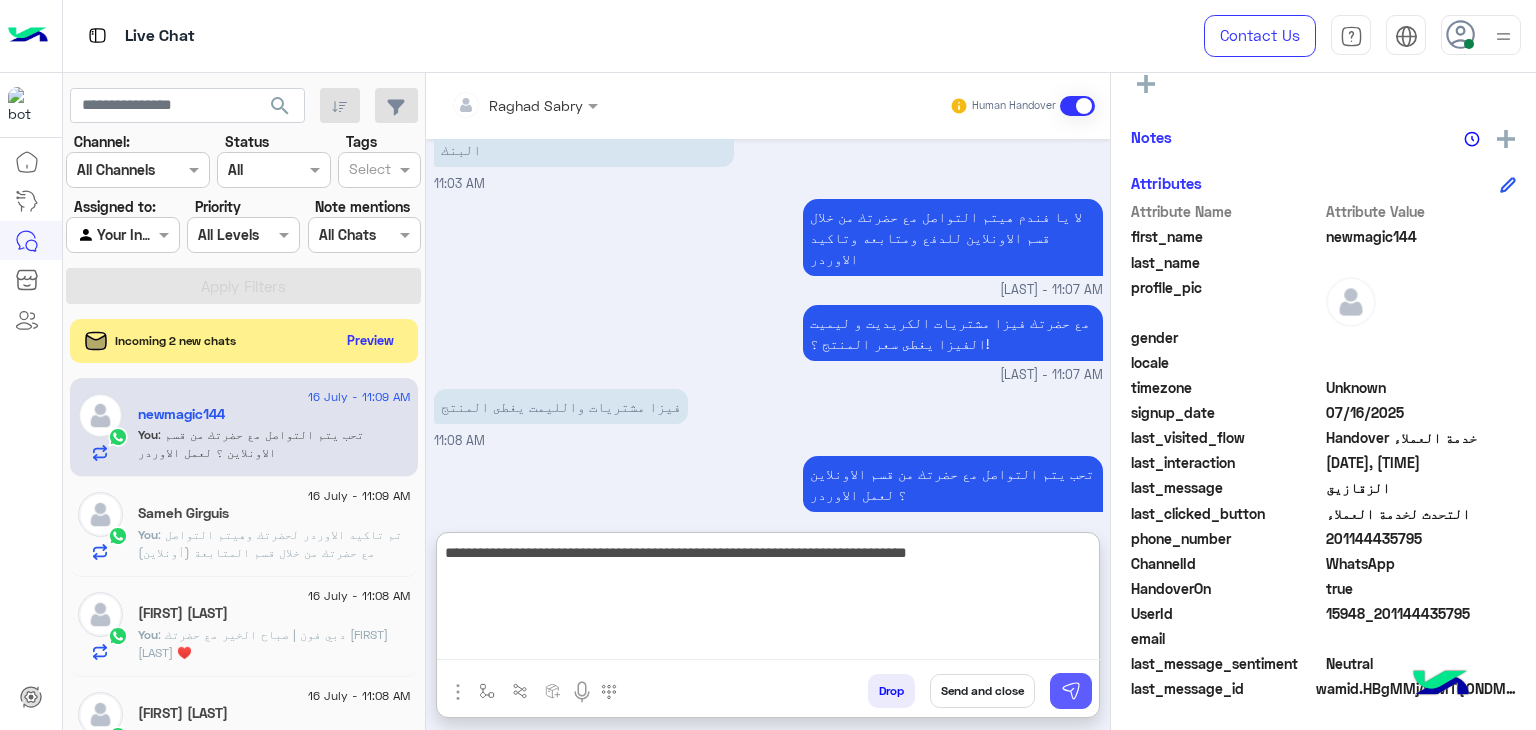 type on "**********" 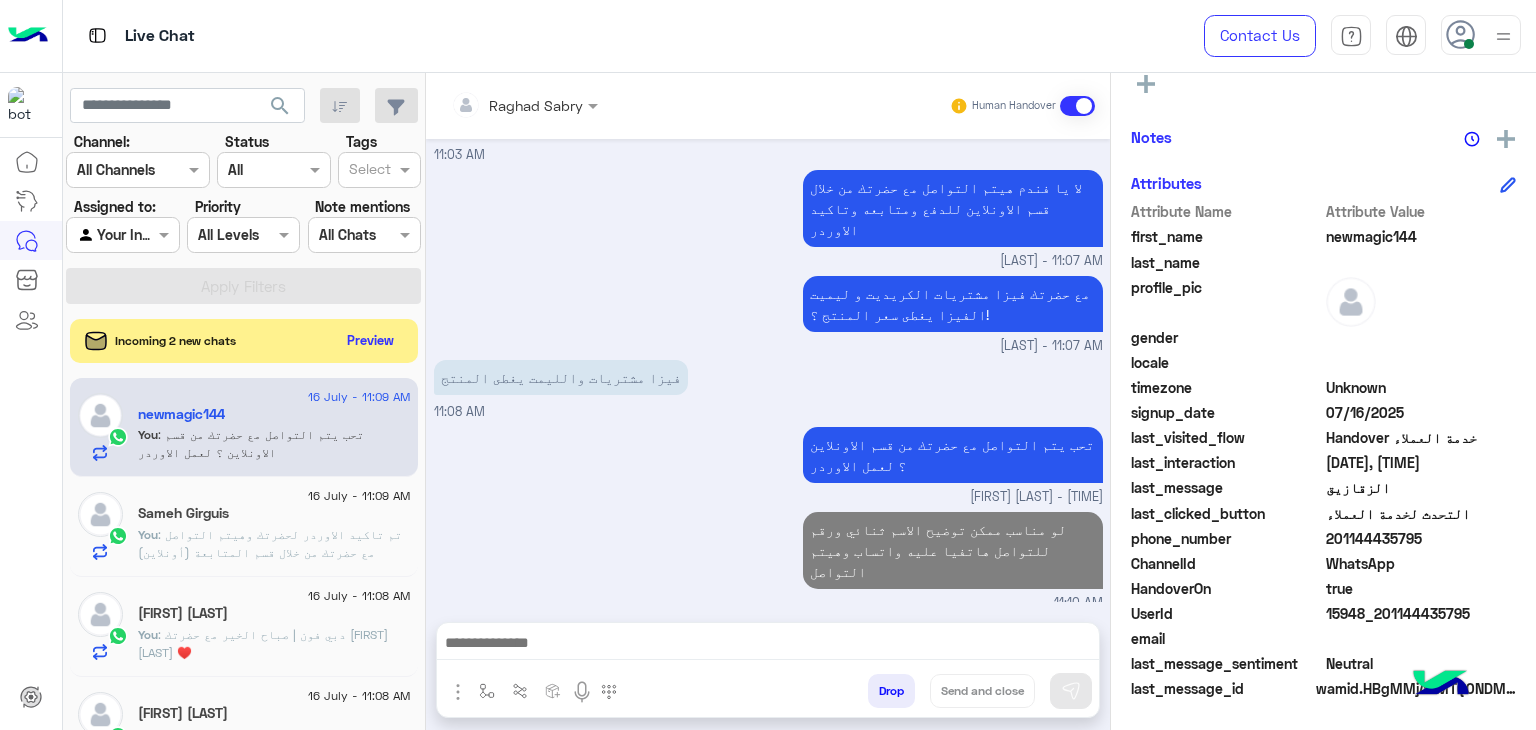scroll, scrollTop: 1291, scrollLeft: 0, axis: vertical 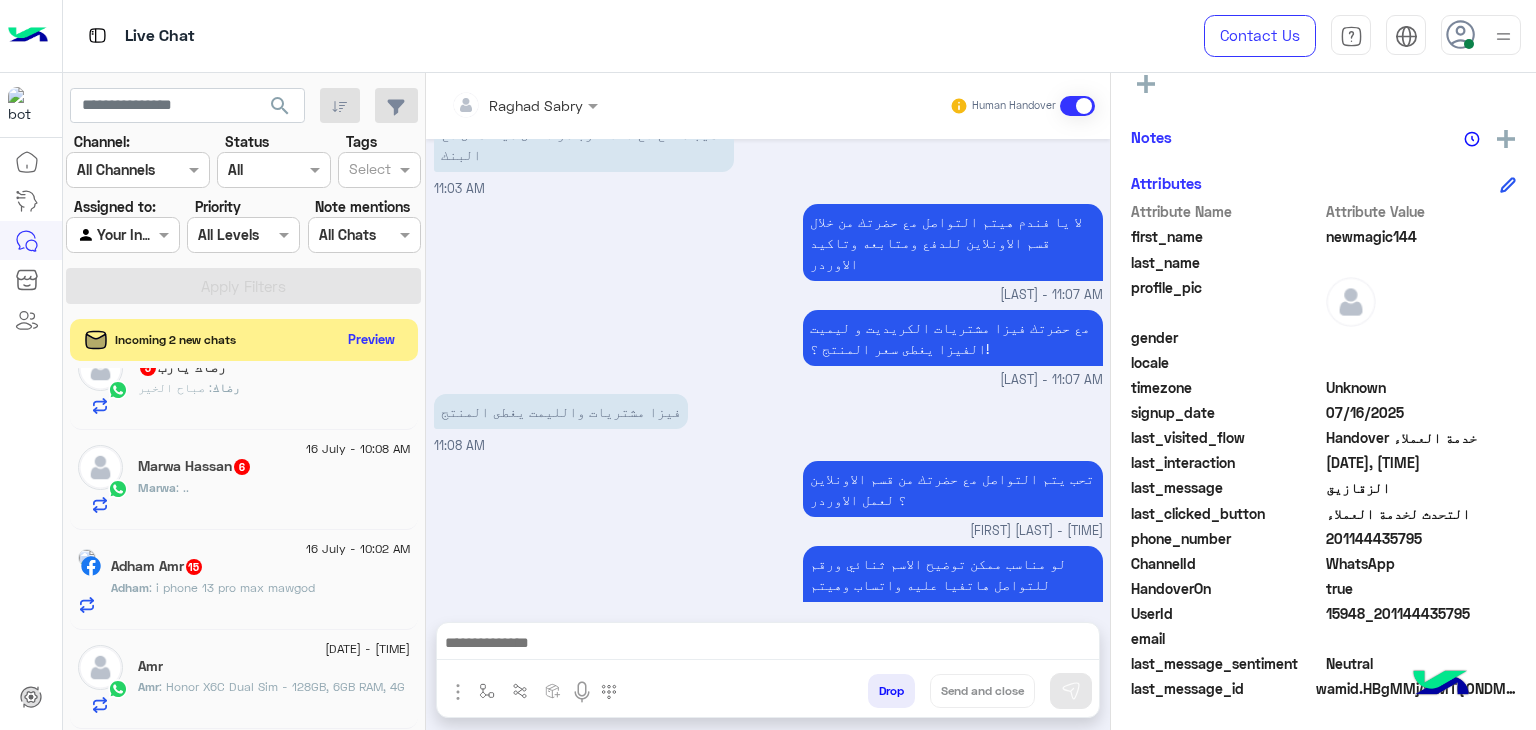 click on "Preview" 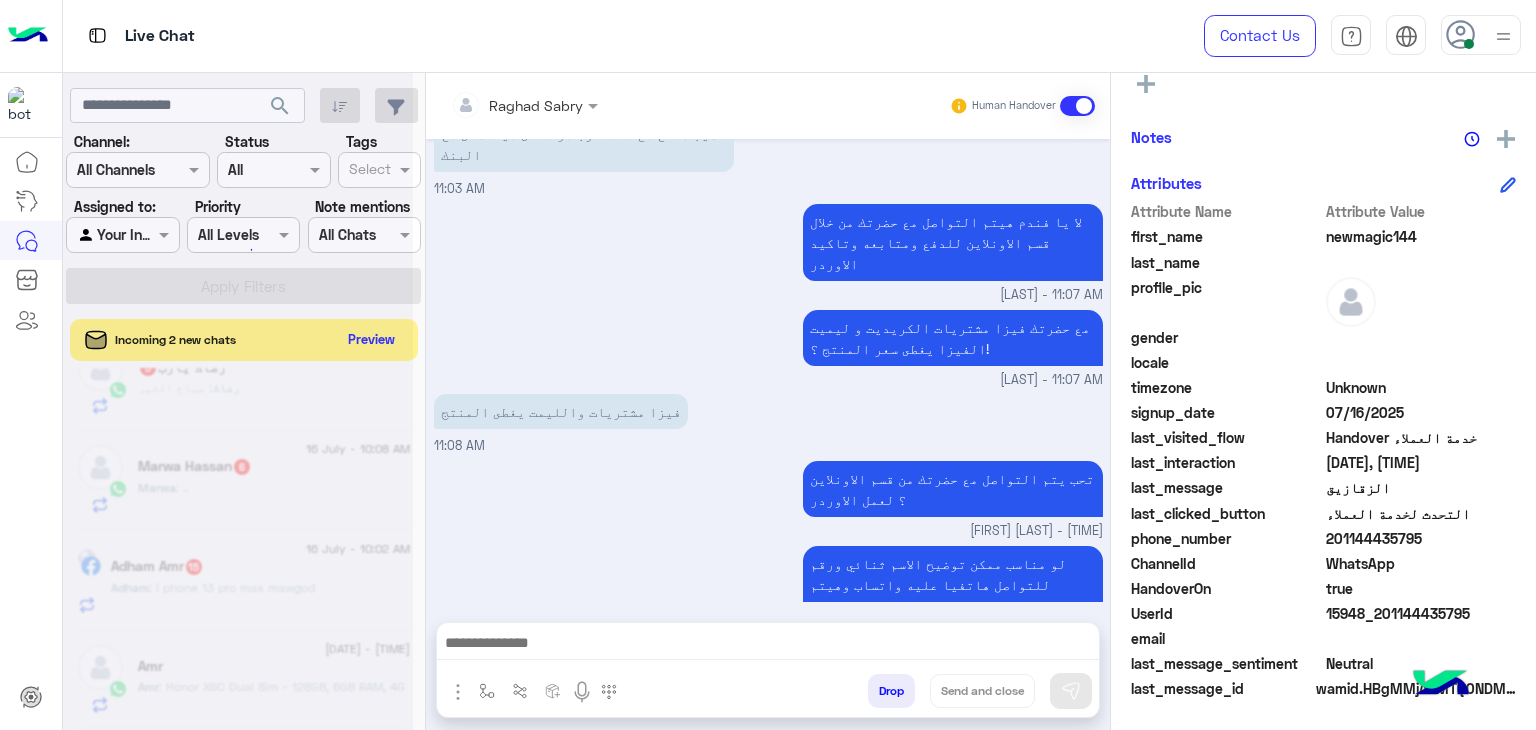 scroll, scrollTop: 943, scrollLeft: 0, axis: vertical 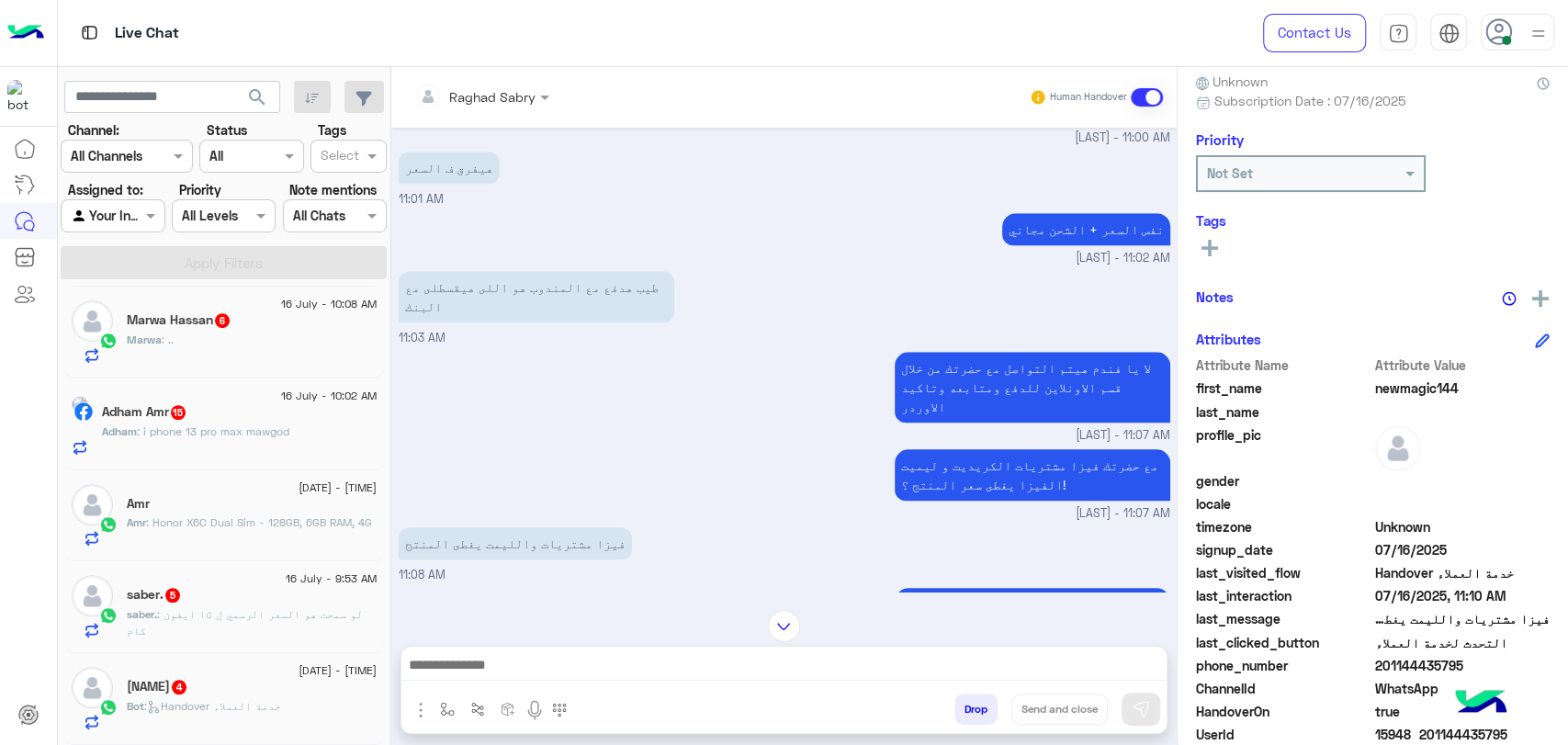 click on "ahmed11223emara   4" 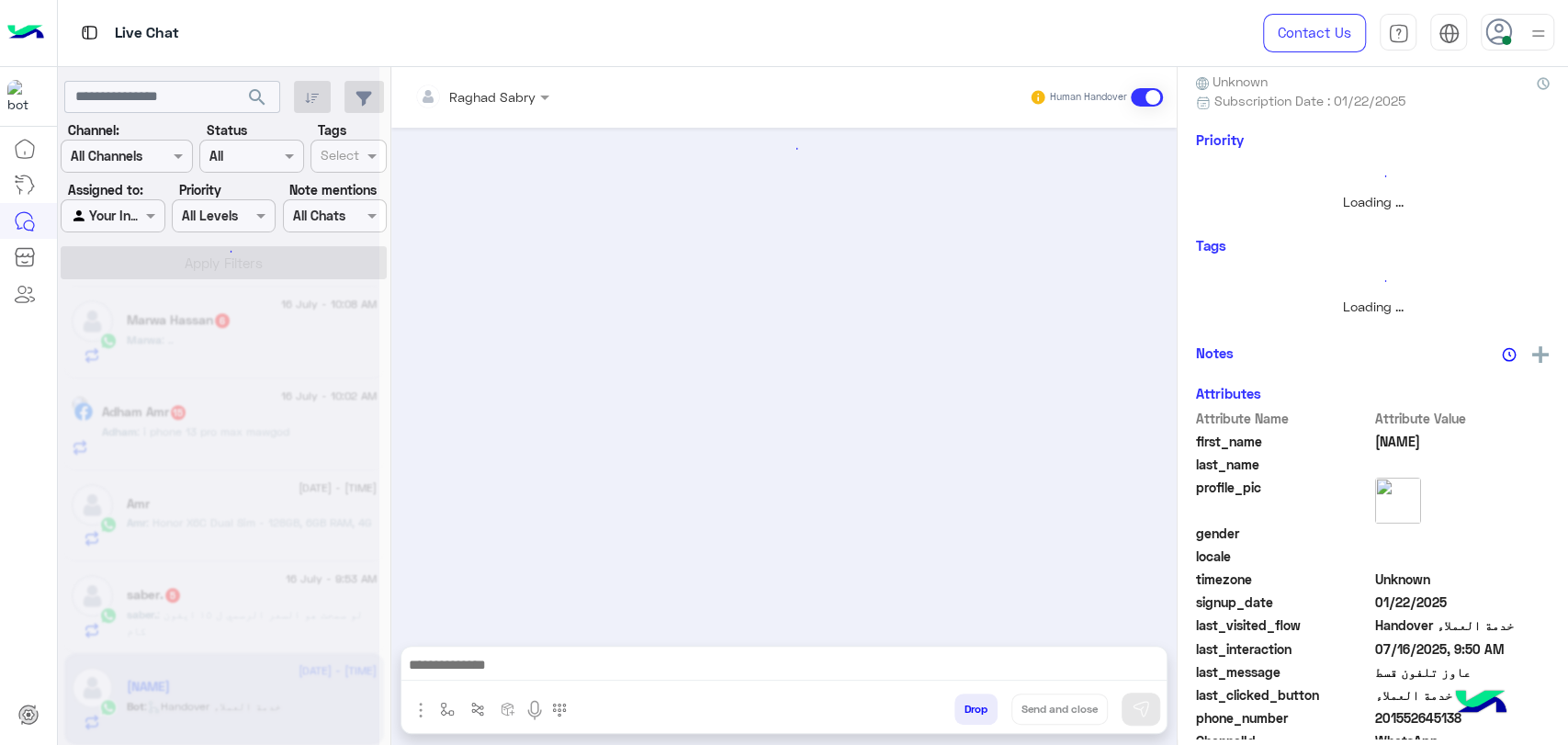 scroll, scrollTop: 925, scrollLeft: 0, axis: vertical 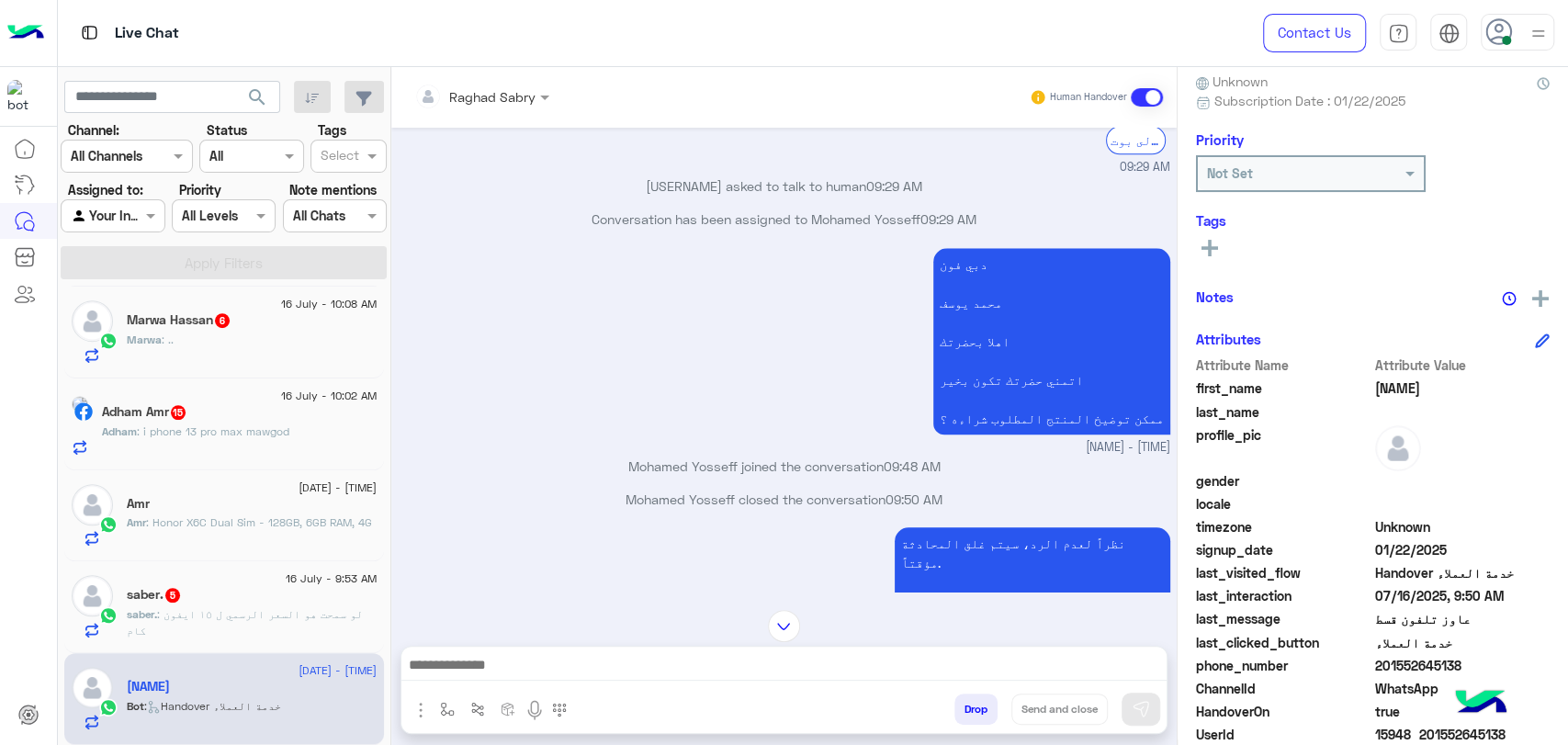 click at bounding box center (784, 670) 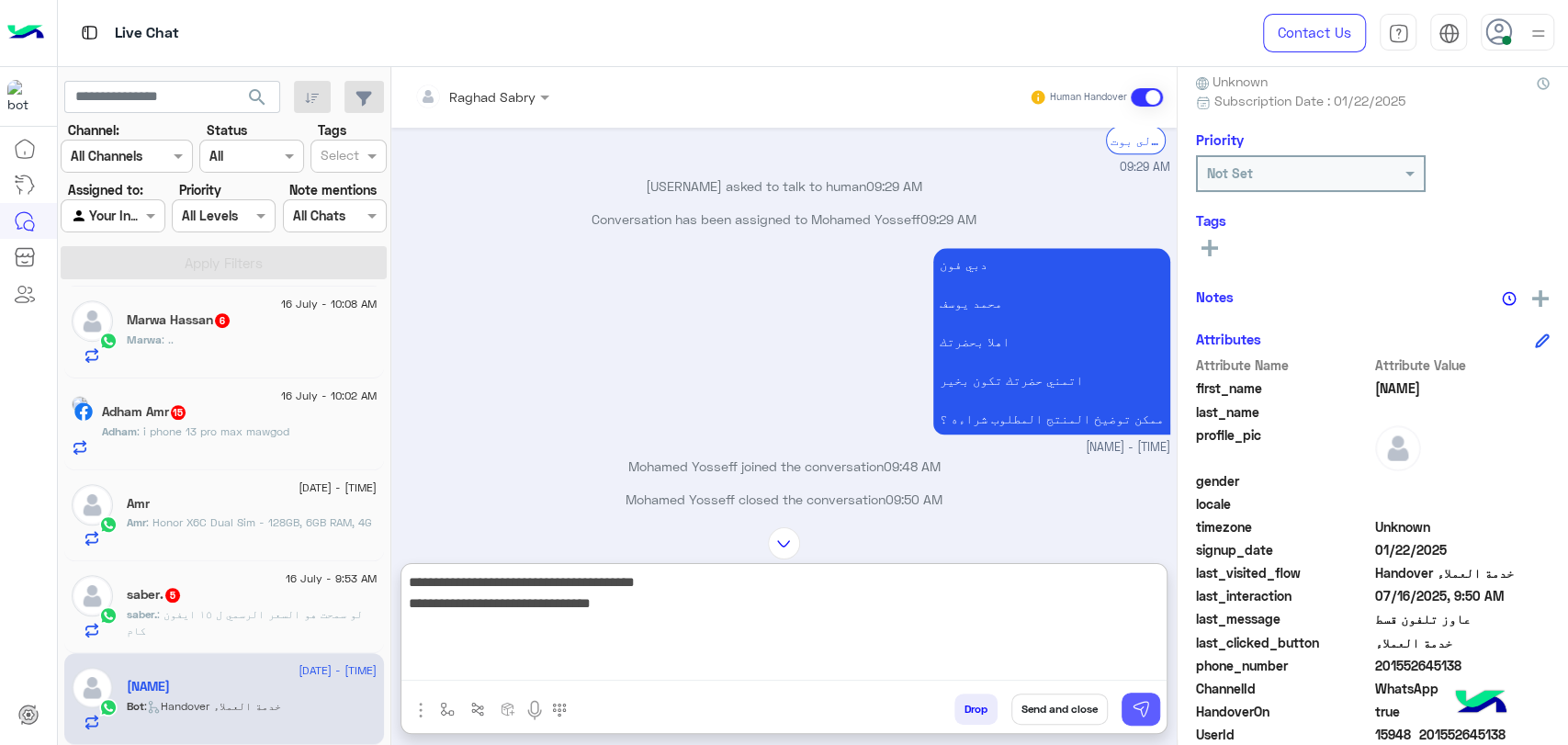 type on "**********" 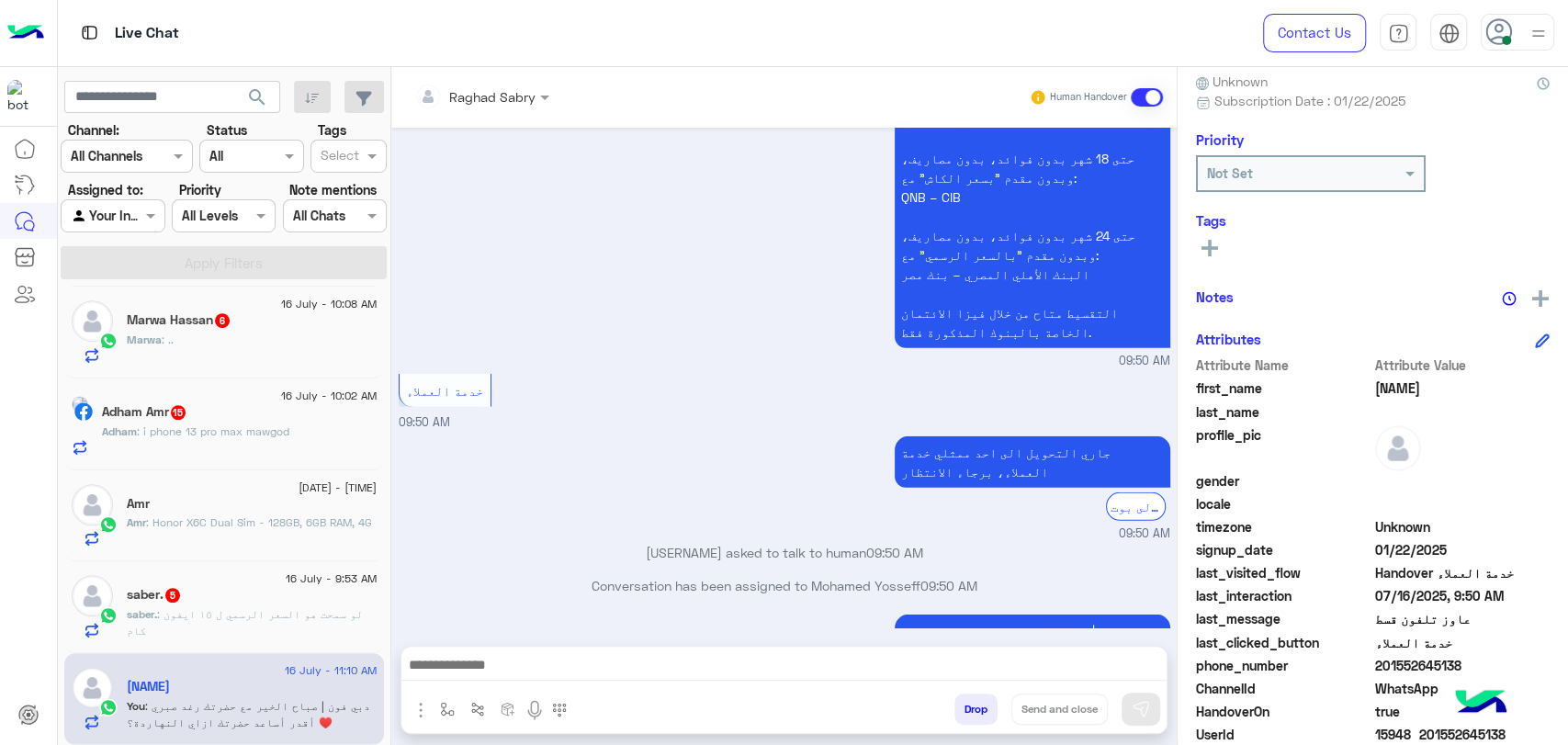 scroll, scrollTop: 3482, scrollLeft: 0, axis: vertical 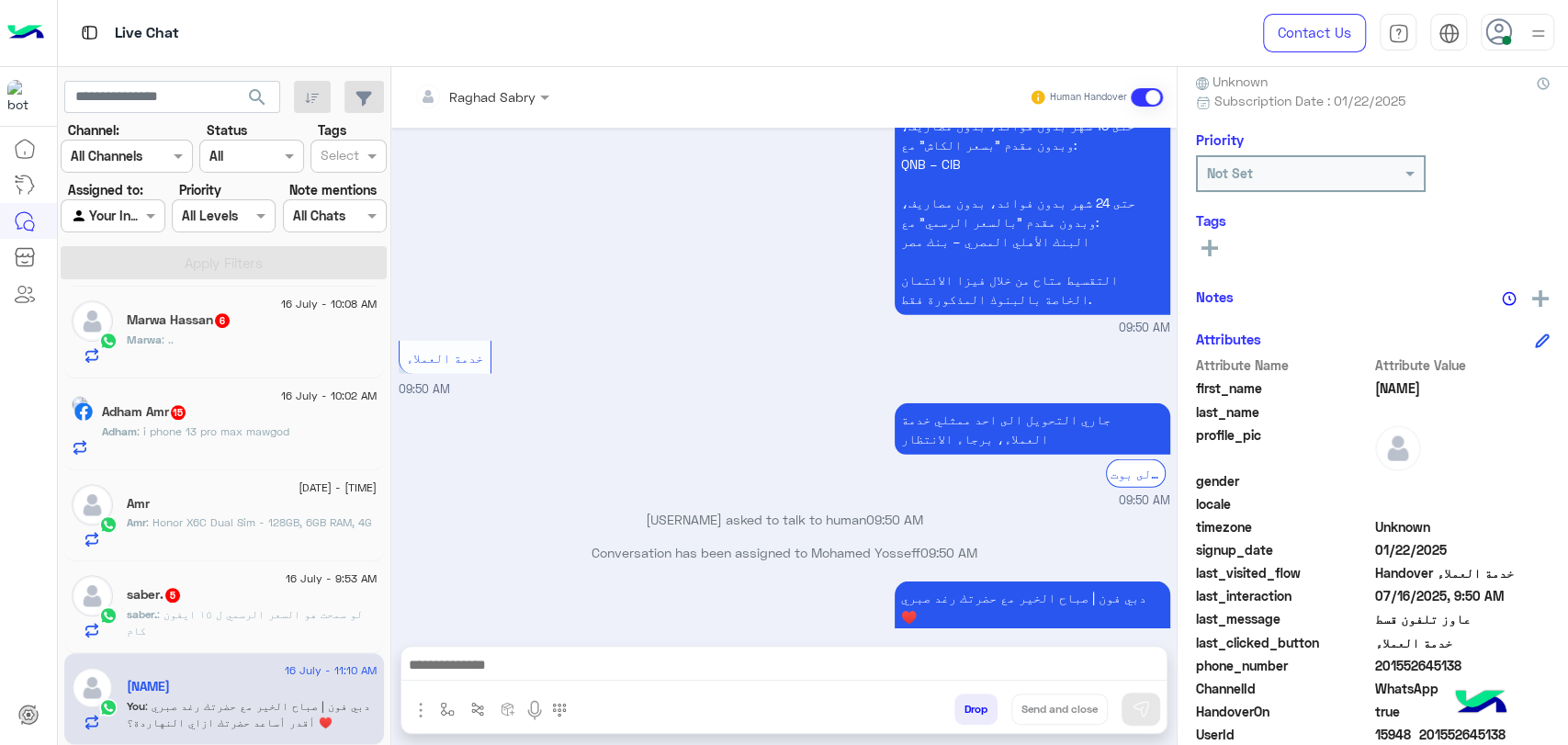 click at bounding box center (784, 667) 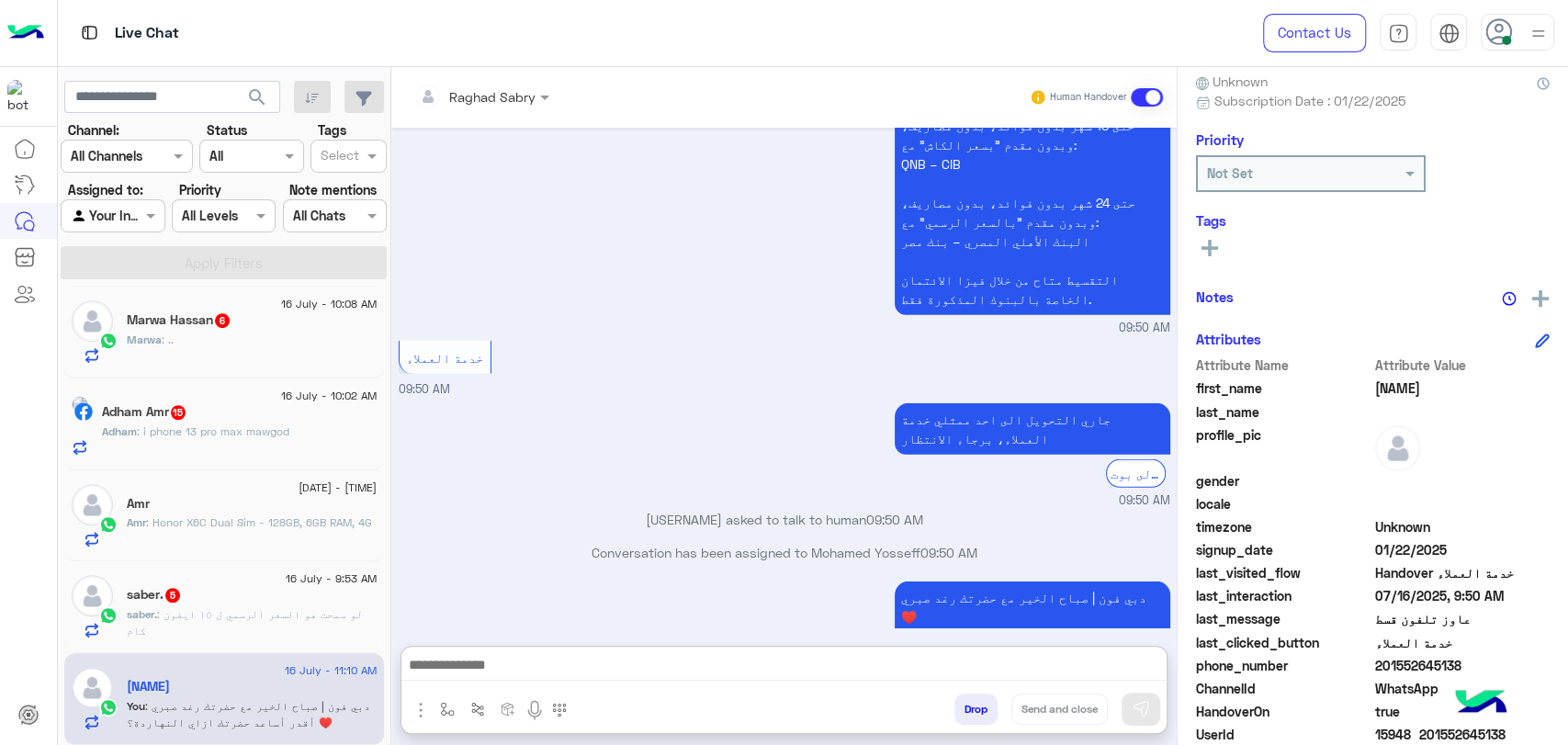 paste on "**********" 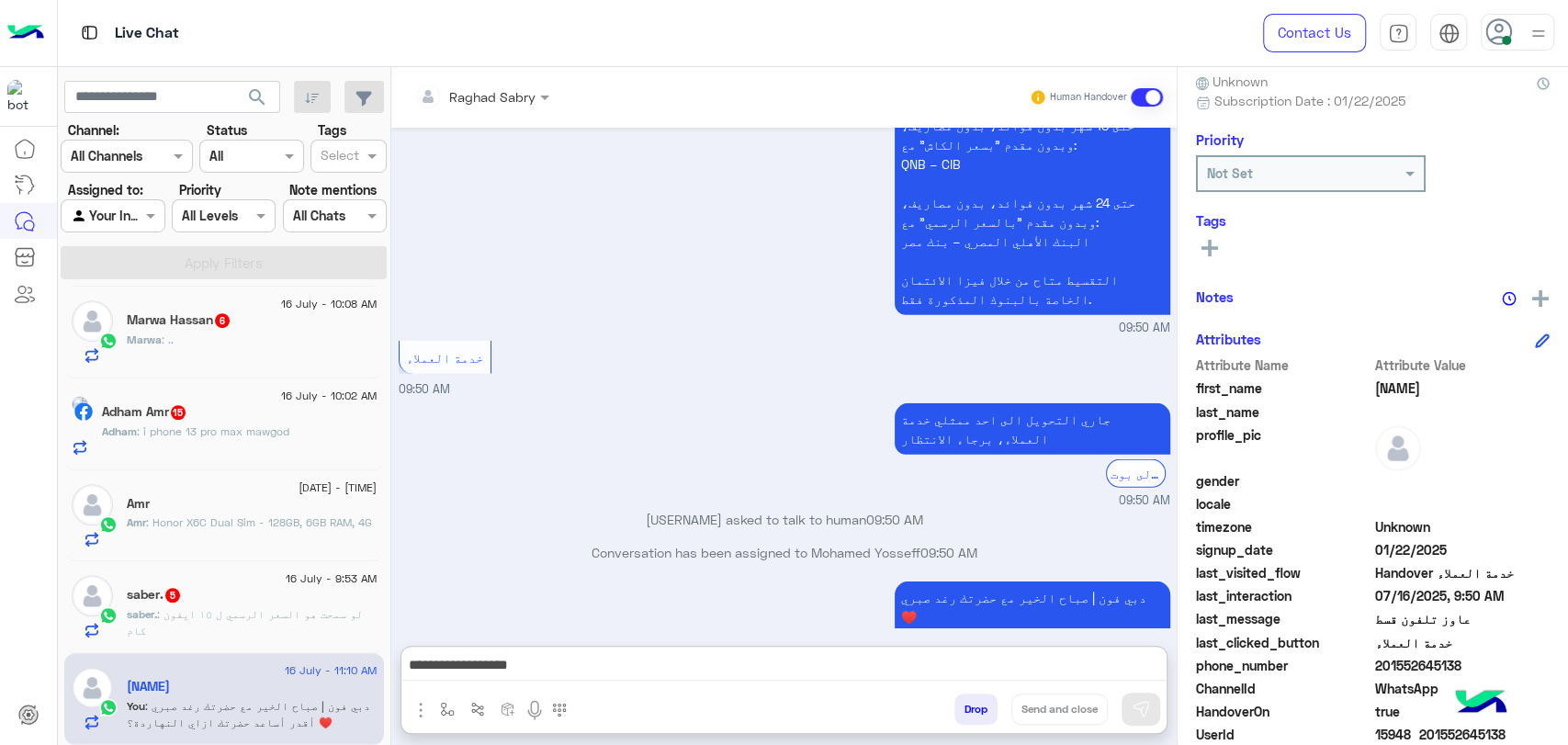 scroll, scrollTop: 3524, scrollLeft: 0, axis: vertical 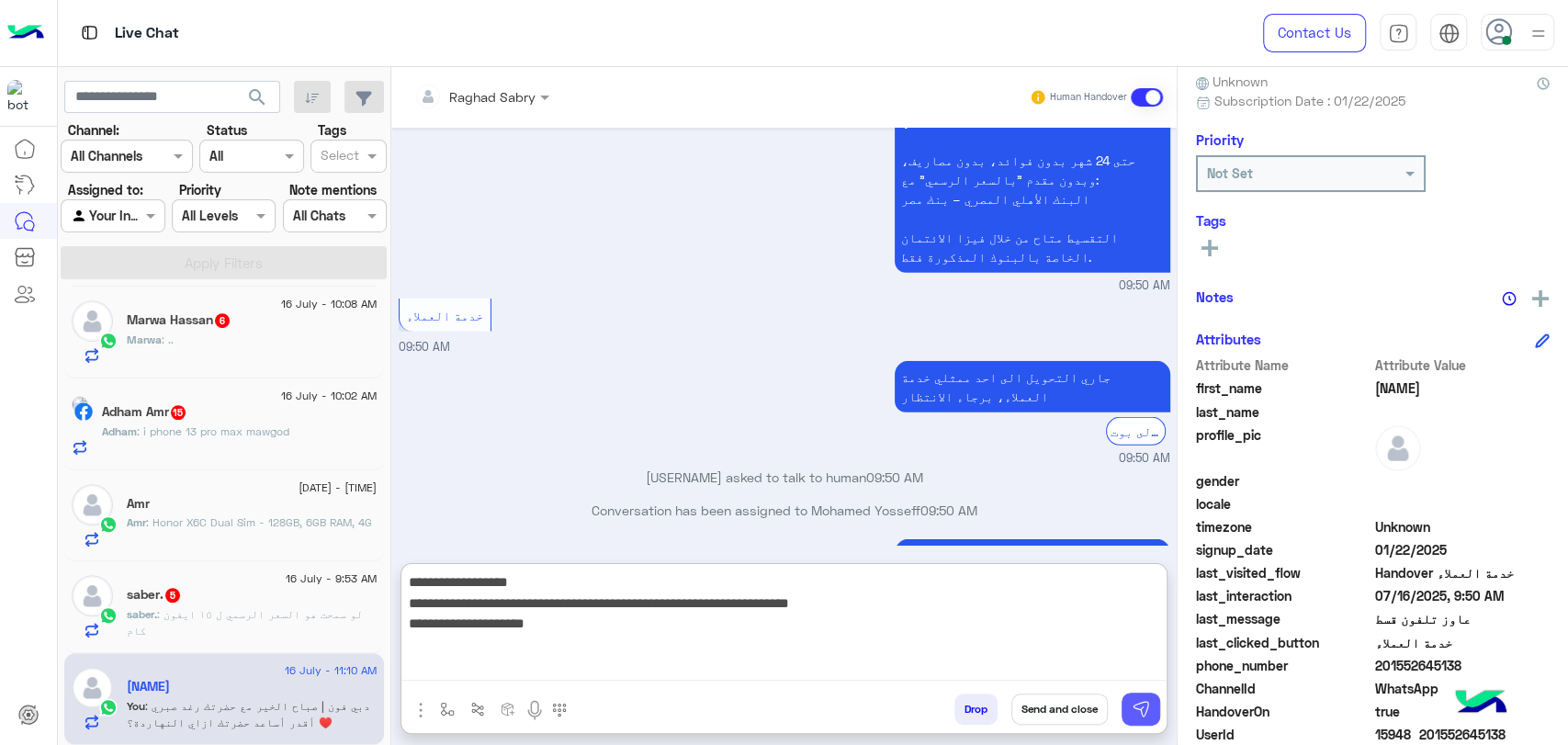 type on "**********" 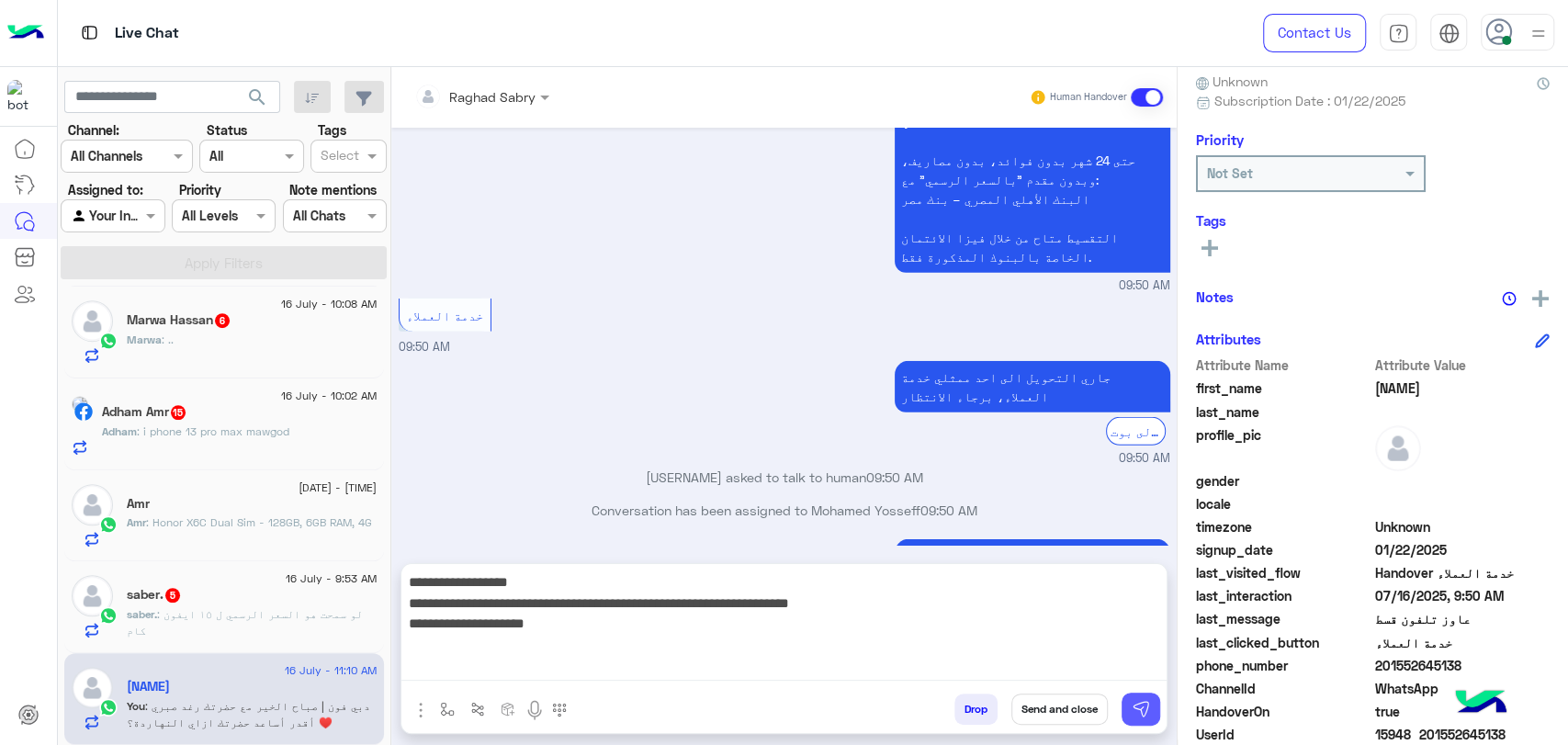 drag, startPoint x: 1148, startPoint y: 702, endPoint x: 1136, endPoint y: 700, distance: 12.165525 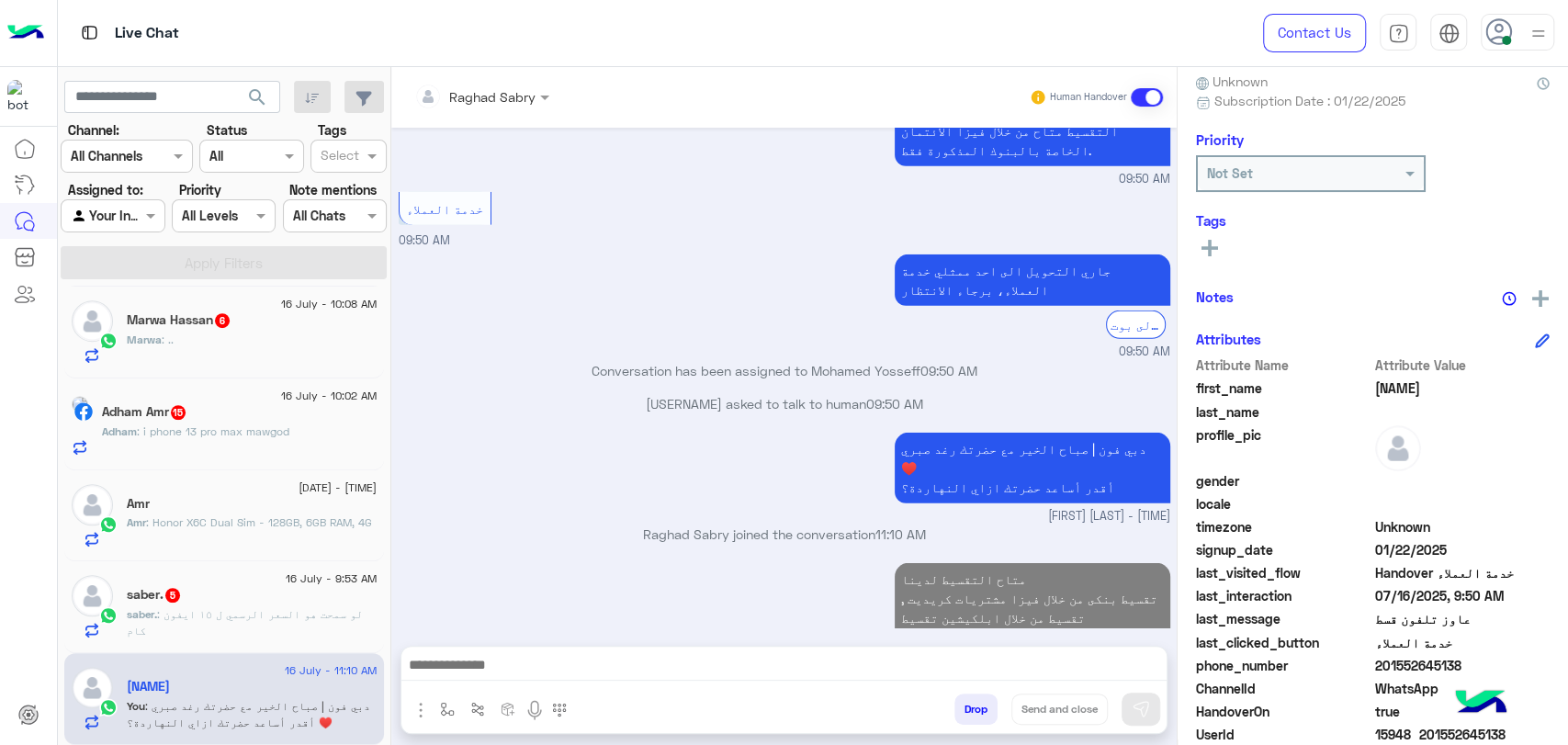 scroll, scrollTop: 3598, scrollLeft: 0, axis: vertical 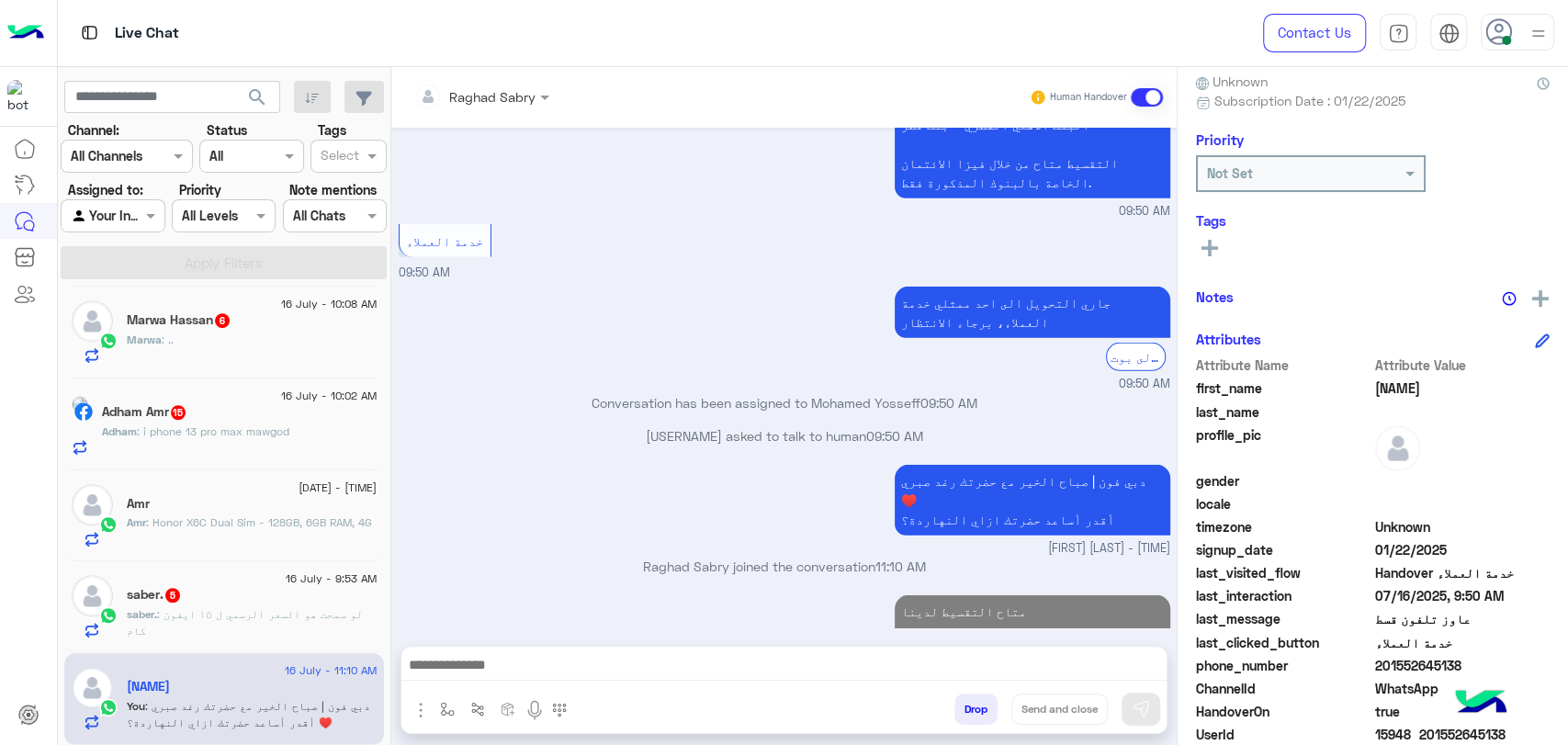 click on ": لو سمحت هو السعر الرسمي ل ١٥ ايفون كام" 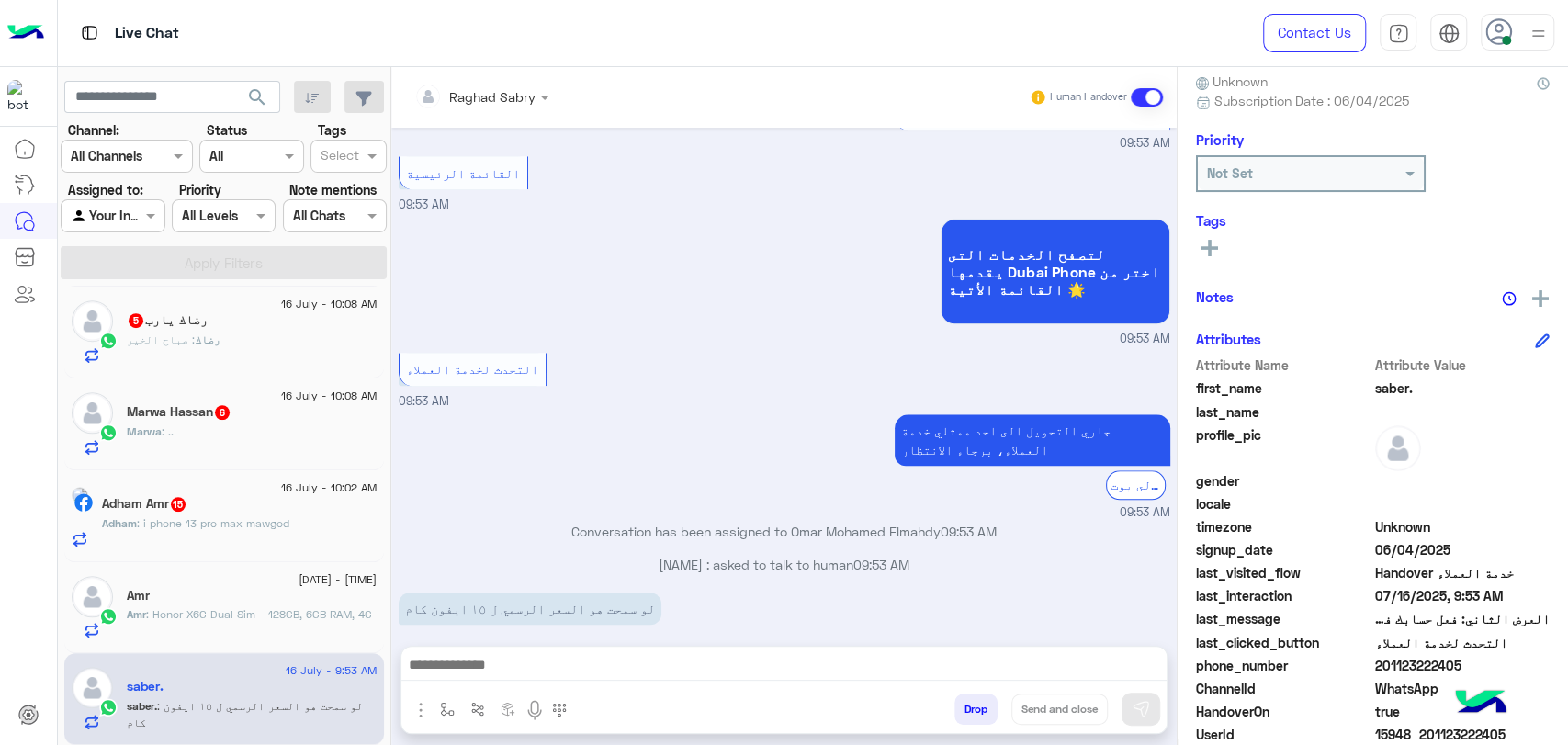 click at bounding box center (784, 667) 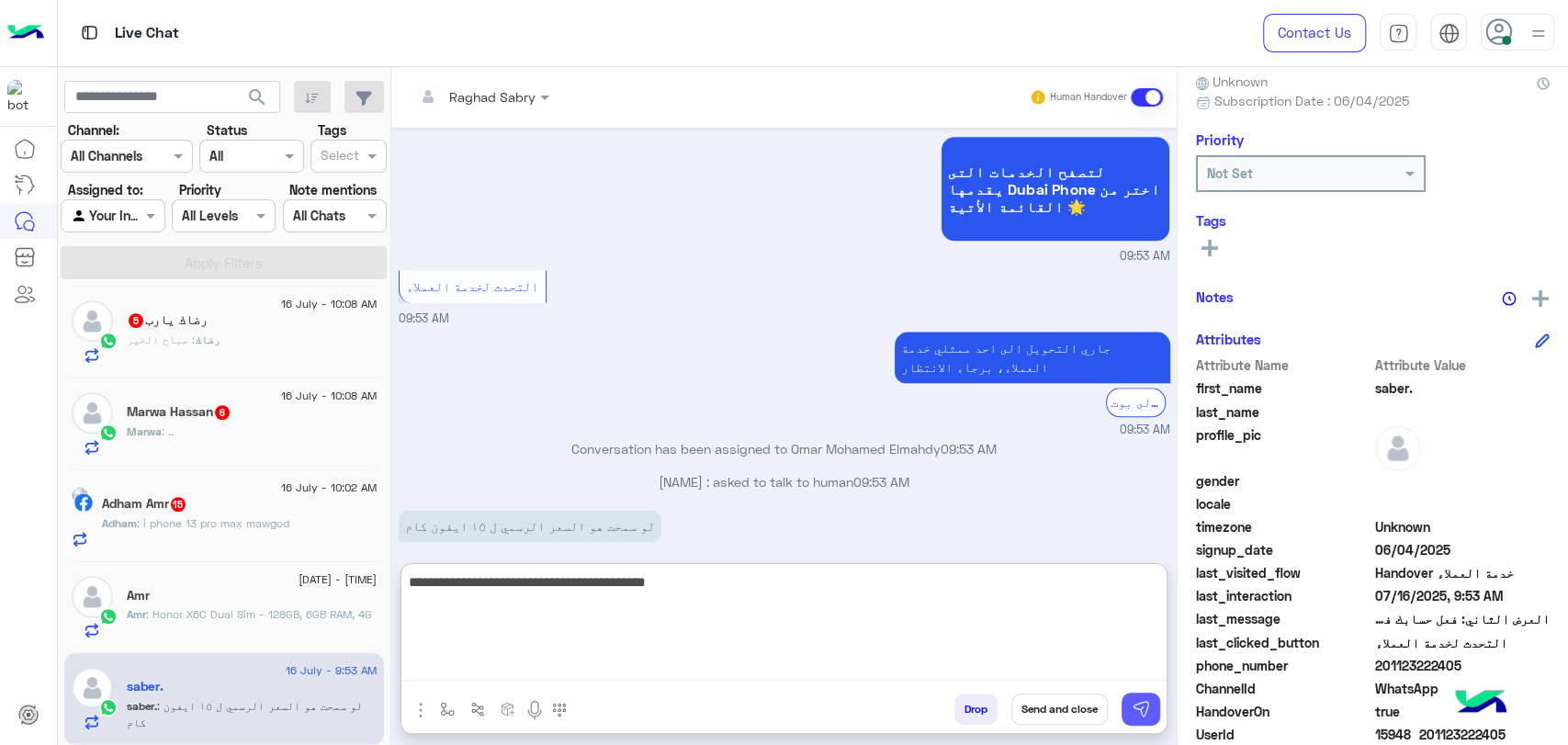 type on "**********" 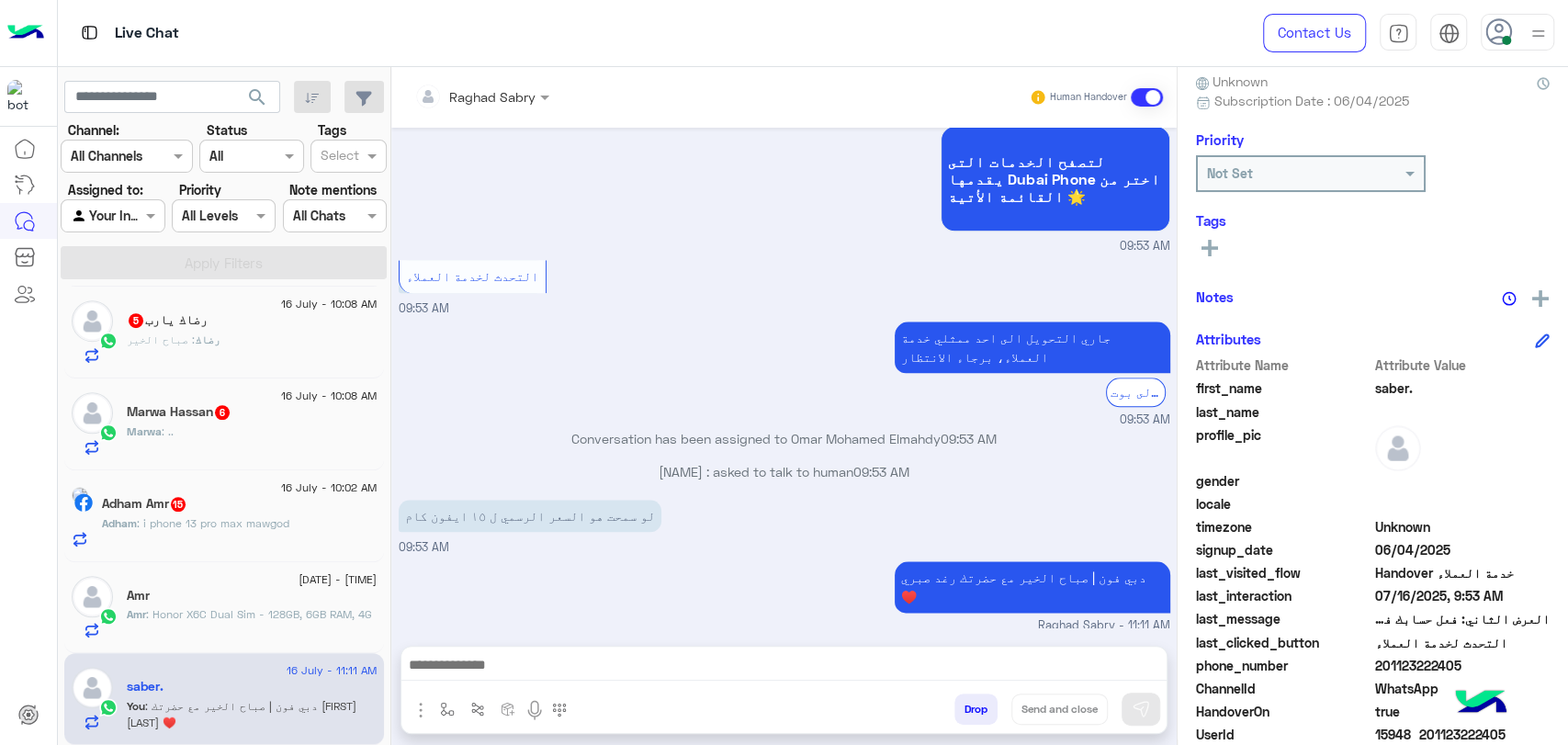 click on "[LAST].  asked to talk to human   09:53 AM" at bounding box center [784, 471] 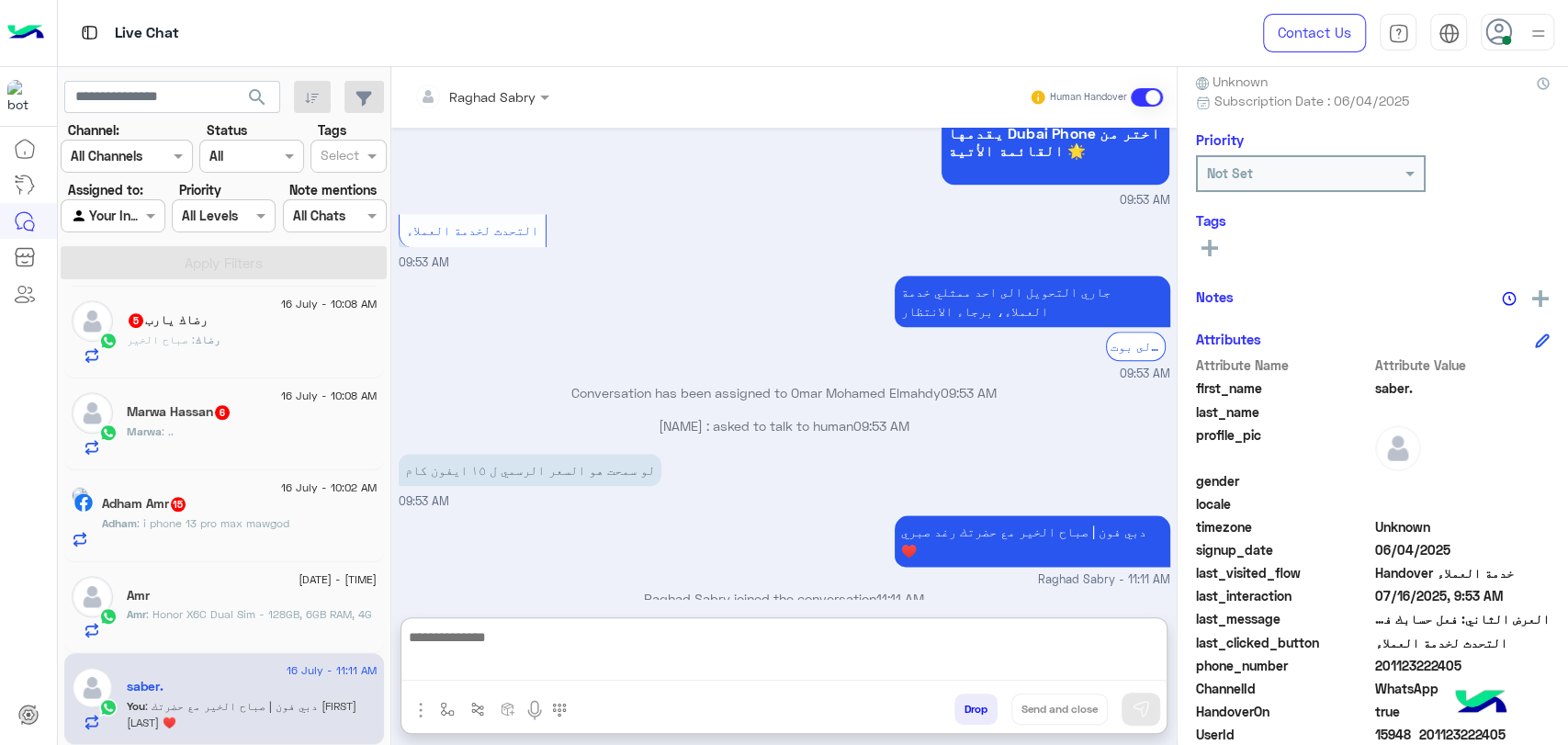 paste on "**********" 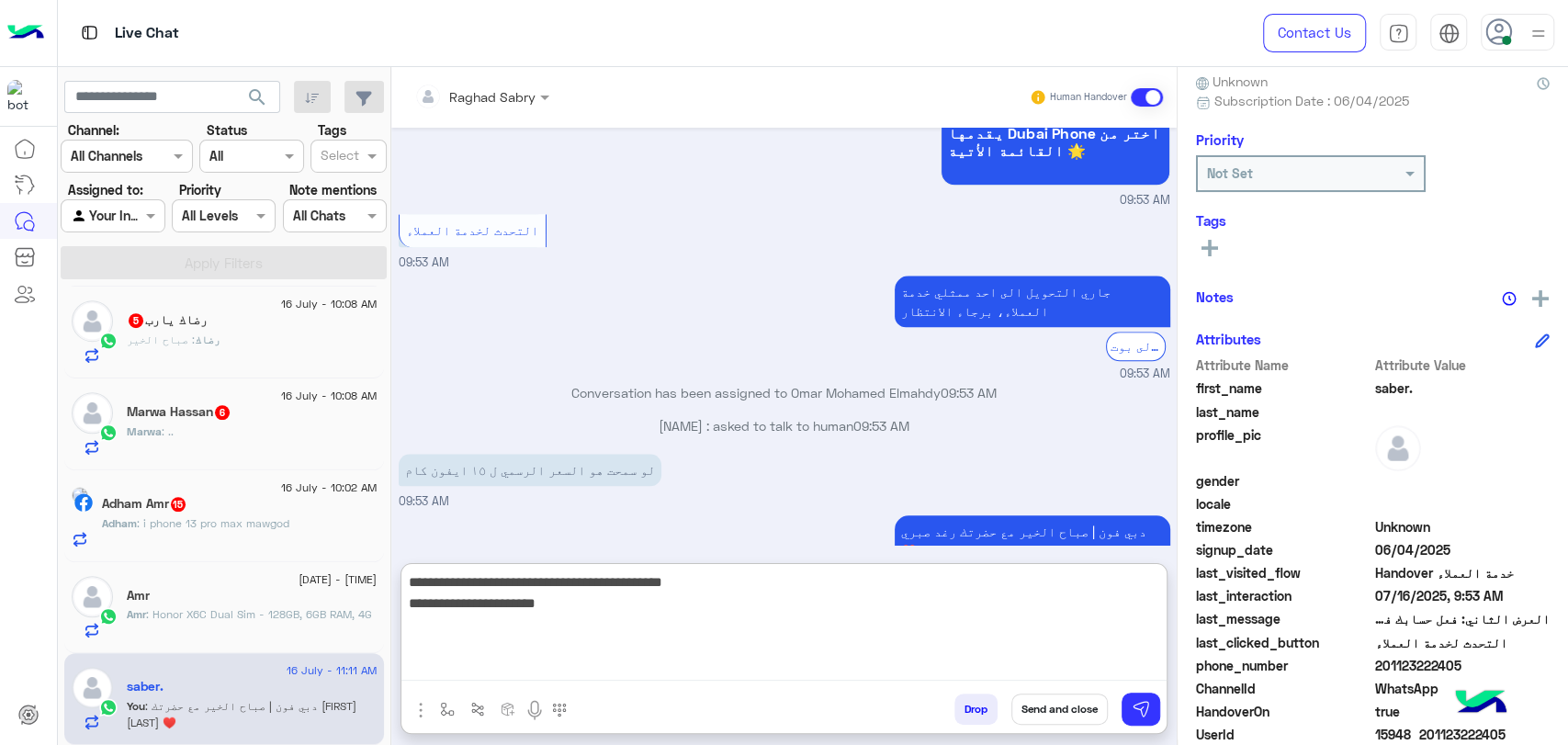 click on "**********" at bounding box center (784, 626) 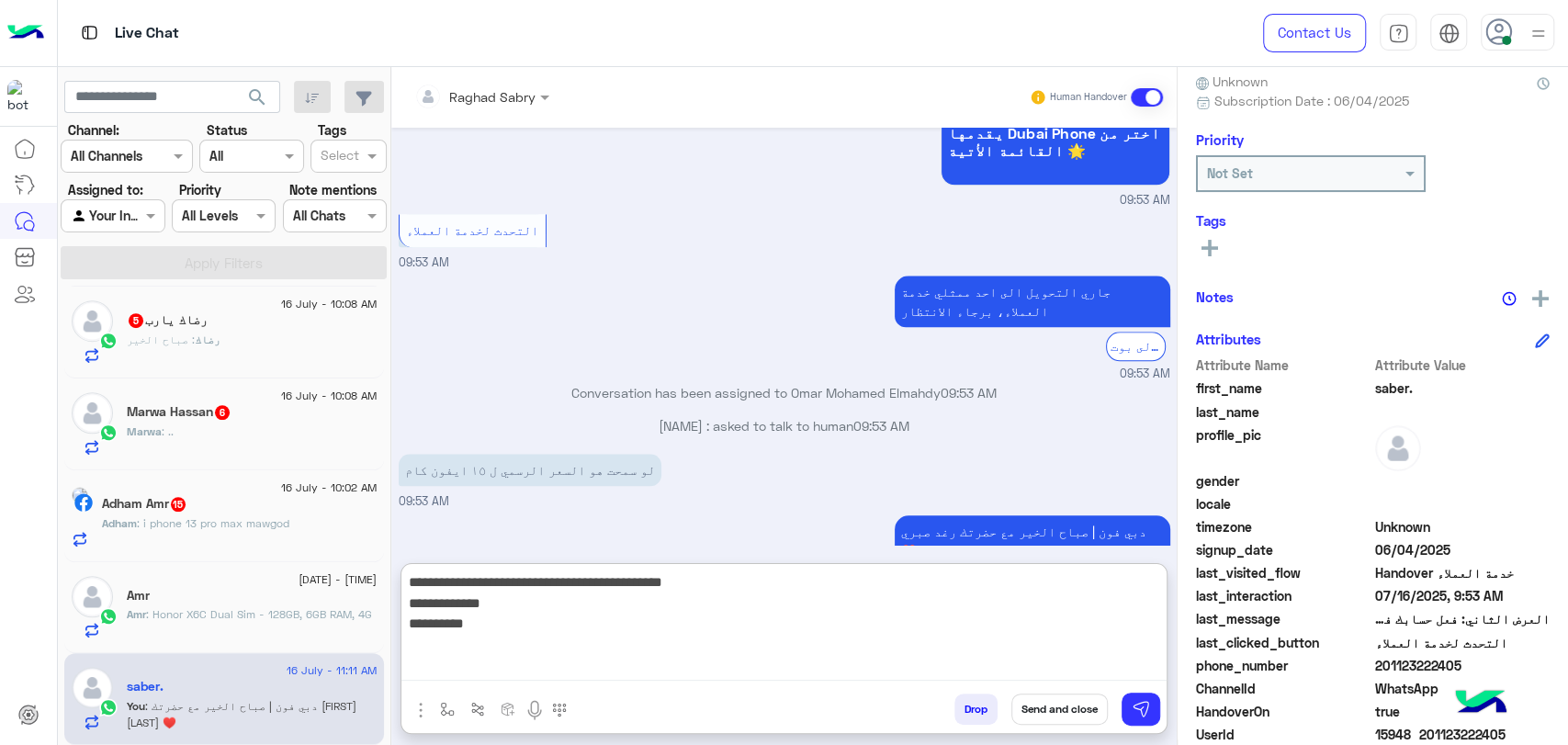 click on "**********" at bounding box center (784, 626) 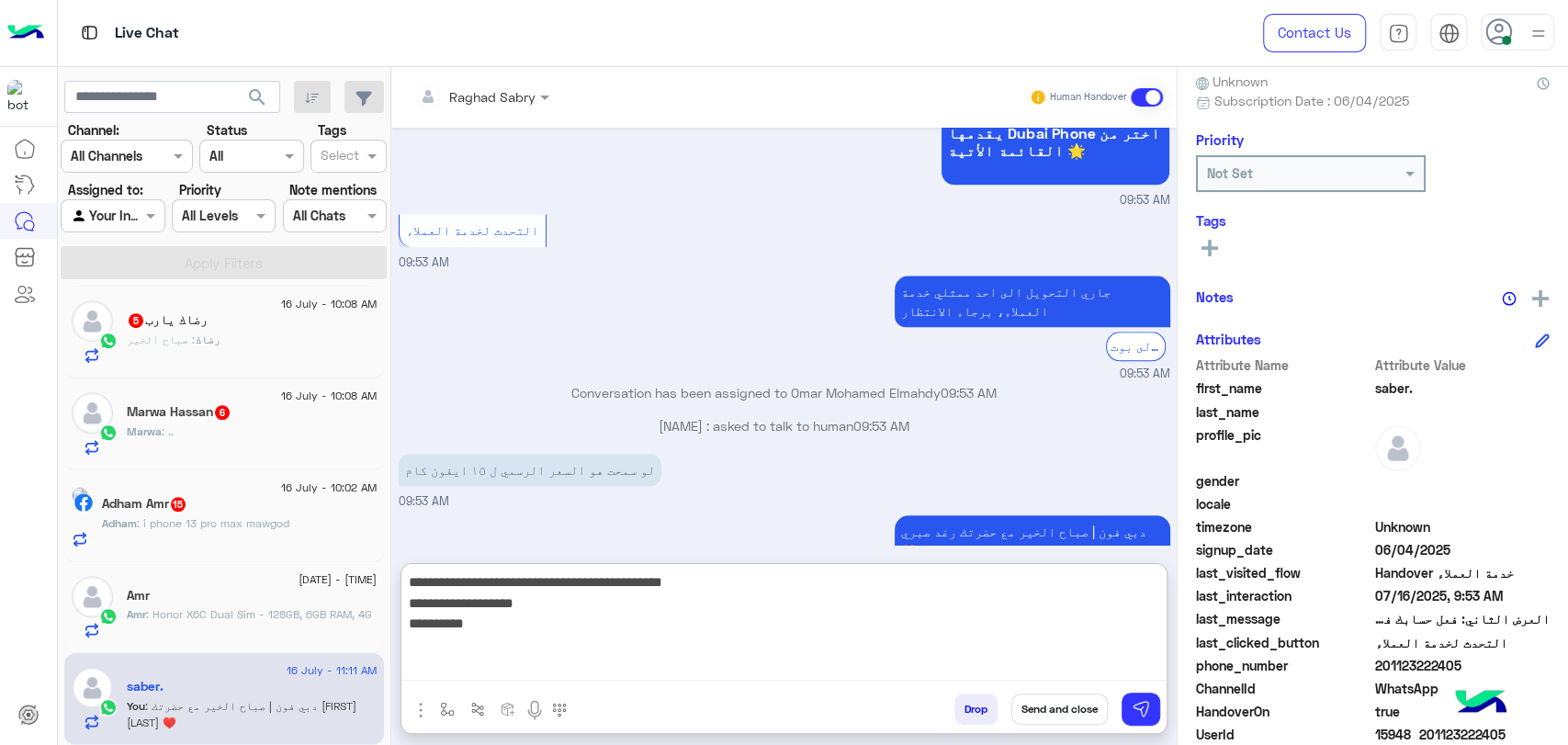 click on "**********" at bounding box center [784, 626] 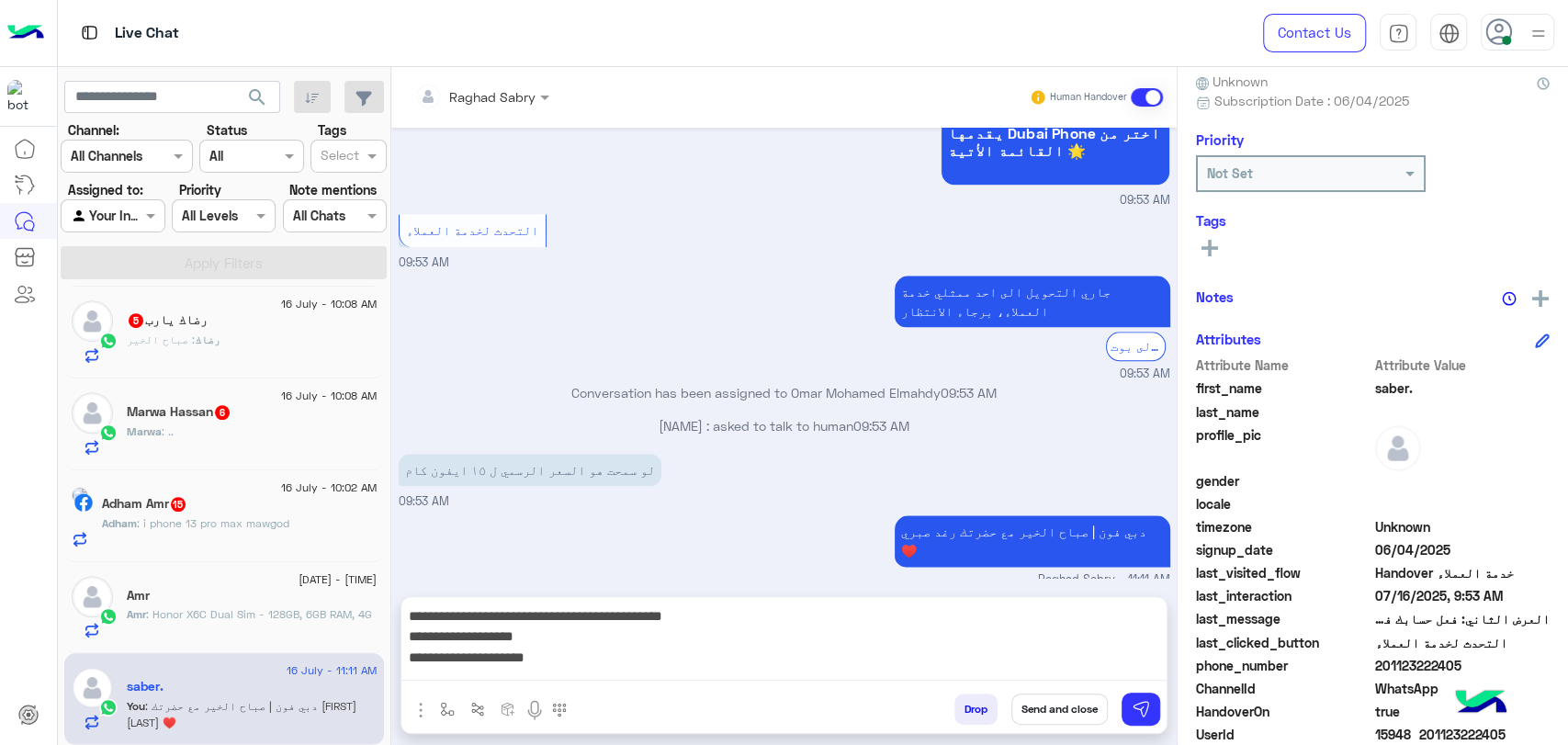 scroll, scrollTop: 1328, scrollLeft: 0, axis: vertical 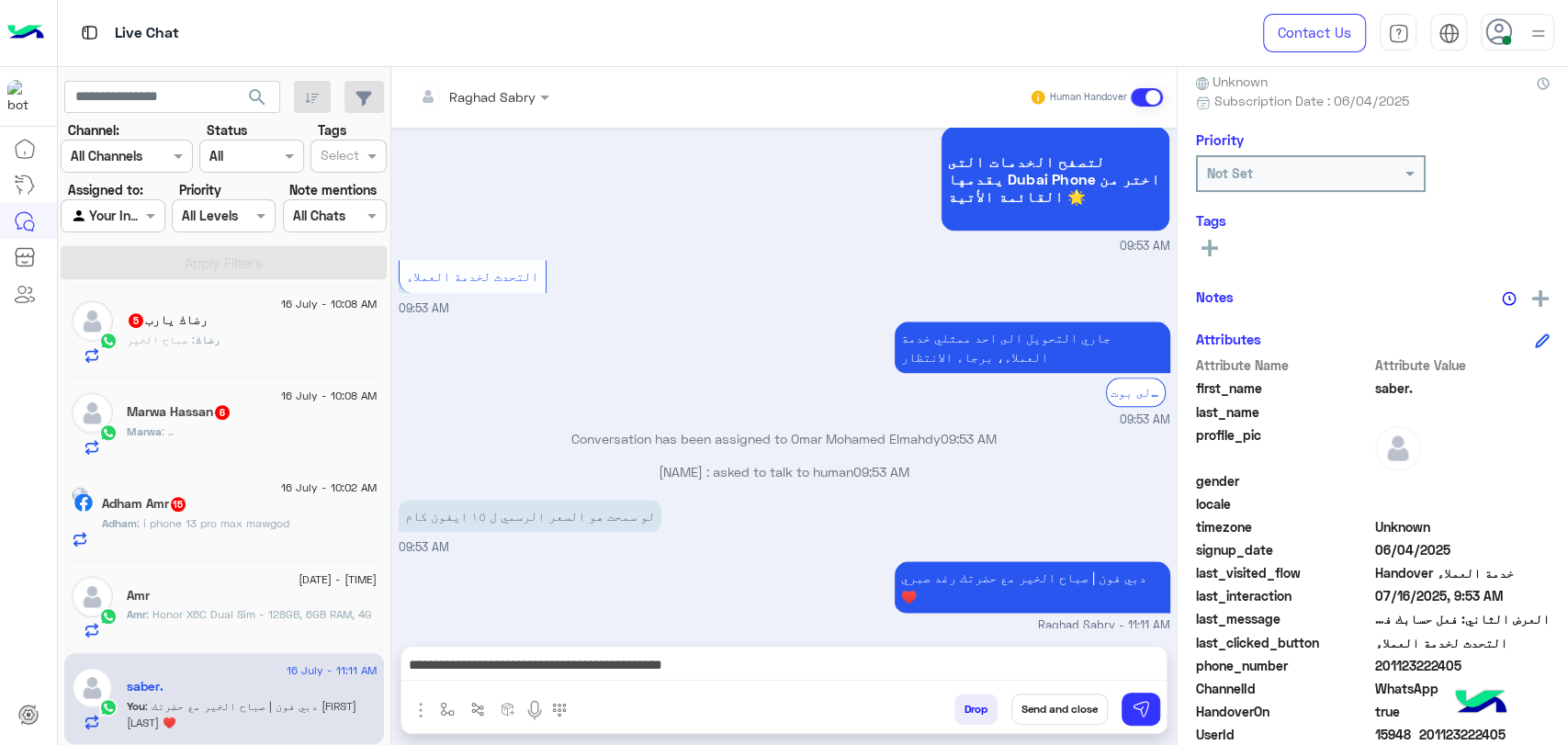 click on "**********" at bounding box center (784, 667) 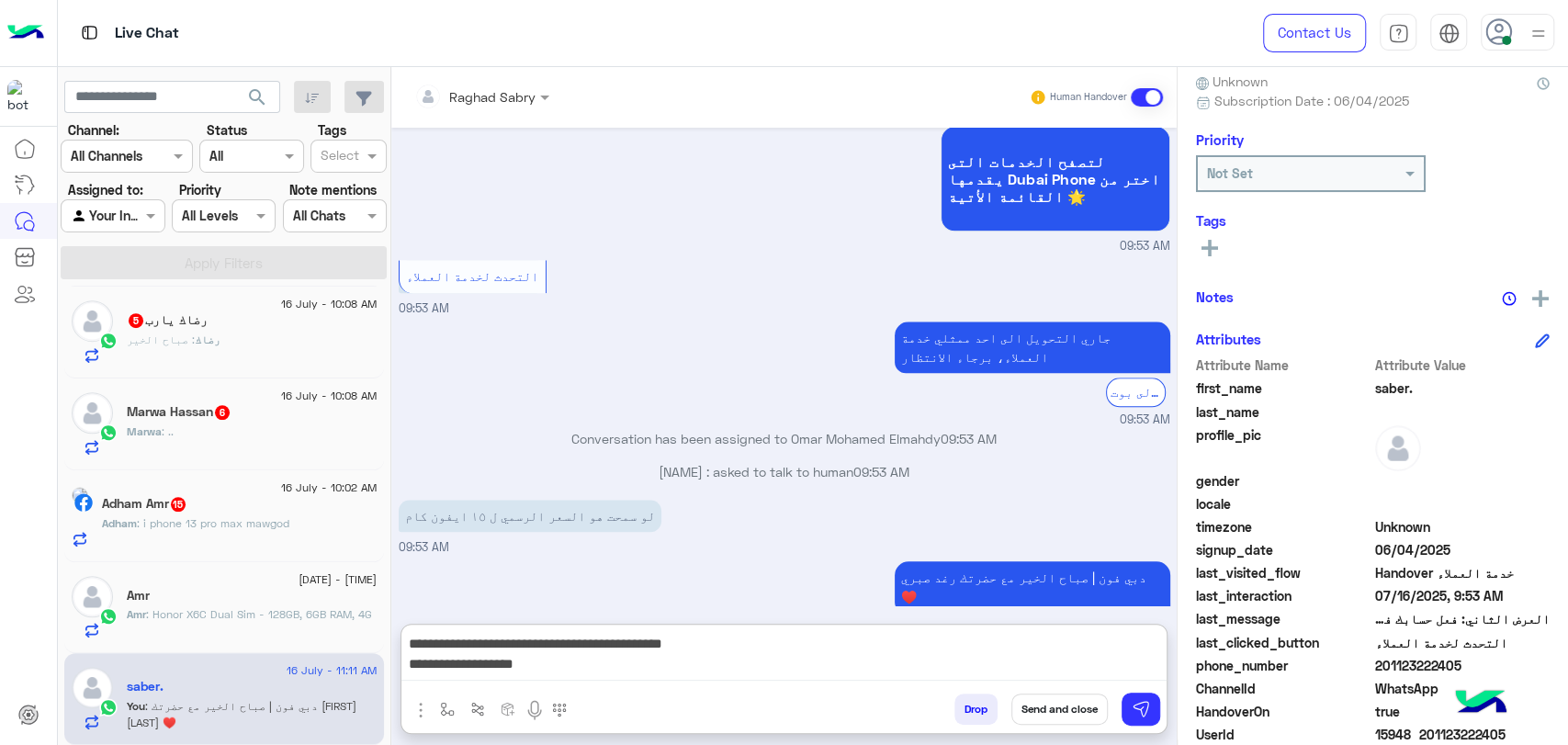 scroll, scrollTop: 1374, scrollLeft: 0, axis: vertical 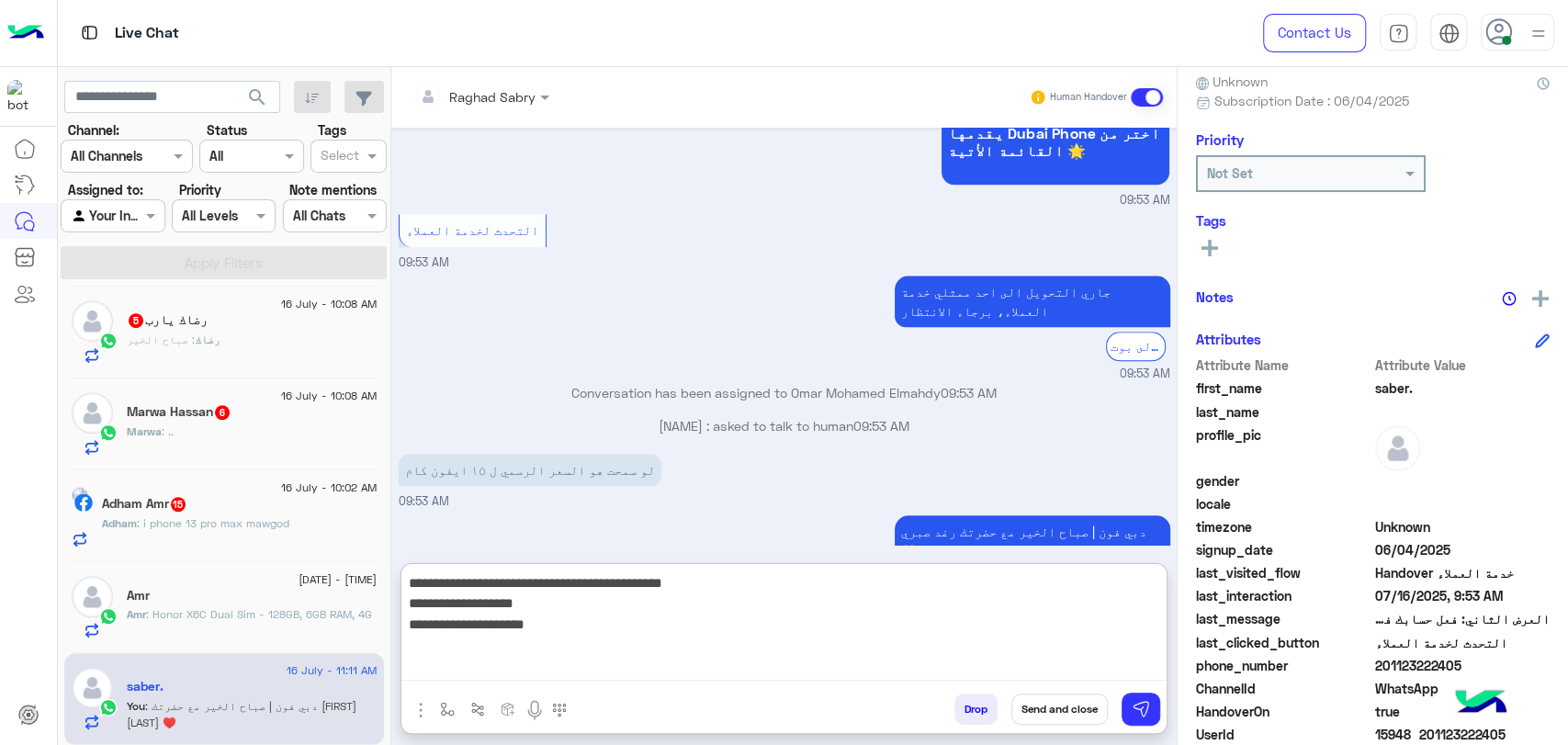 click on "**********" at bounding box center (784, 626) 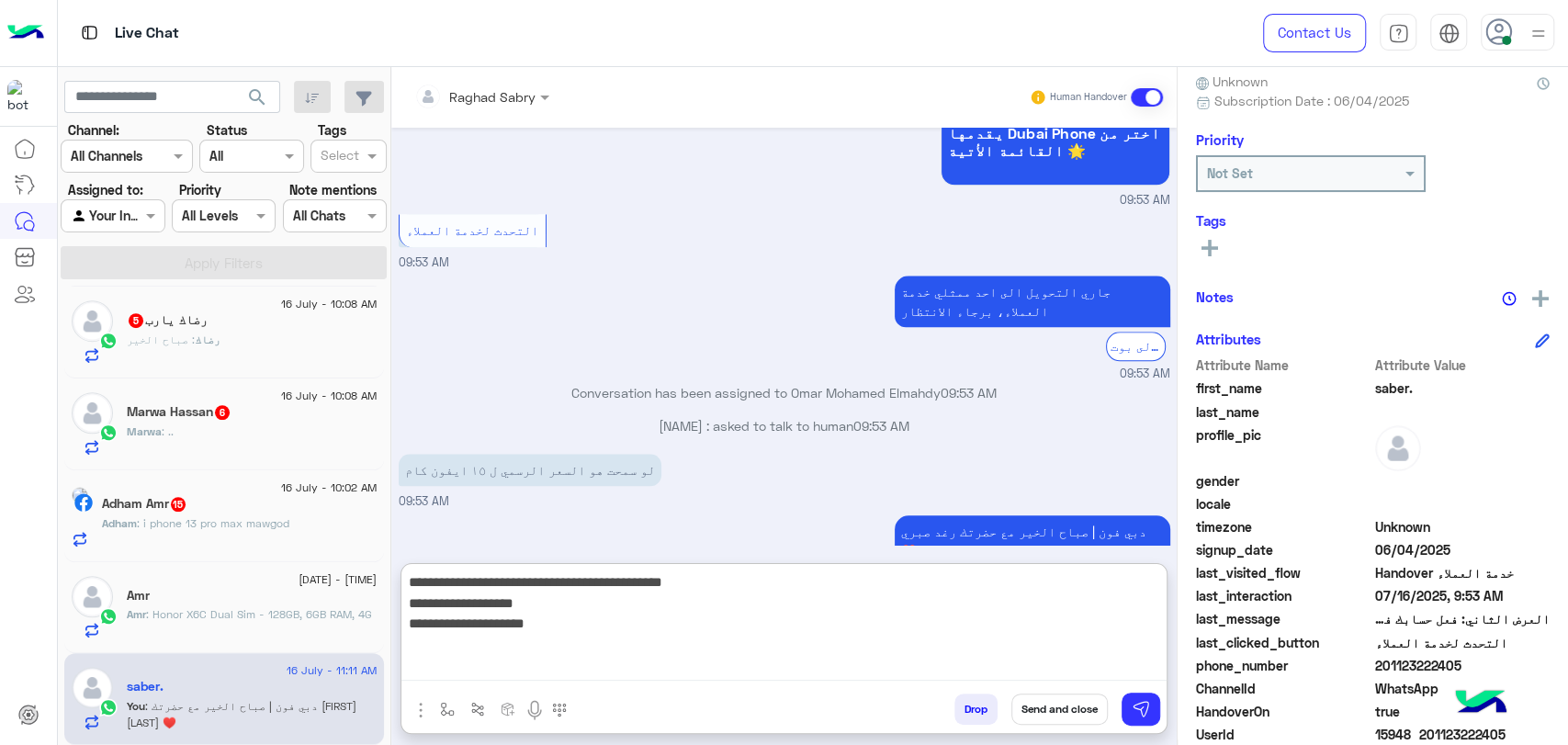 paste on "**********" 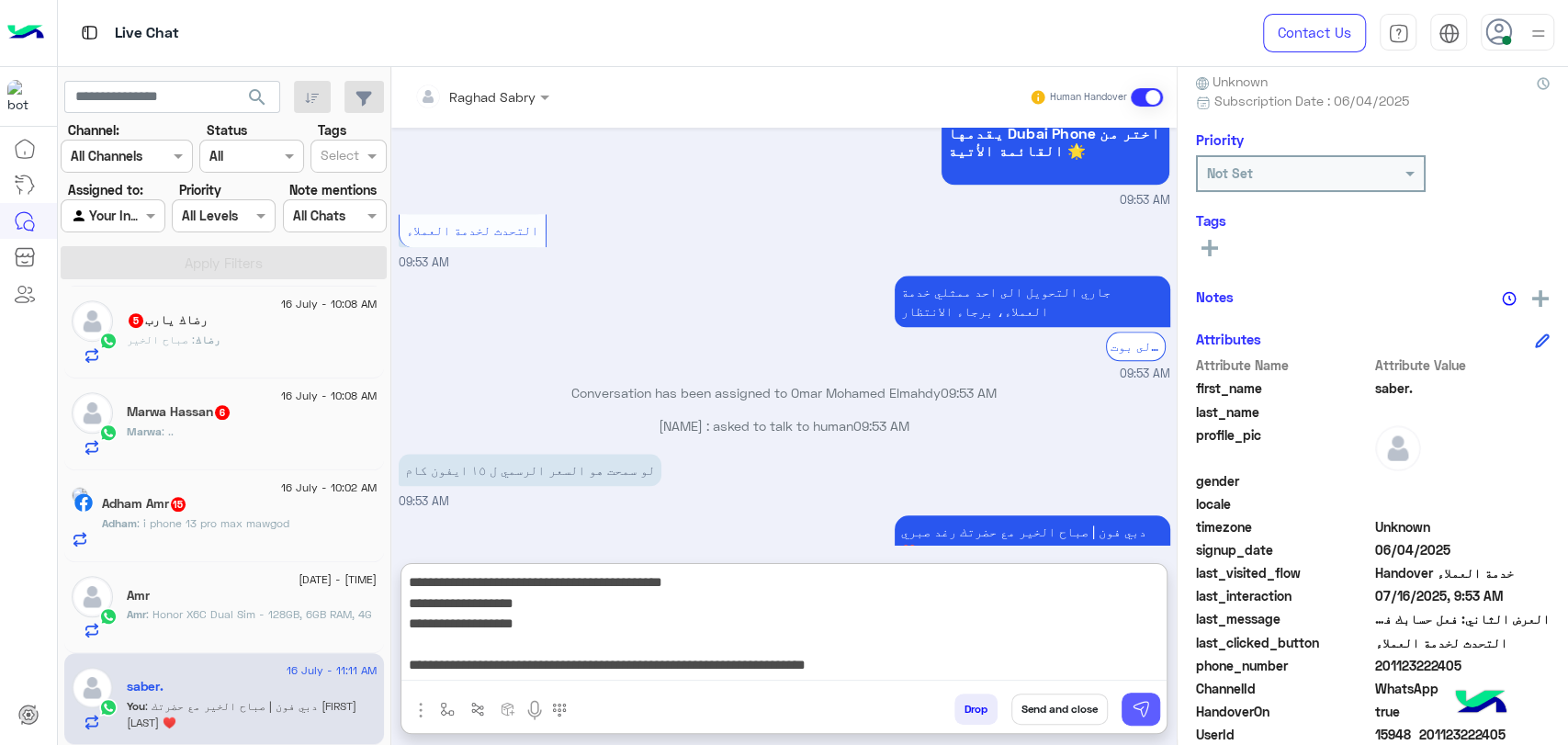 type on "**********" 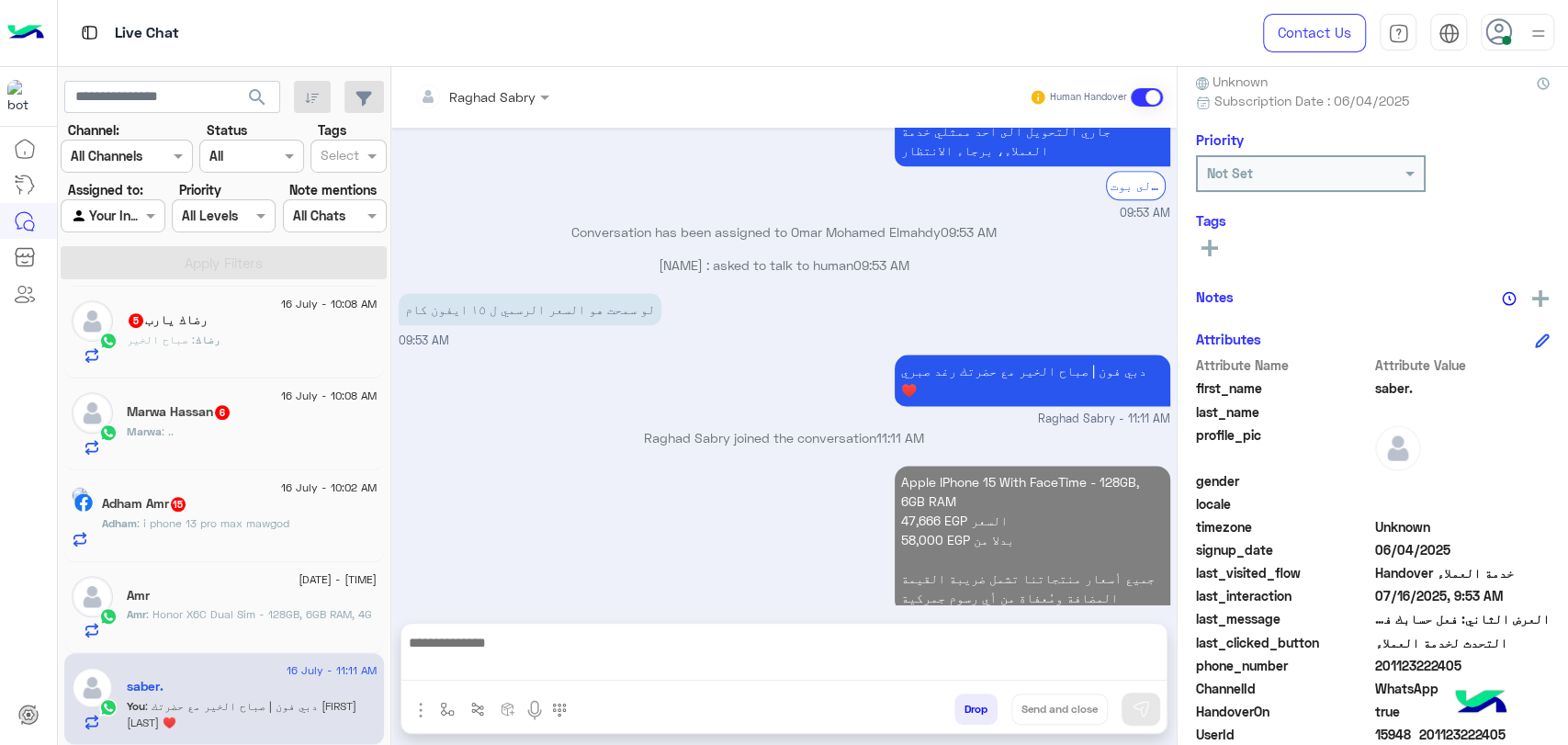 scroll, scrollTop: 1502, scrollLeft: 0, axis: vertical 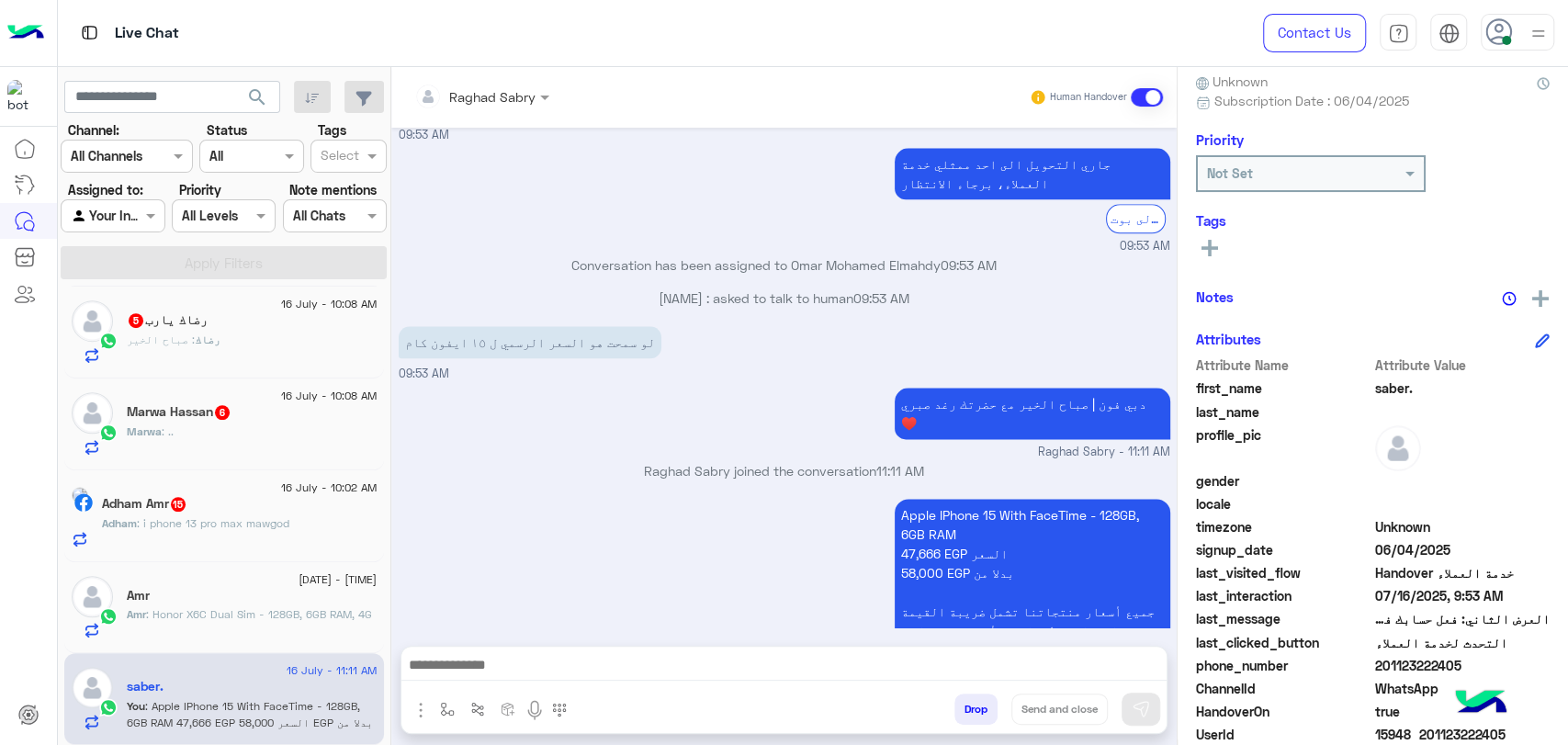 click at bounding box center (784, 667) 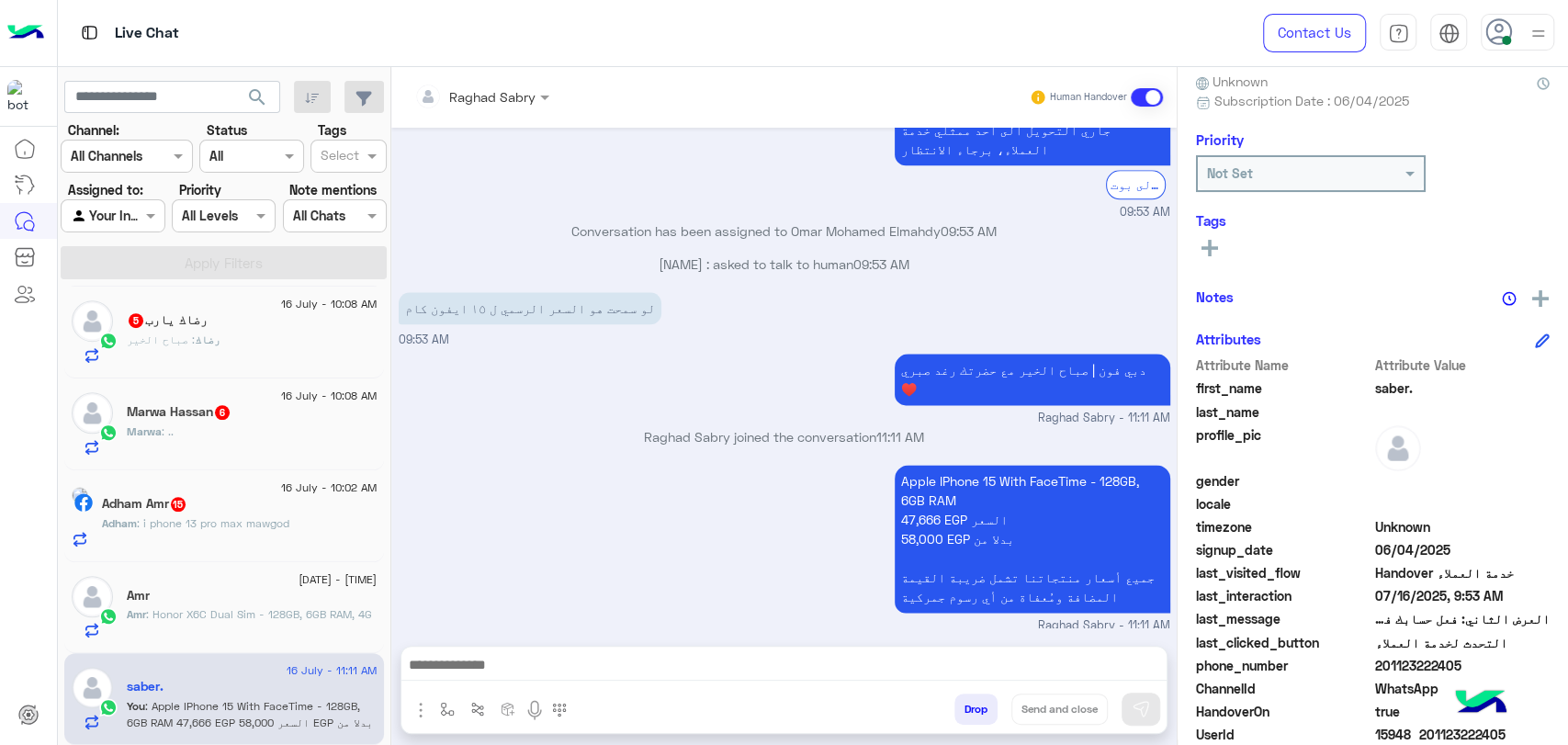paste on "**********" 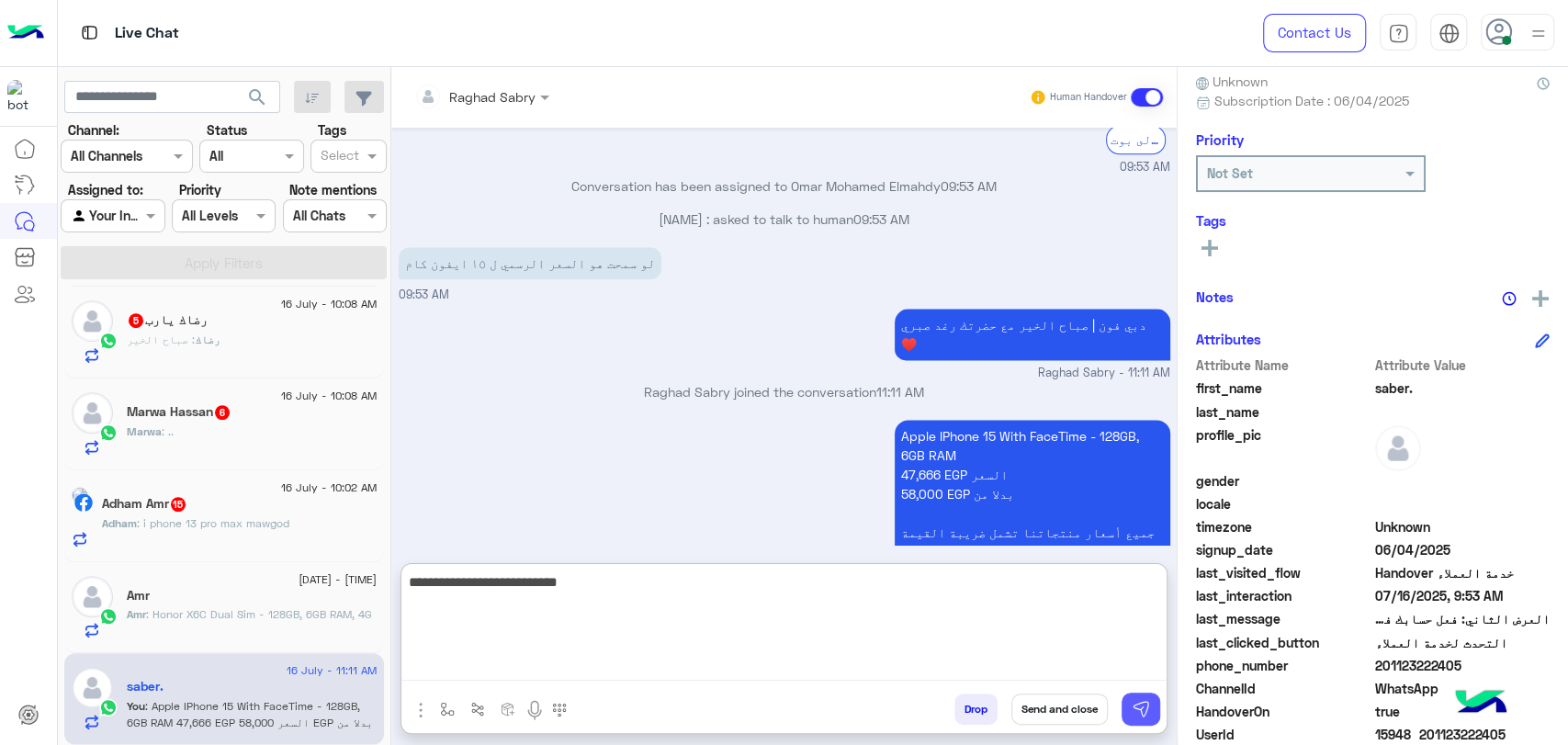 type on "**********" 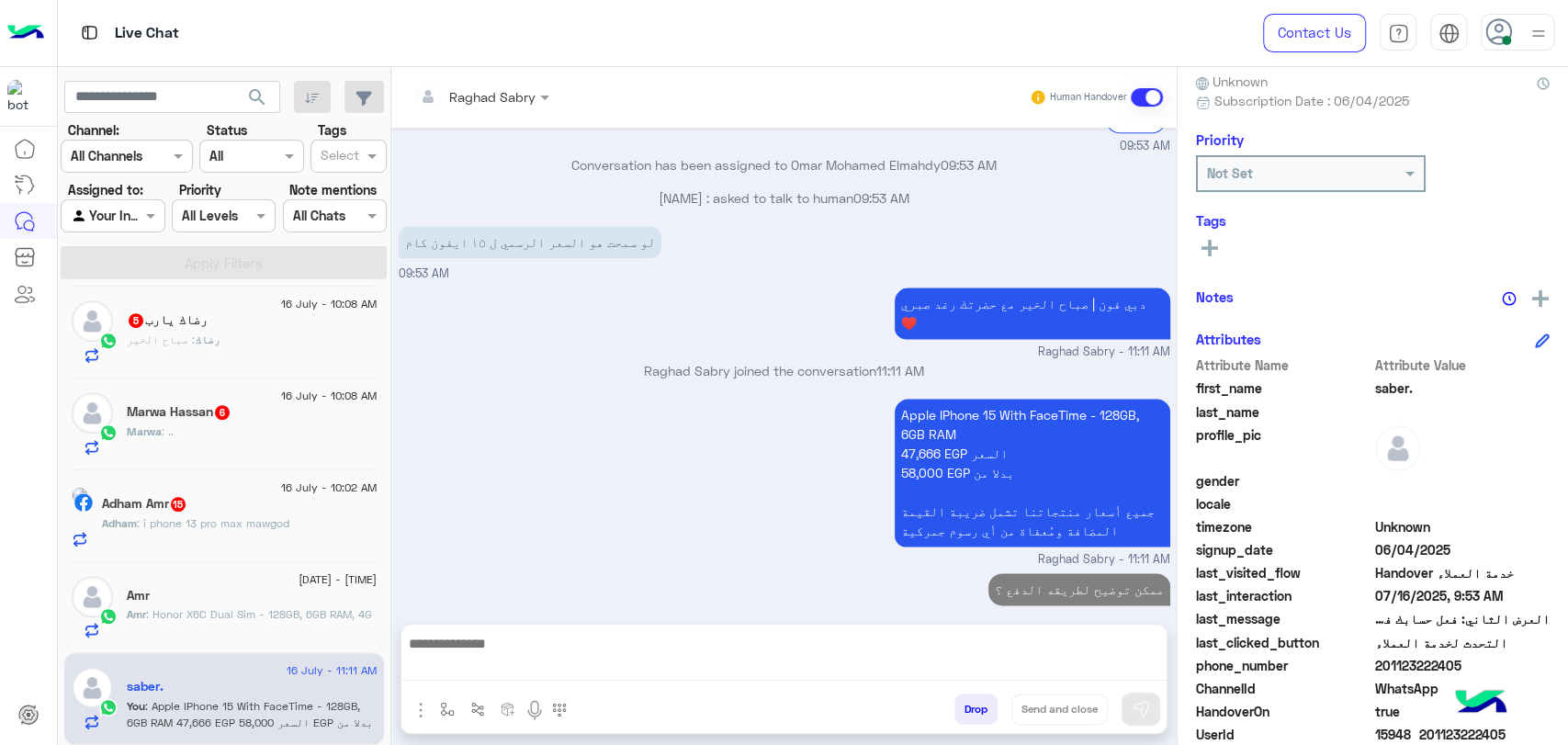scroll, scrollTop: 1561, scrollLeft: 0, axis: vertical 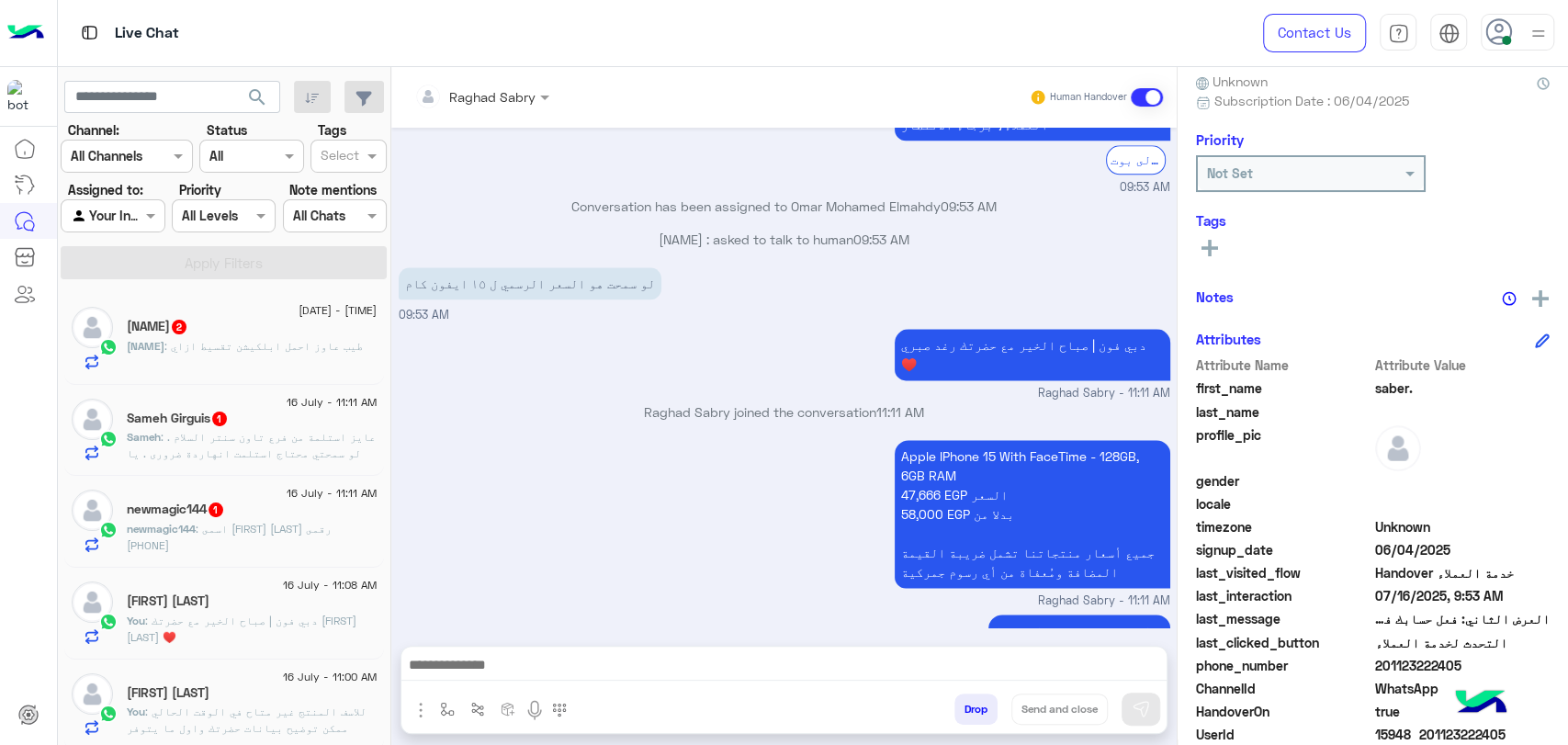click on "[NAME] : طيب عاوز احمل ابلكيشين تقسيط ازاي" 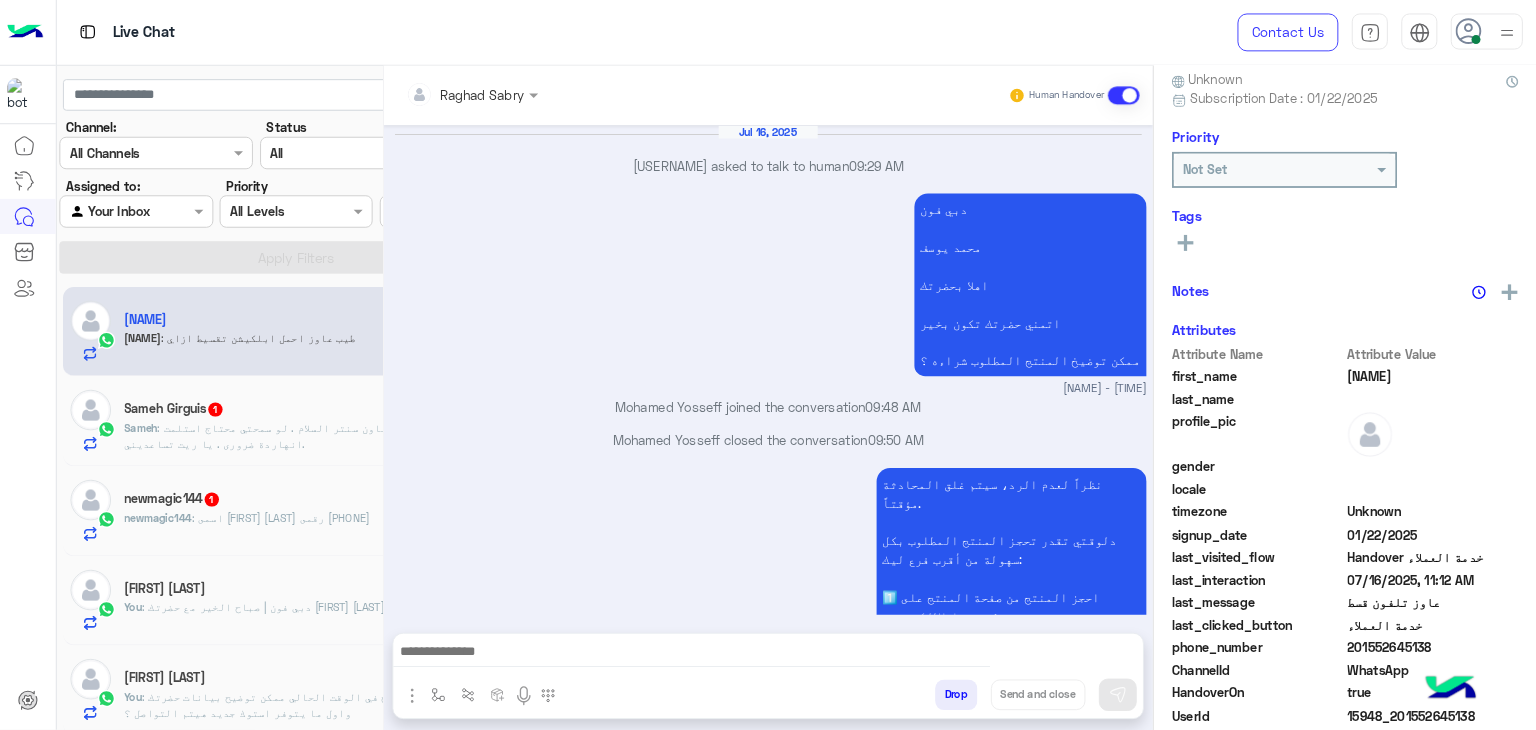 scroll, scrollTop: 2570, scrollLeft: 0, axis: vertical 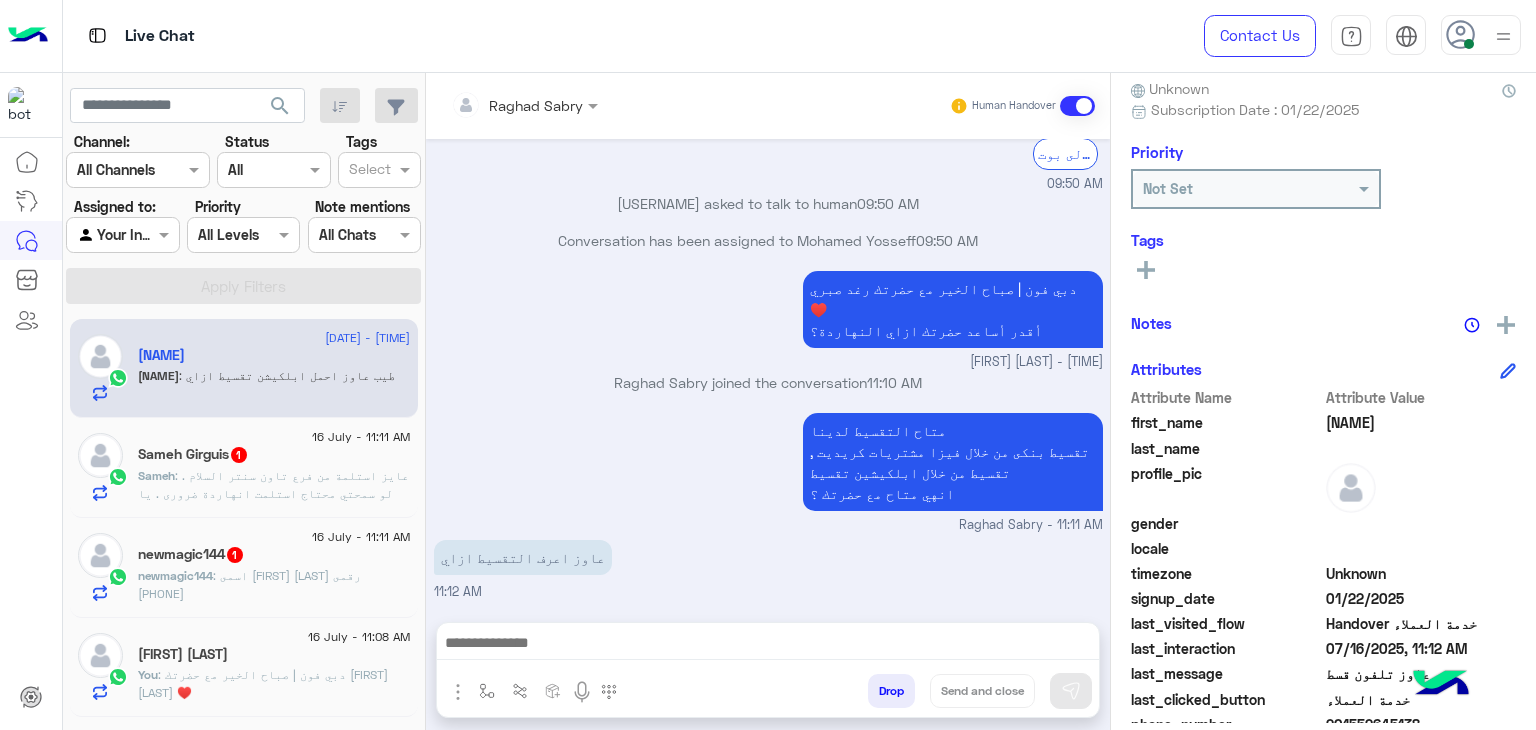 click at bounding box center (768, 645) 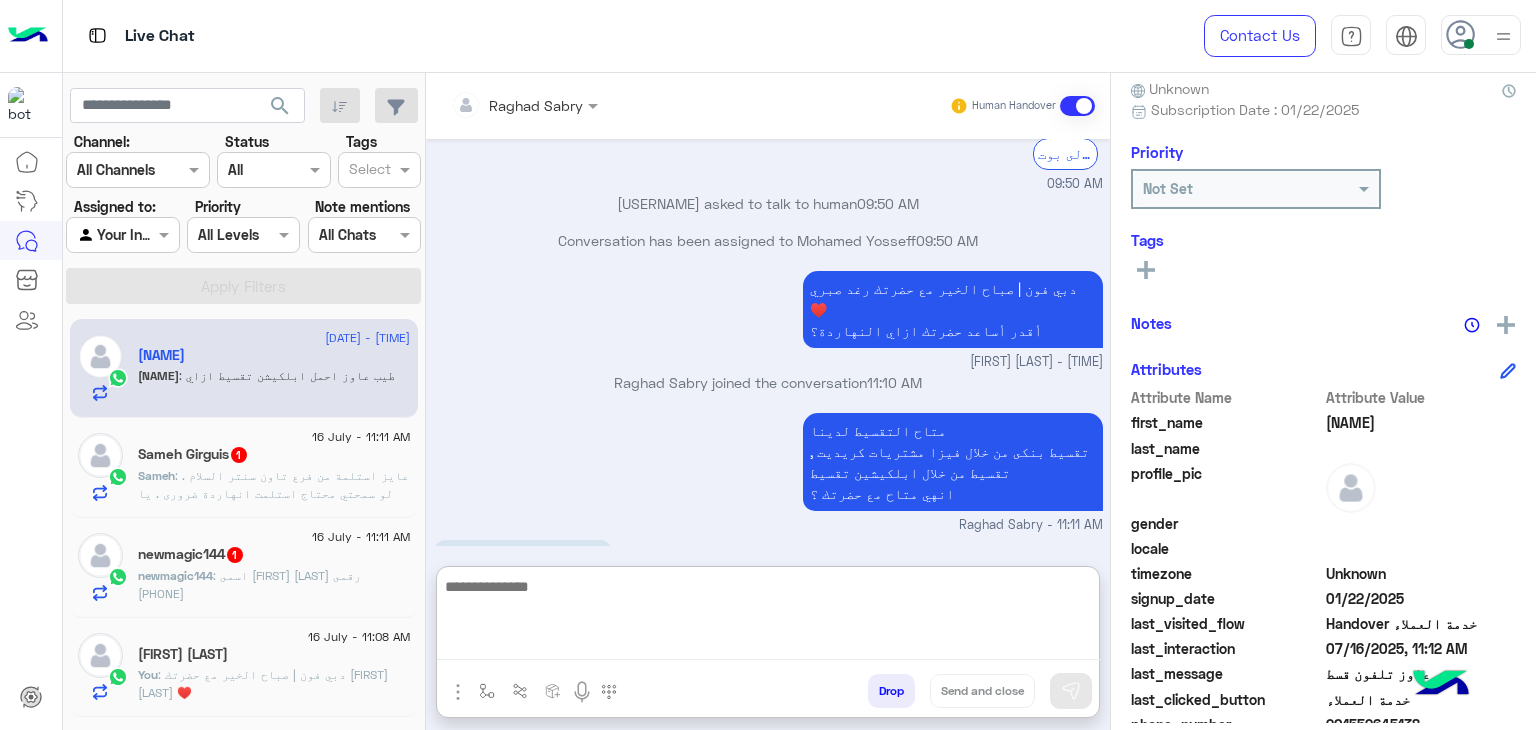 paste on "**********" 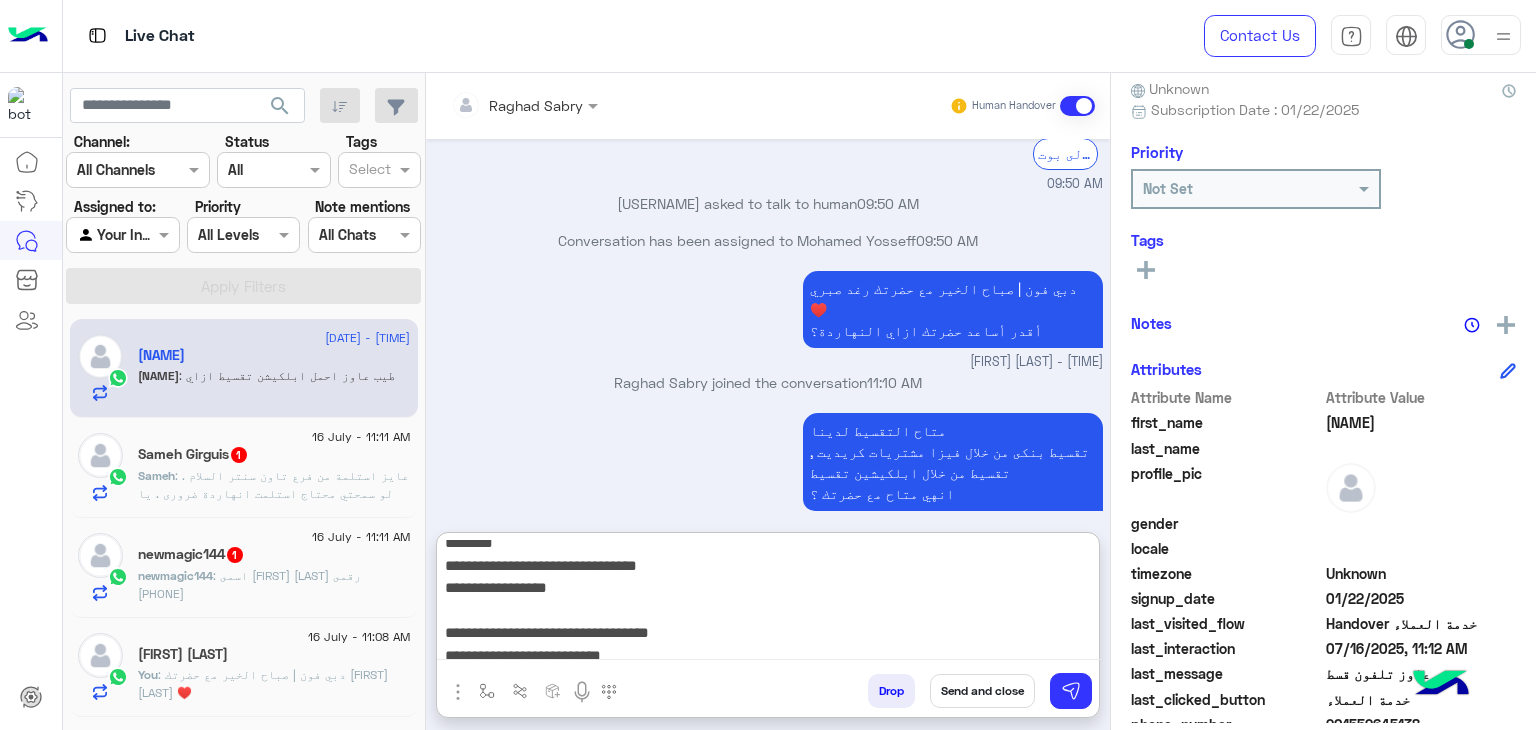 scroll, scrollTop: 176, scrollLeft: 0, axis: vertical 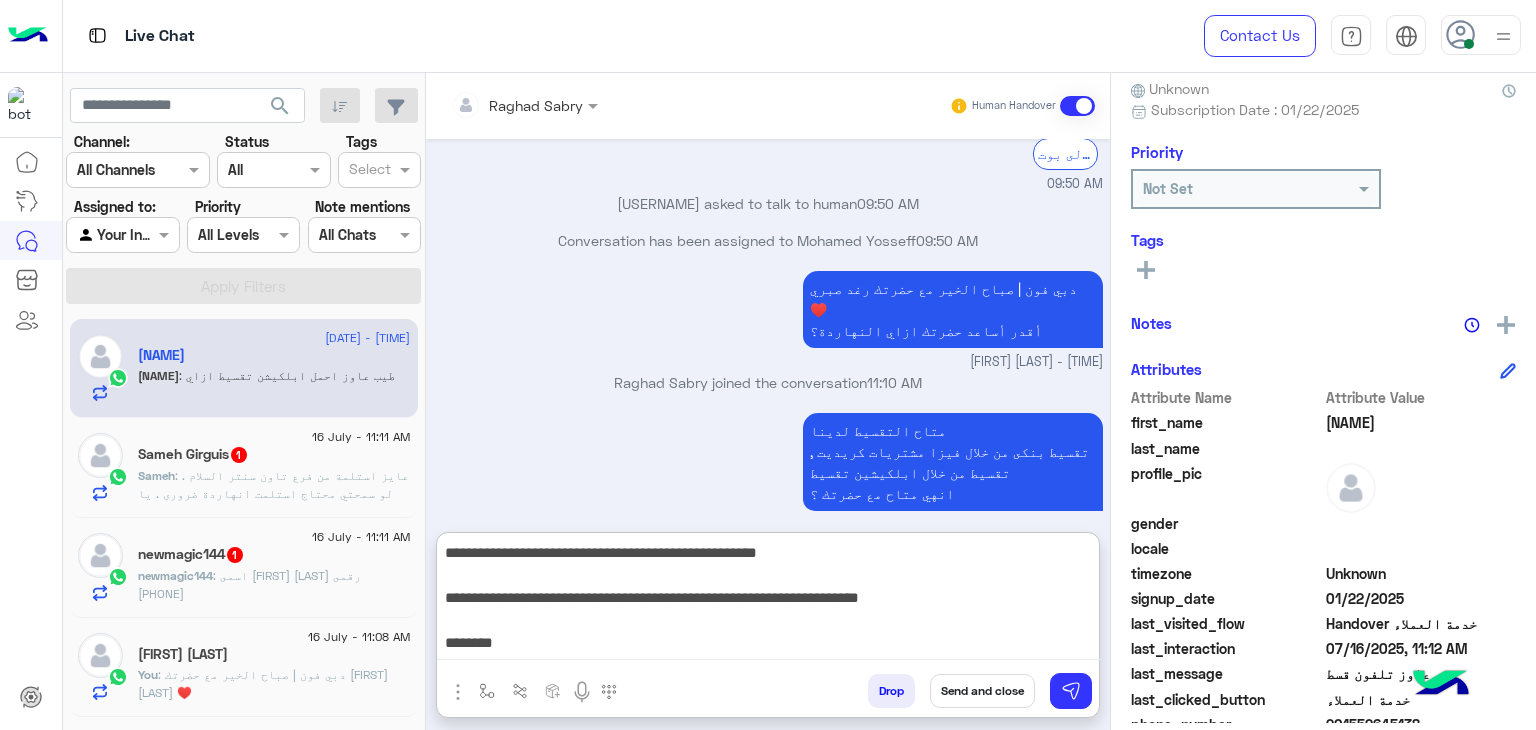drag, startPoint x: 947, startPoint y: 627, endPoint x: 1181, endPoint y: 389, distance: 333.7664 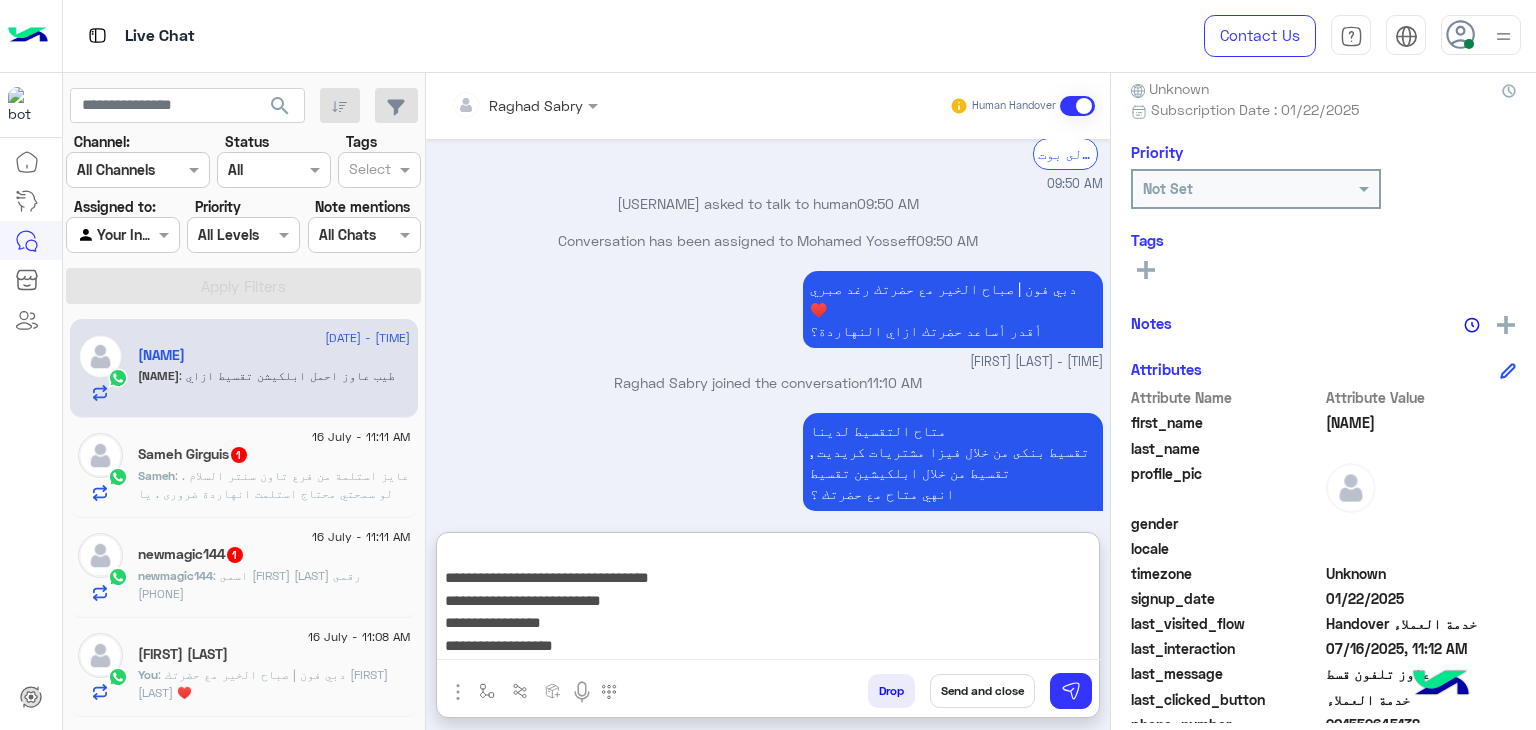 scroll, scrollTop: 176, scrollLeft: 0, axis: vertical 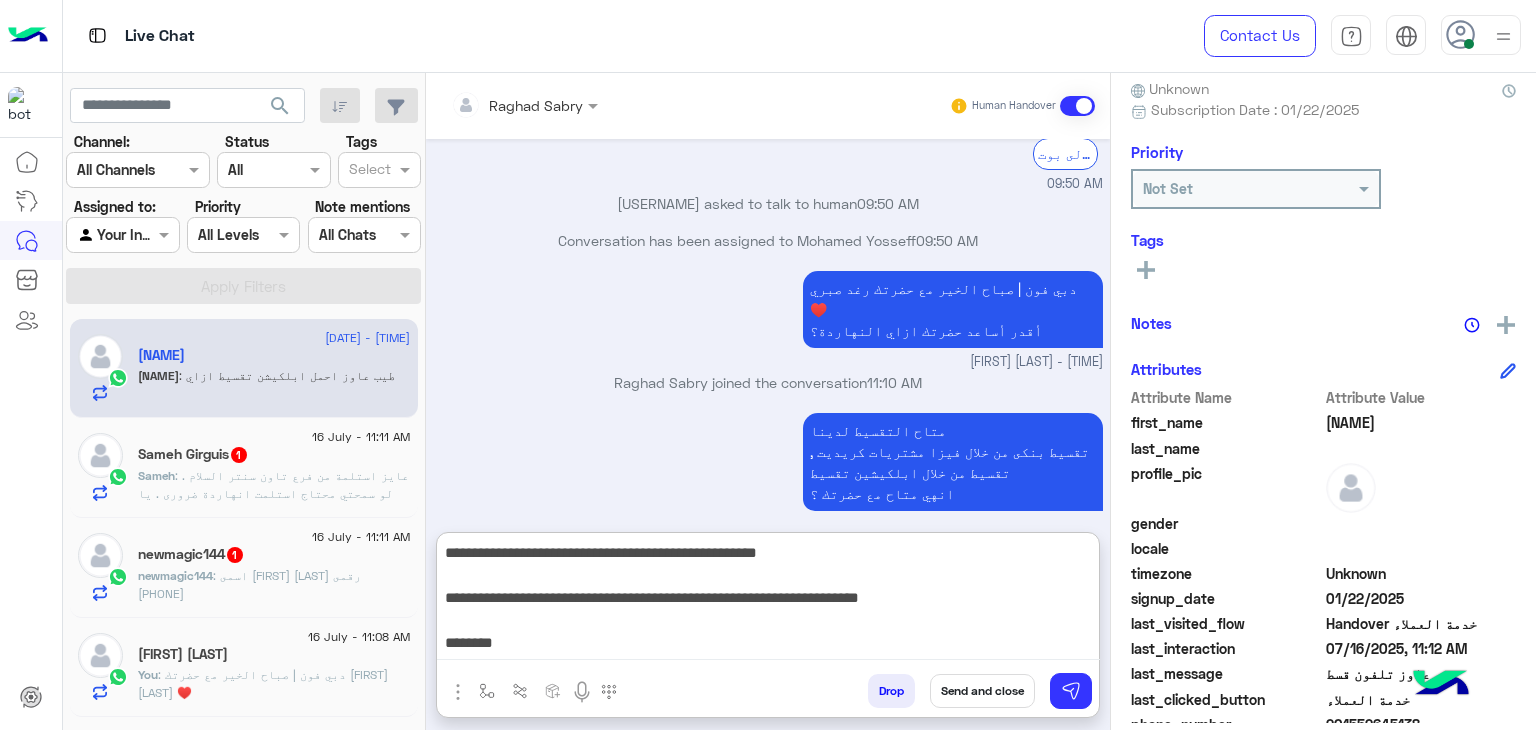 drag, startPoint x: 894, startPoint y: 623, endPoint x: 1196, endPoint y: 414, distance: 367.26694 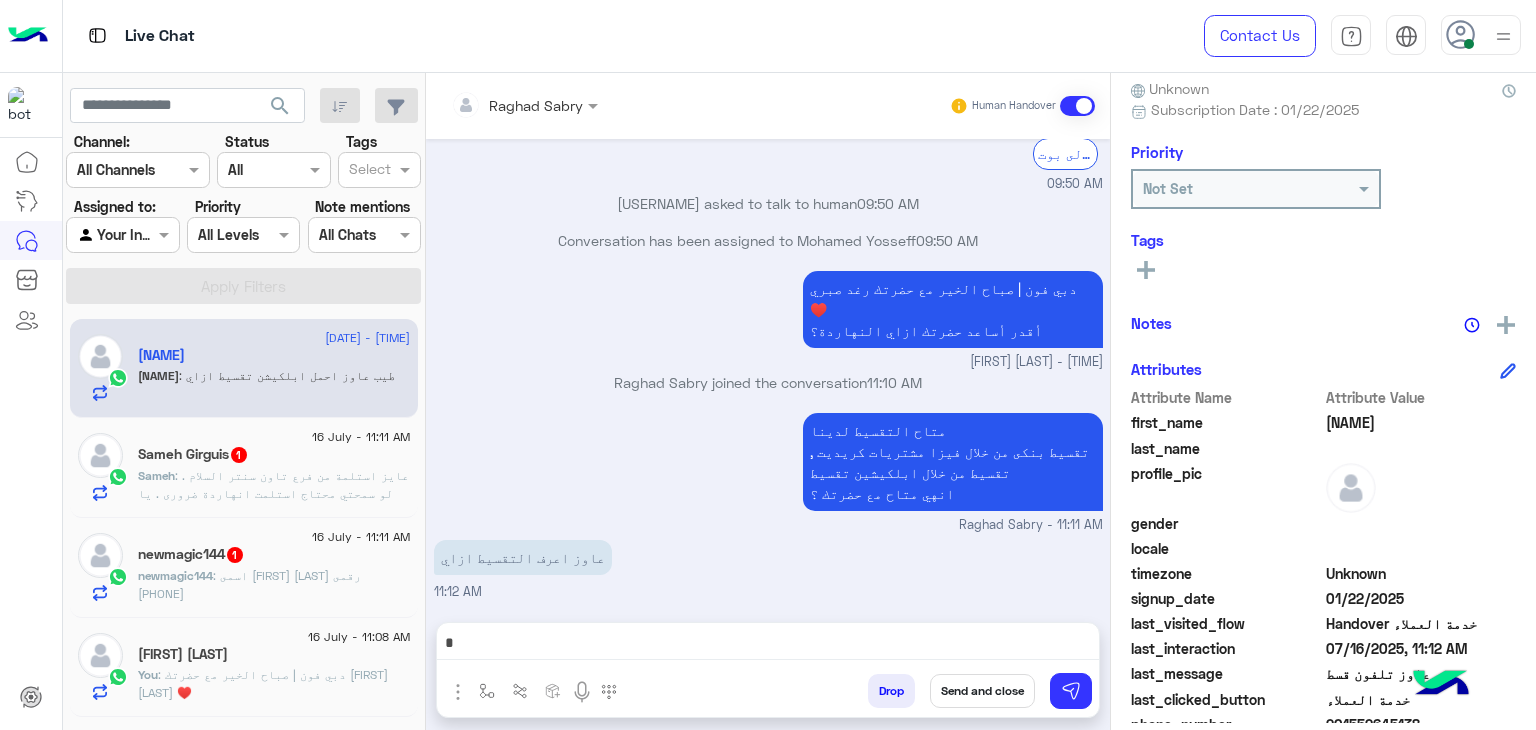 click on "[FIRST] [LAST]  1" 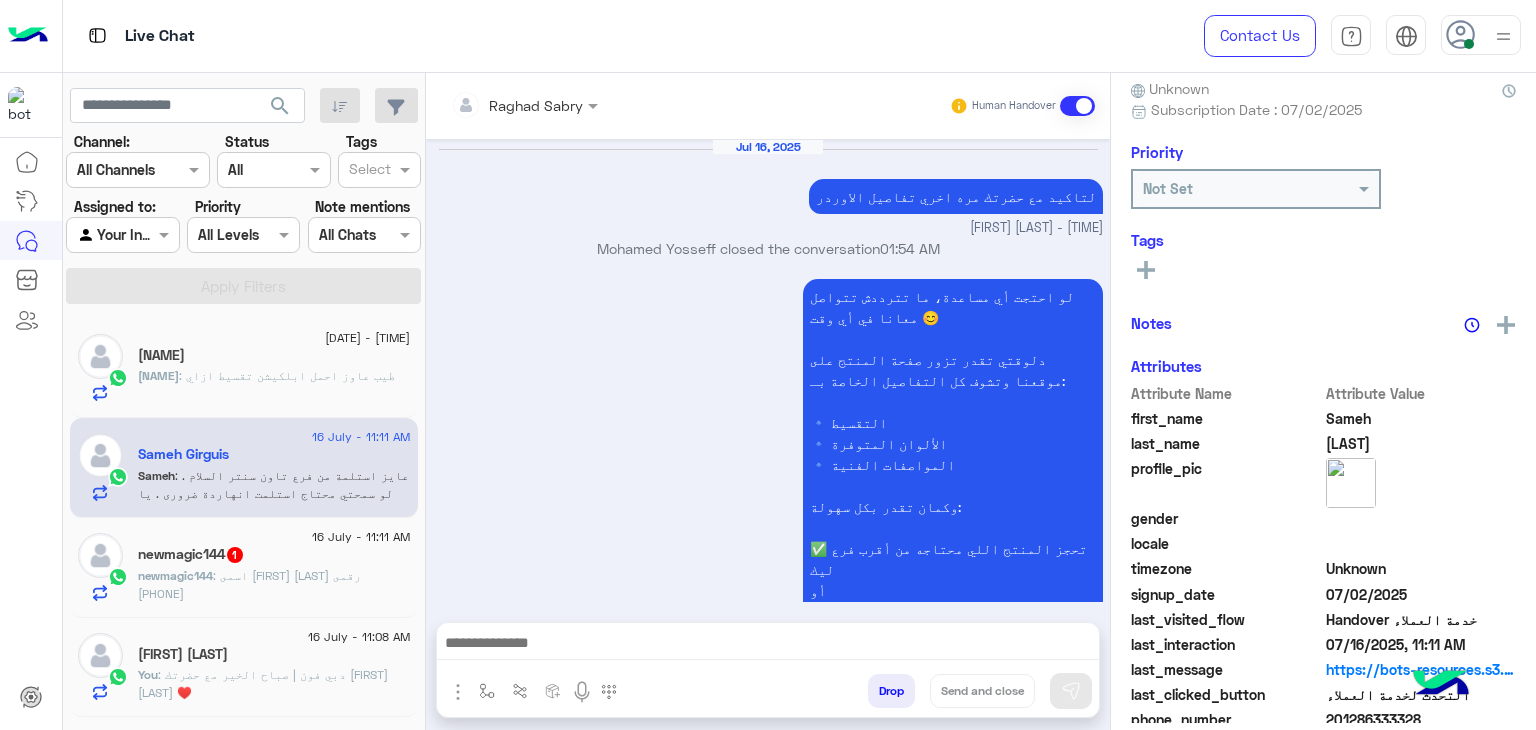 scroll, scrollTop: 1906, scrollLeft: 0, axis: vertical 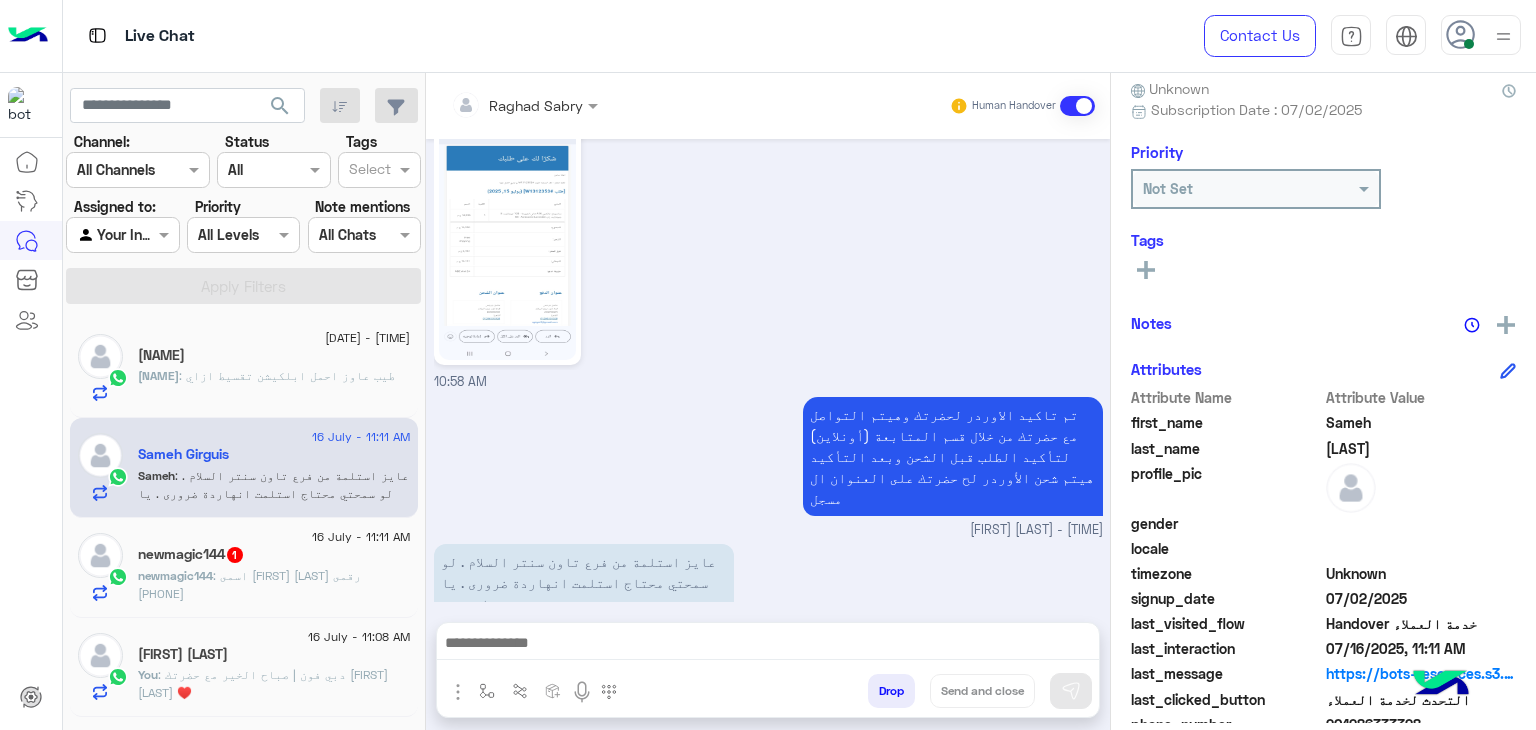 click at bounding box center [768, 645] 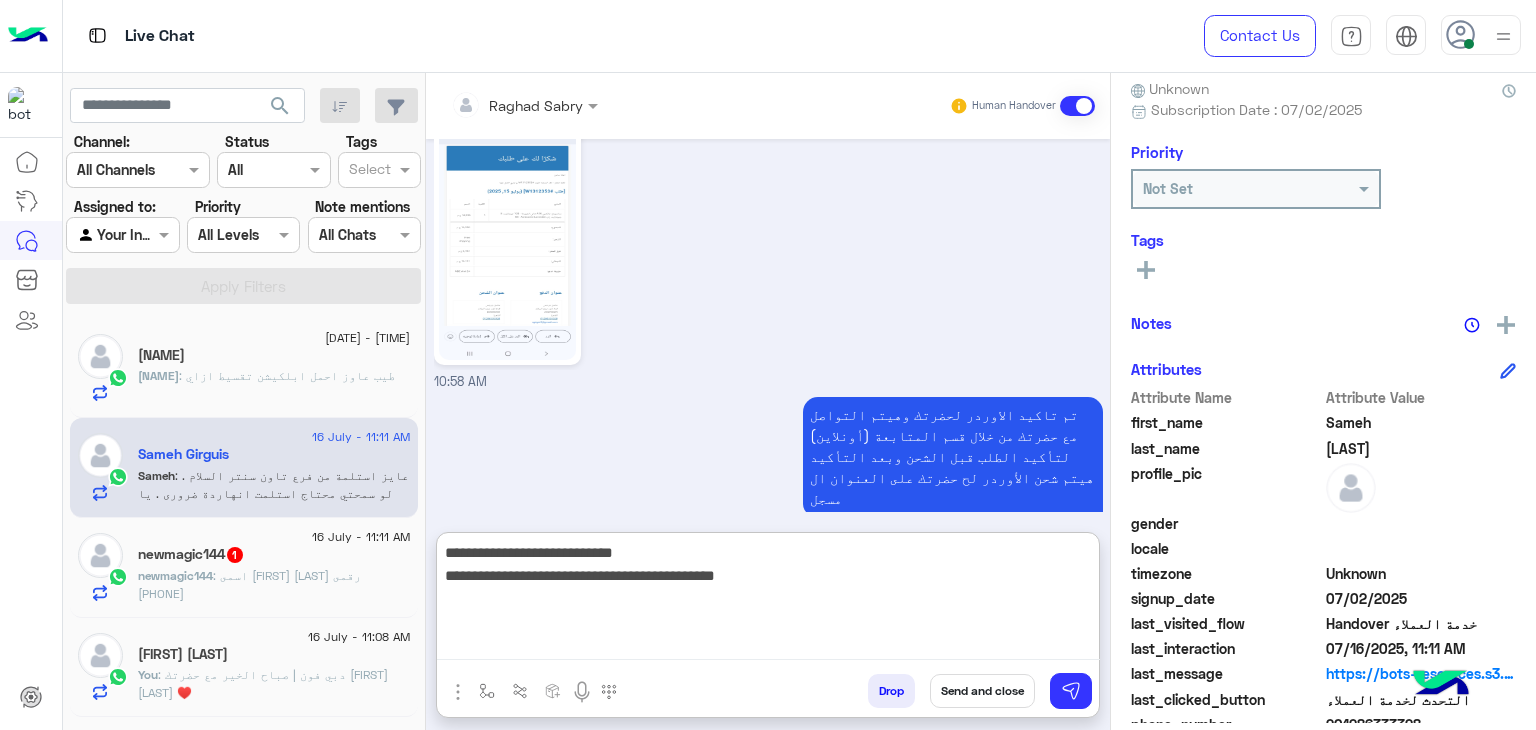 type on "**********" 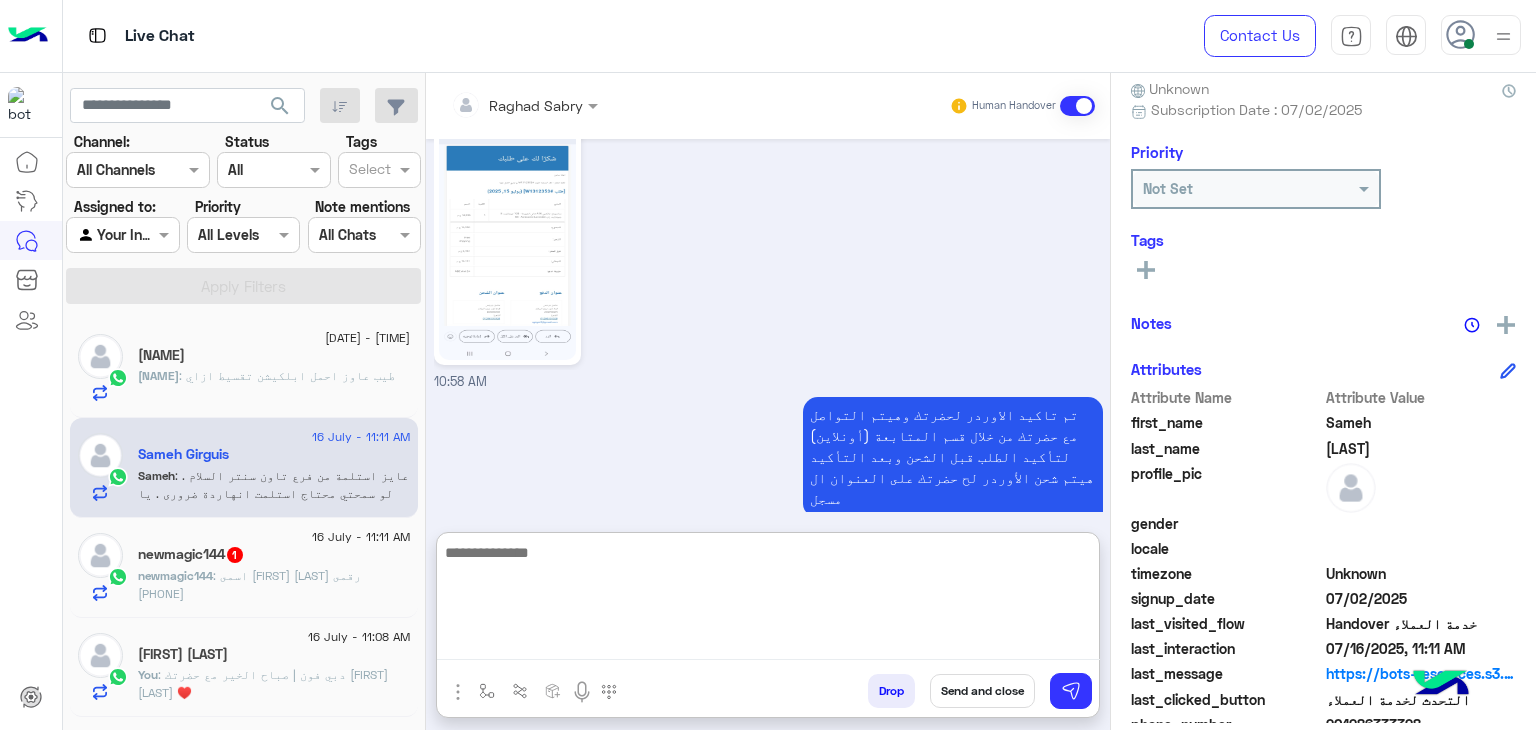 scroll, scrollTop: 2103, scrollLeft: 0, axis: vertical 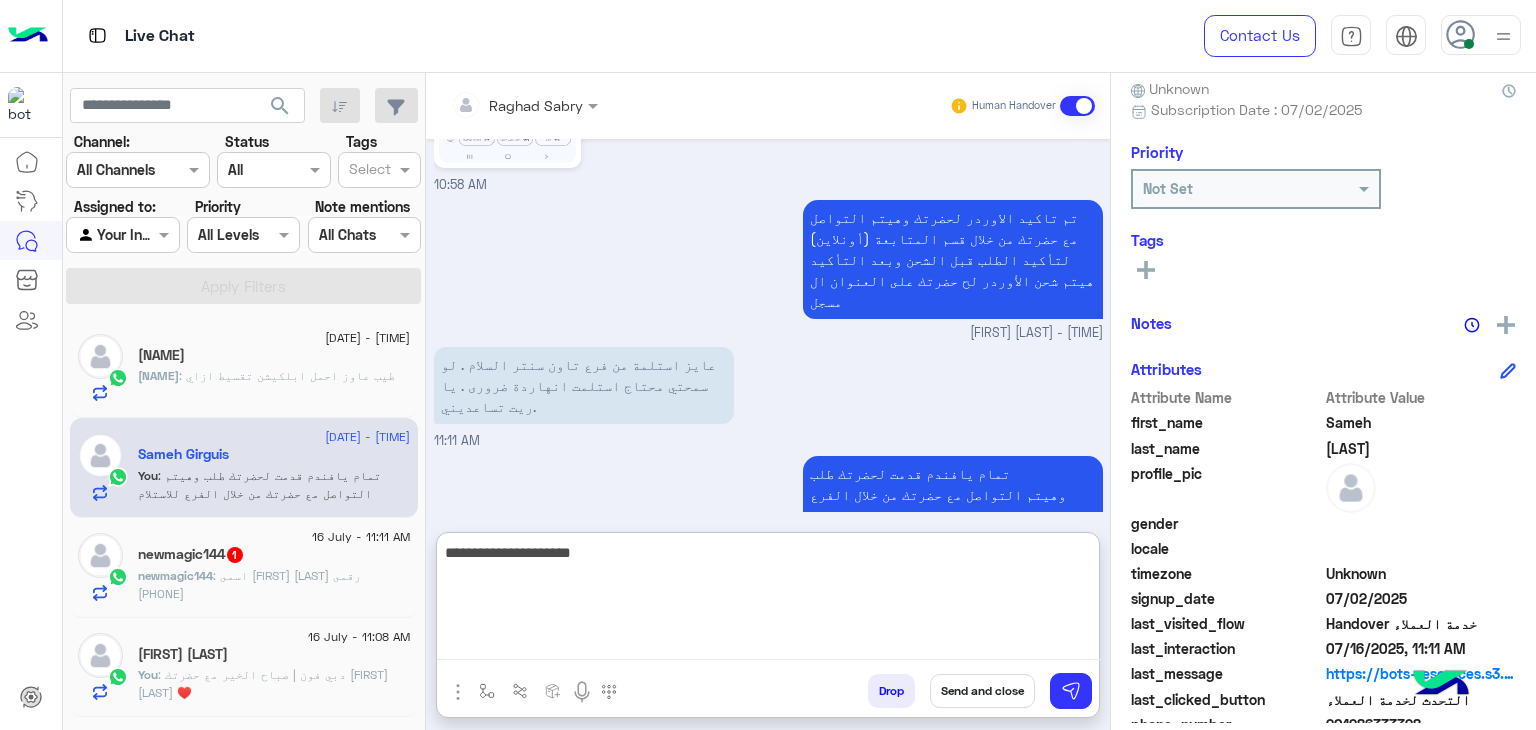 type on "**********" 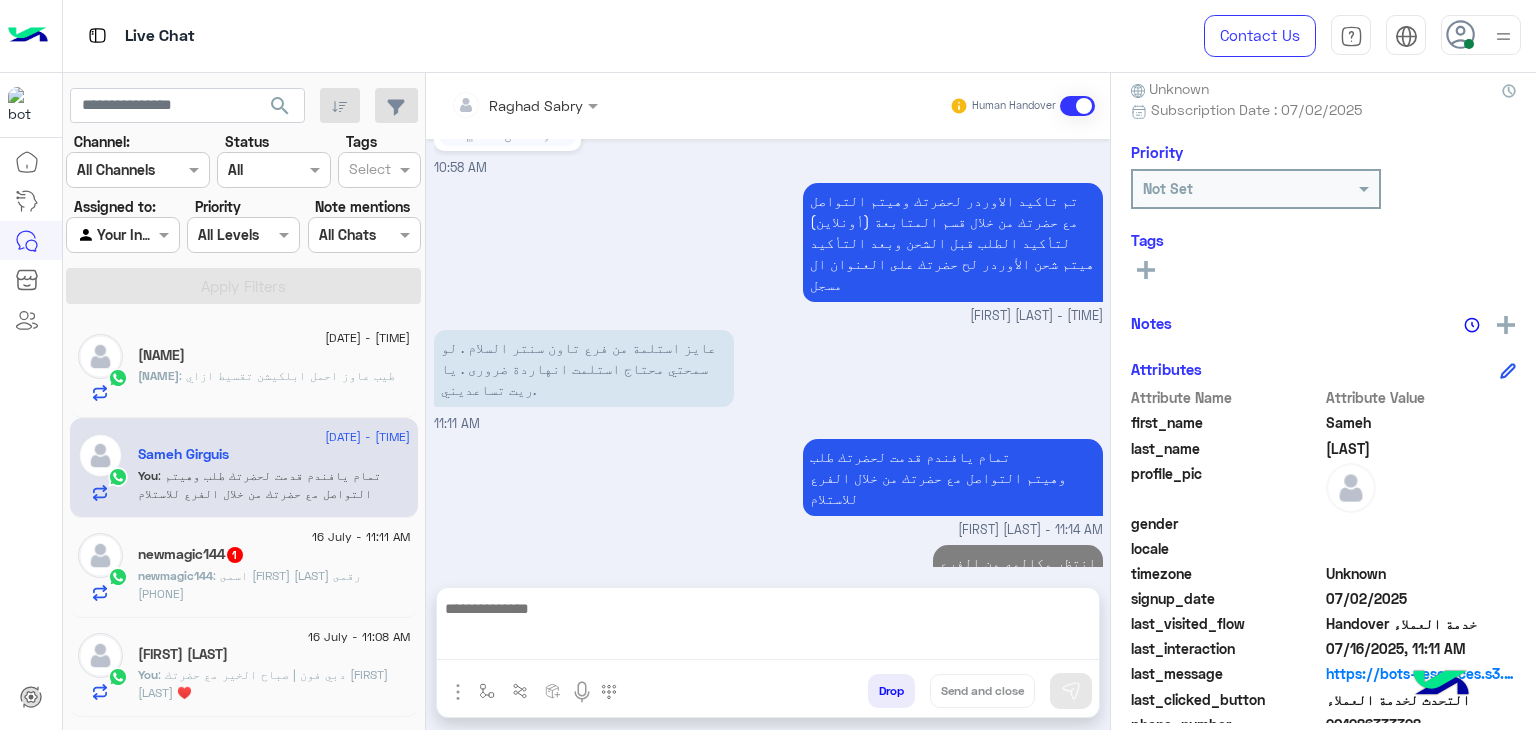 scroll, scrollTop: 2076, scrollLeft: 0, axis: vertical 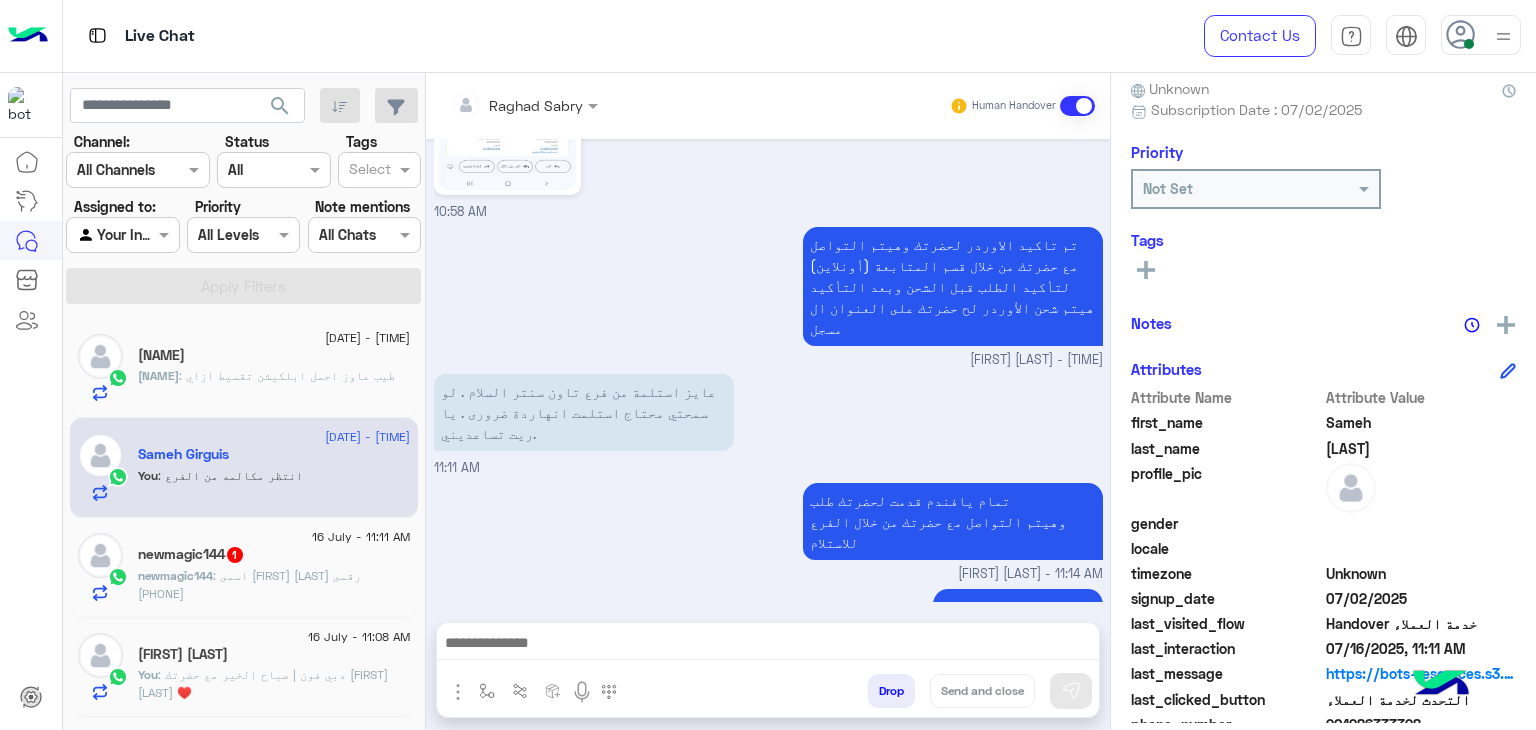 click at bounding box center [768, 645] 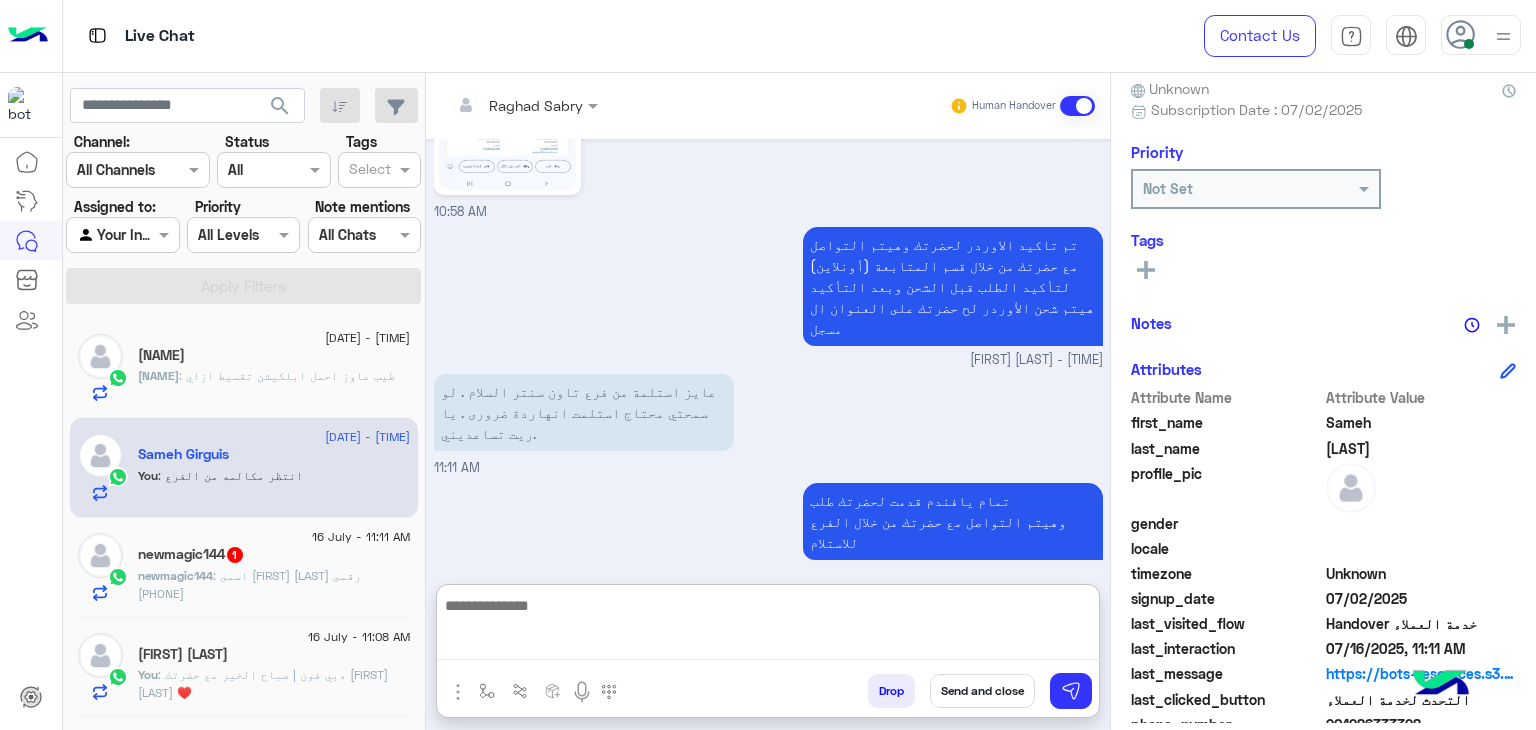 type on "**********" 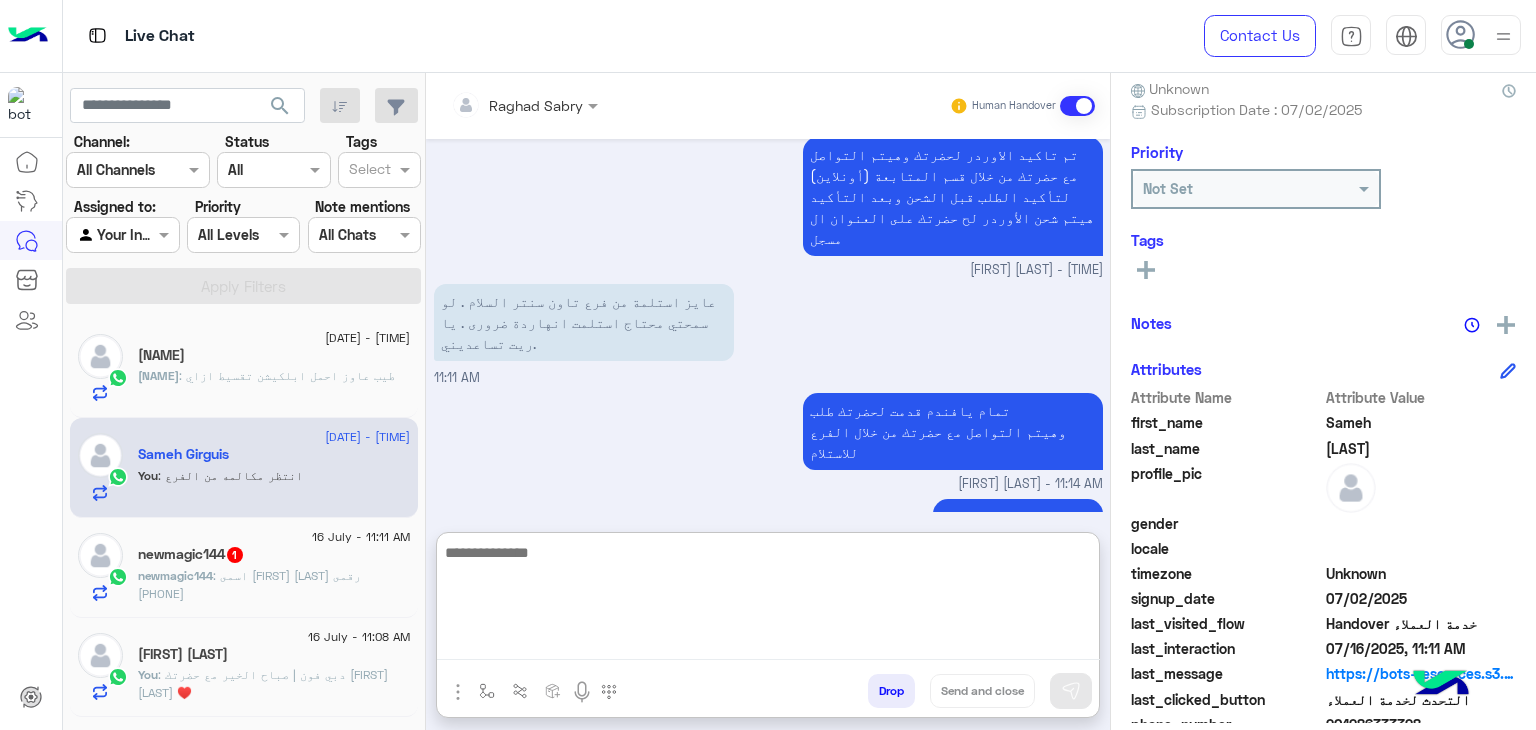 scroll, scrollTop: 2230, scrollLeft: 0, axis: vertical 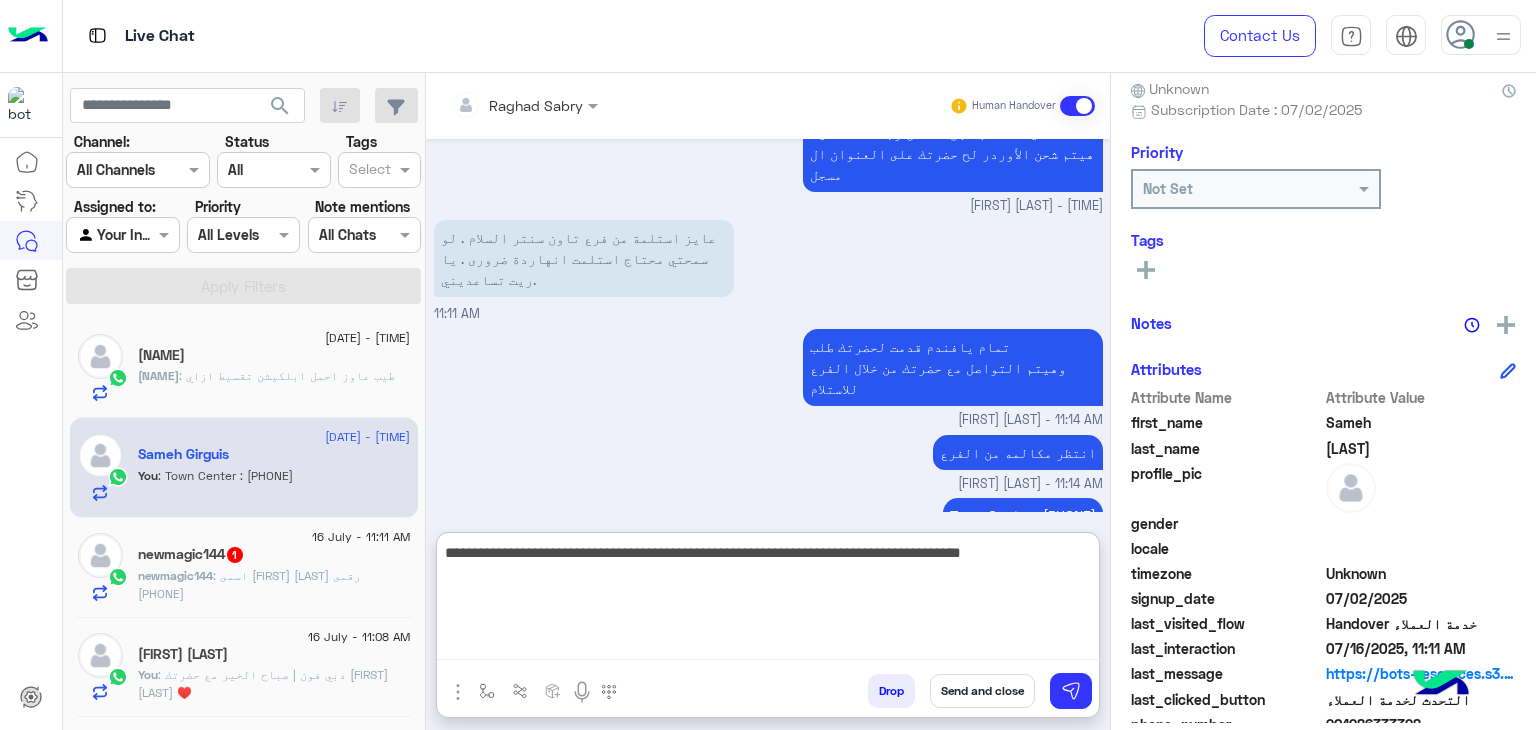 type on "**********" 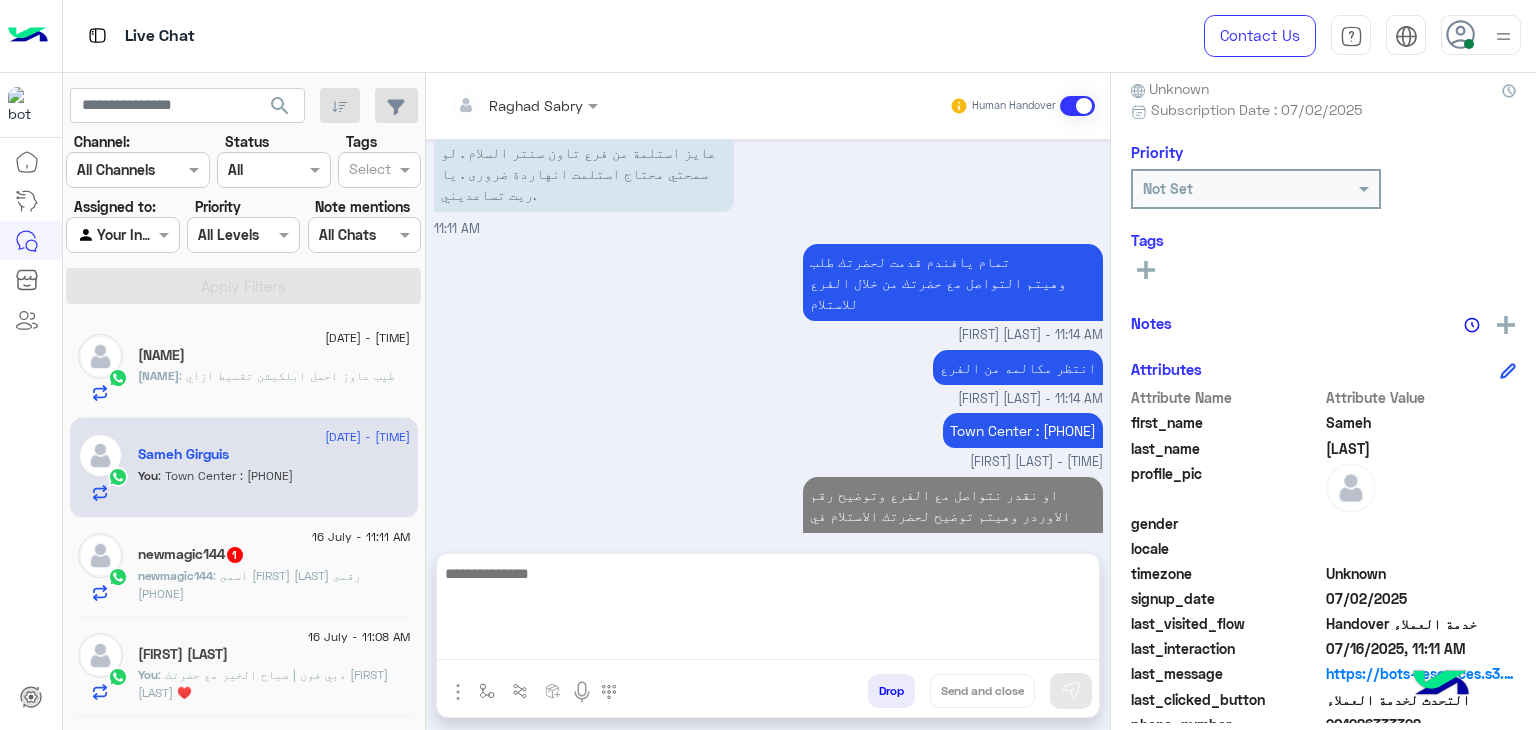 scroll, scrollTop: 2224, scrollLeft: 0, axis: vertical 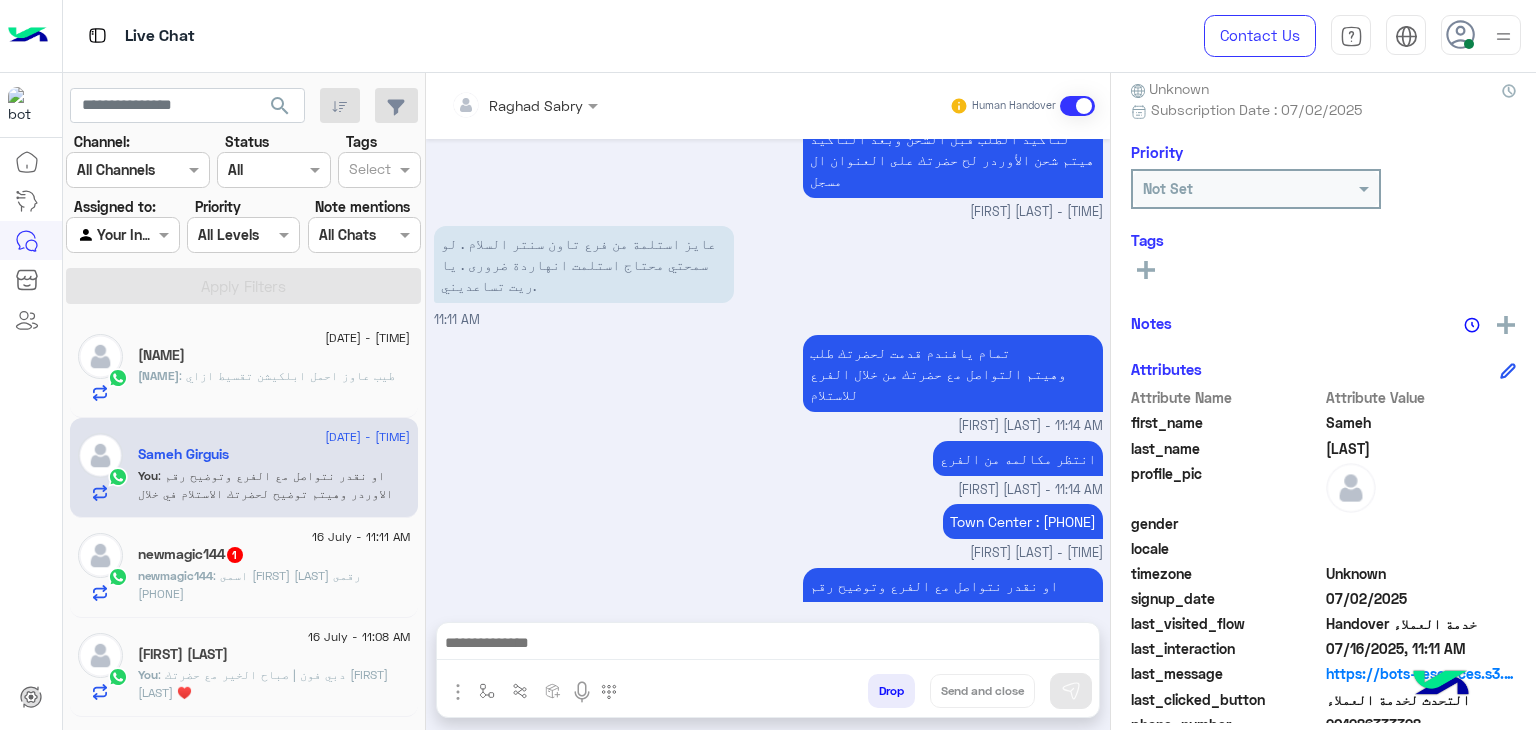 drag, startPoint x: 996, startPoint y: 643, endPoint x: 1001, endPoint y: 656, distance: 13.928389 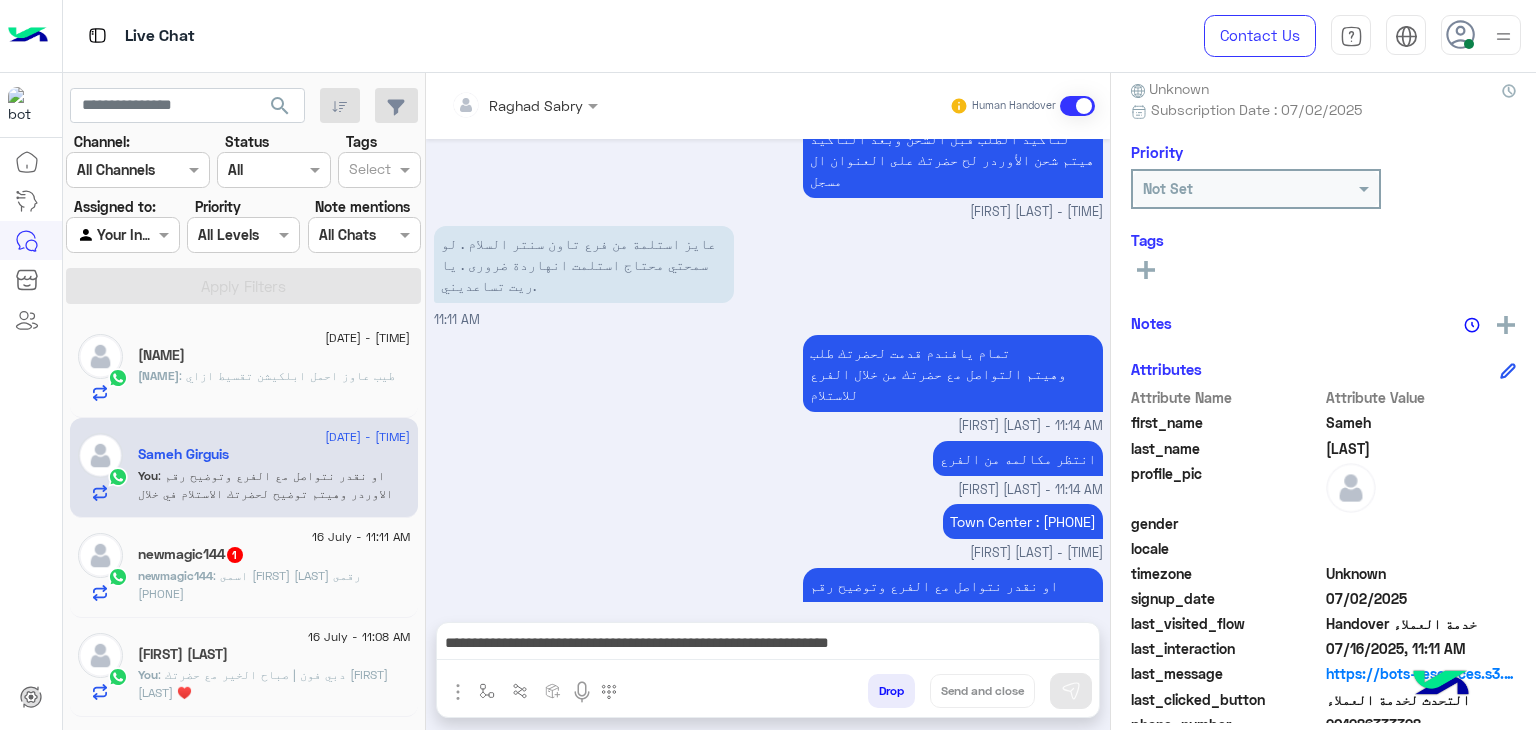 scroll, scrollTop: 2280, scrollLeft: 0, axis: vertical 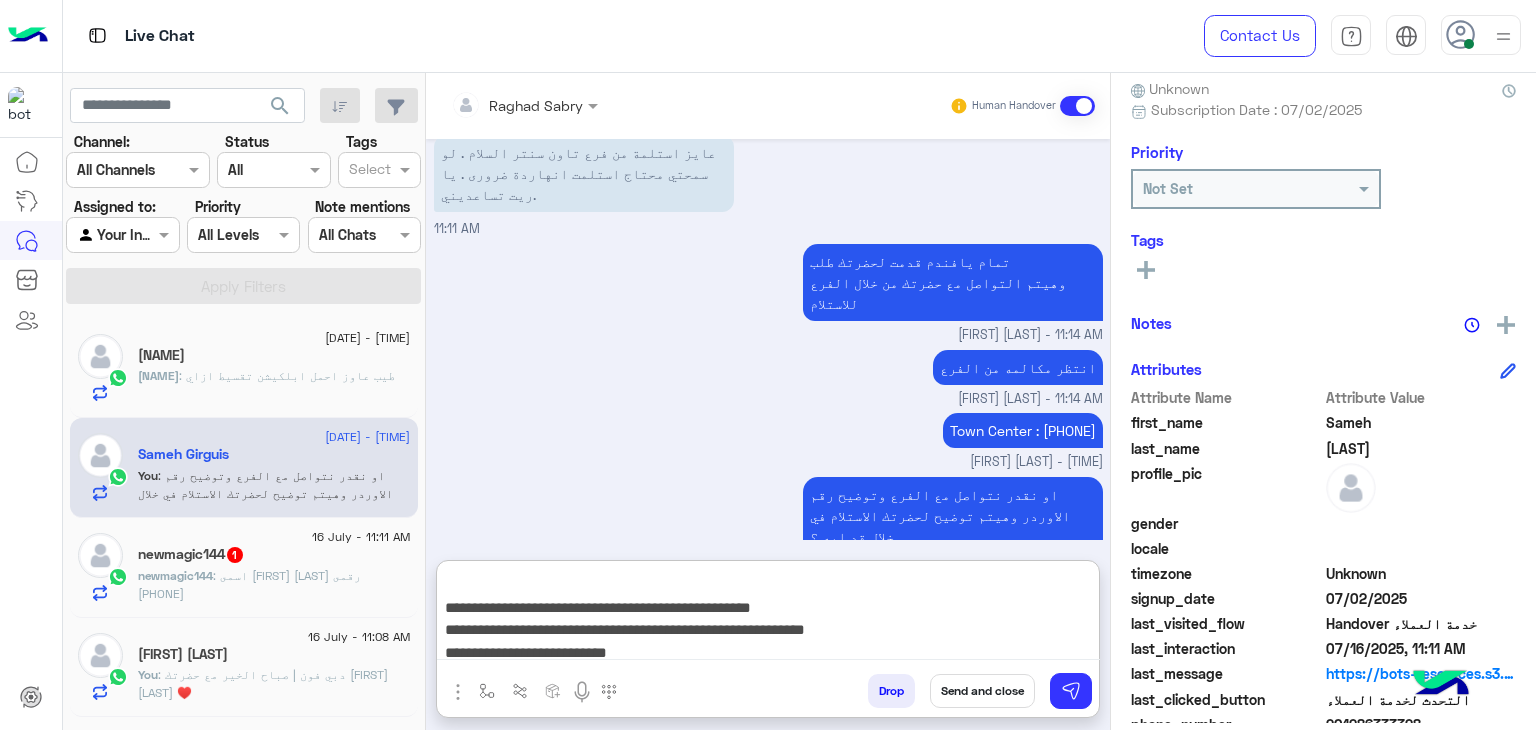 type on "**********" 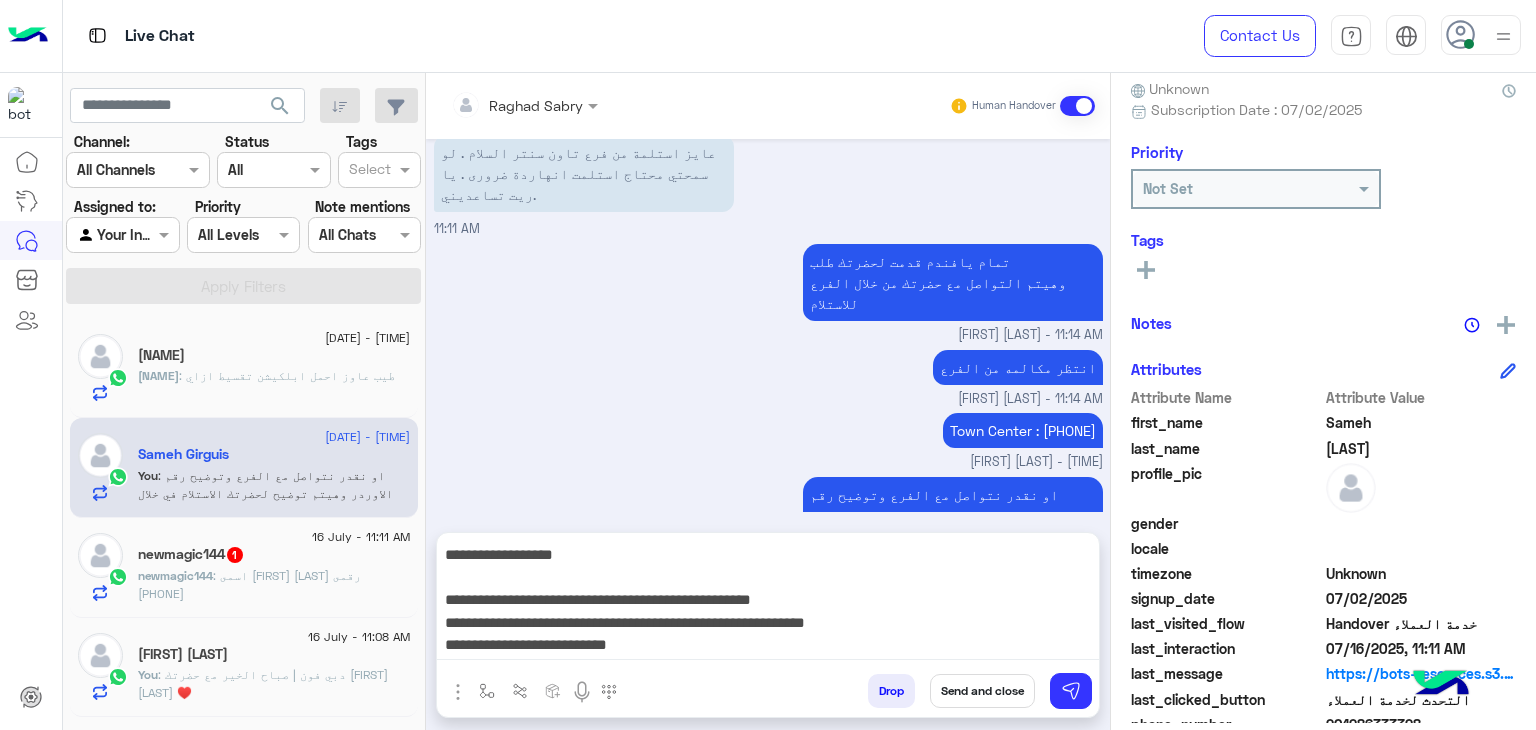 click on "Send and close" at bounding box center [982, 691] 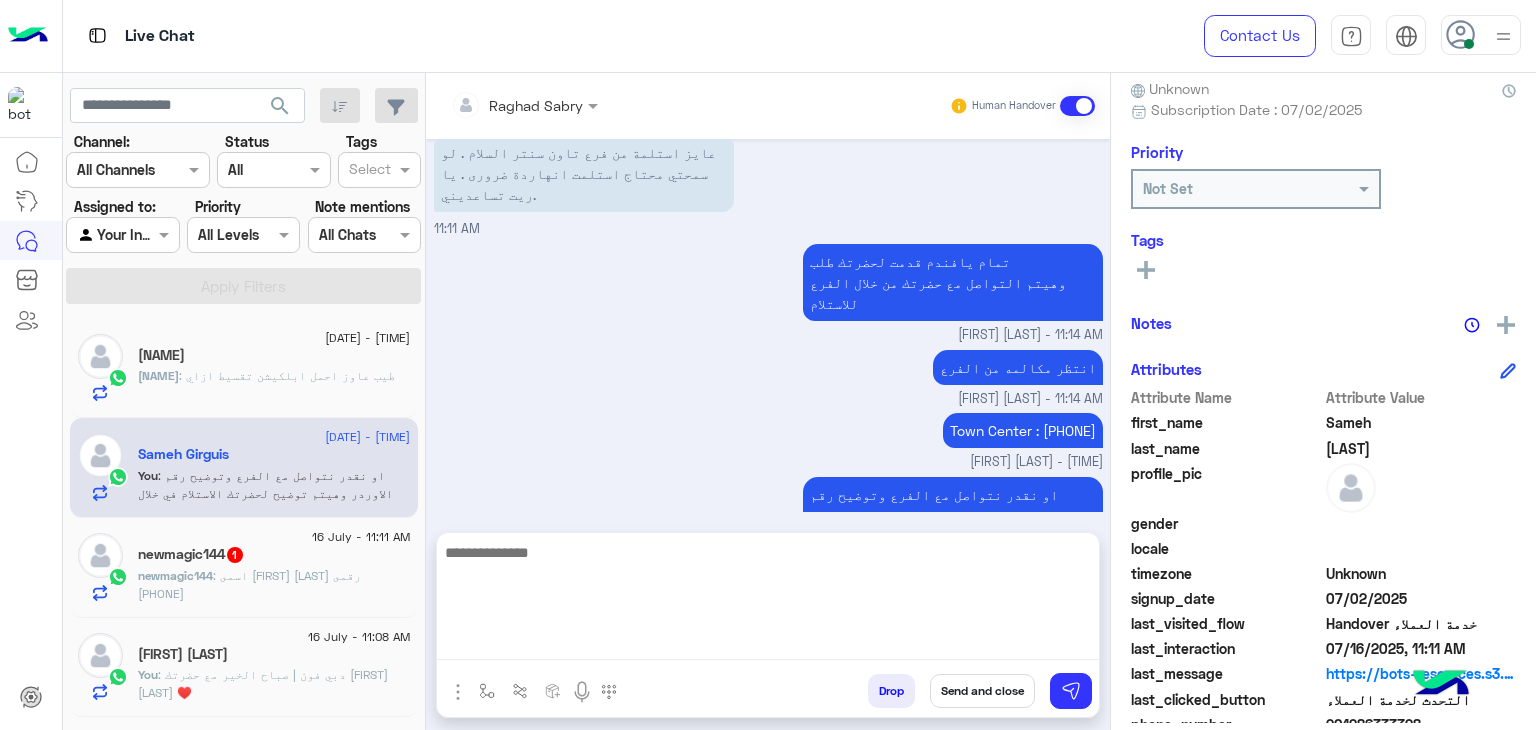 scroll, scrollTop: 2584, scrollLeft: 0, axis: vertical 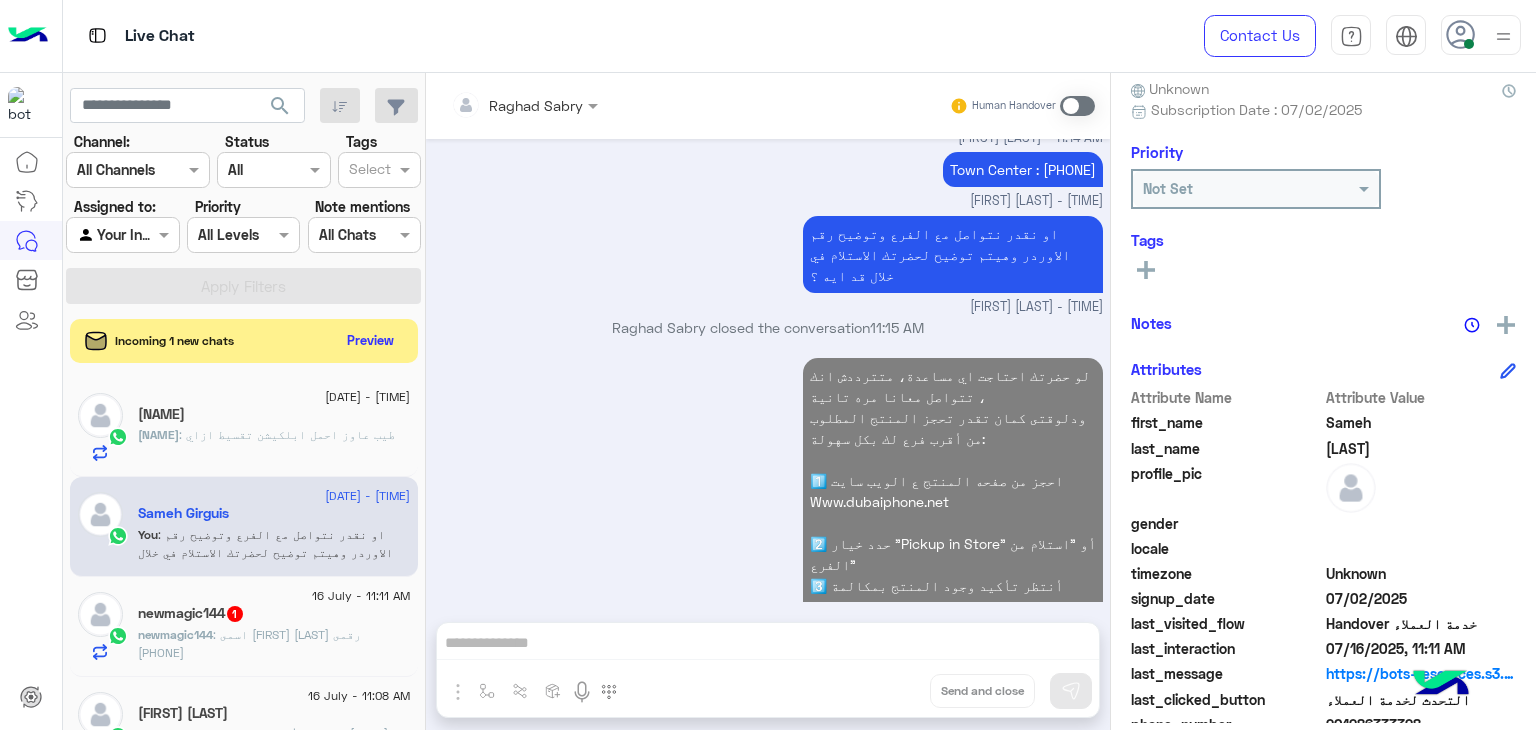 click on "[NAME]" 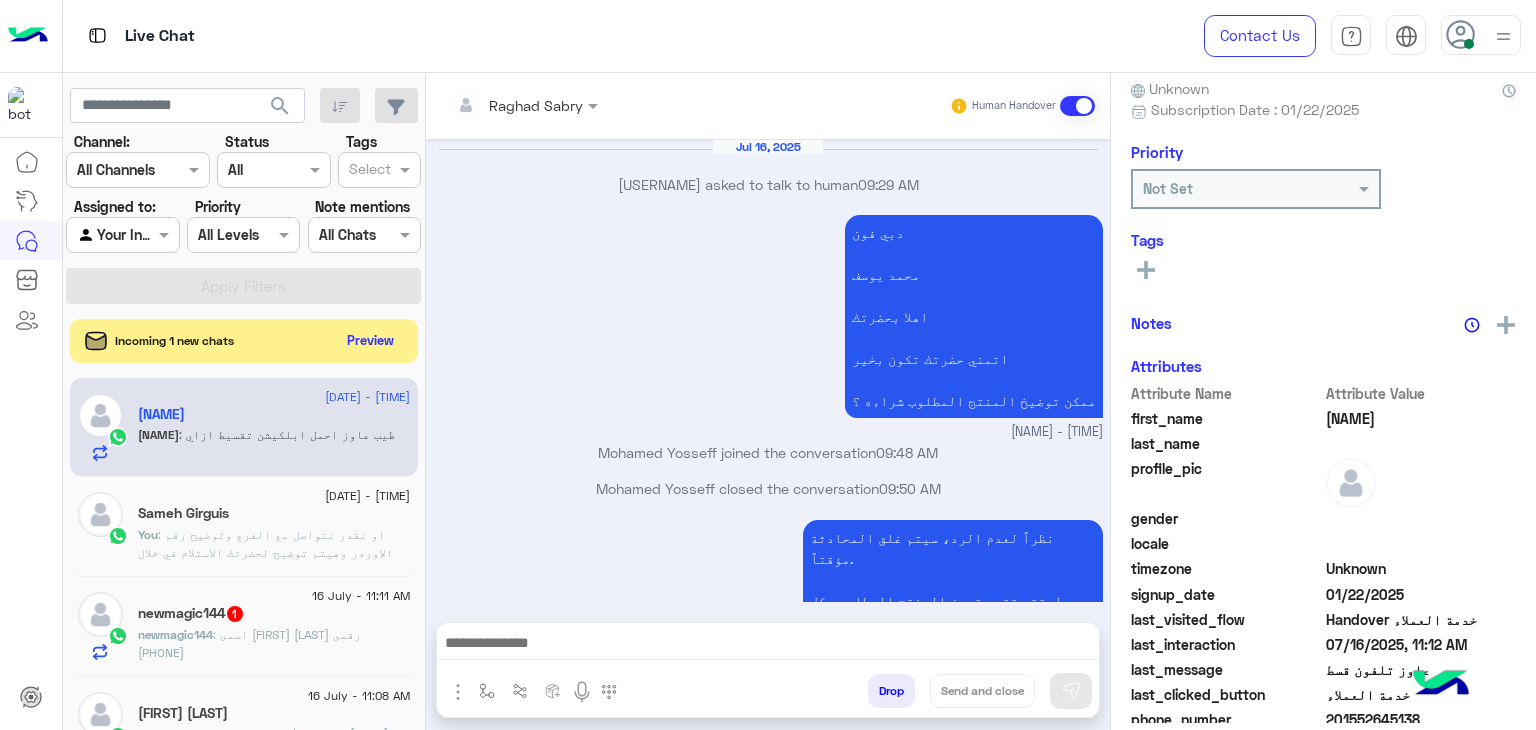scroll, scrollTop: 2650, scrollLeft: 0, axis: vertical 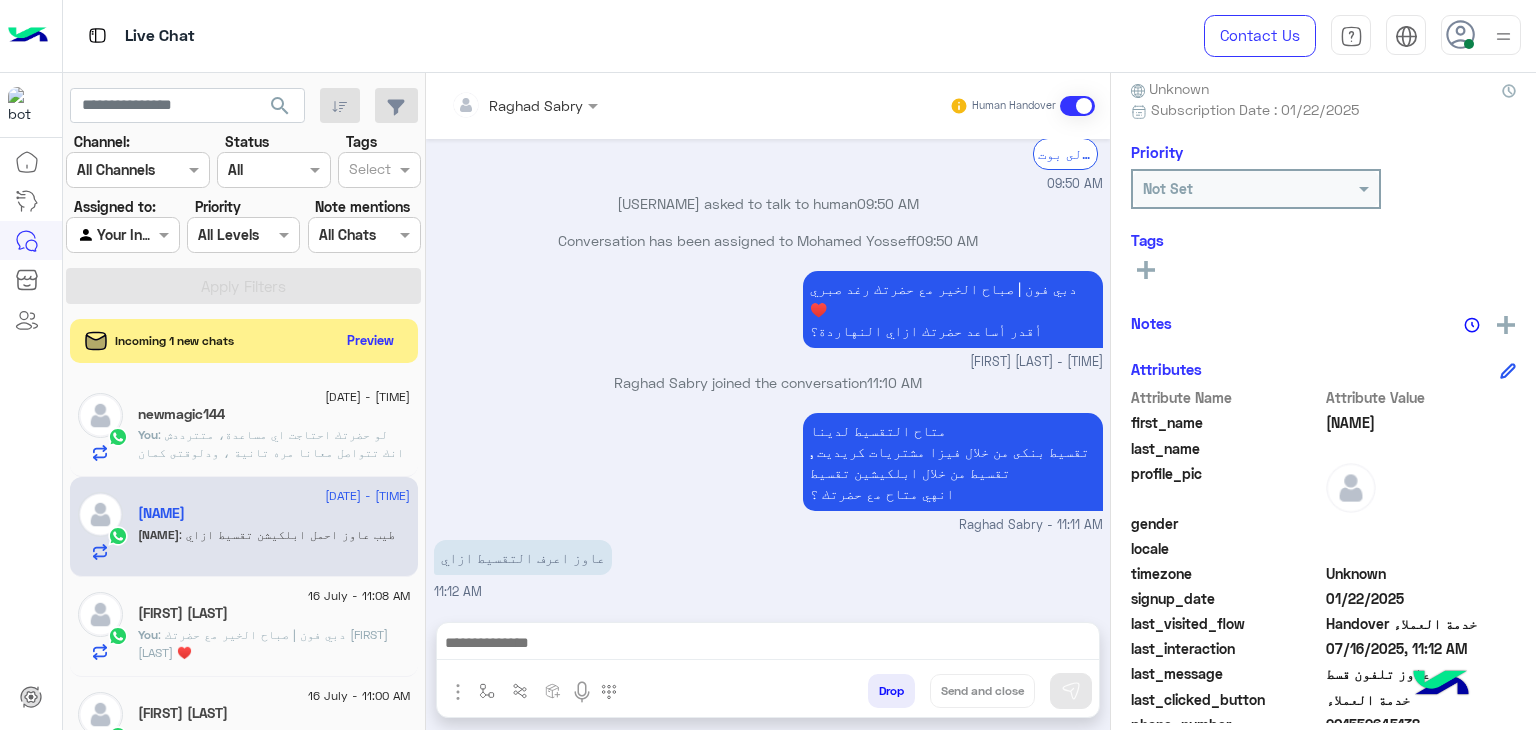click at bounding box center (768, 645) 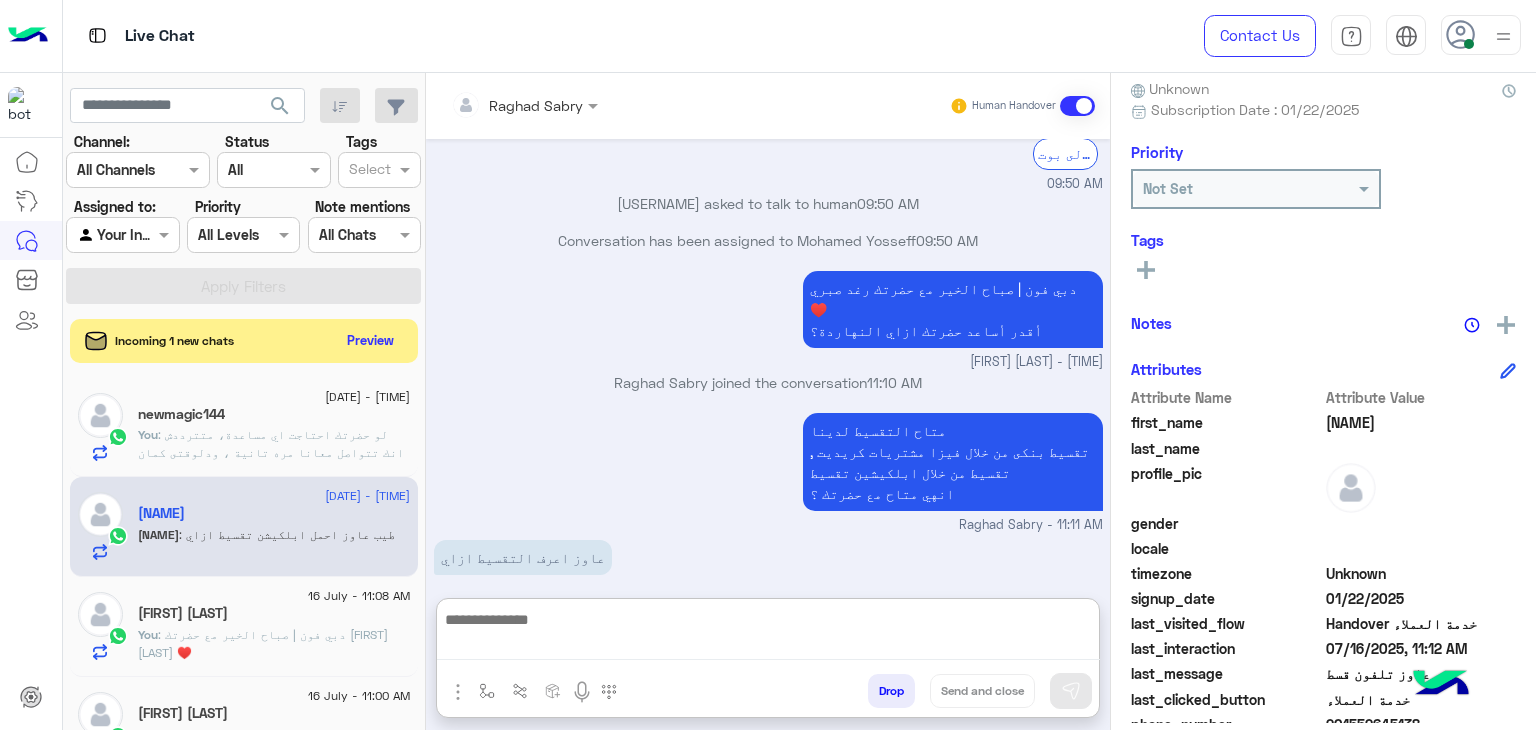 paste on "**********" 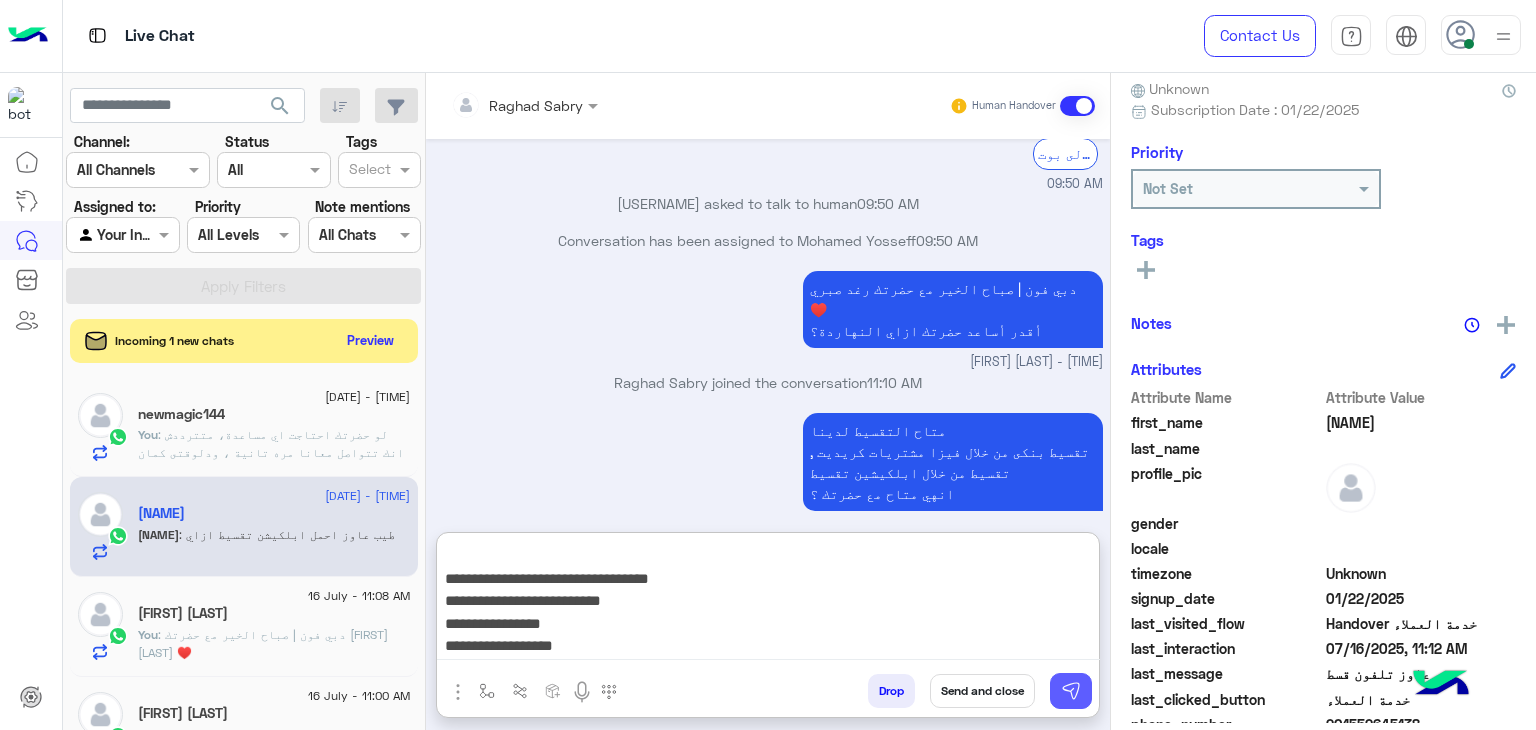 scroll, scrollTop: 177, scrollLeft: 0, axis: vertical 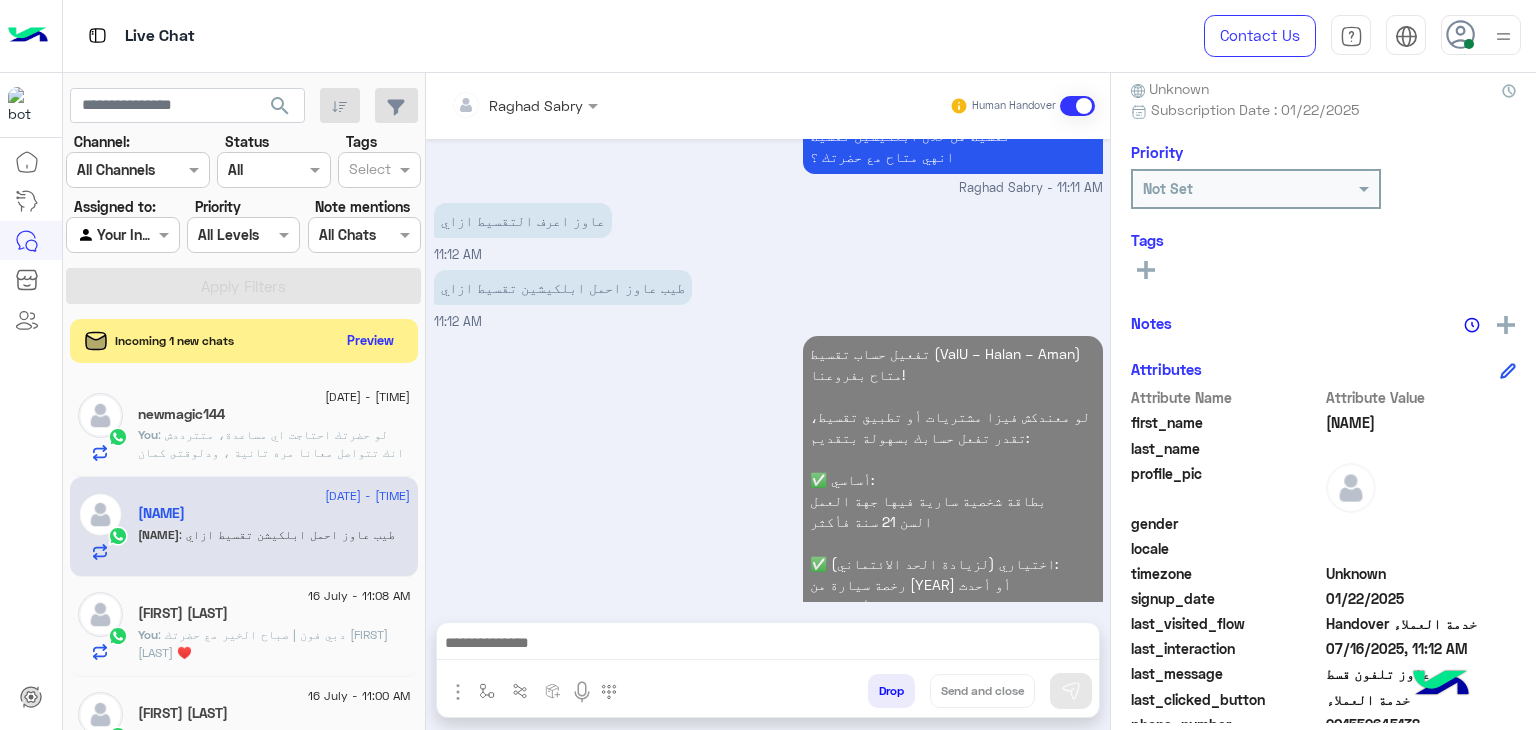 click at bounding box center [768, 645] 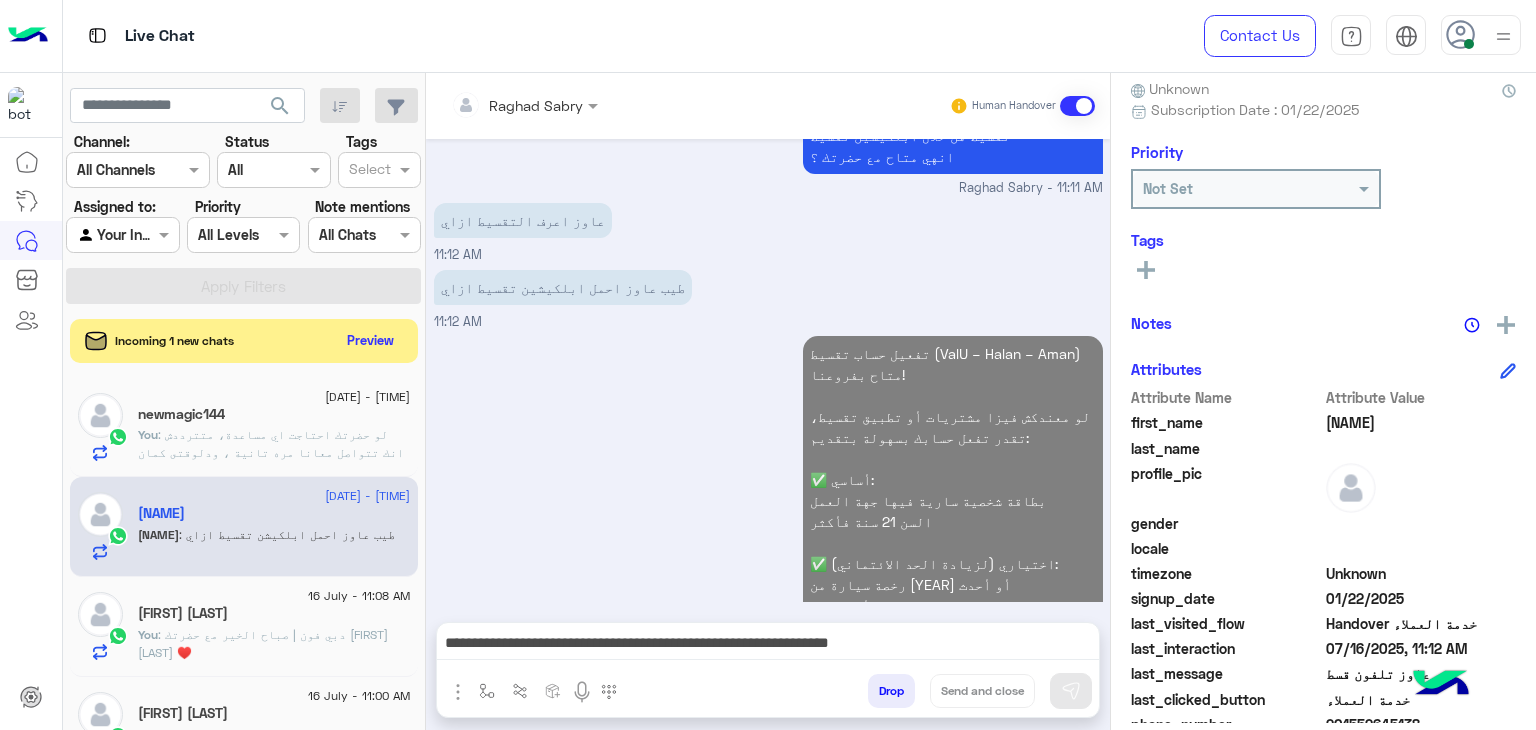 scroll, scrollTop: 3054, scrollLeft: 0, axis: vertical 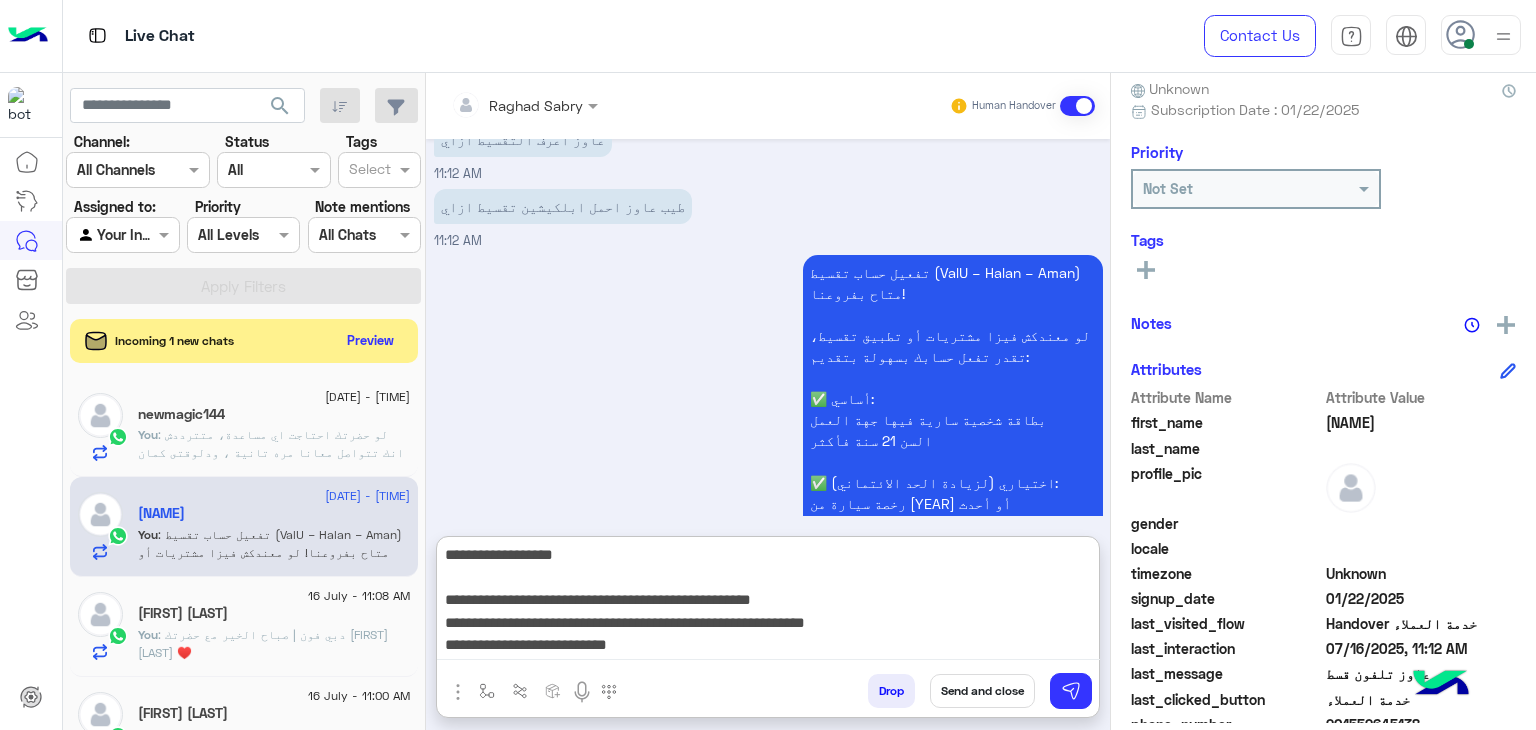 type on "**********" 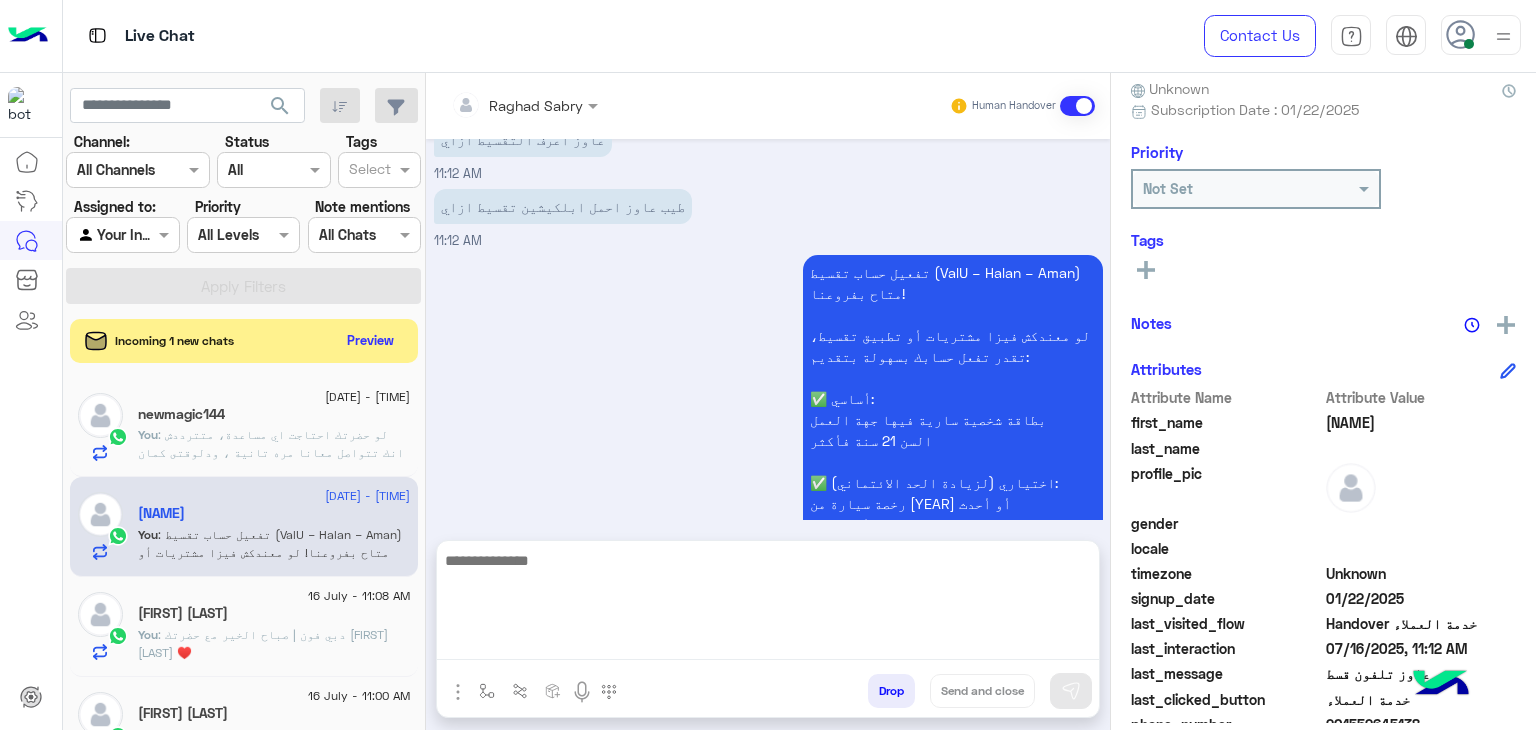 scroll, scrollTop: 0, scrollLeft: 0, axis: both 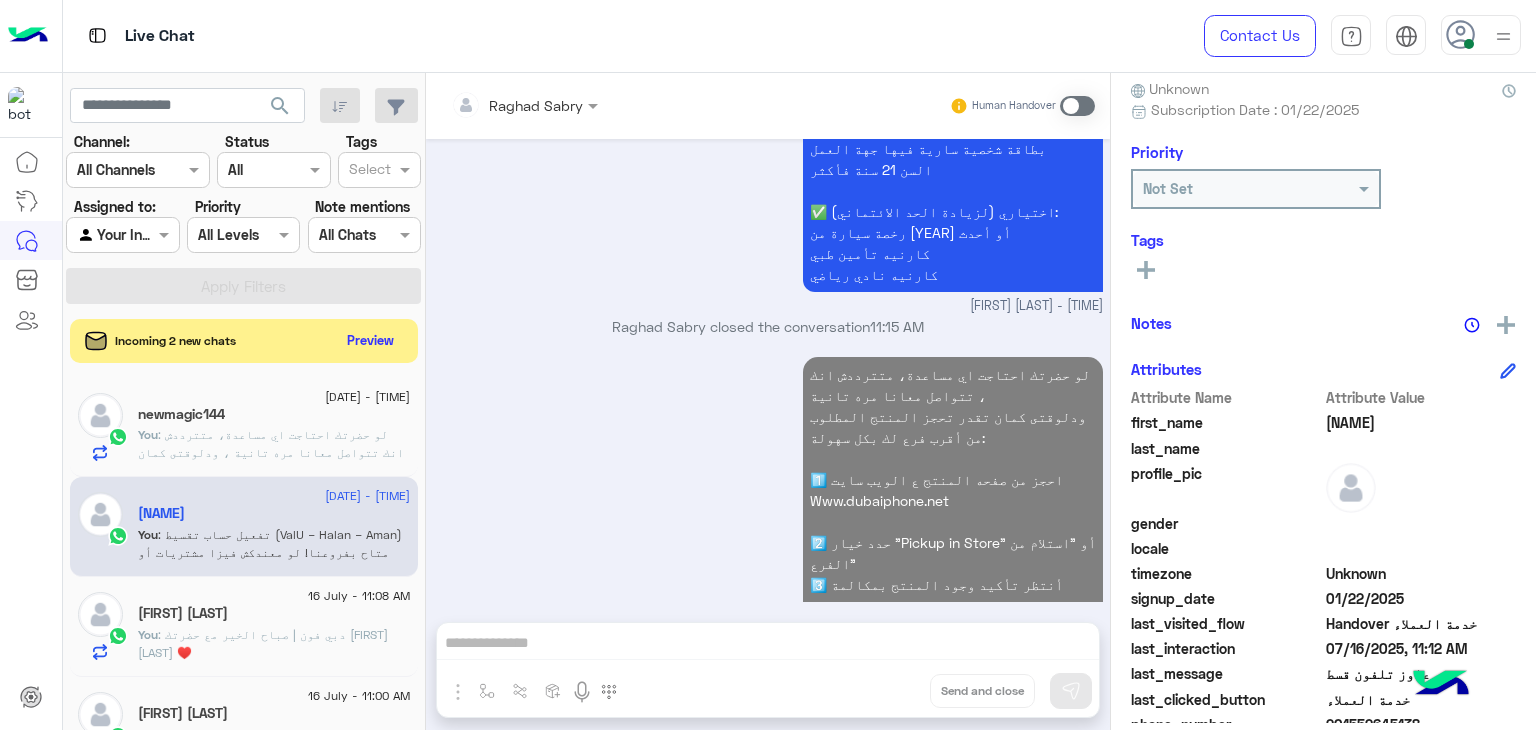 click on "You  : دبي فون | صباح  الخير مع حضرتك [FIRST] [LAST] ♥️" 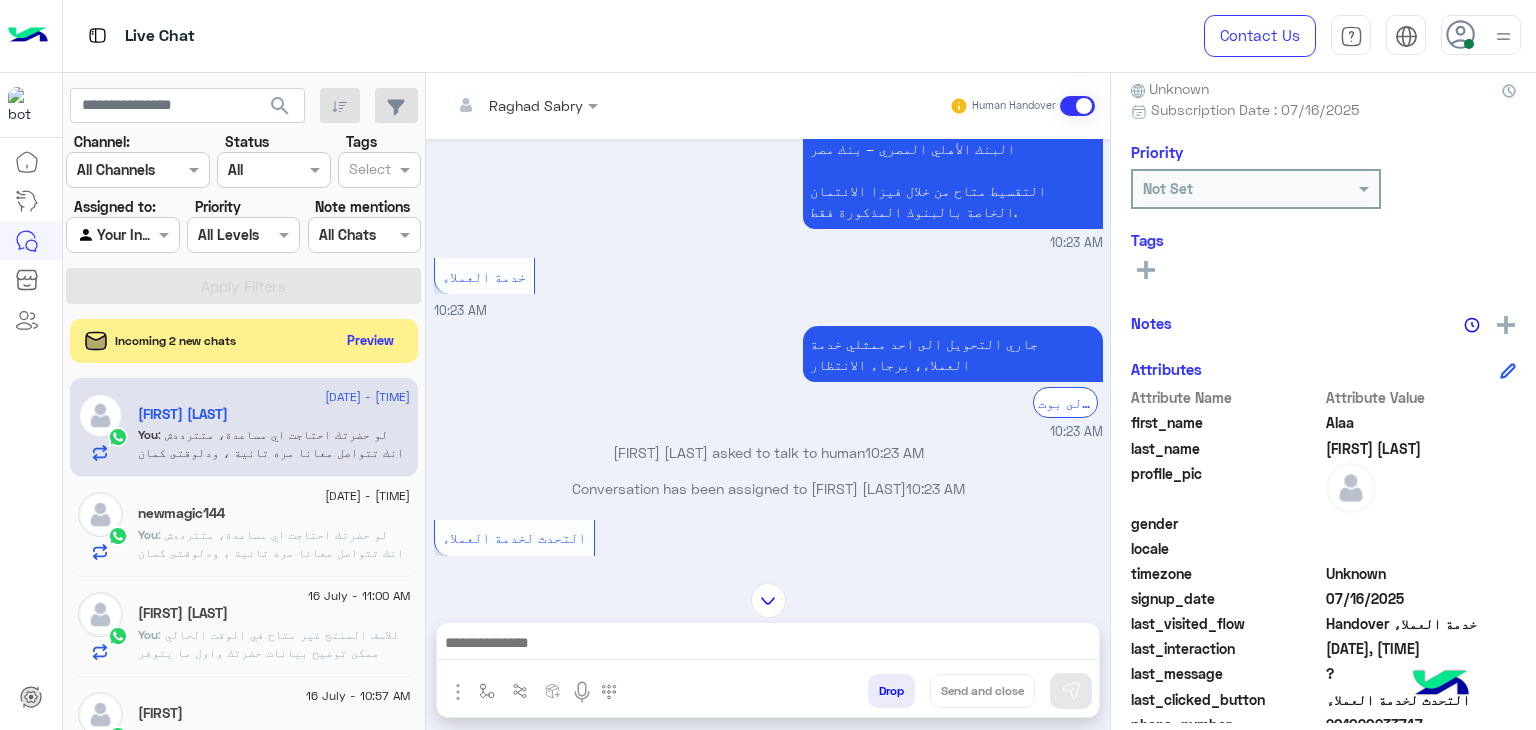scroll, scrollTop: 1945, scrollLeft: 0, axis: vertical 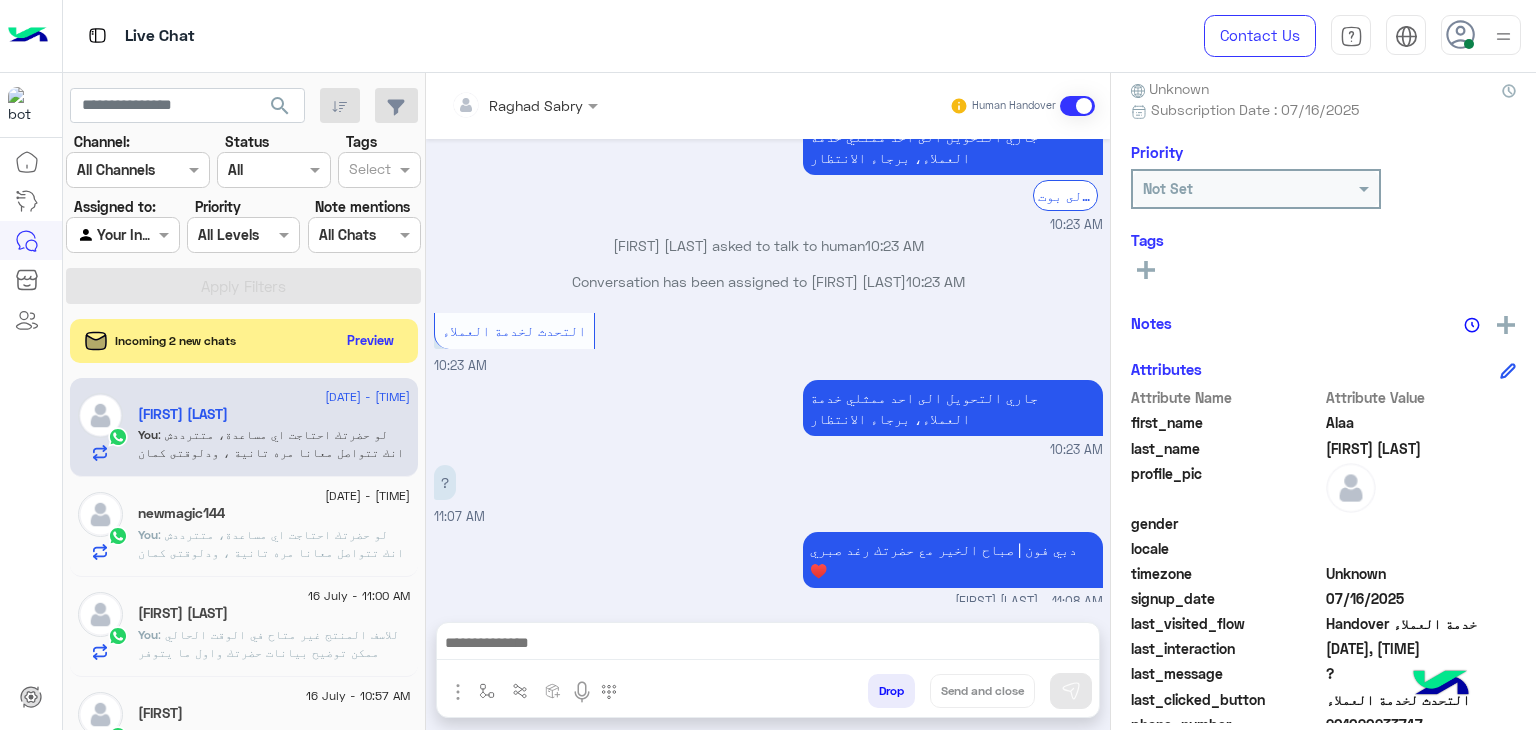 click at bounding box center (768, 645) 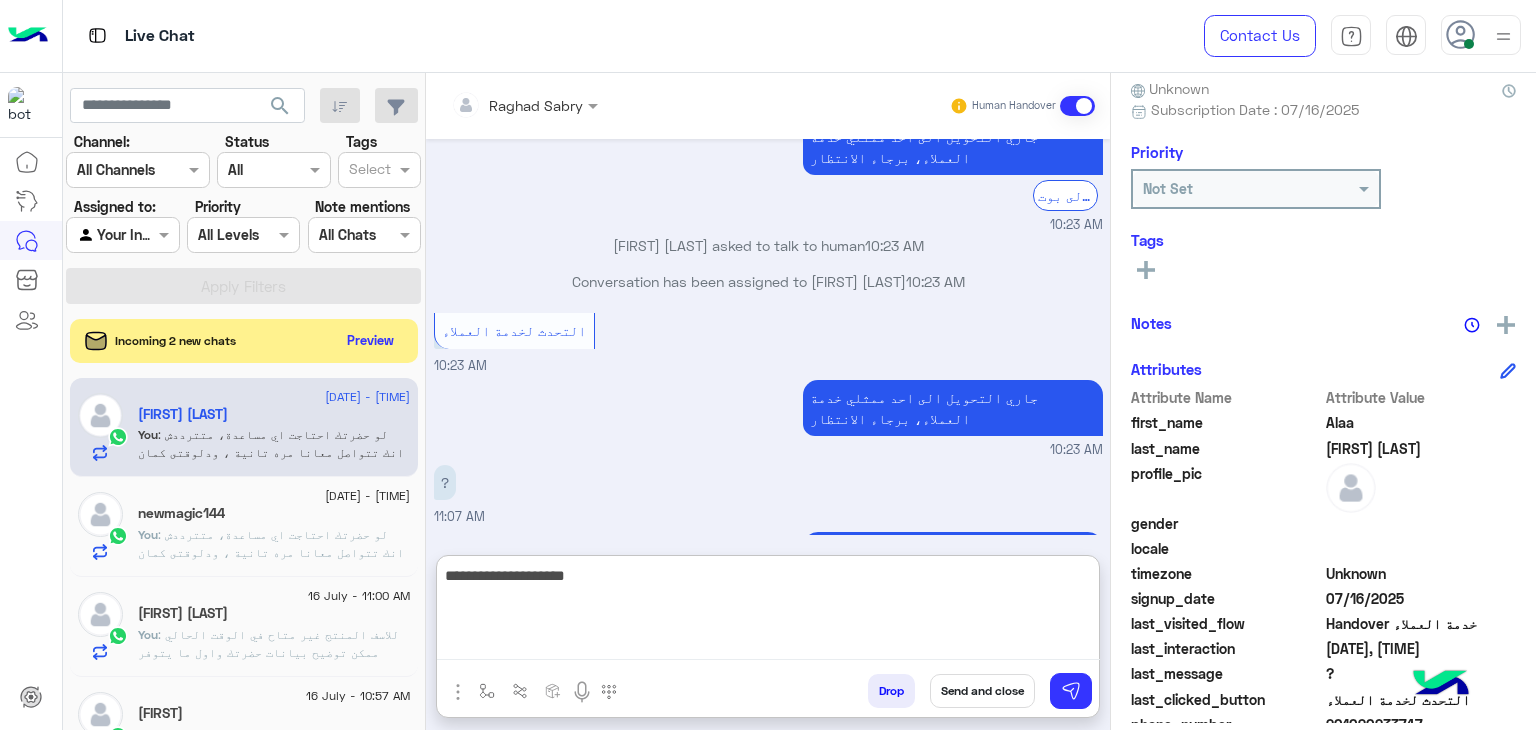 drag, startPoint x: 1050, startPoint y: 636, endPoint x: 996, endPoint y: 550, distance: 101.54802 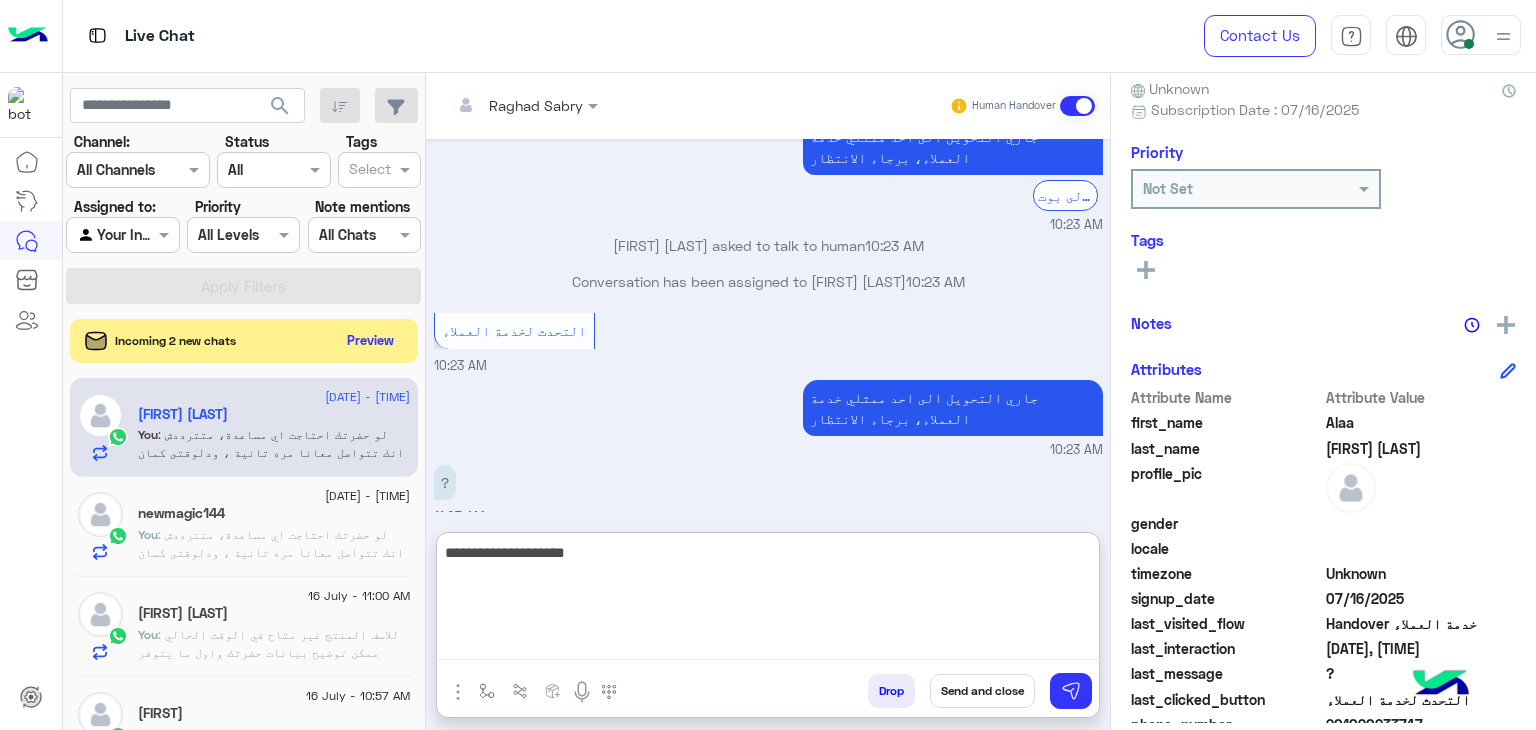 click on "**********" at bounding box center [768, 600] 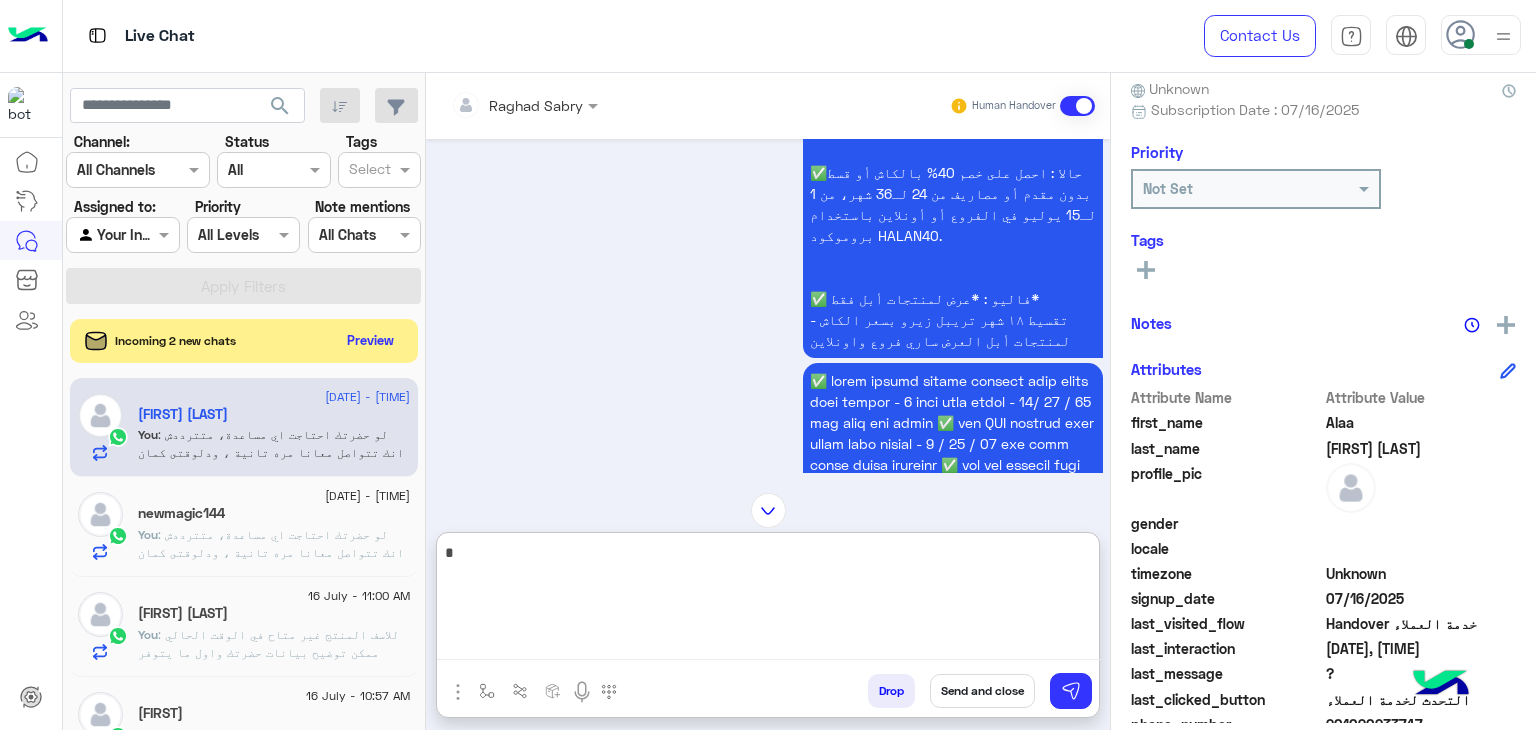 scroll, scrollTop: 1300, scrollLeft: 0, axis: vertical 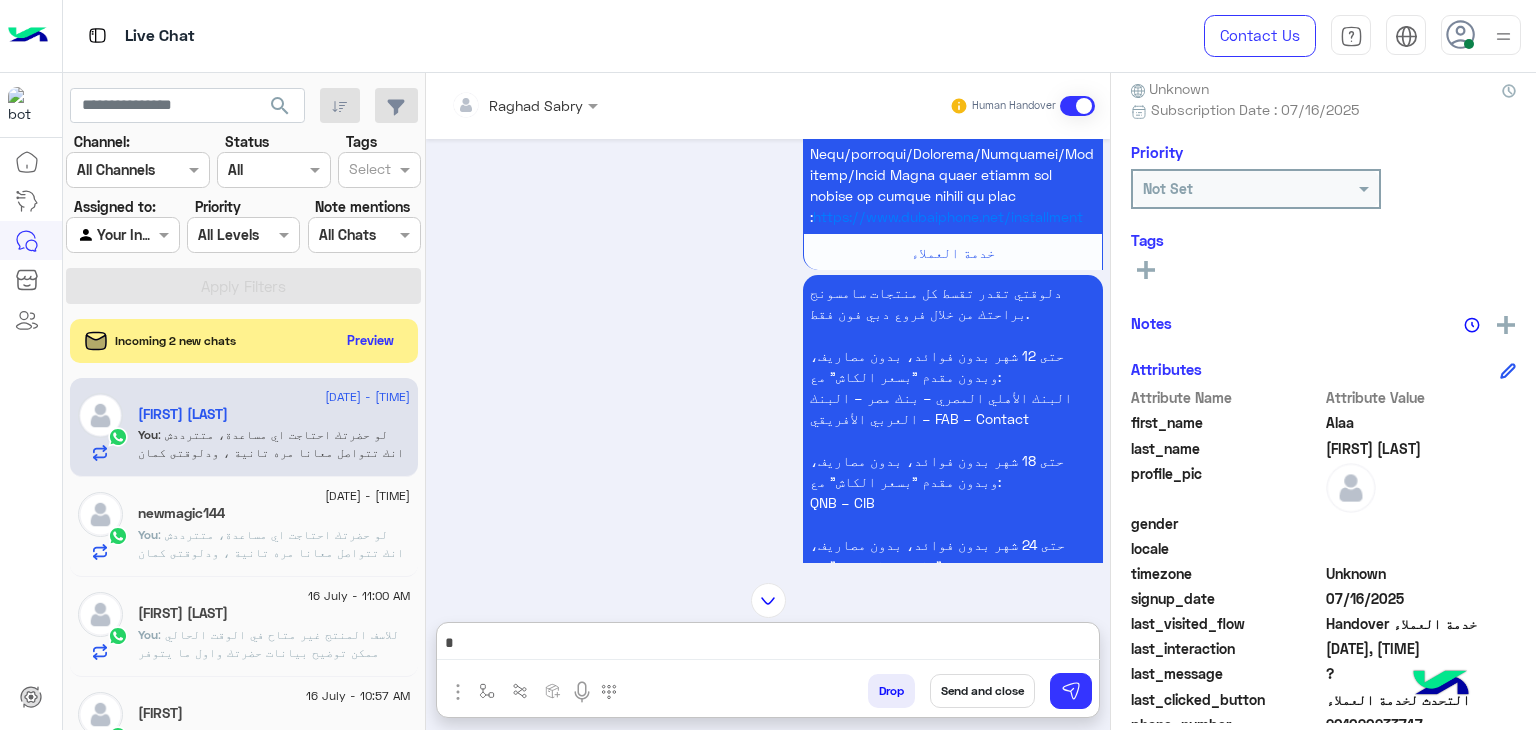 click at bounding box center (768, 645) 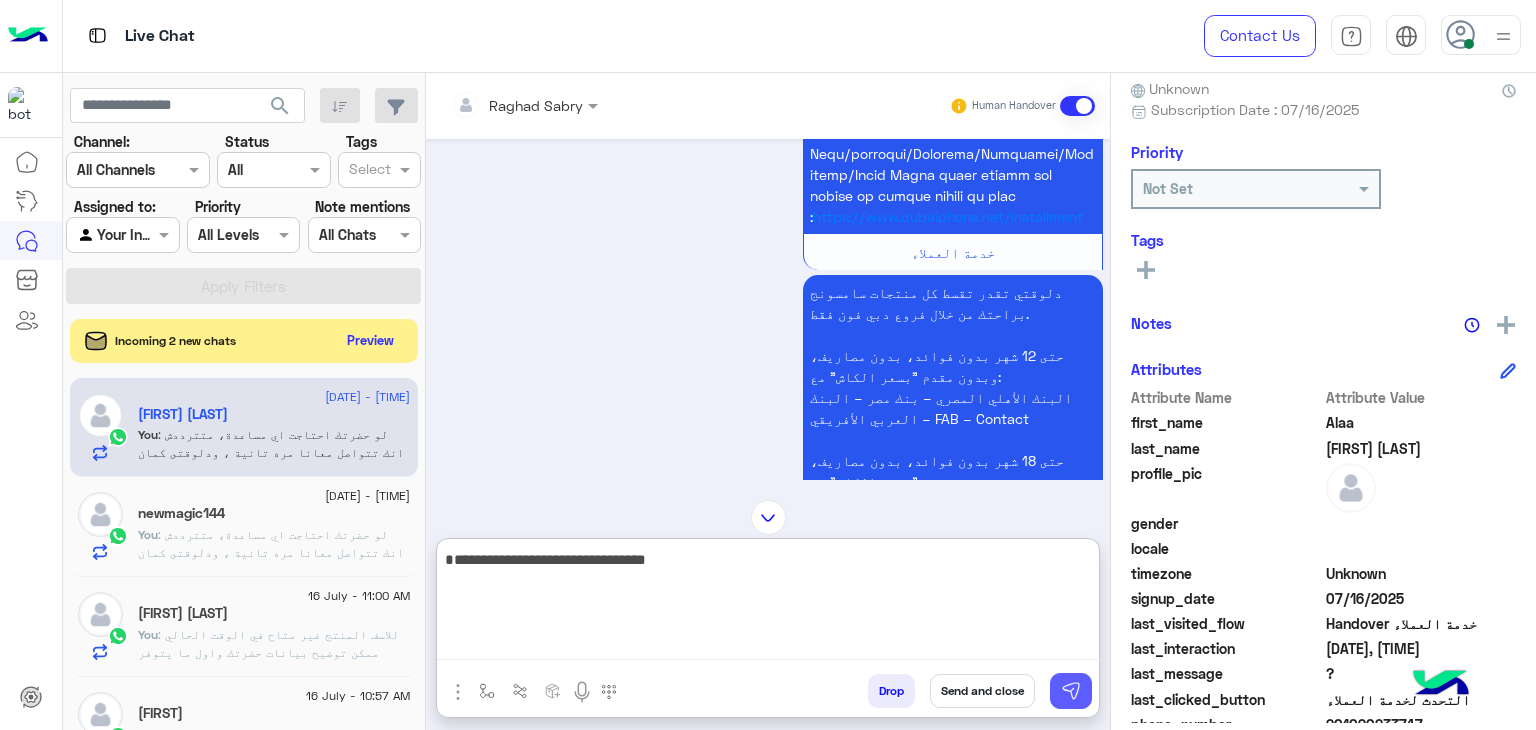 type on "**********" 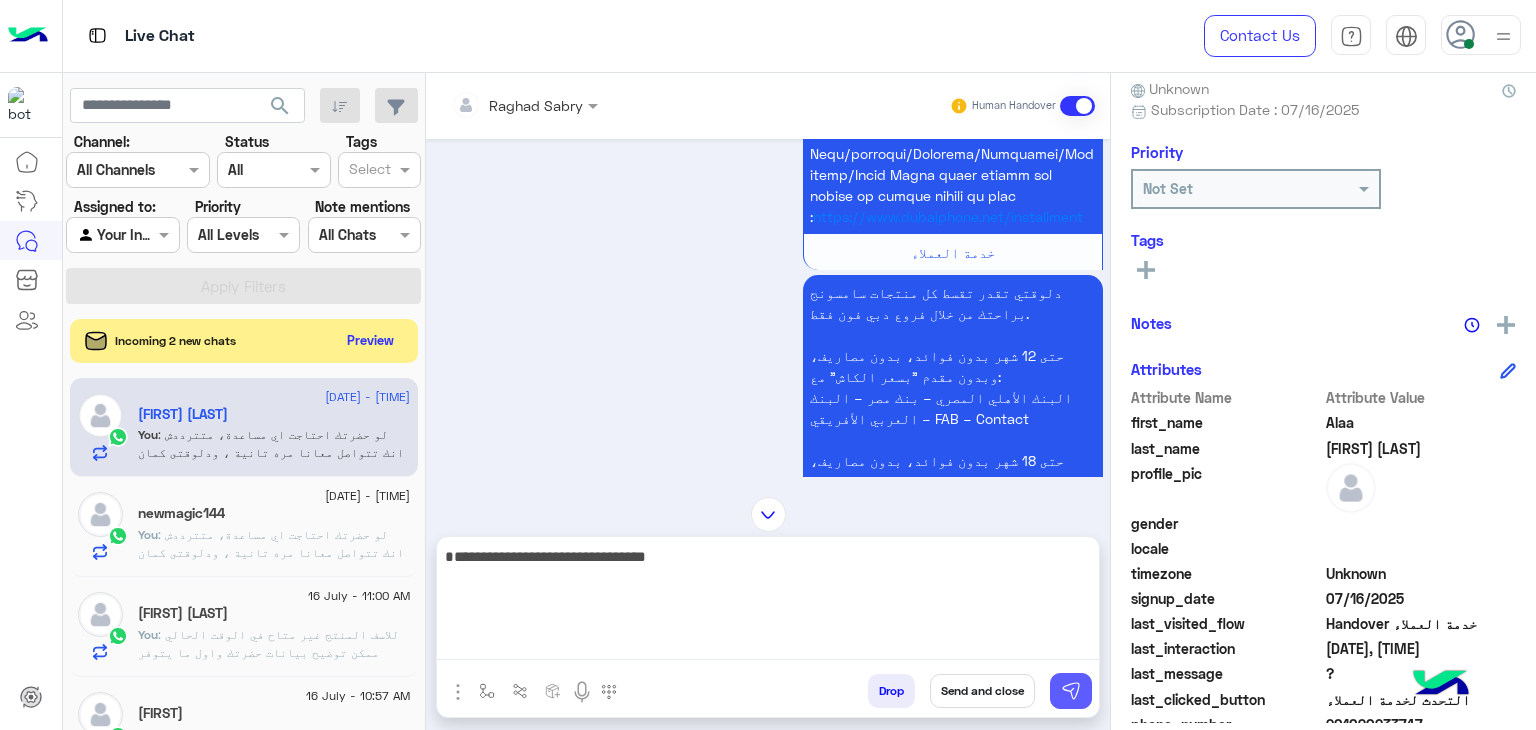 click at bounding box center [1071, 691] 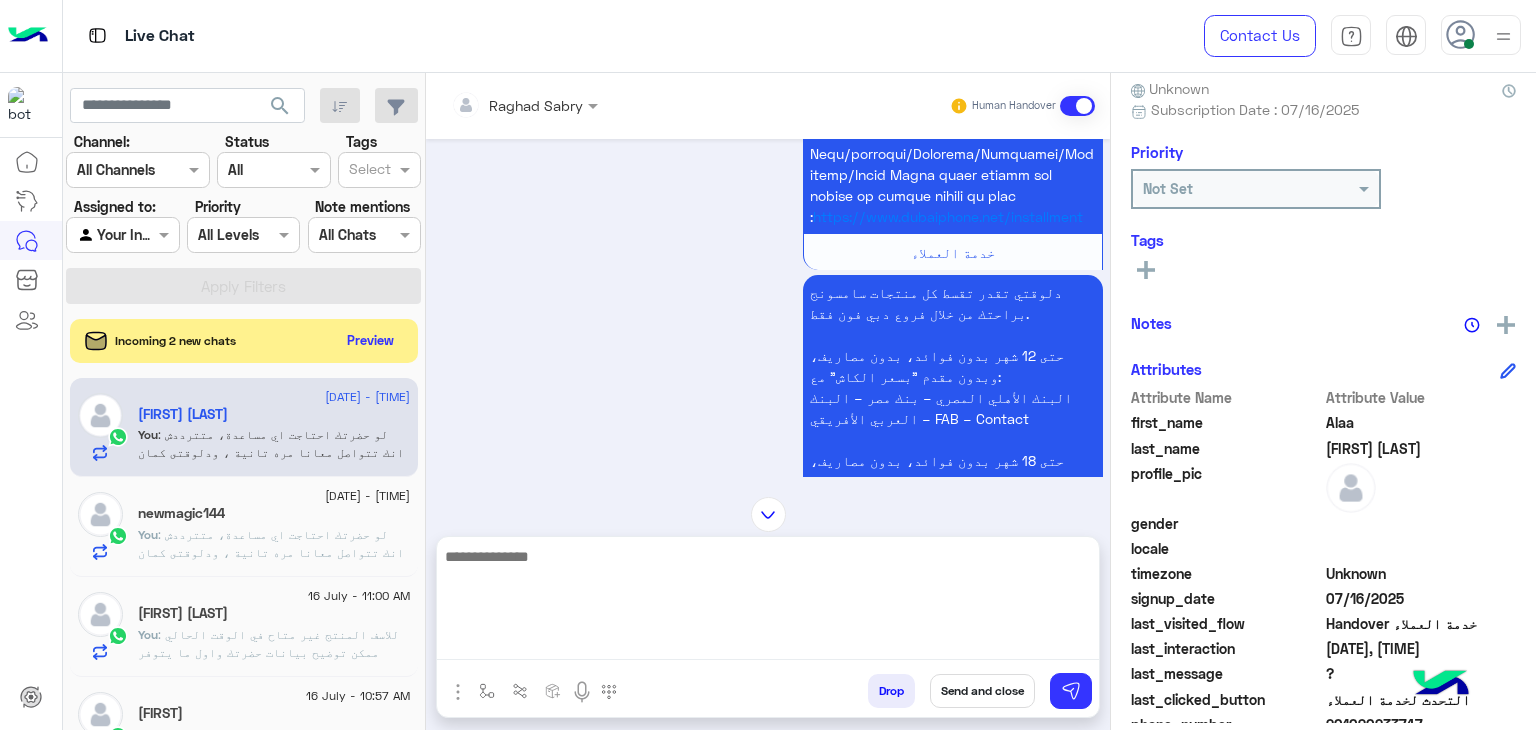 scroll, scrollTop: 2009, scrollLeft: 0, axis: vertical 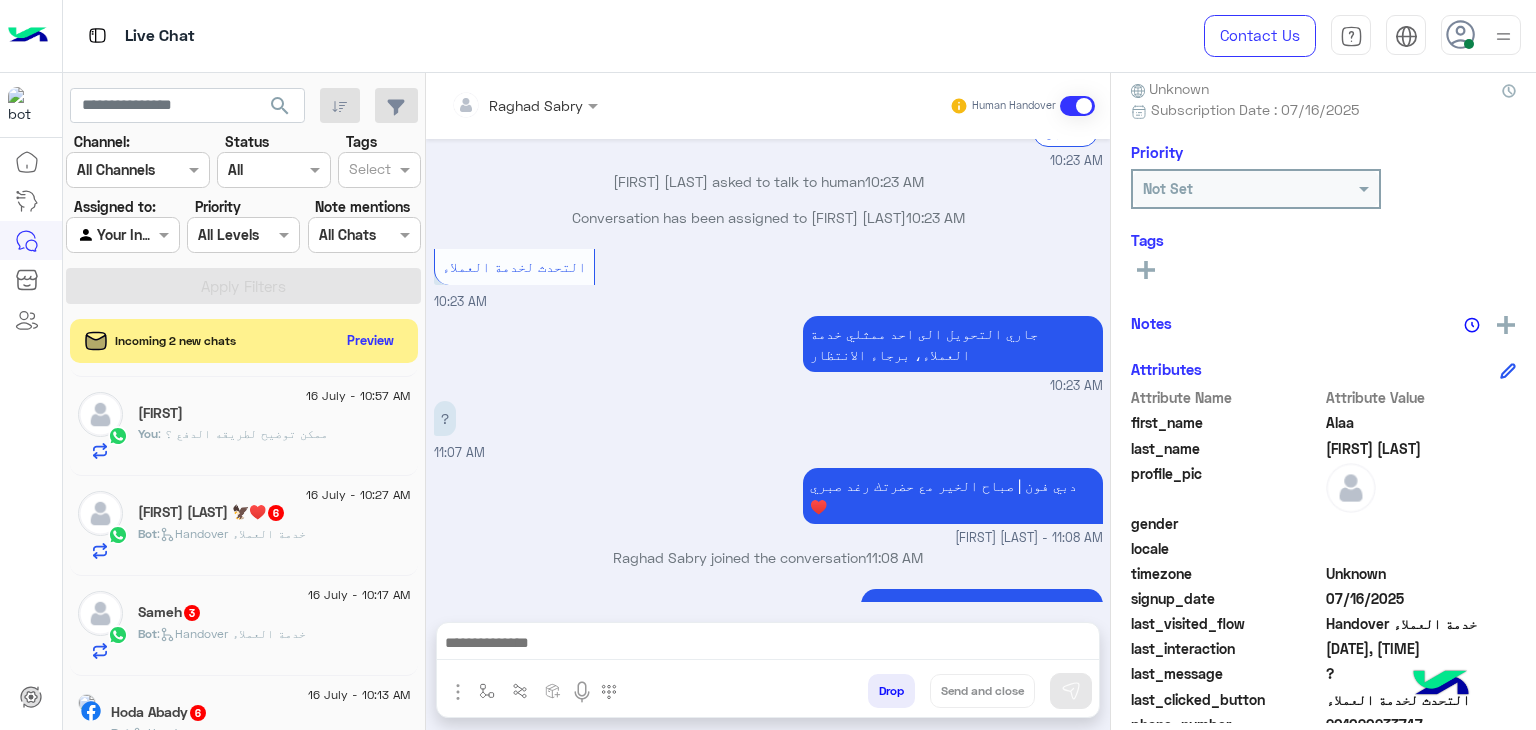 click on "Bot :   Handover خدمة العملاء" 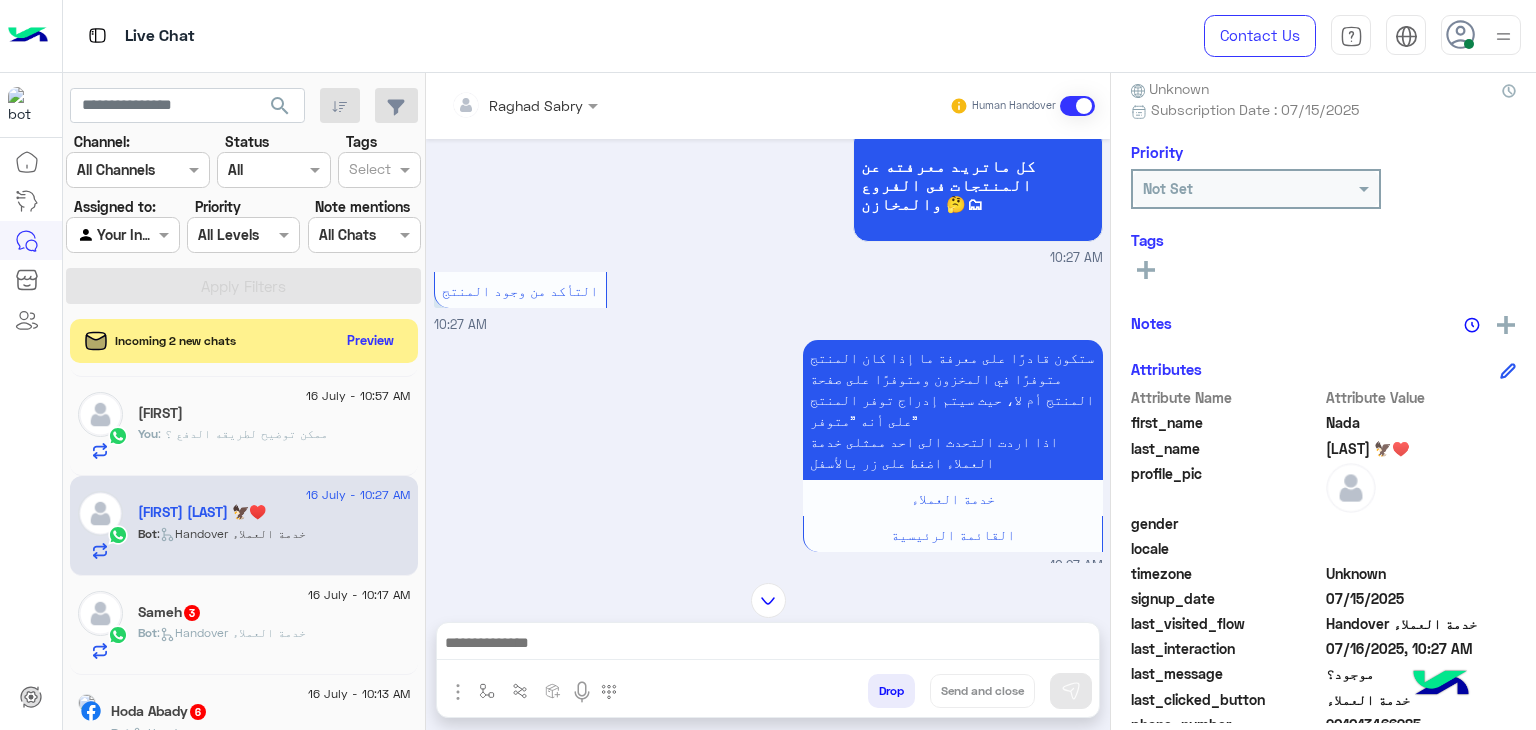 scroll, scrollTop: 1834, scrollLeft: 0, axis: vertical 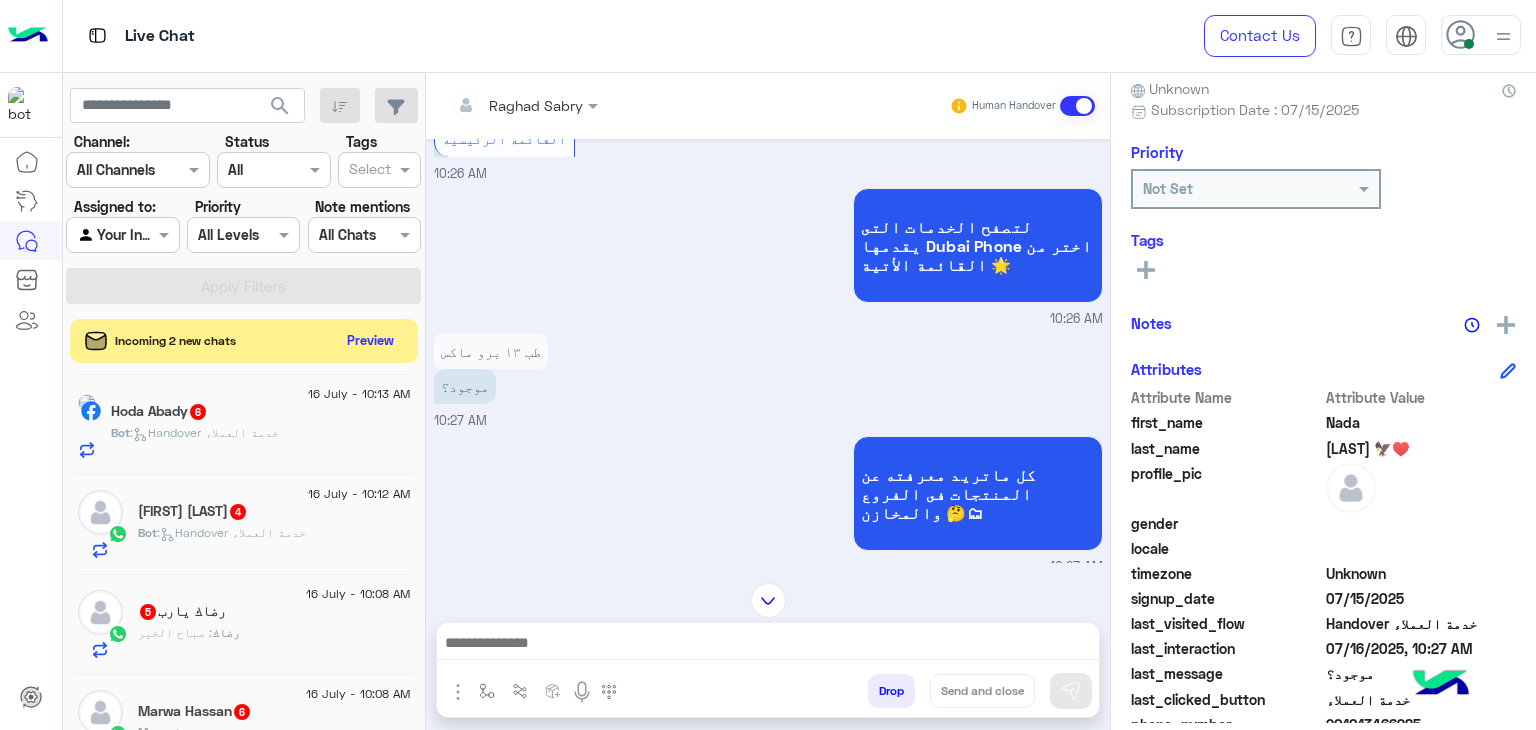 click at bounding box center (768, 645) 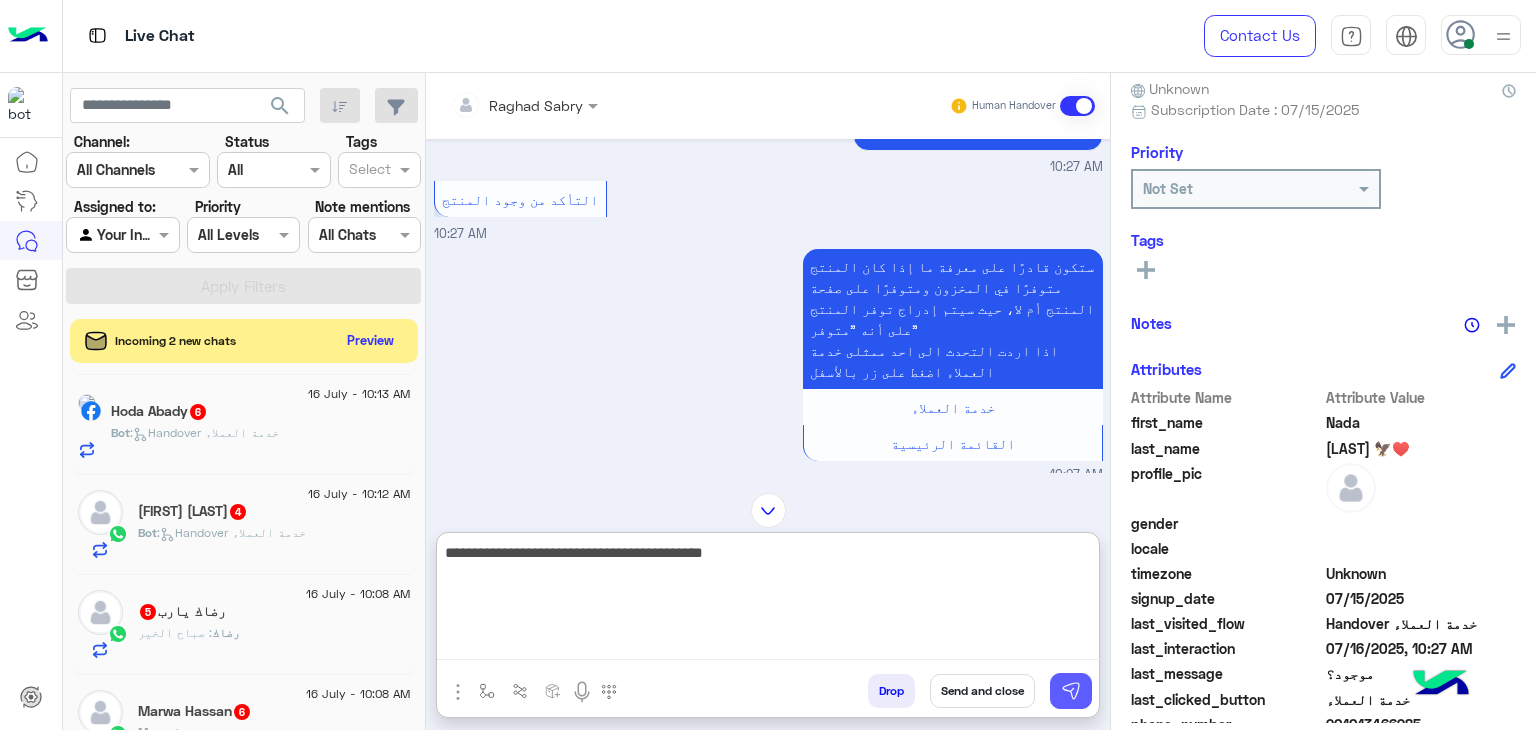 type on "**********" 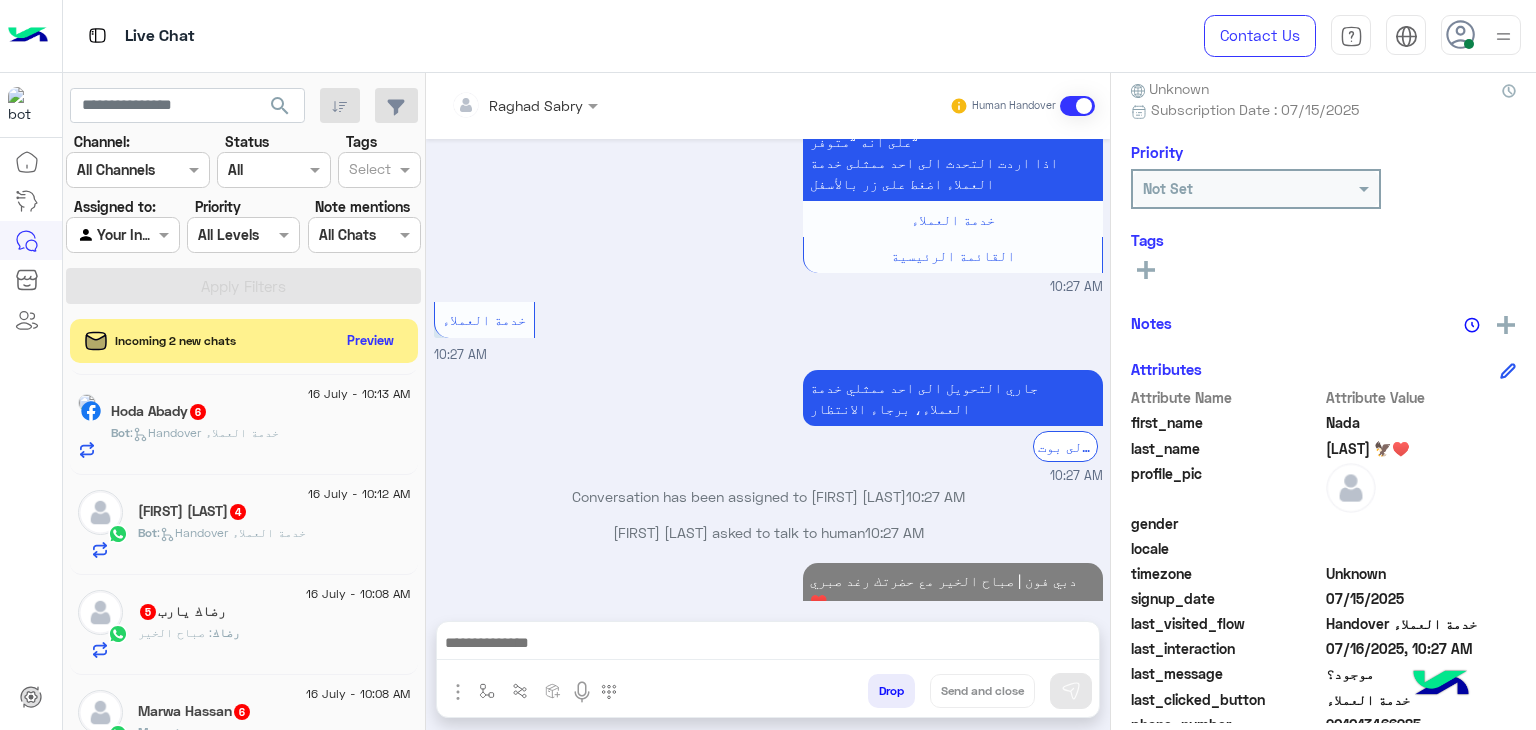 scroll, scrollTop: 1898, scrollLeft: 0, axis: vertical 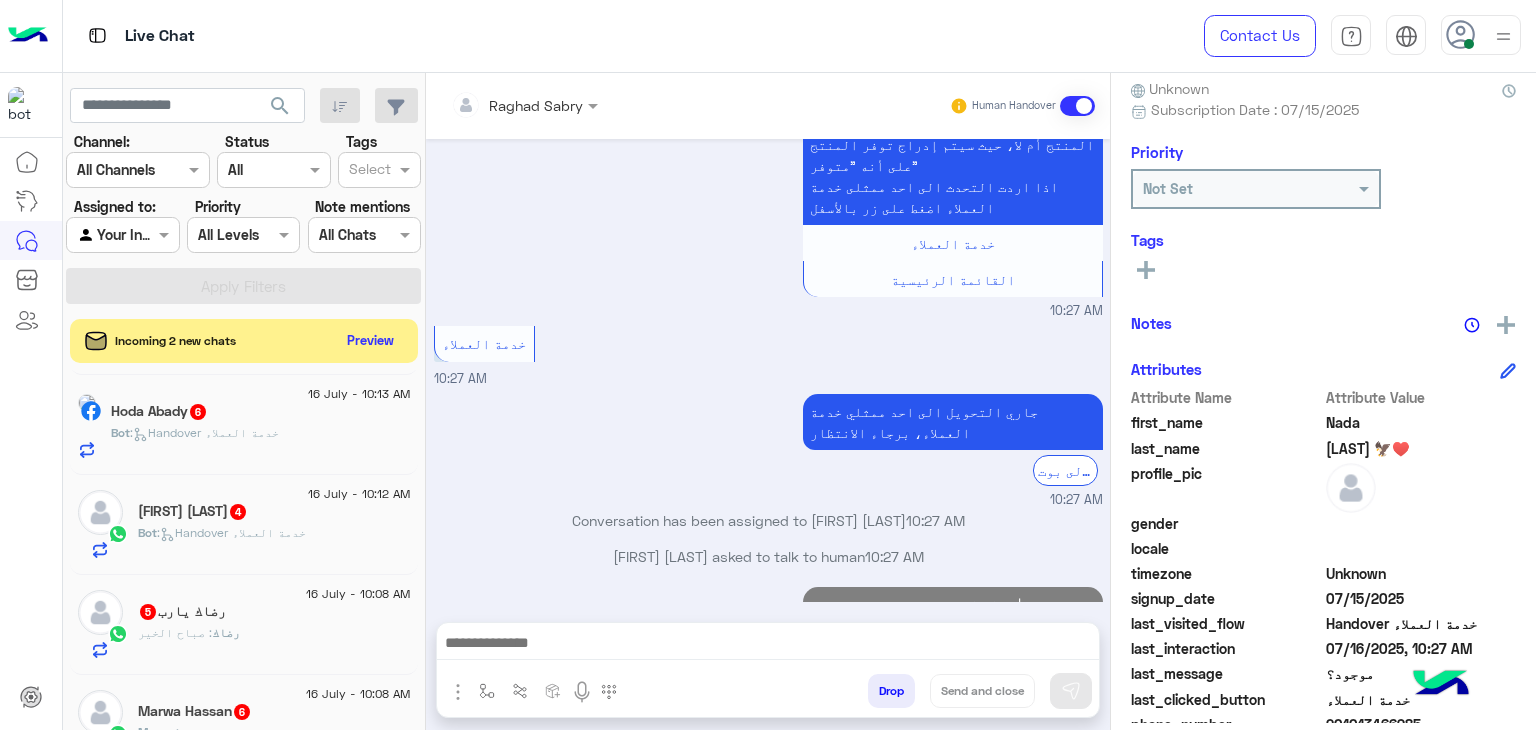 click at bounding box center (768, 645) 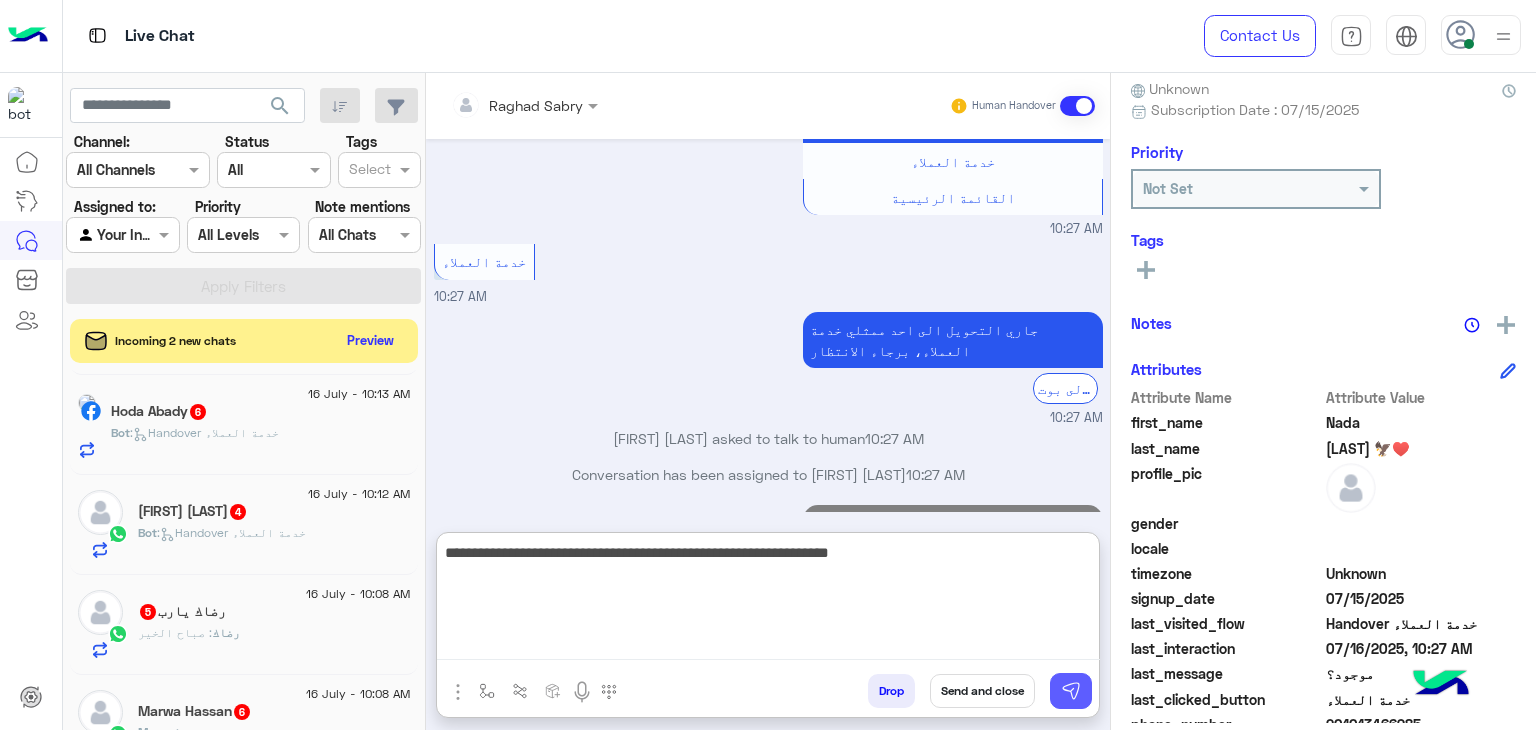 scroll, scrollTop: 2025, scrollLeft: 0, axis: vertical 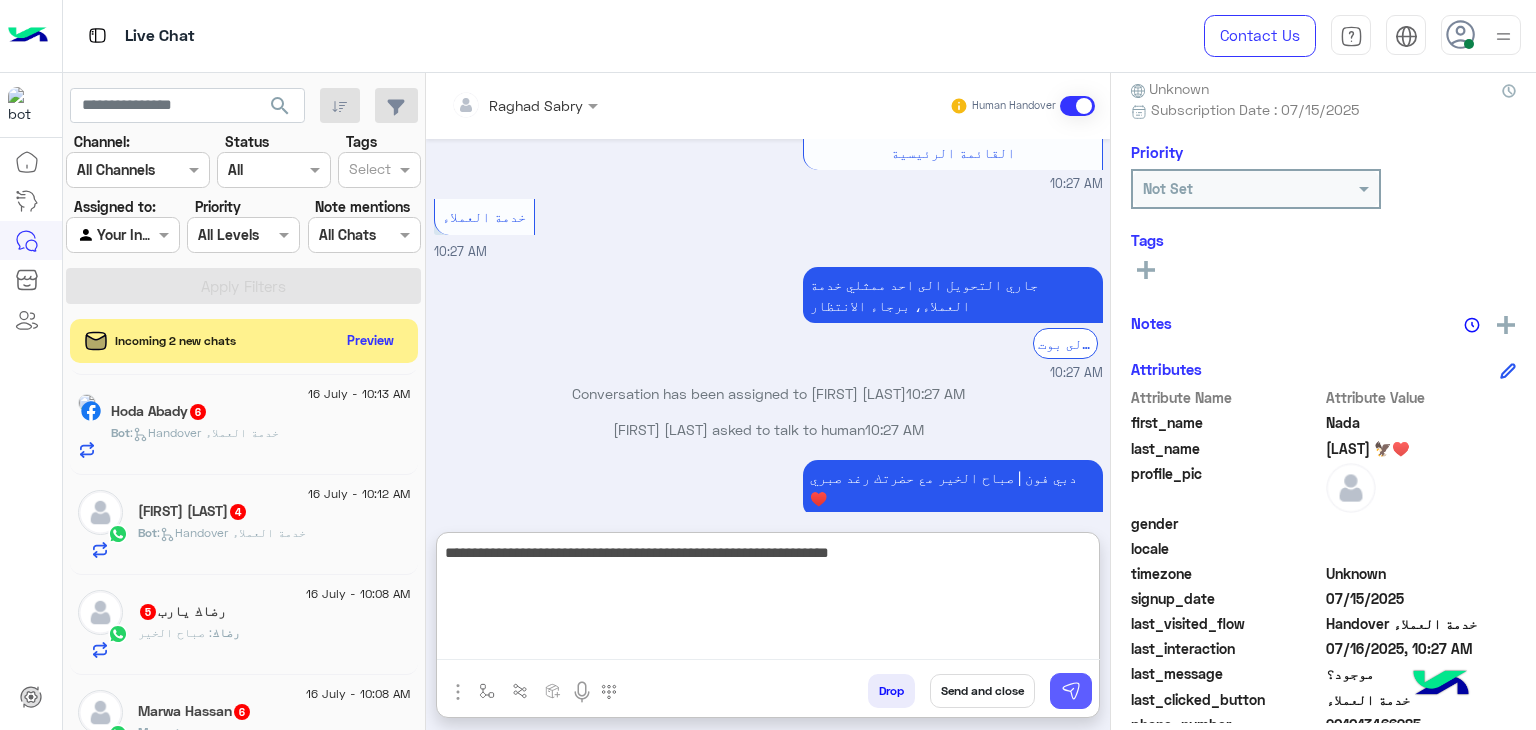 type on "**********" 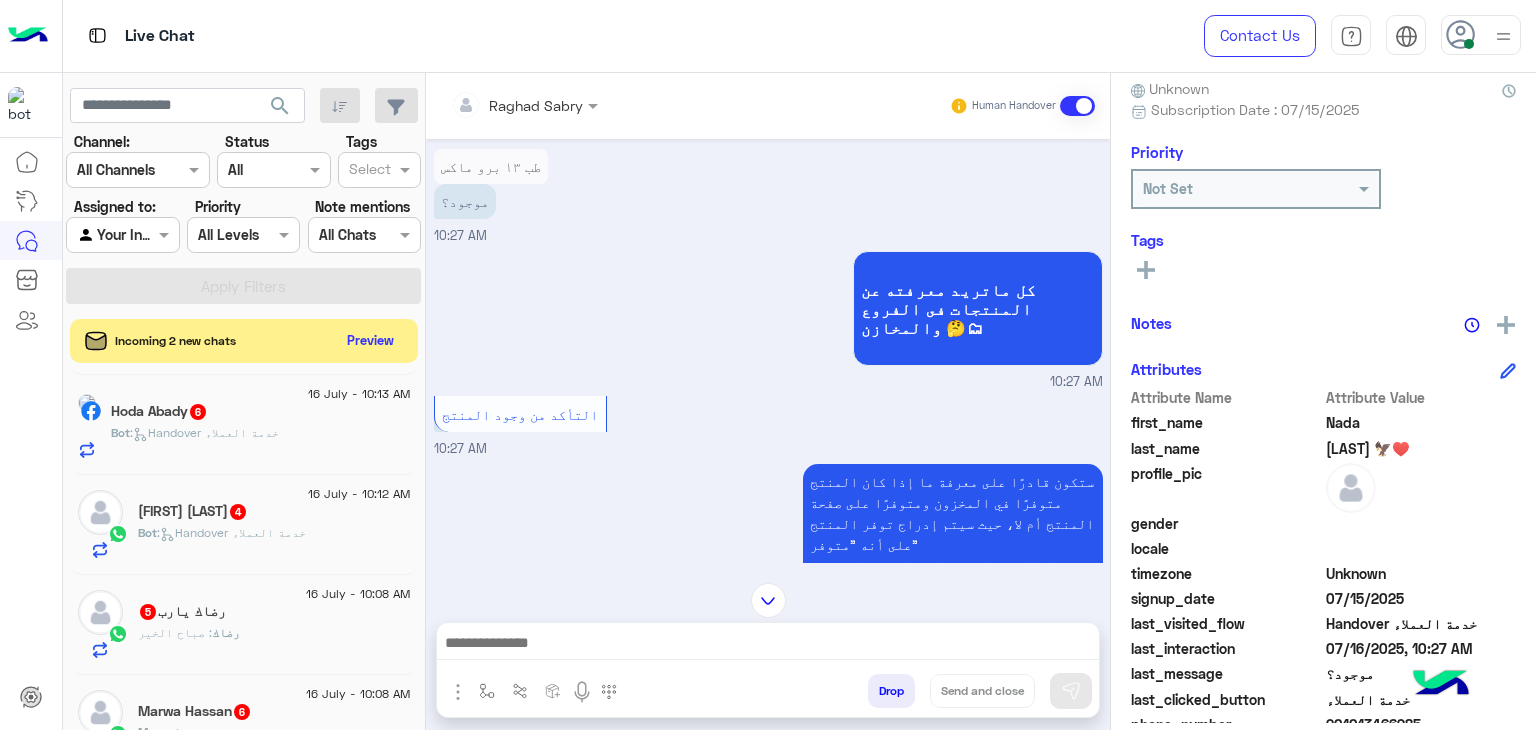 scroll, scrollTop: 2019, scrollLeft: 0, axis: vertical 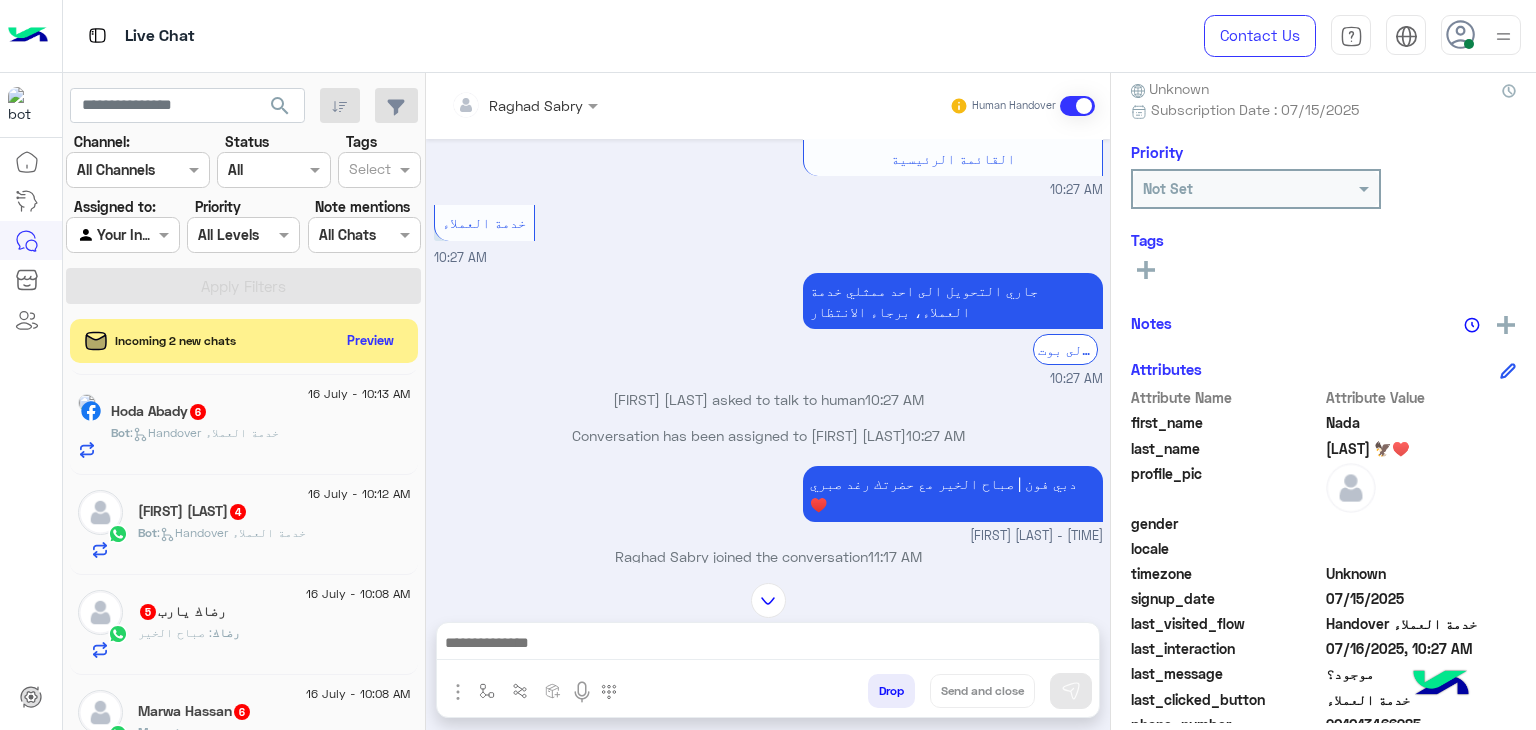 click at bounding box center (768, 645) 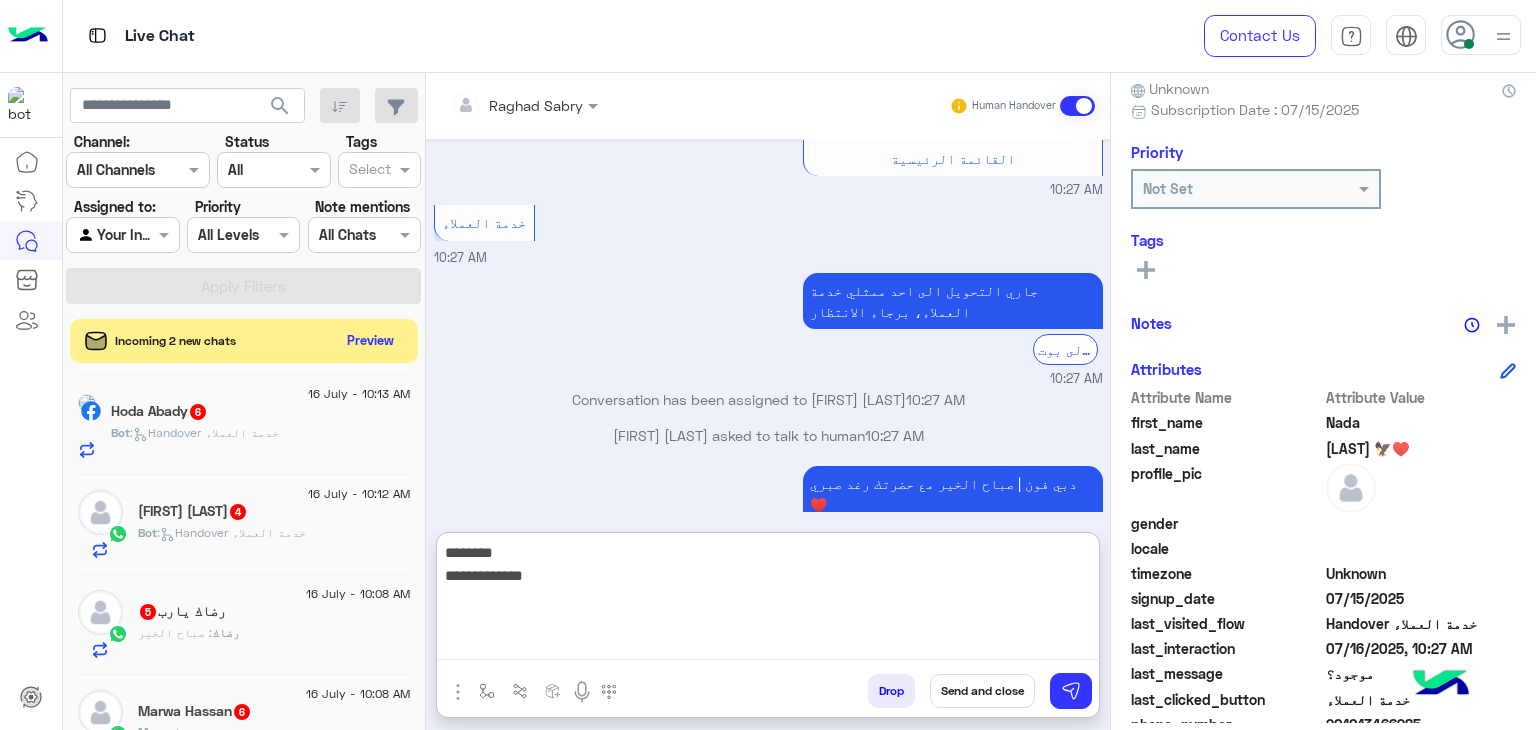type on "**********" 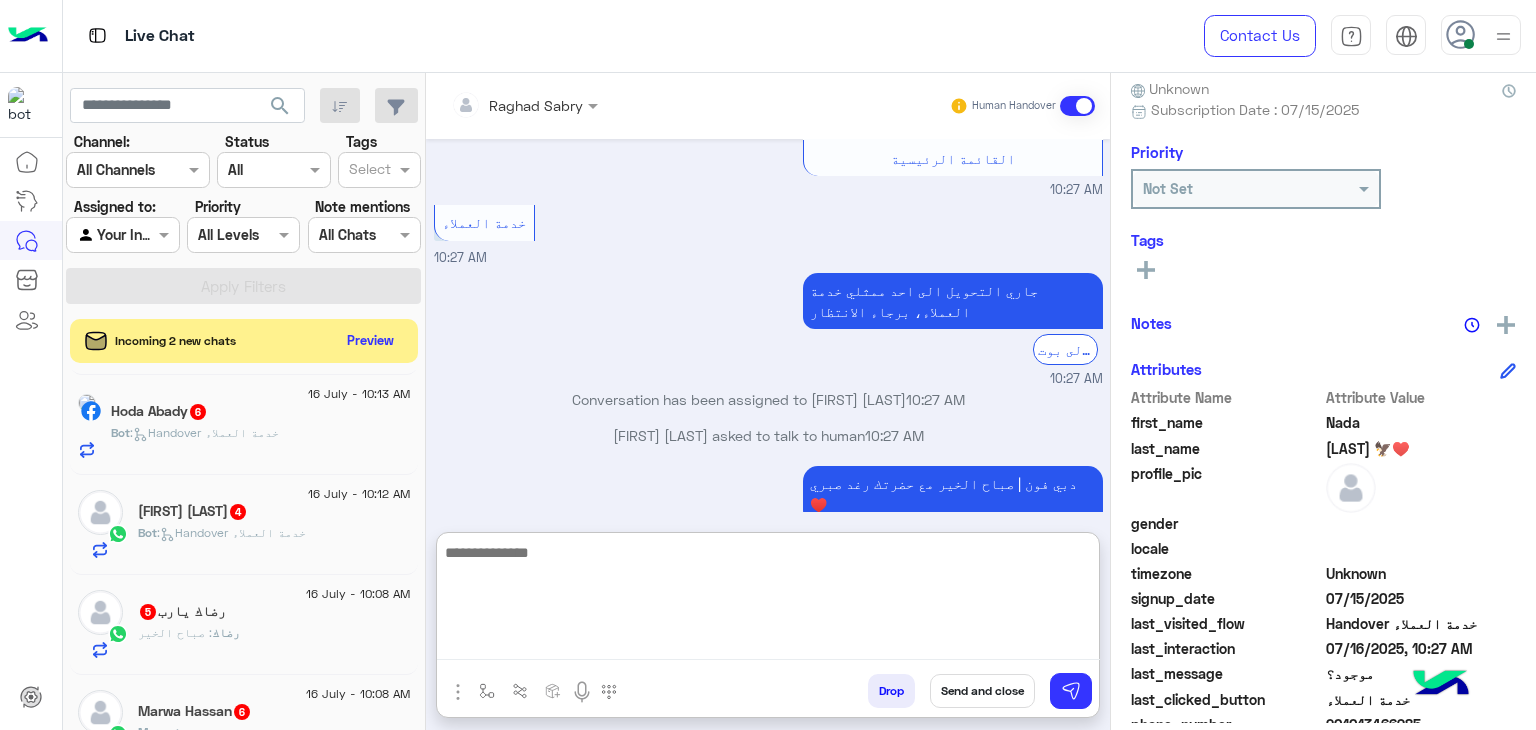scroll, scrollTop: 2194, scrollLeft: 0, axis: vertical 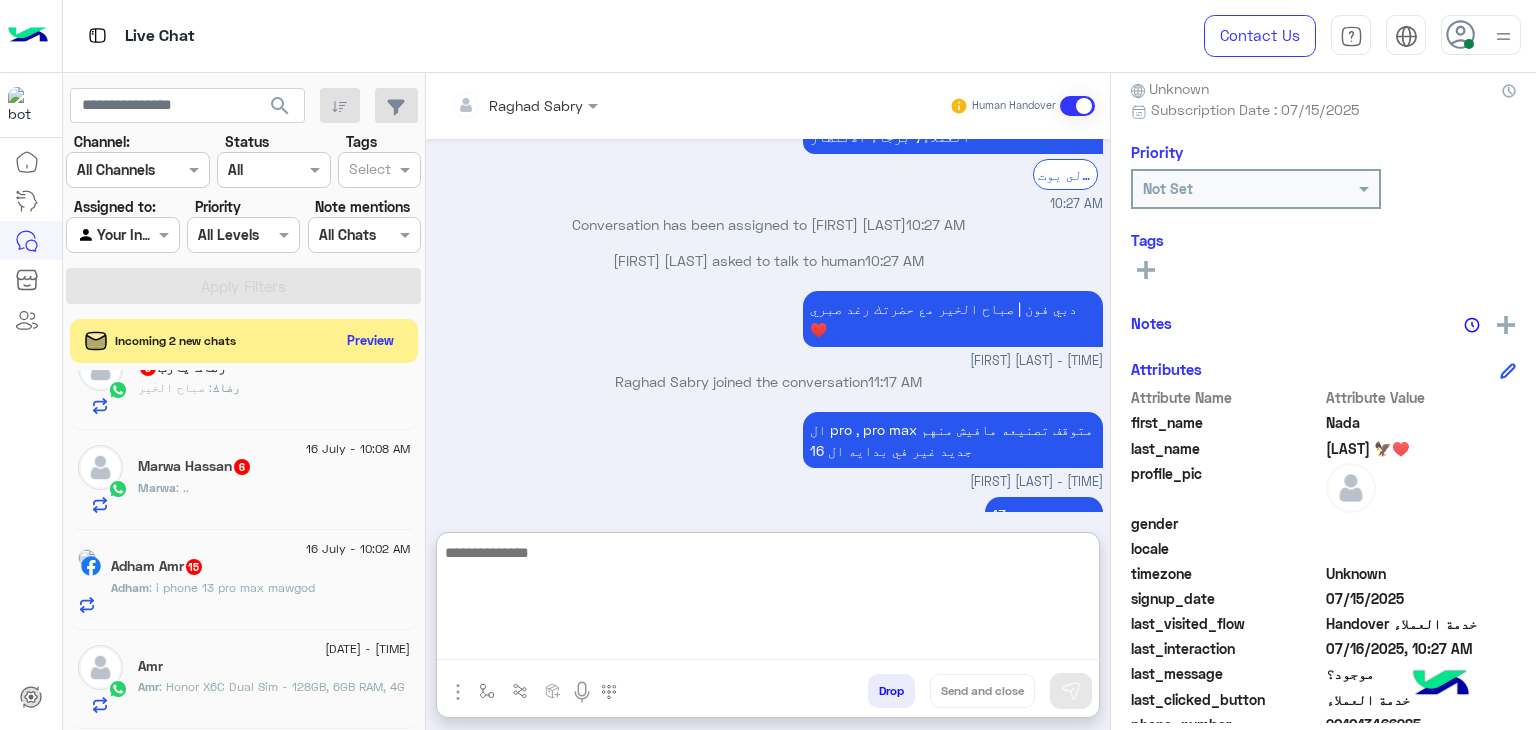 click on "Amr" 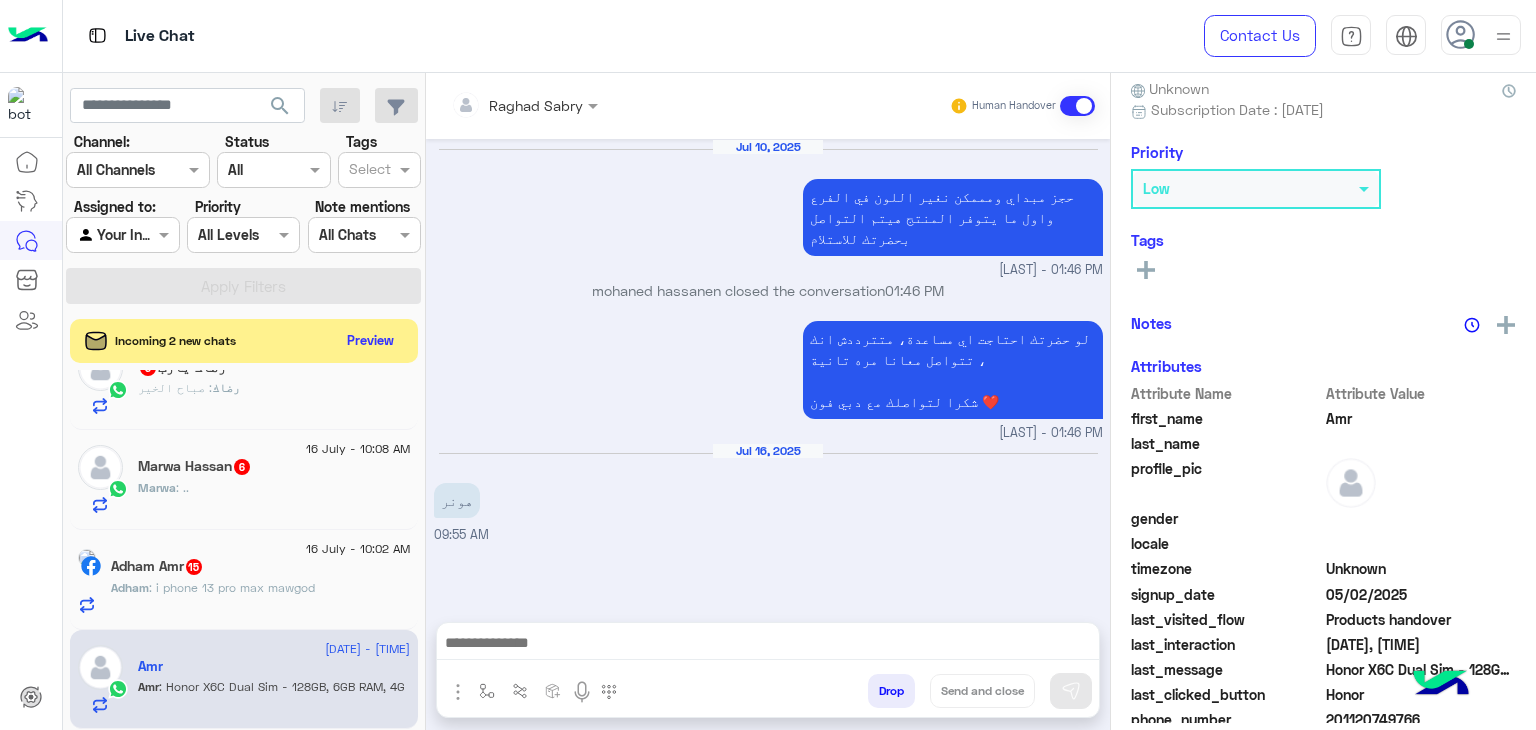 scroll, scrollTop: 1458, scrollLeft: 0, axis: vertical 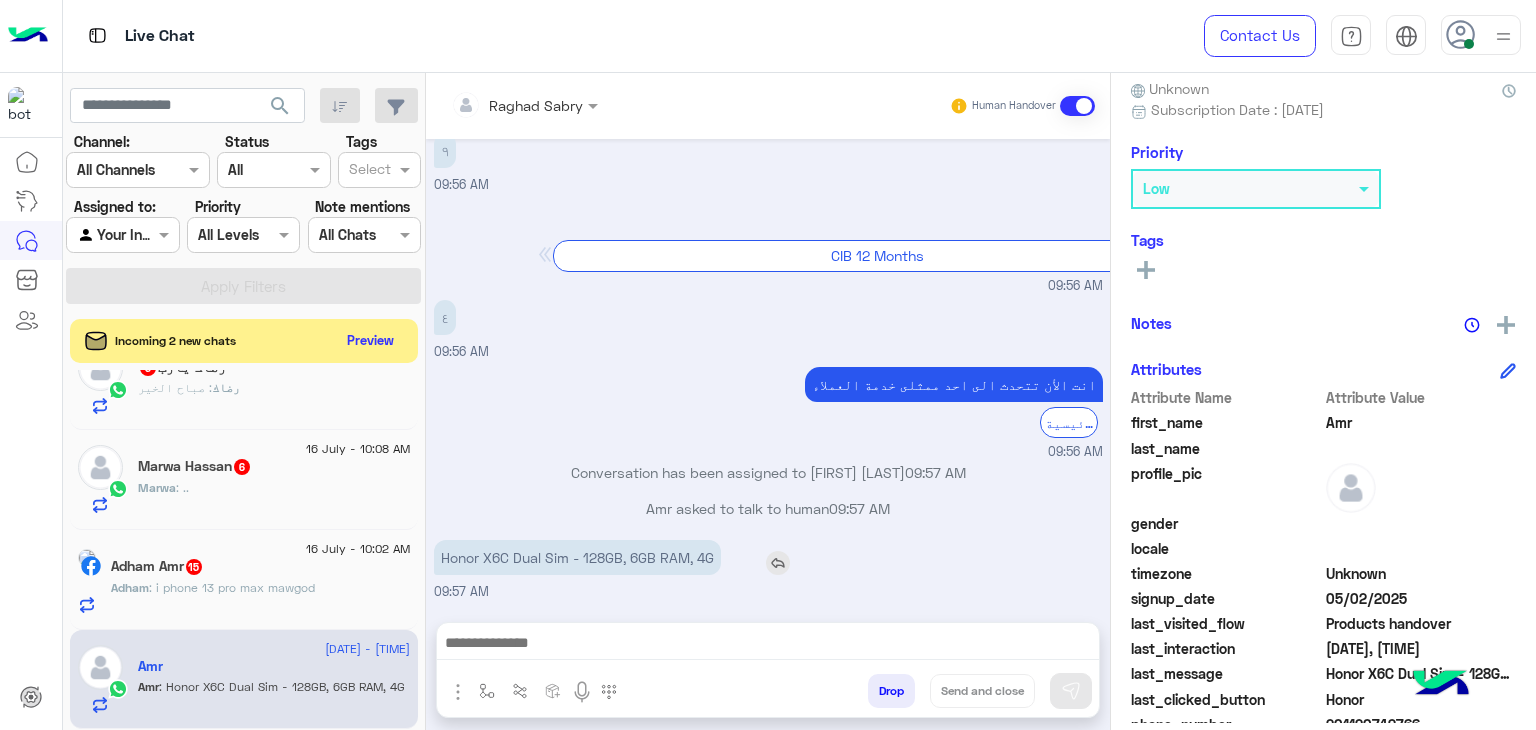 click on "Honor X6C Dual Sim - 128GB, 6GB RAM, 4G" at bounding box center (577, 557) 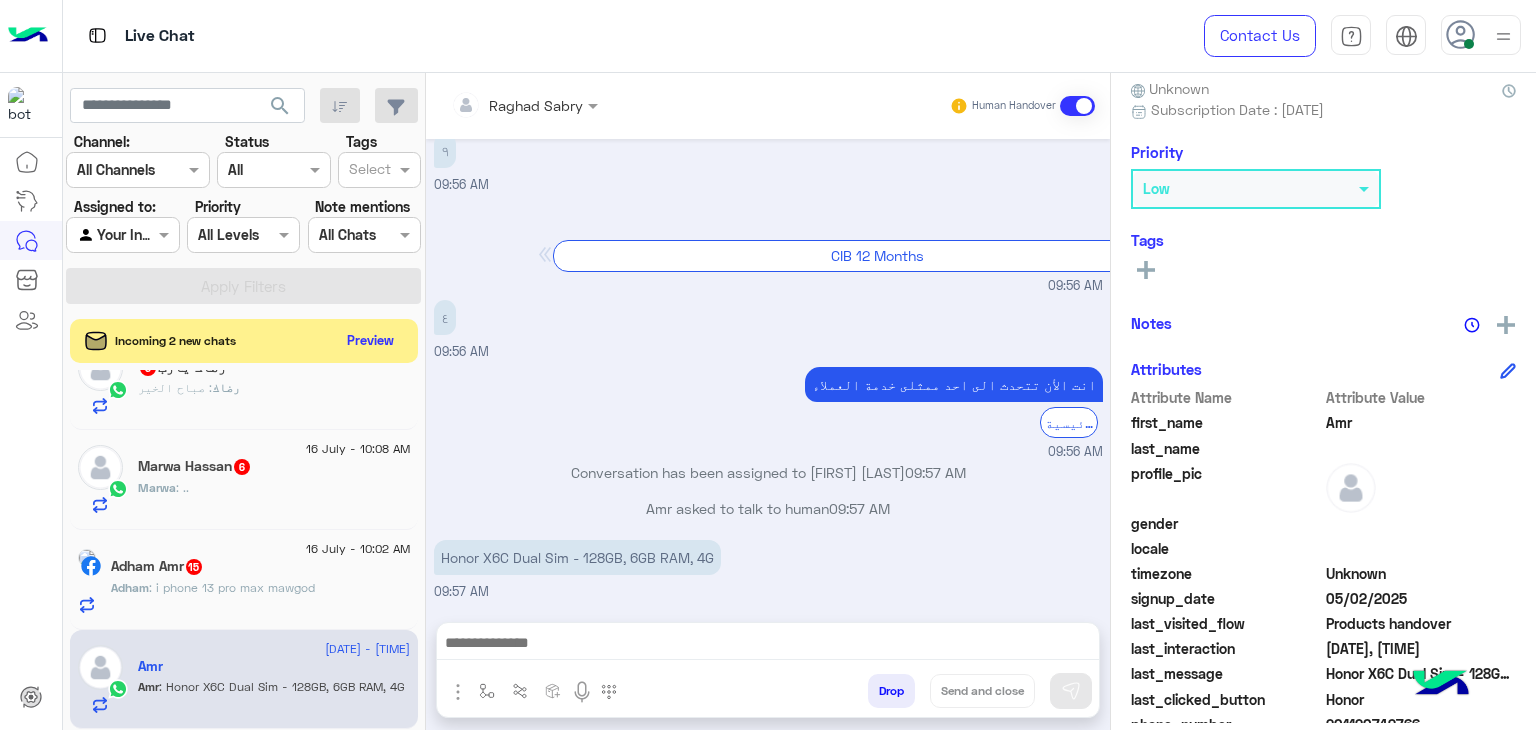 click at bounding box center [768, 645] 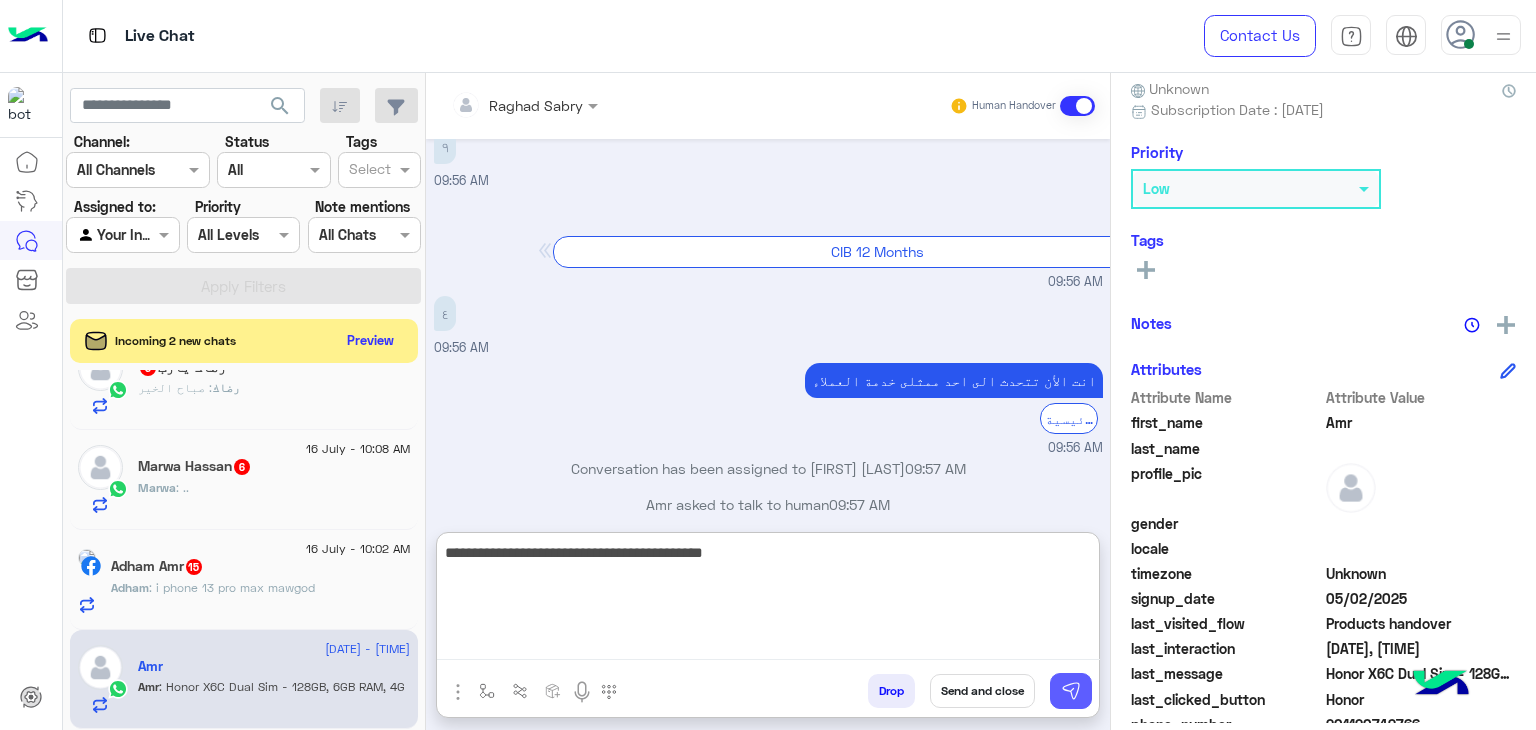 type on "**********" 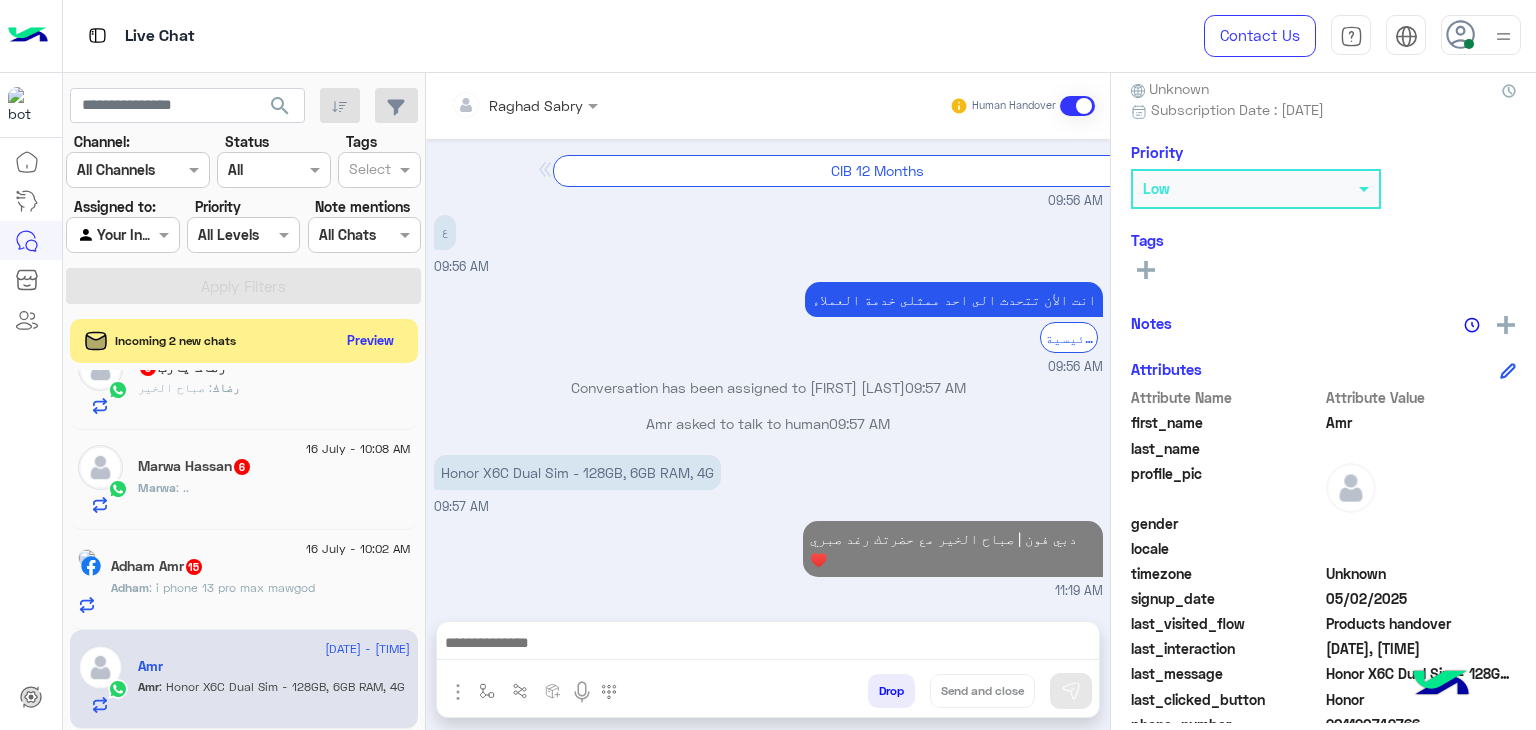 scroll, scrollTop: 1521, scrollLeft: 0, axis: vertical 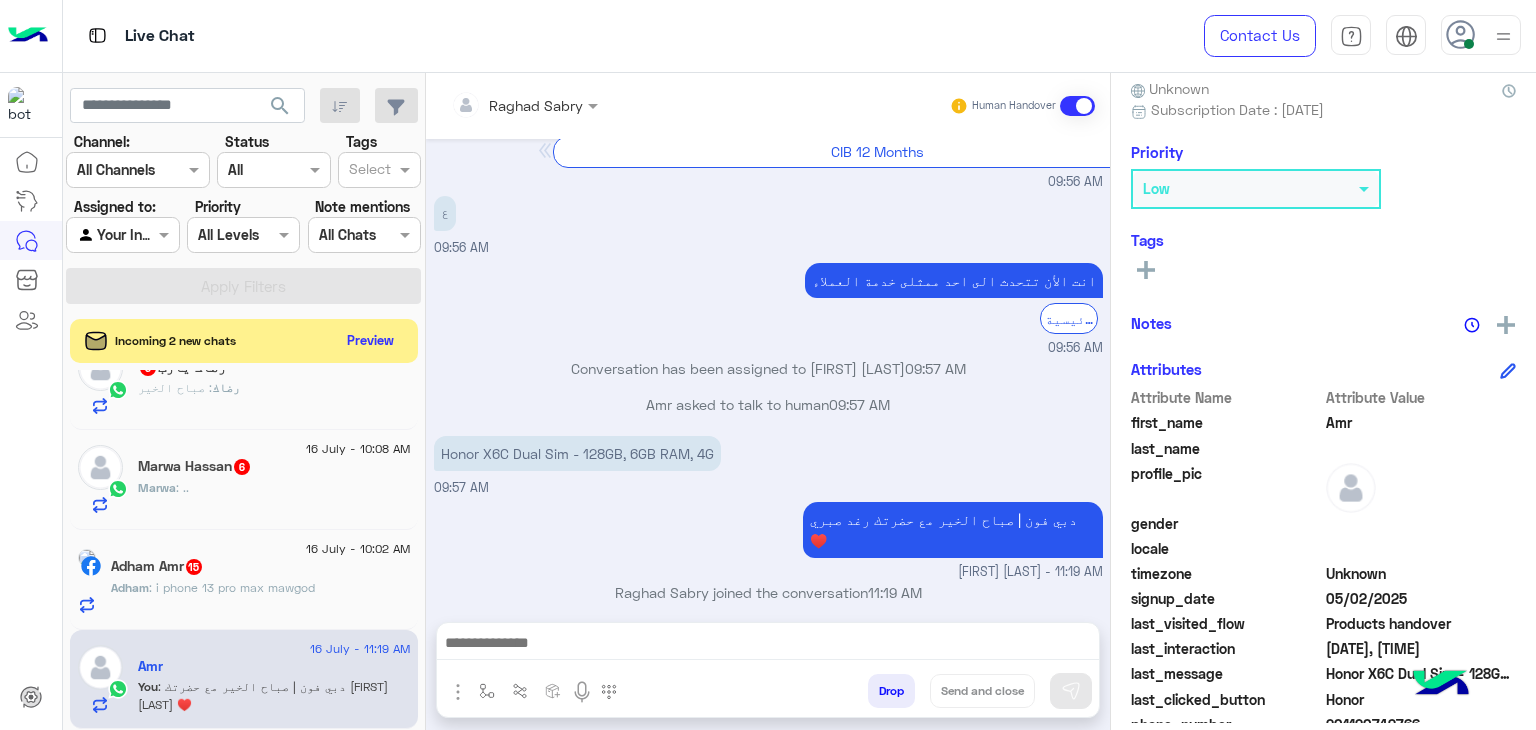 click at bounding box center [768, 645] 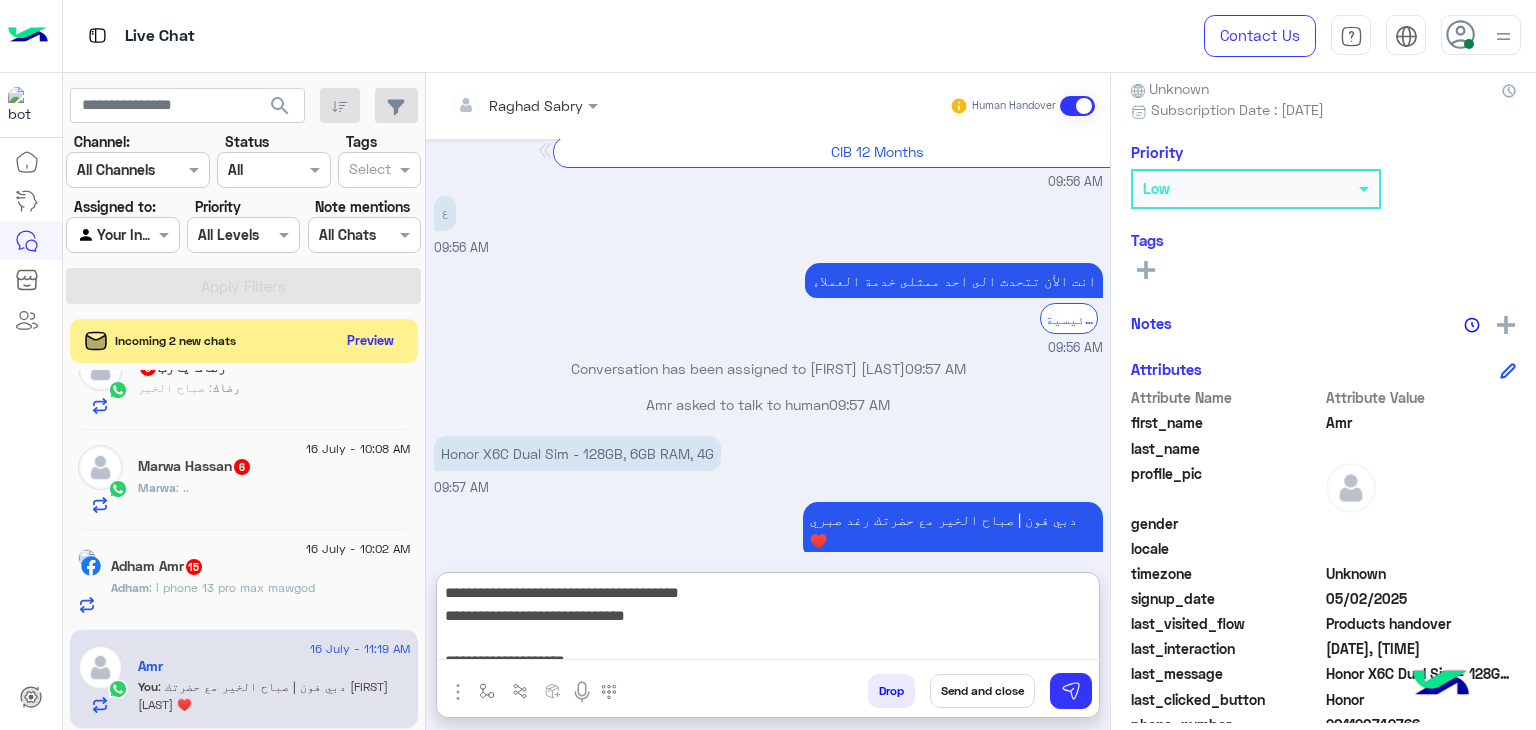 scroll, scrollTop: 1603, scrollLeft: 0, axis: vertical 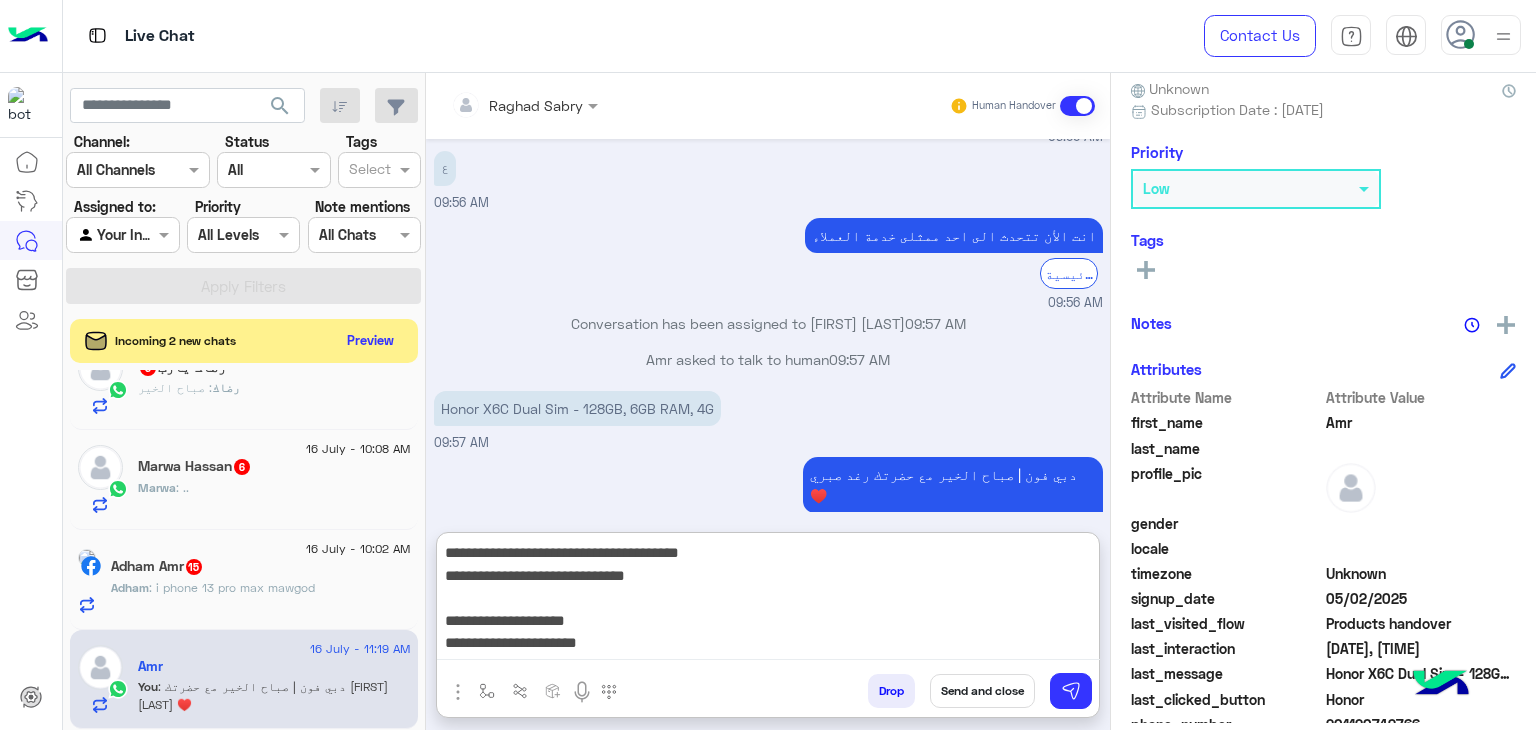 click on "**********" at bounding box center (768, 600) 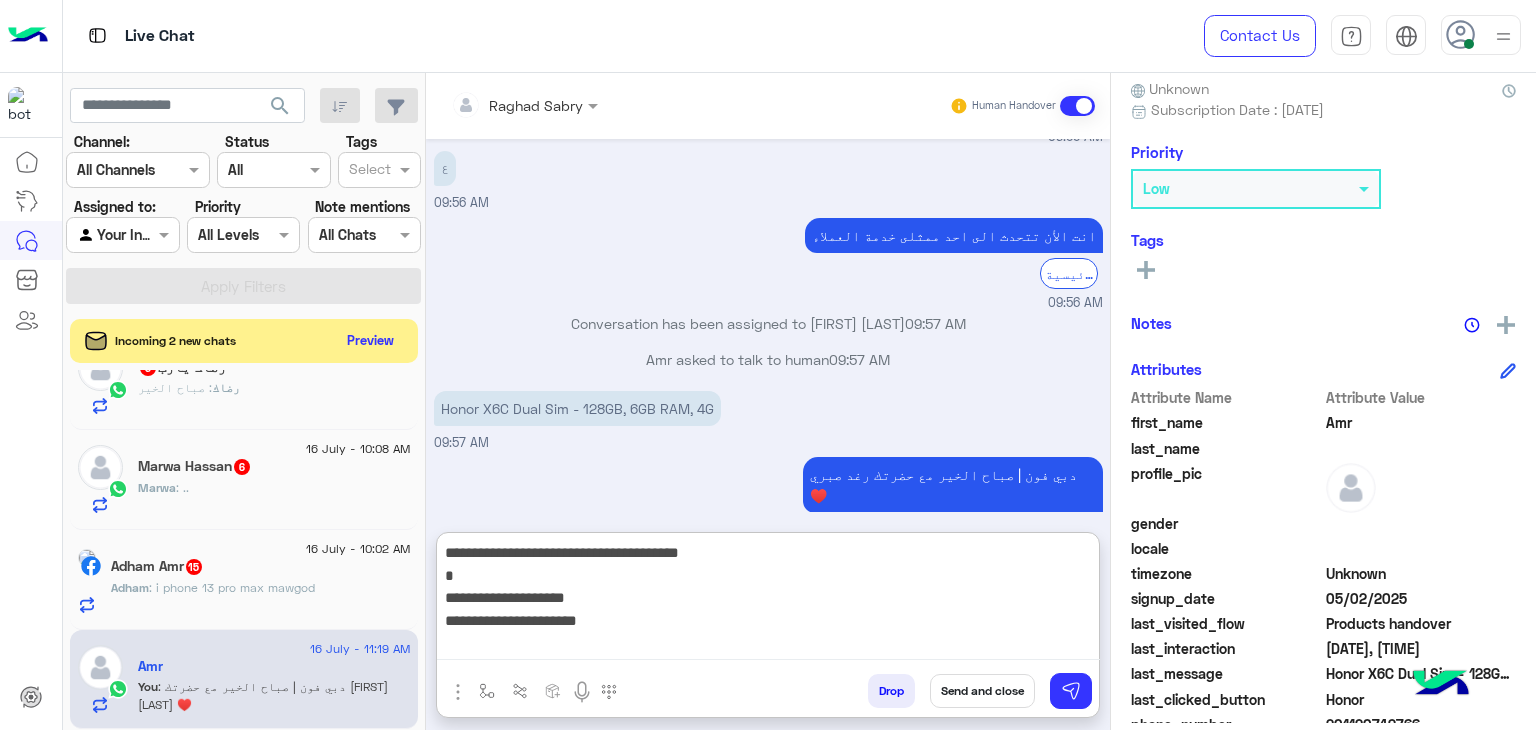 scroll, scrollTop: 1648, scrollLeft: 0, axis: vertical 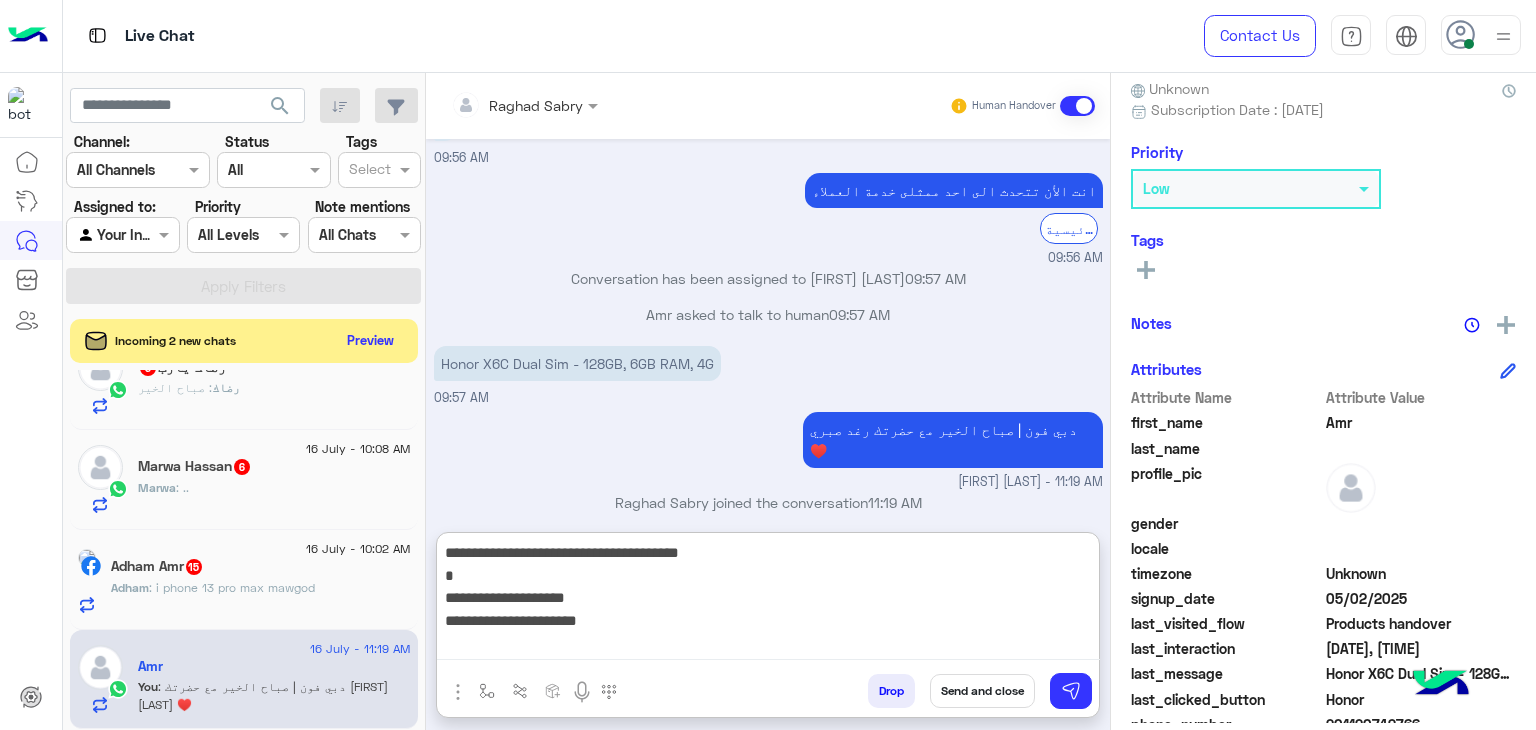 drag, startPoint x: 520, startPoint y: 597, endPoint x: 666, endPoint y: 604, distance: 146.16771 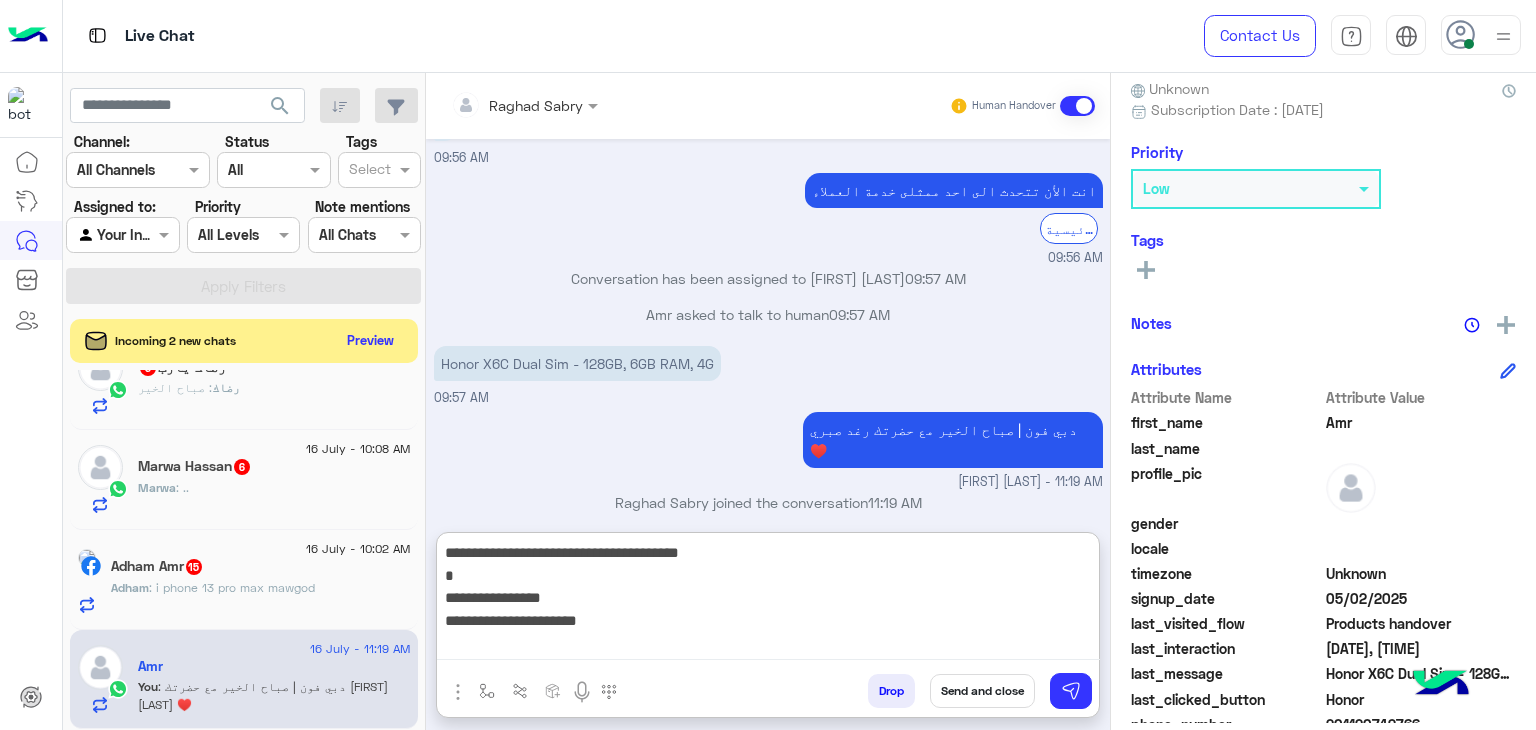 drag, startPoint x: 518, startPoint y: 617, endPoint x: 675, endPoint y: 625, distance: 157.20369 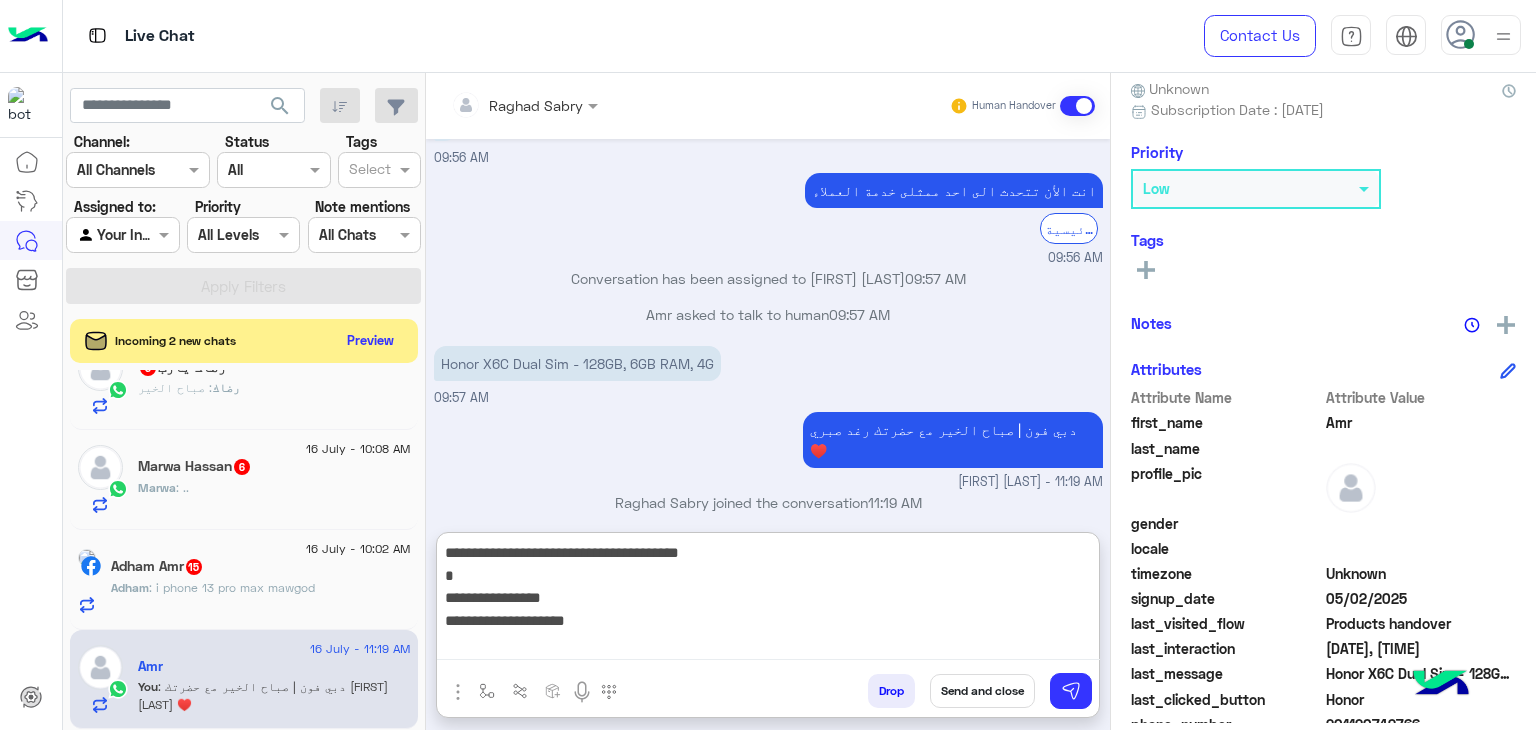 scroll, scrollTop: 15, scrollLeft: 0, axis: vertical 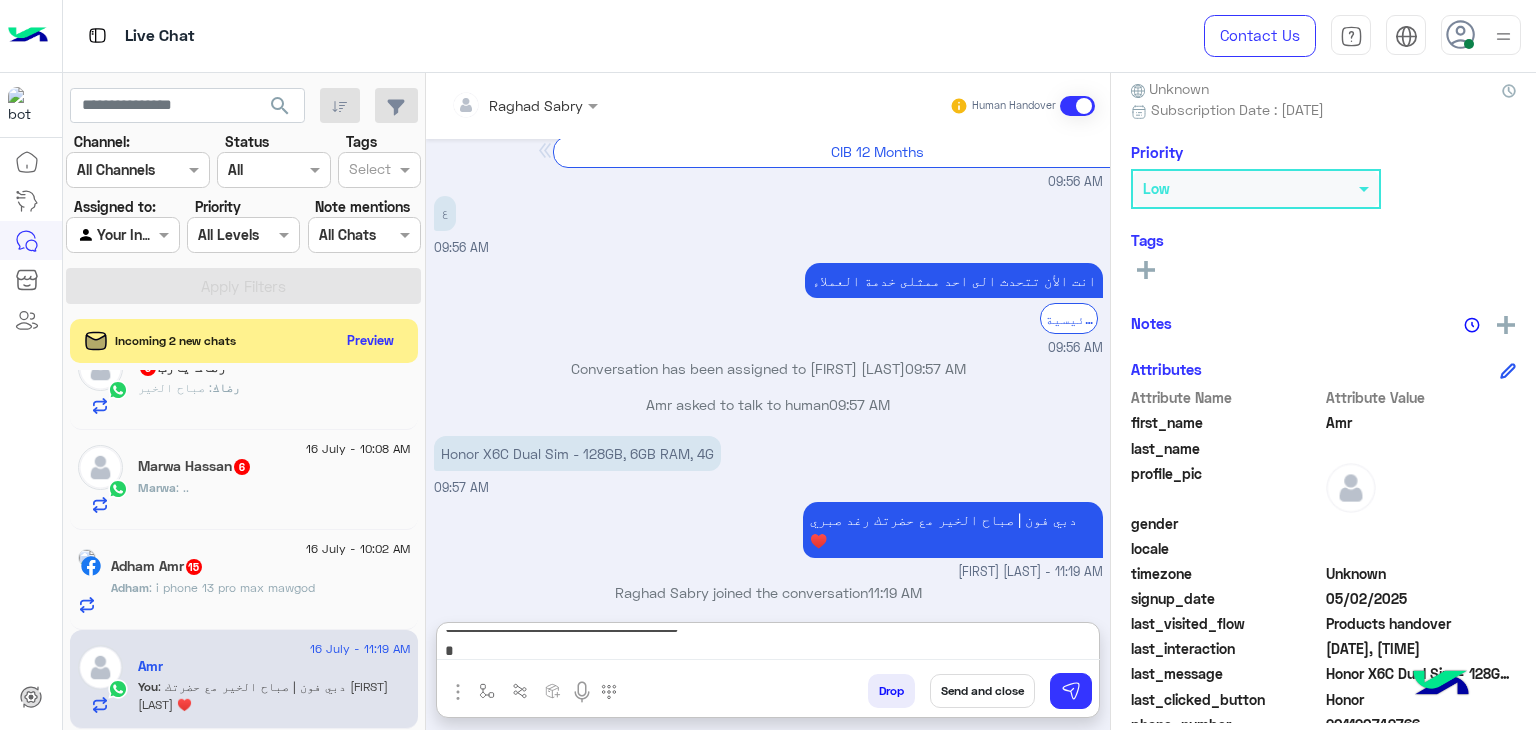 click on "**********" at bounding box center [768, 645] 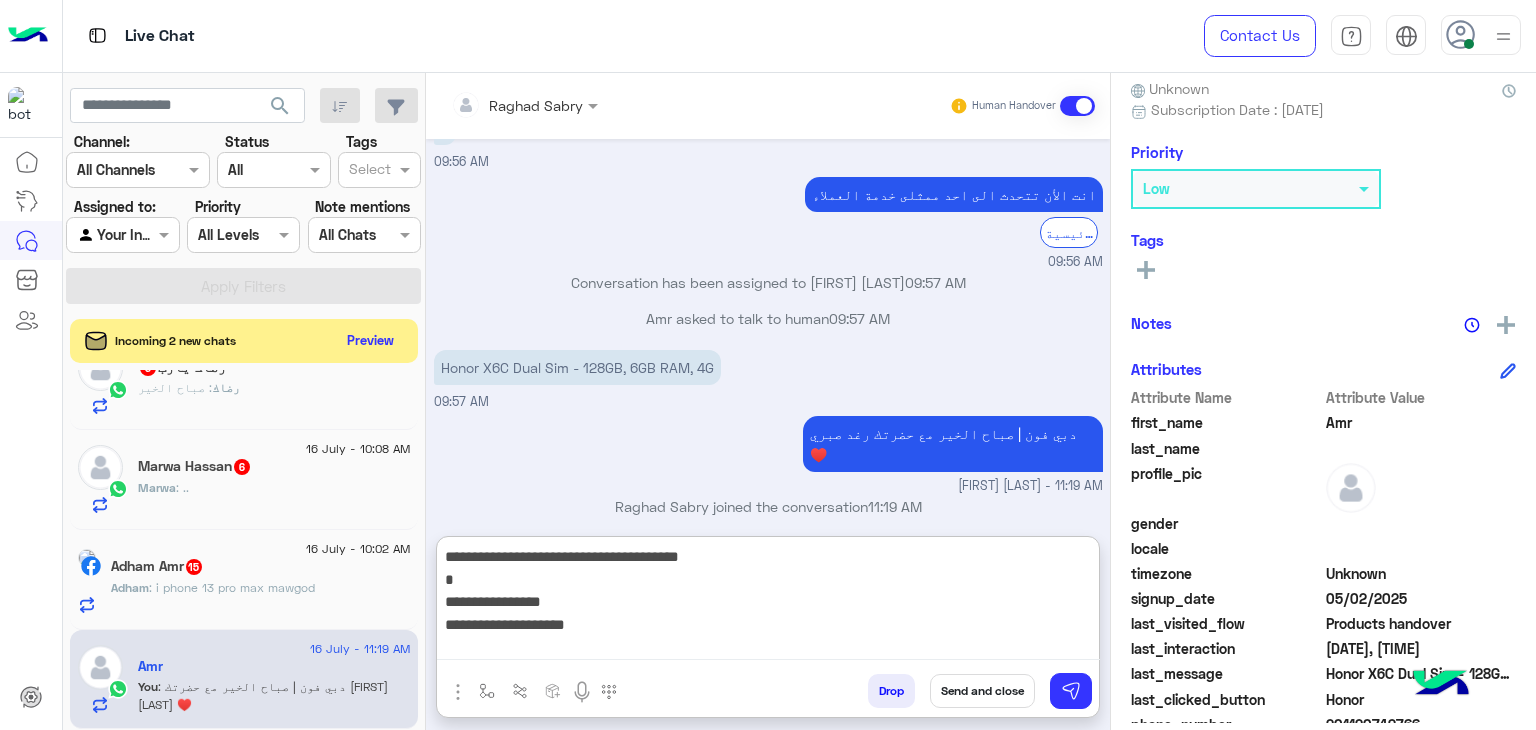 scroll, scrollTop: 1648, scrollLeft: 0, axis: vertical 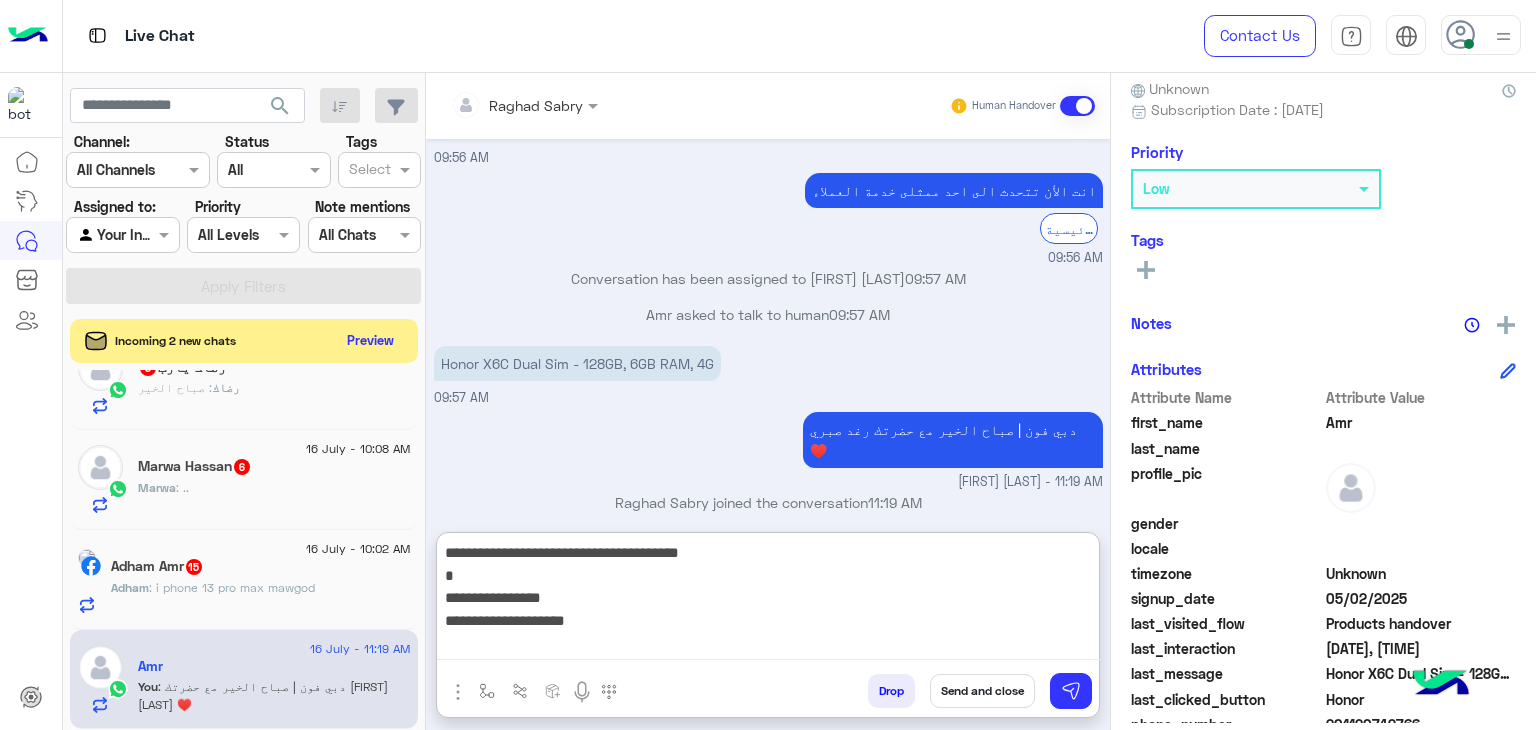 click on "**********" at bounding box center [768, 600] 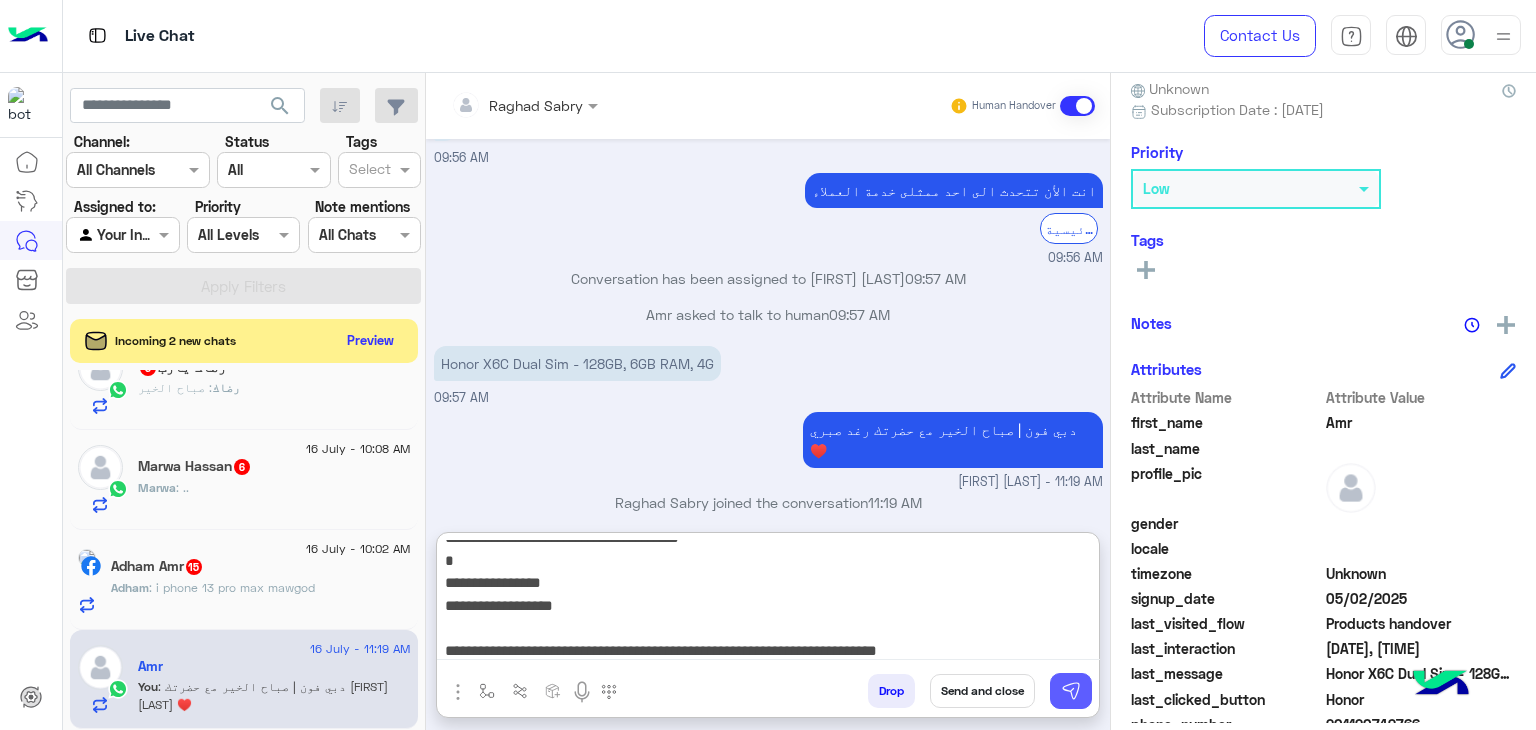 type on "**********" 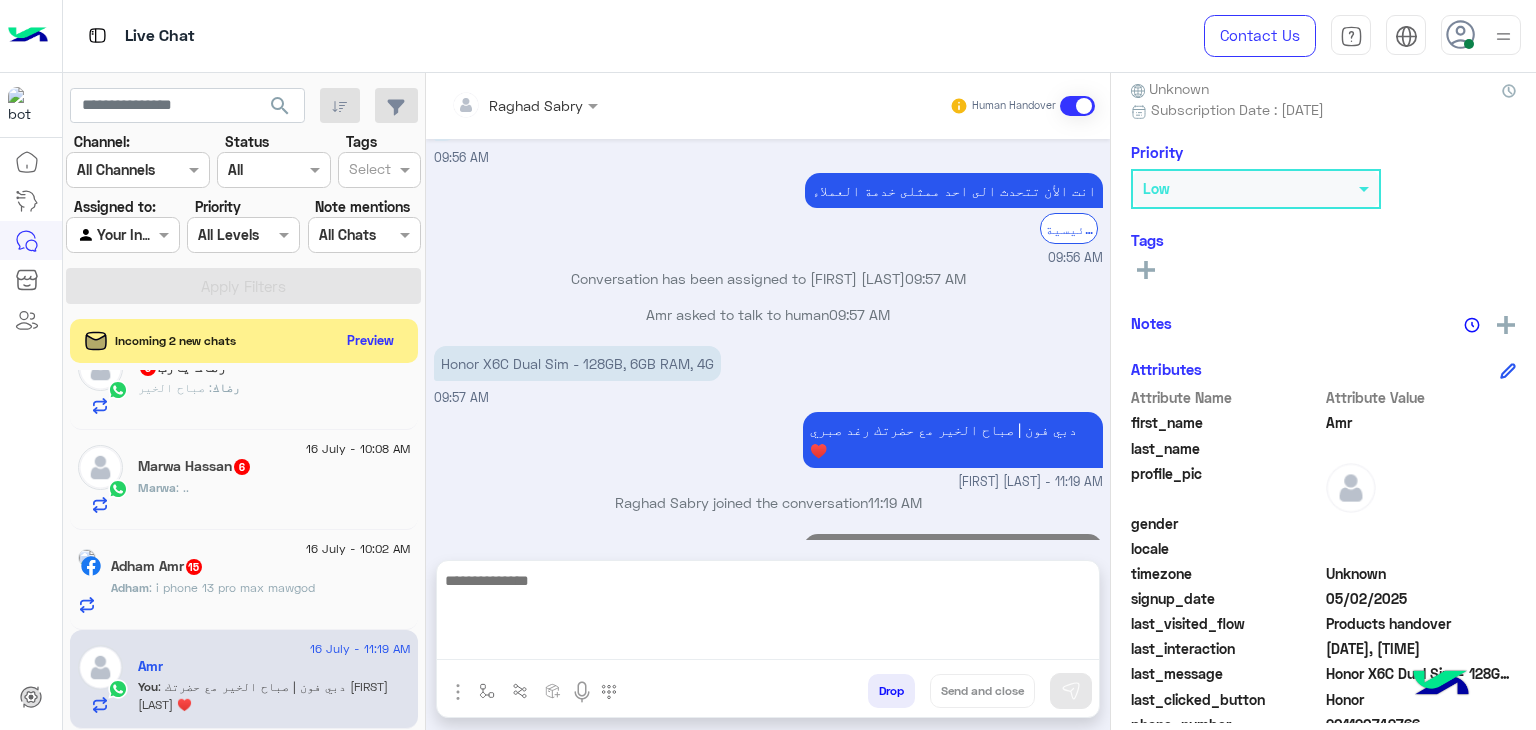 scroll, scrollTop: 1748, scrollLeft: 0, axis: vertical 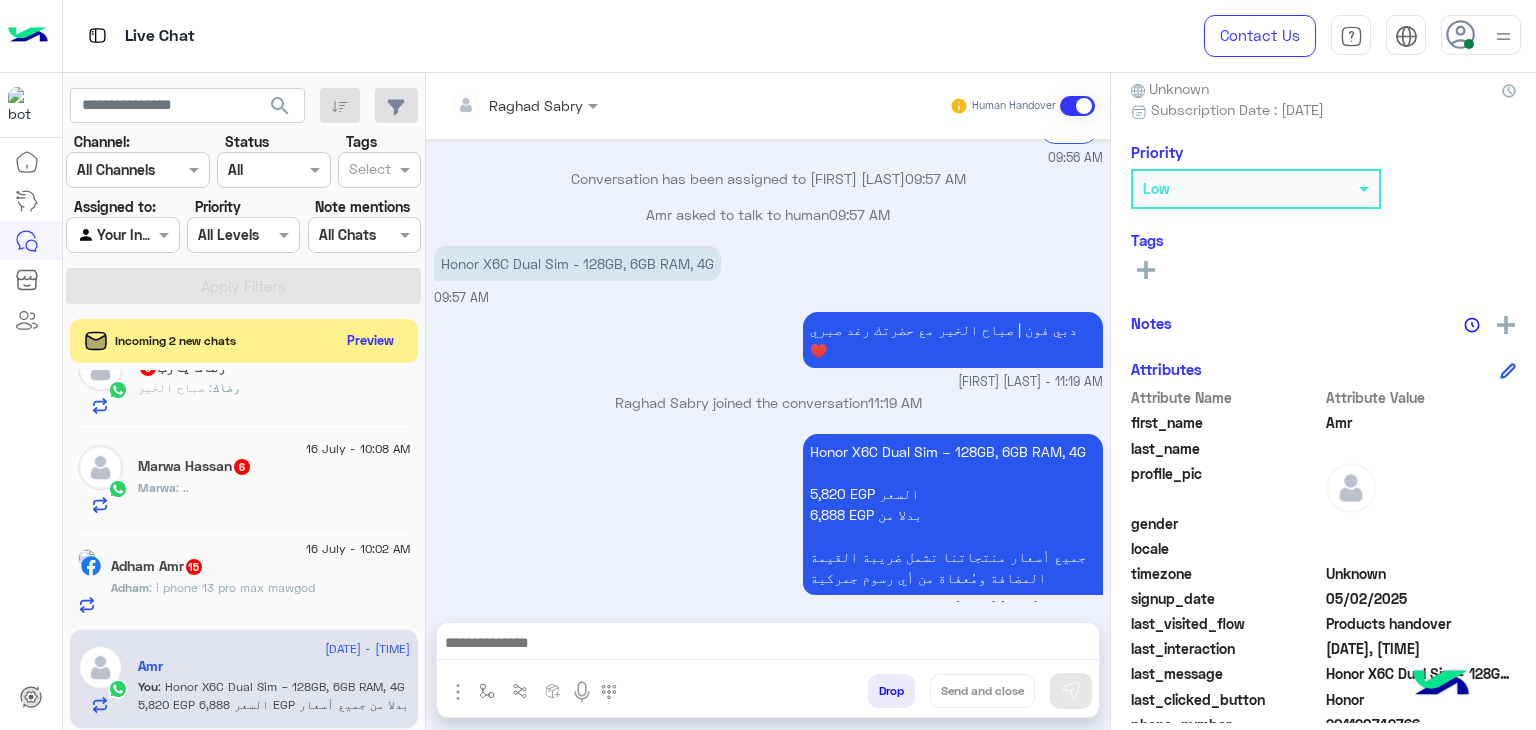 click at bounding box center (768, 645) 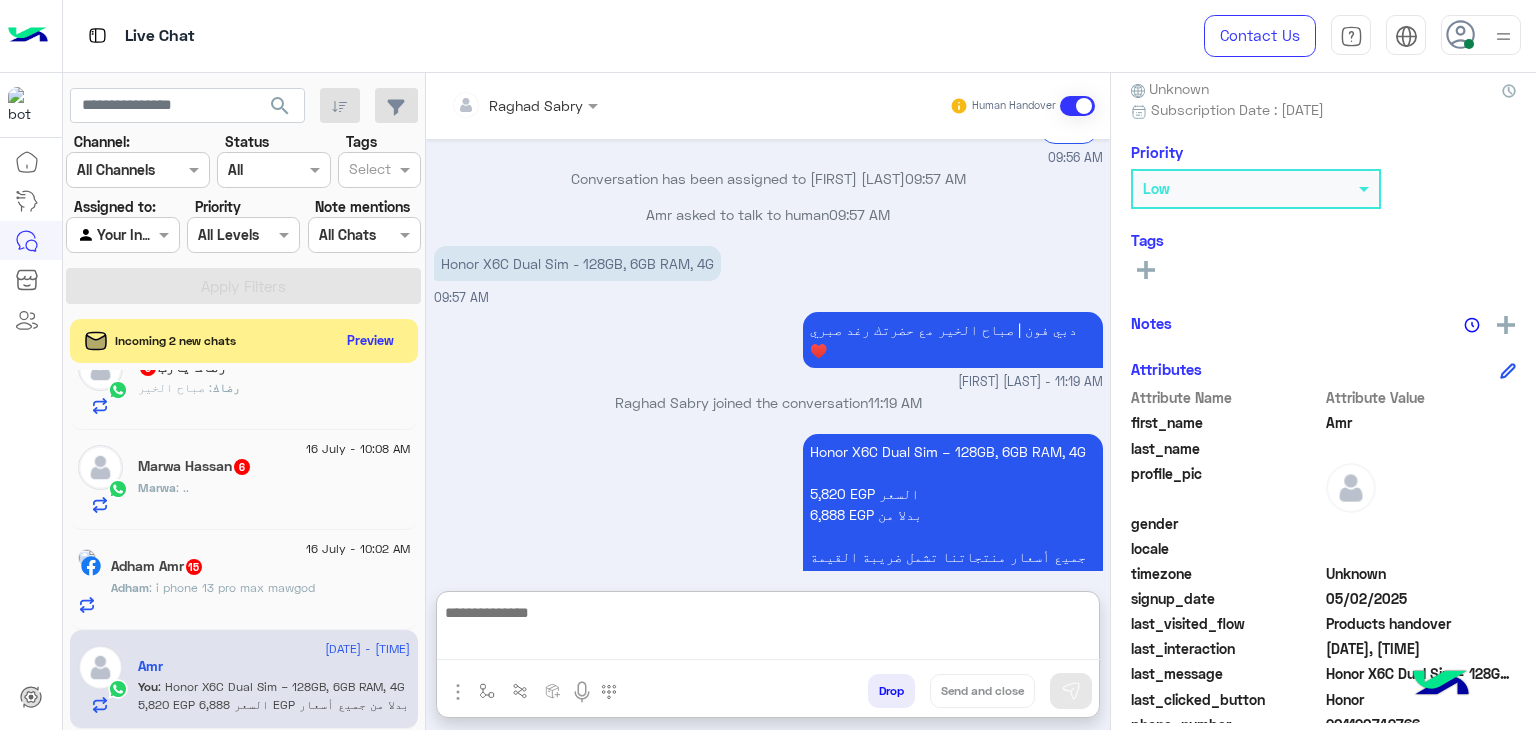 paste on "**********" 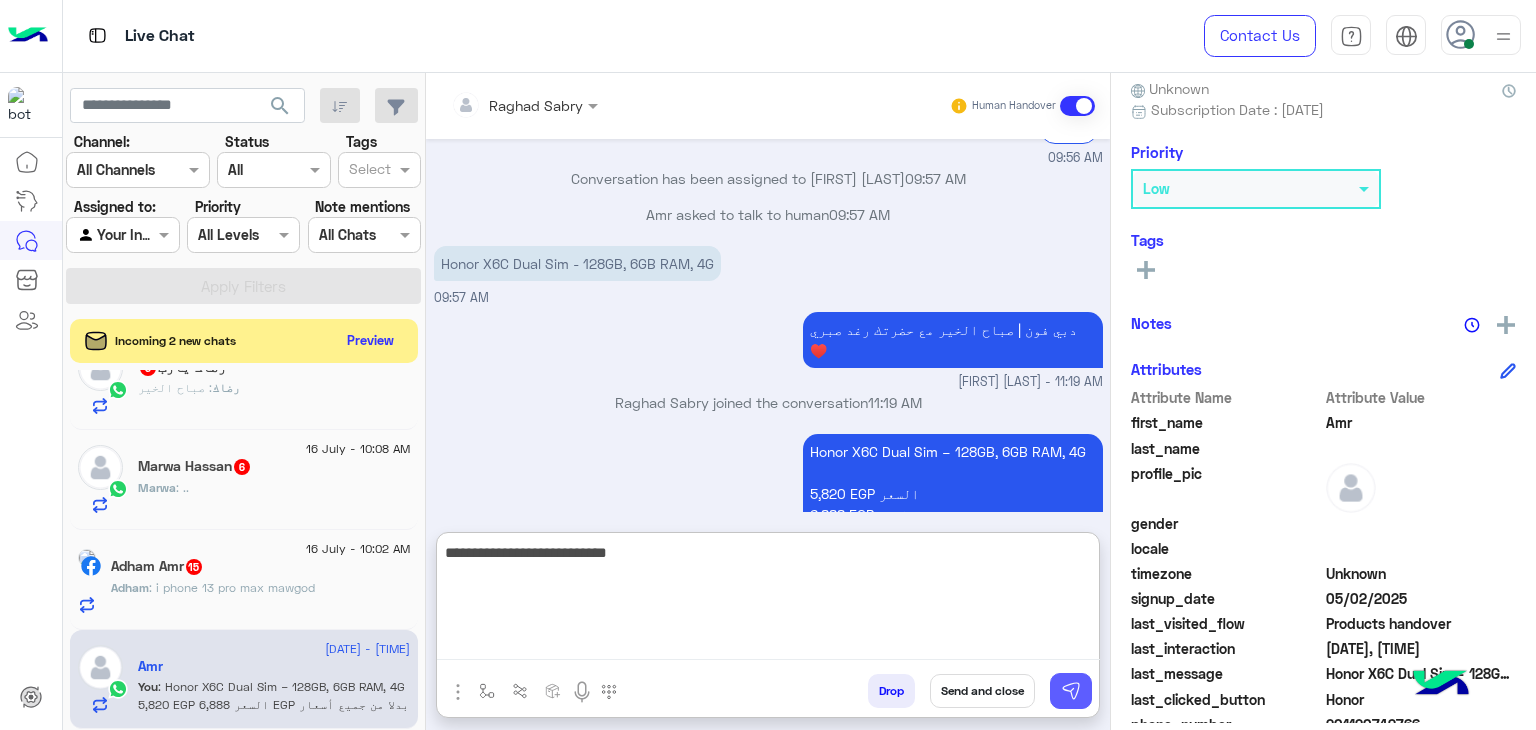 type on "**********" 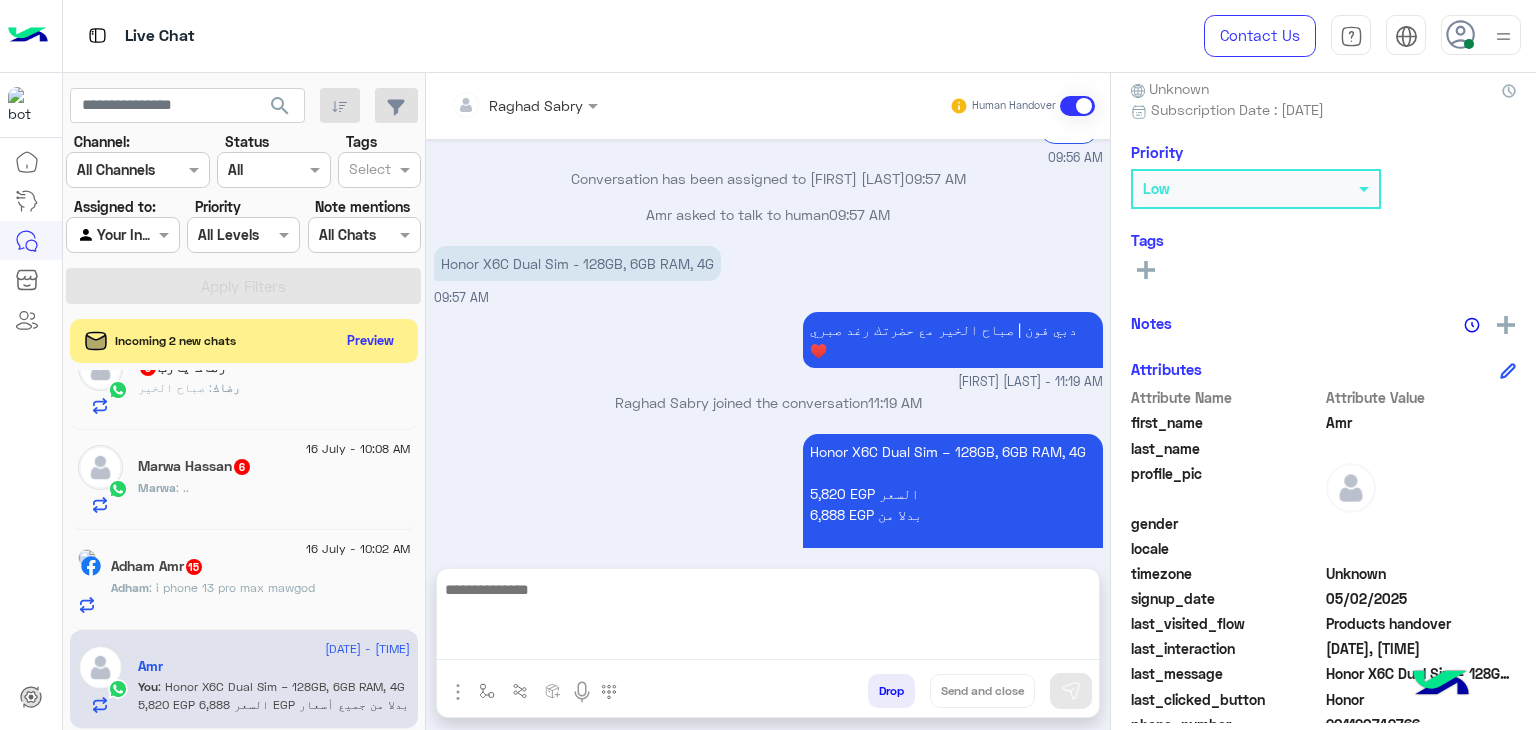 scroll, scrollTop: 1812, scrollLeft: 0, axis: vertical 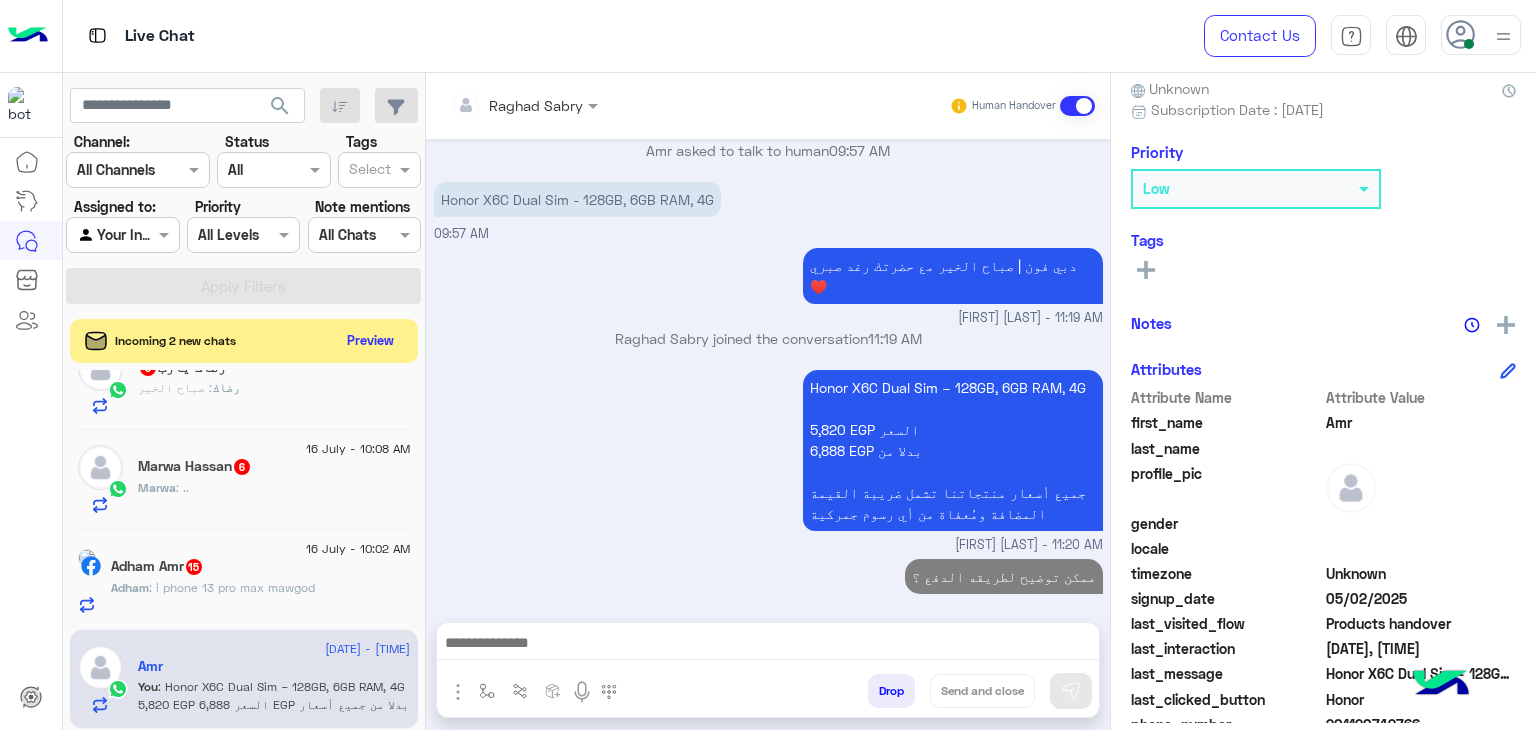 click on ": i phone 13 pro max mawgod" 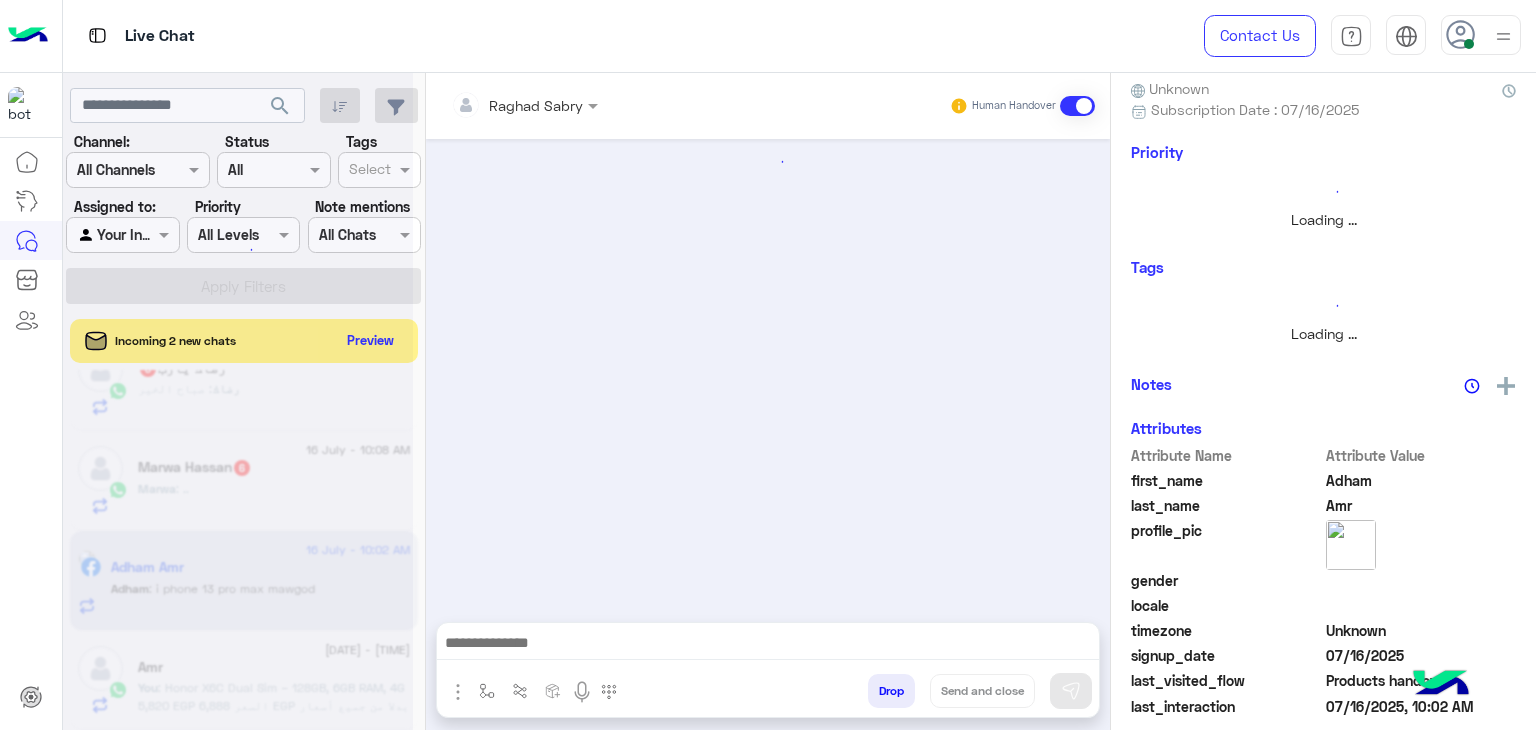 scroll, scrollTop: 944, scrollLeft: 0, axis: vertical 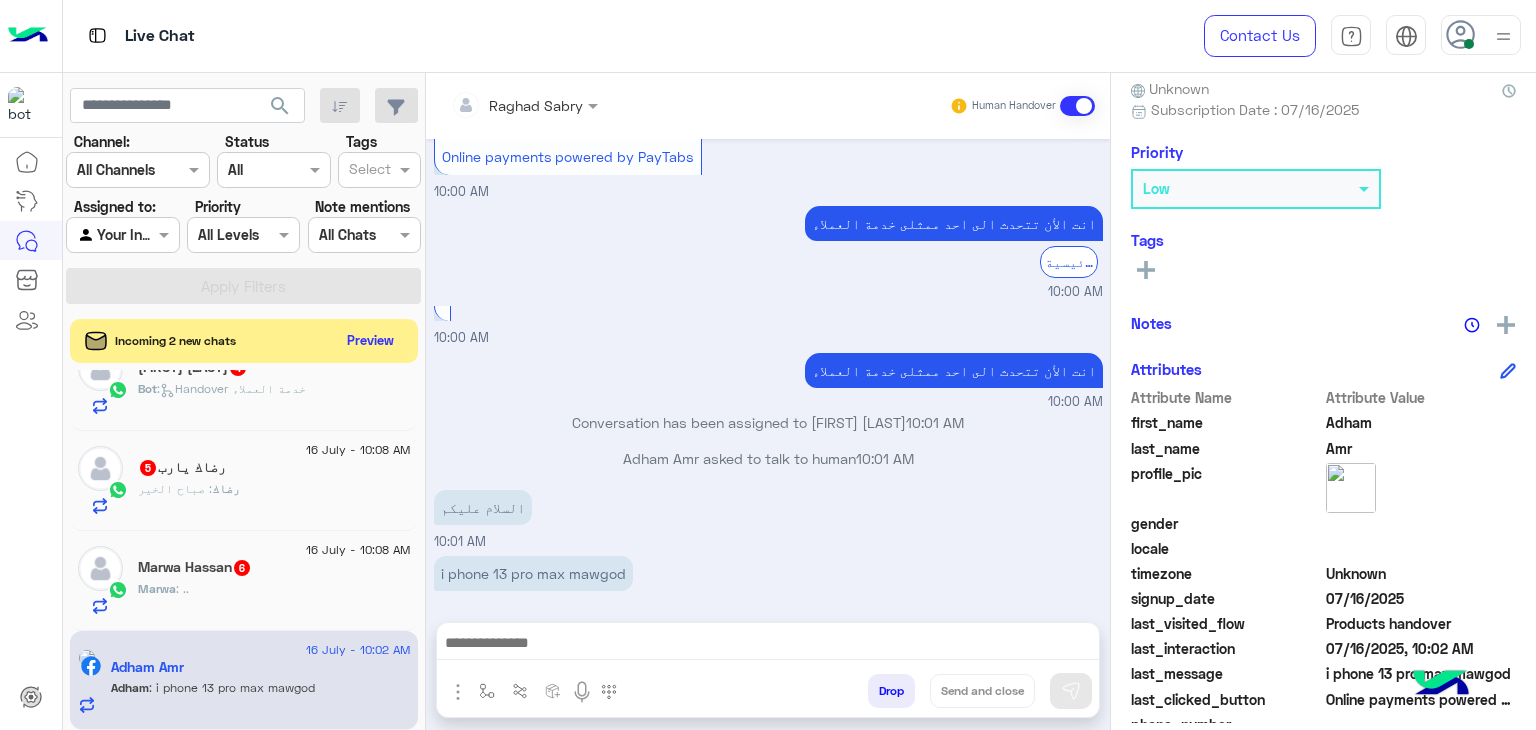 drag, startPoint x: 1010, startPoint y: 643, endPoint x: 1029, endPoint y: 646, distance: 19.235384 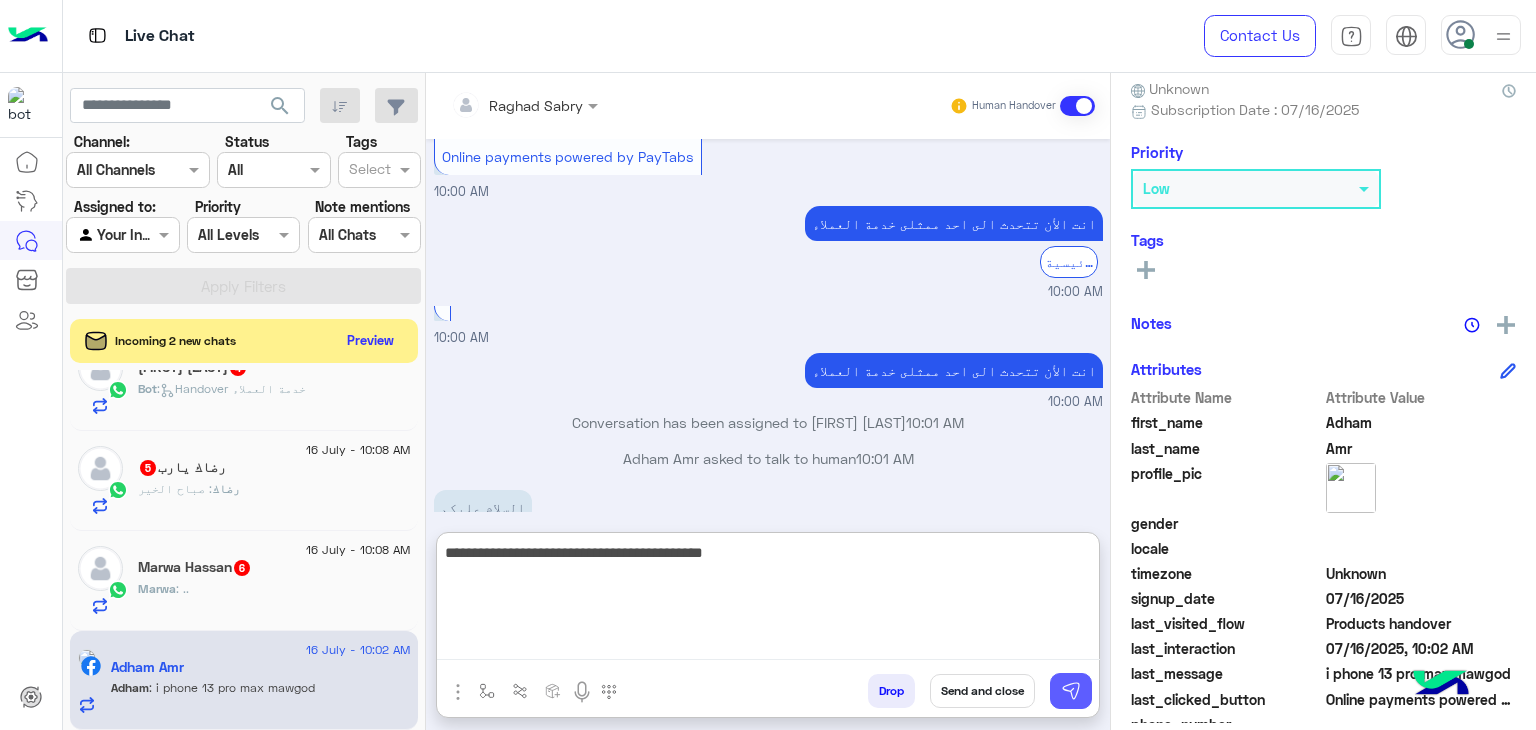 type on "**********" 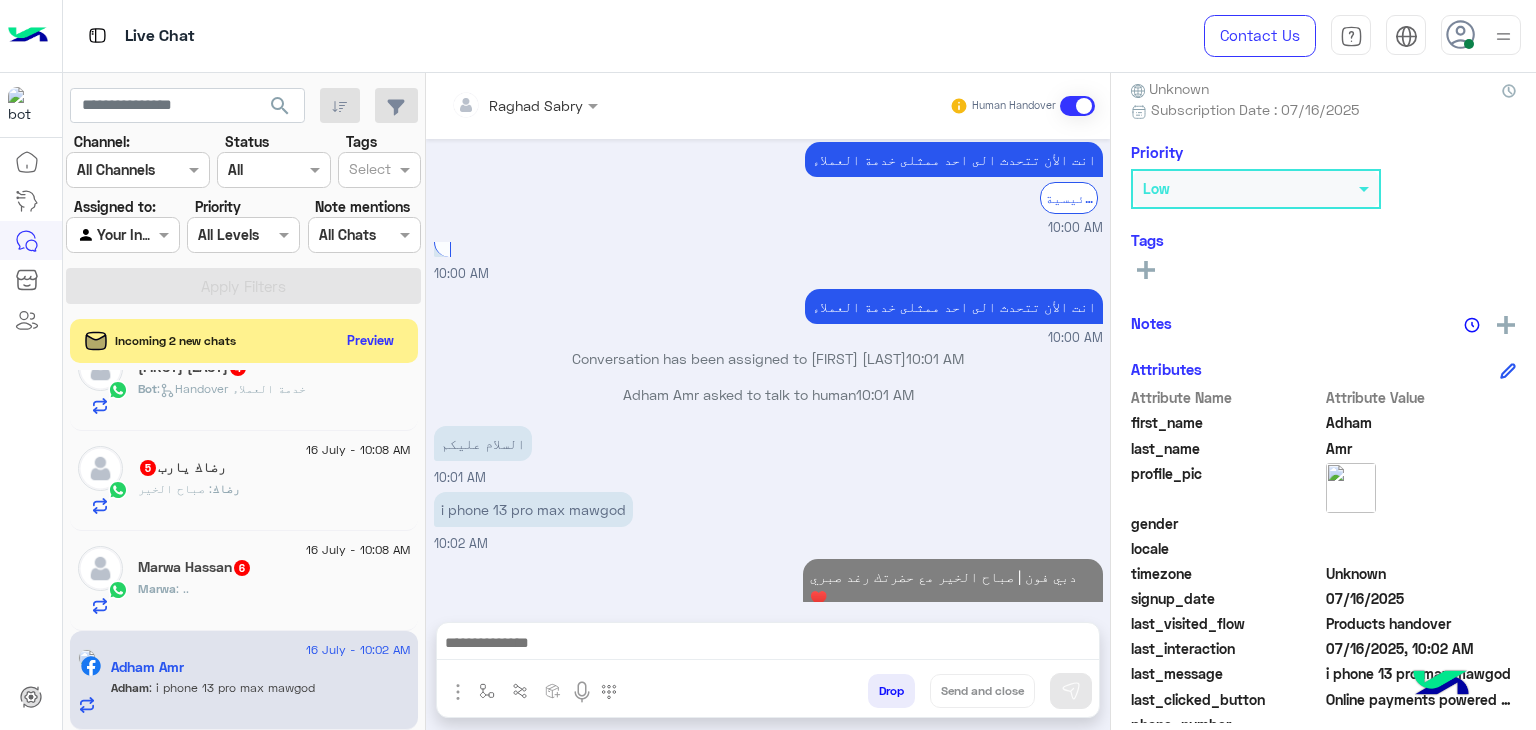 scroll, scrollTop: 2793, scrollLeft: 0, axis: vertical 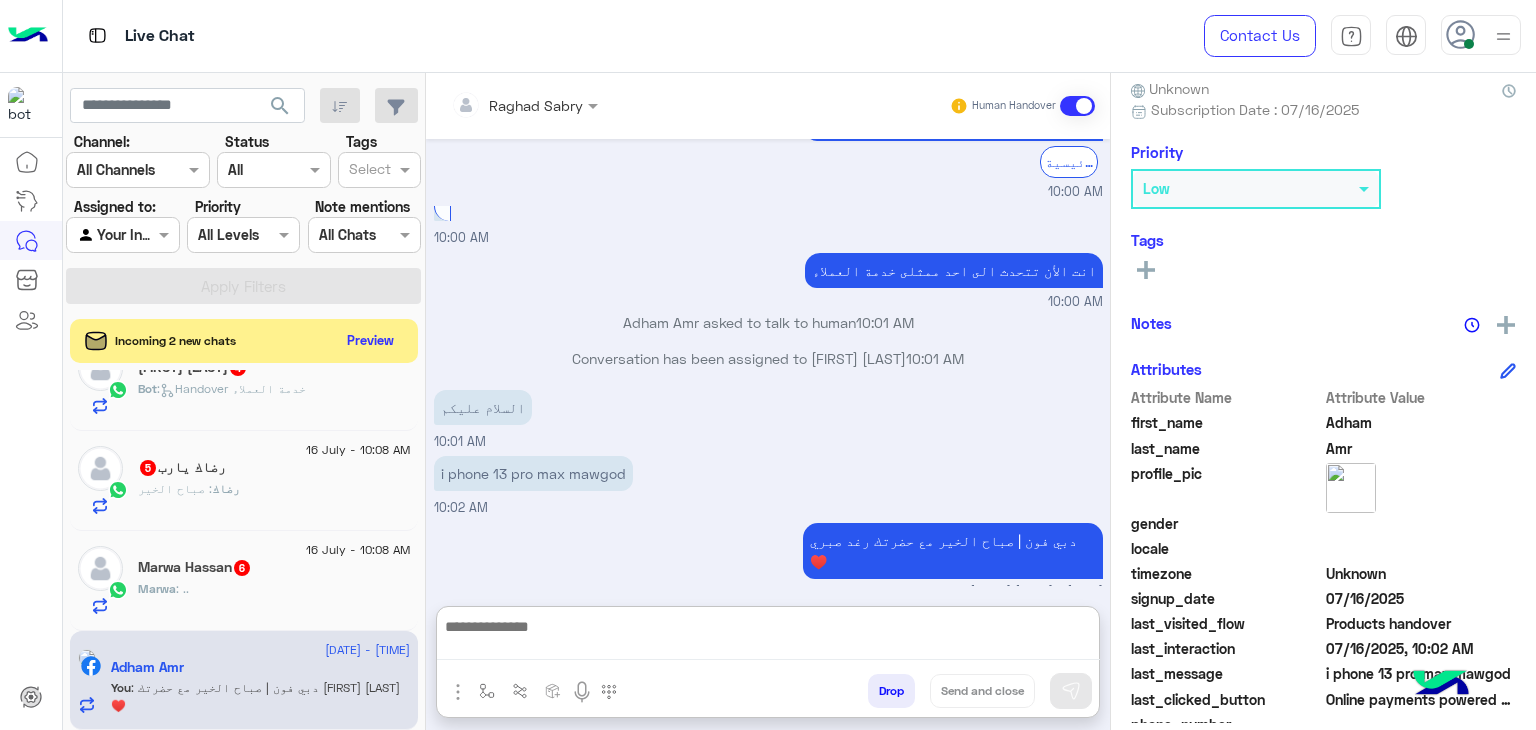 click at bounding box center [768, 637] 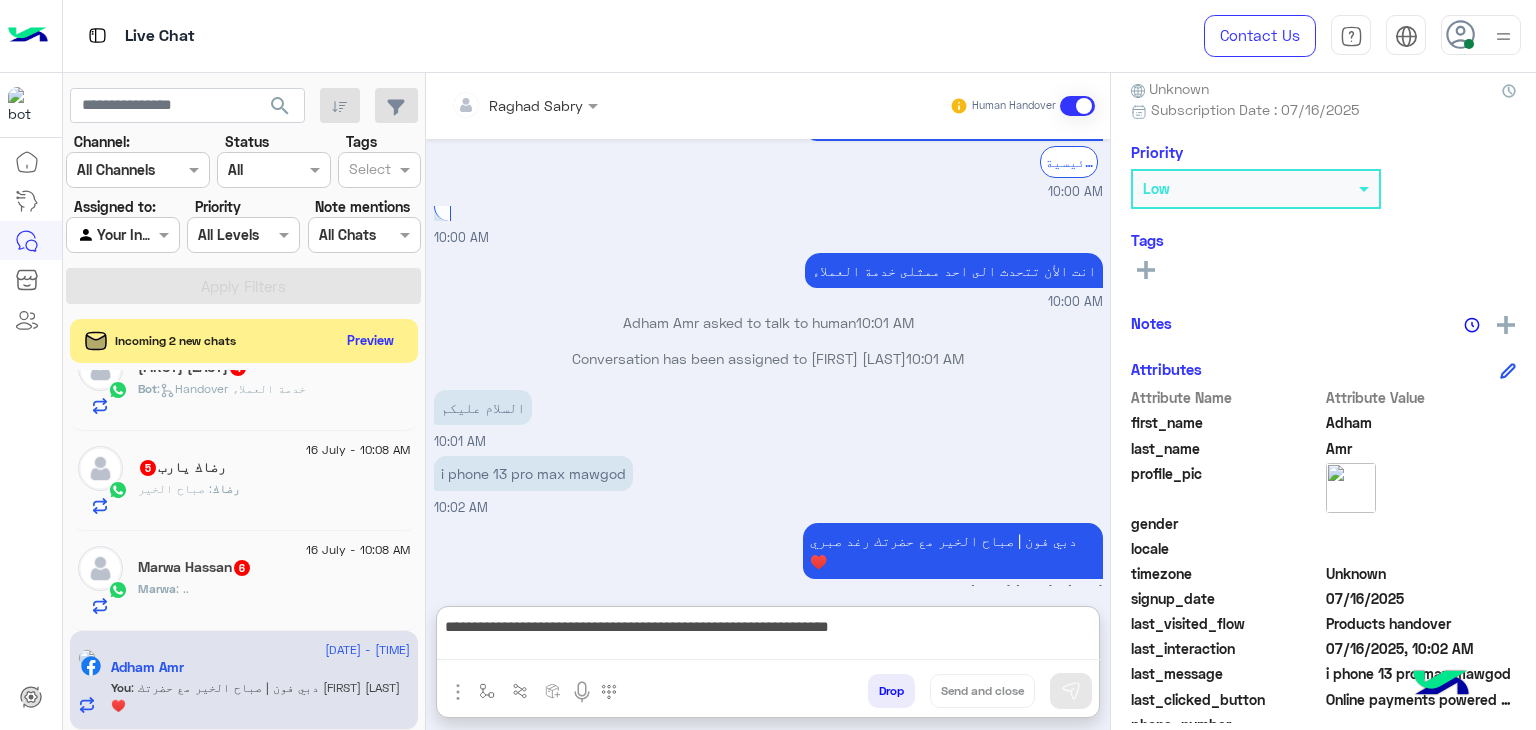 scroll, scrollTop: 2833, scrollLeft: 0, axis: vertical 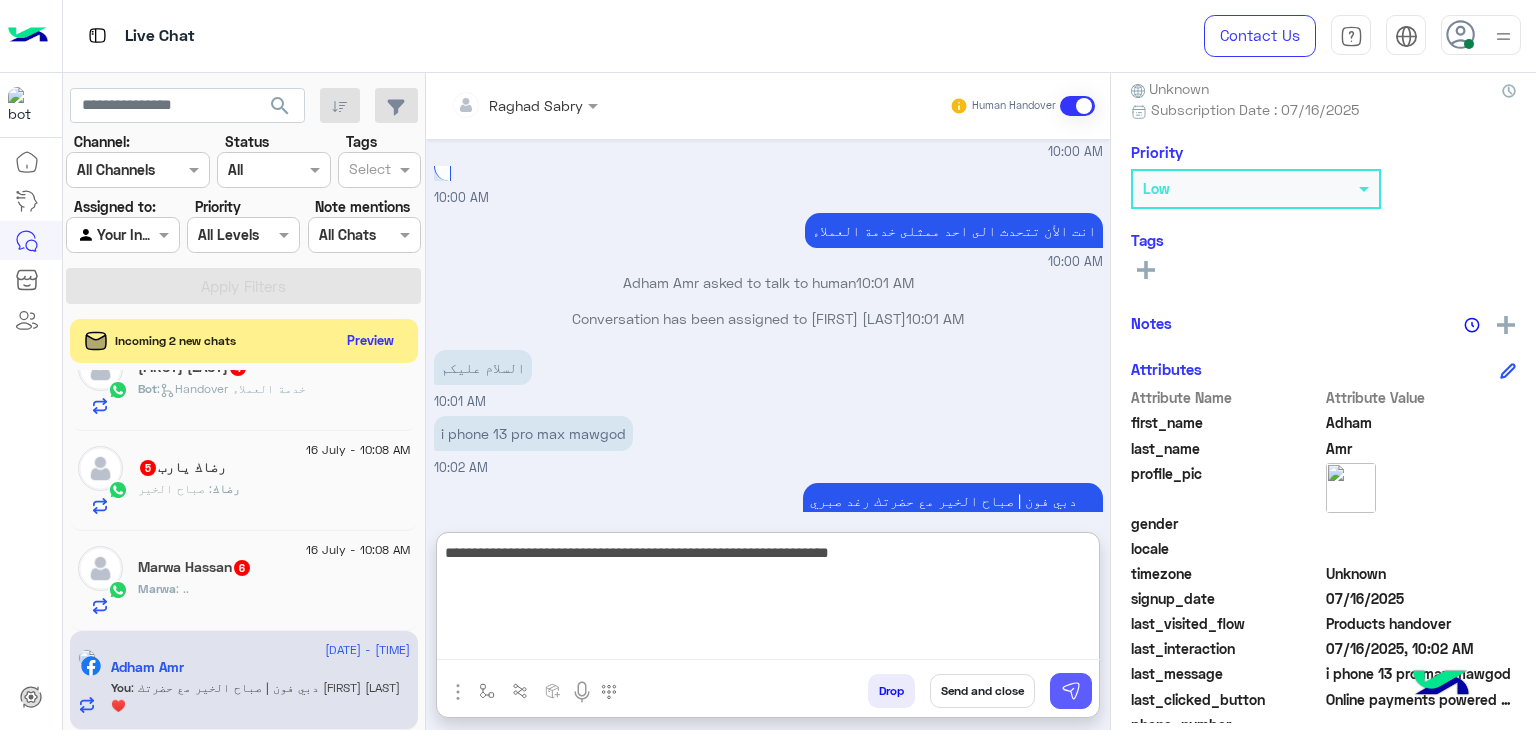 type on "**********" 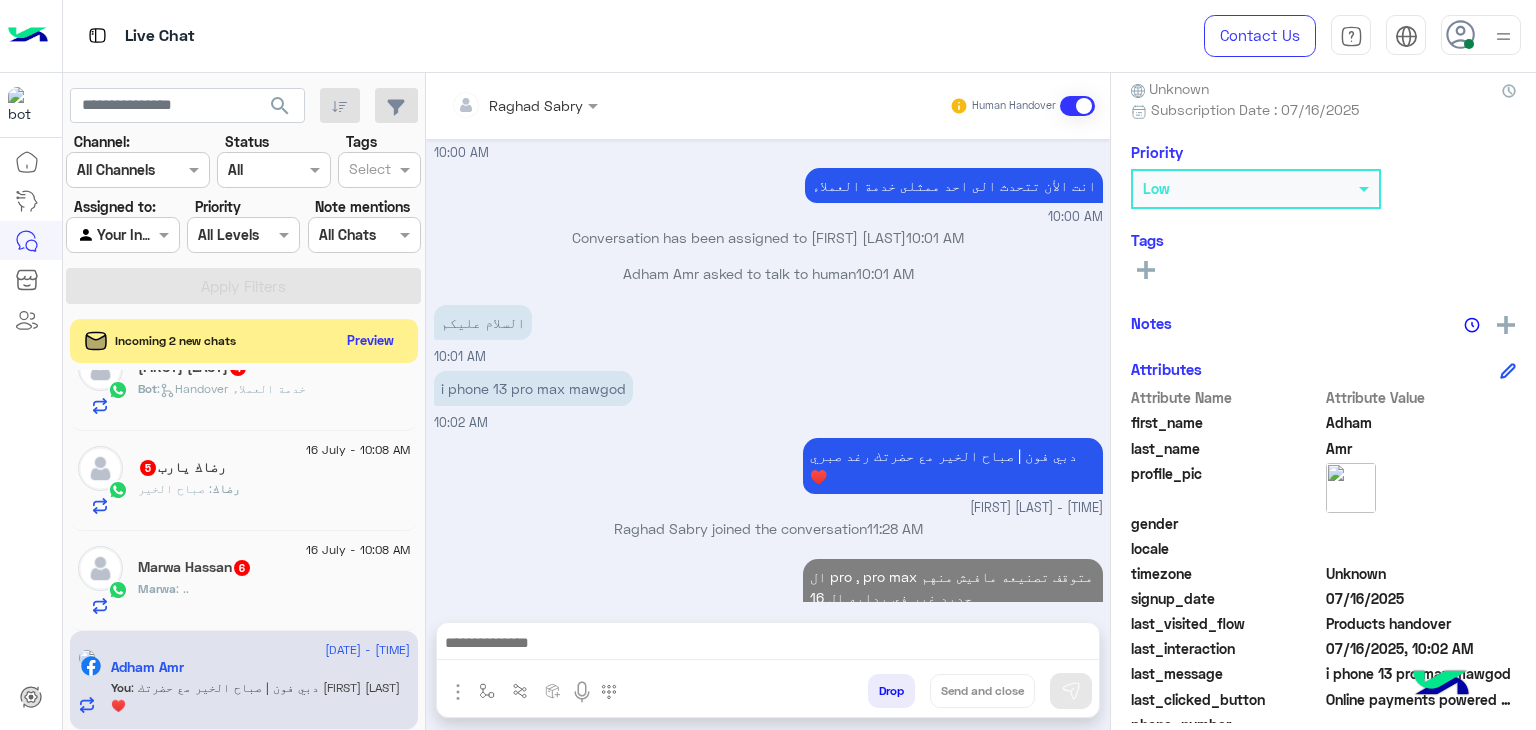 click at bounding box center (768, 648) 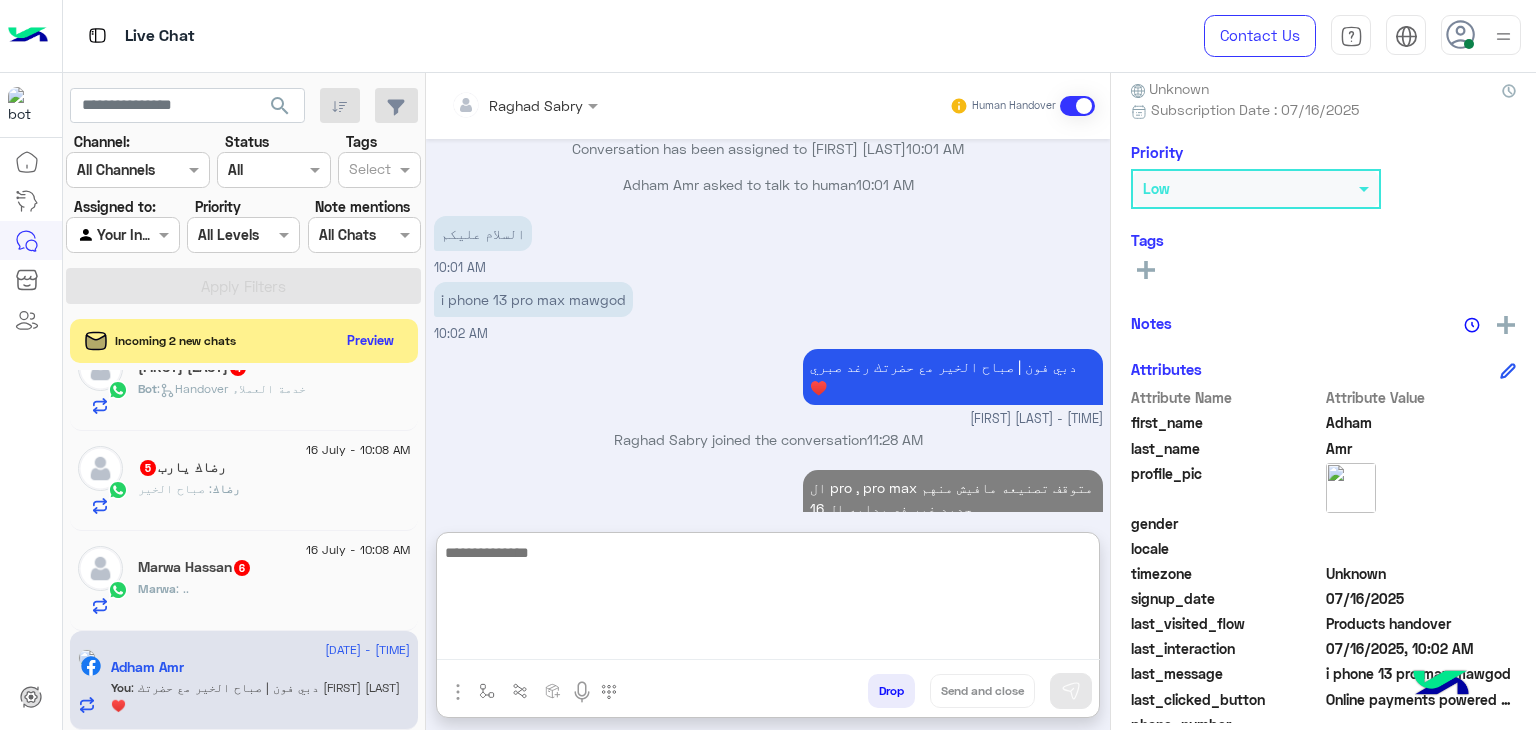 scroll, scrollTop: 2968, scrollLeft: 0, axis: vertical 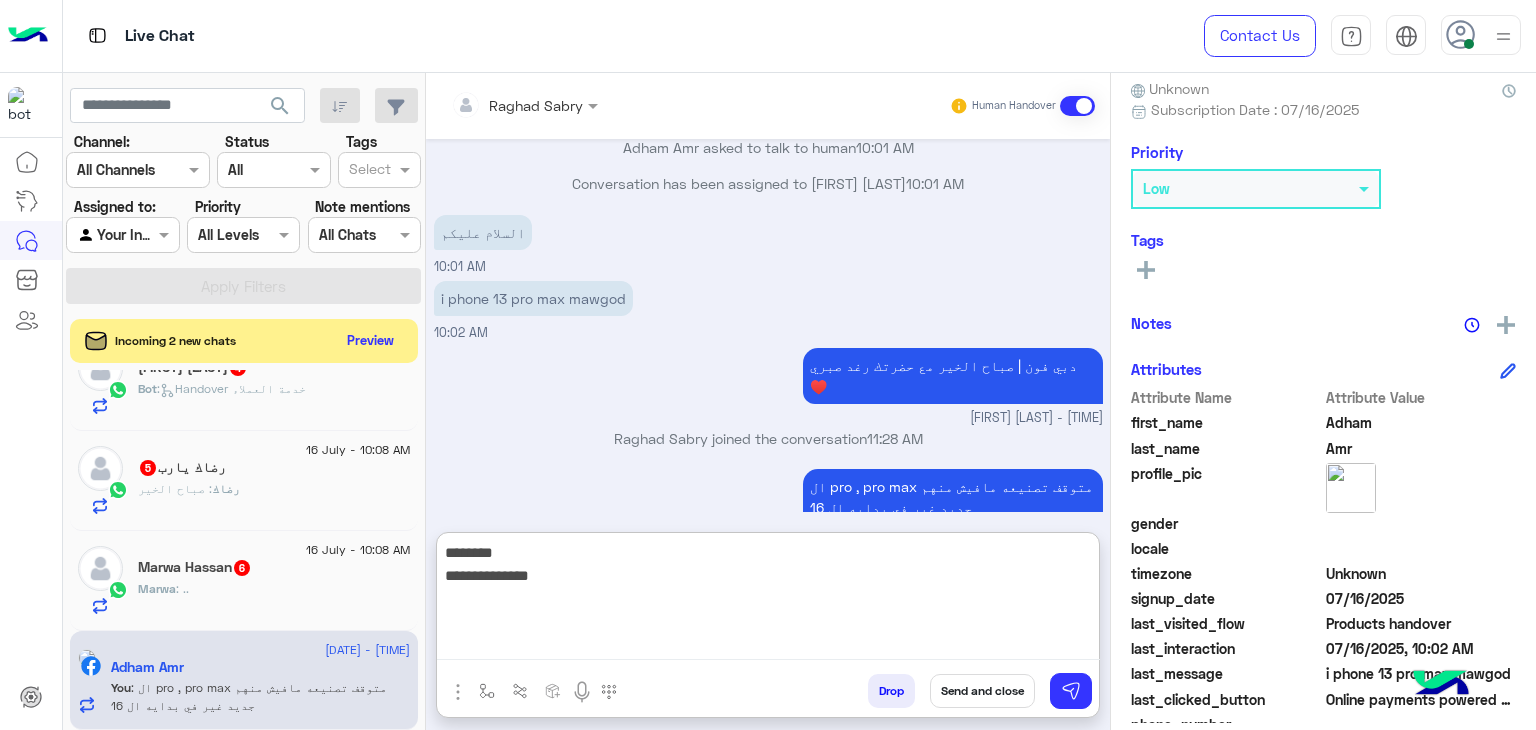 type on "**********" 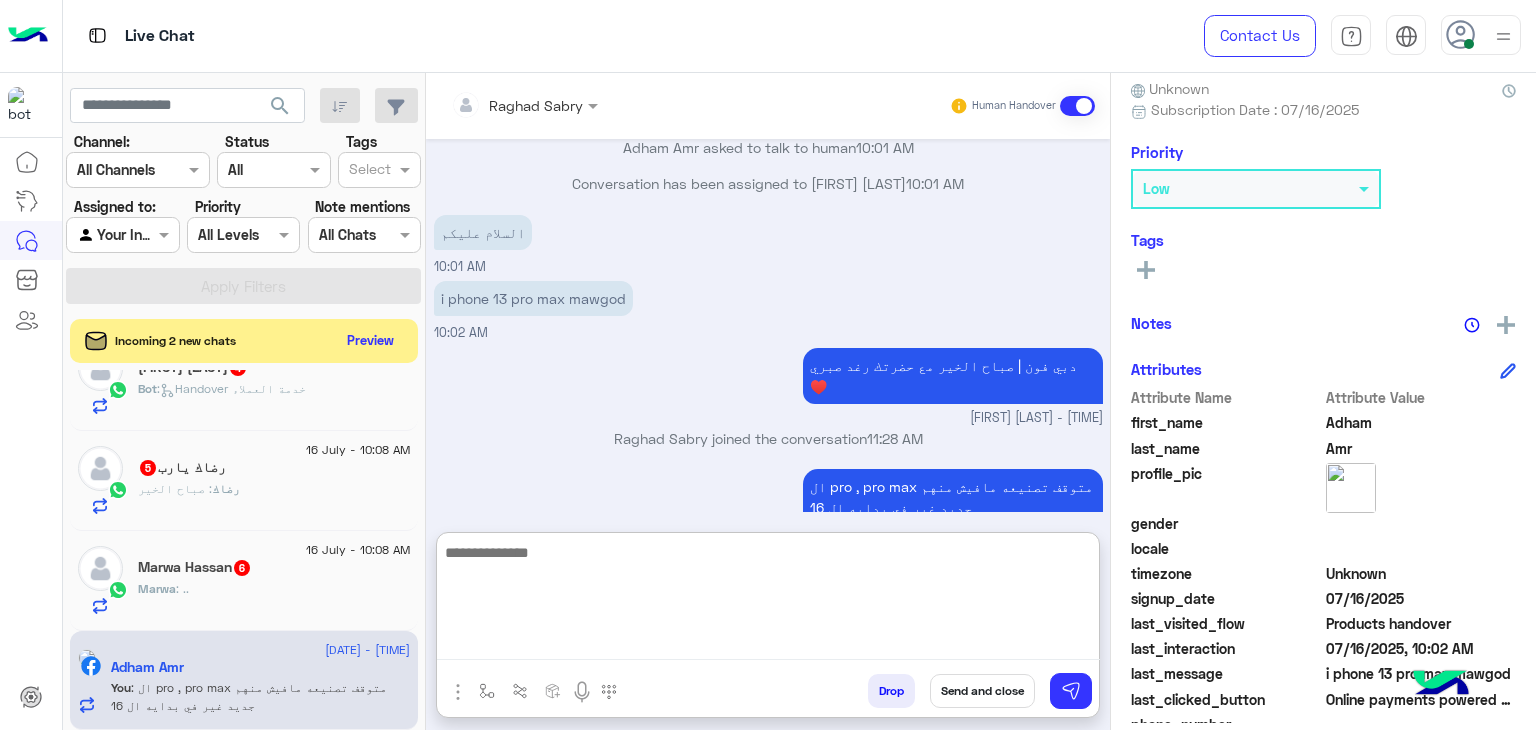 scroll, scrollTop: 3053, scrollLeft: 0, axis: vertical 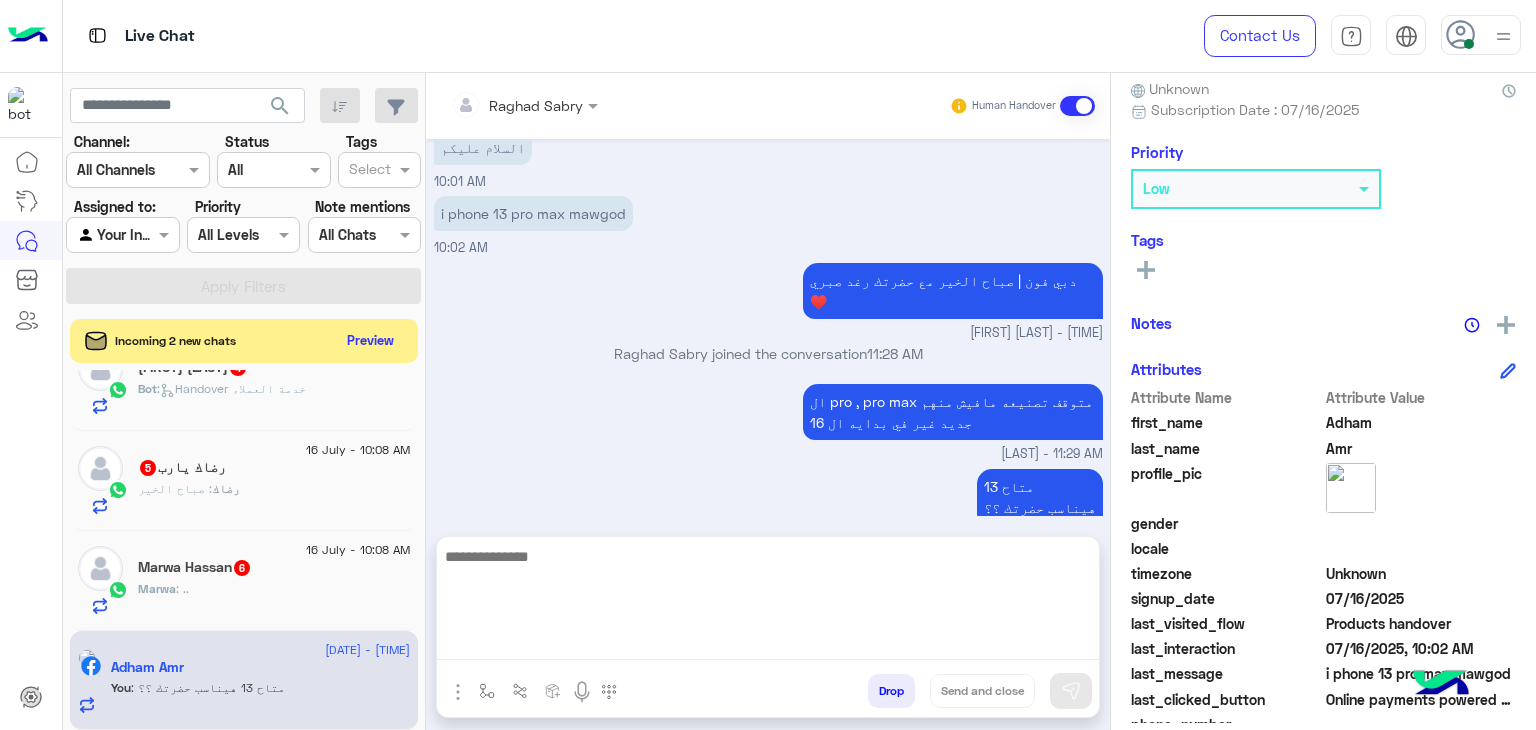 click on "[FIRST] [LAST]  6" 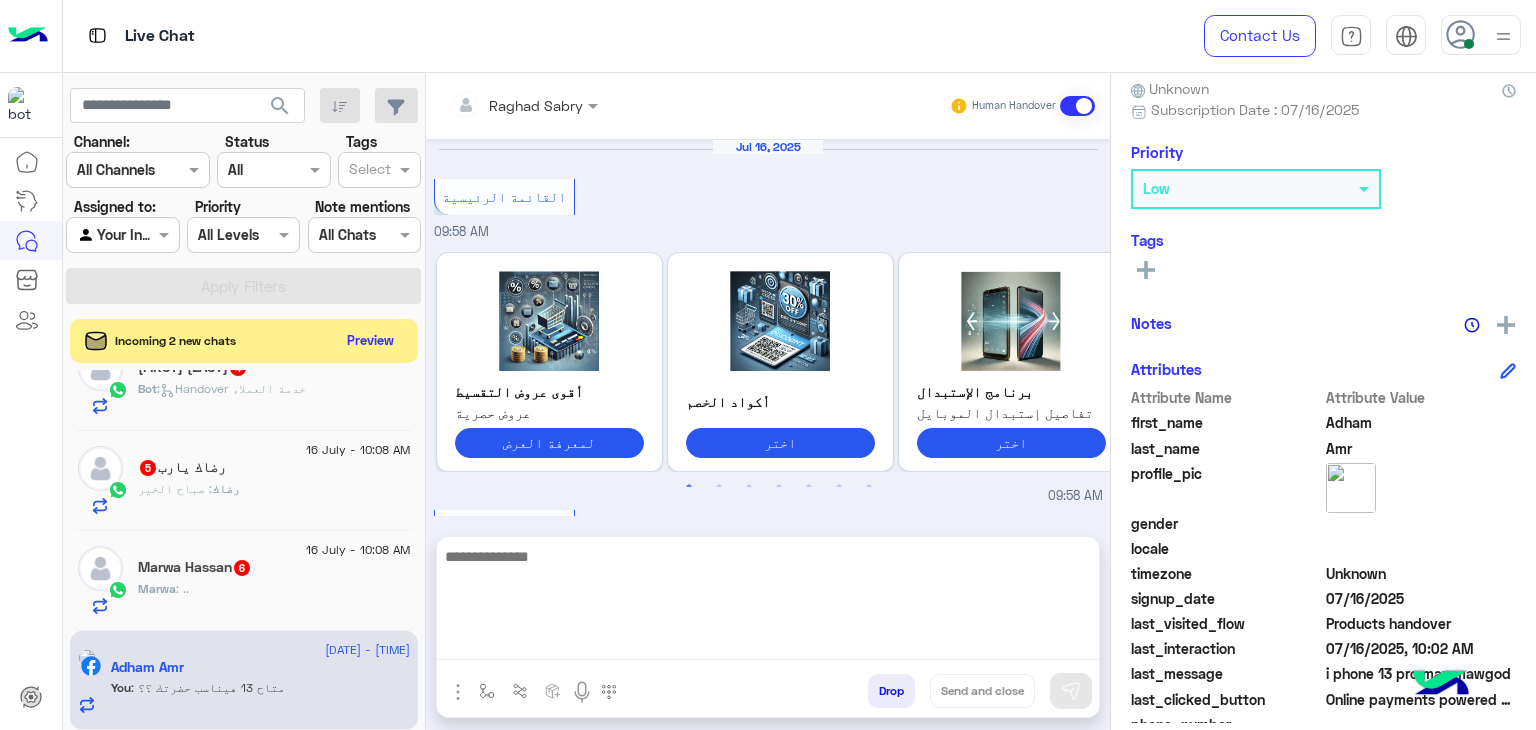 scroll, scrollTop: 943, scrollLeft: 0, axis: vertical 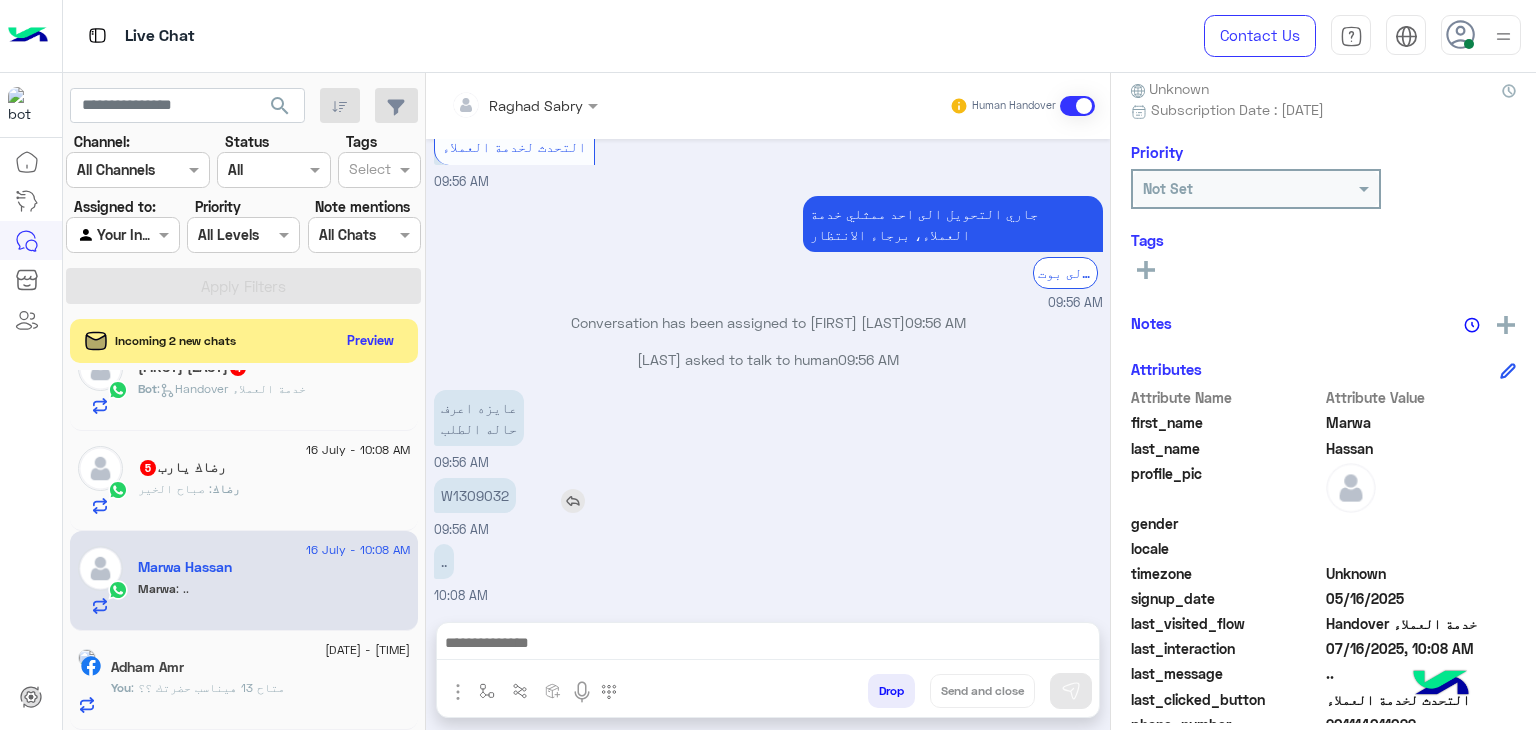 click on "W1309032" at bounding box center (475, 495) 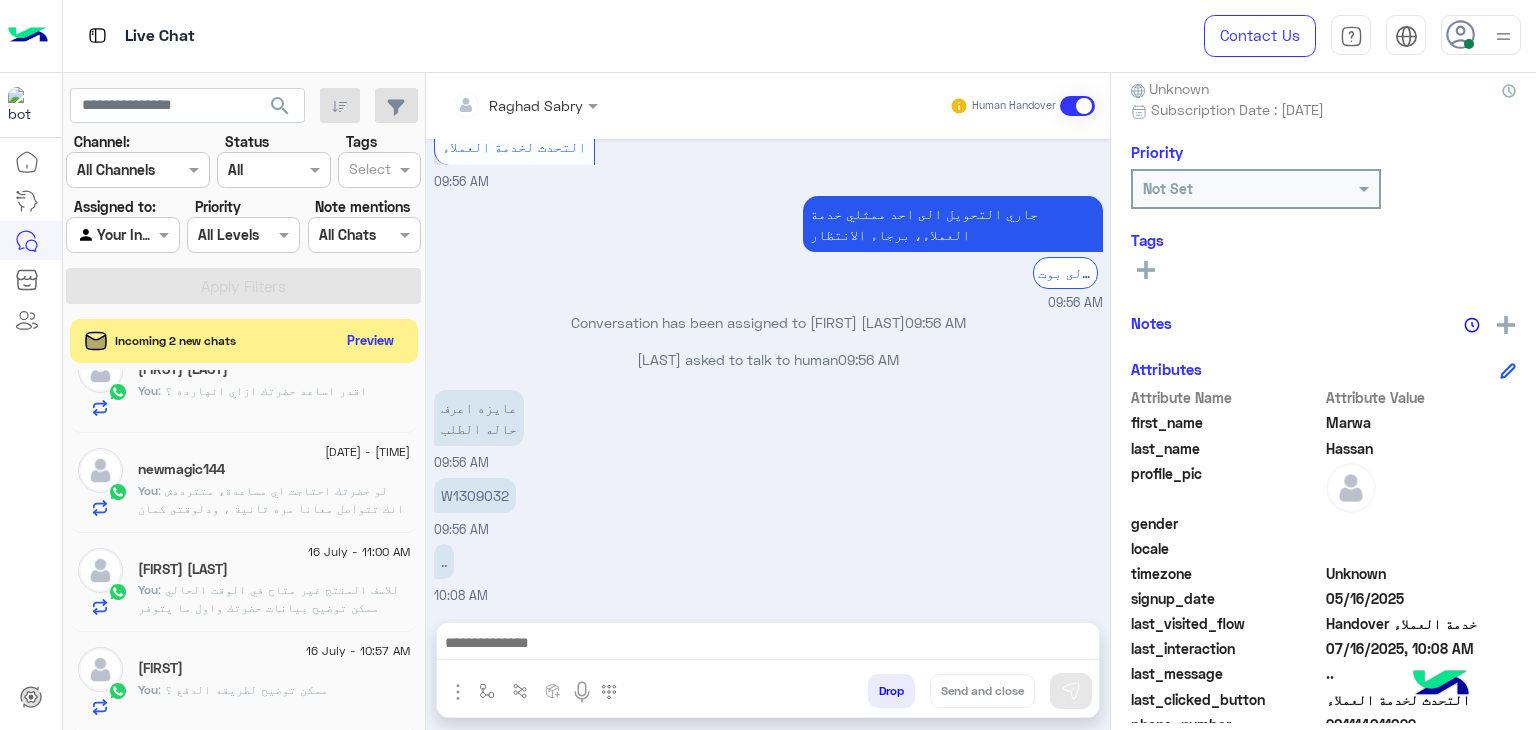 scroll, scrollTop: 0, scrollLeft: 0, axis: both 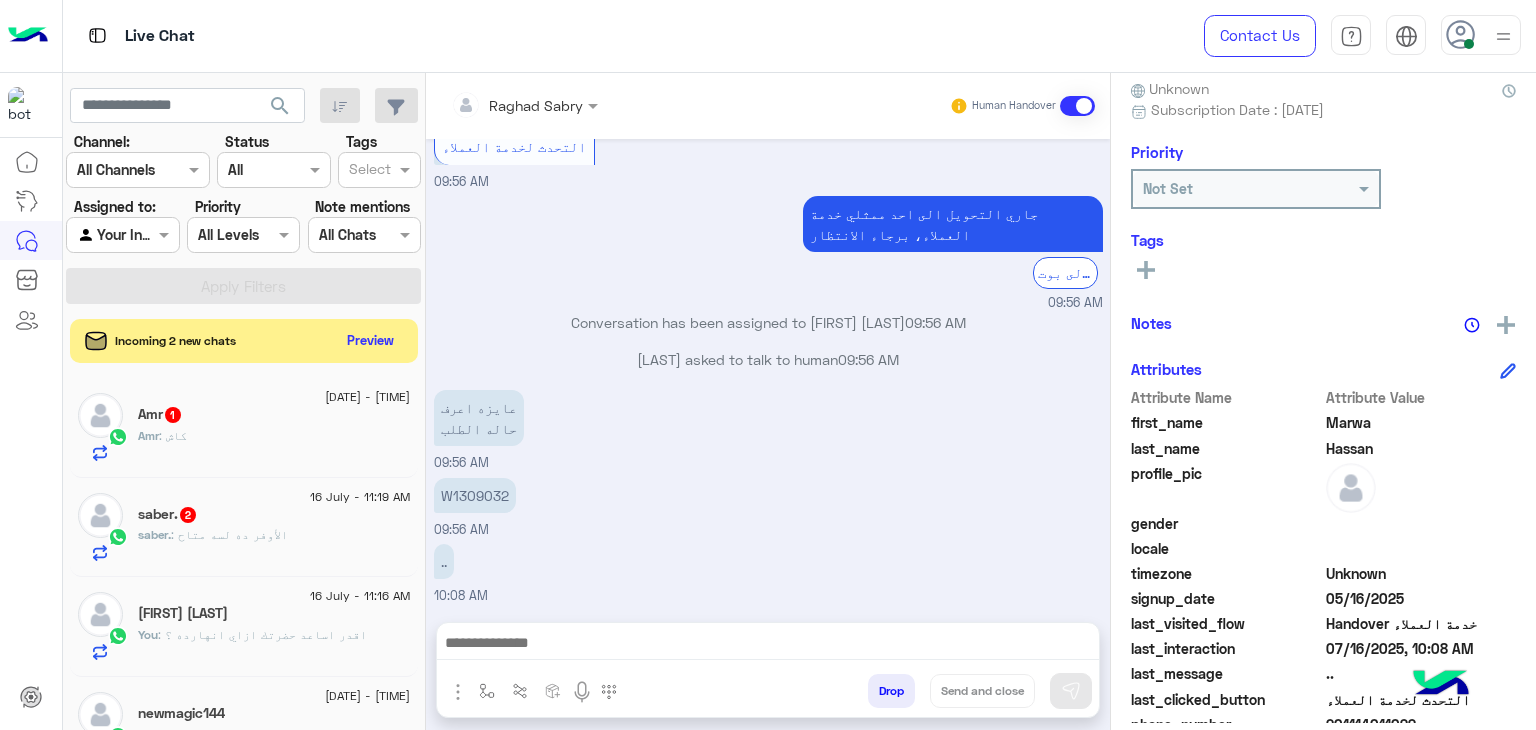 click on "Amr : كاش" 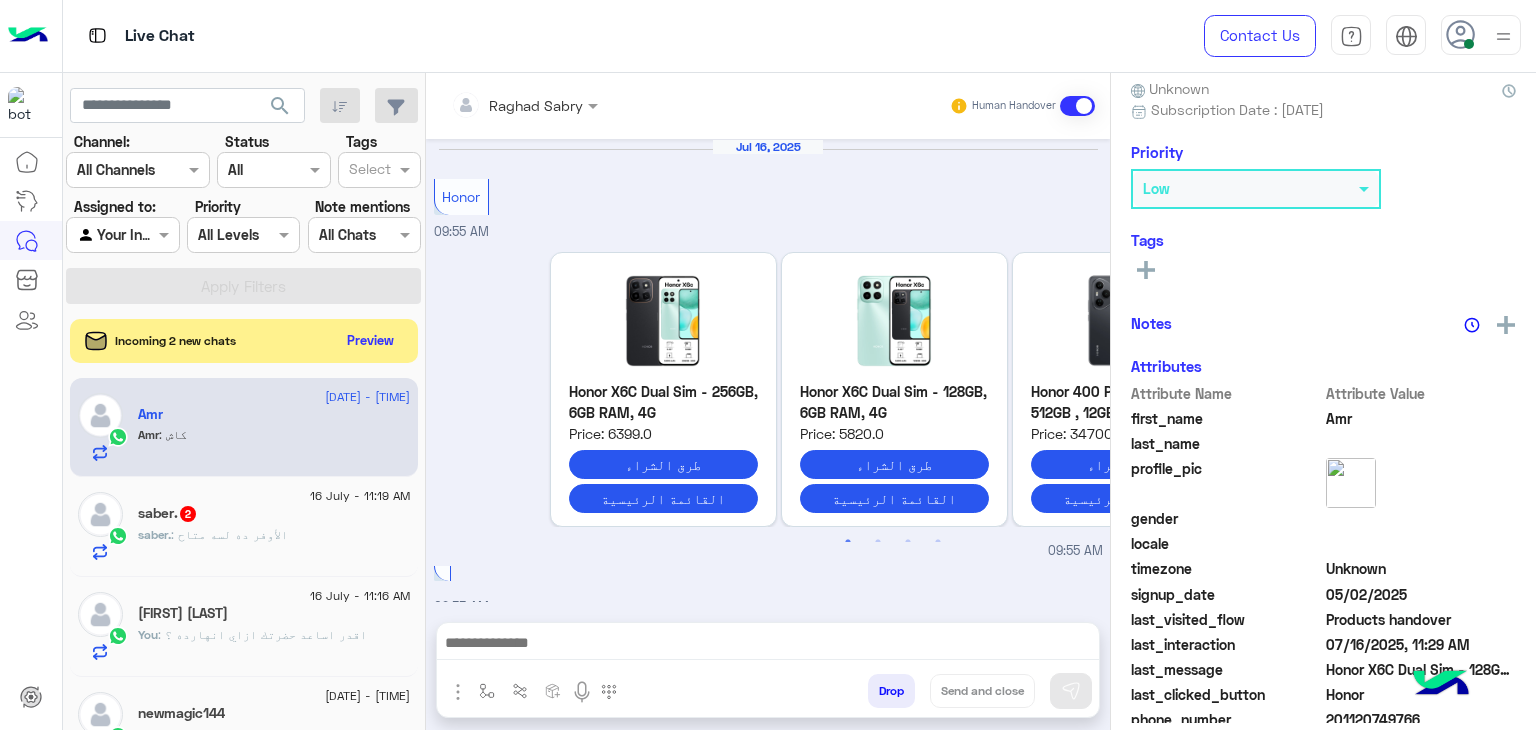 scroll, scrollTop: 1361, scrollLeft: 0, axis: vertical 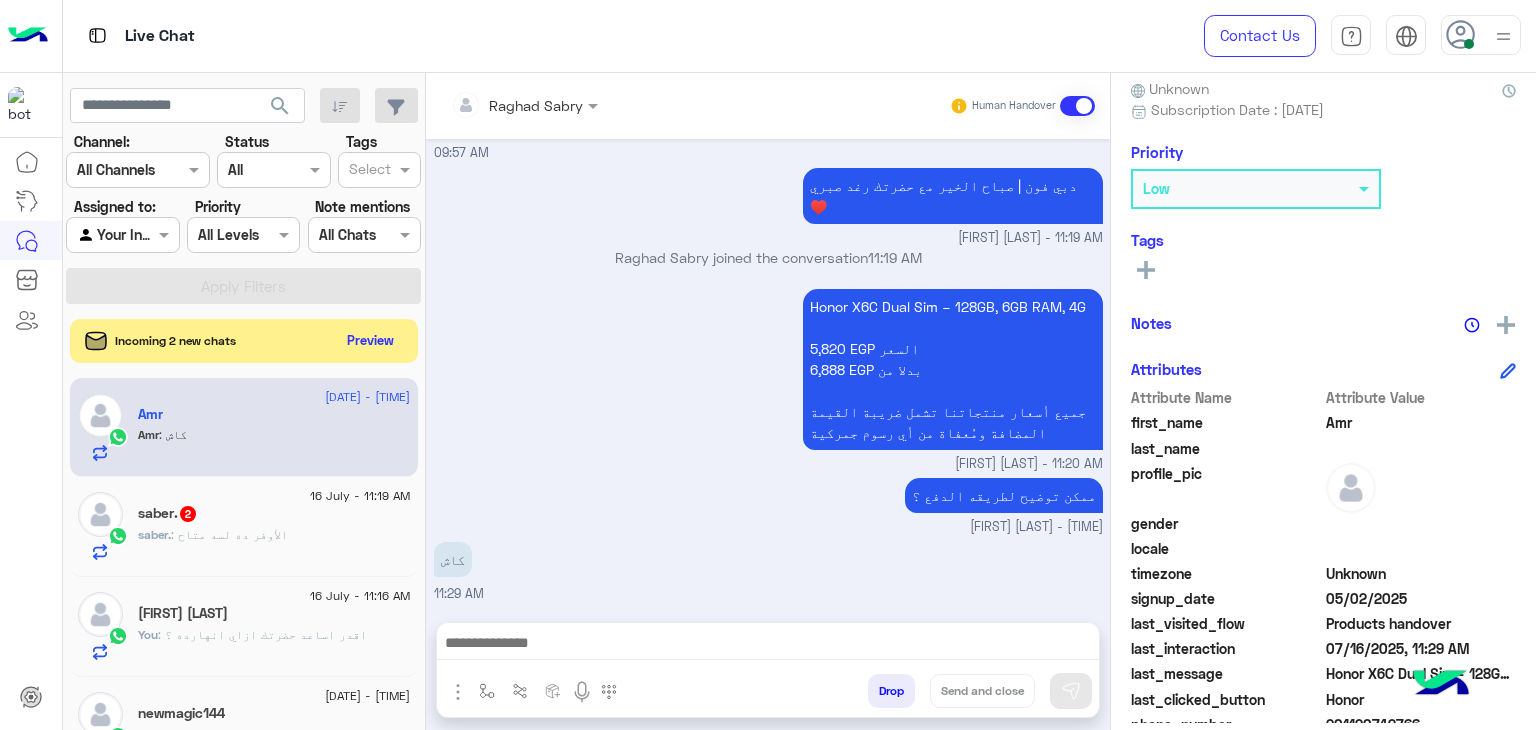 click on "[NAME] : الأوفر ده لسه متاح" 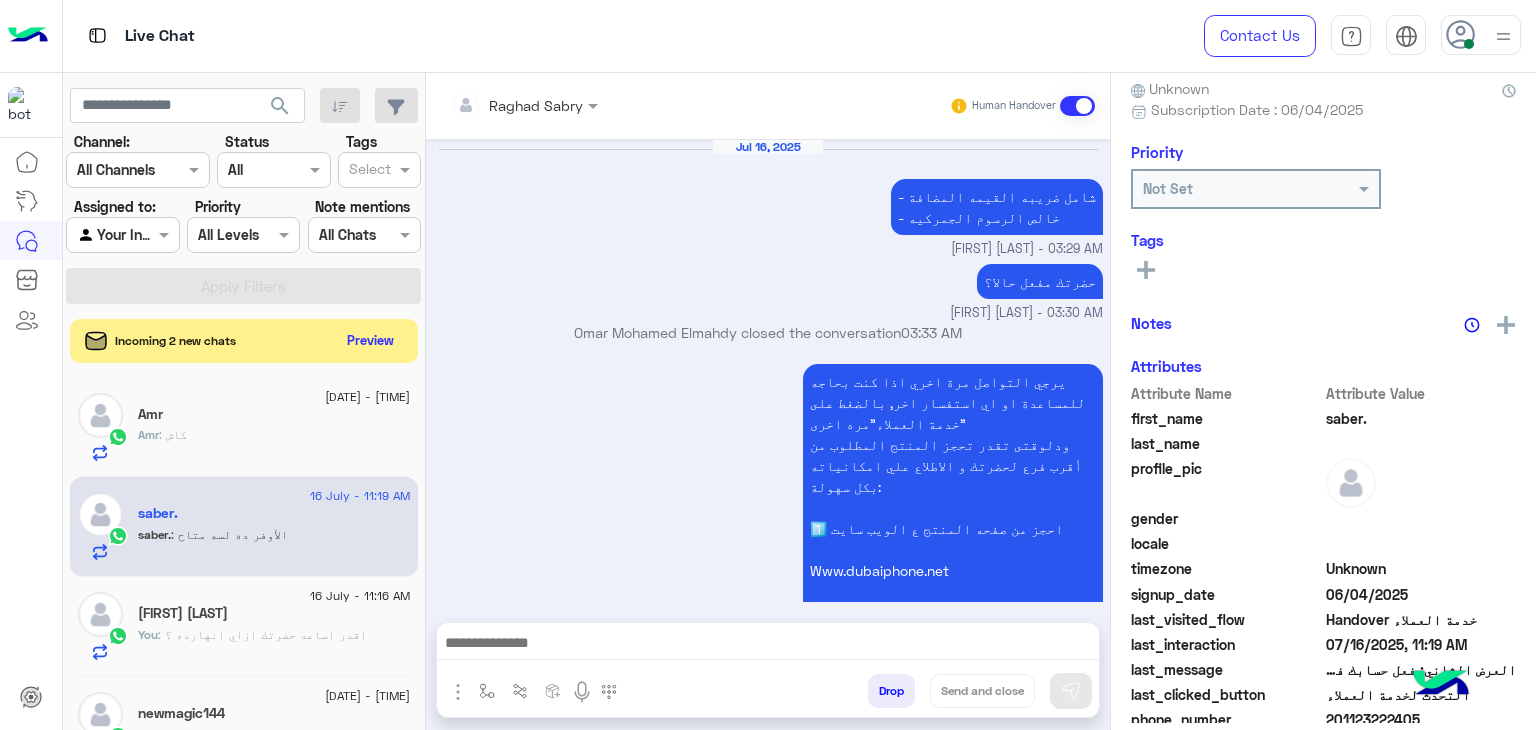 scroll, scrollTop: 1571, scrollLeft: 0, axis: vertical 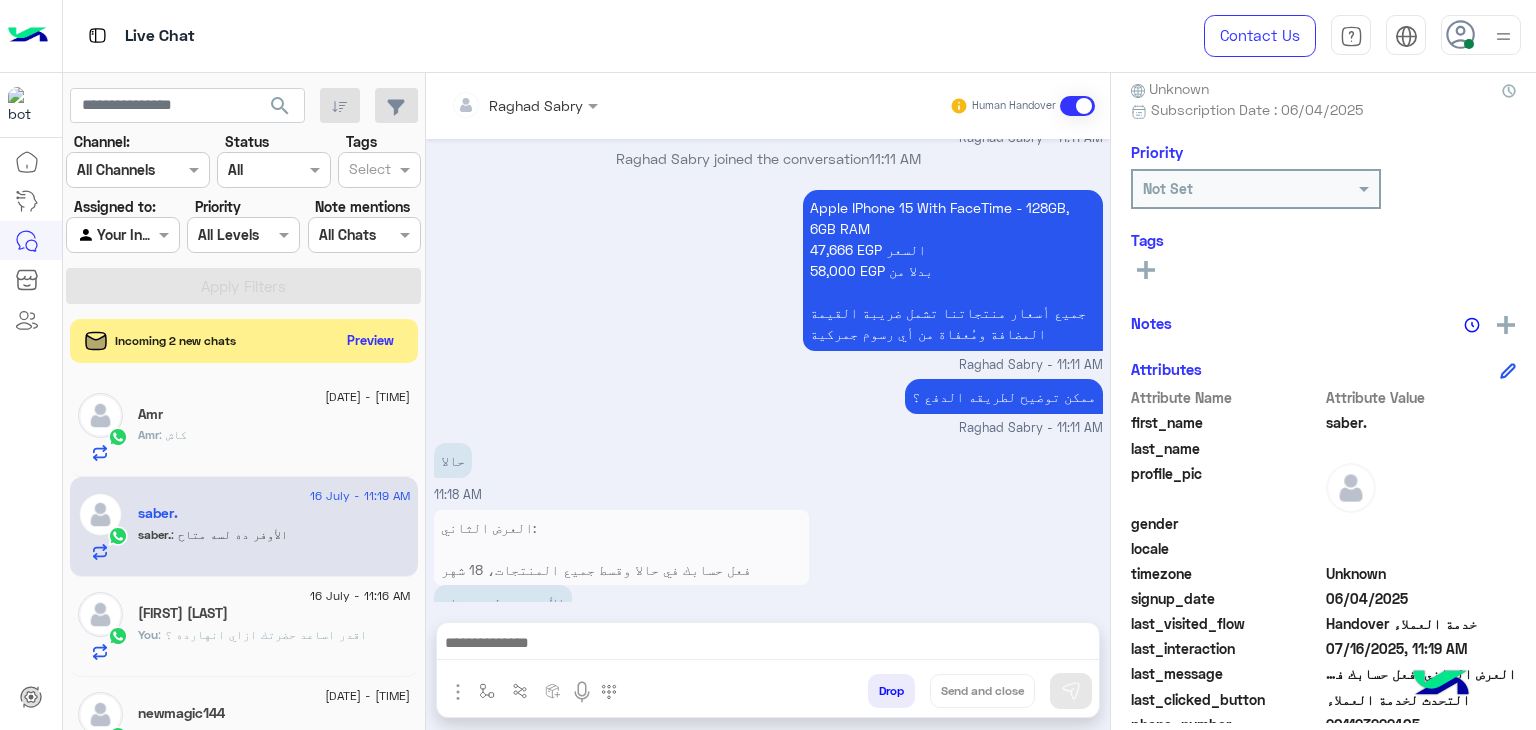 click on "العرض الثاني: فعل حسابك في حالا وقسط جميع المنتجات، 18 شهر بالسعر العادي بدون فوائد أو مصاريف أو مقدم." at bounding box center (621, 559) 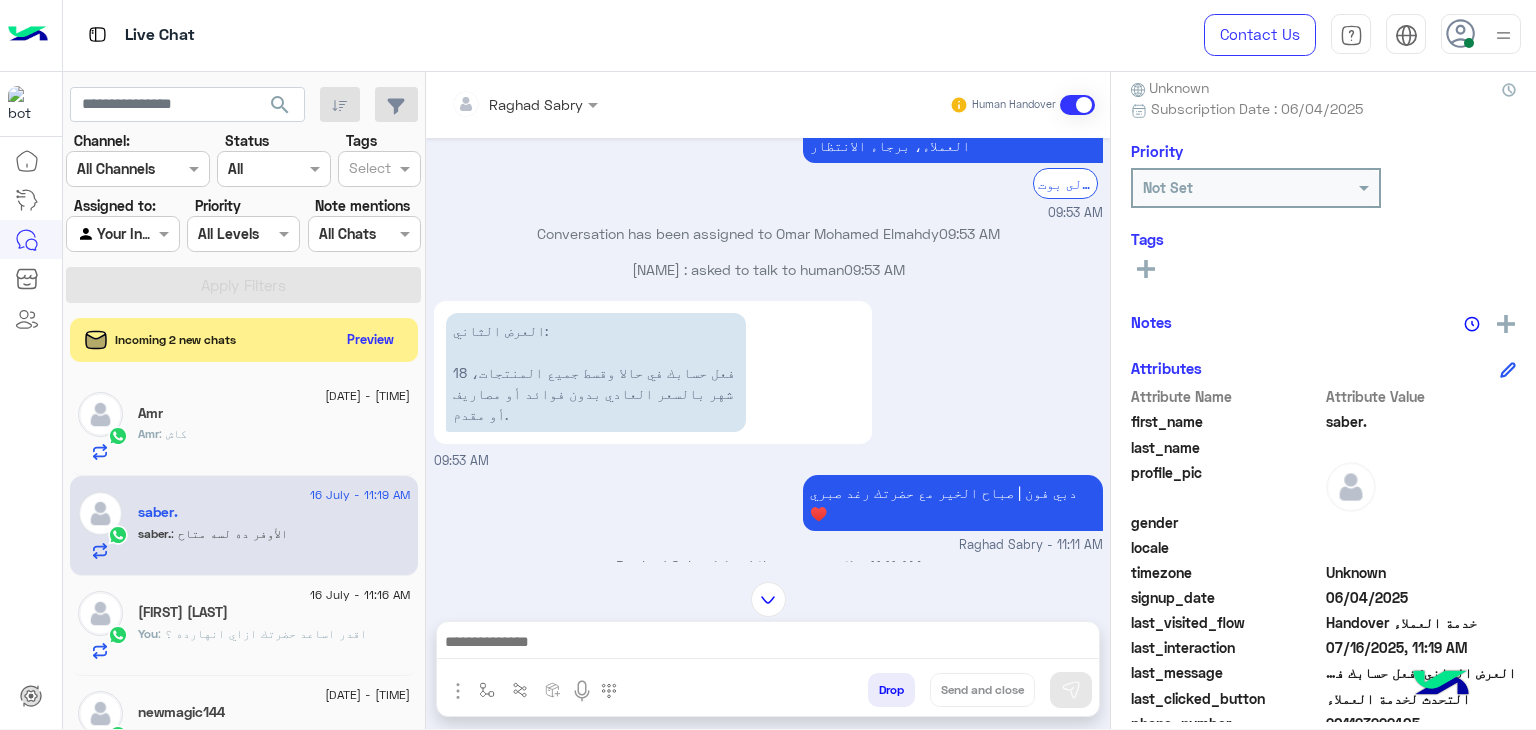 scroll, scrollTop: 1155, scrollLeft: 0, axis: vertical 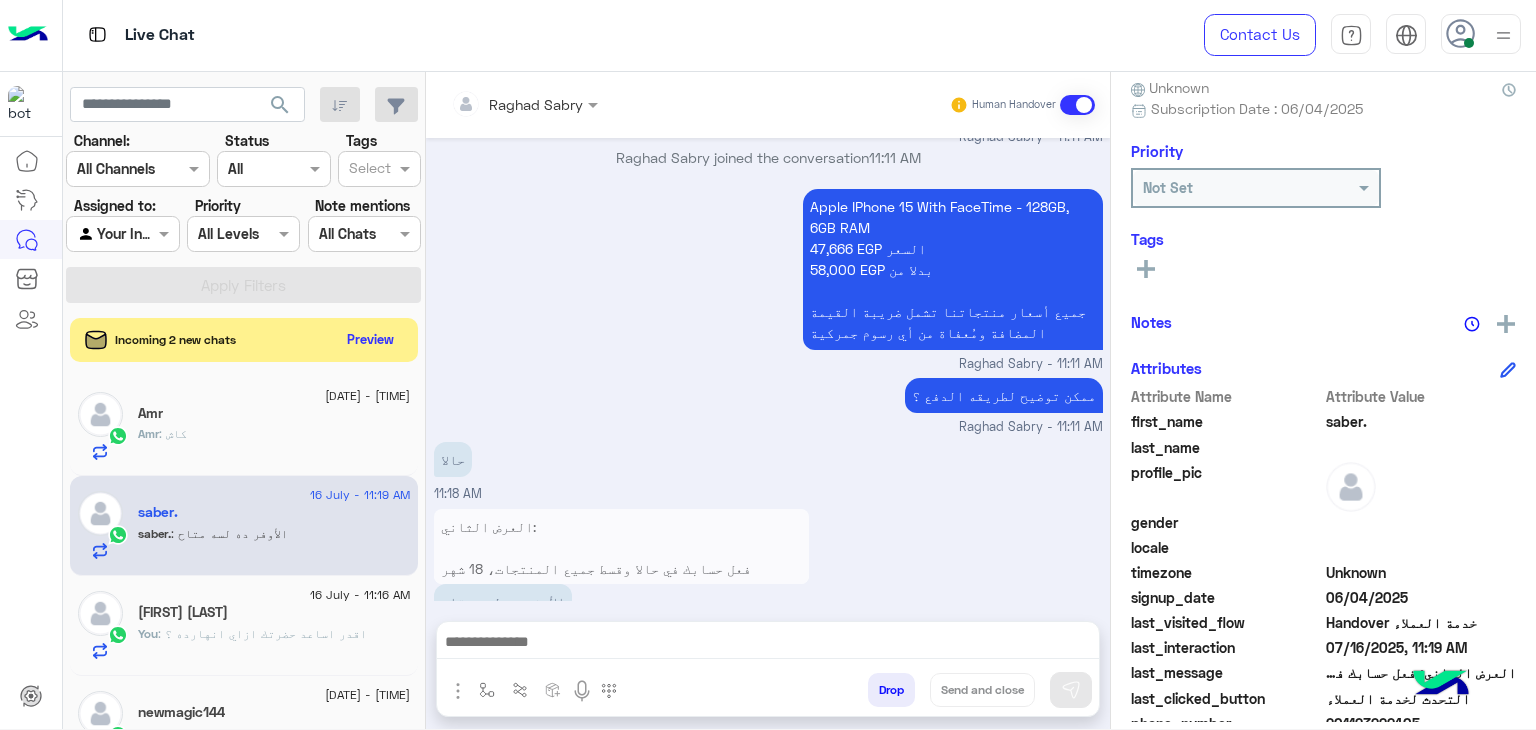 click on "العرض الثاني: فعل حسابك في حالا وقسط جميع المنتجات، 18 شهر بالسعر العادي بدون فوائد أو مصاريف أو مقدم." at bounding box center [621, 558] 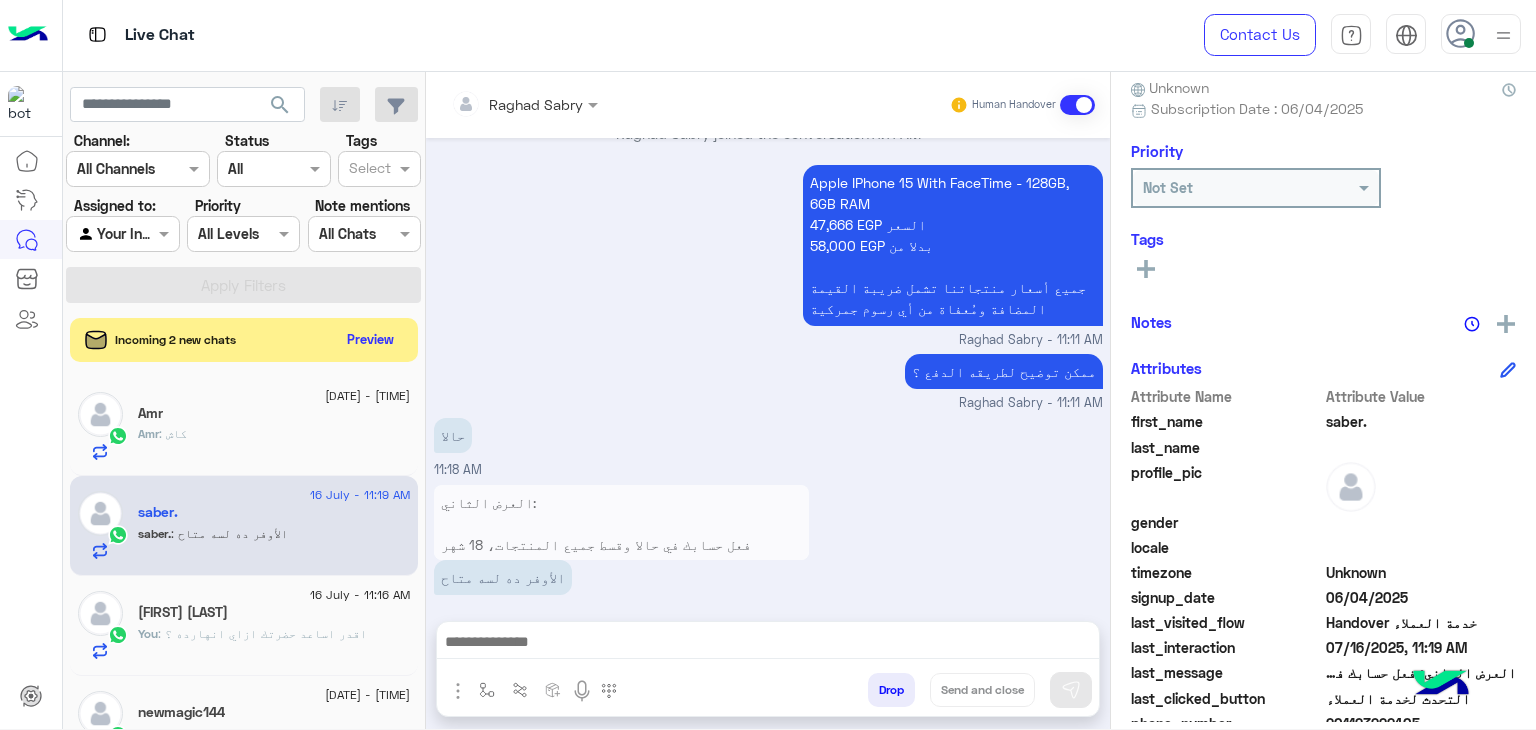 scroll, scrollTop: 1571, scrollLeft: 0, axis: vertical 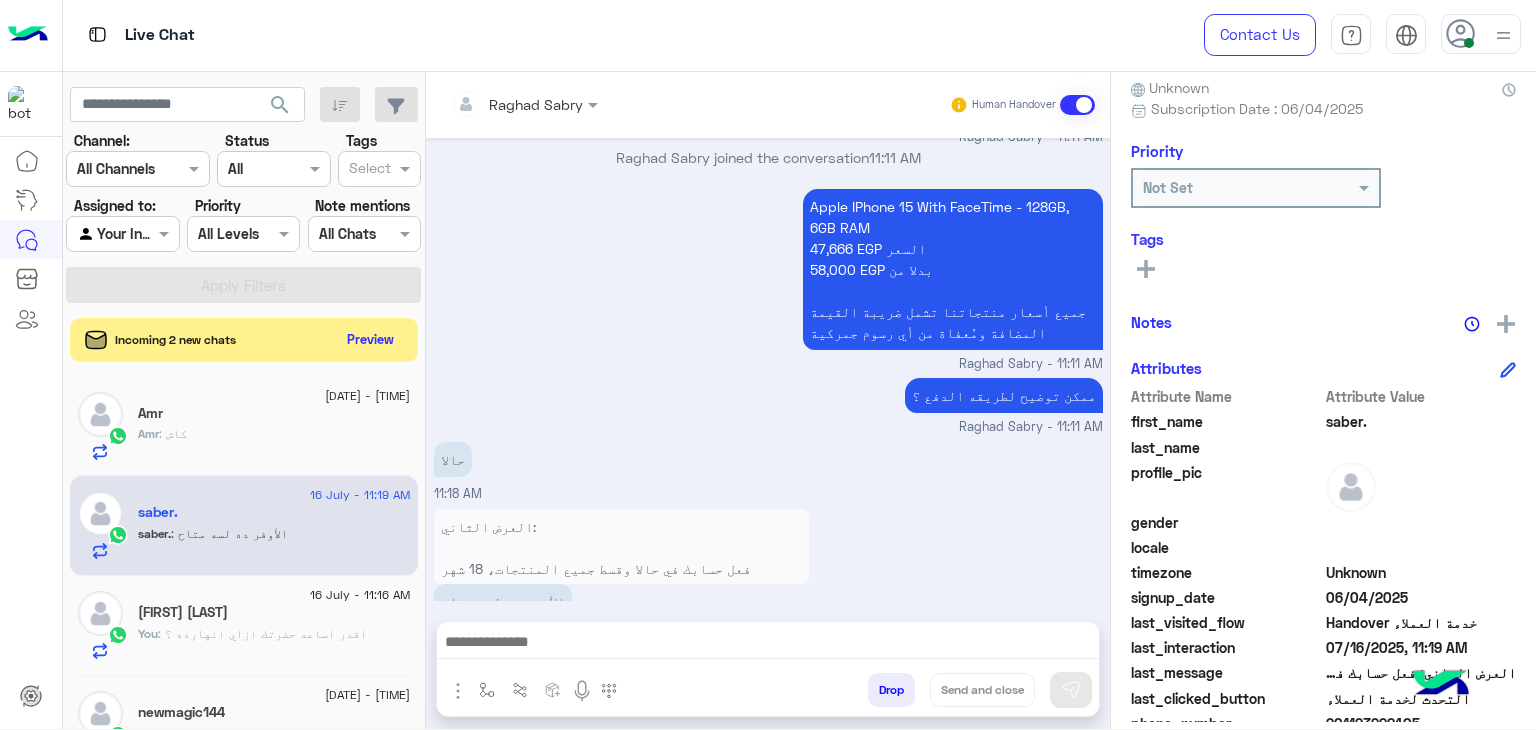 click at bounding box center [768, 644] 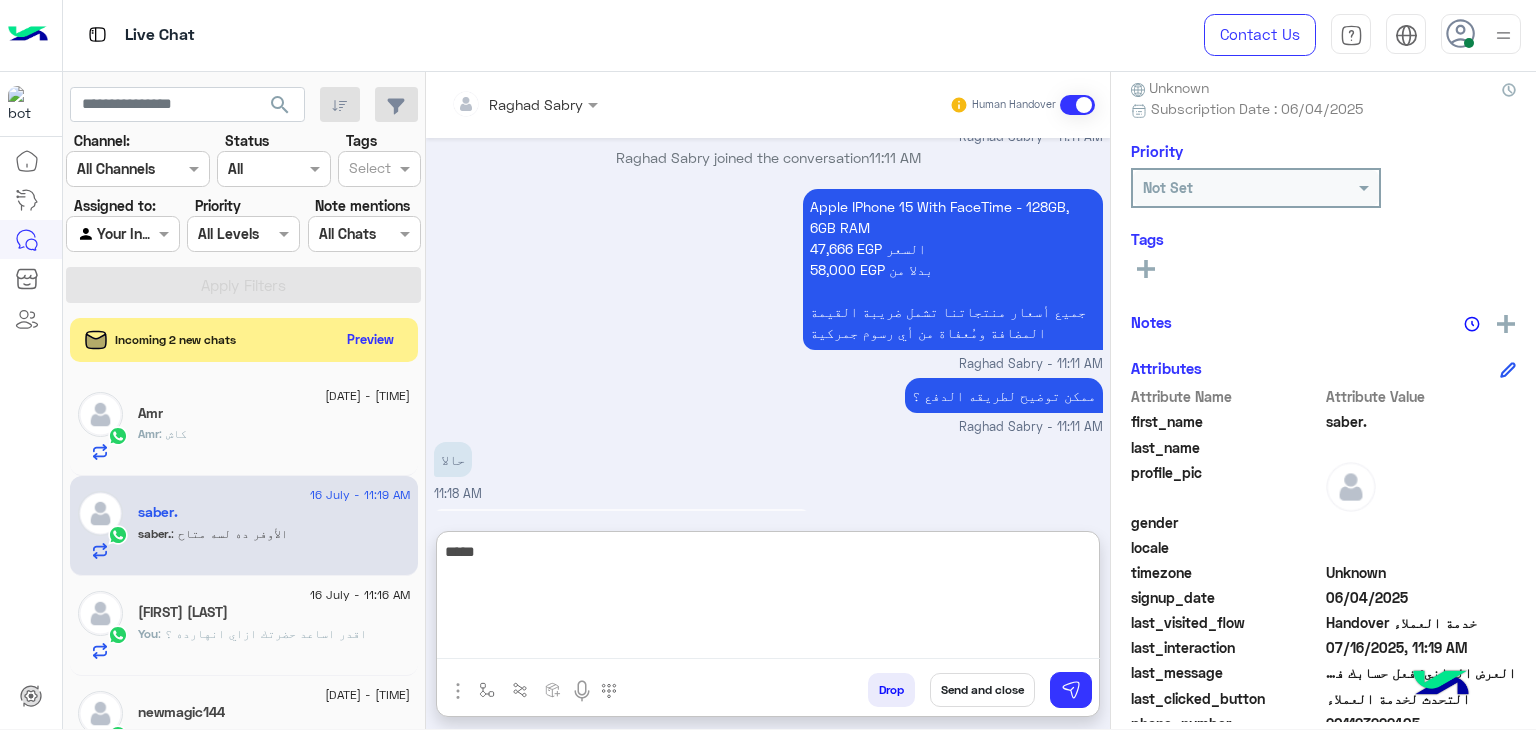 type on "*****" 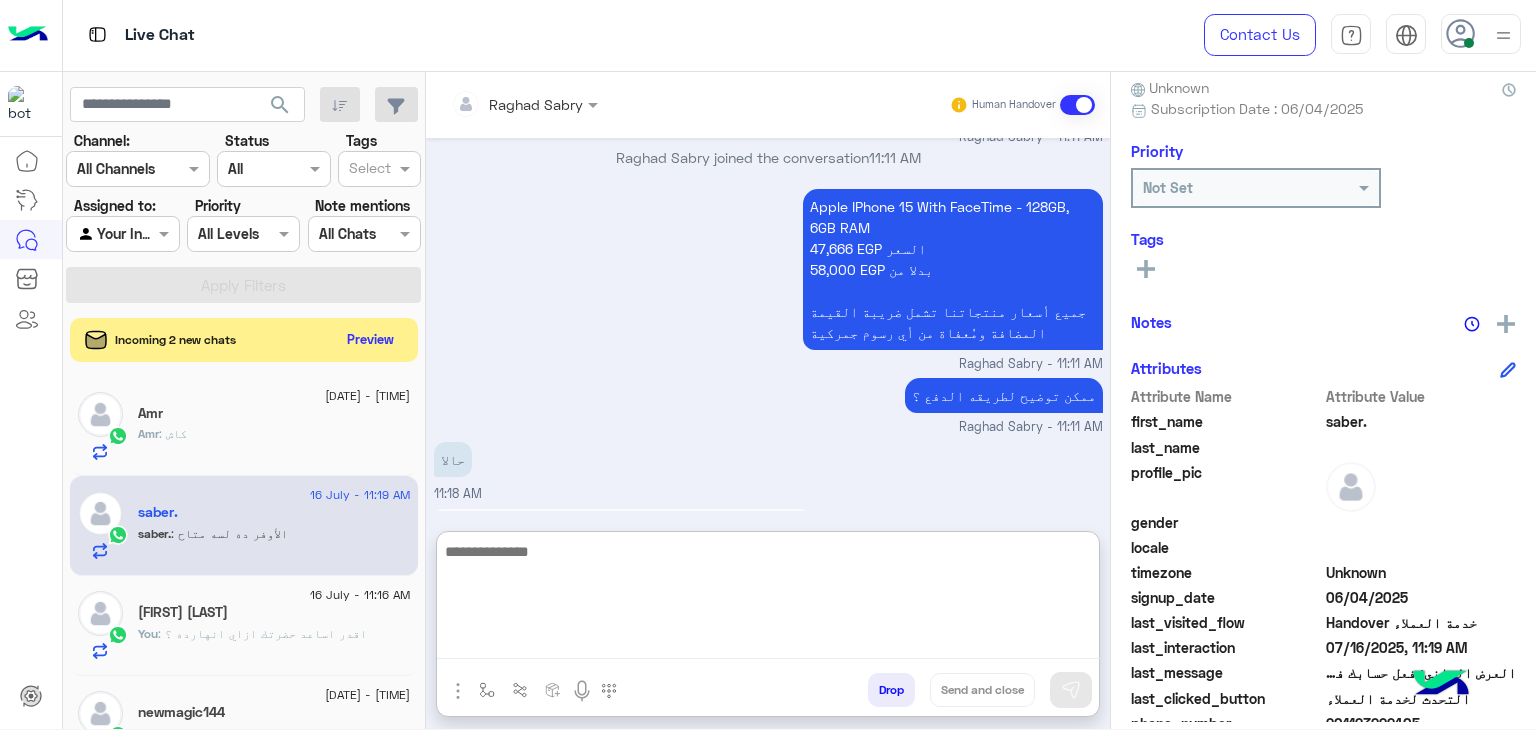 scroll, scrollTop: 1725, scrollLeft: 0, axis: vertical 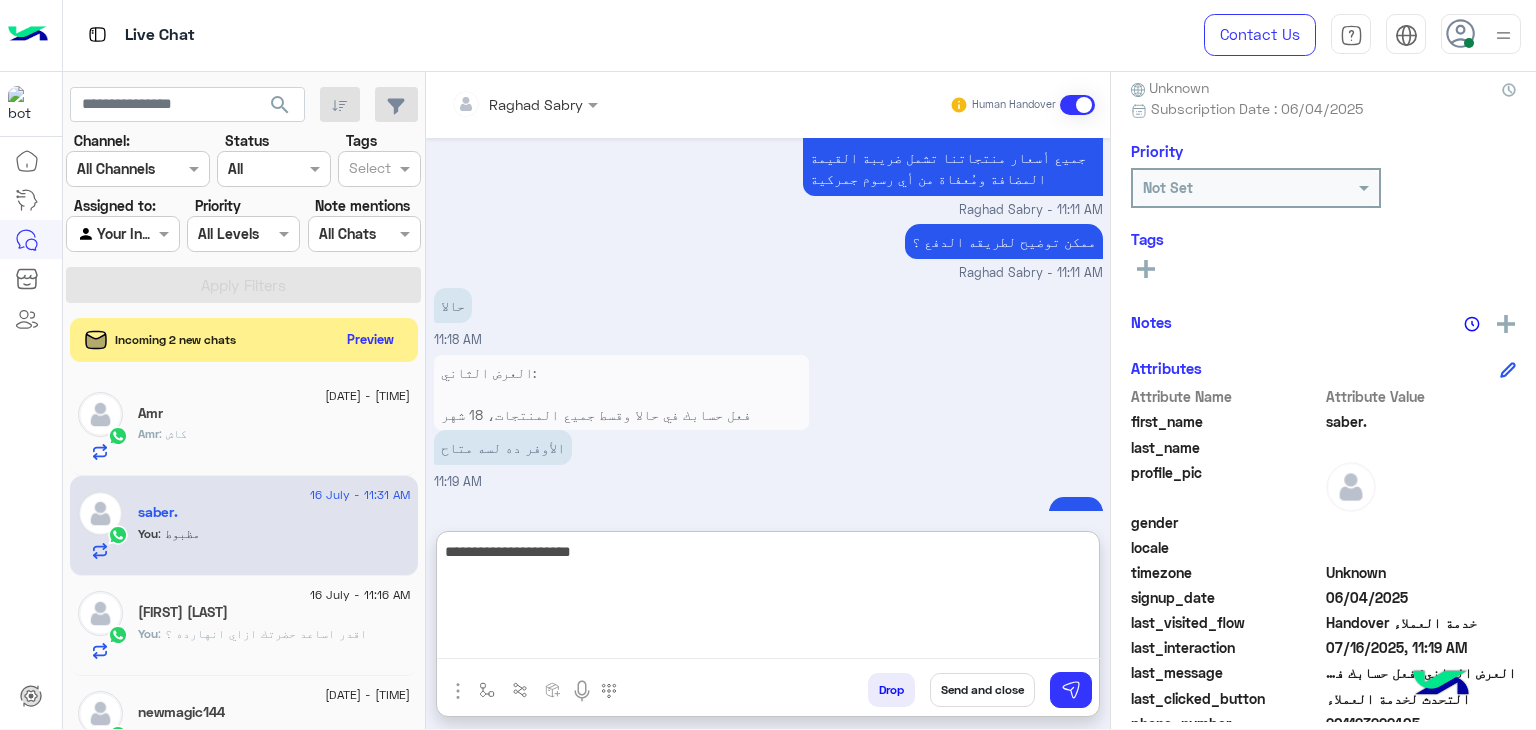 type on "**********" 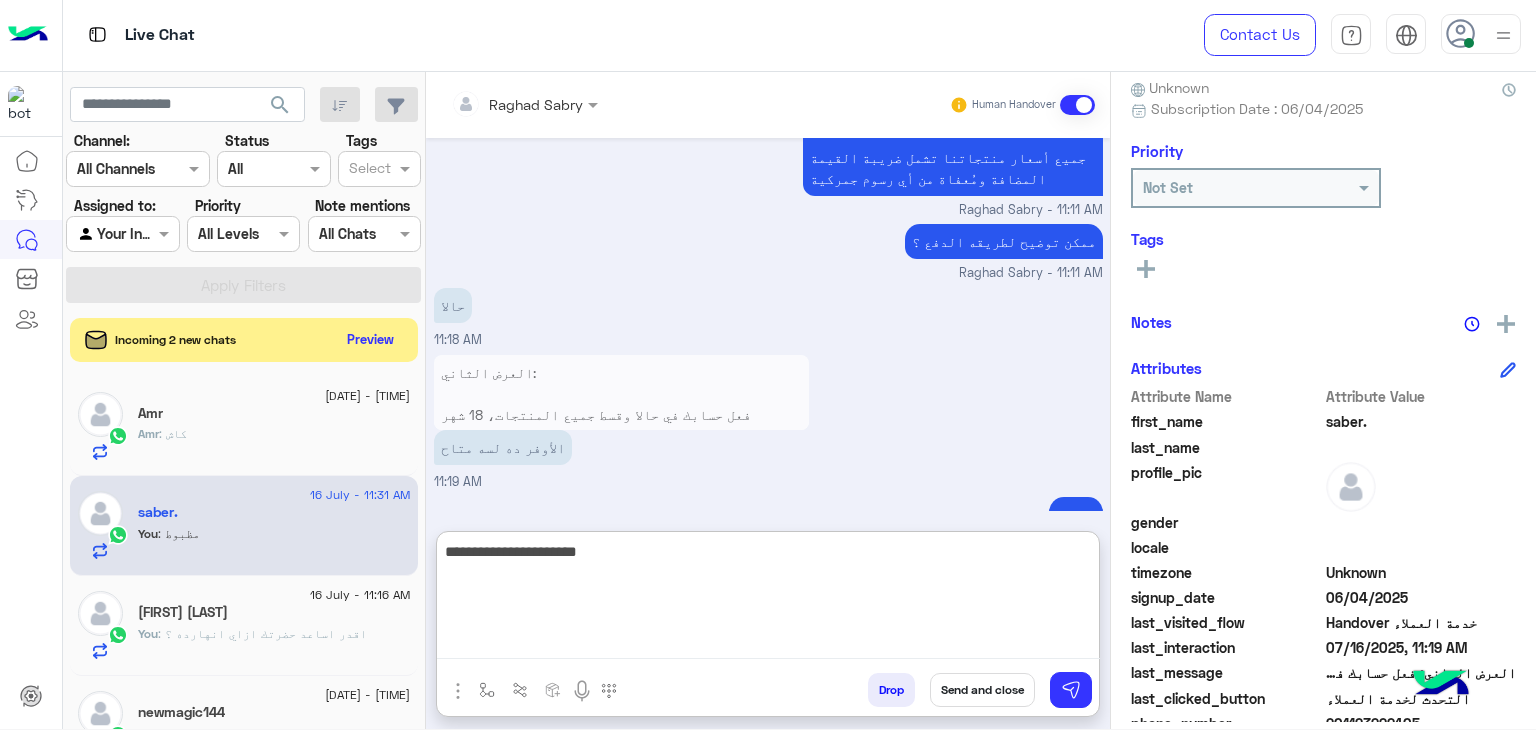 type 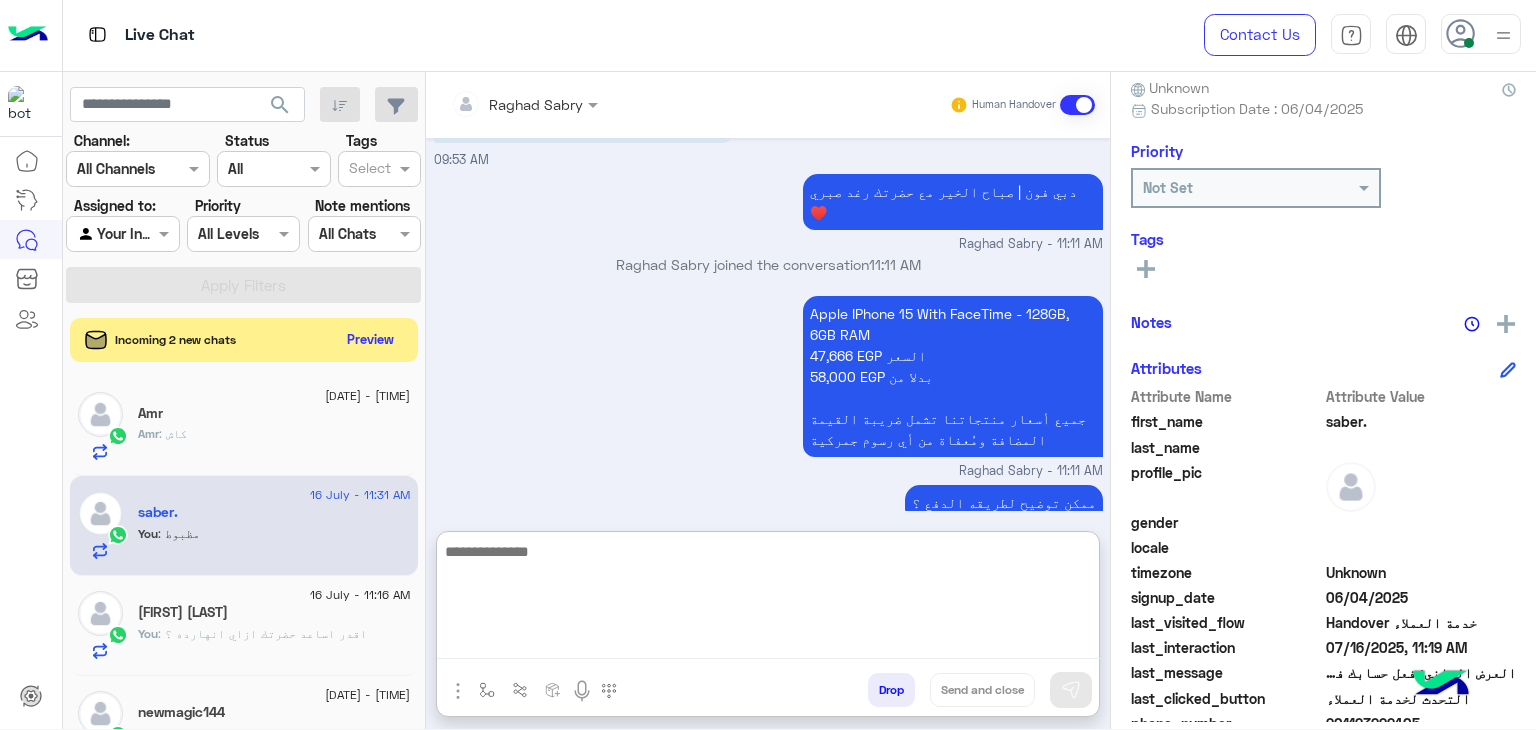 scroll, scrollTop: 1288, scrollLeft: 0, axis: vertical 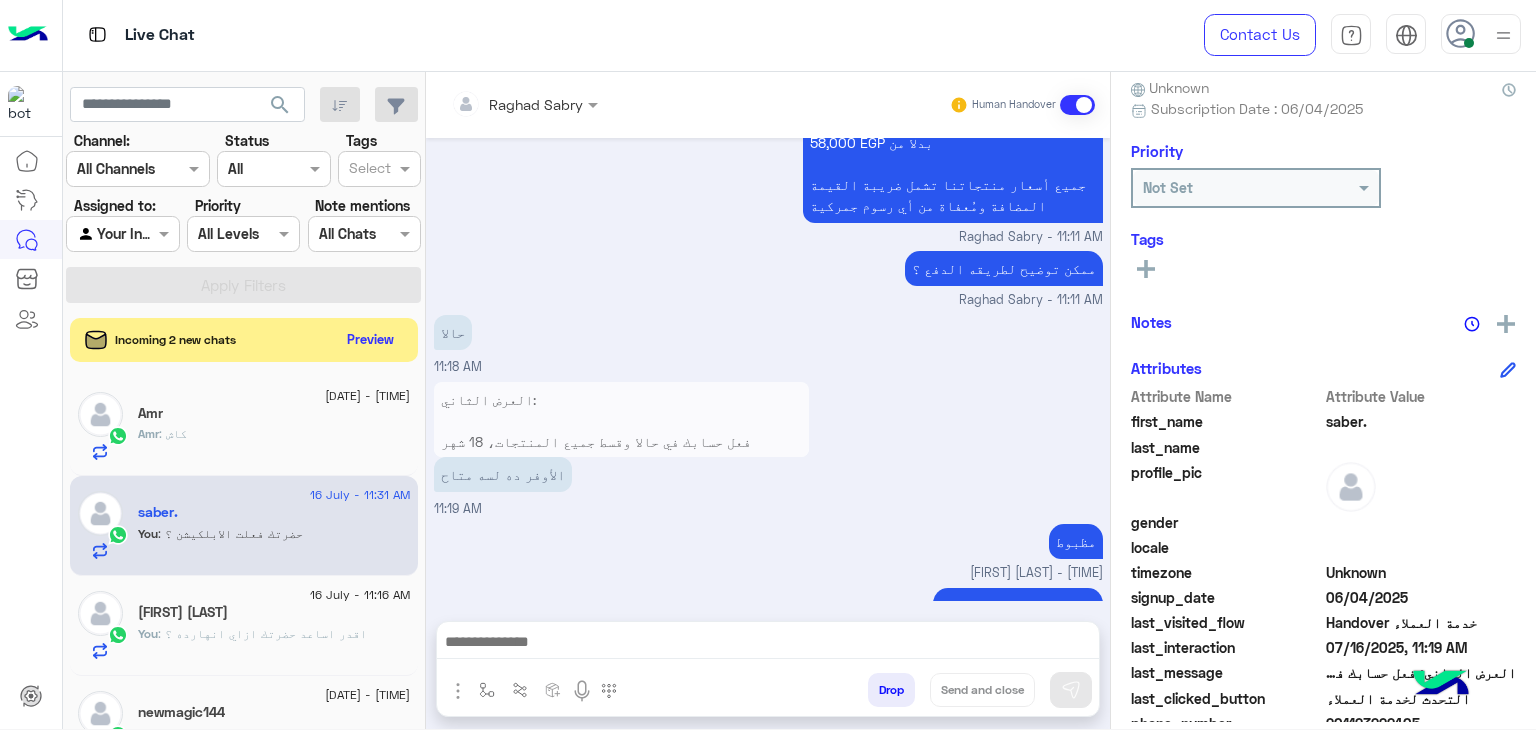 drag, startPoint x: 495, startPoint y: 273, endPoint x: 452, endPoint y: 254, distance: 47.010635 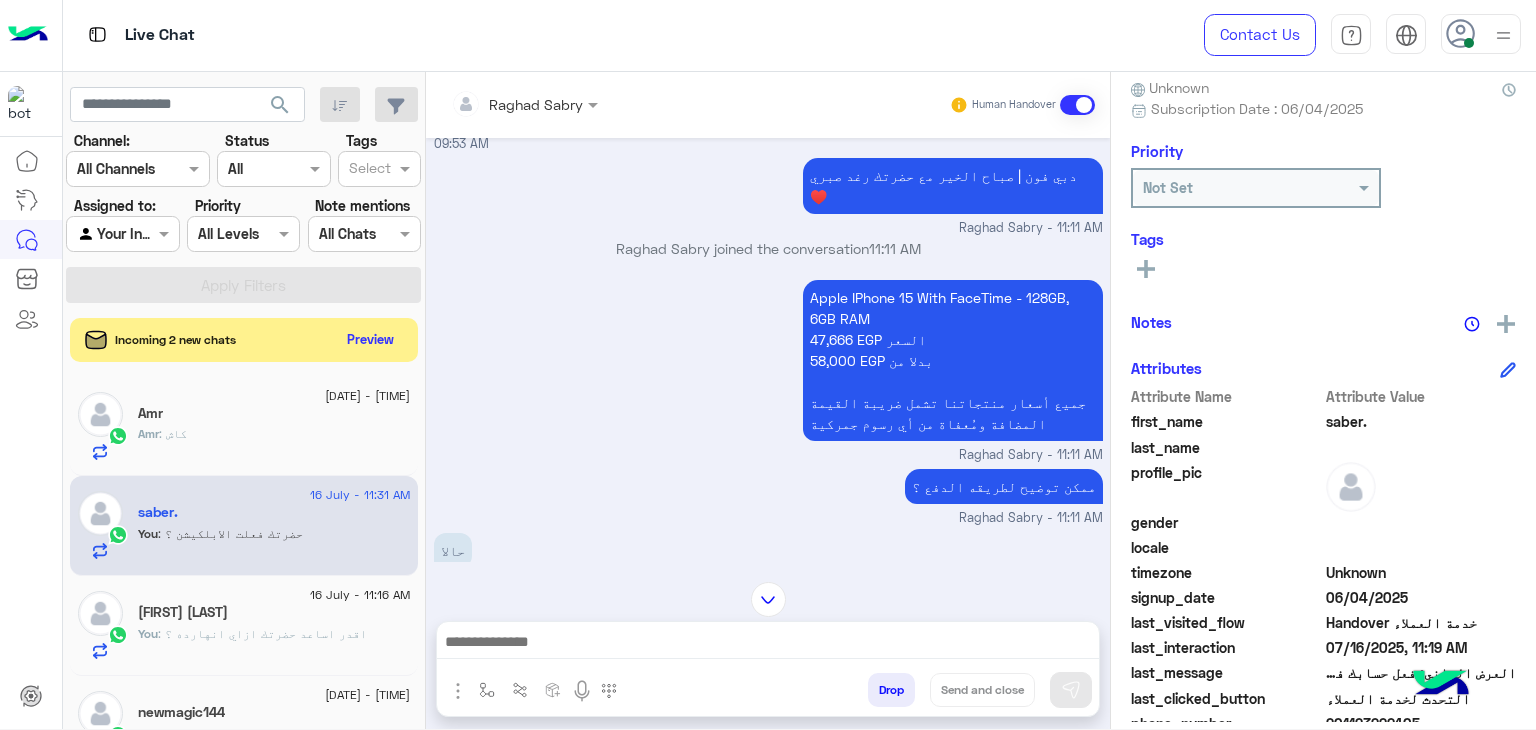 scroll, scrollTop: 1198, scrollLeft: 0, axis: vertical 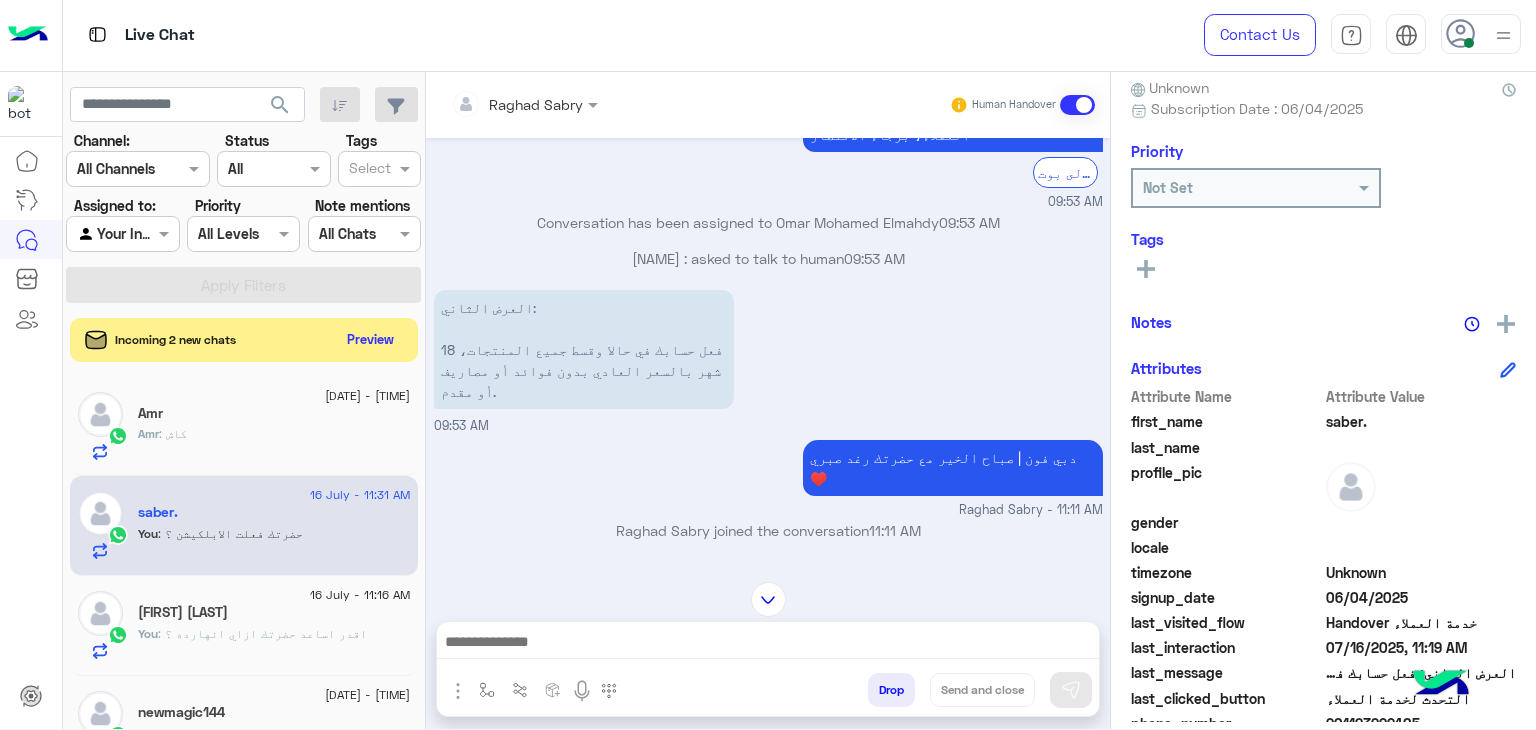 click on "[FIRST] [LAST] joined the conversation   [TIME]" at bounding box center (768, 530) 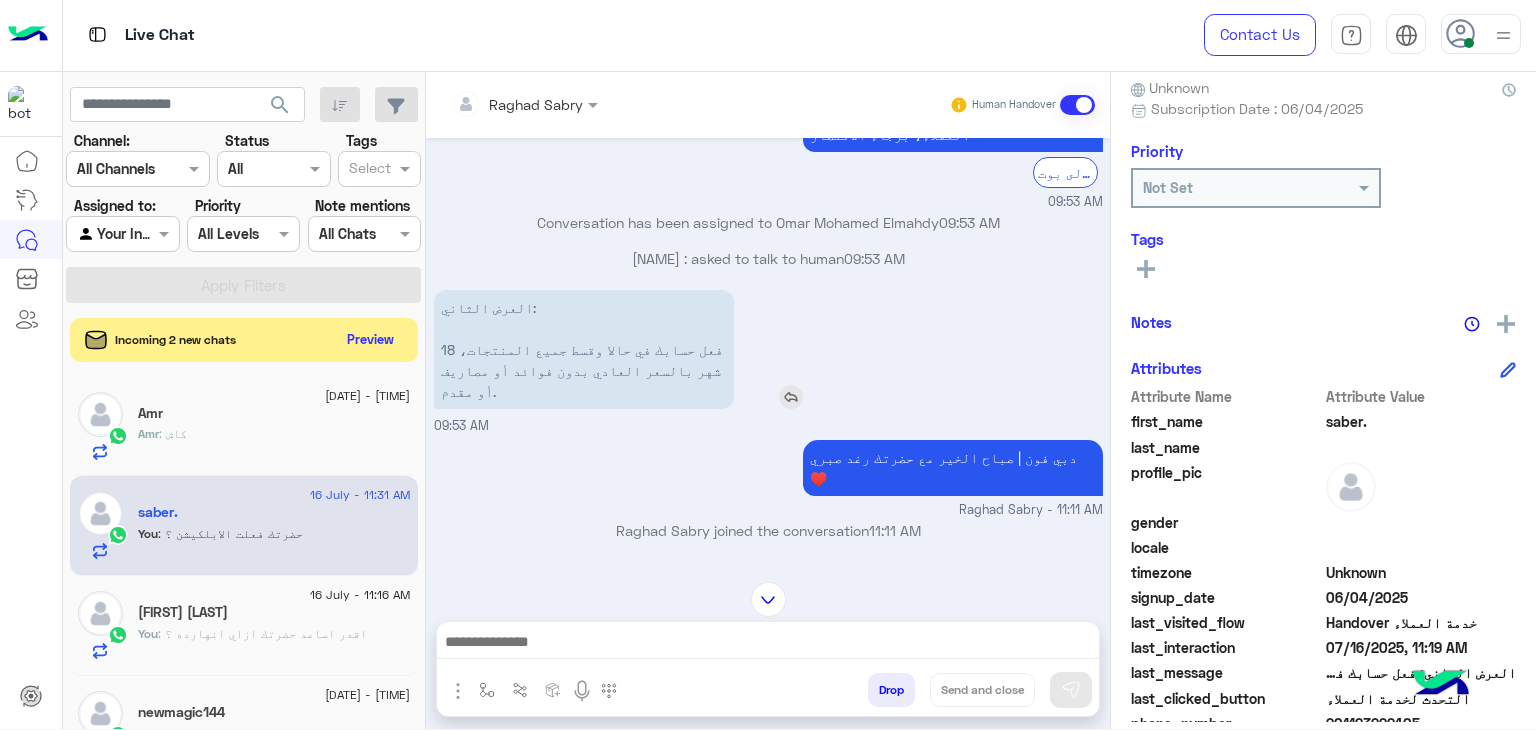 drag, startPoint x: 508, startPoint y: 371, endPoint x: 580, endPoint y: 331, distance: 82.36504 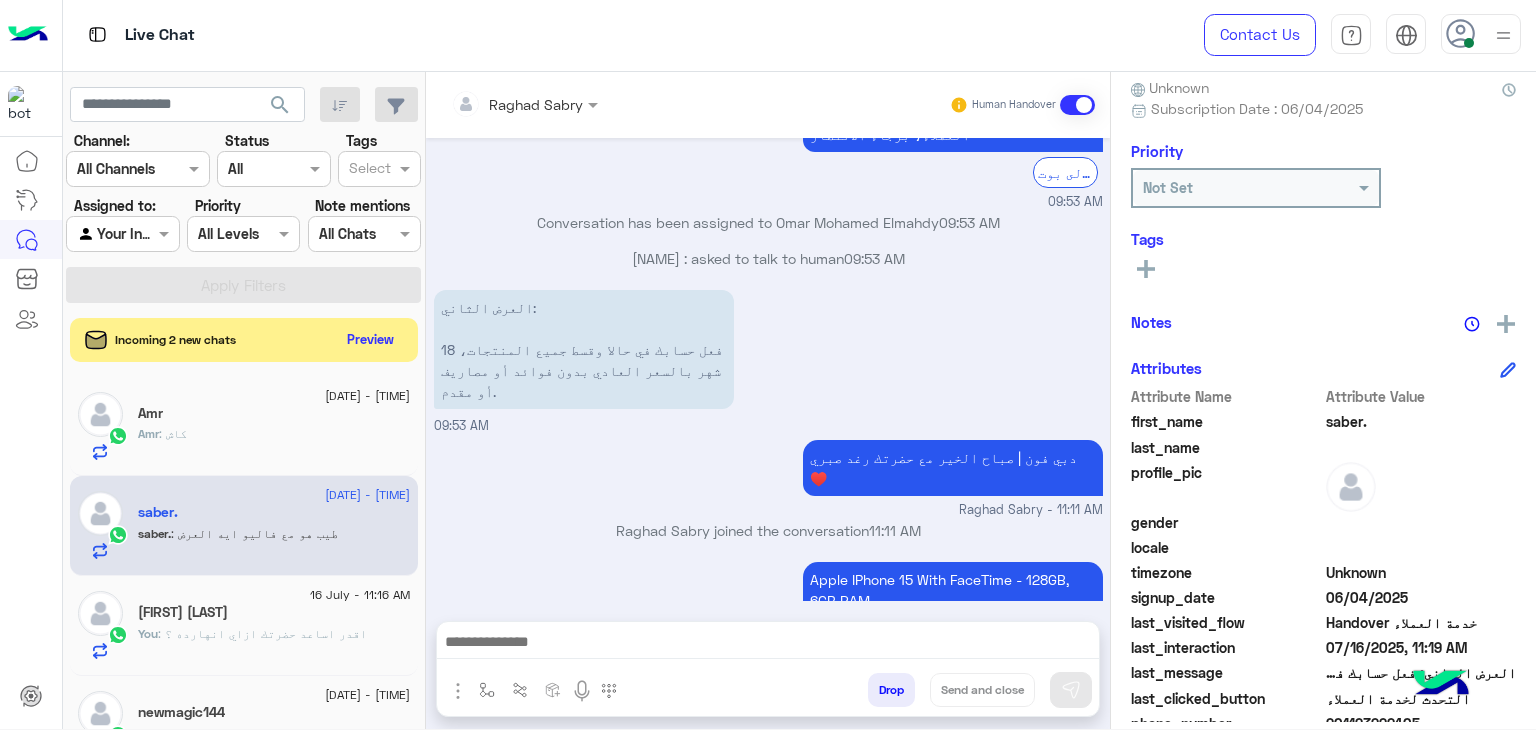 scroll, scrollTop: 1764, scrollLeft: 0, axis: vertical 